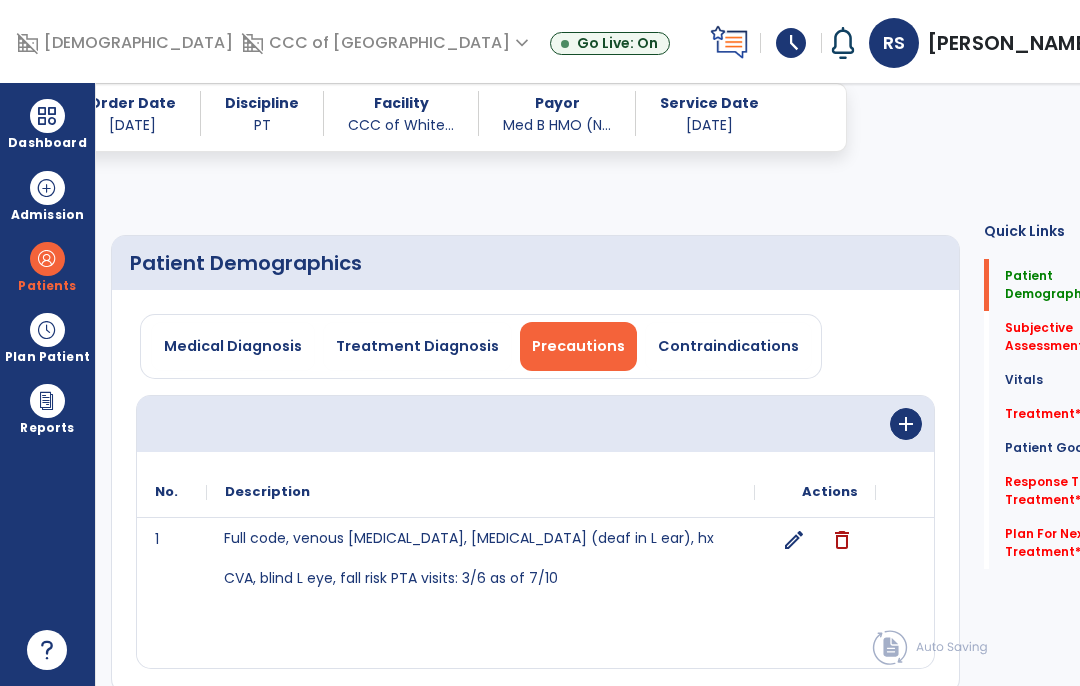 select on "*" 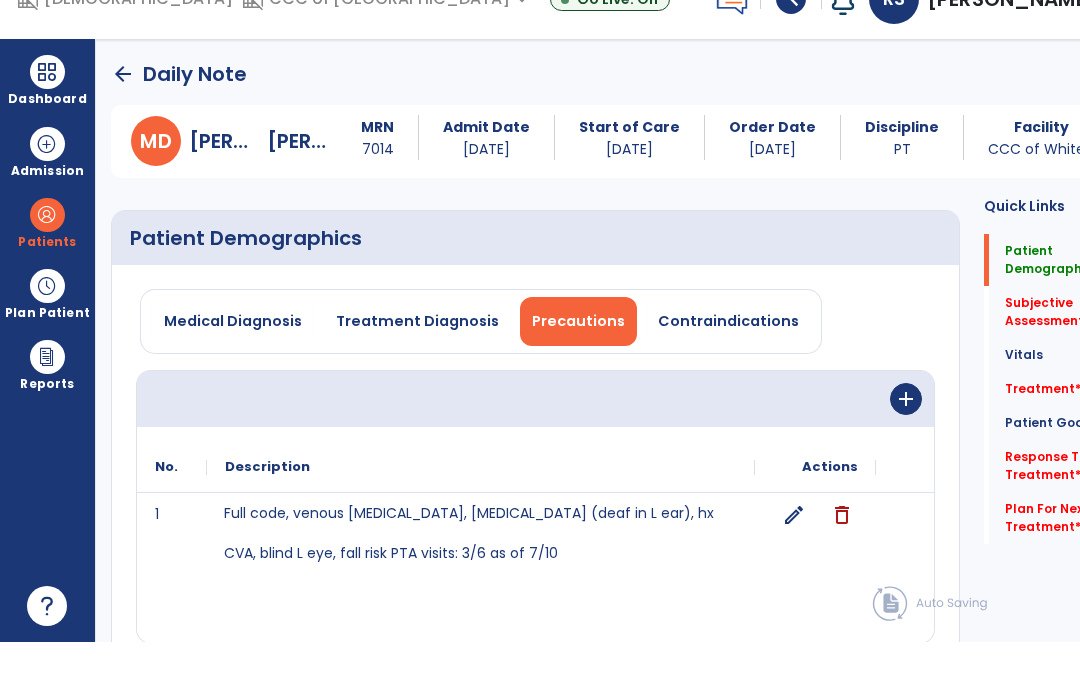 scroll, scrollTop: 0, scrollLeft: 0, axis: both 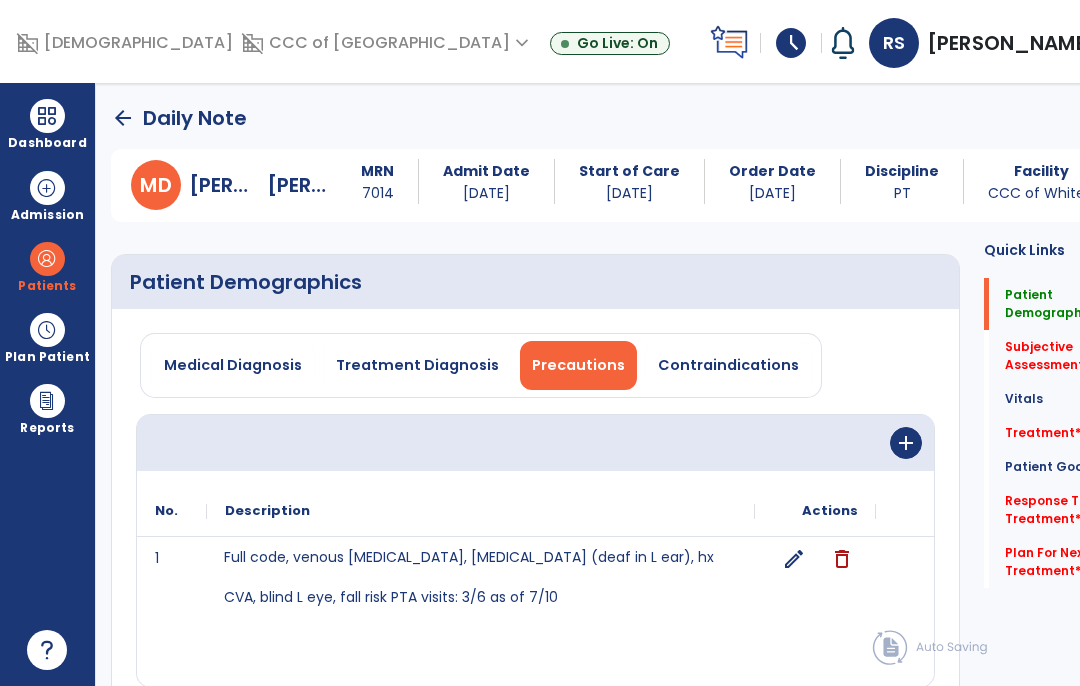 click at bounding box center [47, 116] 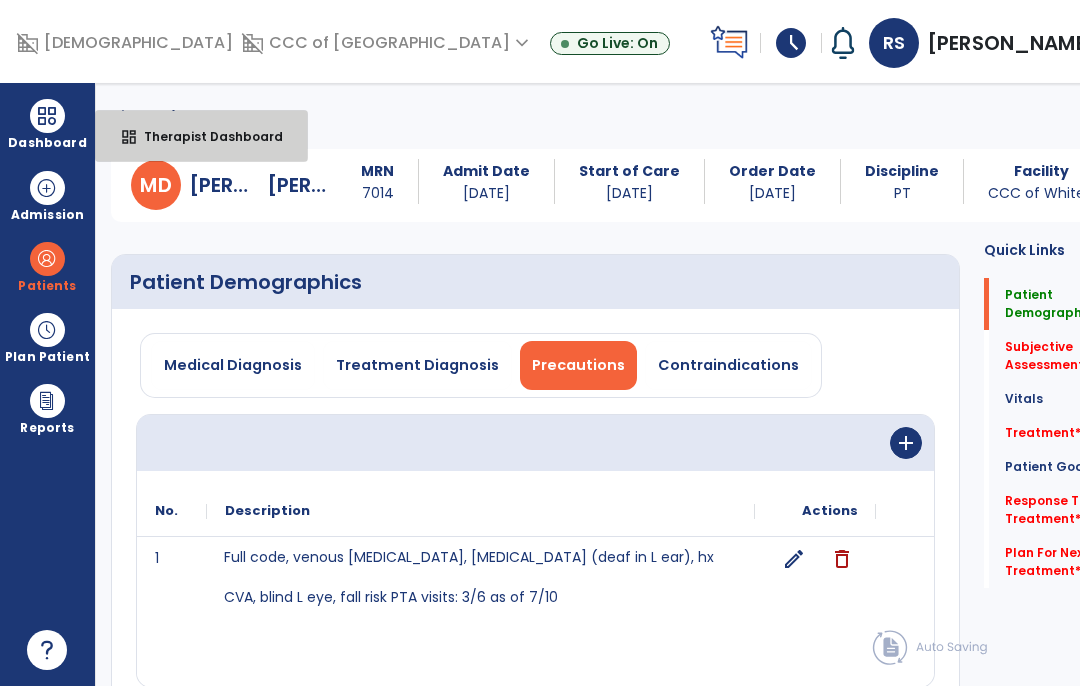 click on "dashboard  Therapist Dashboard" at bounding box center (201, 136) 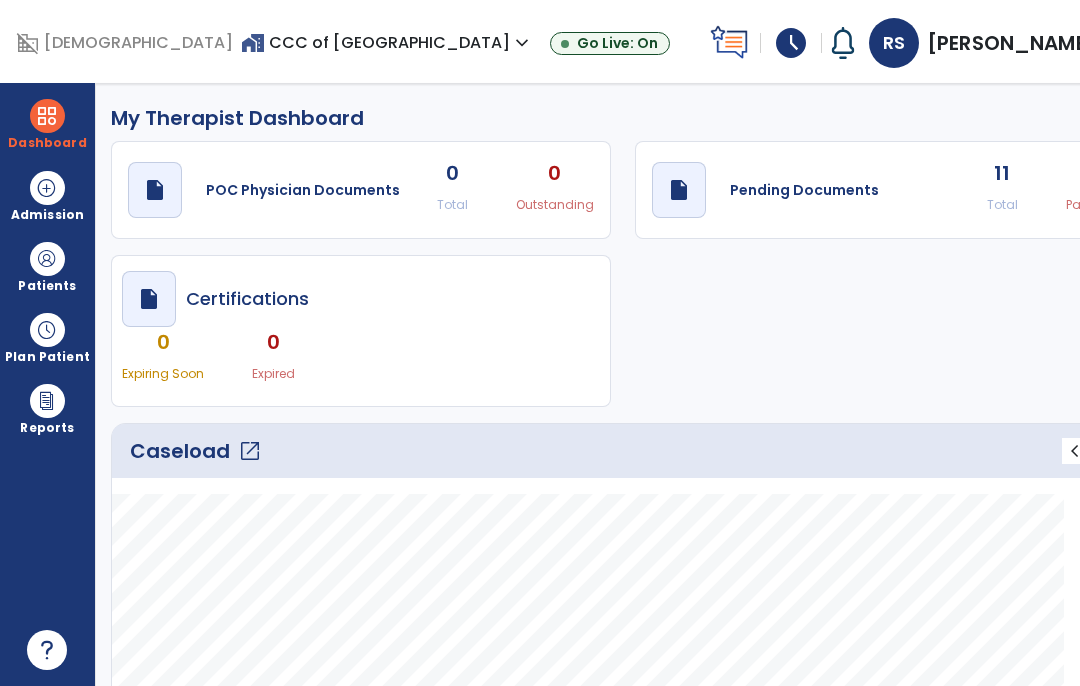 click on "open_in_new" 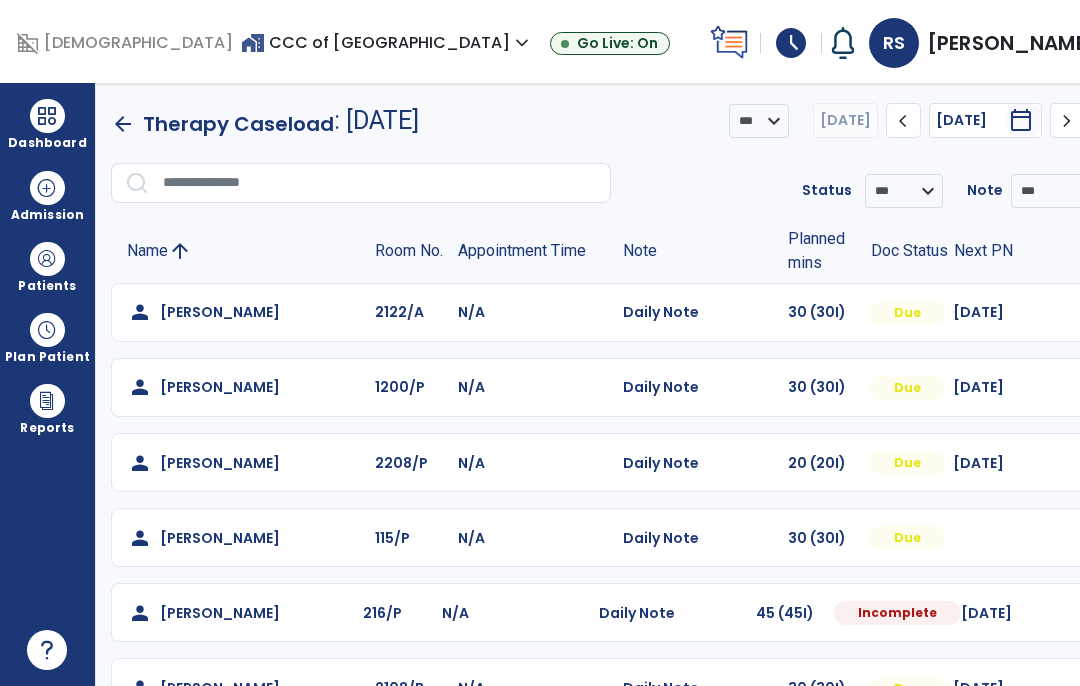 click on "chevron_left" 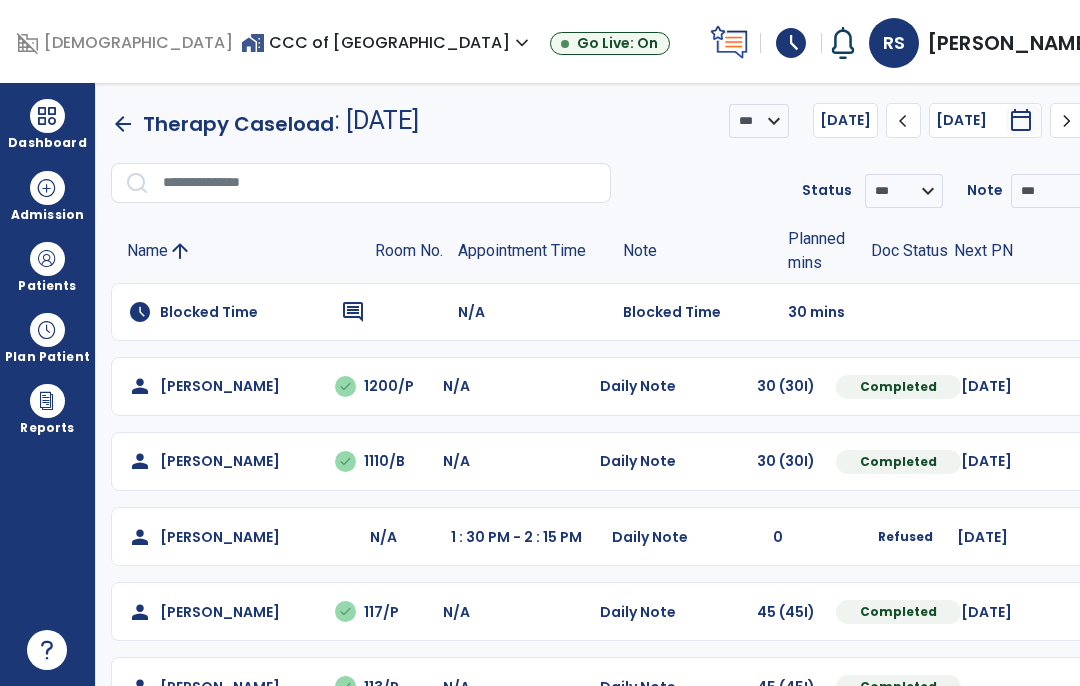 click on "chevron_left" 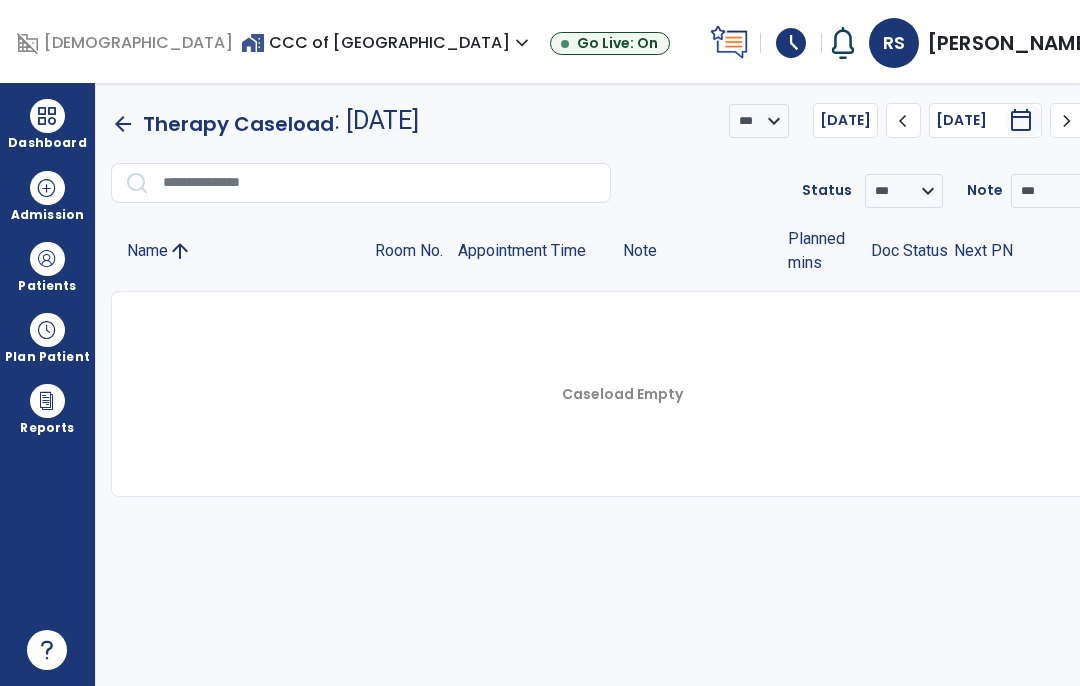 click on "chevron_right" 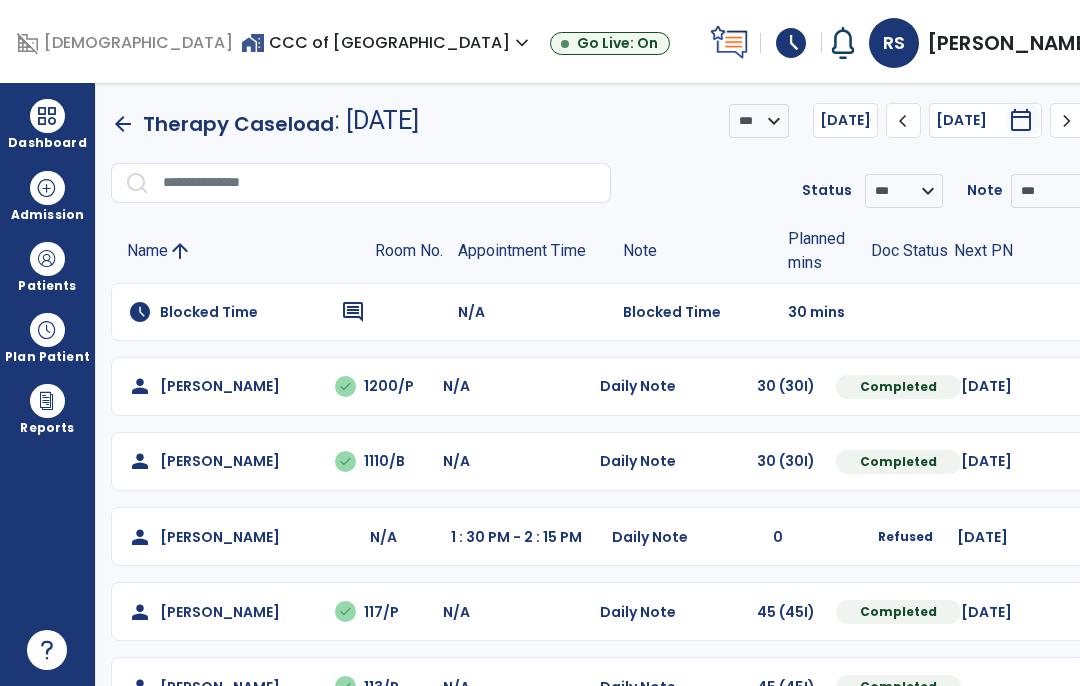 click on "[DATE]" at bounding box center (971, 120) 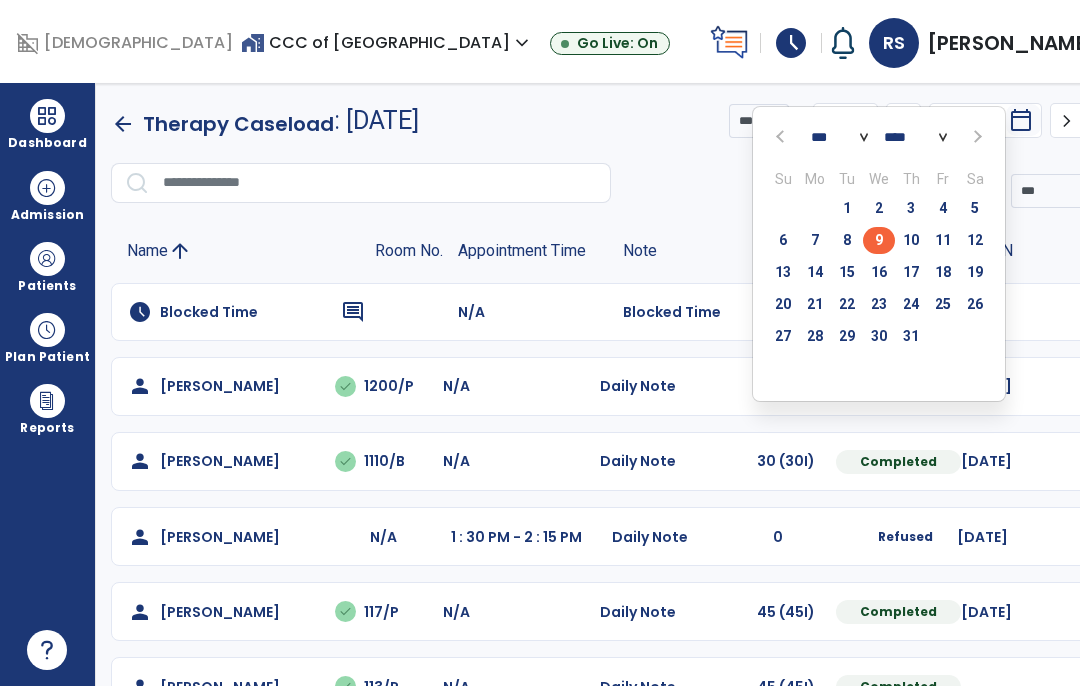 click on "1" at bounding box center [847, 208] 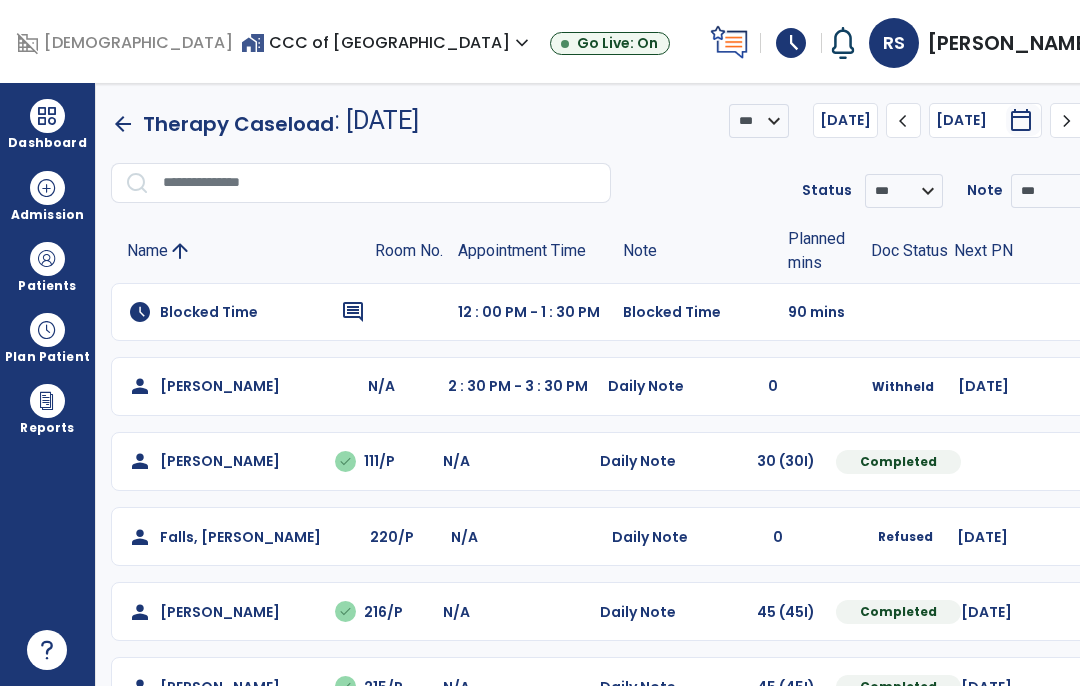 scroll, scrollTop: 0, scrollLeft: 0, axis: both 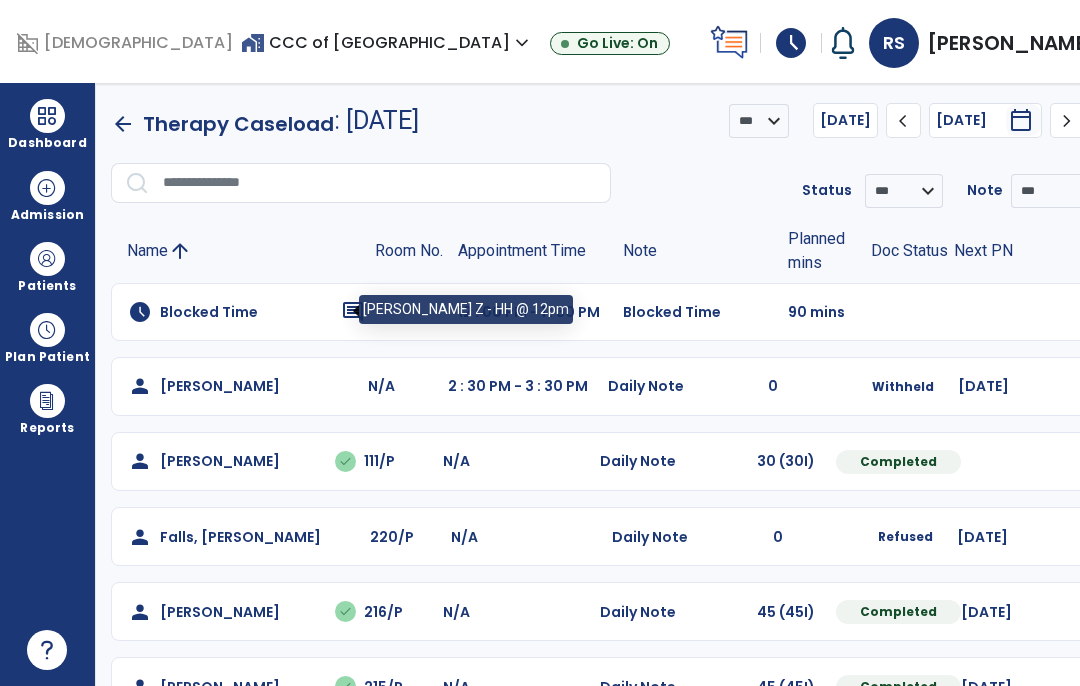 click on "comment" 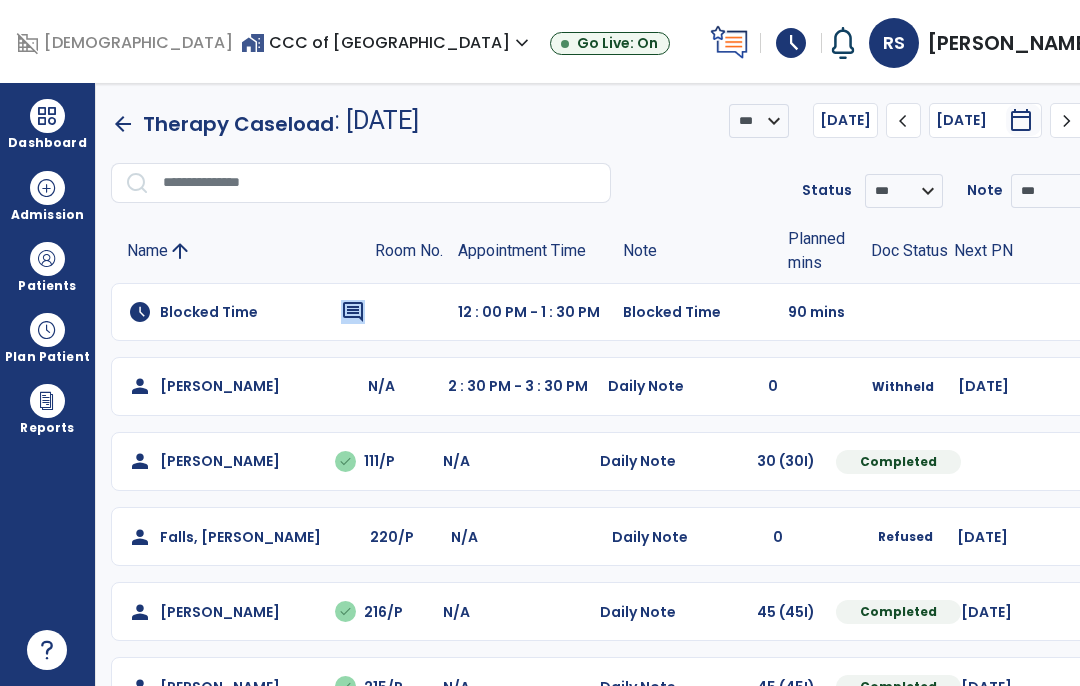 click on "person   [PERSON_NAME]/A 2 : 30 PM - 3 : 30 PM  Daily Note   0  Withheld [DATE]  Mark Visit As Complete   Reset Note   Open Document   G + C Mins" 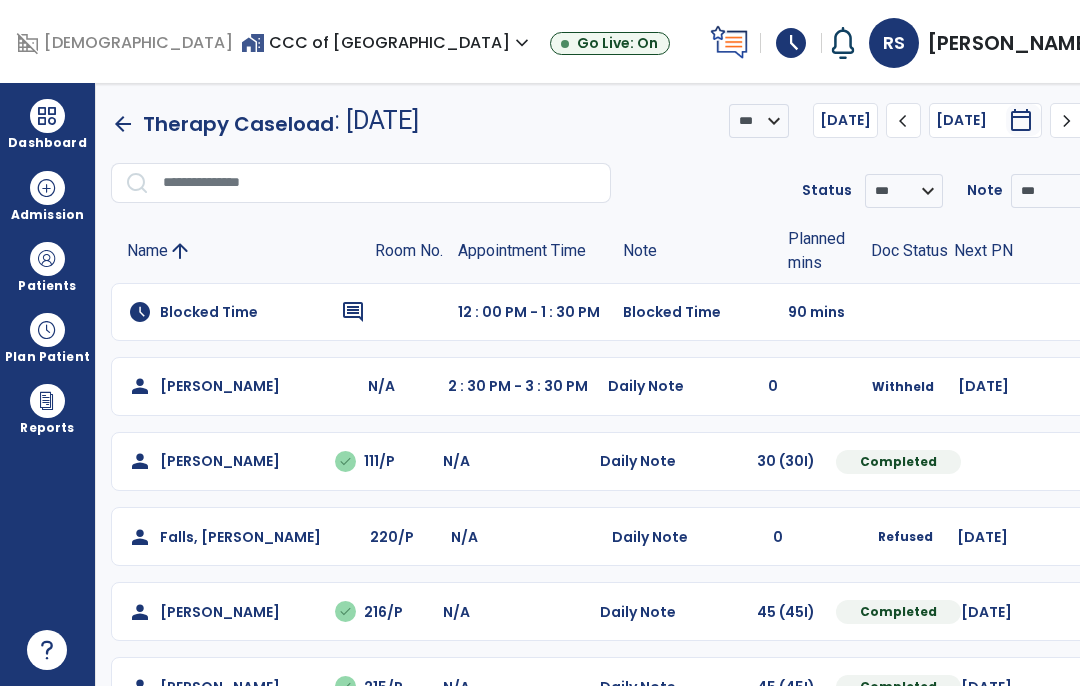 click on "comment" 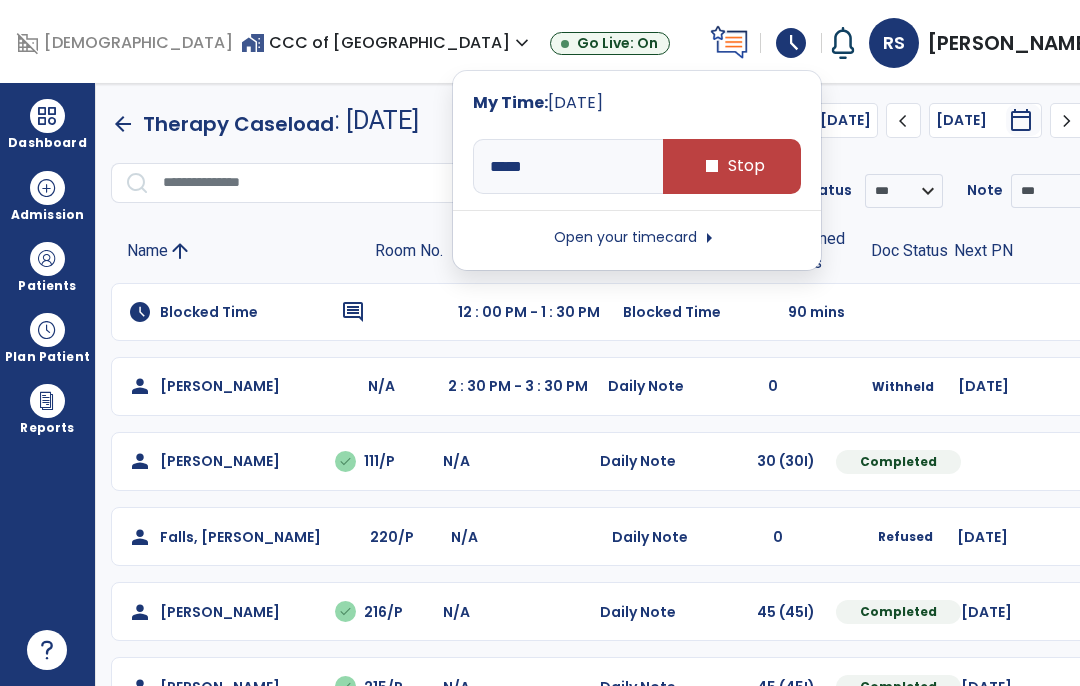 click on "Open your timecard  arrow_right" at bounding box center [637, 238] 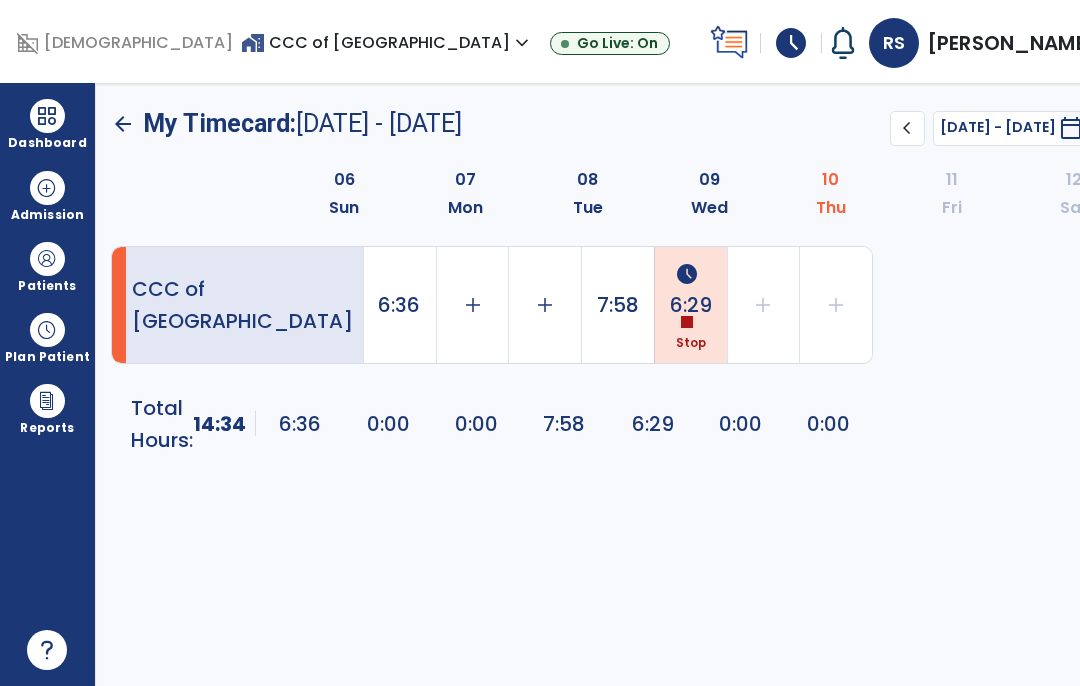 click on "chevron_left" 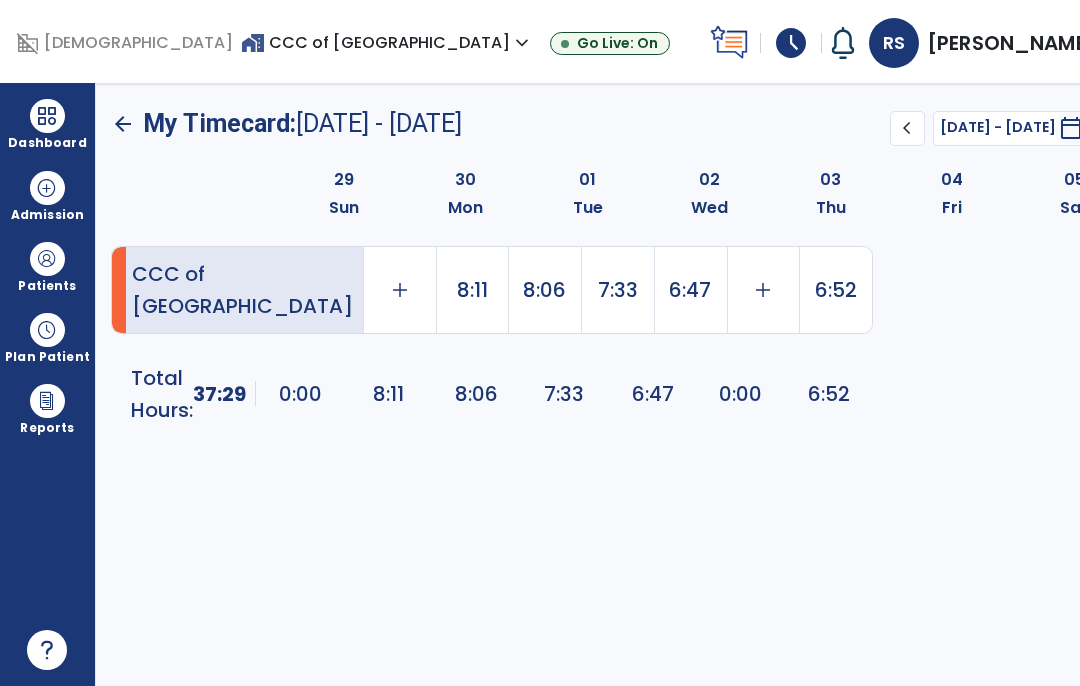 click on "8:06" 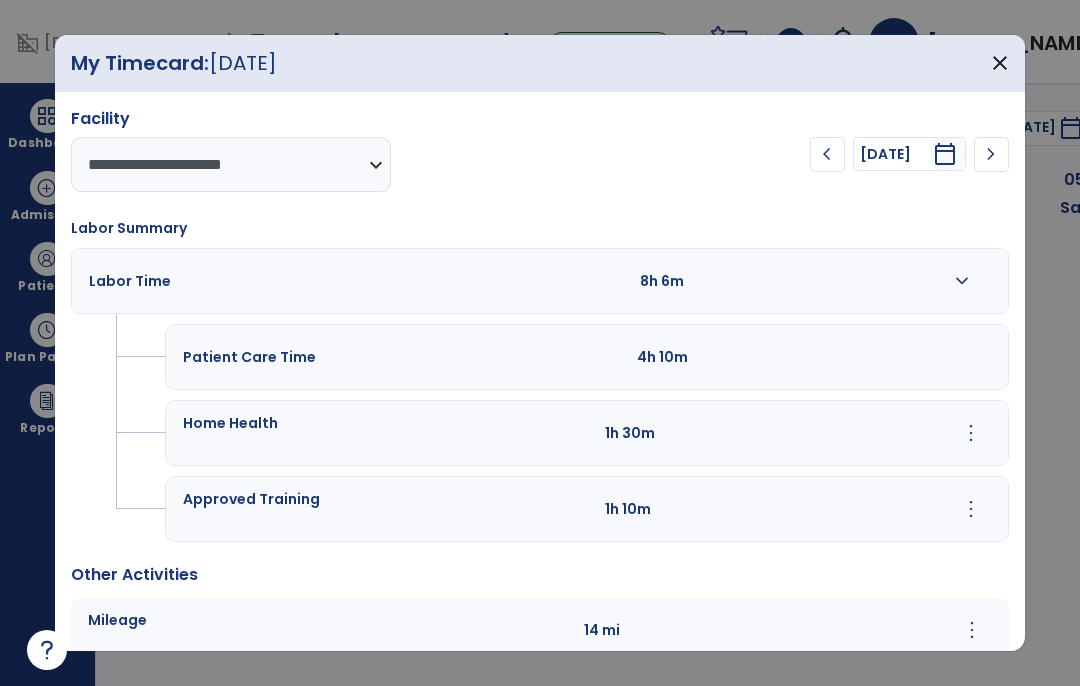 scroll, scrollTop: 0, scrollLeft: 0, axis: both 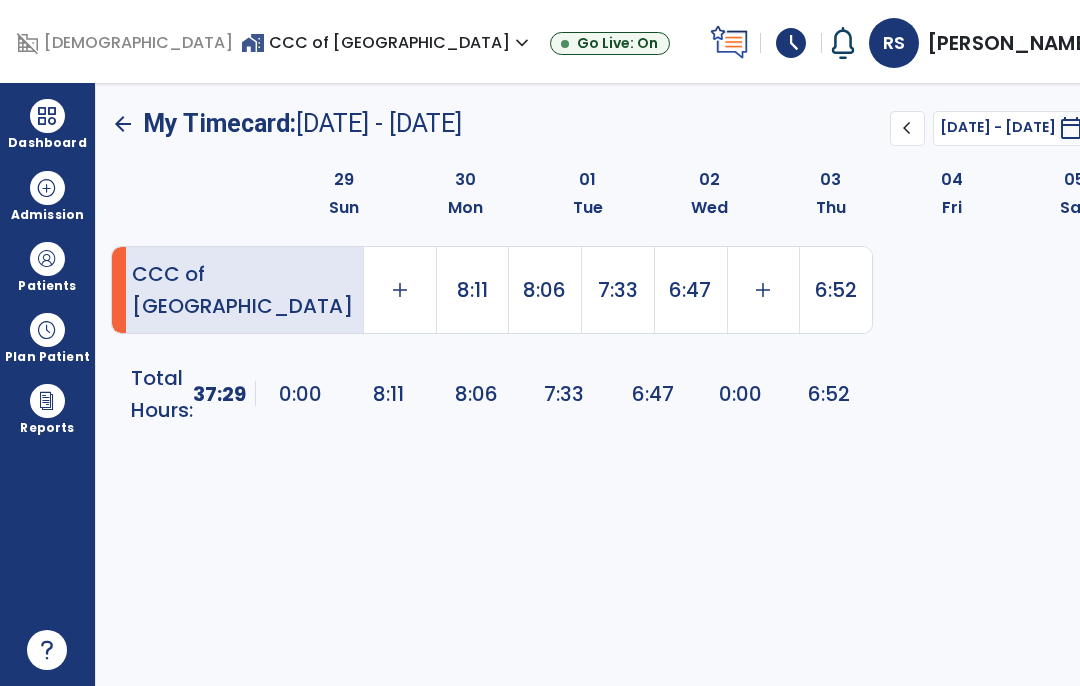 click on "6:47" 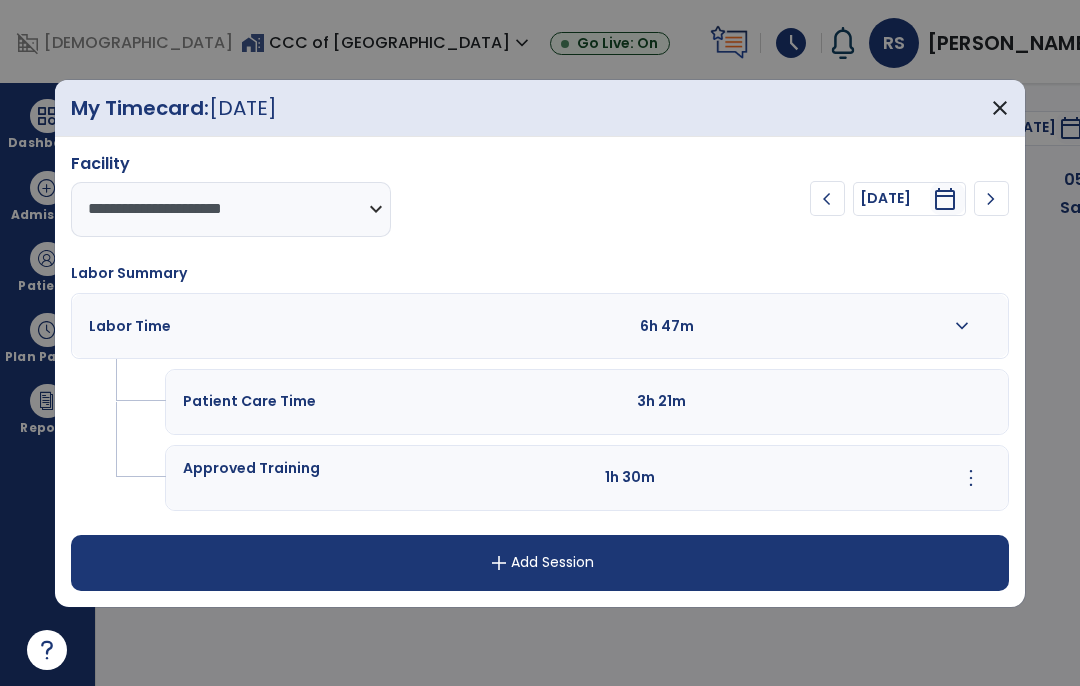 click on "Approved Training  1h 30m  more_vert  Edit   Delete" at bounding box center [587, 478] 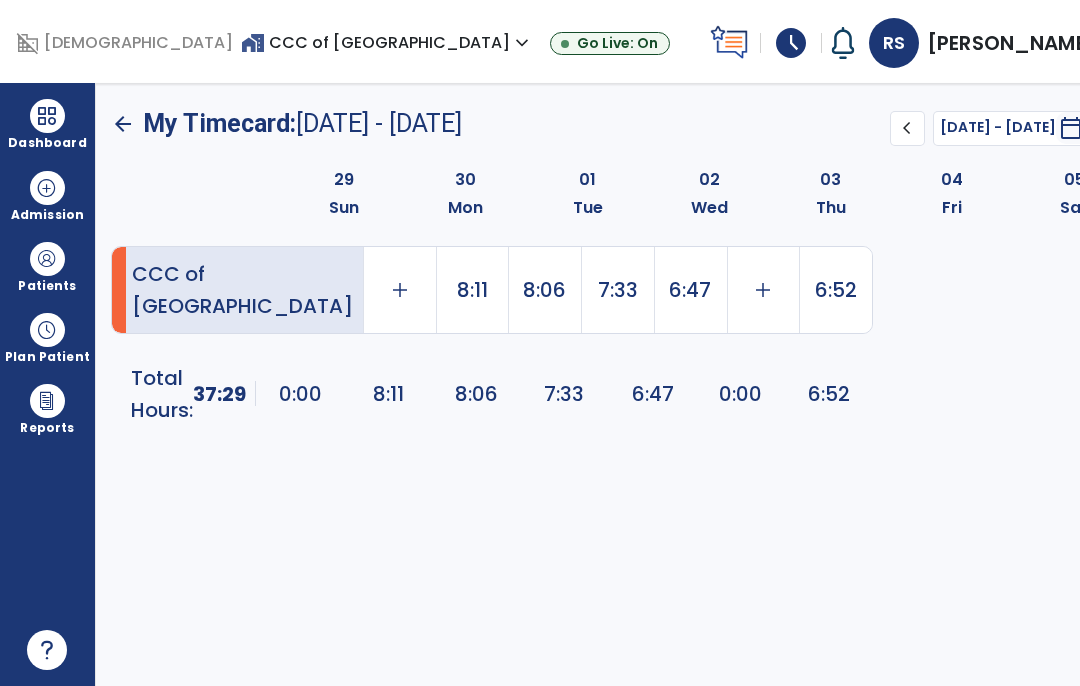 click on "7:33" 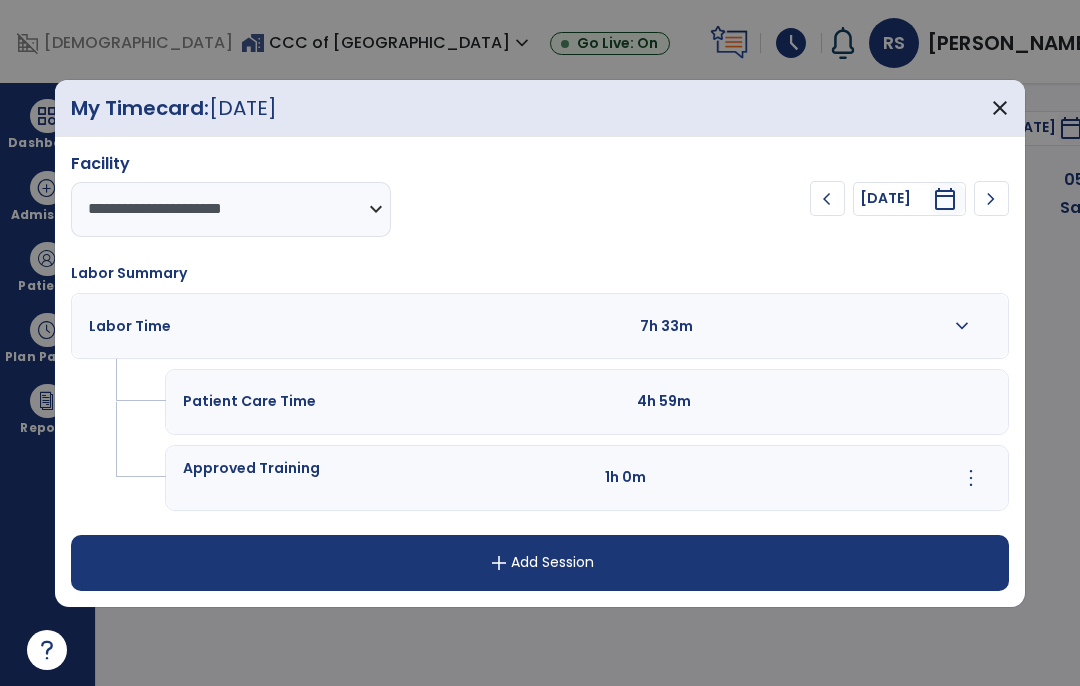 click on "close" at bounding box center (1000, 108) 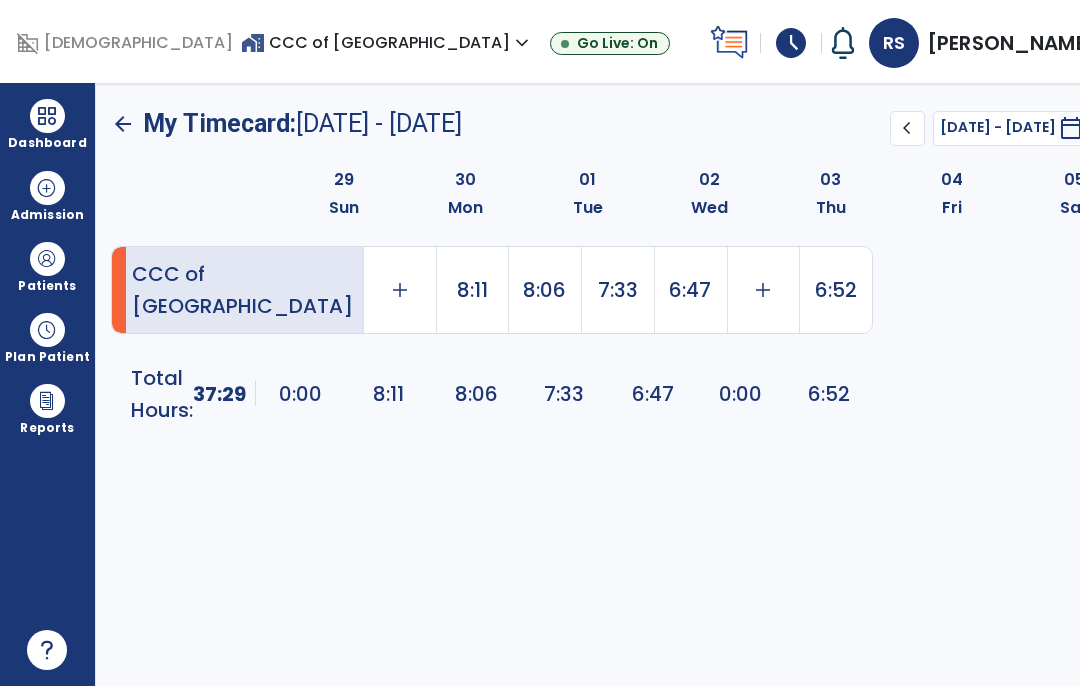 click on "8:11" 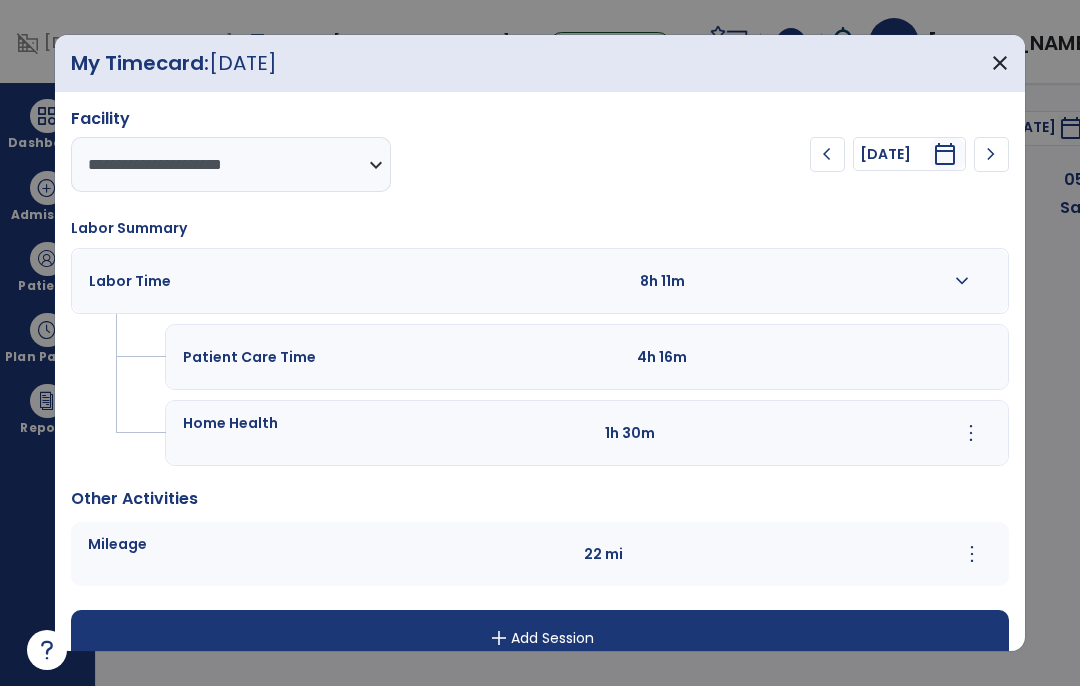 click on "close" at bounding box center [1000, 63] 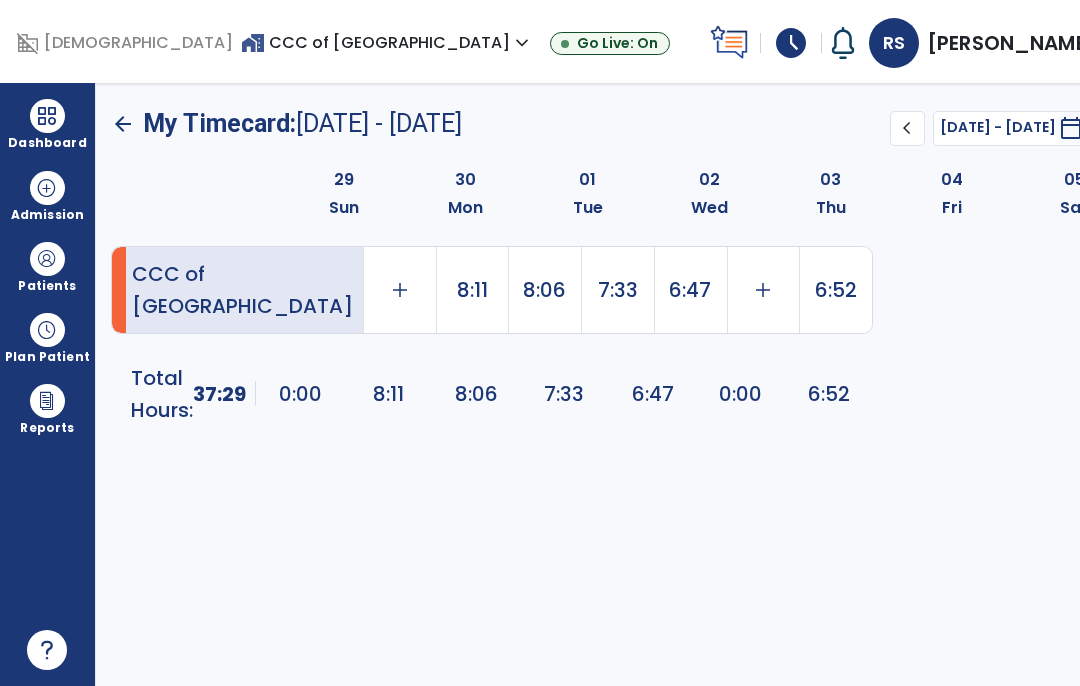 click on "8:11" 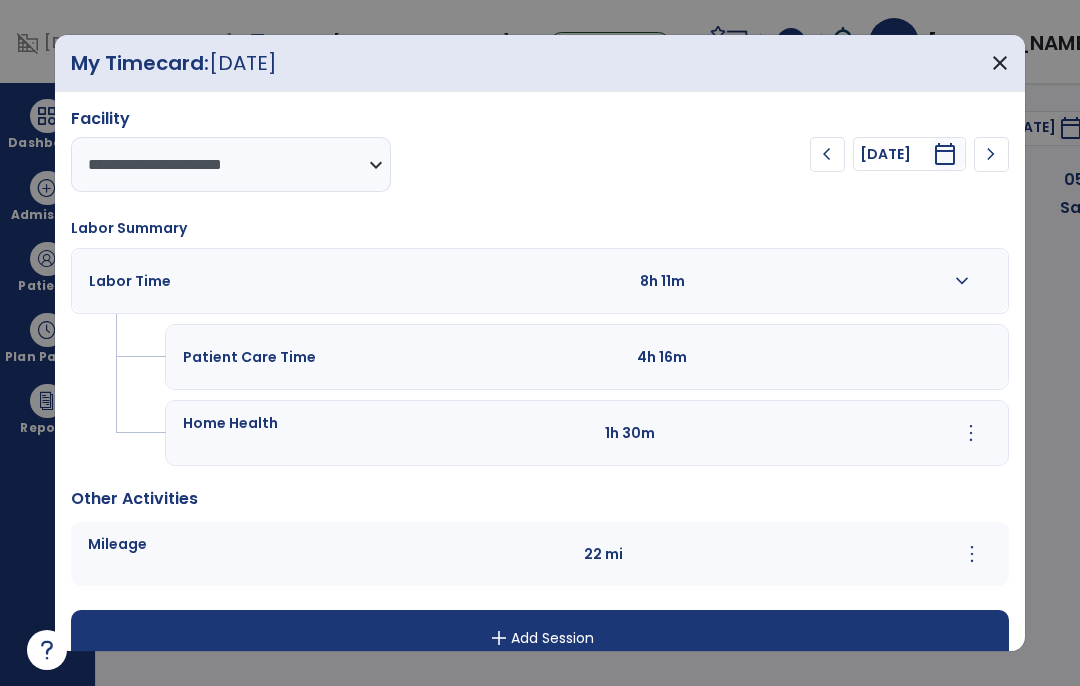 click on "close" at bounding box center (1000, 63) 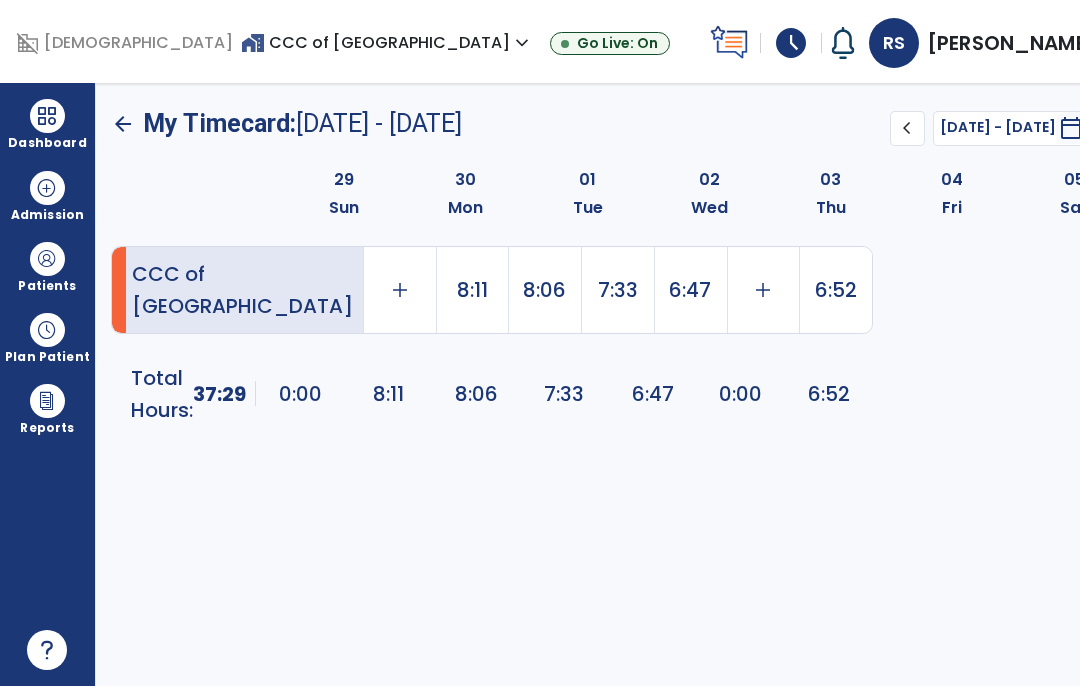 click on "8:06" 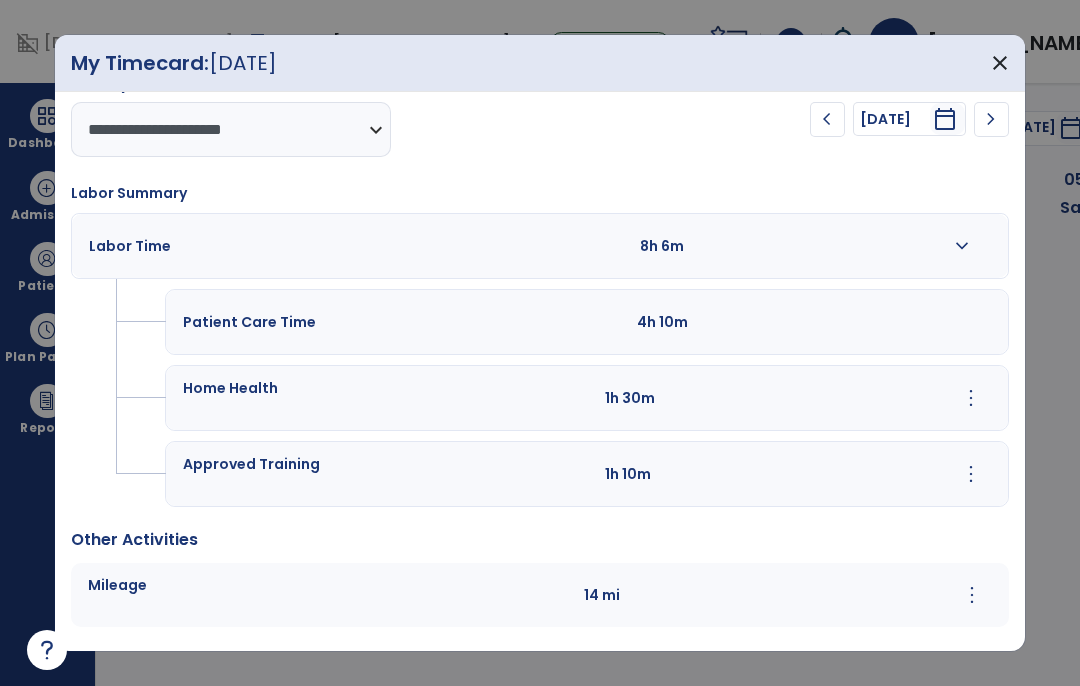 scroll, scrollTop: 34, scrollLeft: 0, axis: vertical 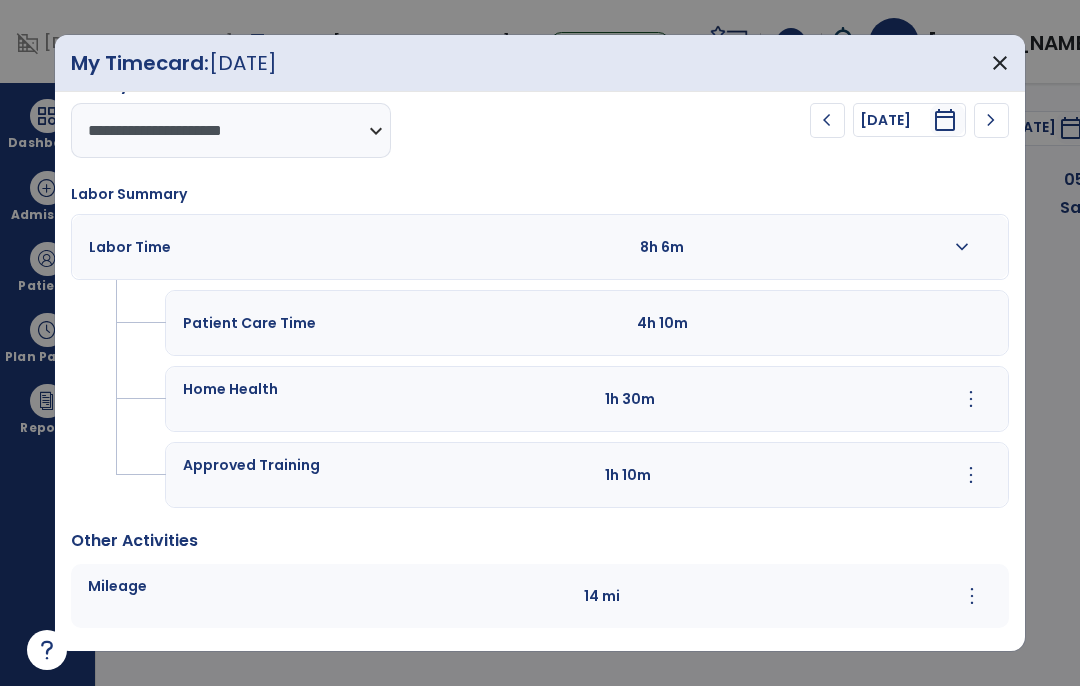 click on "close" at bounding box center [1000, 63] 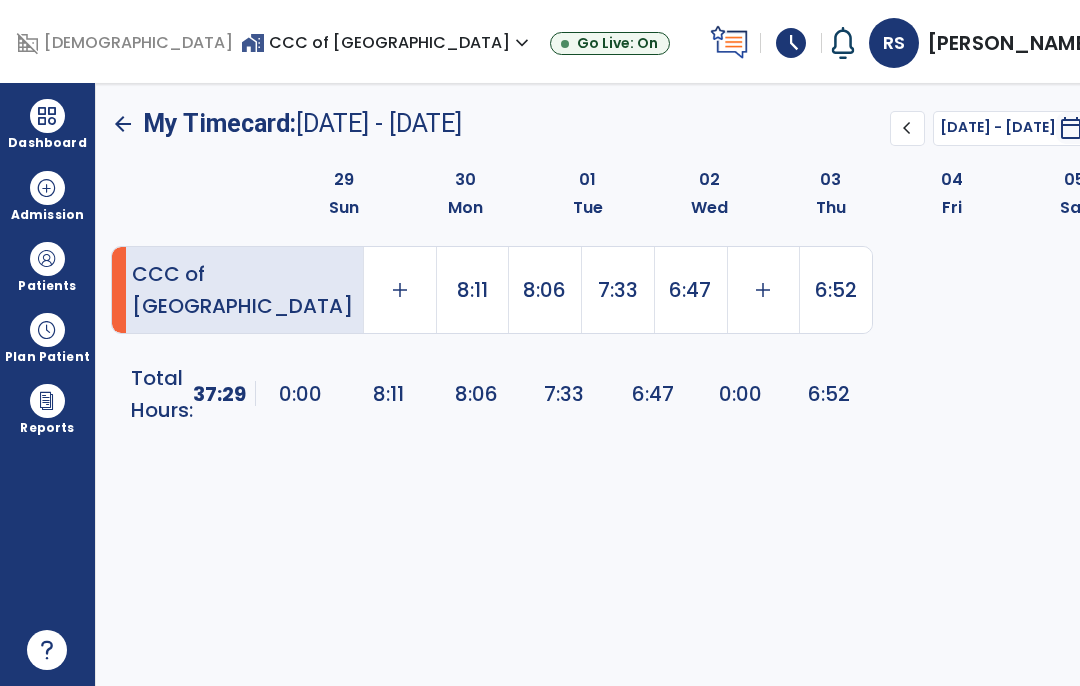 click at bounding box center (47, 116) 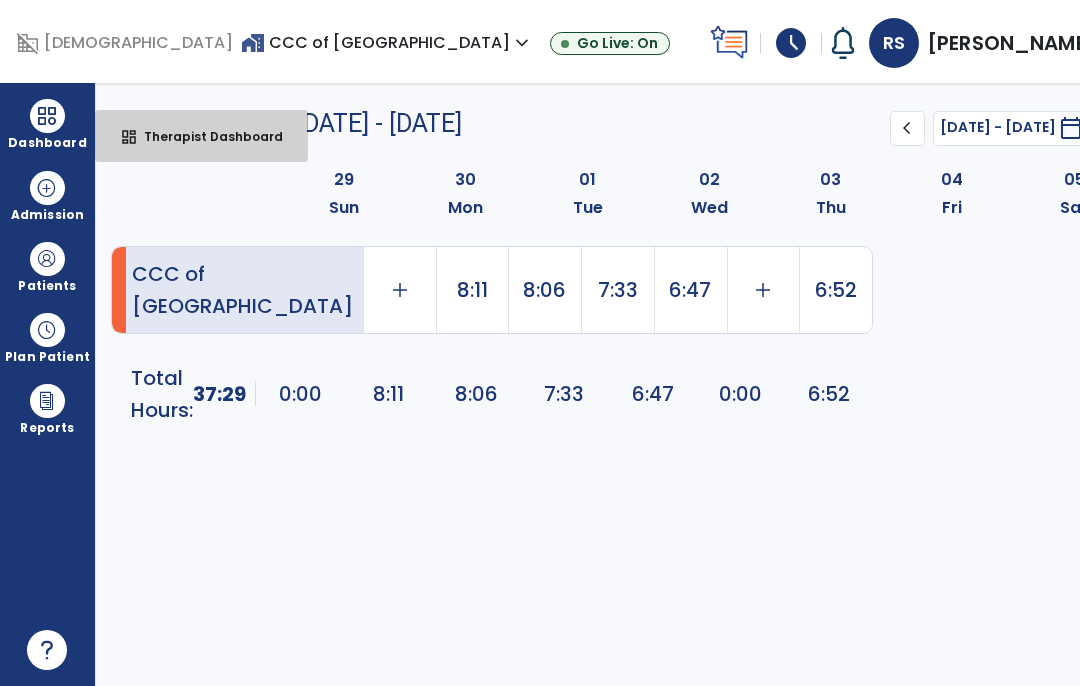 click on "Therapist Dashboard" at bounding box center [205, 136] 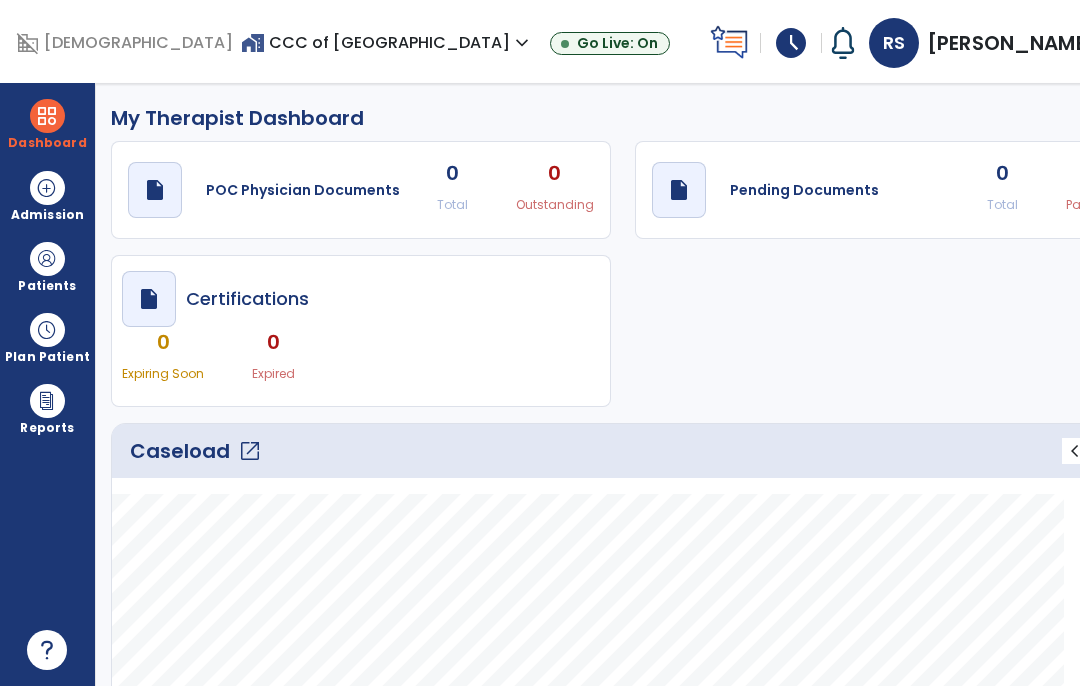 click on "open_in_new" 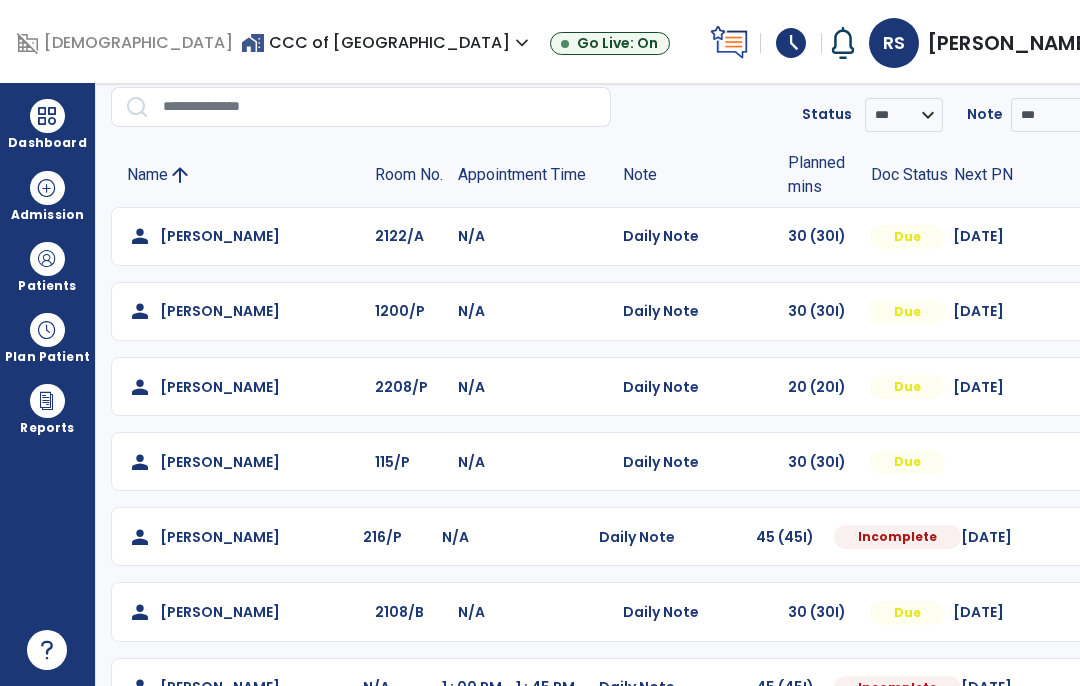 scroll, scrollTop: 77, scrollLeft: 0, axis: vertical 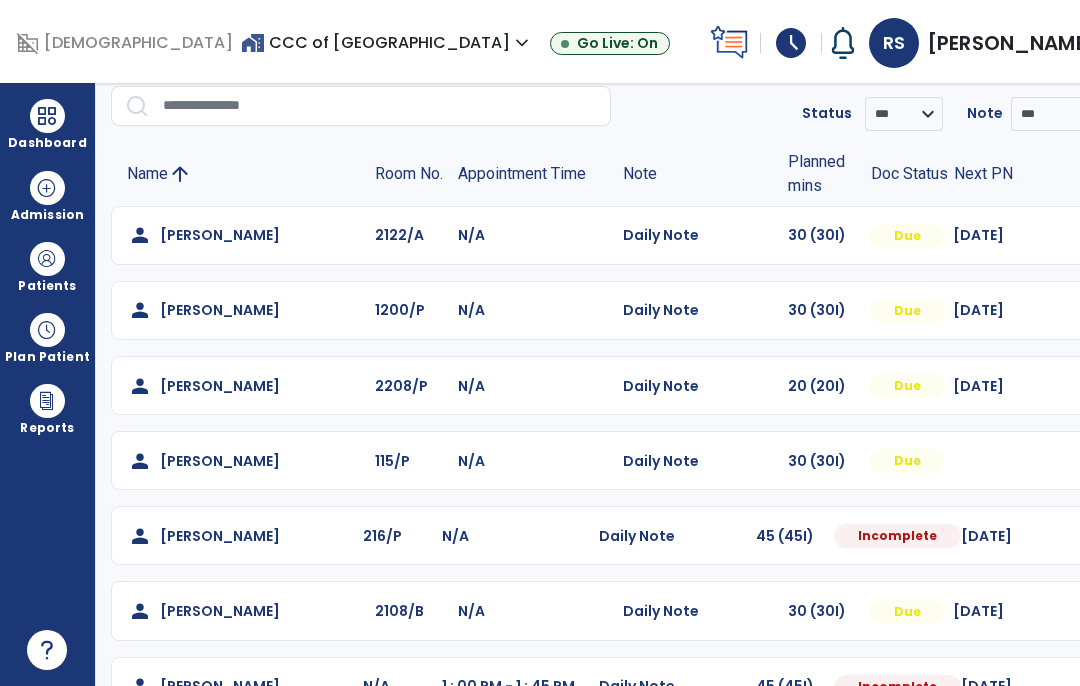 click on "Mark Visit As Complete   Reset Note   Open Document   G + C Mins" 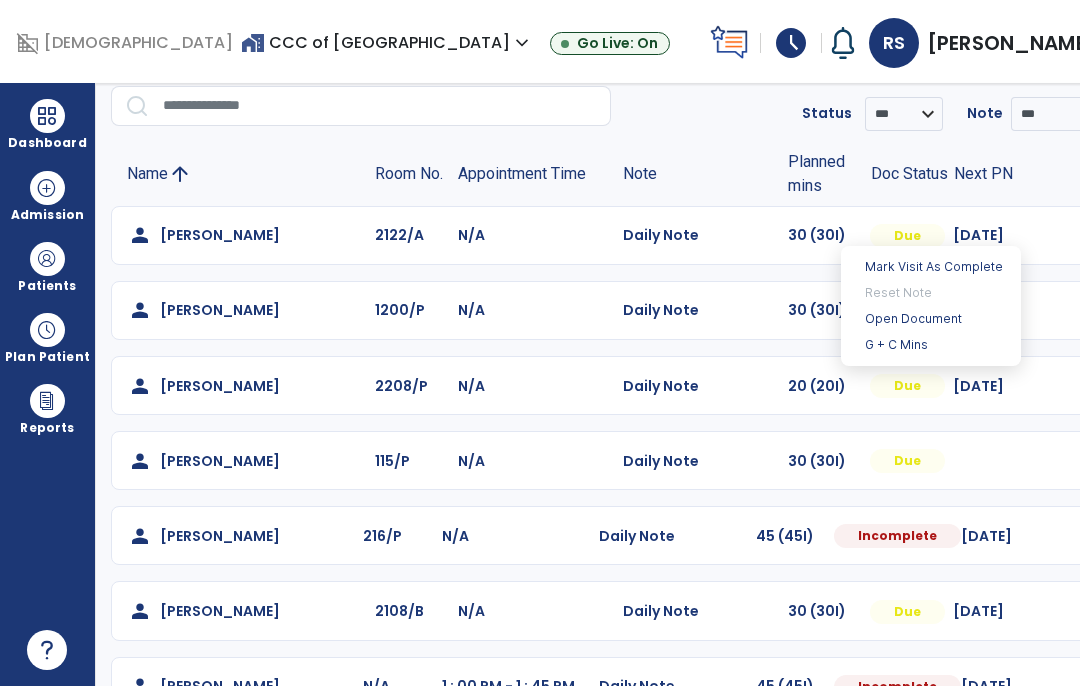 click on "Open Document" at bounding box center (931, 319) 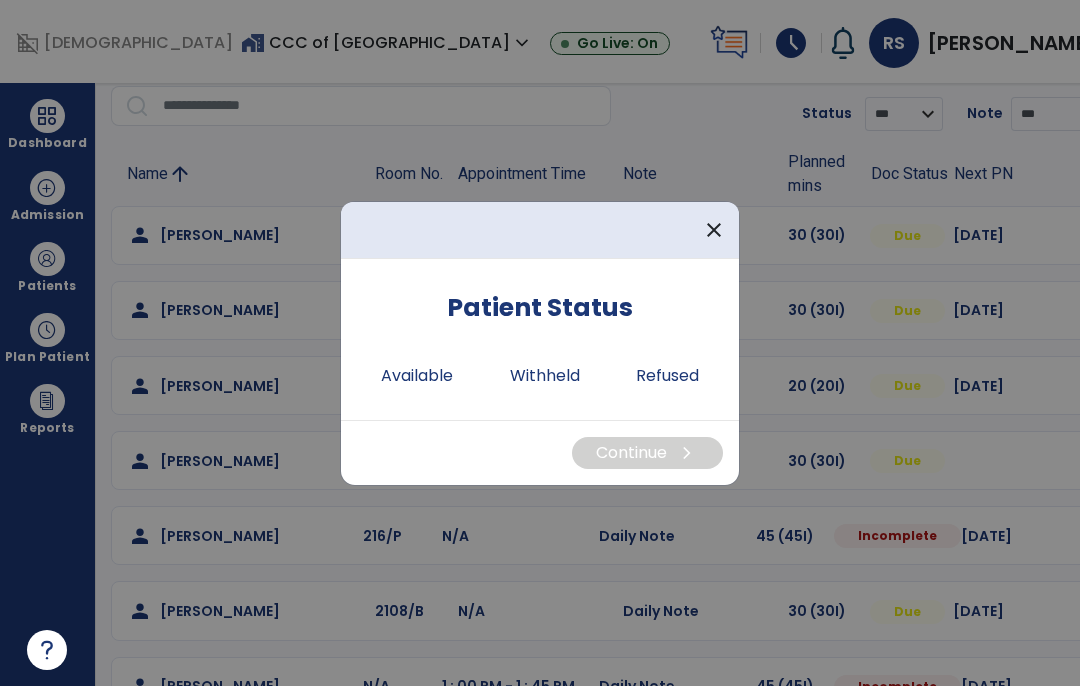 click on "Withheld" at bounding box center (545, 376) 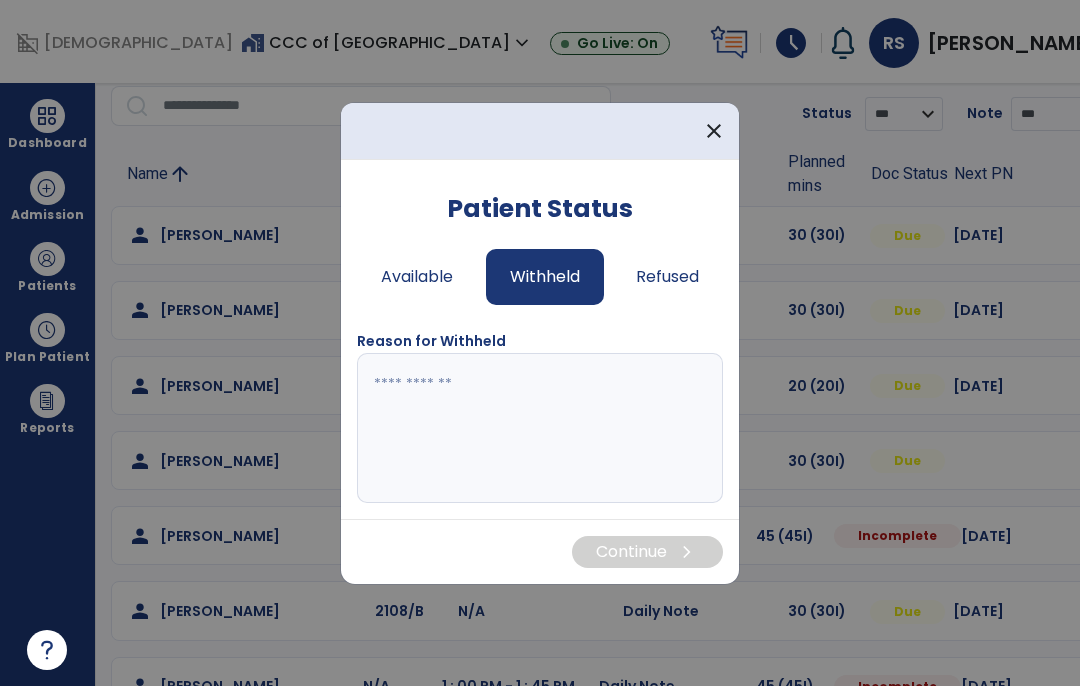 click at bounding box center (540, 428) 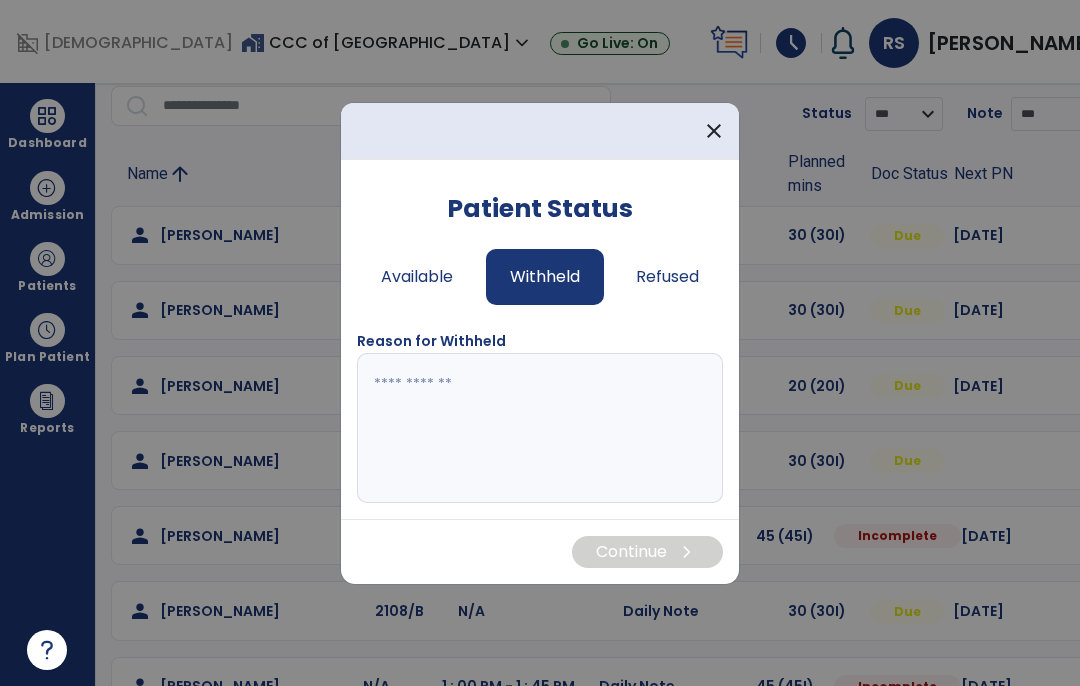 type on "*" 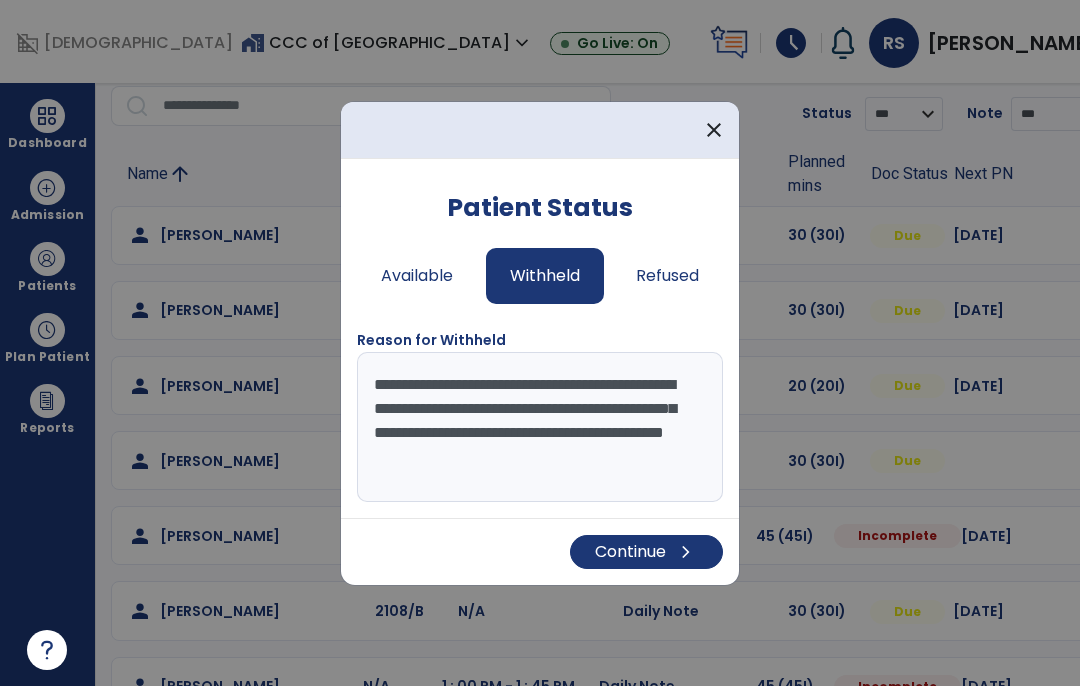 click on "**********" at bounding box center [540, 427] 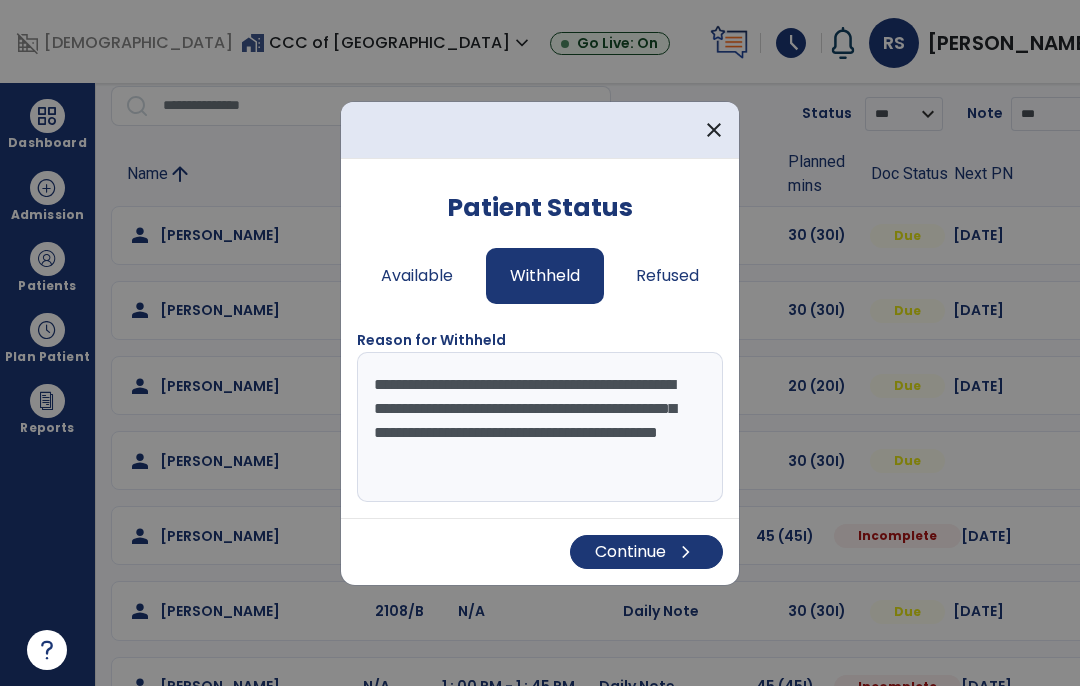 click on "**********" at bounding box center (540, 427) 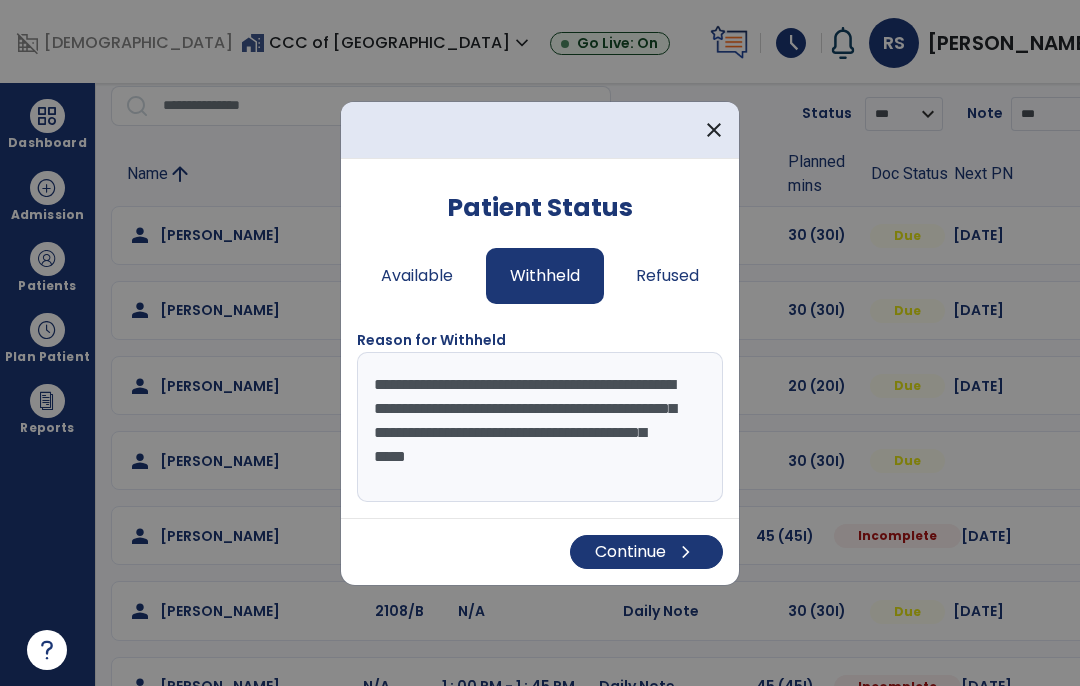 type on "**********" 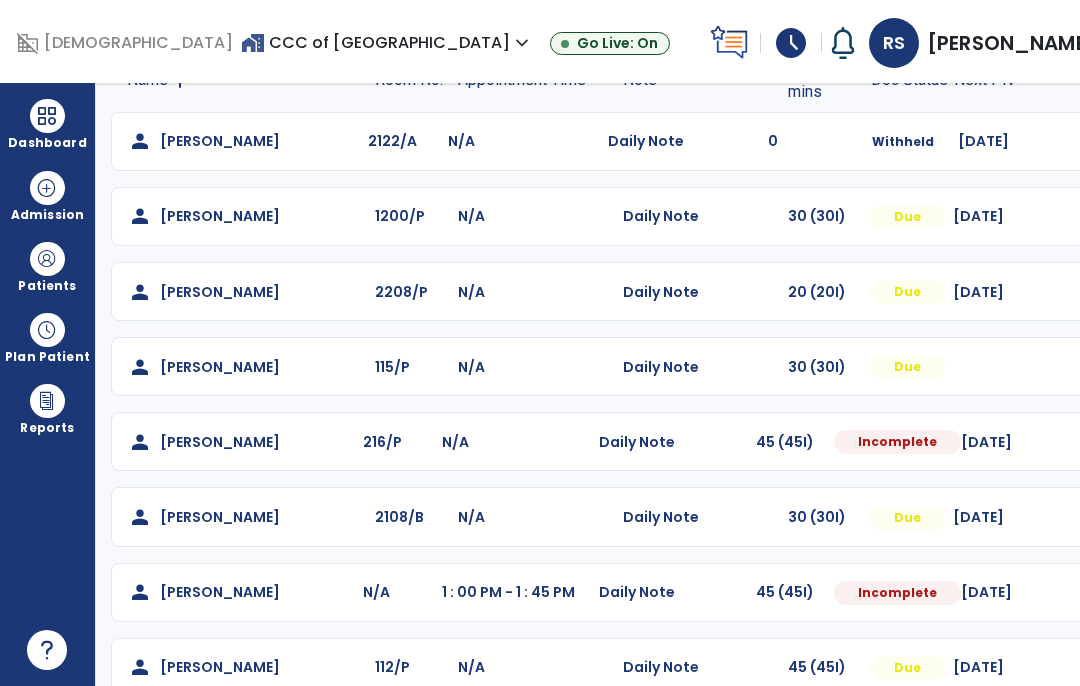 scroll, scrollTop: 173, scrollLeft: 0, axis: vertical 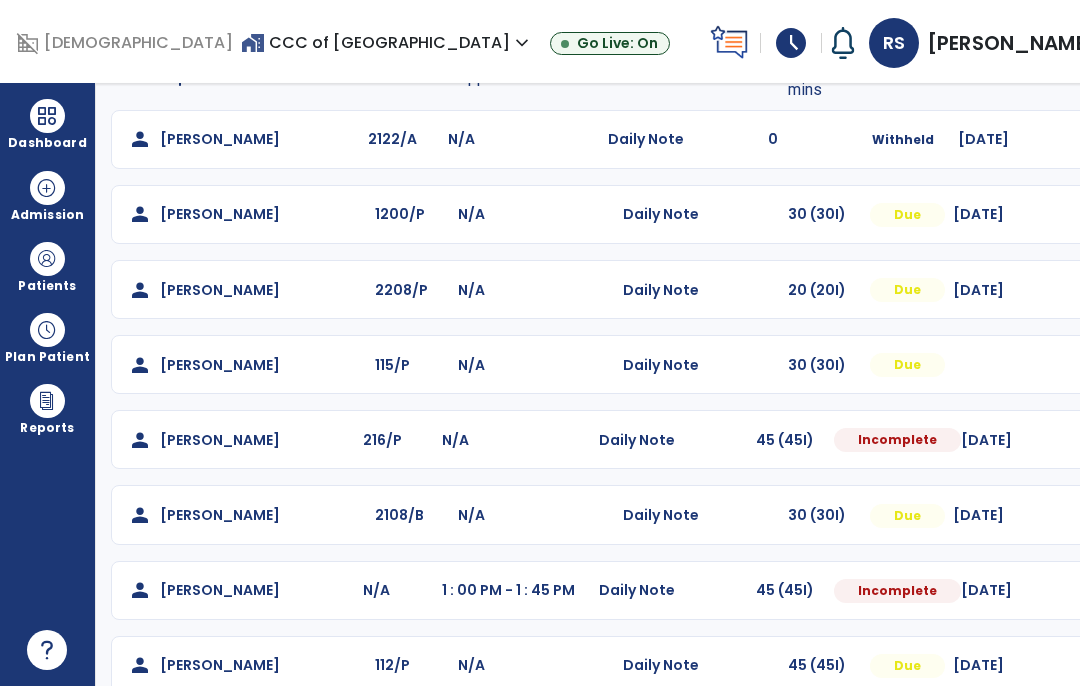 click on "Mark Visit As Complete   Reset Note   Open Document   G + C Mins" 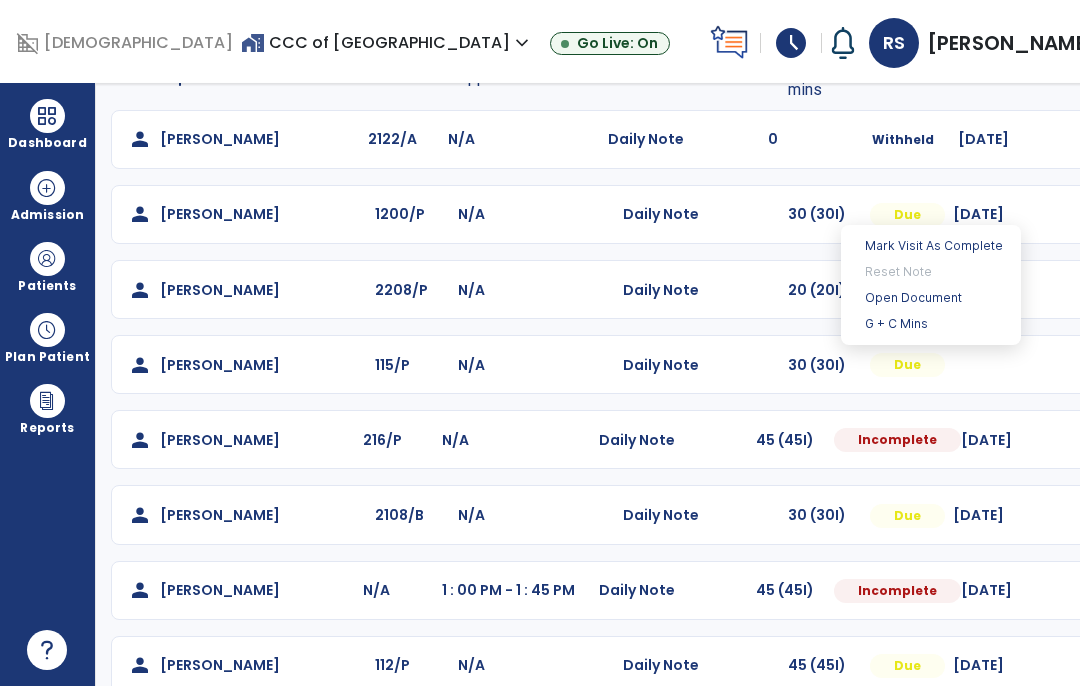 click on "Open Document" at bounding box center [931, 298] 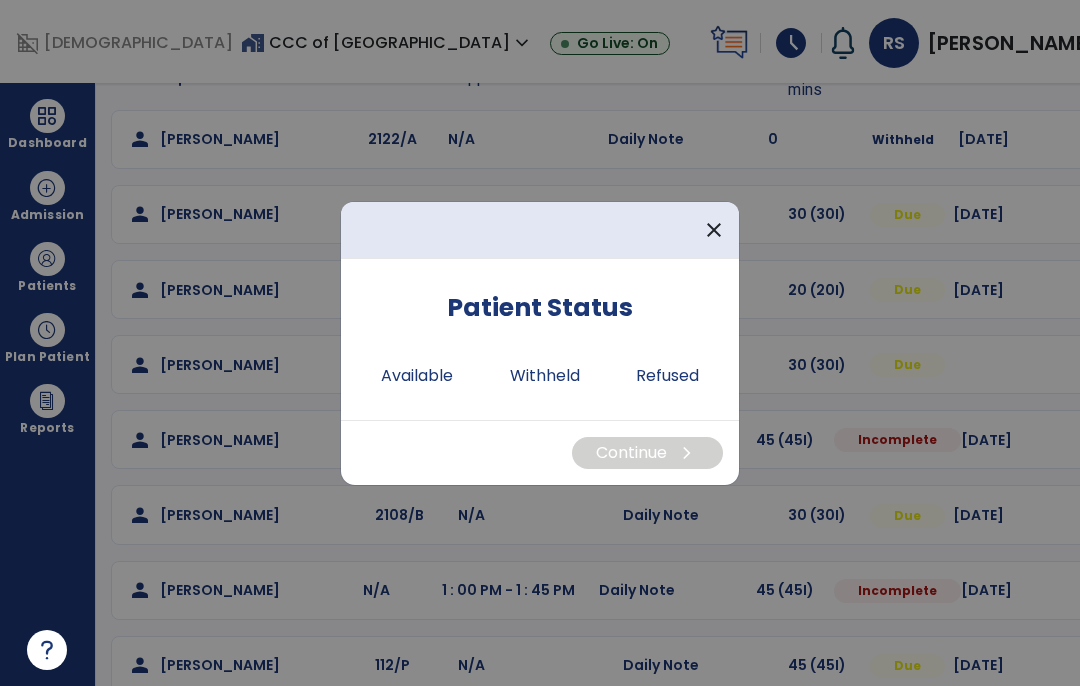 click on "Available" at bounding box center (417, 376) 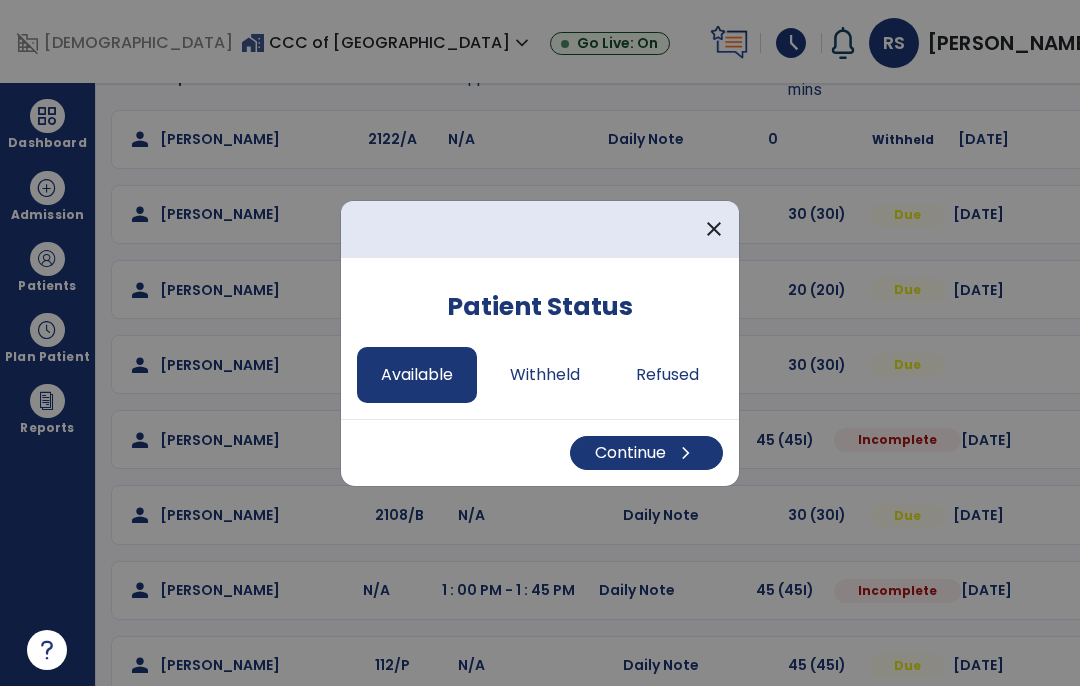 click on "Continue   chevron_right" at bounding box center (646, 453) 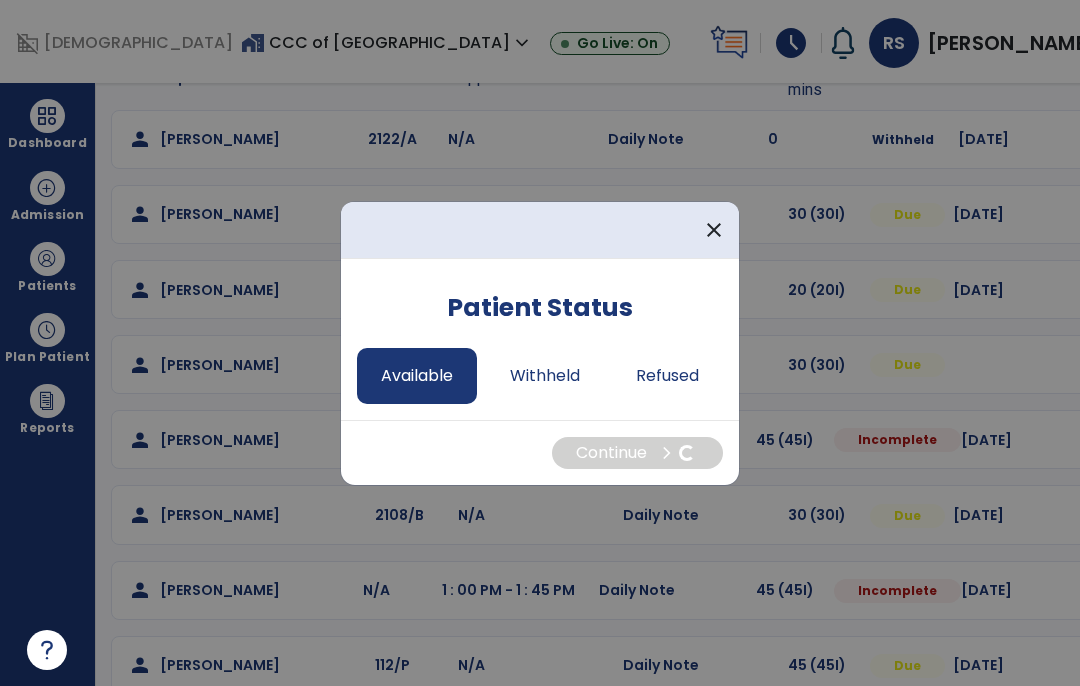 select on "*" 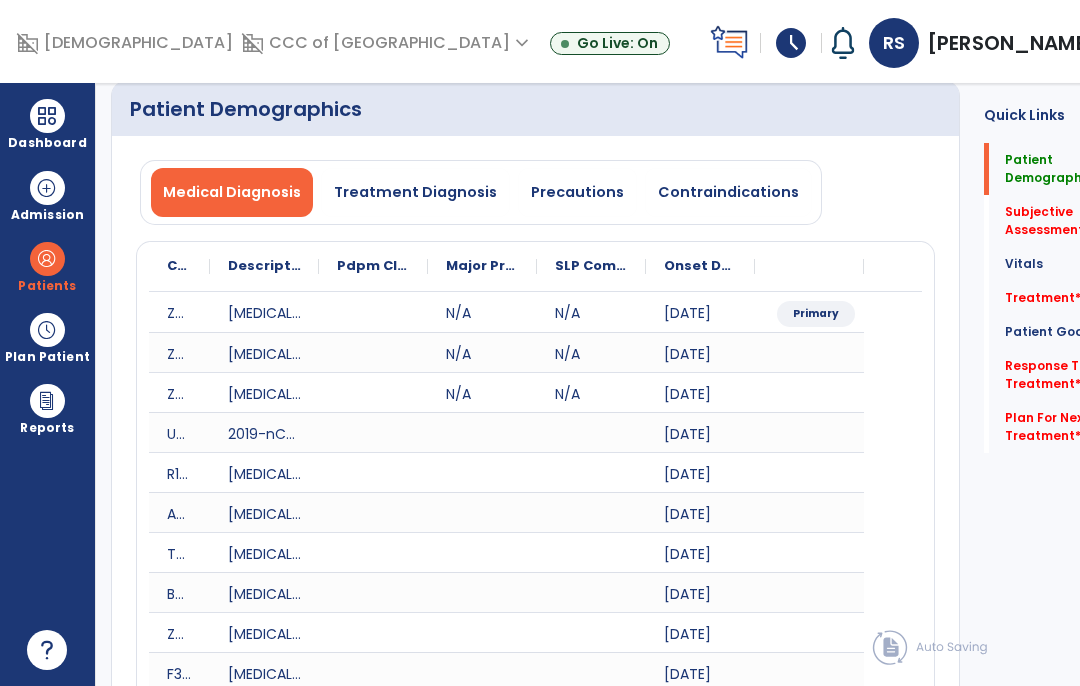click on "Precautions" at bounding box center [577, 192] 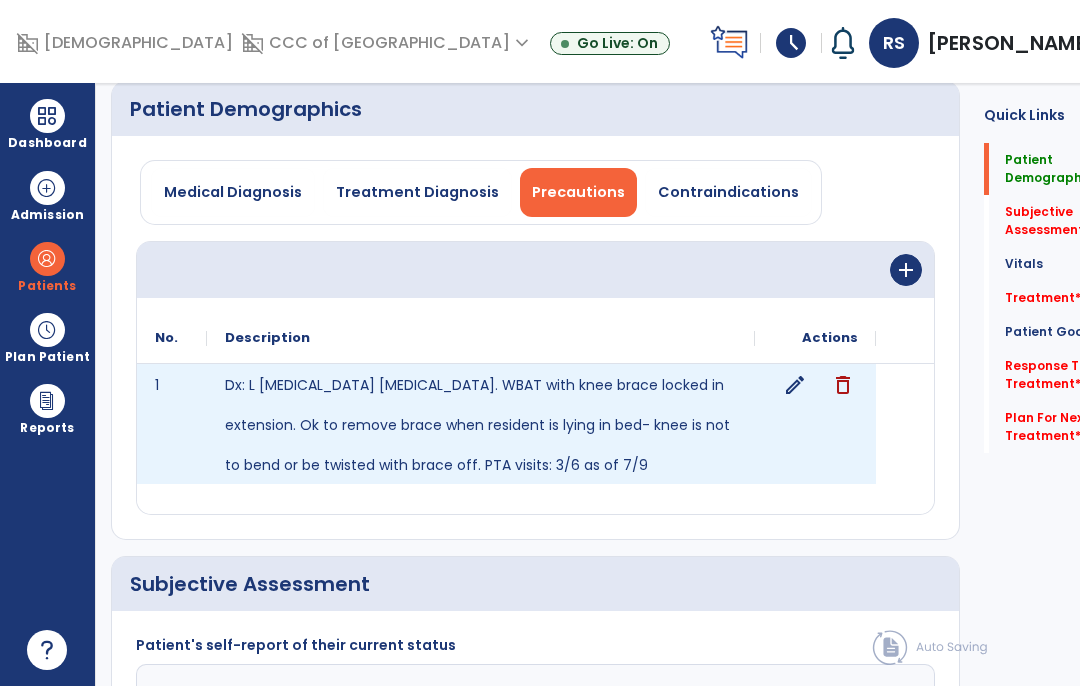 click on "edit" 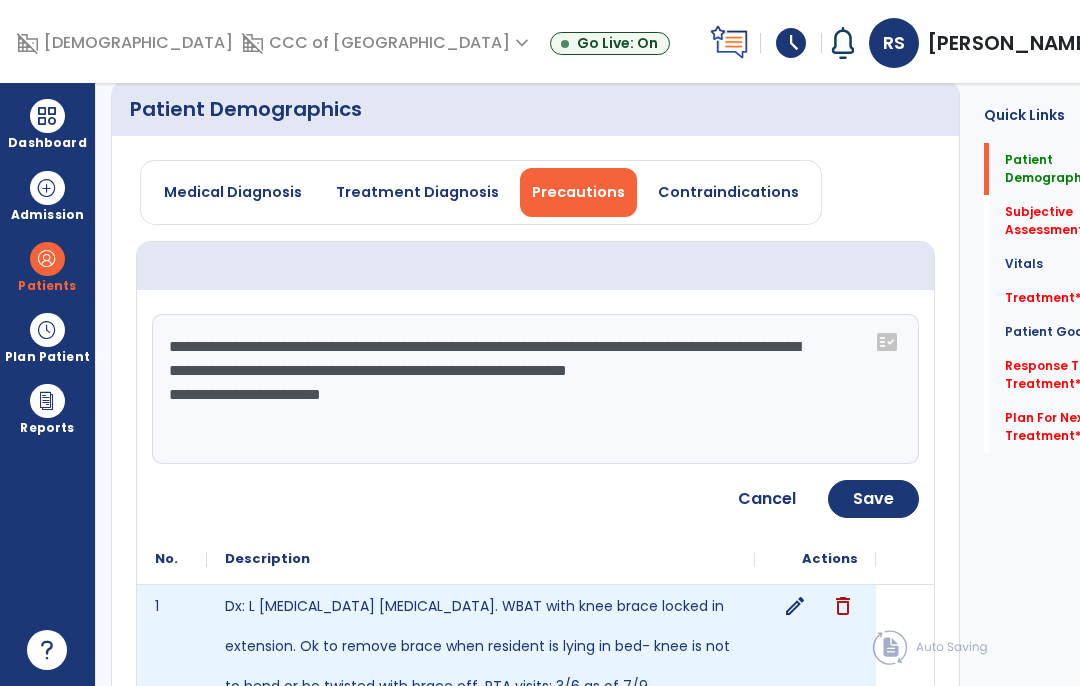 click on "**********" 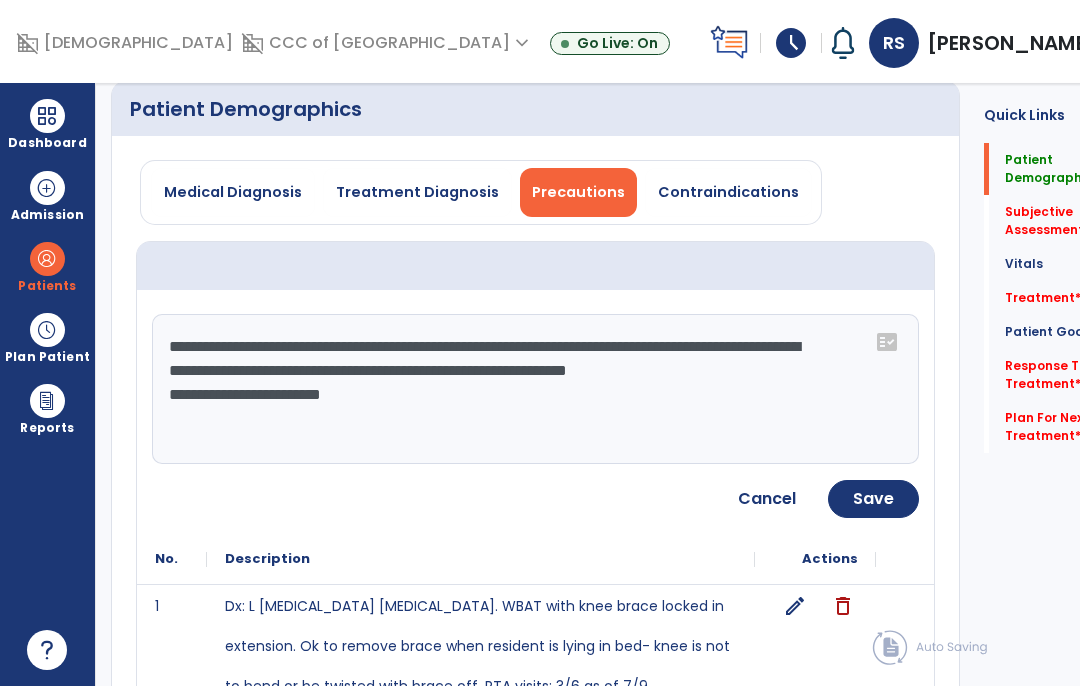 click on "**********" 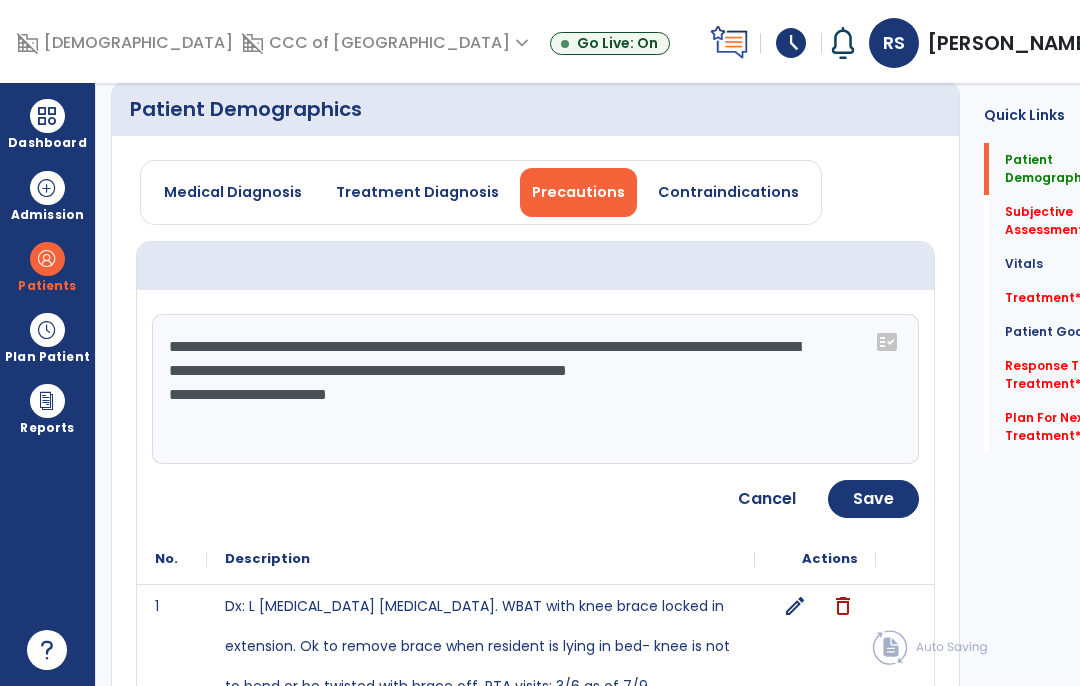 click on "Save" 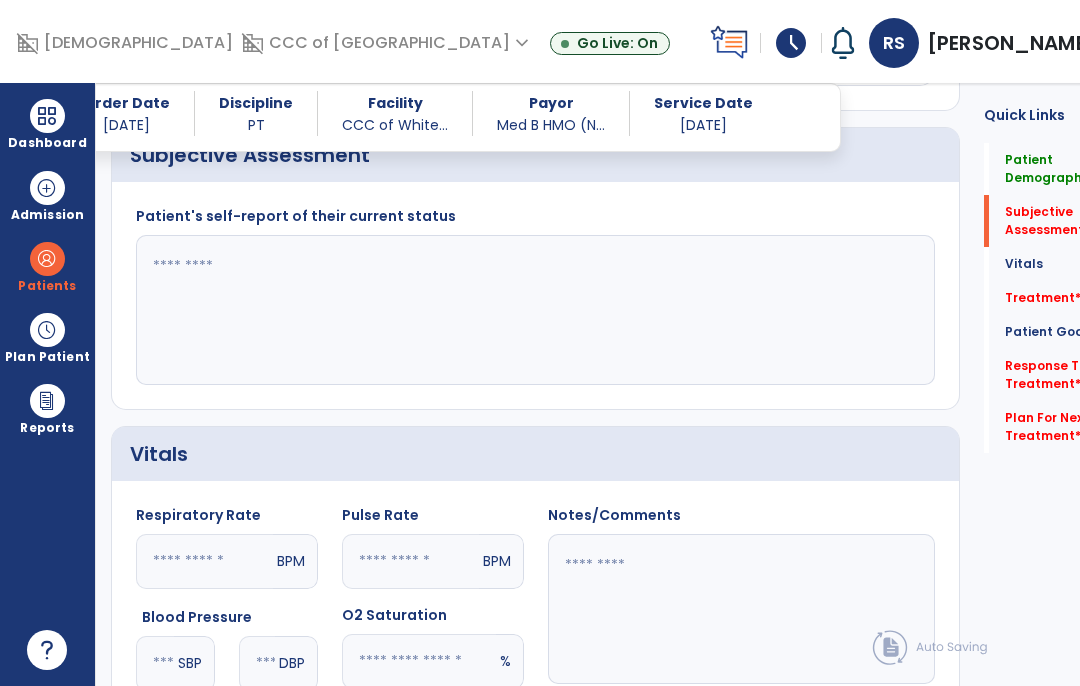 scroll, scrollTop: 584, scrollLeft: 0, axis: vertical 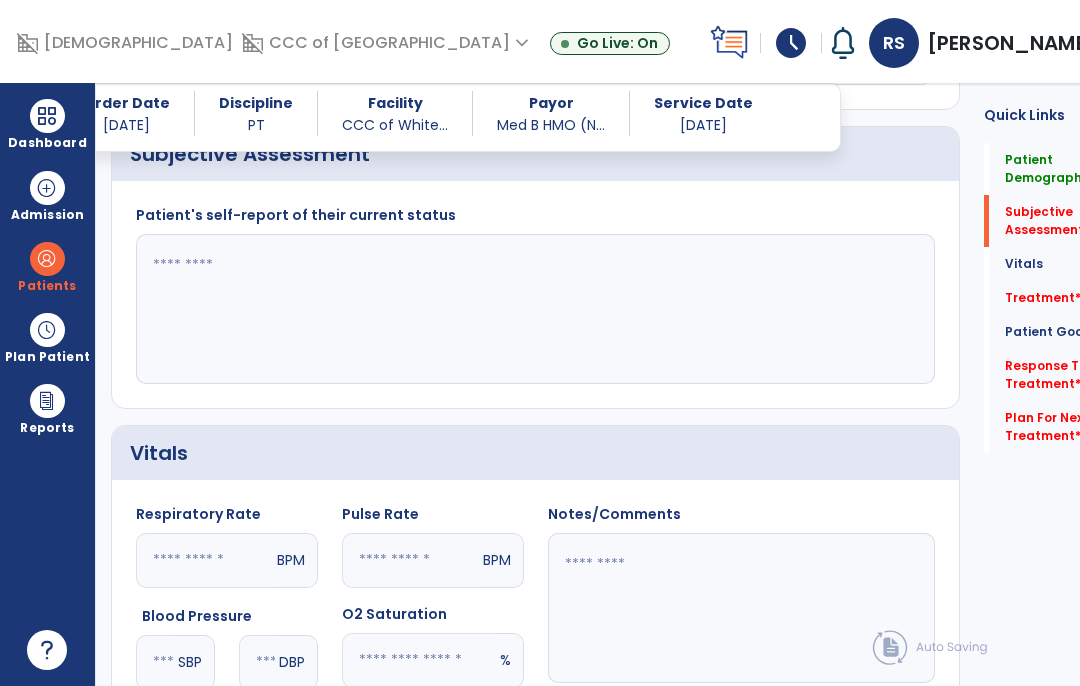 click 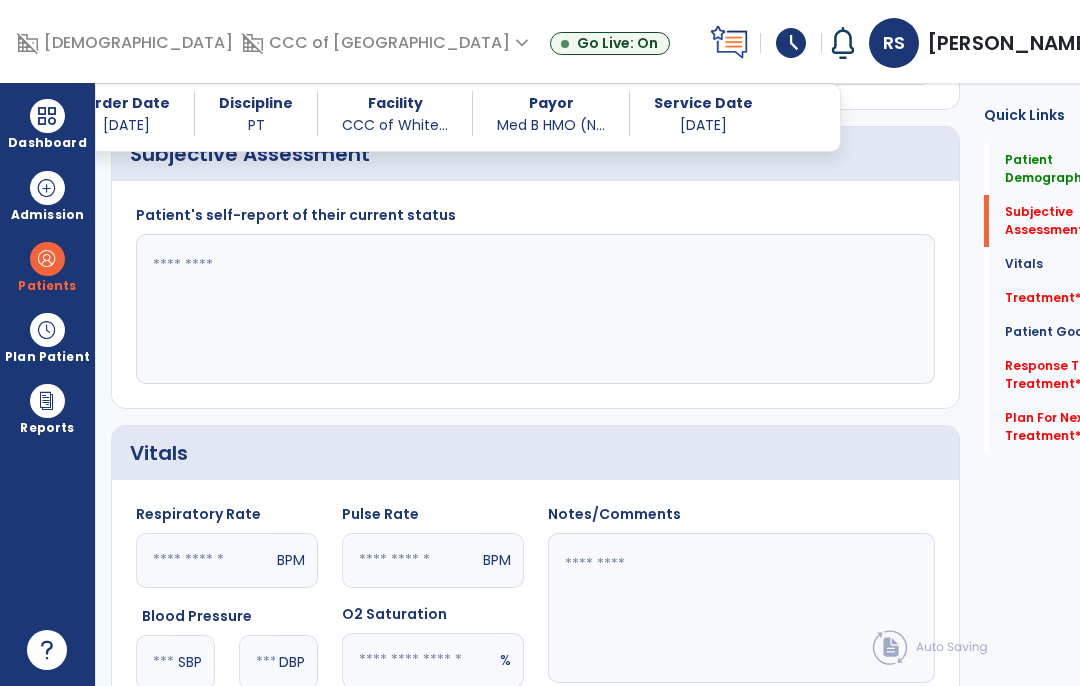 type on "*" 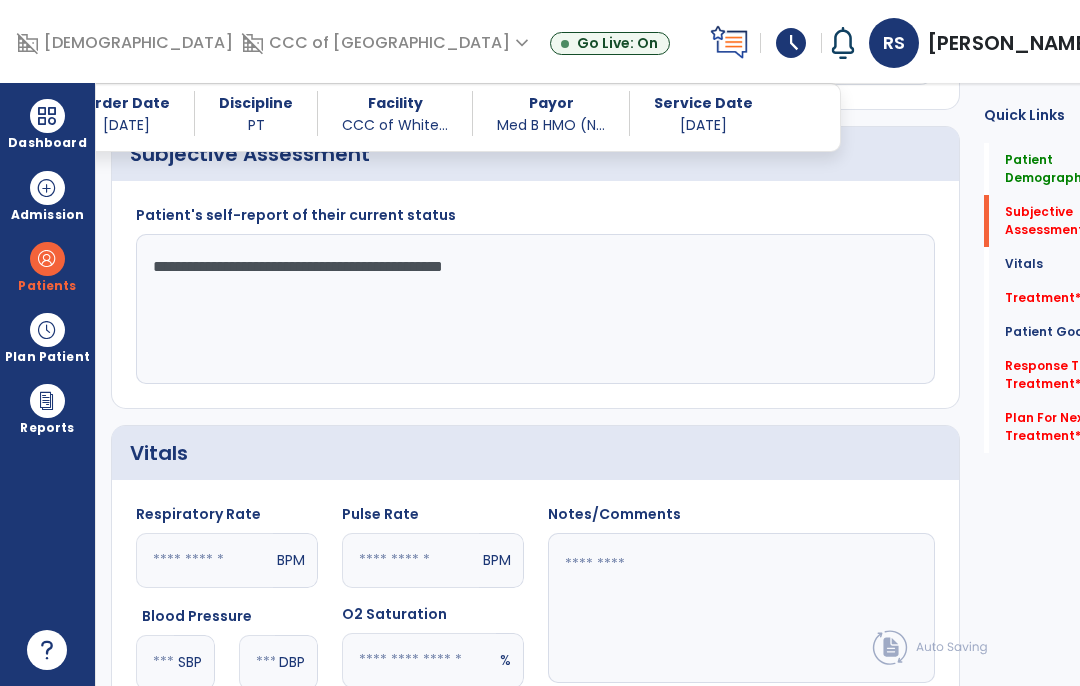 type on "**********" 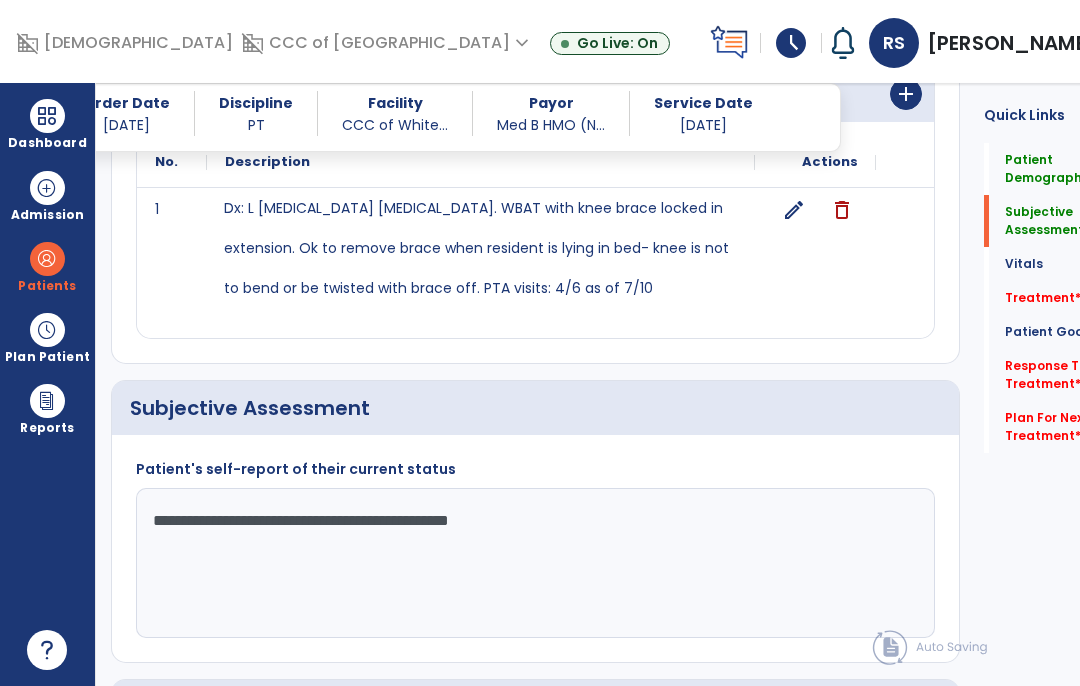 scroll, scrollTop: 434, scrollLeft: 0, axis: vertical 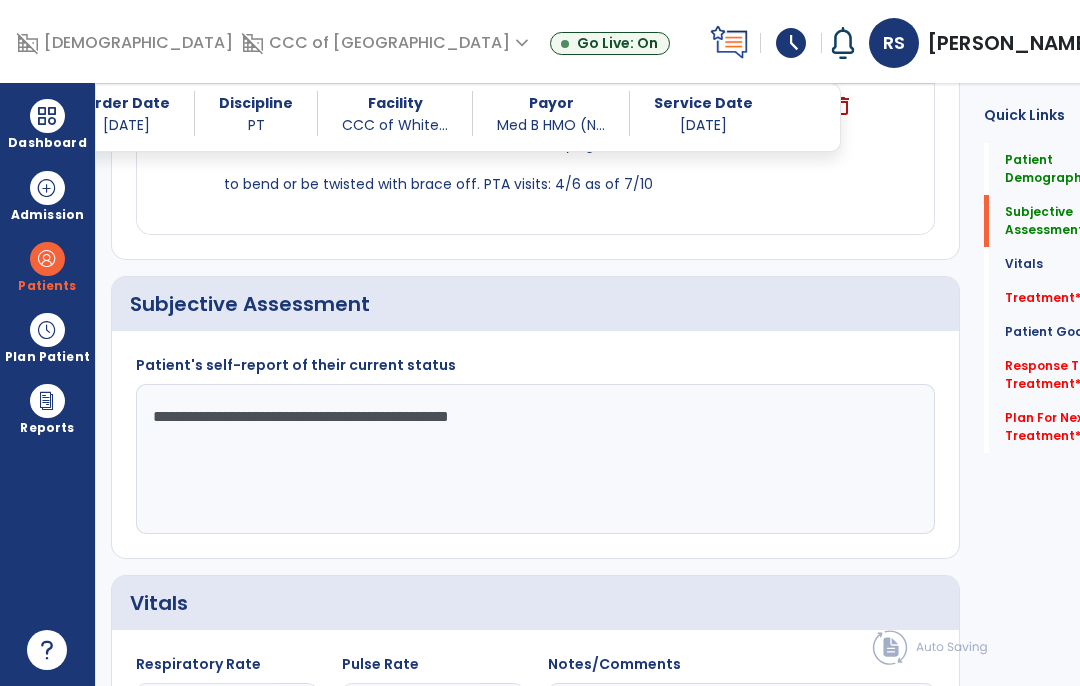 click on "**********" 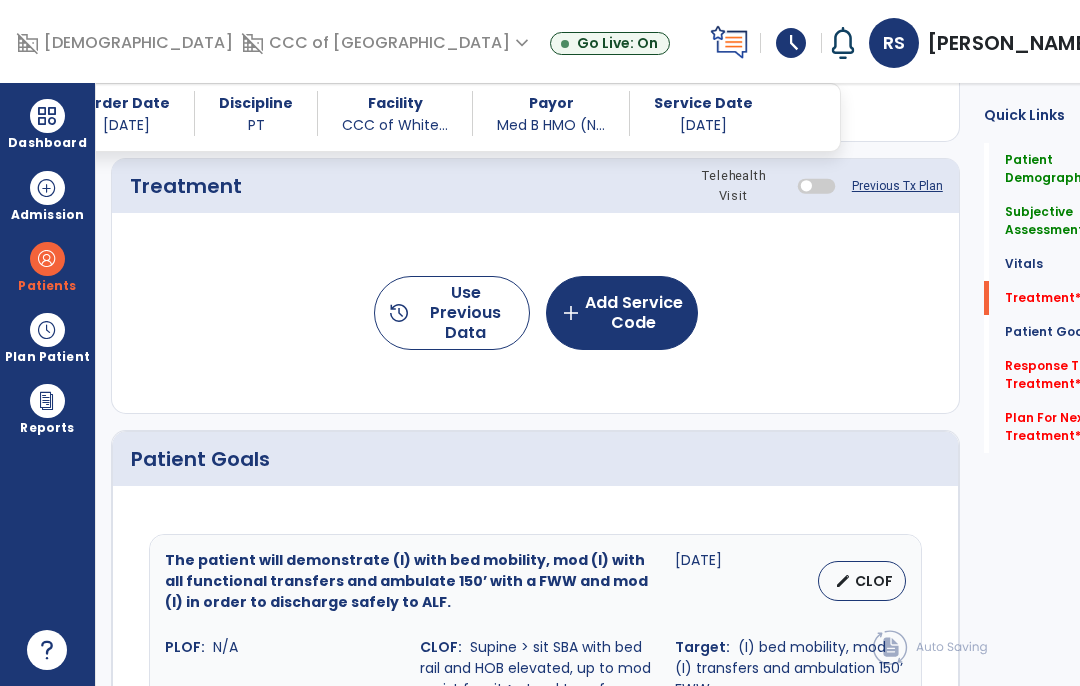 scroll, scrollTop: 1276, scrollLeft: 0, axis: vertical 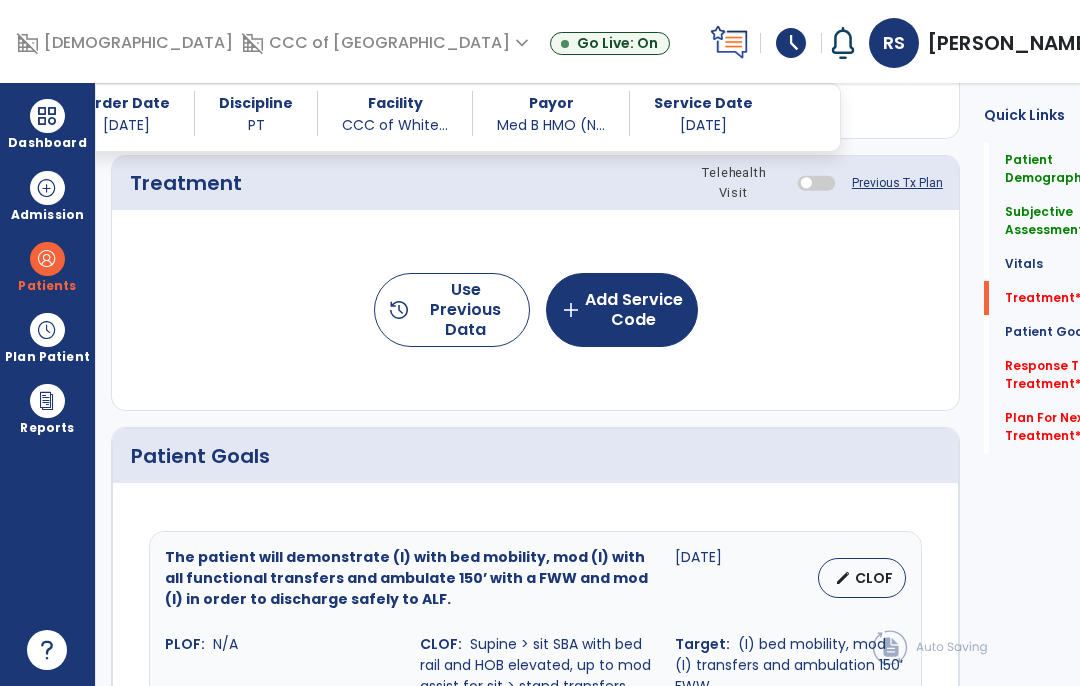 type on "**********" 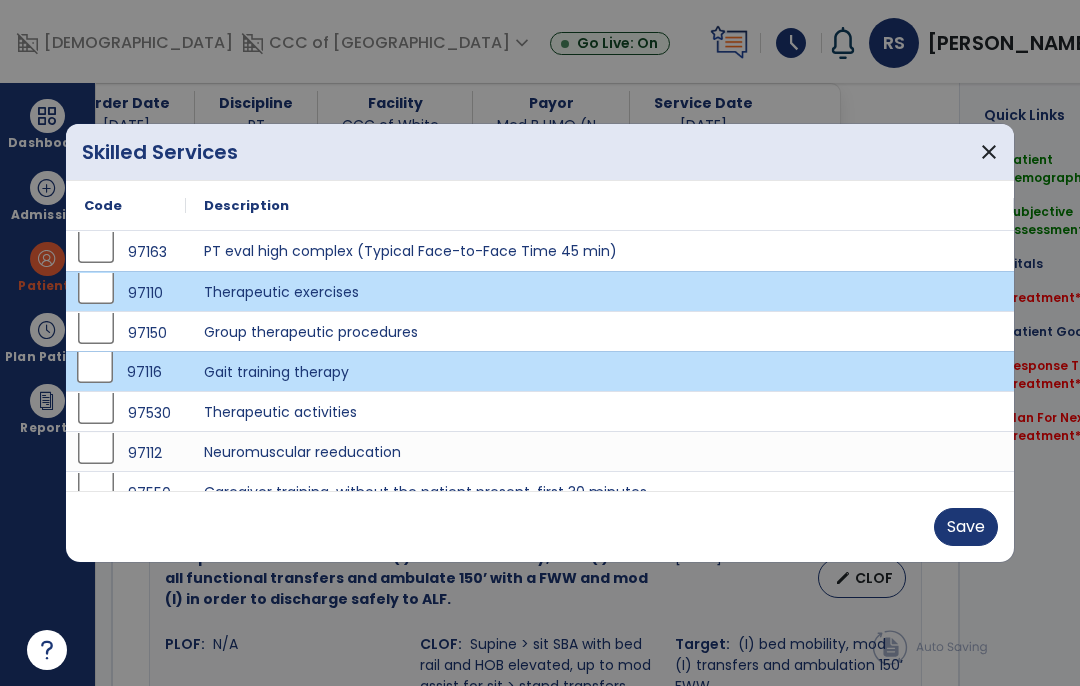 click on "Save" at bounding box center [966, 527] 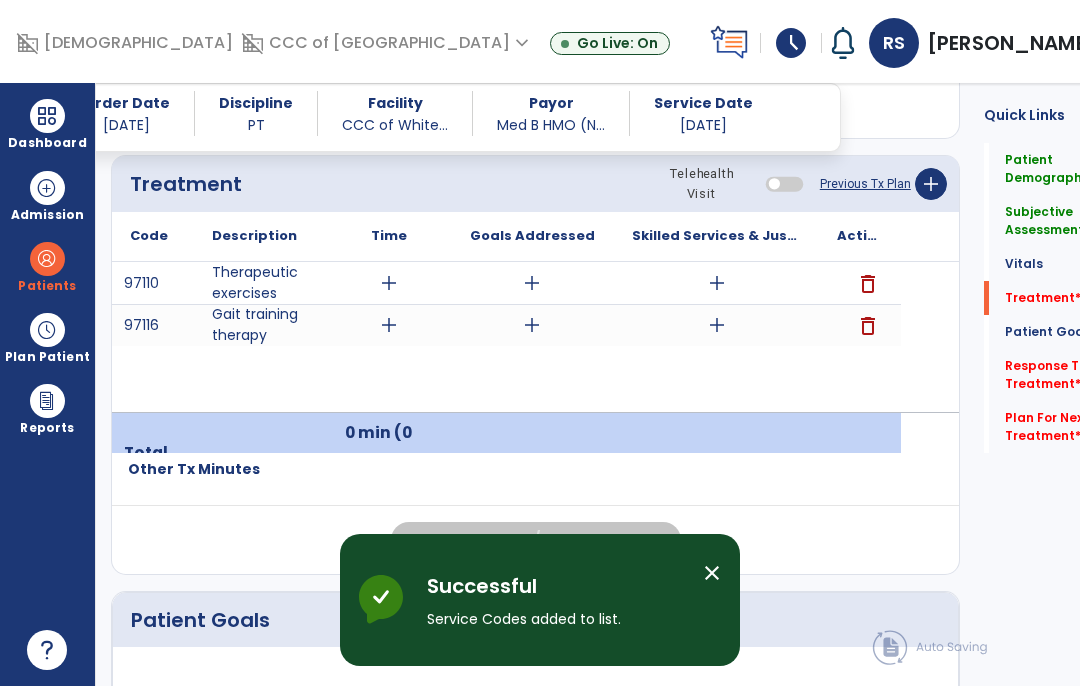 click on "add" at bounding box center (717, 325) 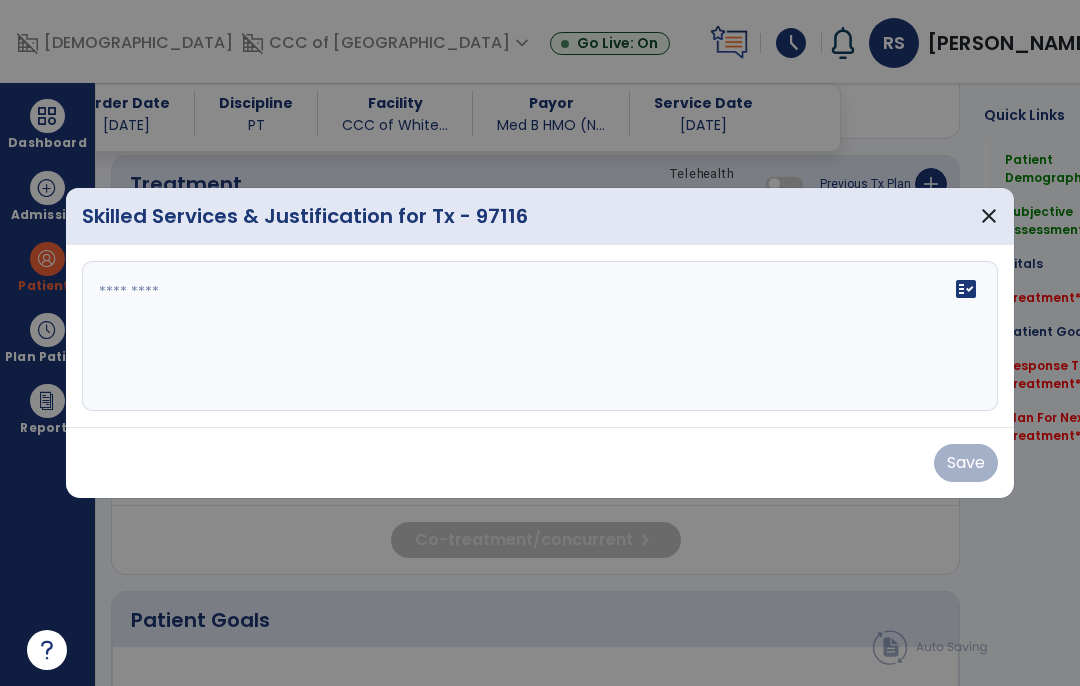 click on "fact_check" at bounding box center [540, 336] 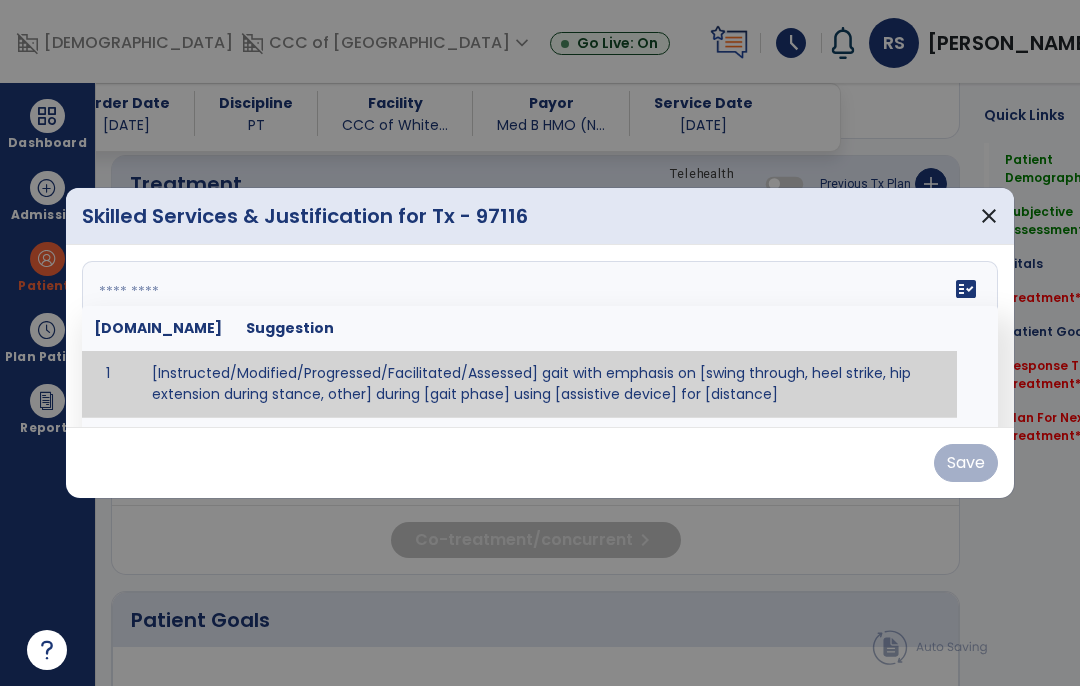 click at bounding box center (540, 336) 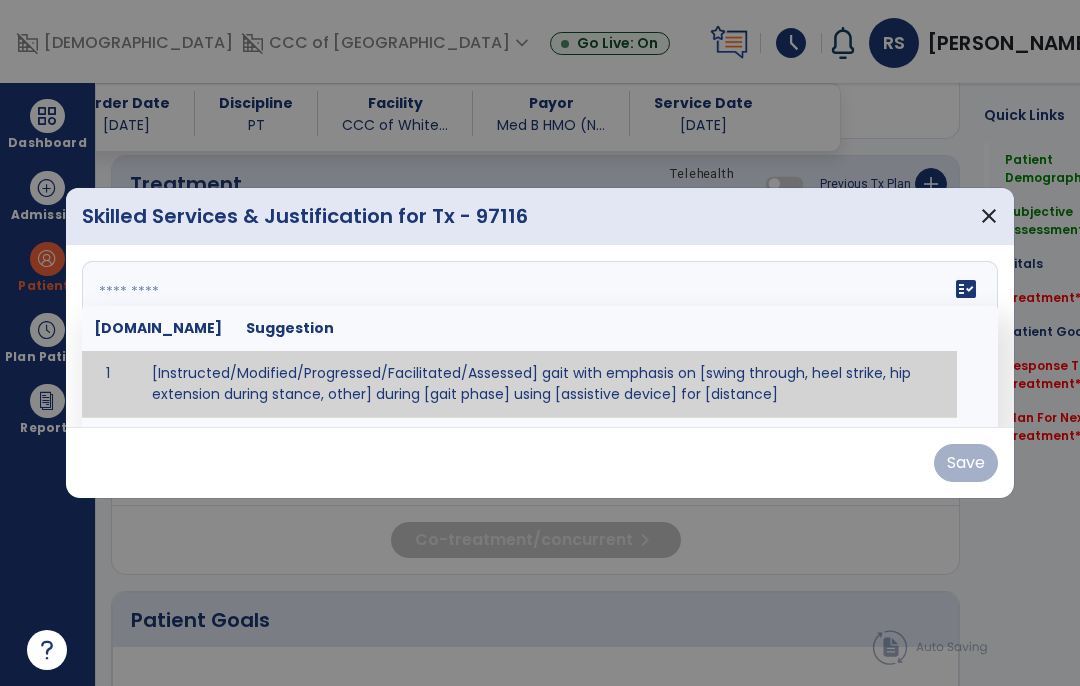 paste on "**********" 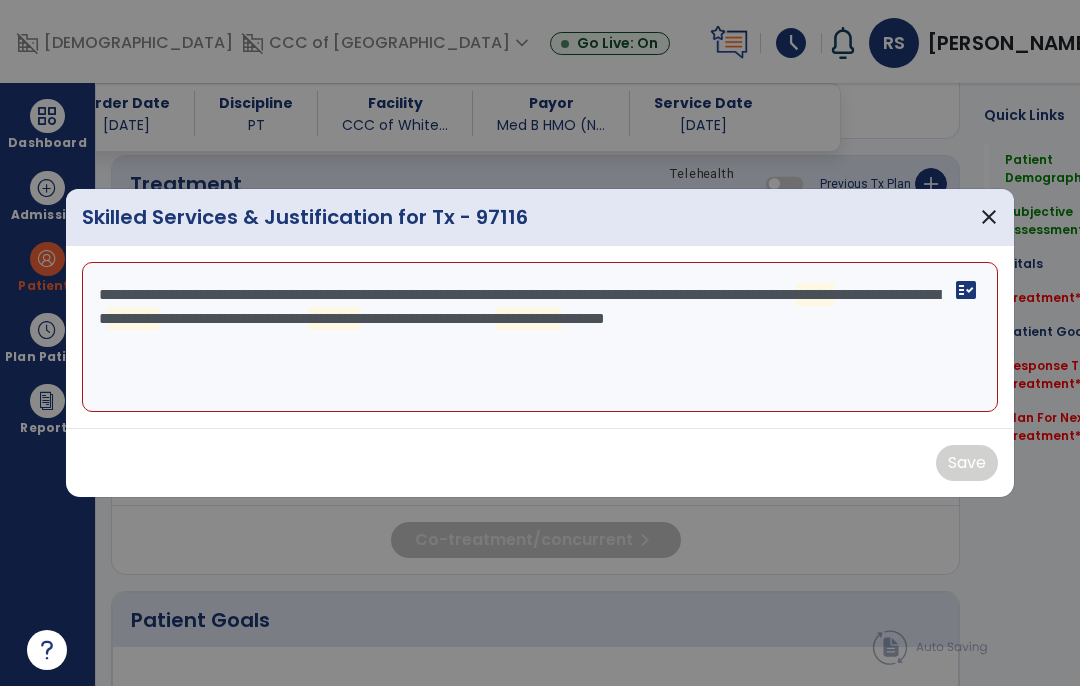 click on "**********" at bounding box center (540, 337) 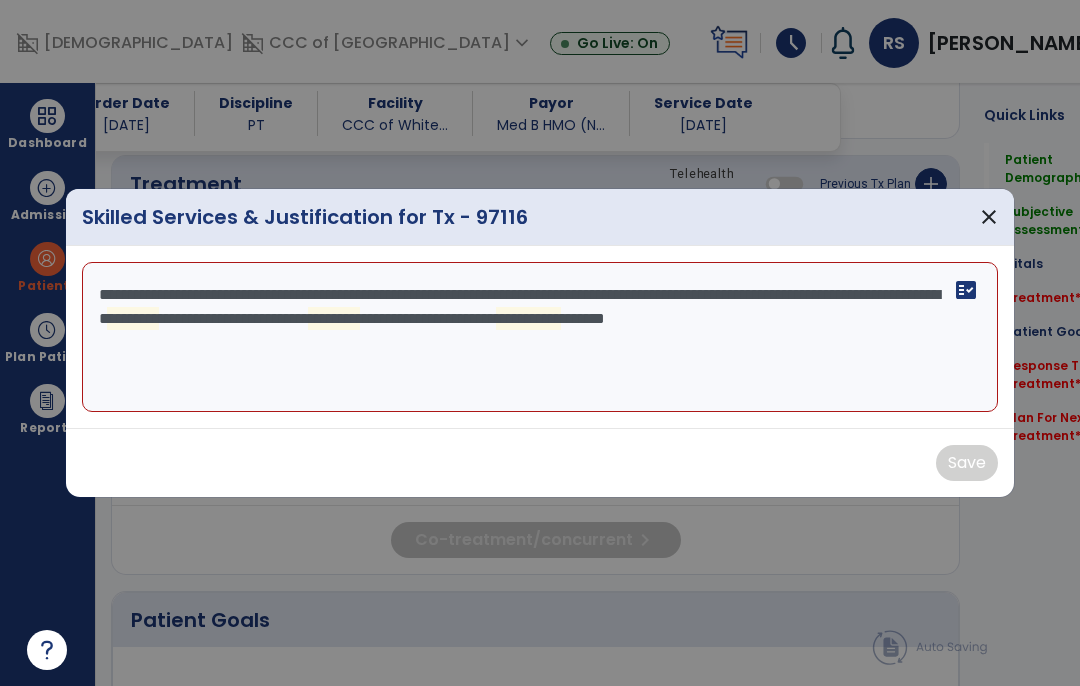 click on "**********" at bounding box center [540, 337] 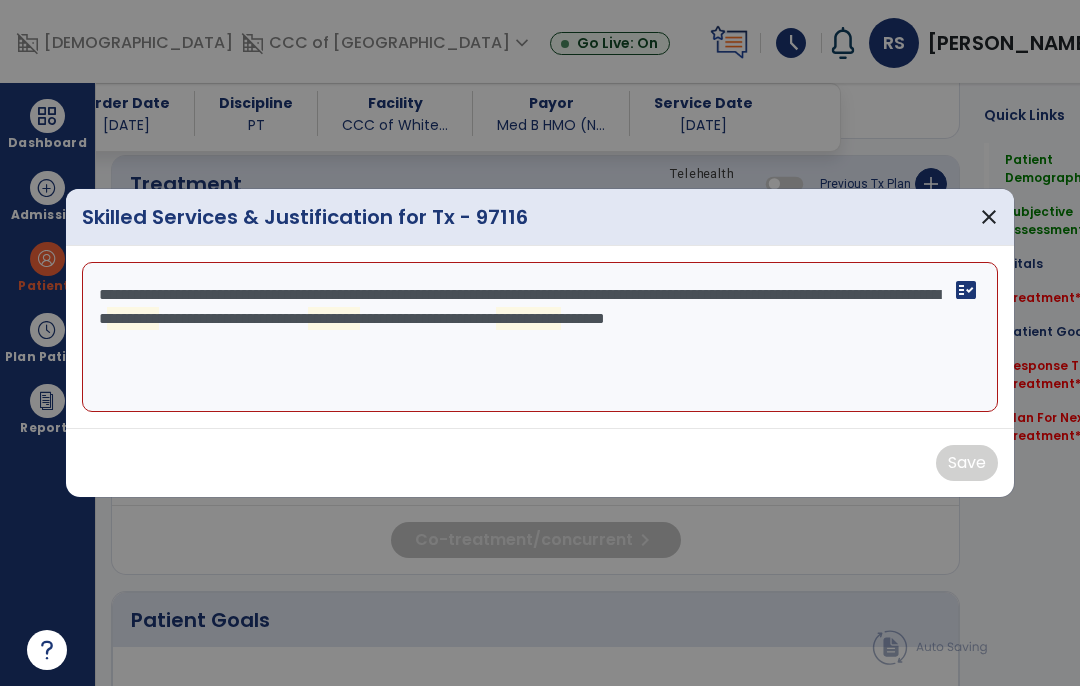 click on "**********" at bounding box center (540, 337) 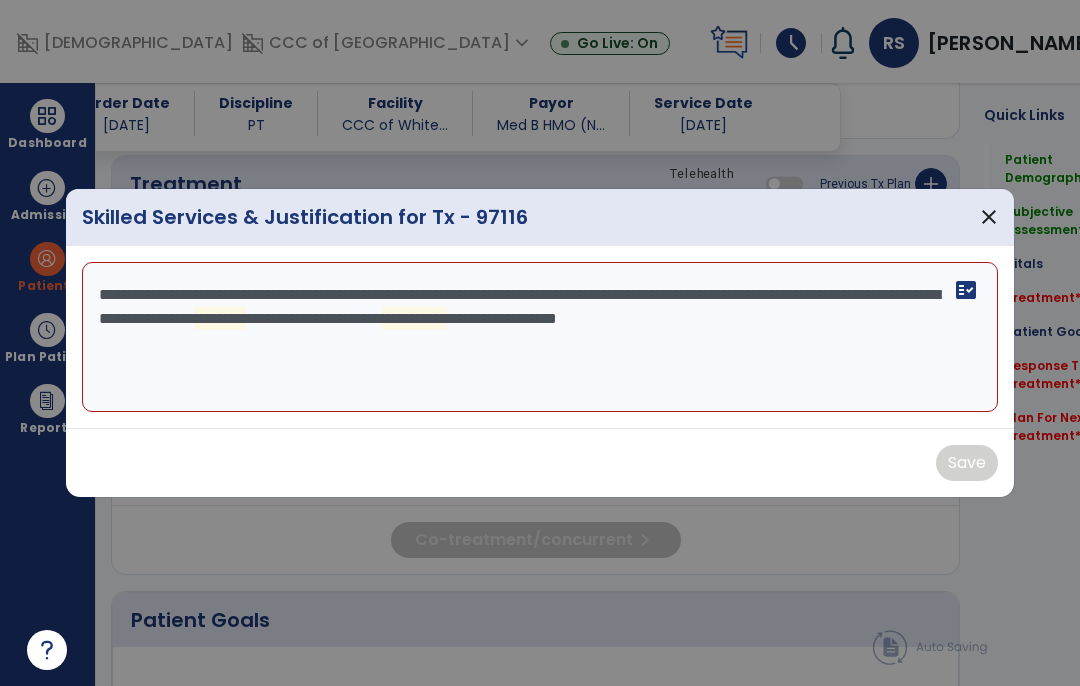 click on "**********" at bounding box center [540, 337] 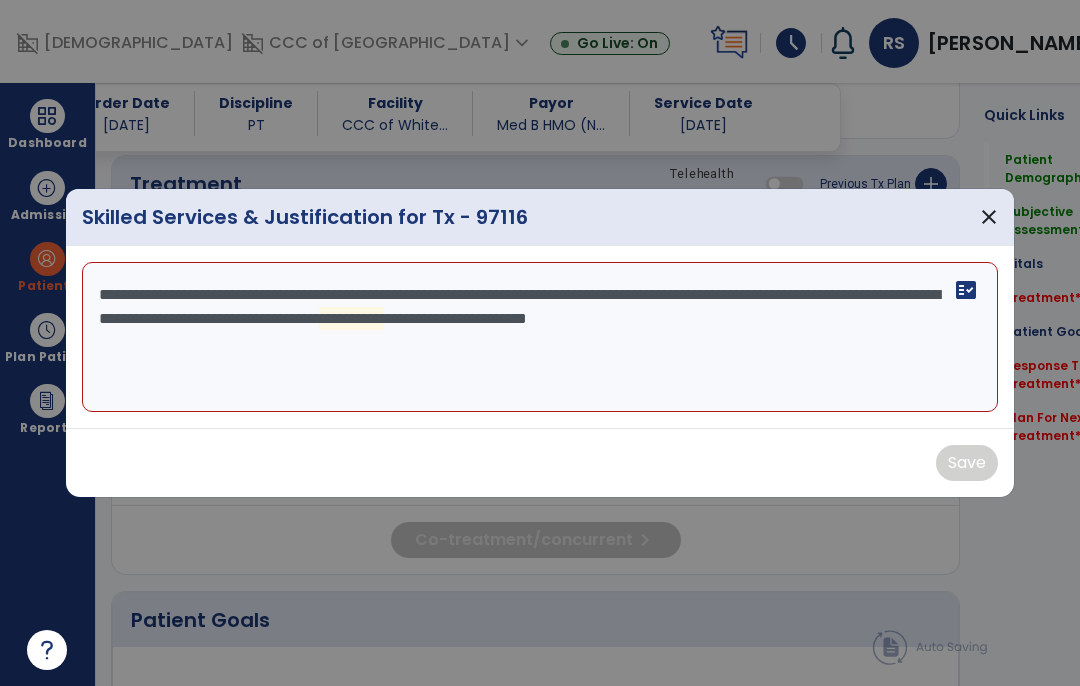 click on "**********" at bounding box center (540, 337) 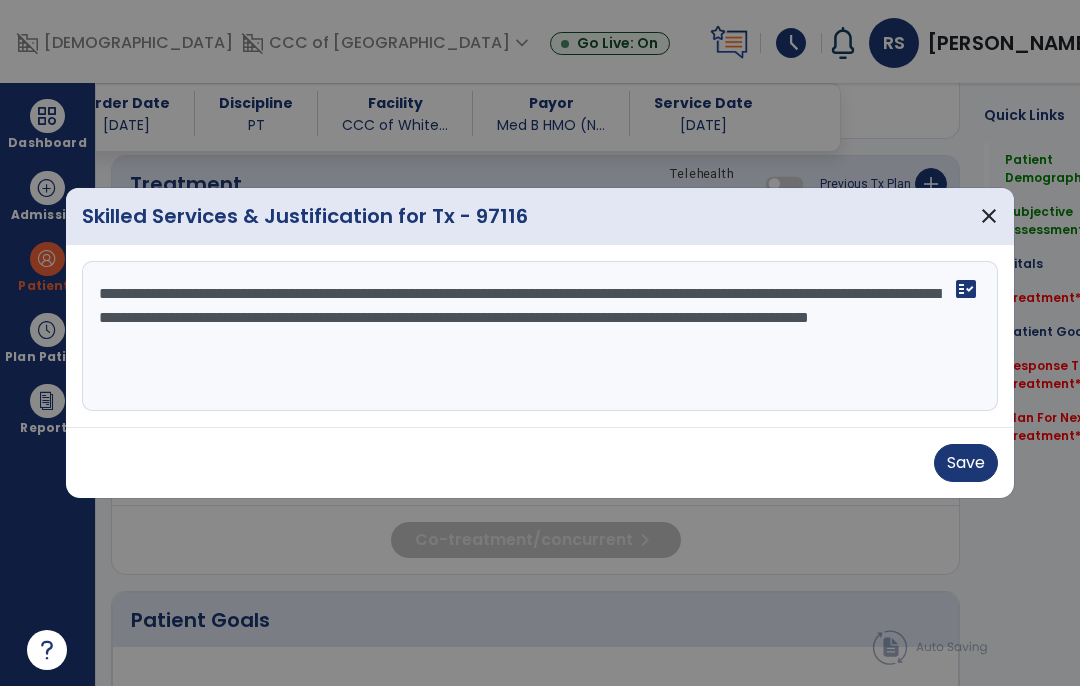 click on "**********" at bounding box center (540, 336) 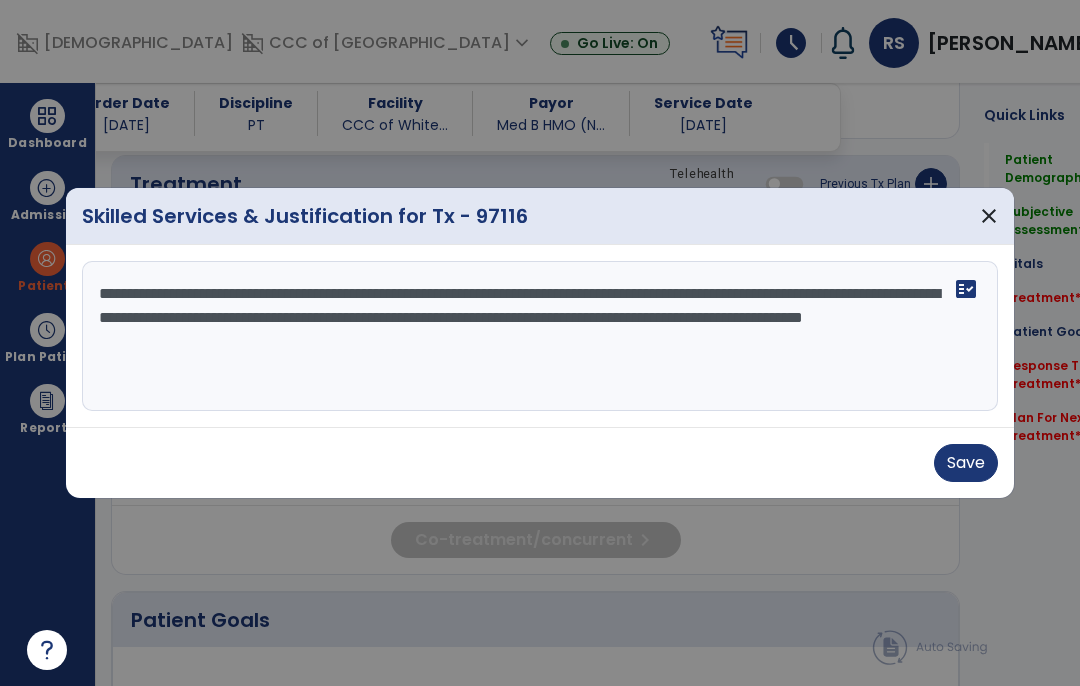 click on "**********" at bounding box center [540, 336] 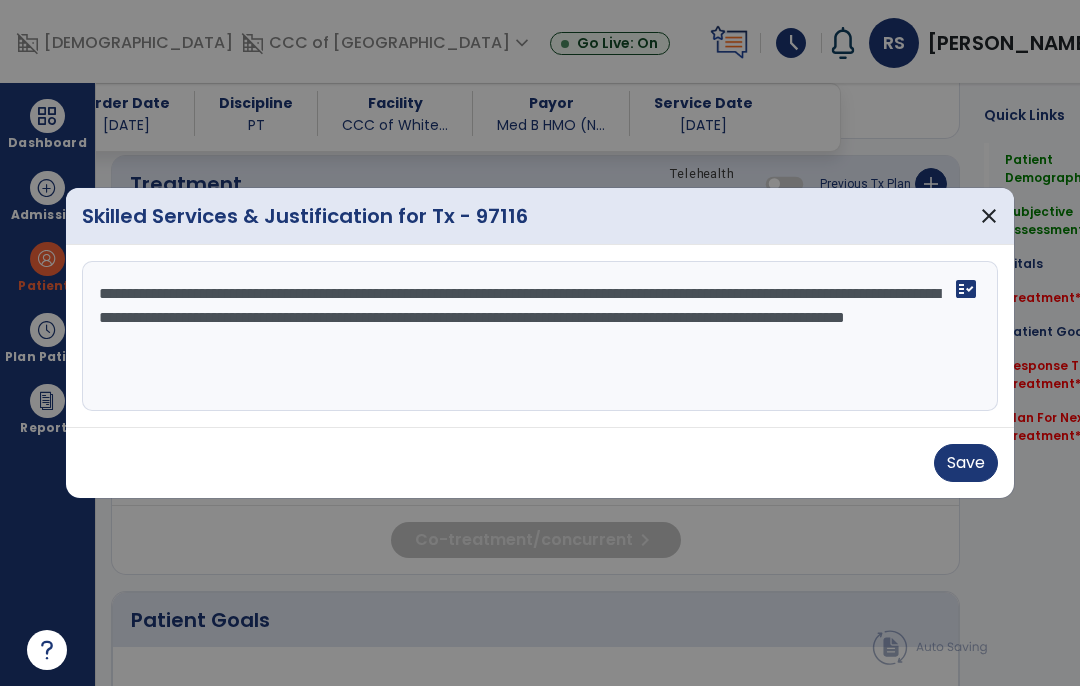 click on "**********" at bounding box center [540, 336] 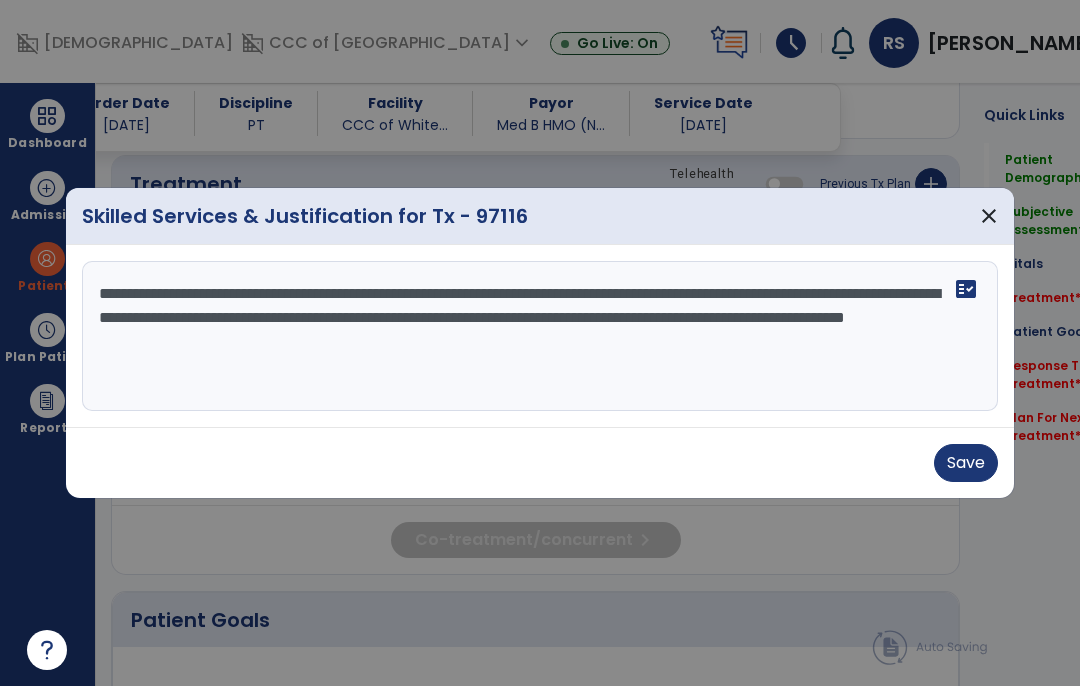 click on "**********" at bounding box center (540, 336) 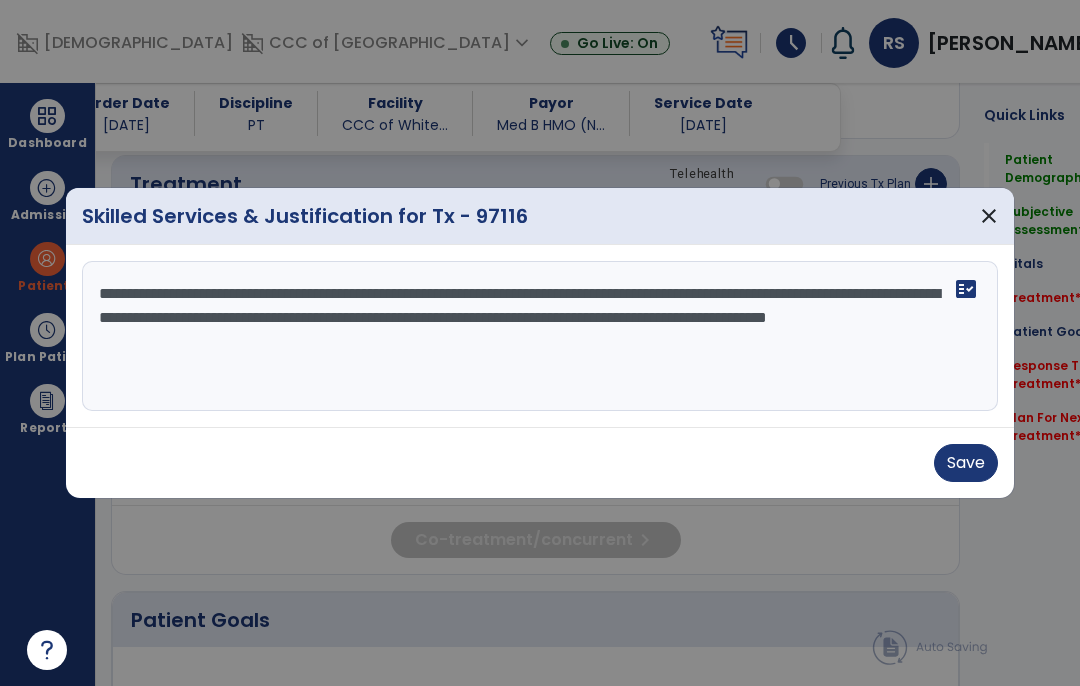 click on "**********" at bounding box center [540, 336] 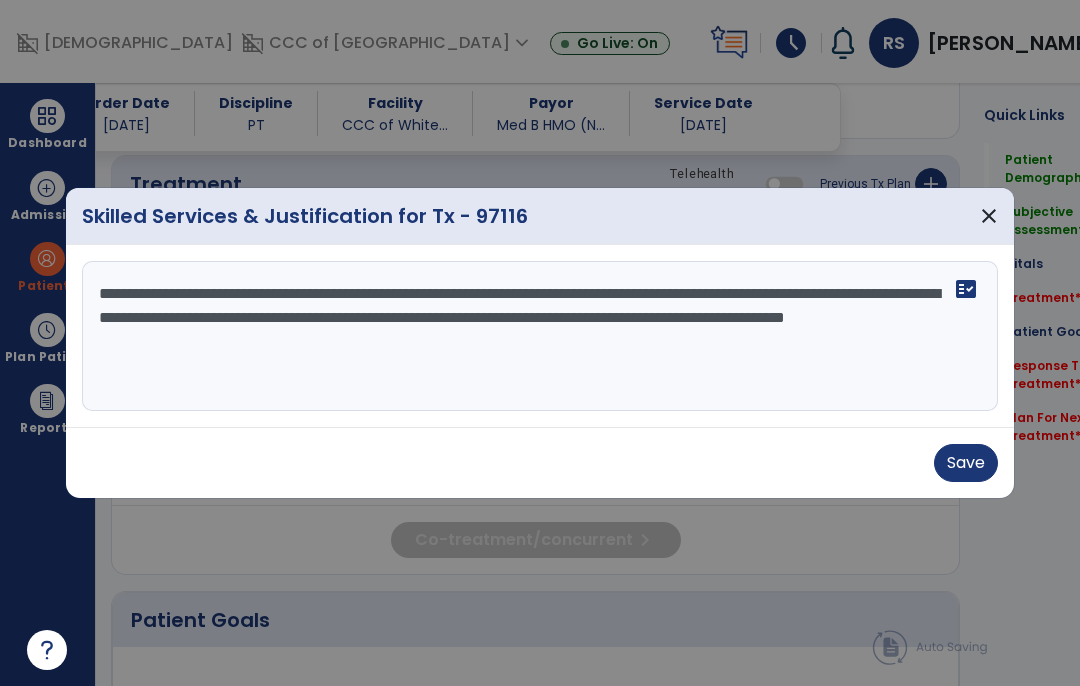 click on "**********" at bounding box center [540, 336] 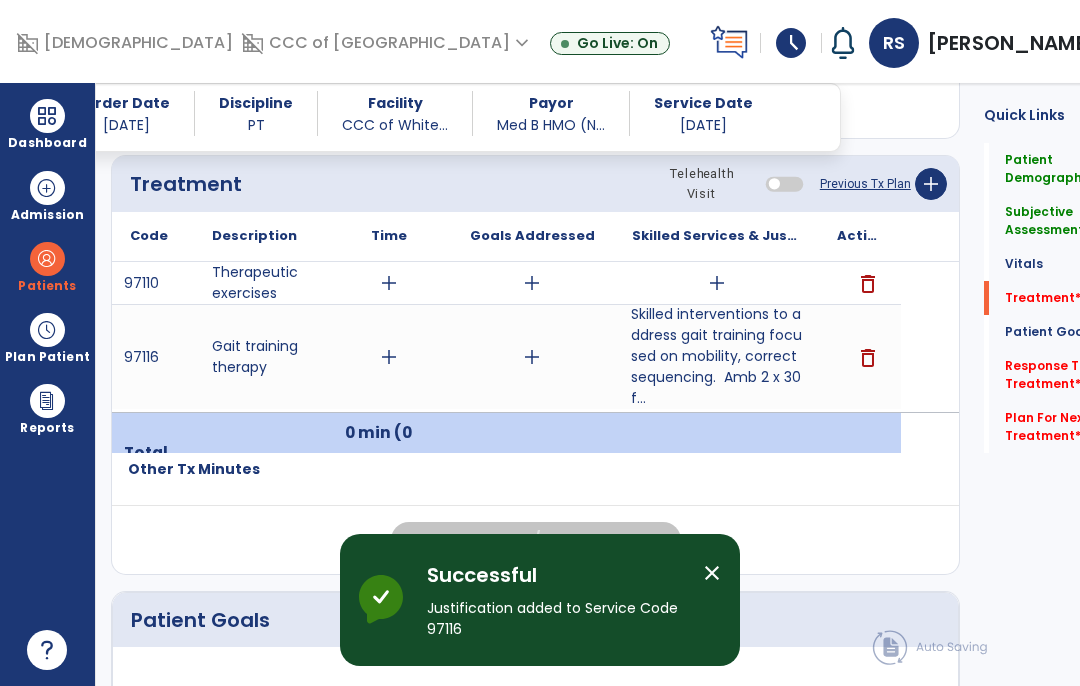 click on "add" at bounding box center (717, 283) 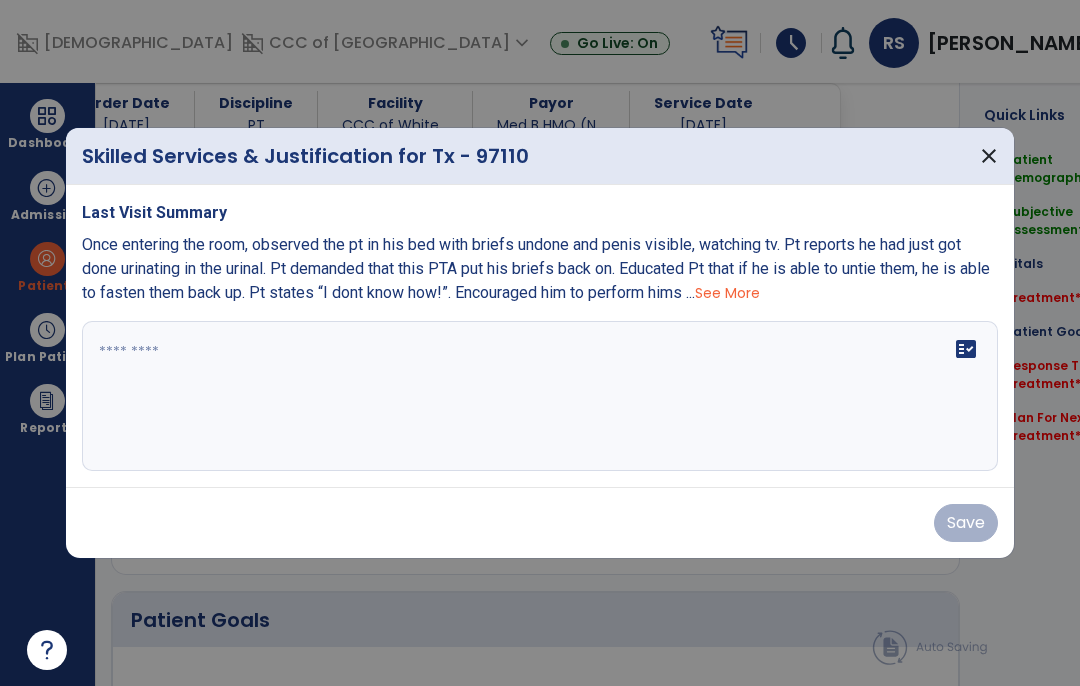 click on "fact_check" at bounding box center (540, 396) 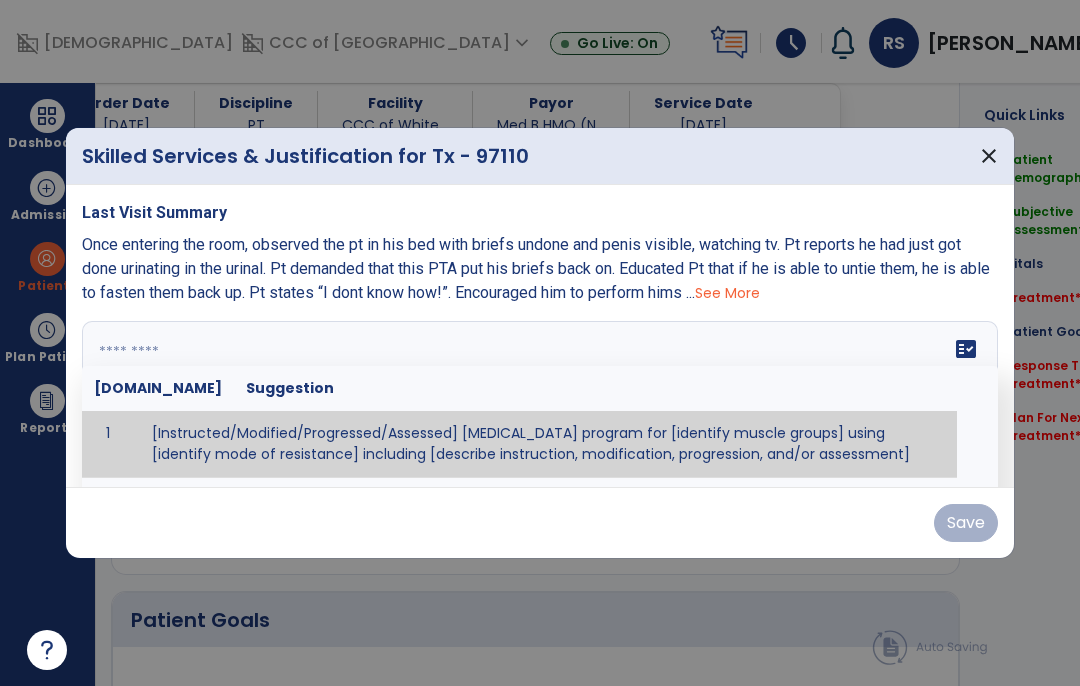 click on "close" at bounding box center (989, 156) 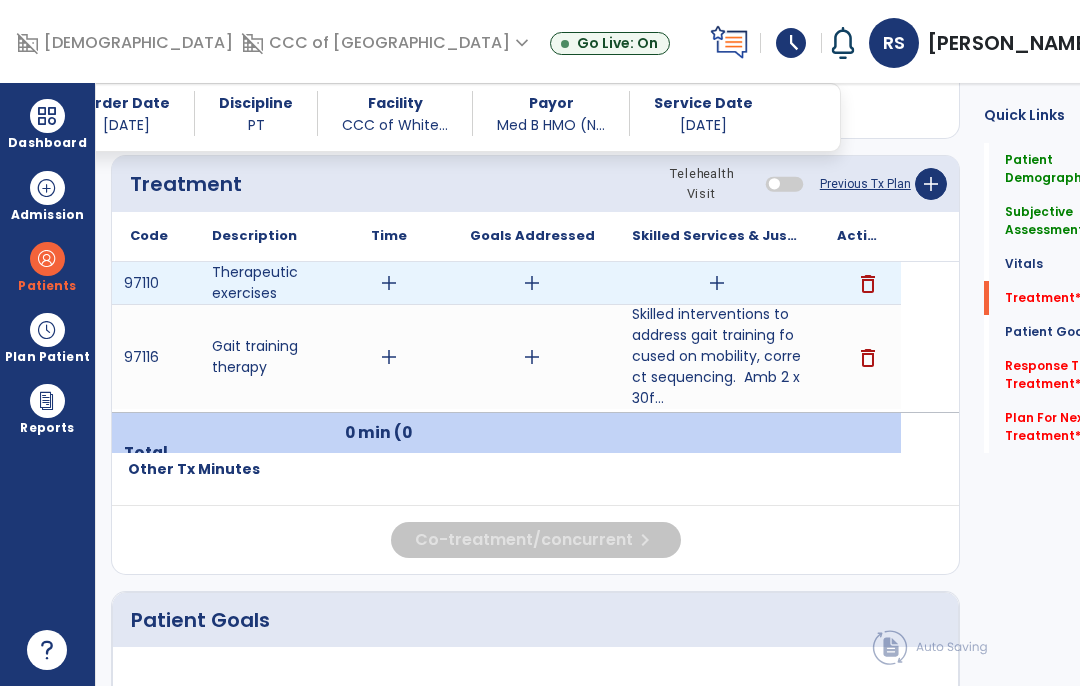click on "add" at bounding box center [717, 283] 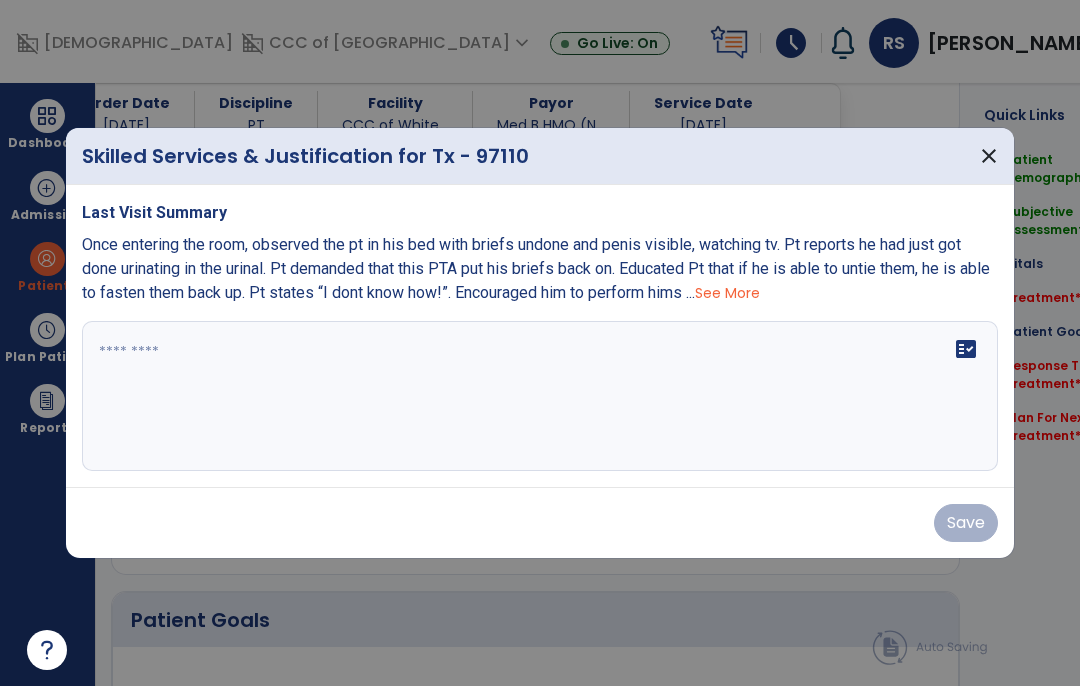 click at bounding box center [540, 396] 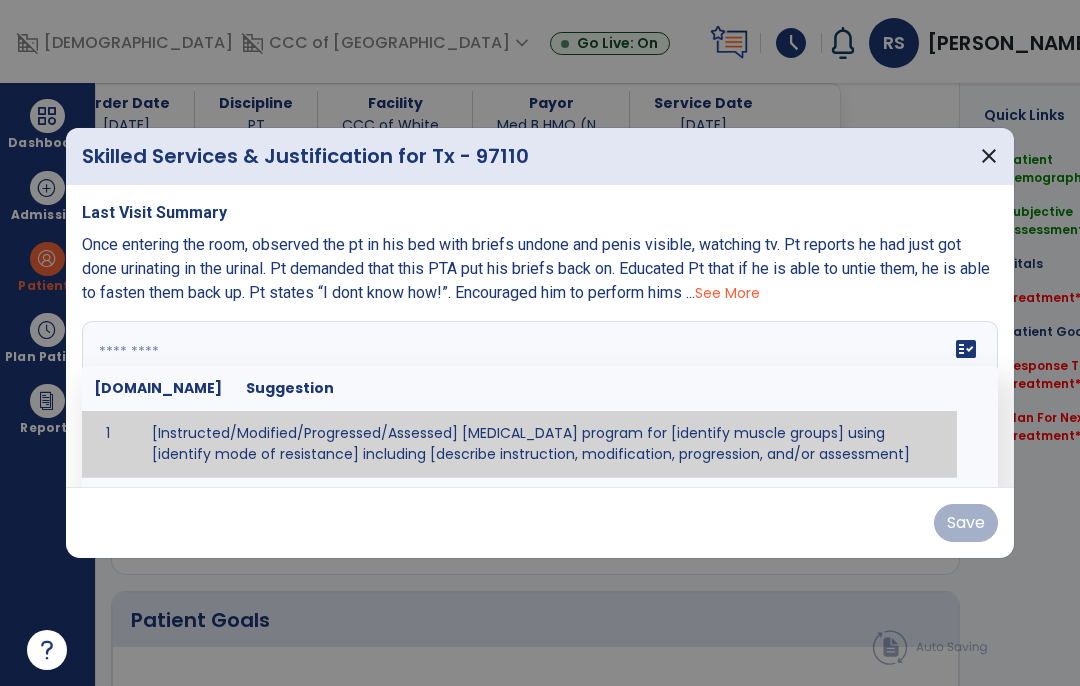 click at bounding box center (540, 396) 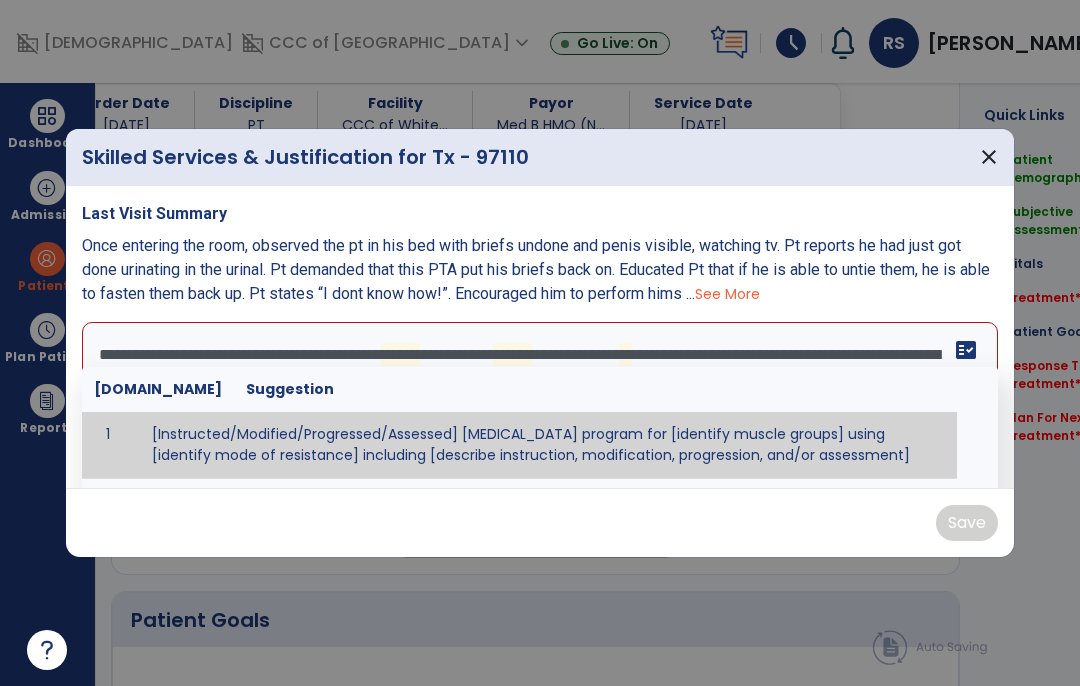 click on "**********" at bounding box center [540, 397] 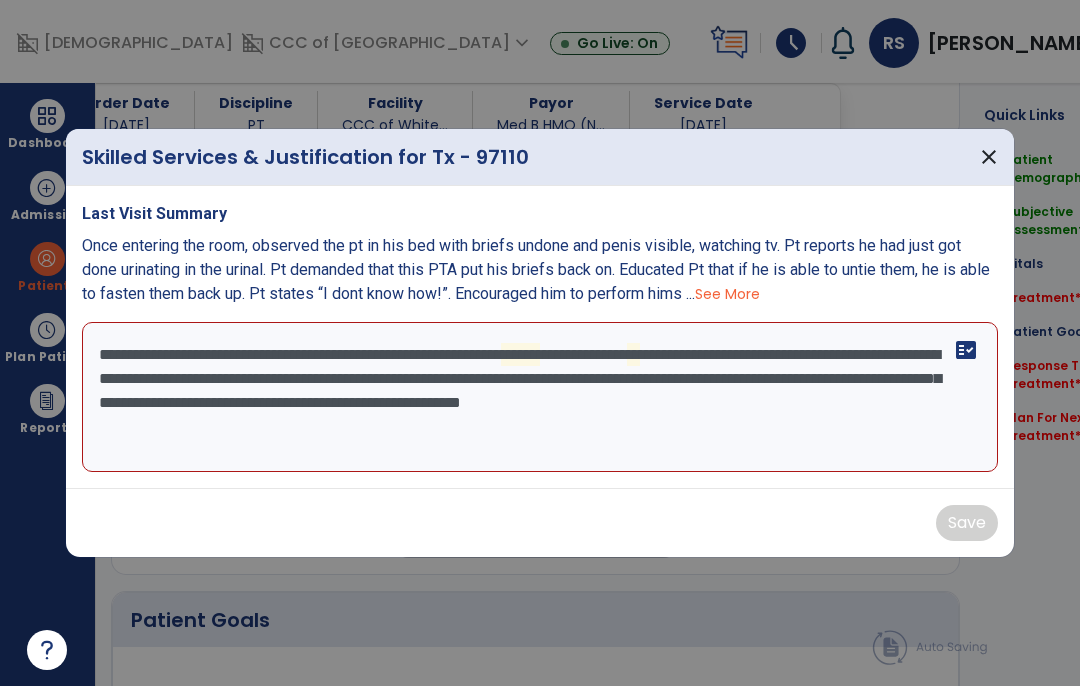 click on "**********" at bounding box center [540, 397] 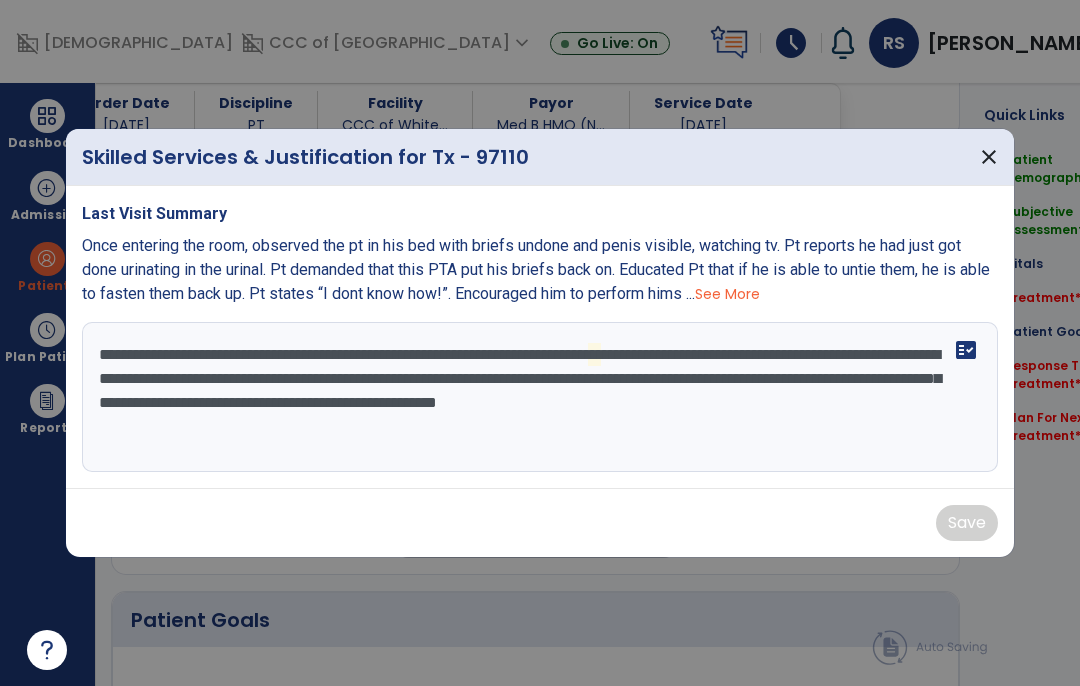 click on "**********" at bounding box center (540, 397) 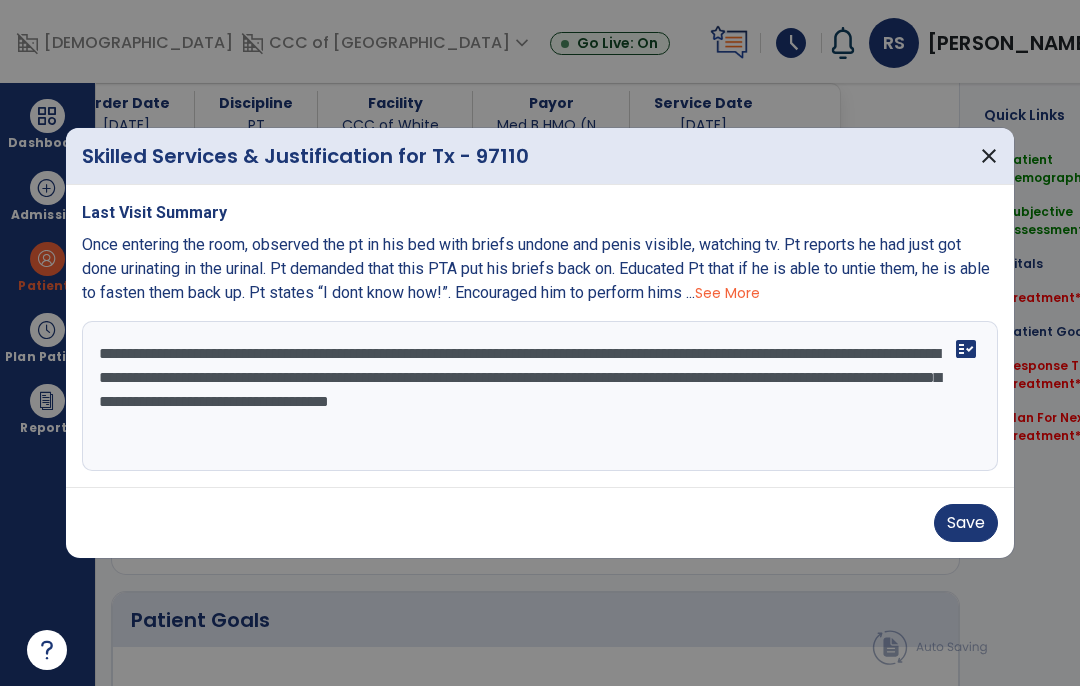 click on "**********" at bounding box center [540, 396] 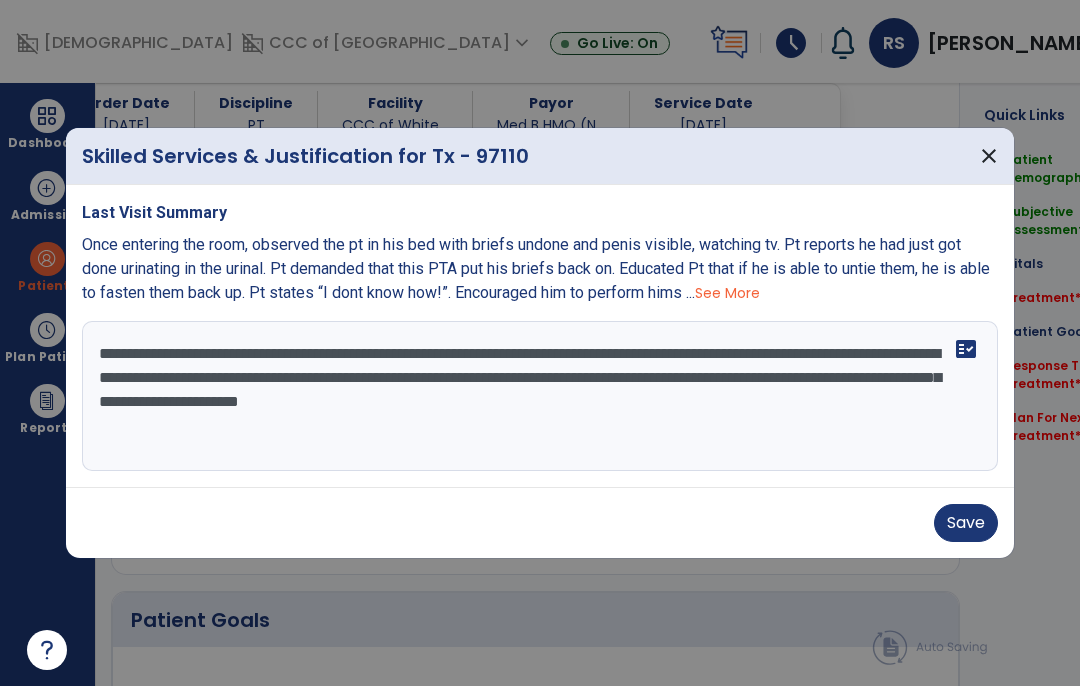 click on "**********" at bounding box center (540, 396) 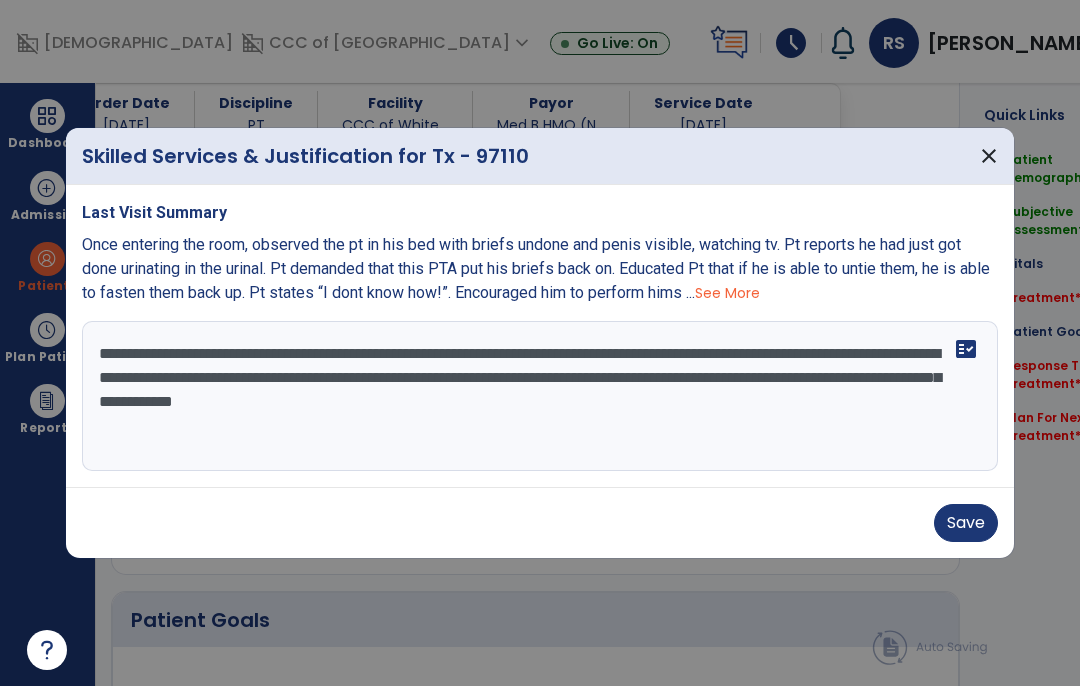 click on "**********" at bounding box center (540, 396) 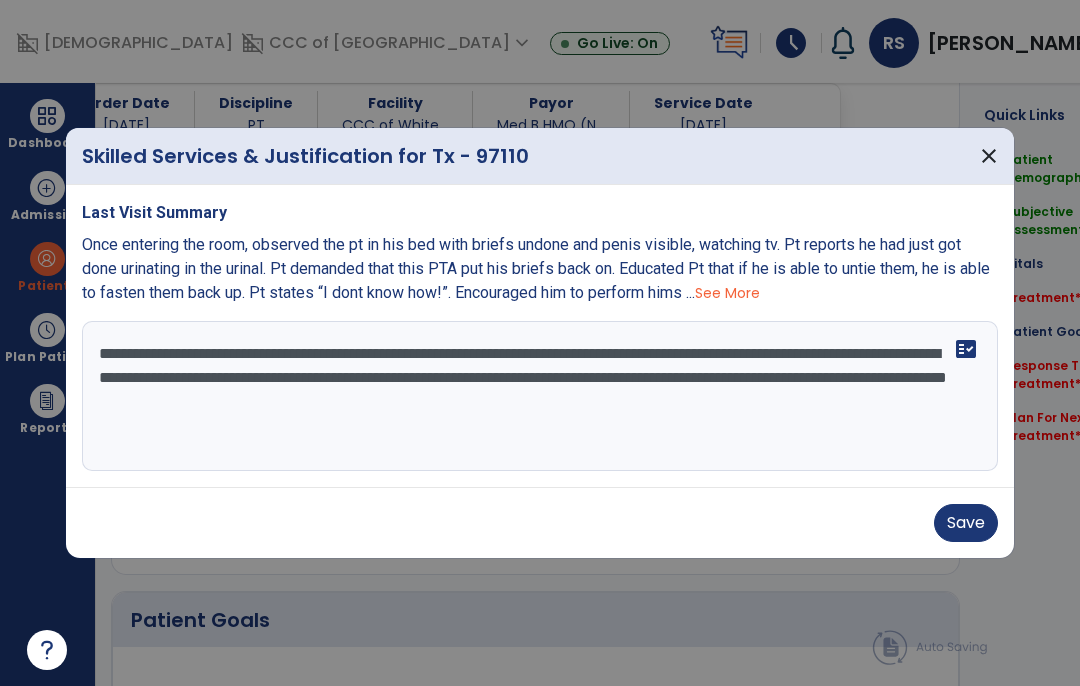 click on "**********" at bounding box center [540, 396] 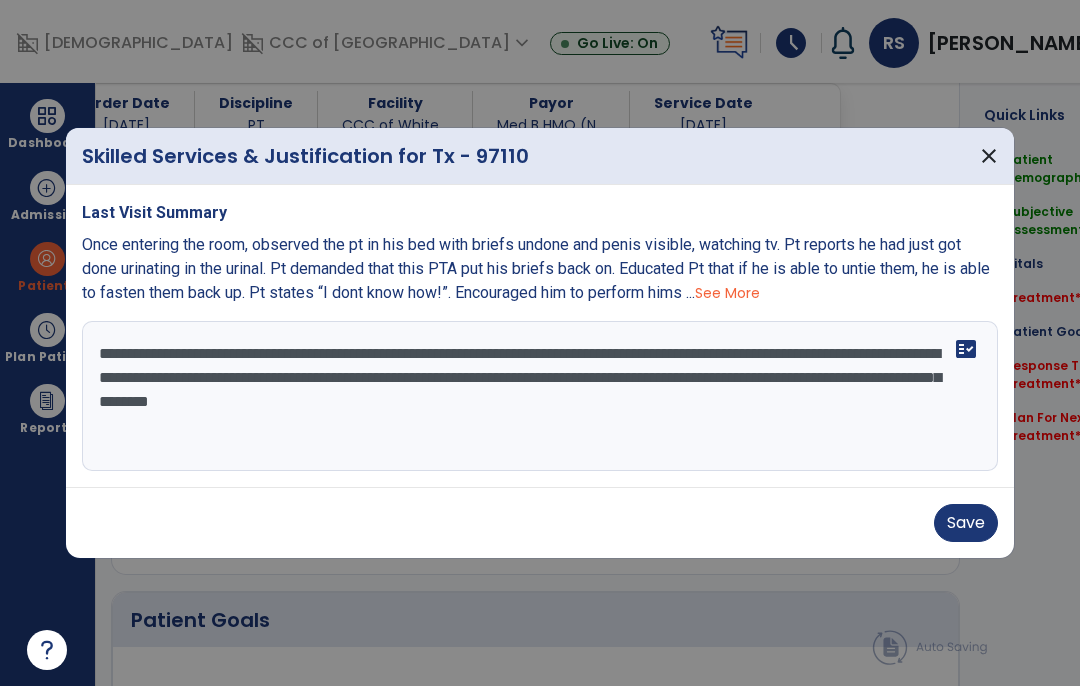 type on "**********" 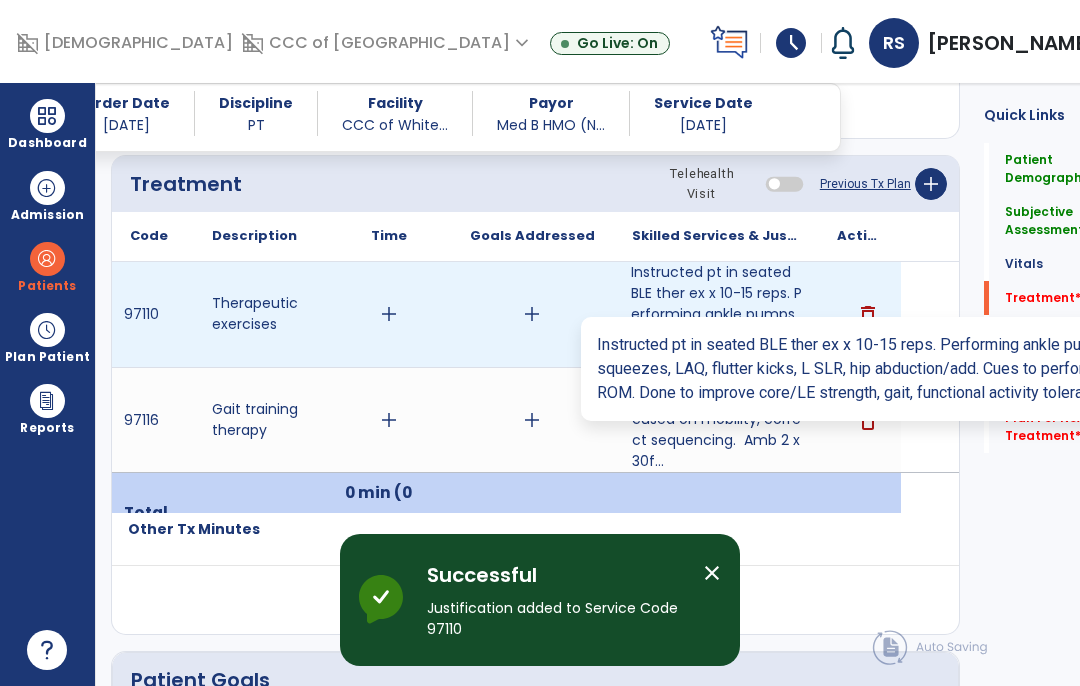 click on "Instructed pt in seated BLE ther ex x 10-15 reps. Performing ankle pumps, ankle circles, glute squee..." at bounding box center (716, 314) 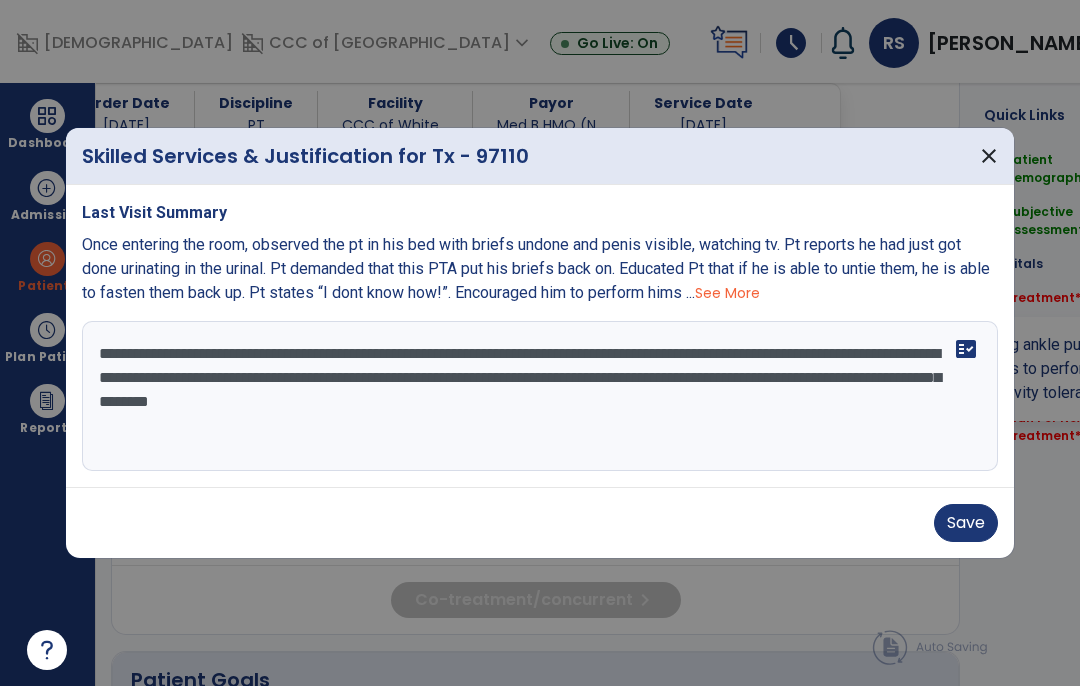 click on "**********" at bounding box center [540, 396] 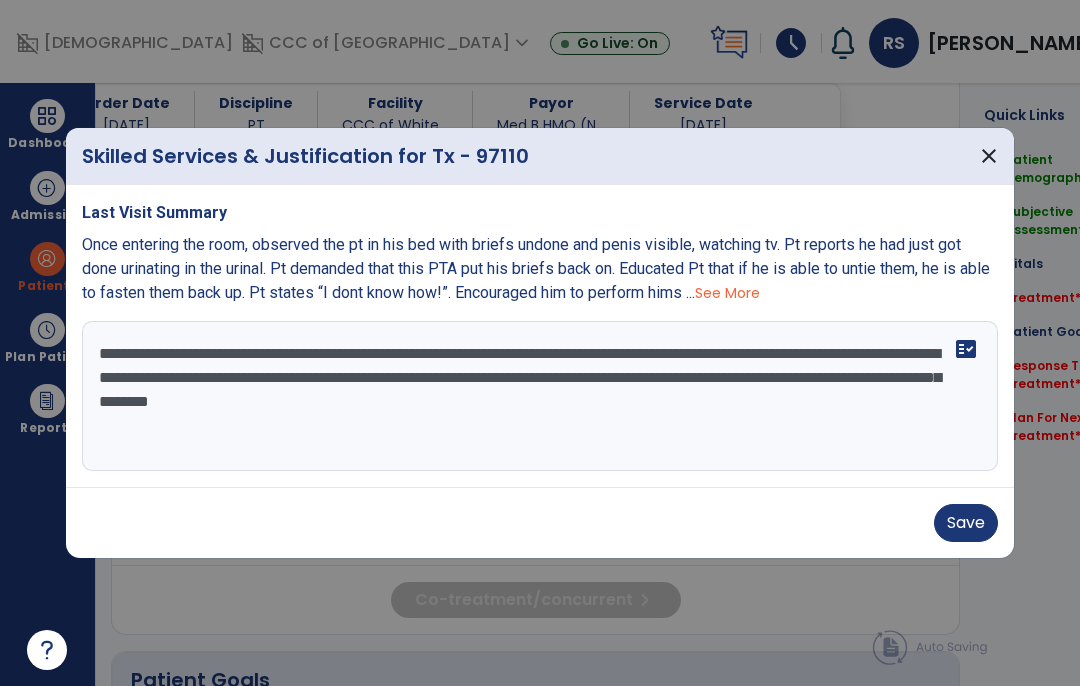 click on "**********" at bounding box center (540, 396) 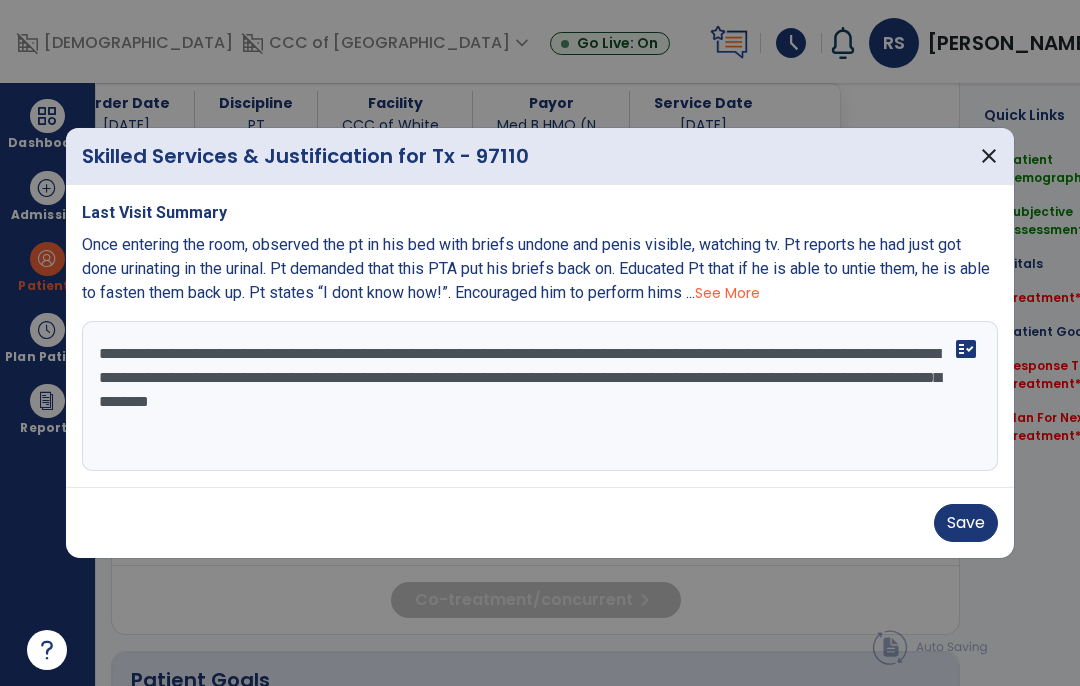 click on "**********" at bounding box center (540, 396) 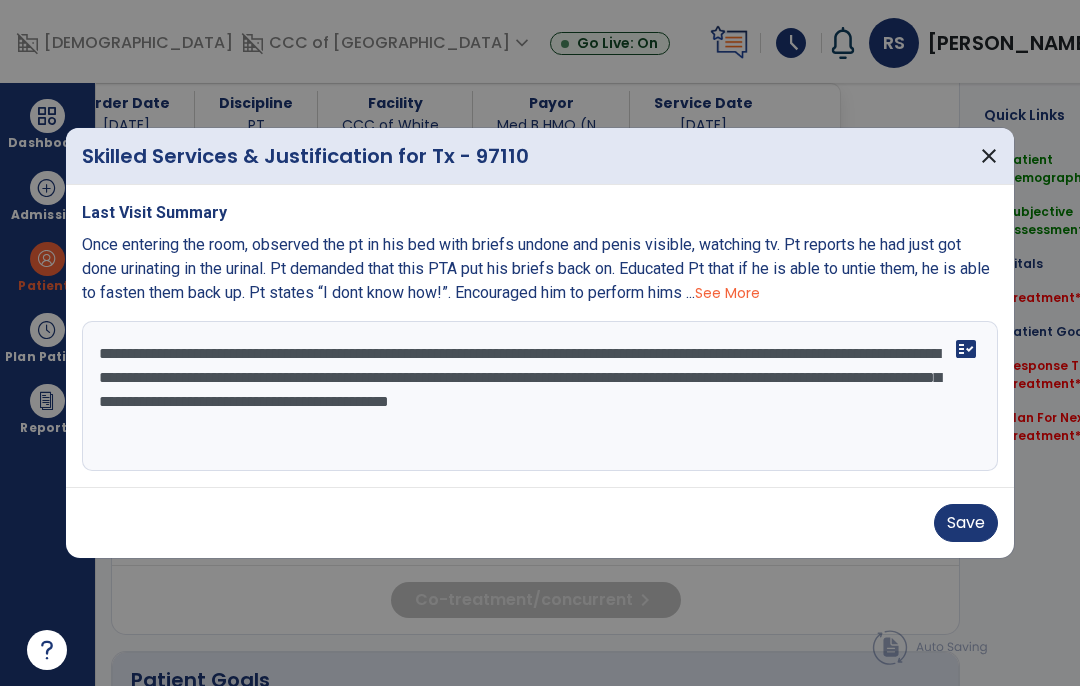 type on "**********" 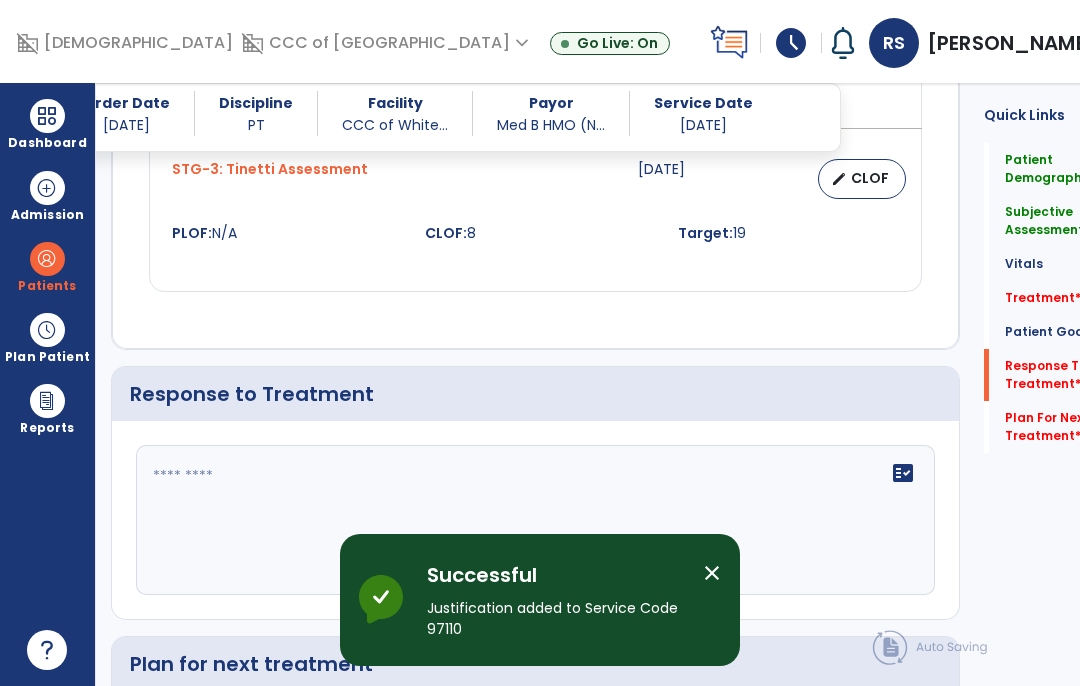 scroll, scrollTop: 2578, scrollLeft: 0, axis: vertical 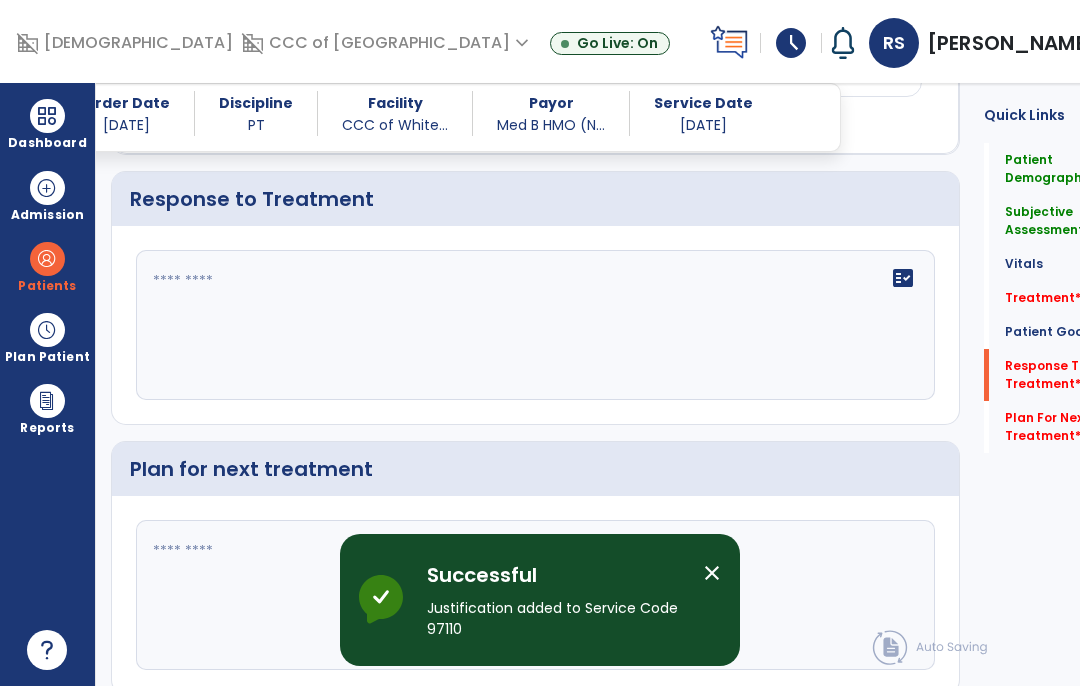 click on "fact_check" 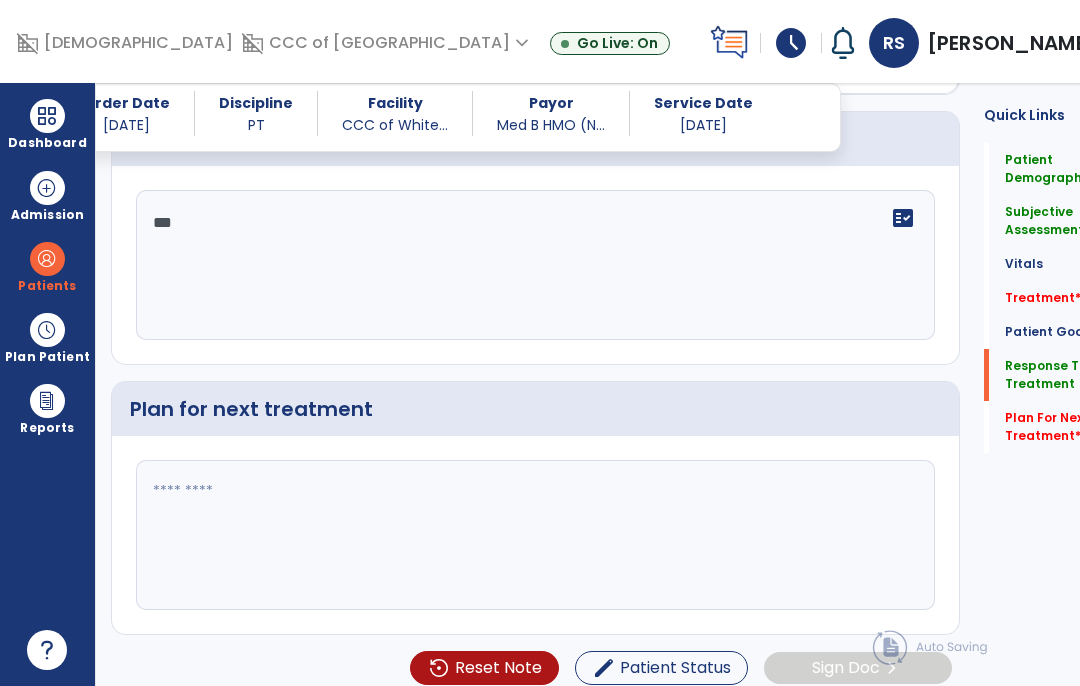 scroll, scrollTop: 2533, scrollLeft: 0, axis: vertical 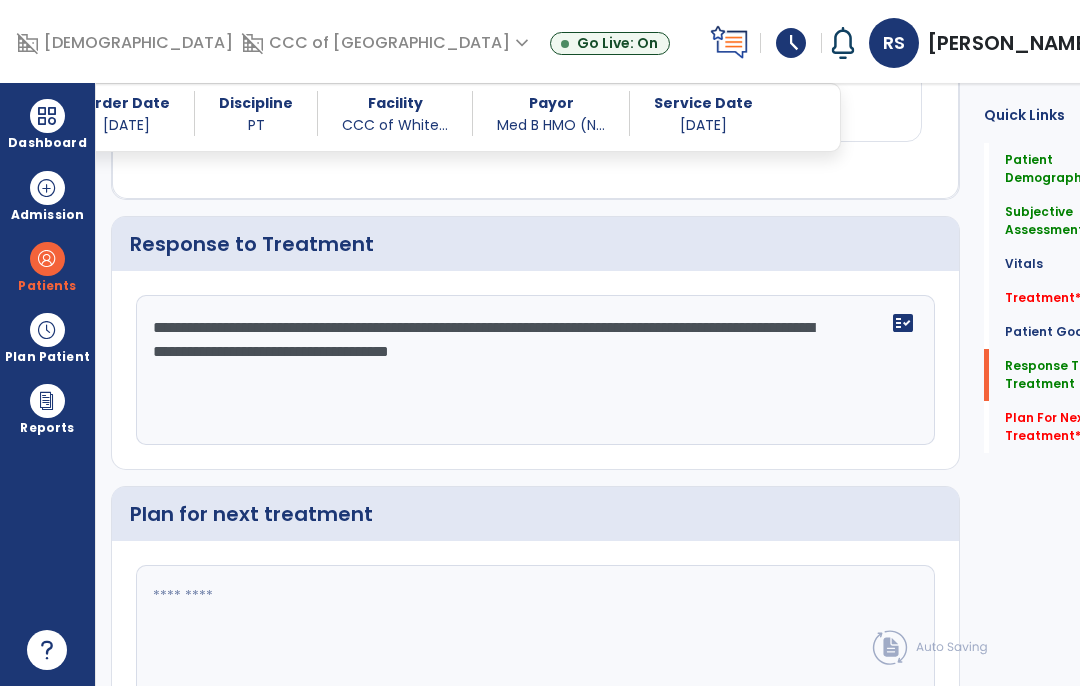 click on "**********" 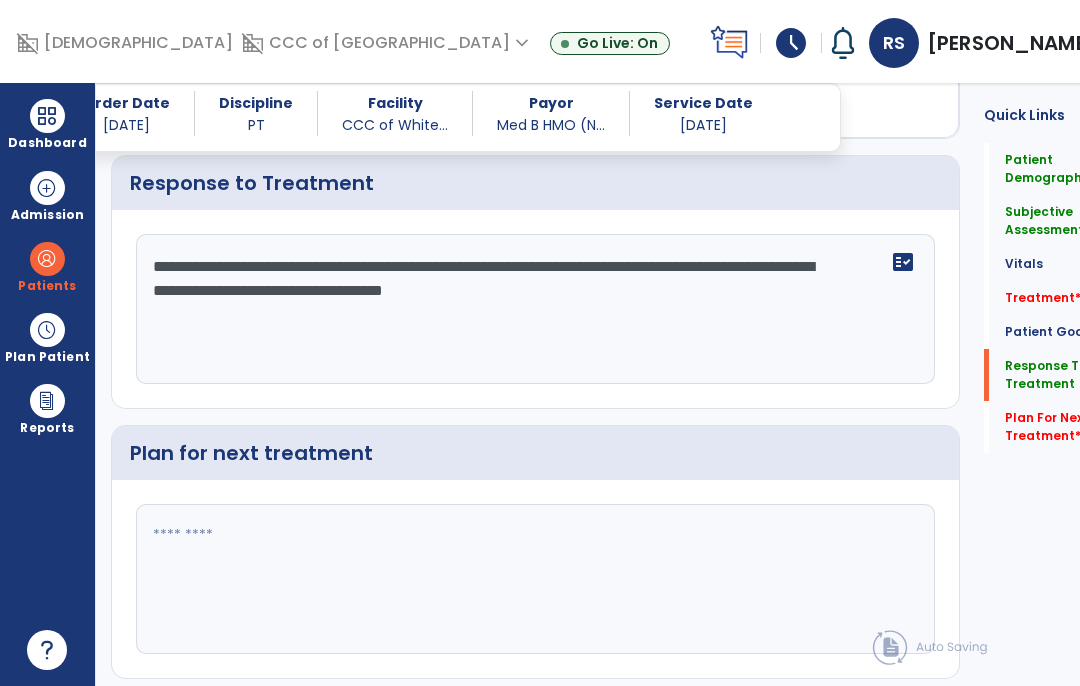 scroll, scrollTop: 2593, scrollLeft: 0, axis: vertical 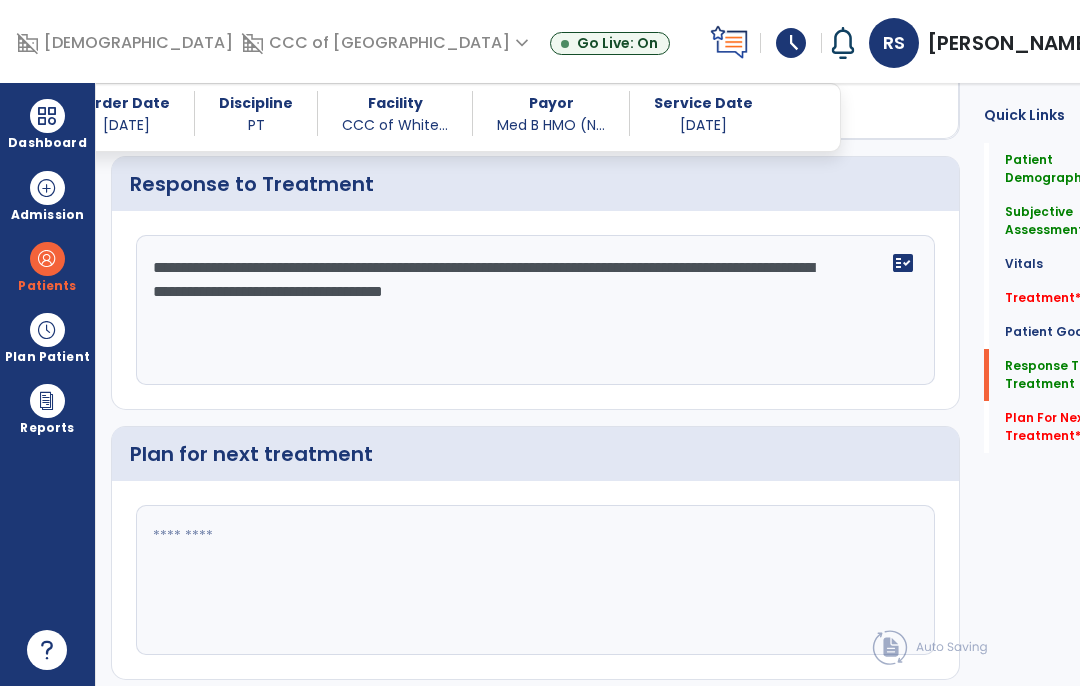 type on "**********" 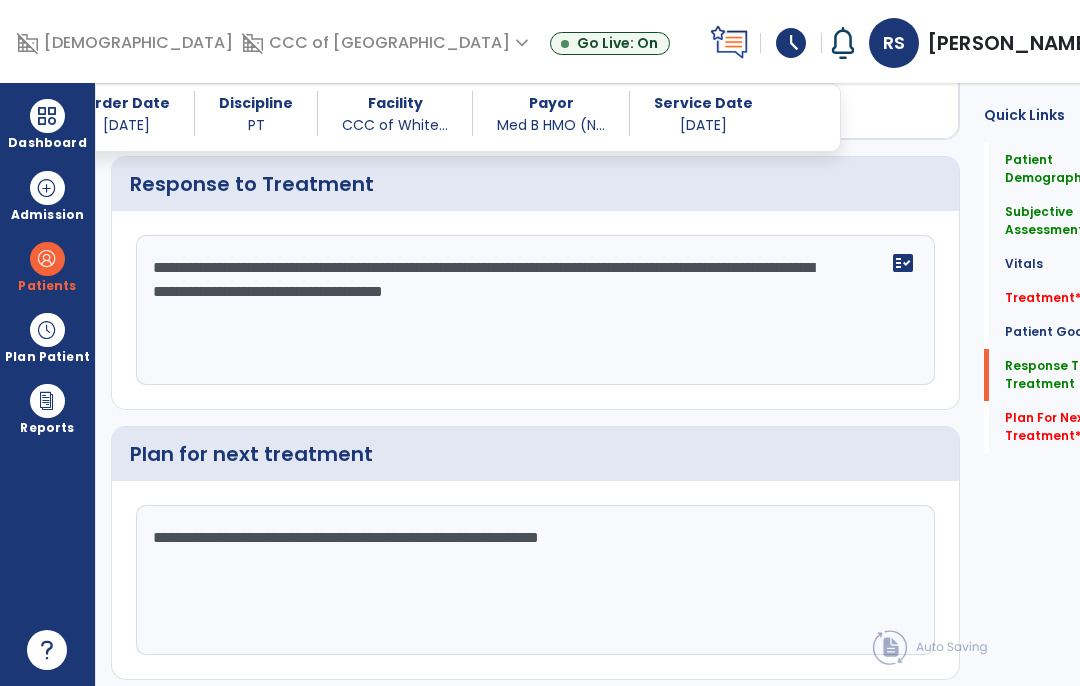 click on "**********" 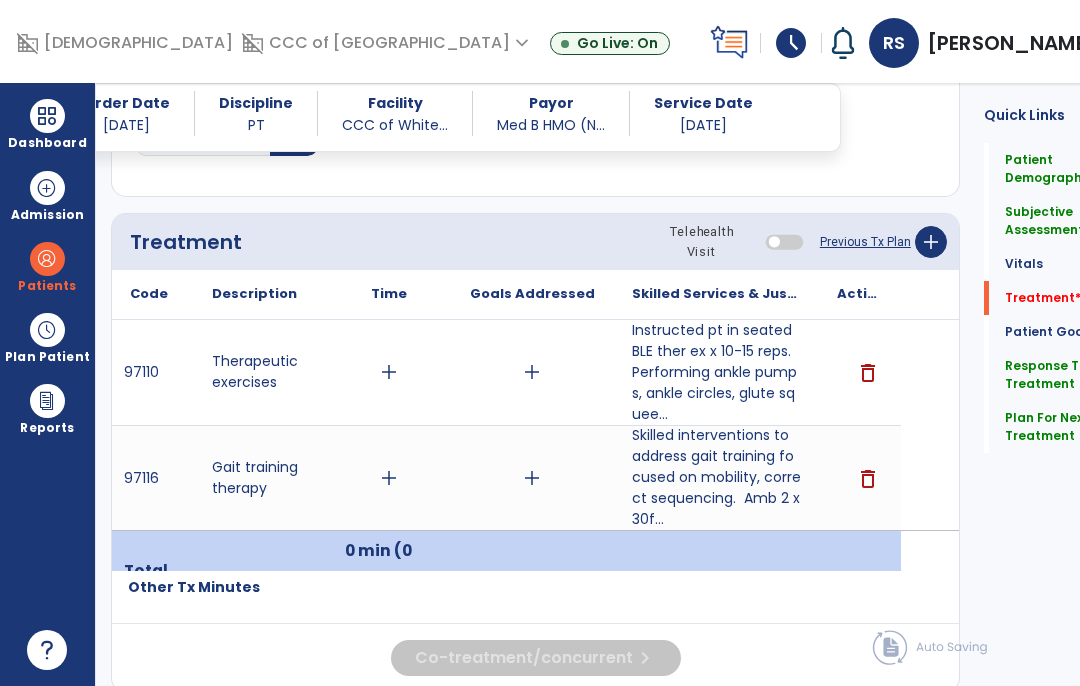 scroll, scrollTop: 1186, scrollLeft: 0, axis: vertical 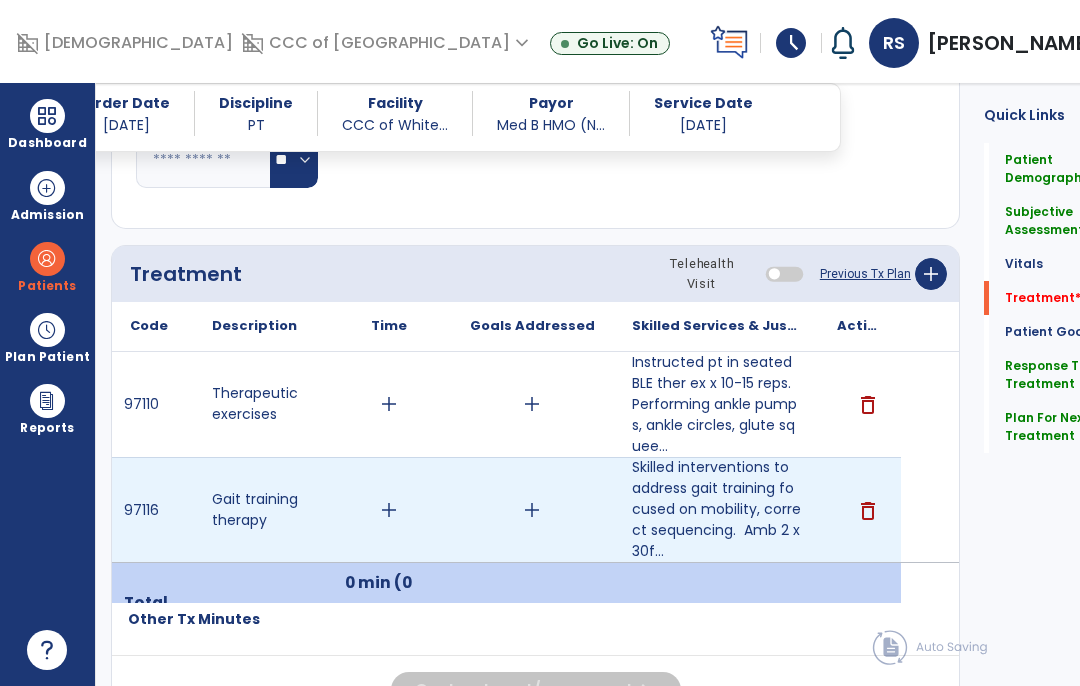 type on "**********" 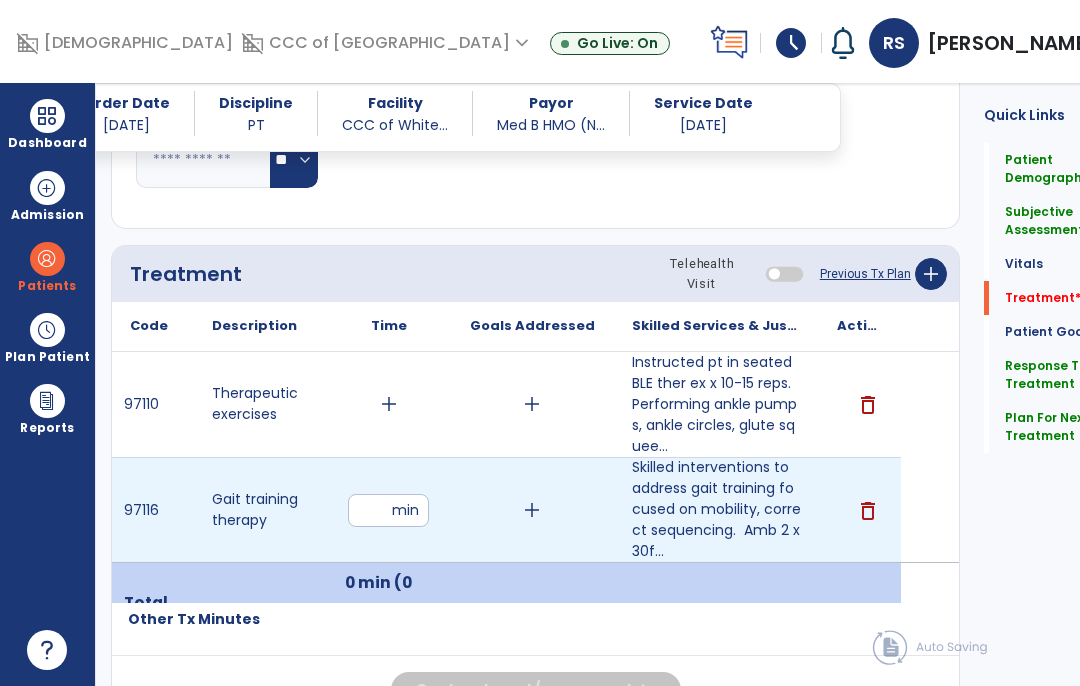 type on "**" 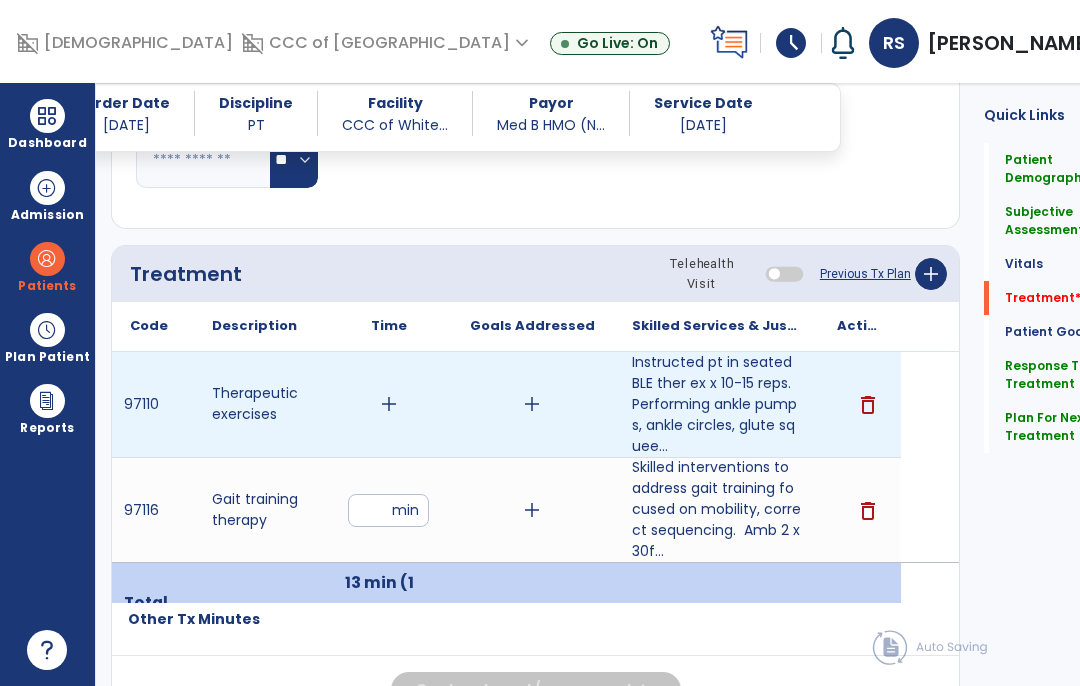 click on "add" at bounding box center (389, 404) 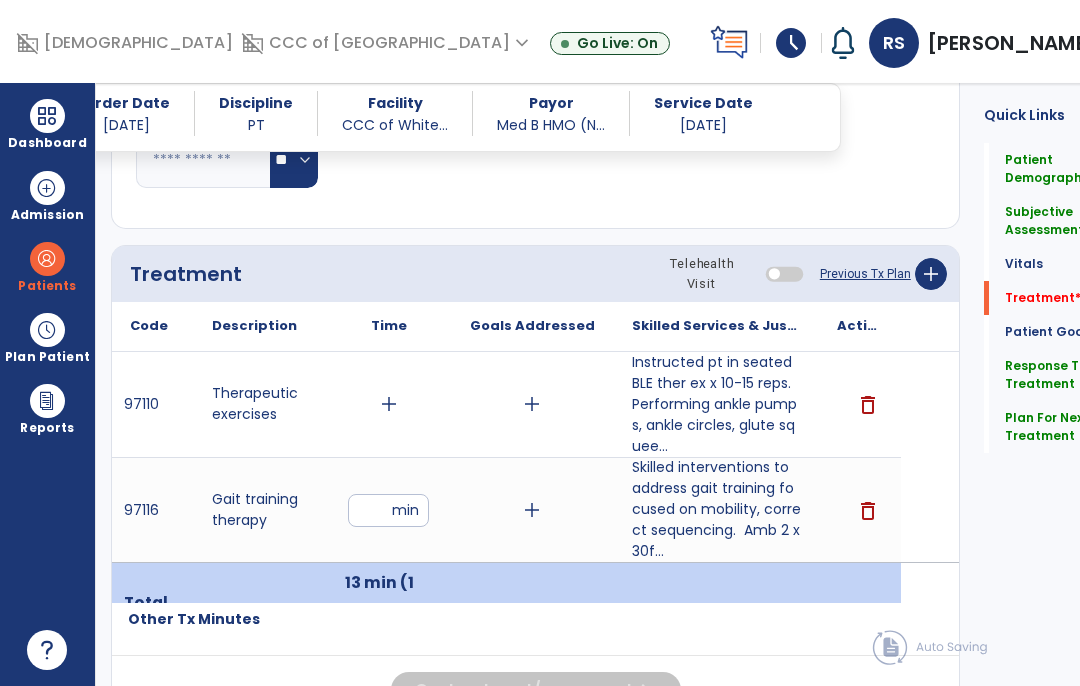 click on "**" at bounding box center [388, 510] 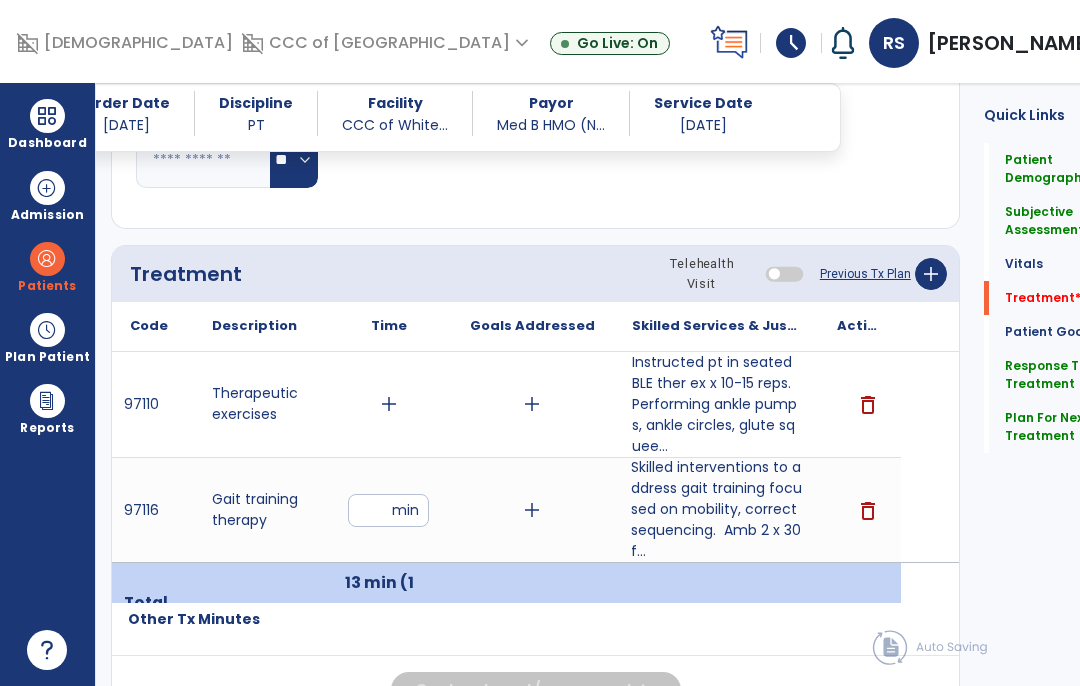 click on "**" at bounding box center (388, 510) 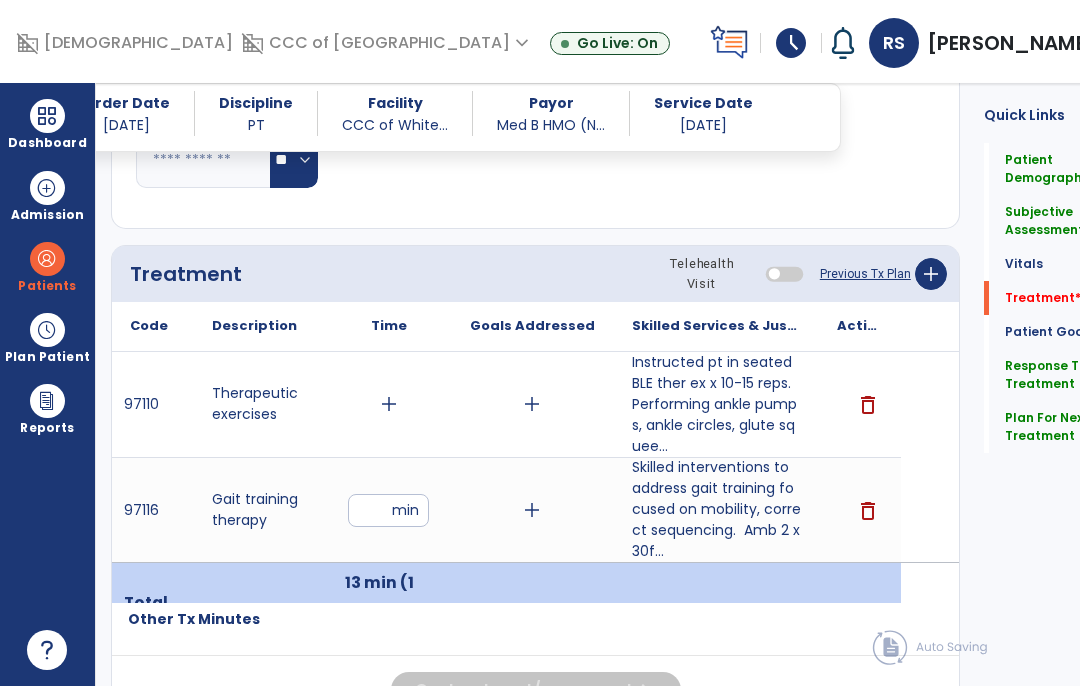 click on "**" at bounding box center [388, 510] 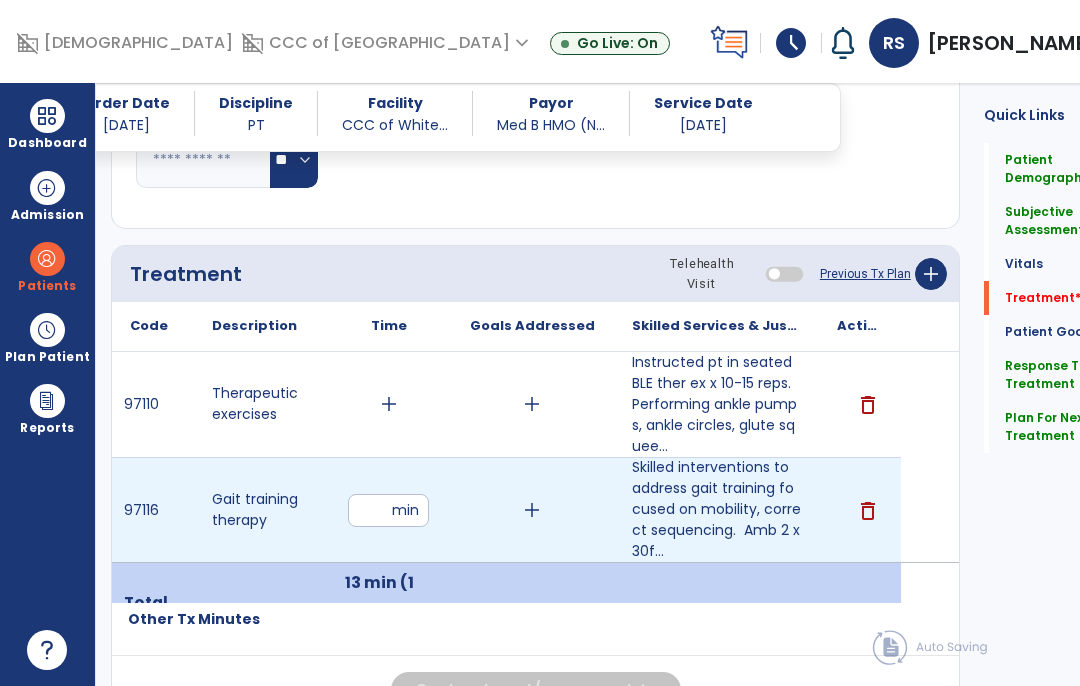 type on "**" 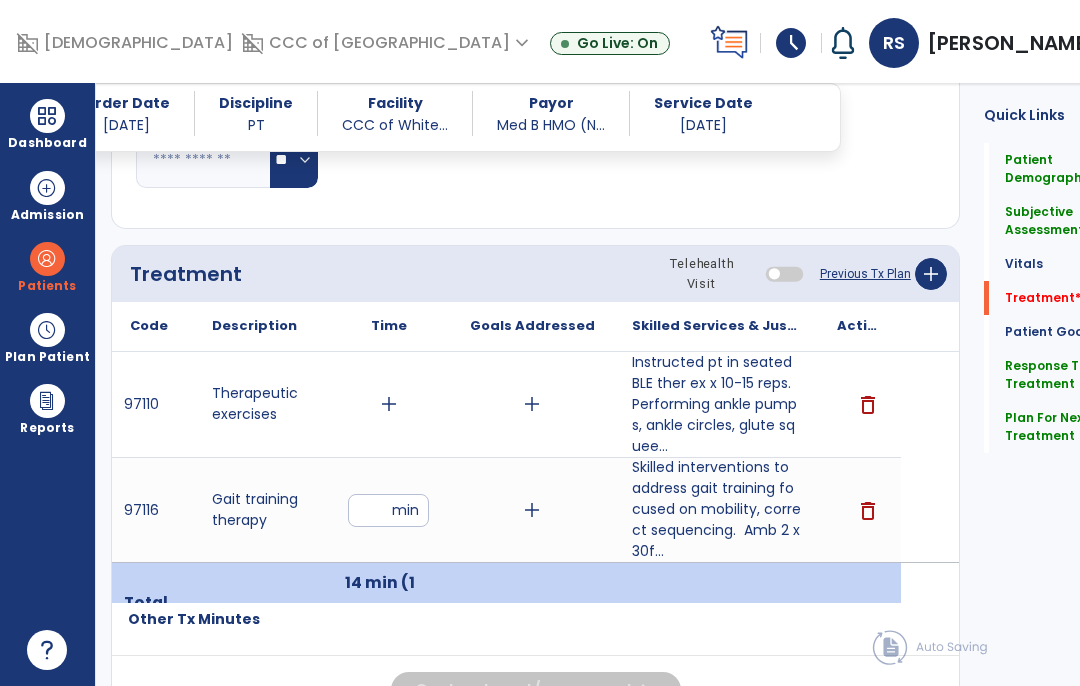 click on "add" at bounding box center [389, 404] 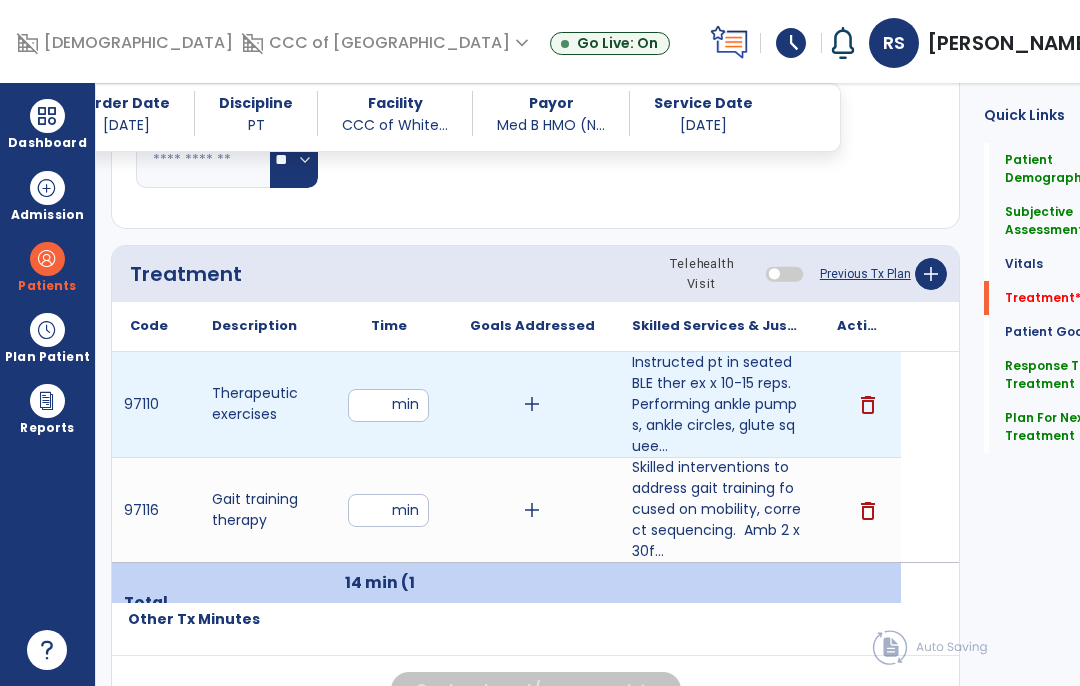 type on "**" 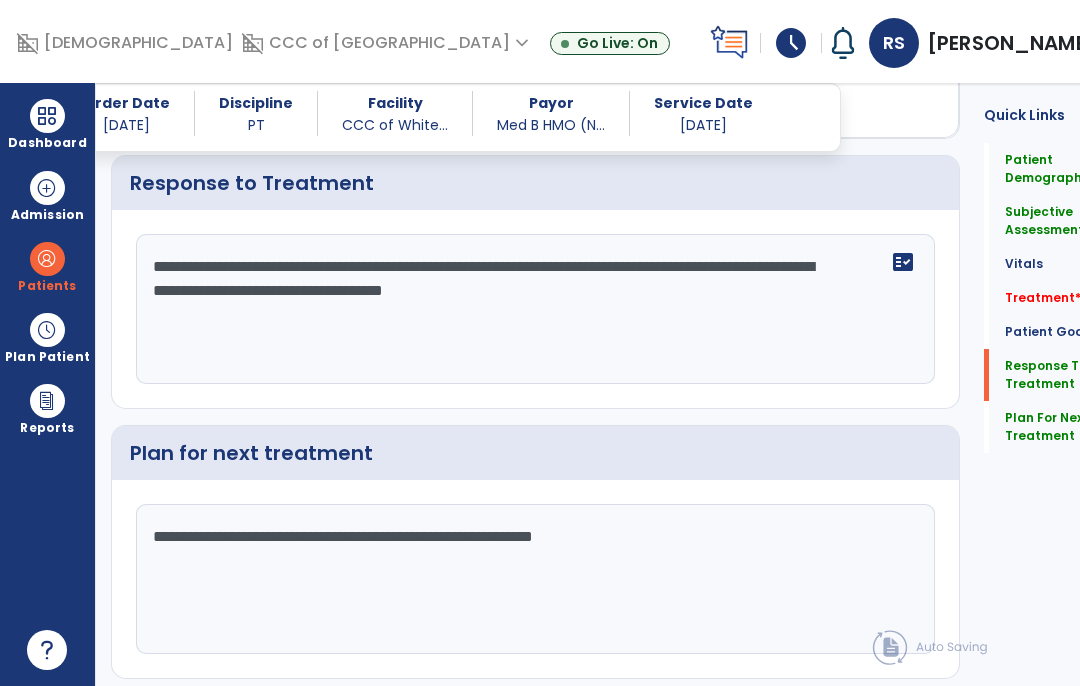 scroll, scrollTop: 2593, scrollLeft: 0, axis: vertical 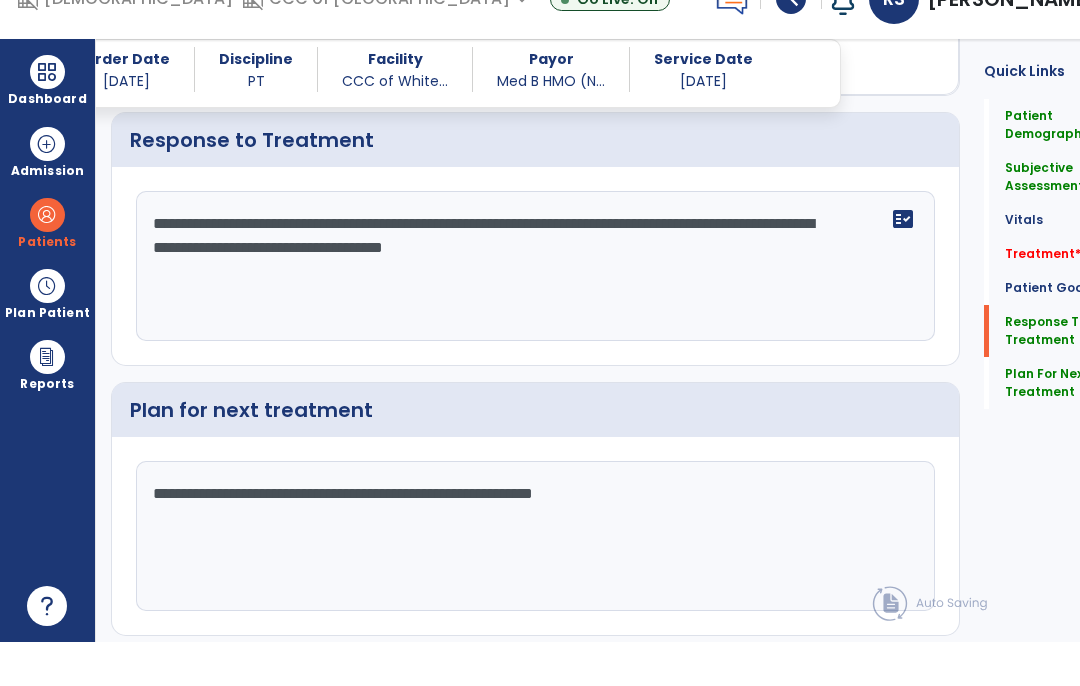 click on "**********" 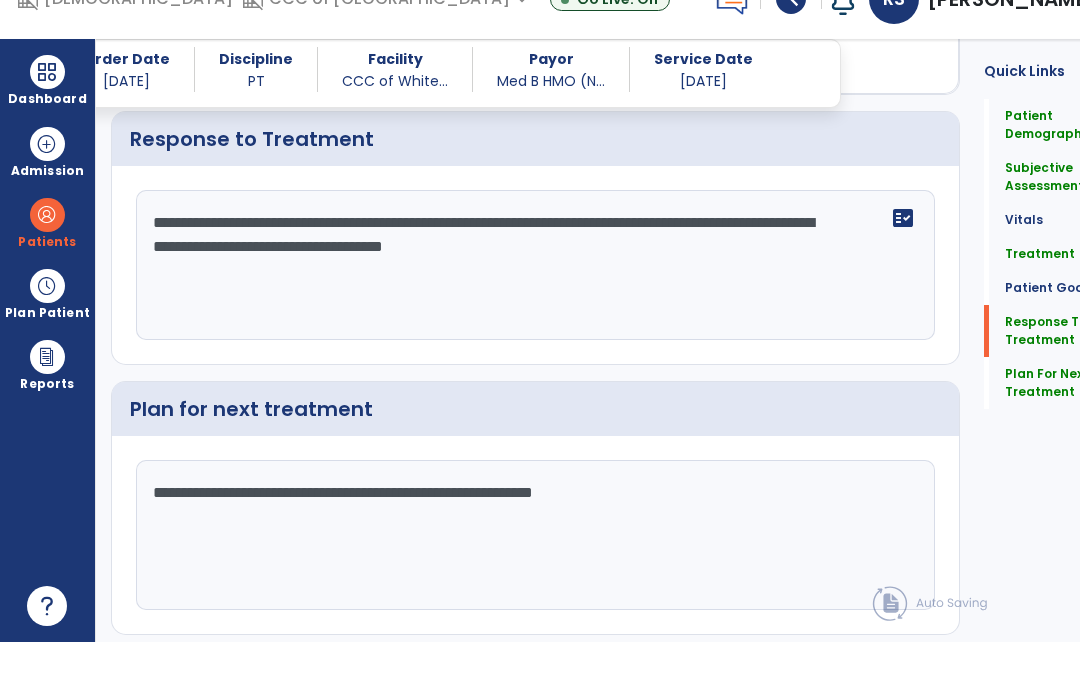 scroll, scrollTop: 2593, scrollLeft: 0, axis: vertical 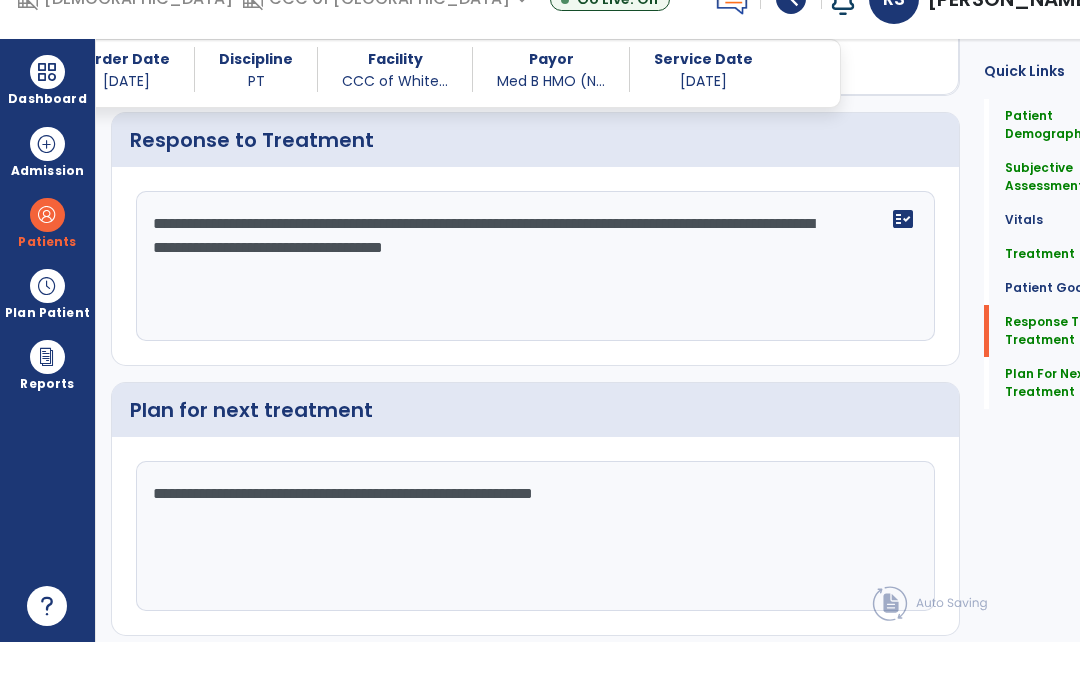 click on "Sign Doc" 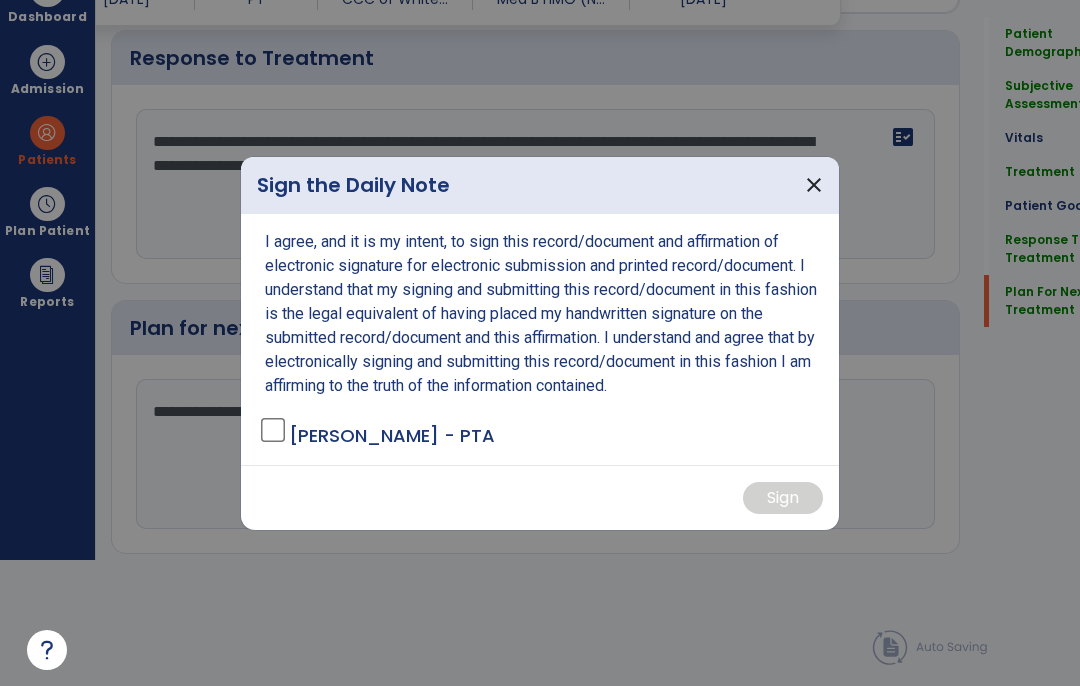 scroll, scrollTop: 0, scrollLeft: 0, axis: both 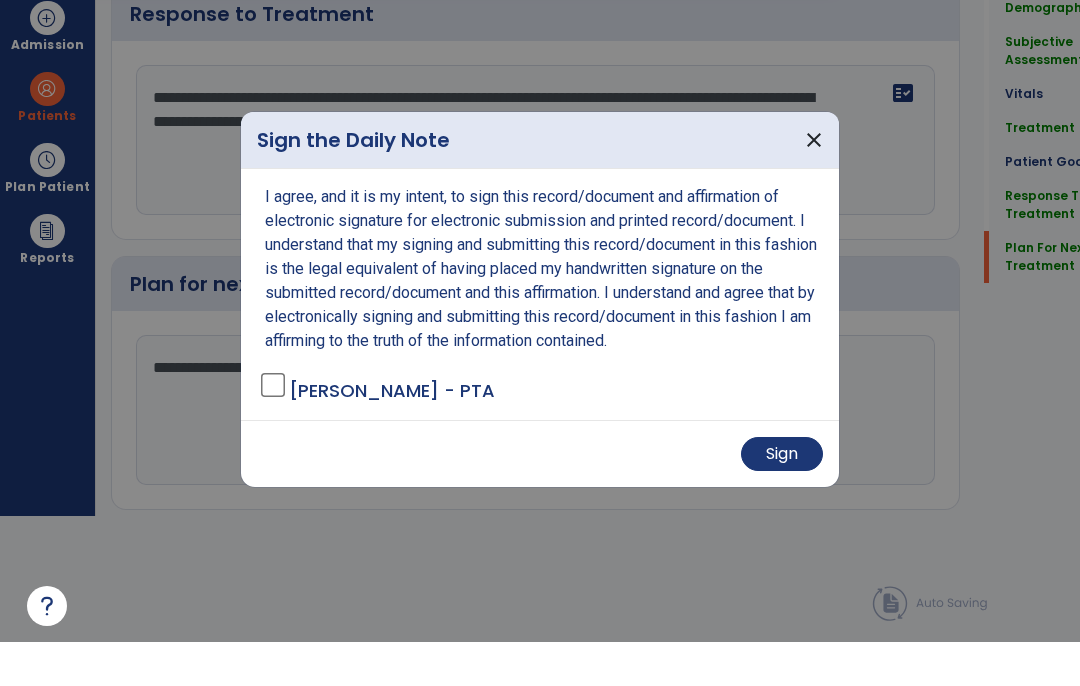 click on "Sign" at bounding box center (782, 498) 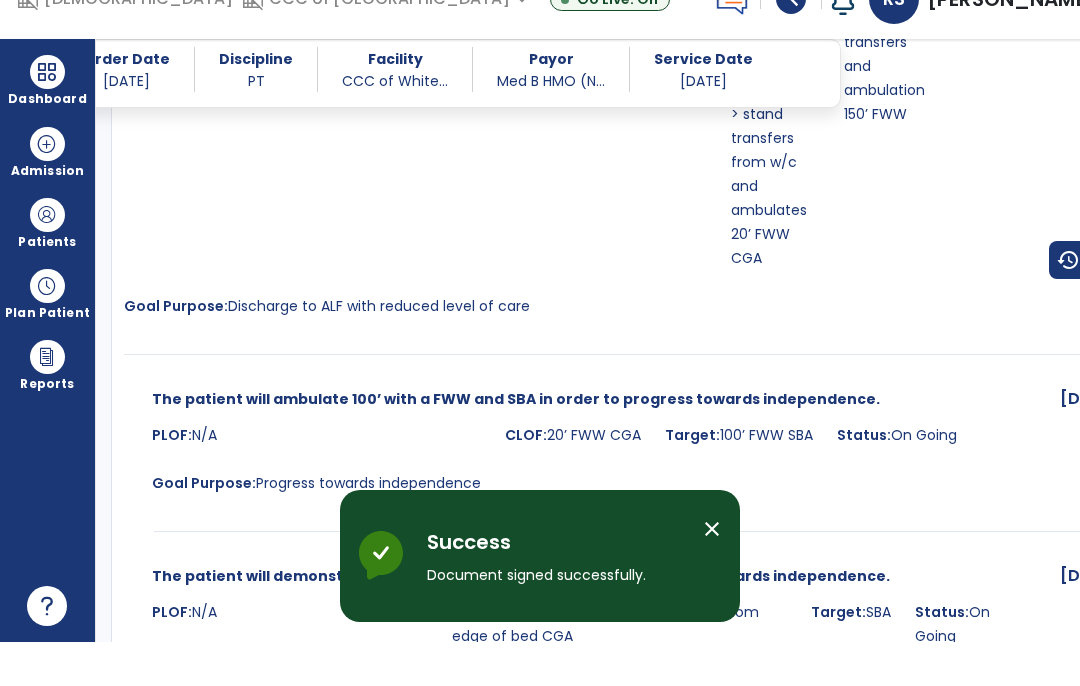 scroll, scrollTop: 82, scrollLeft: 0, axis: vertical 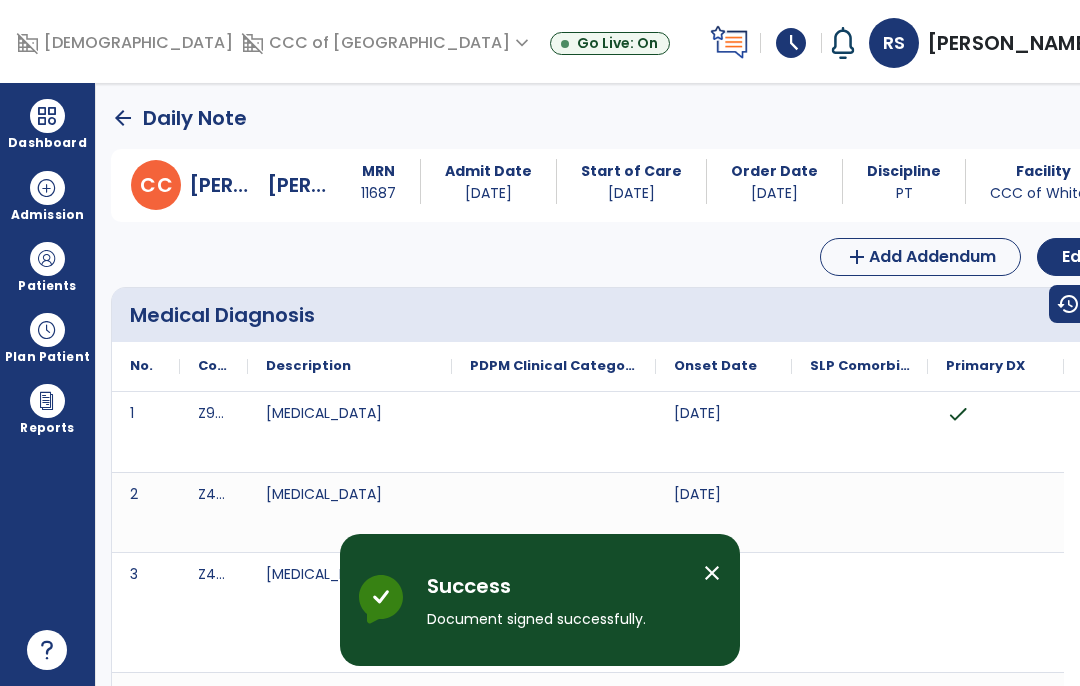 click on "arrow_back" 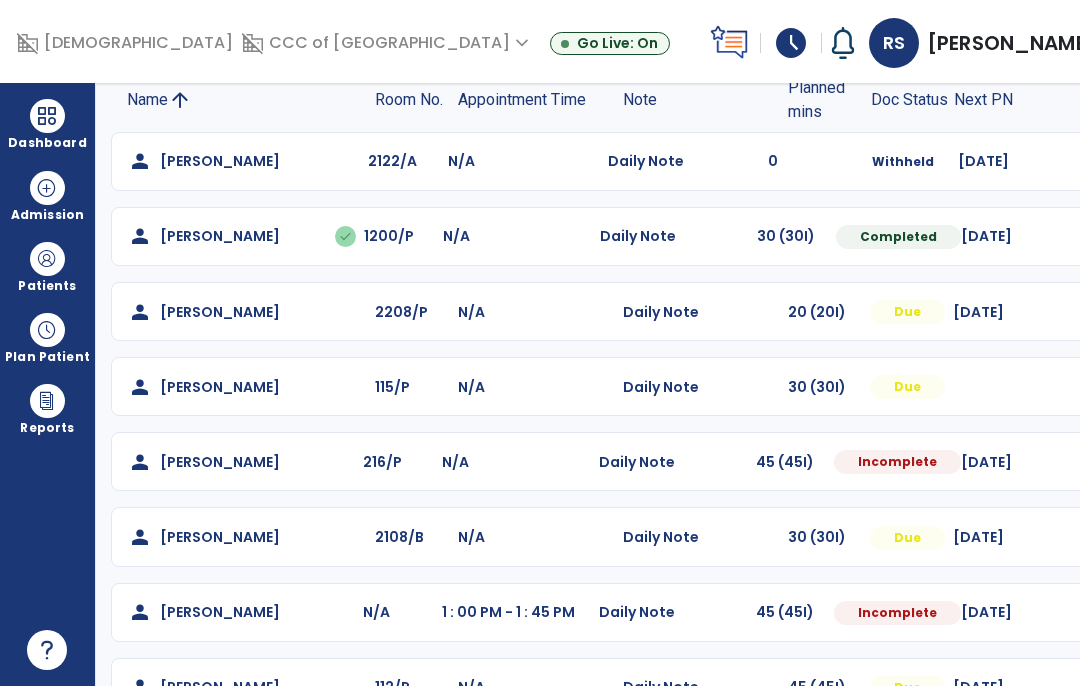 scroll, scrollTop: 153, scrollLeft: 0, axis: vertical 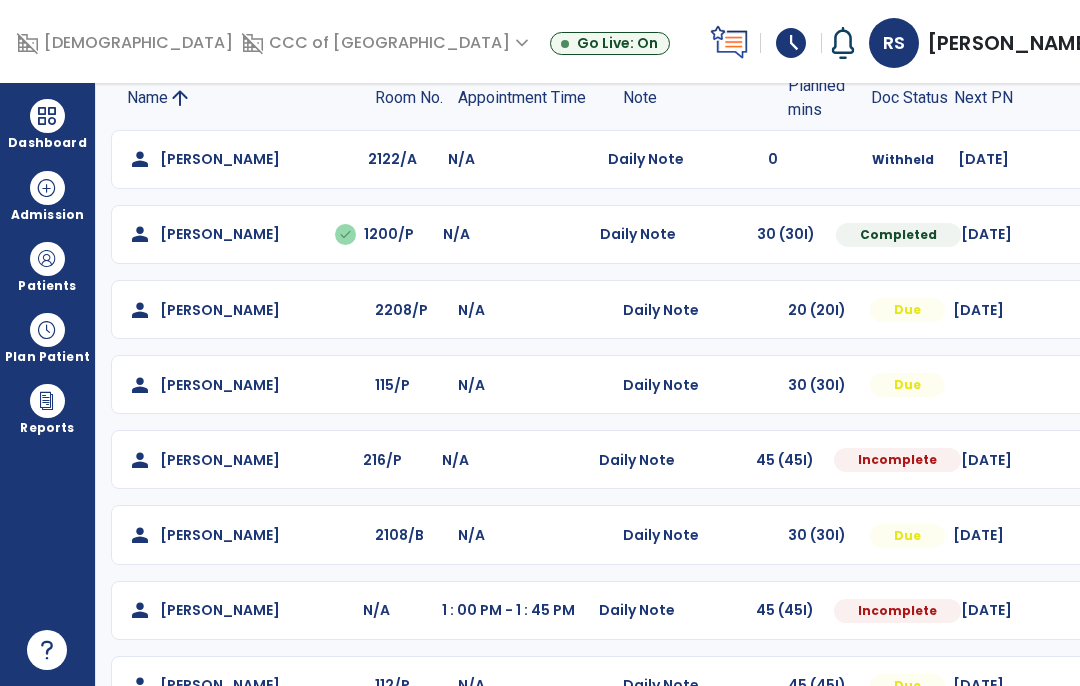 click at bounding box center (1086, 159) 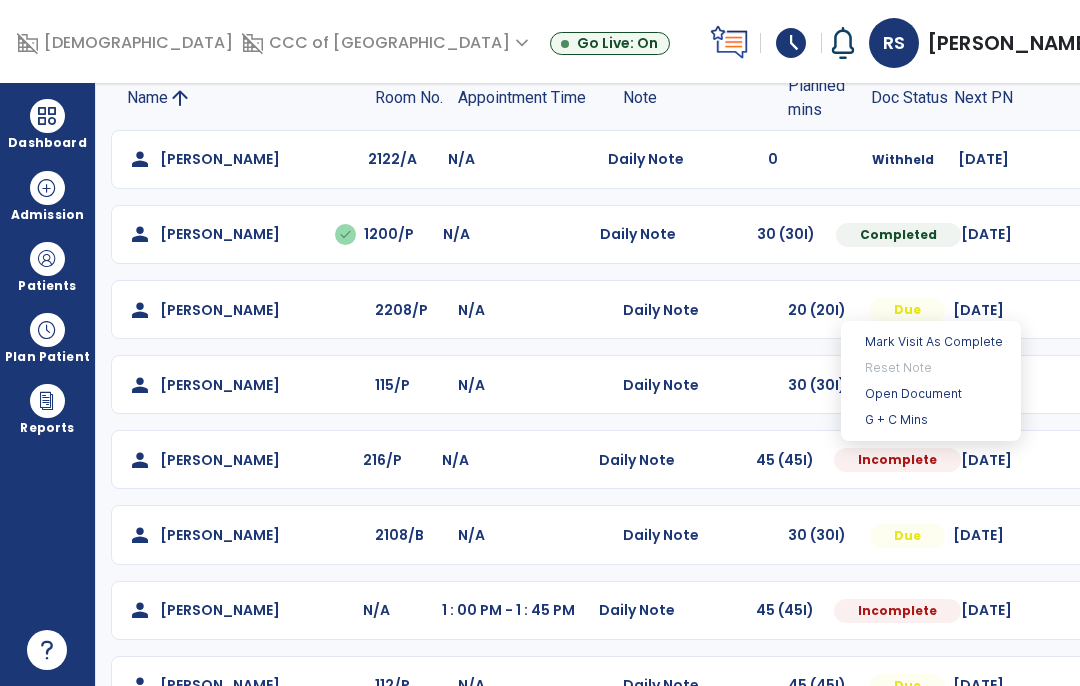 click on "Open Document" at bounding box center [931, 394] 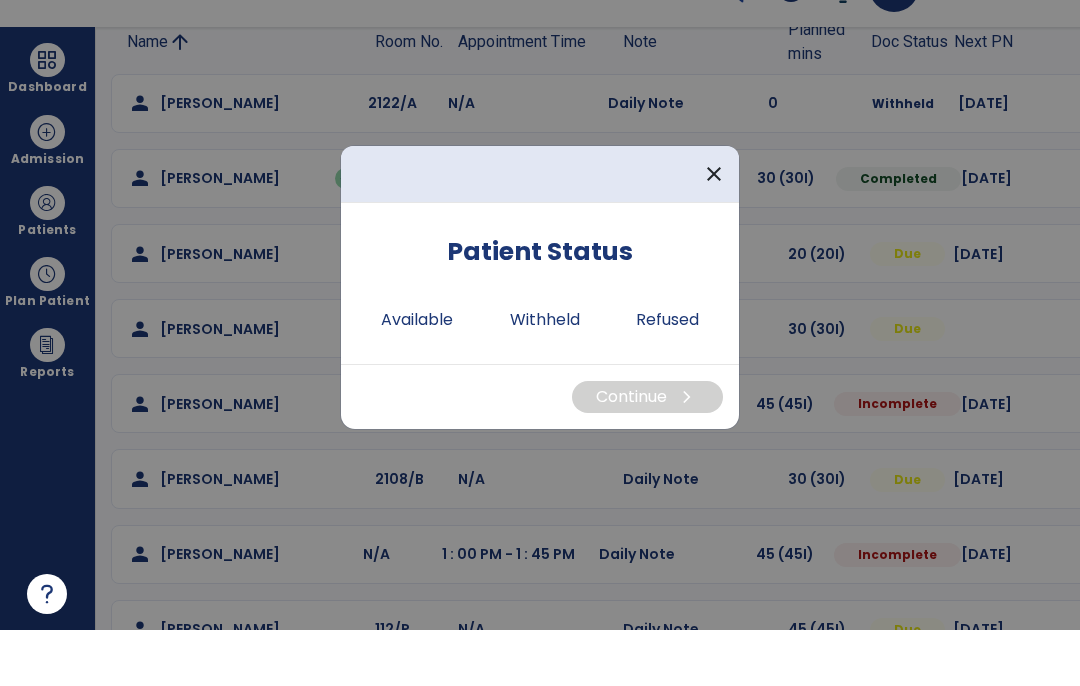 click on "Available" at bounding box center (417, 376) 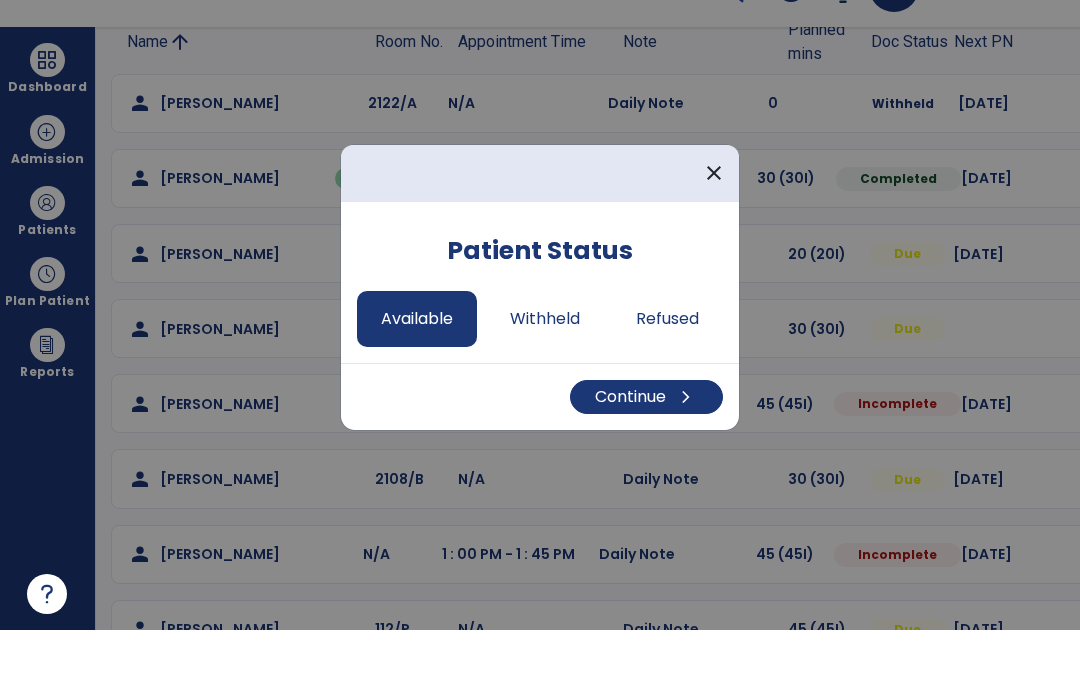 click on "Continue   chevron_right" at bounding box center [646, 453] 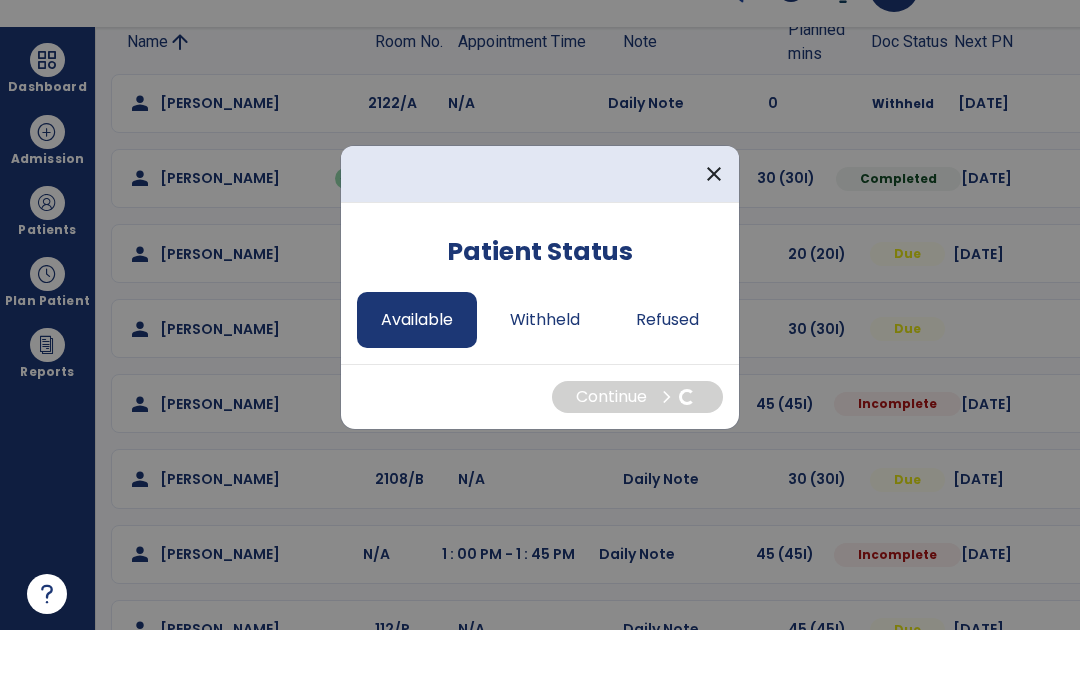 select on "*" 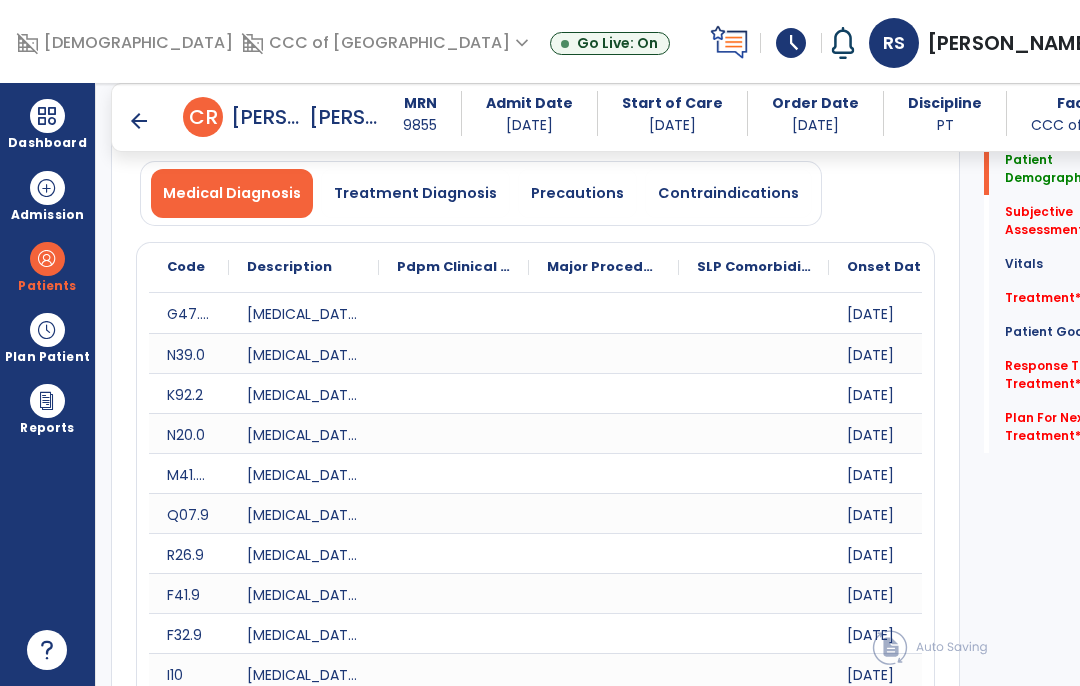scroll, scrollTop: 56, scrollLeft: 0, axis: vertical 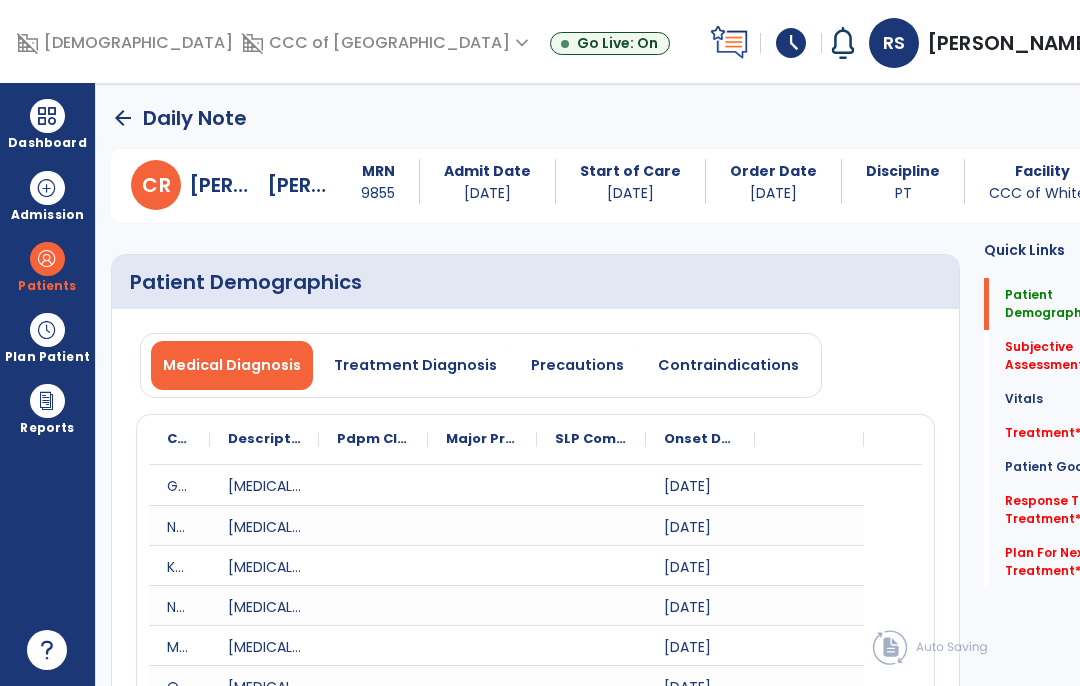 click on "Precautions" at bounding box center [577, 365] 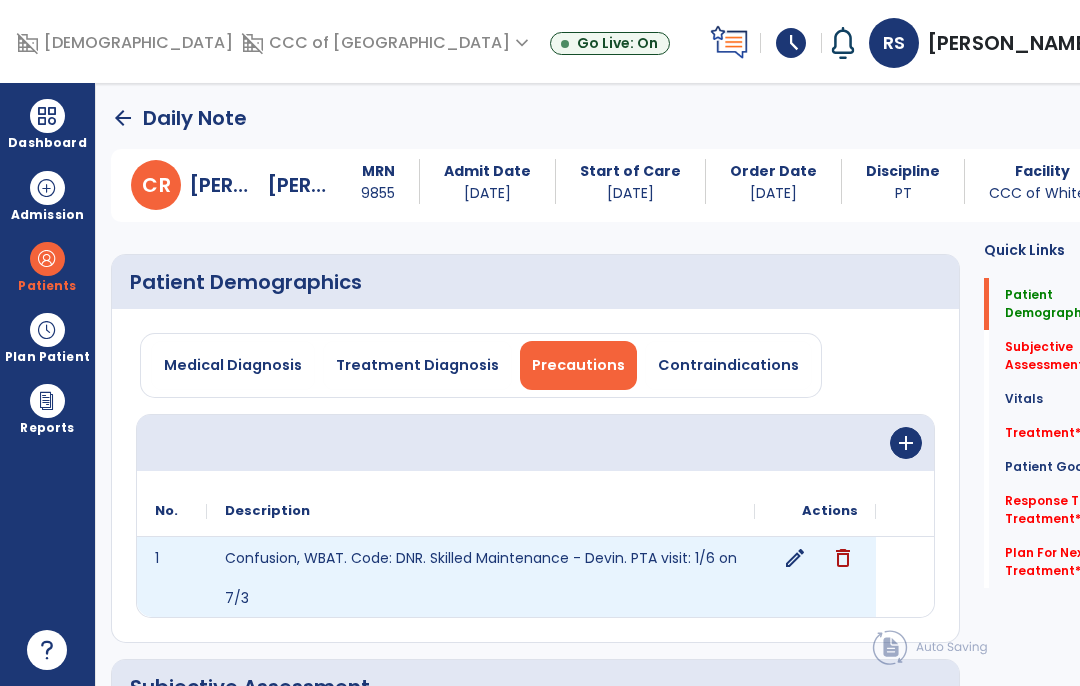 click on "edit" 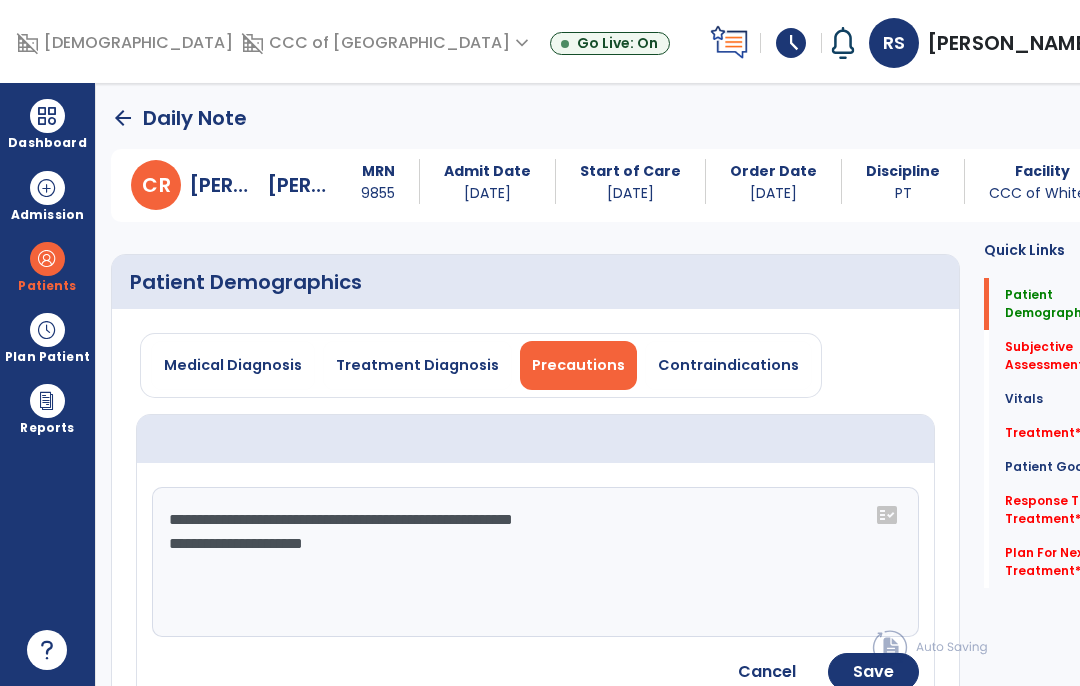 click on "**********" 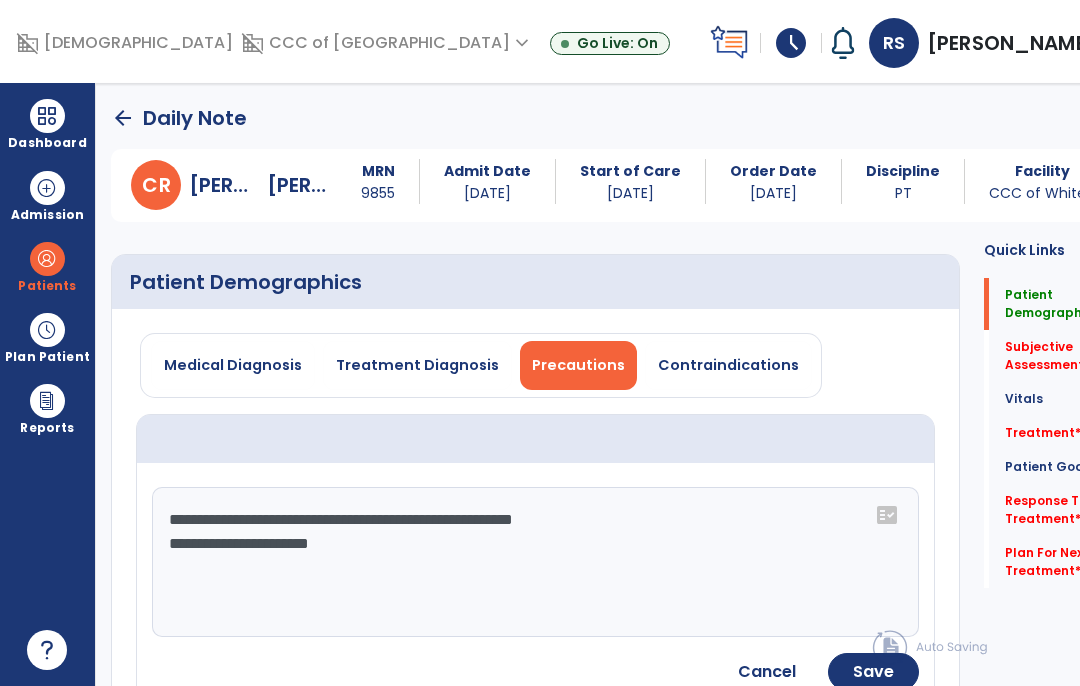 click on "Save" 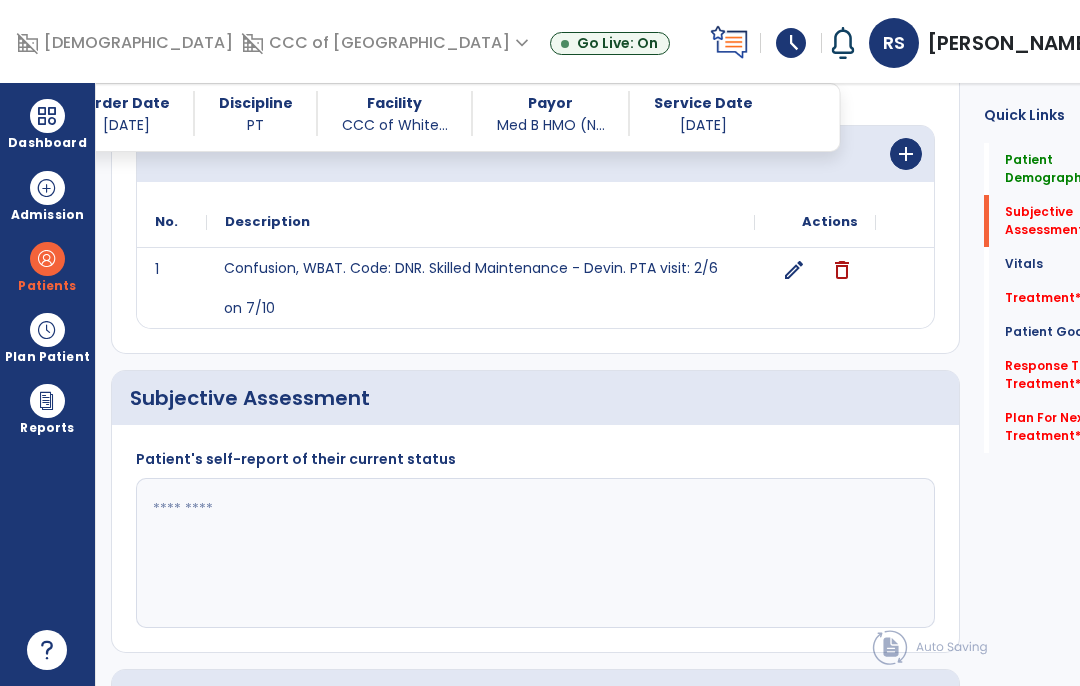 scroll, scrollTop: 269, scrollLeft: 0, axis: vertical 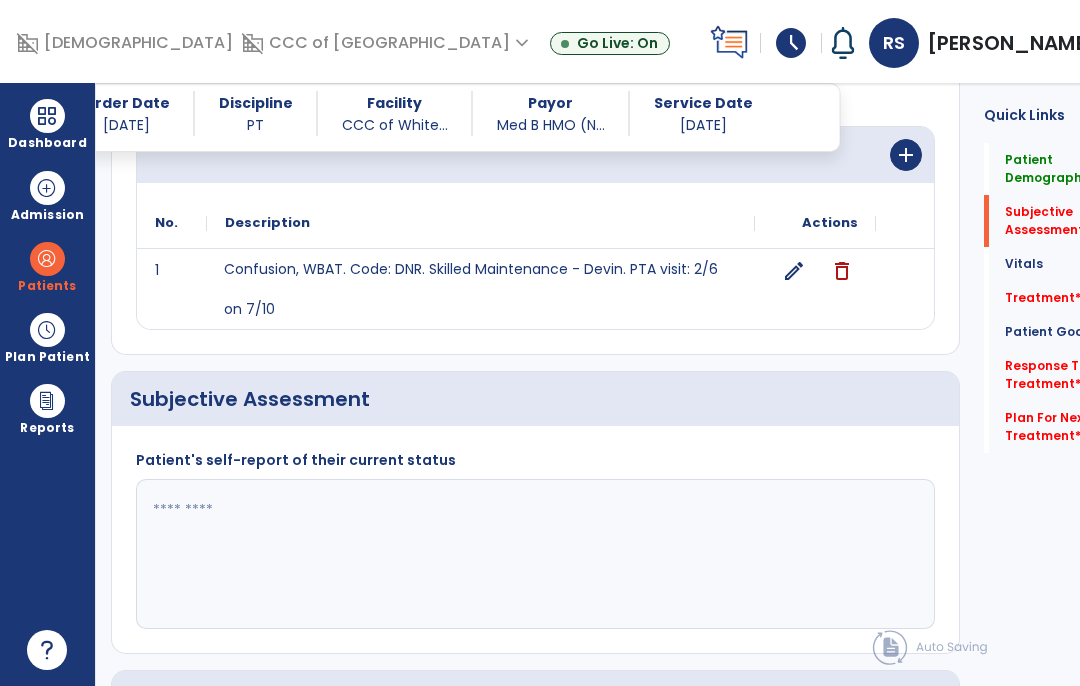 click 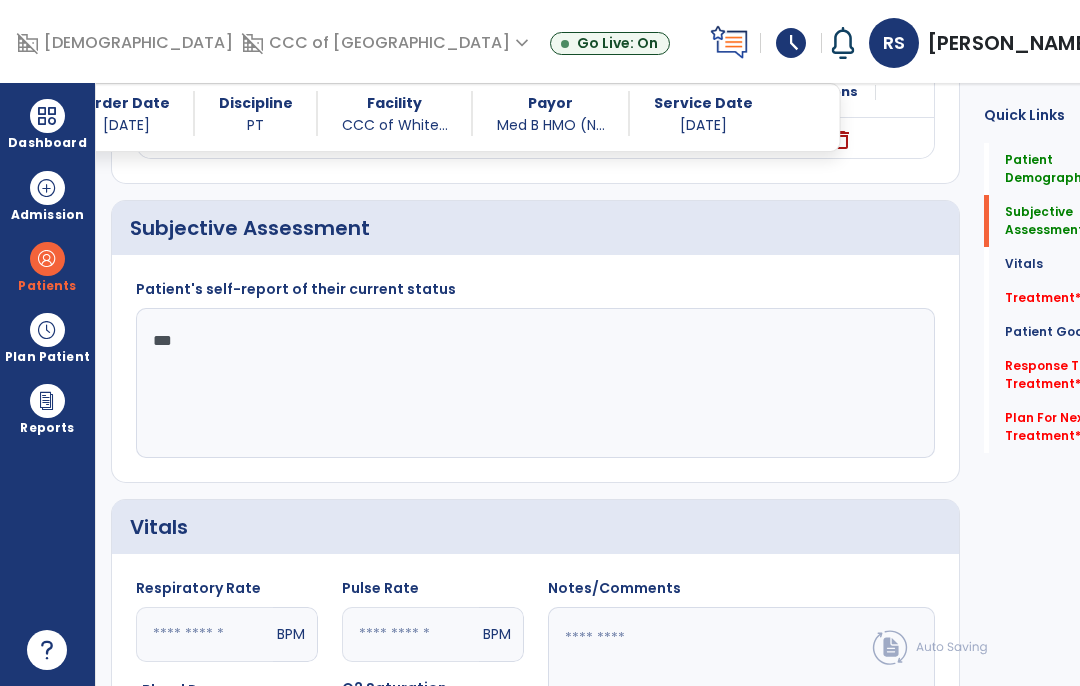 scroll, scrollTop: 400, scrollLeft: 0, axis: vertical 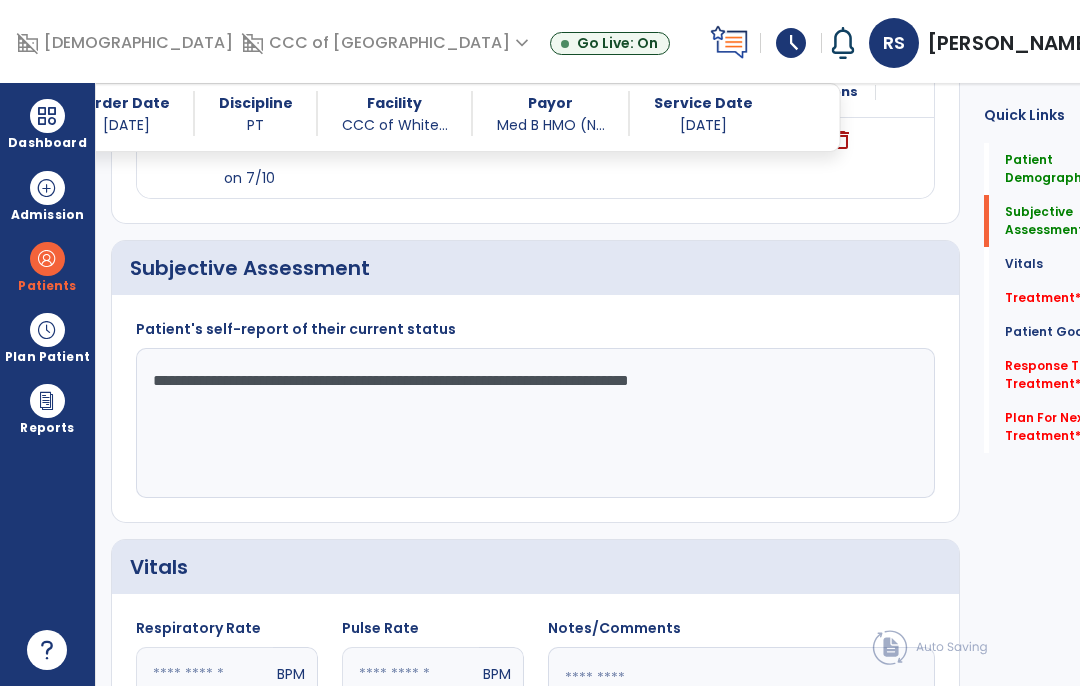 click on "**********" 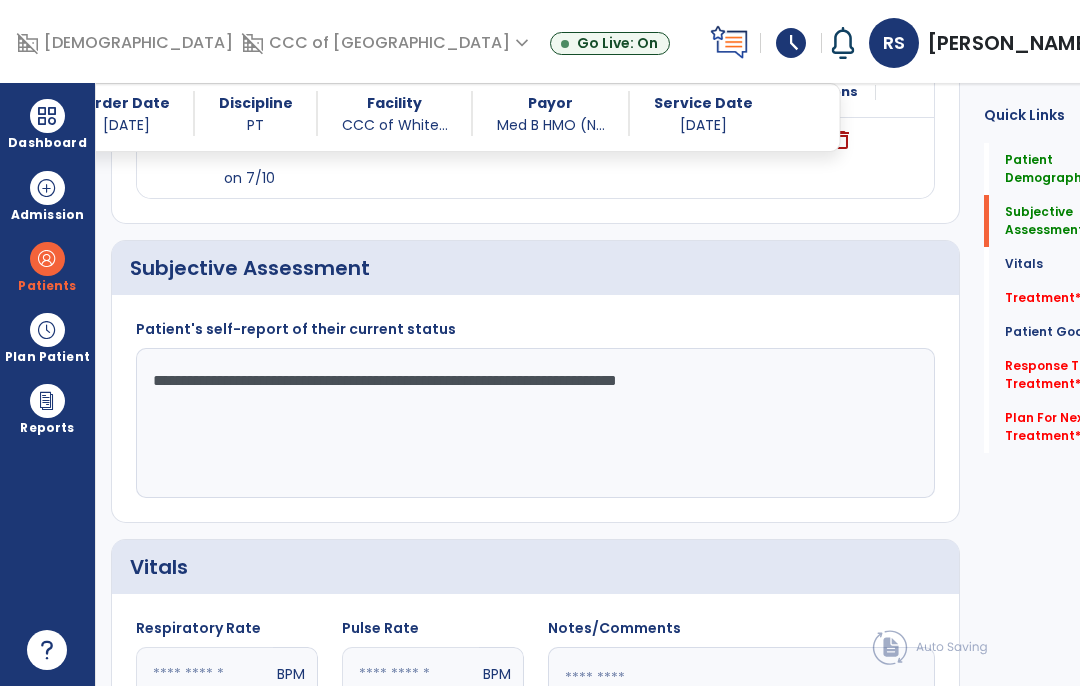 click on "**********" 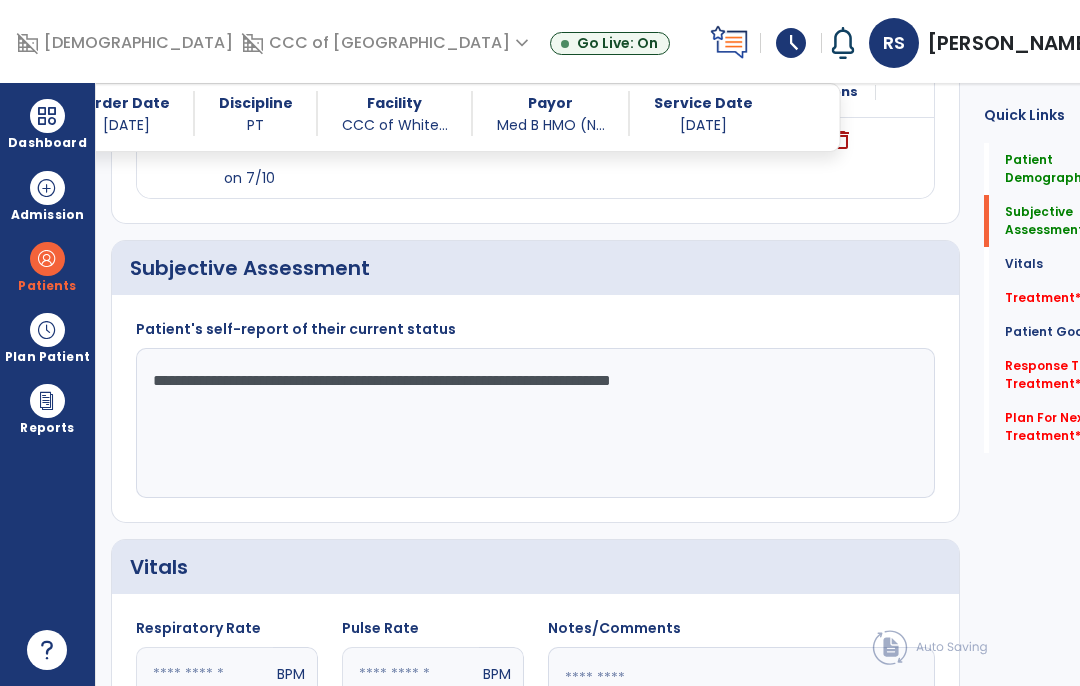 click on "**********" 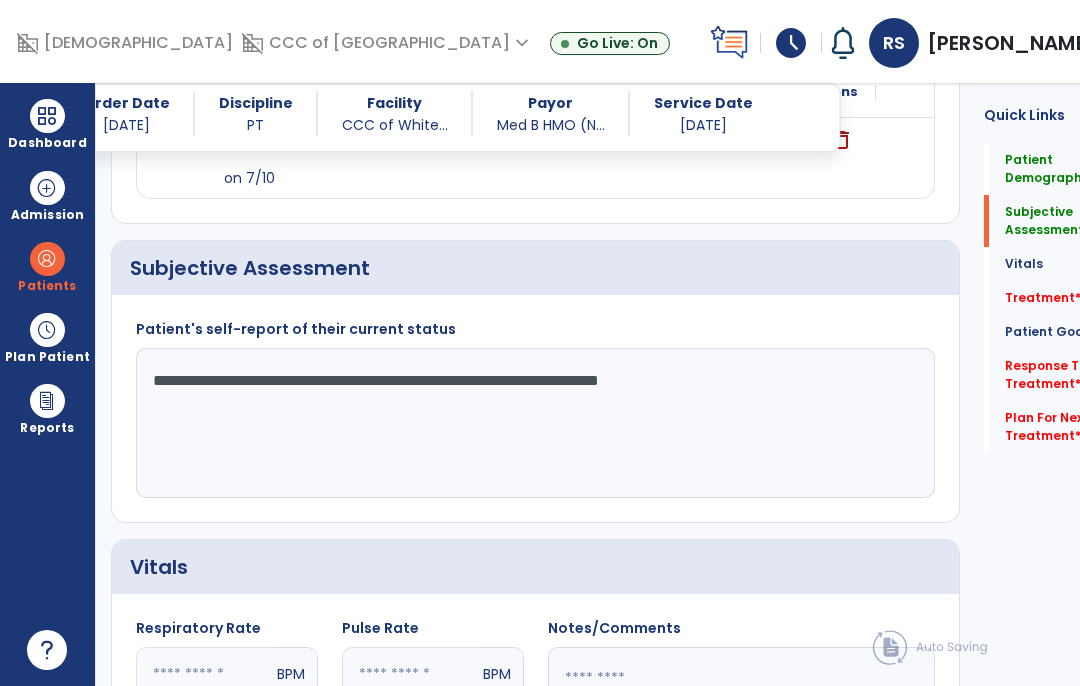type on "**********" 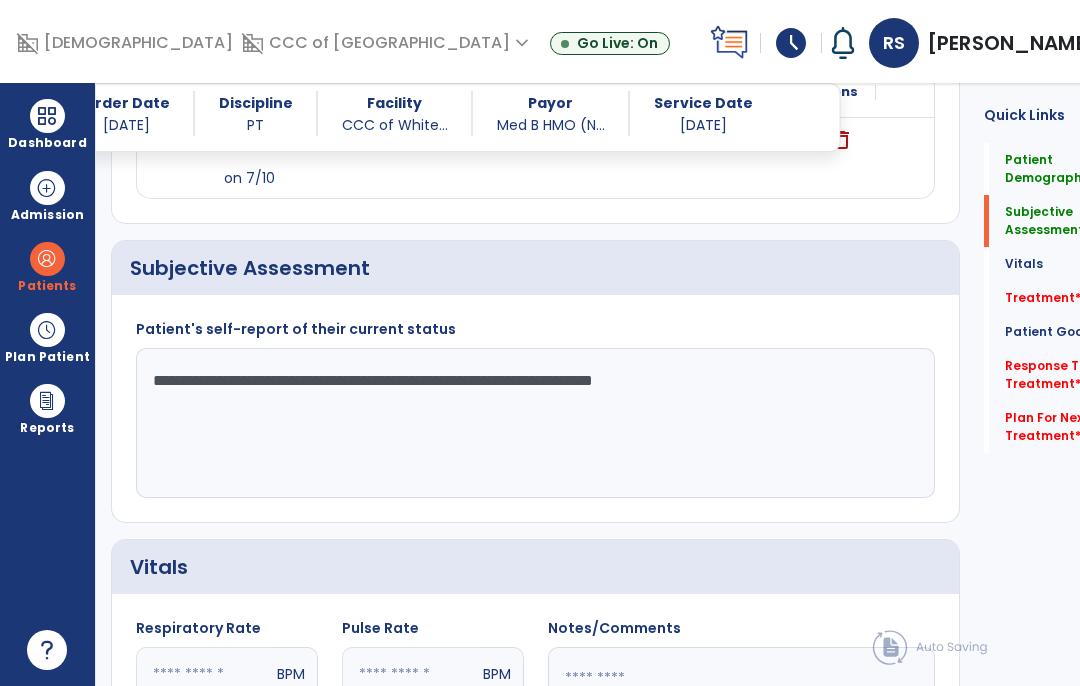 click on "**********" 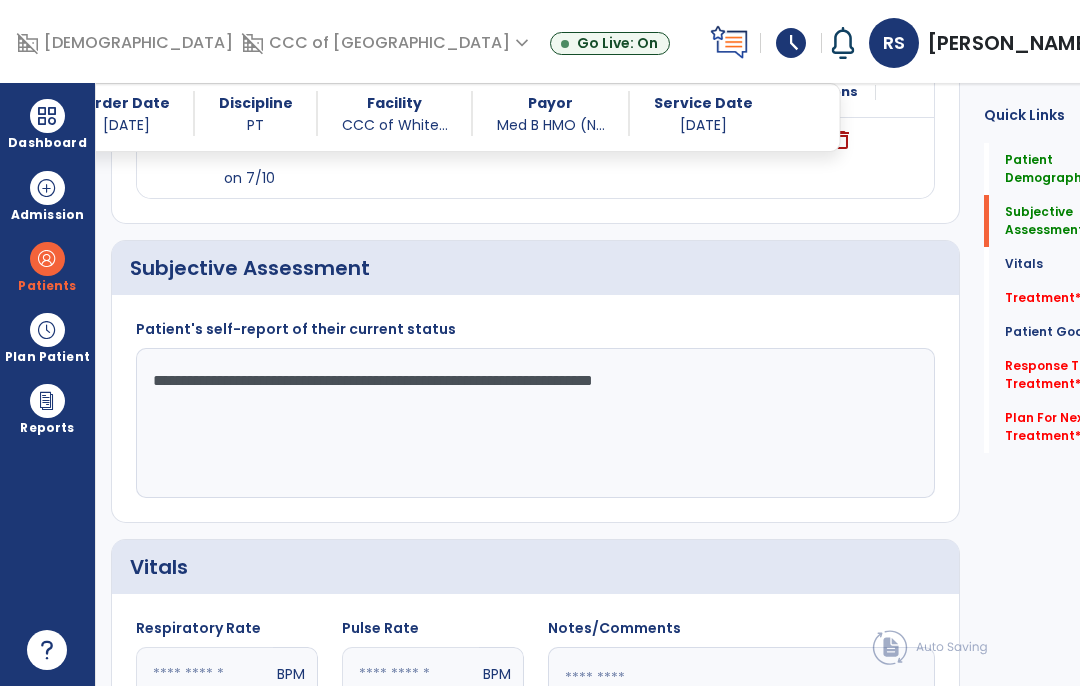 click on "**********" 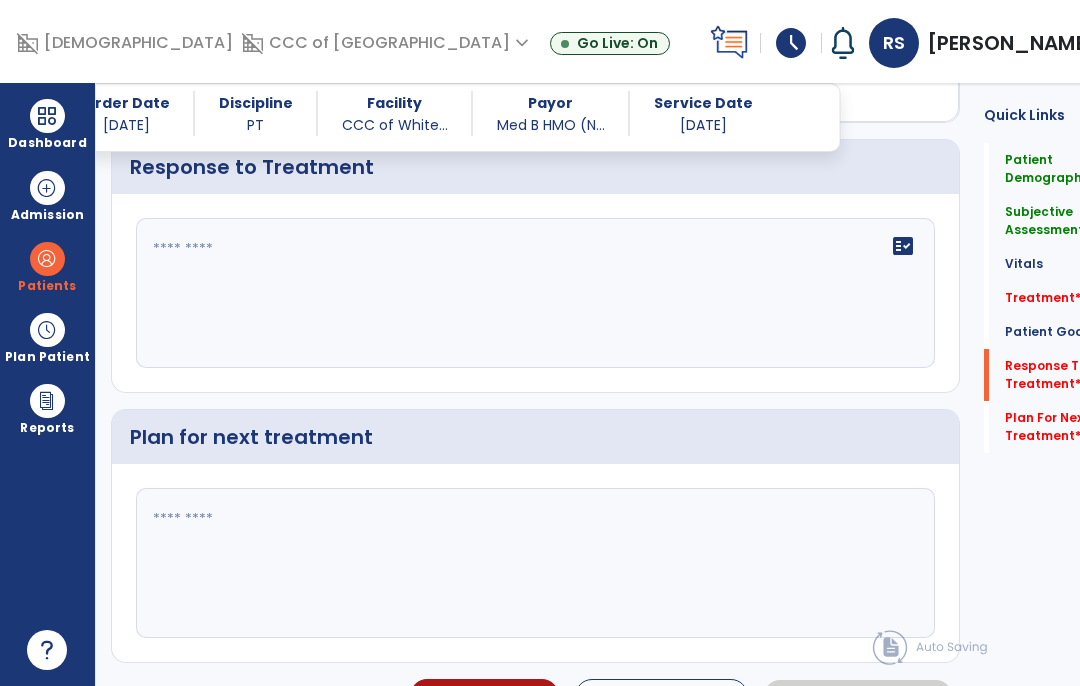 scroll, scrollTop: 2454, scrollLeft: 0, axis: vertical 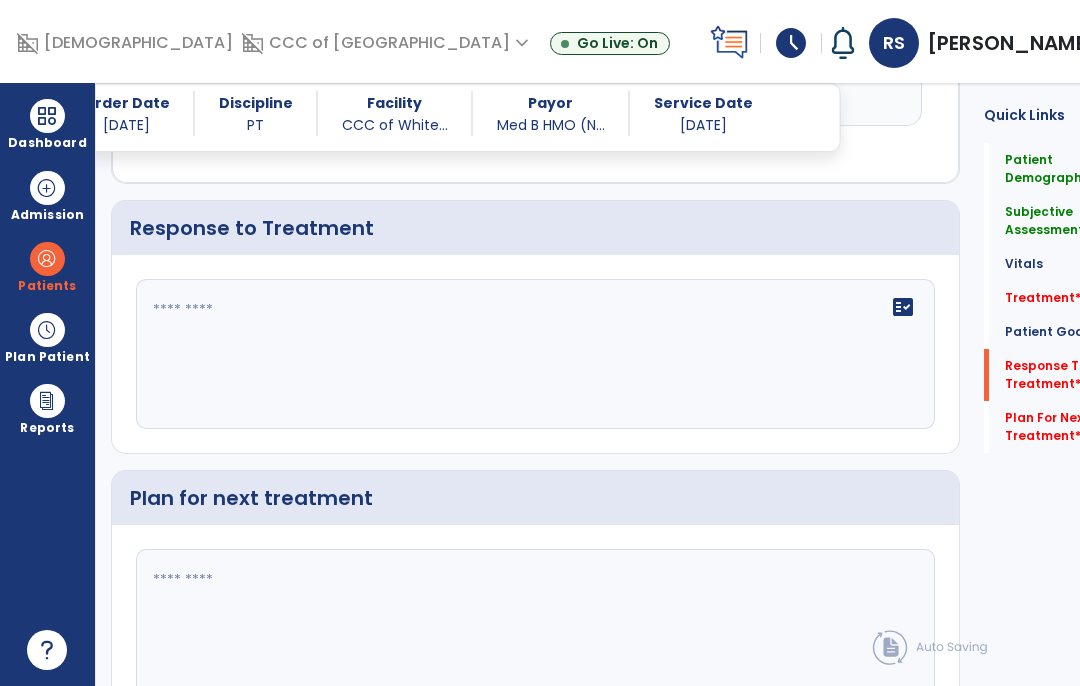 type on "**********" 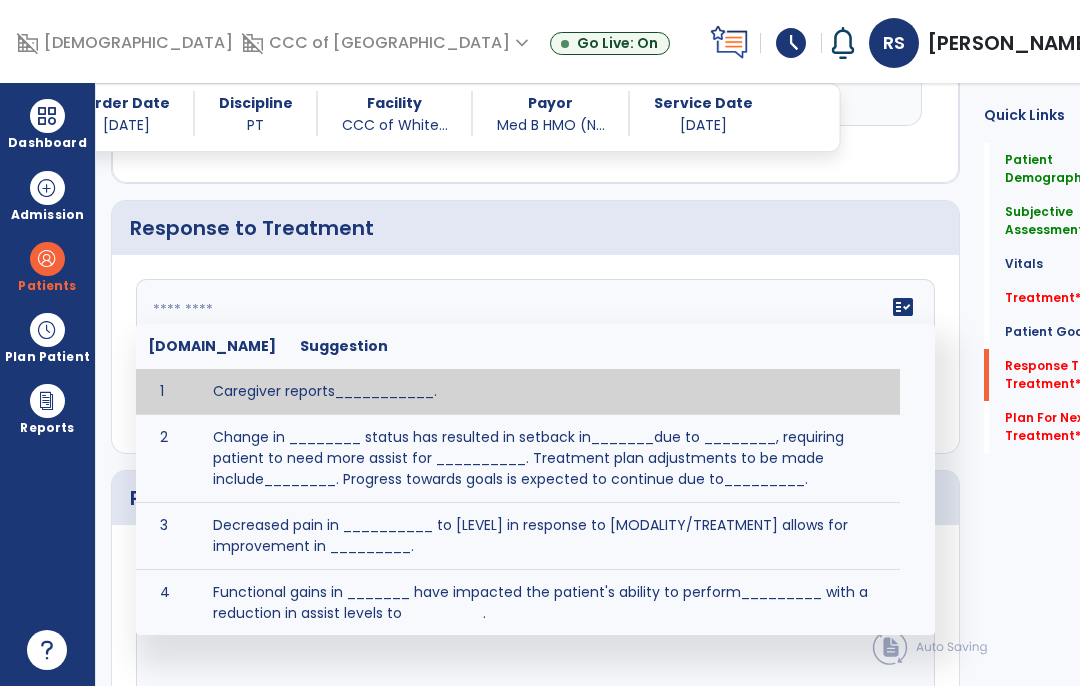 click 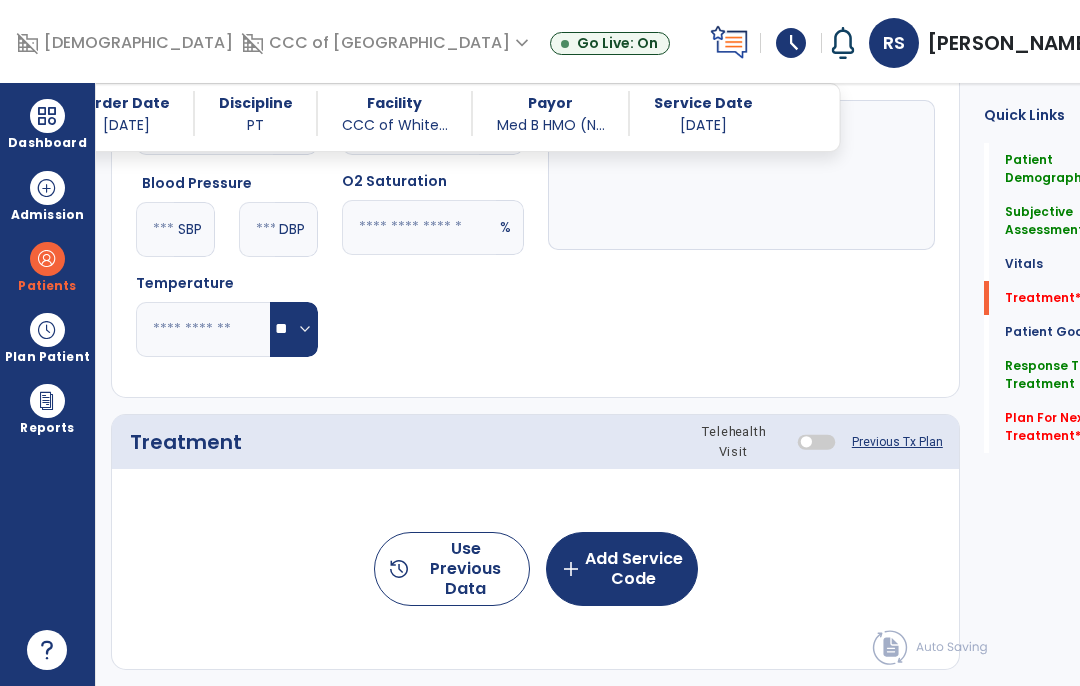 scroll, scrollTop: 998, scrollLeft: 0, axis: vertical 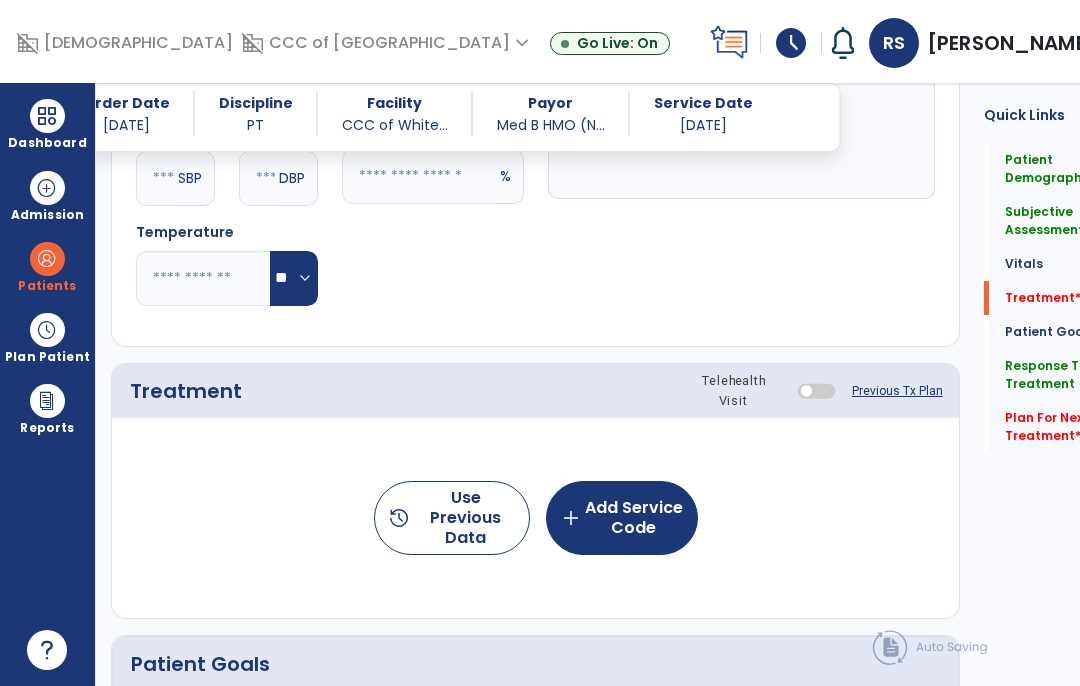 type on "**********" 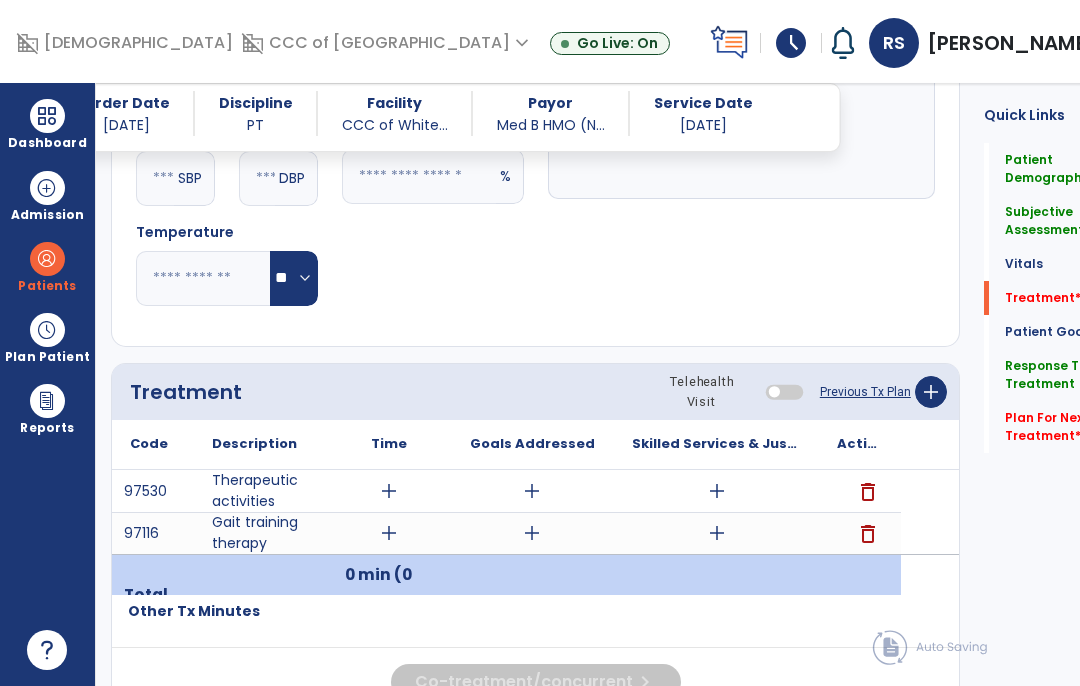 click on "add" at bounding box center [716, 491] 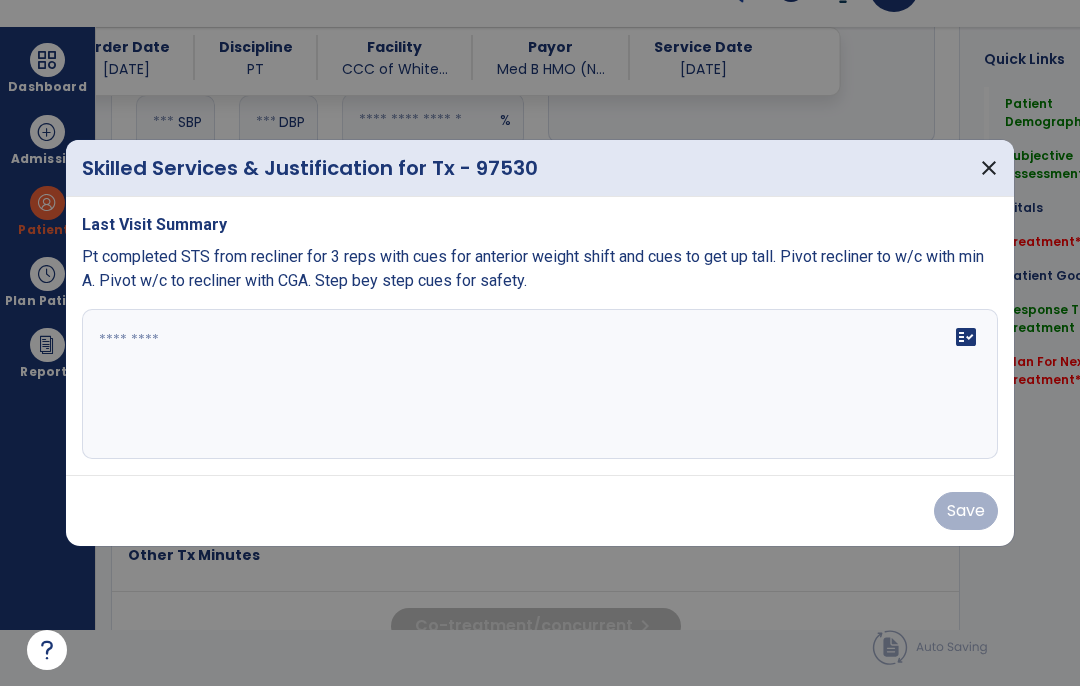 scroll, scrollTop: 0, scrollLeft: 0, axis: both 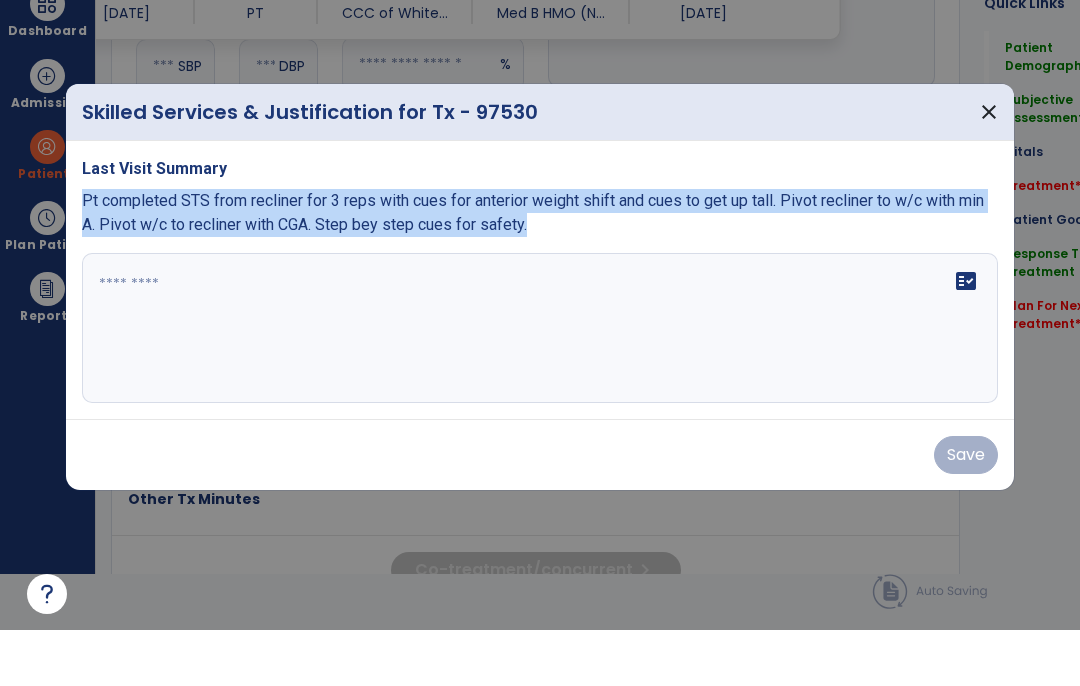 click on "fact_check" at bounding box center (540, 384) 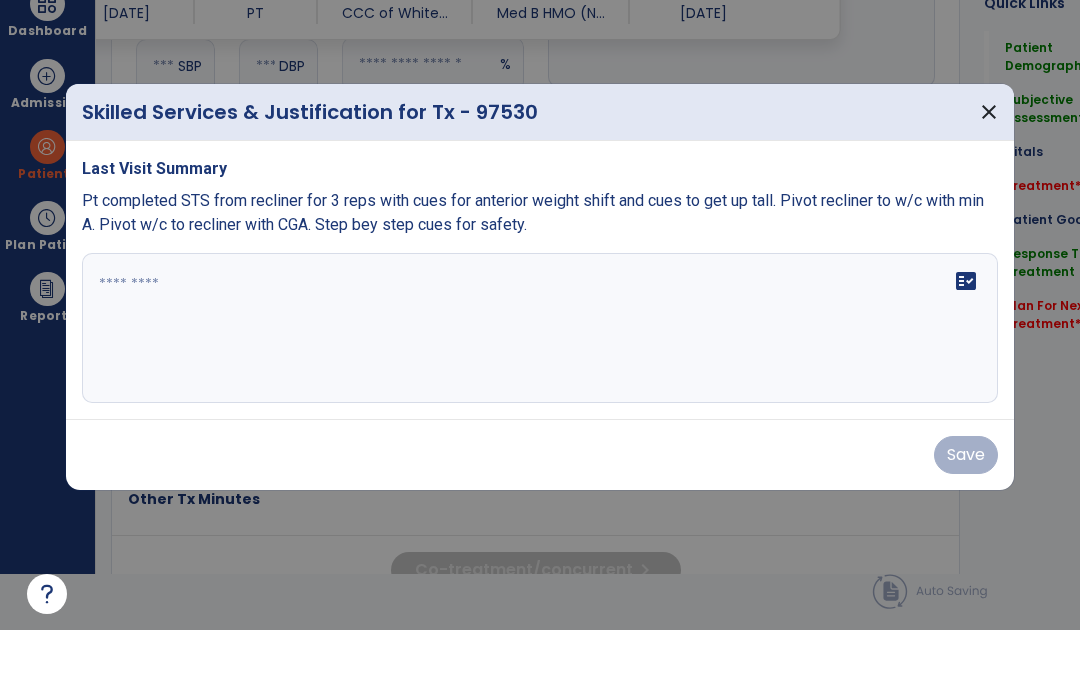 click on "fact_check" at bounding box center [540, 384] 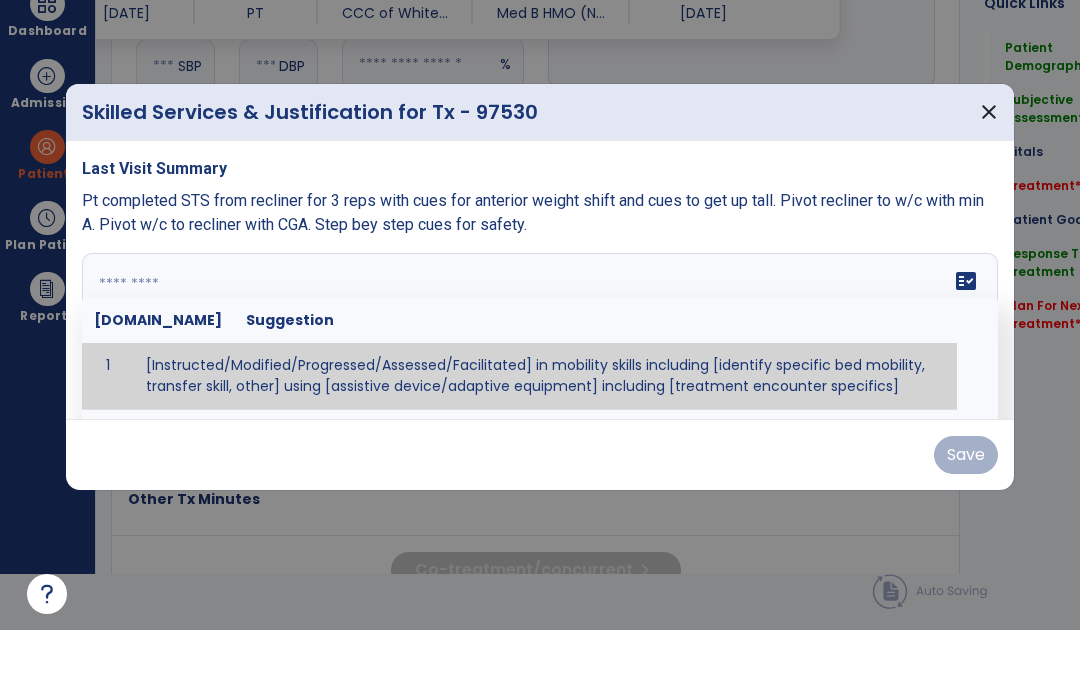 click at bounding box center (540, 384) 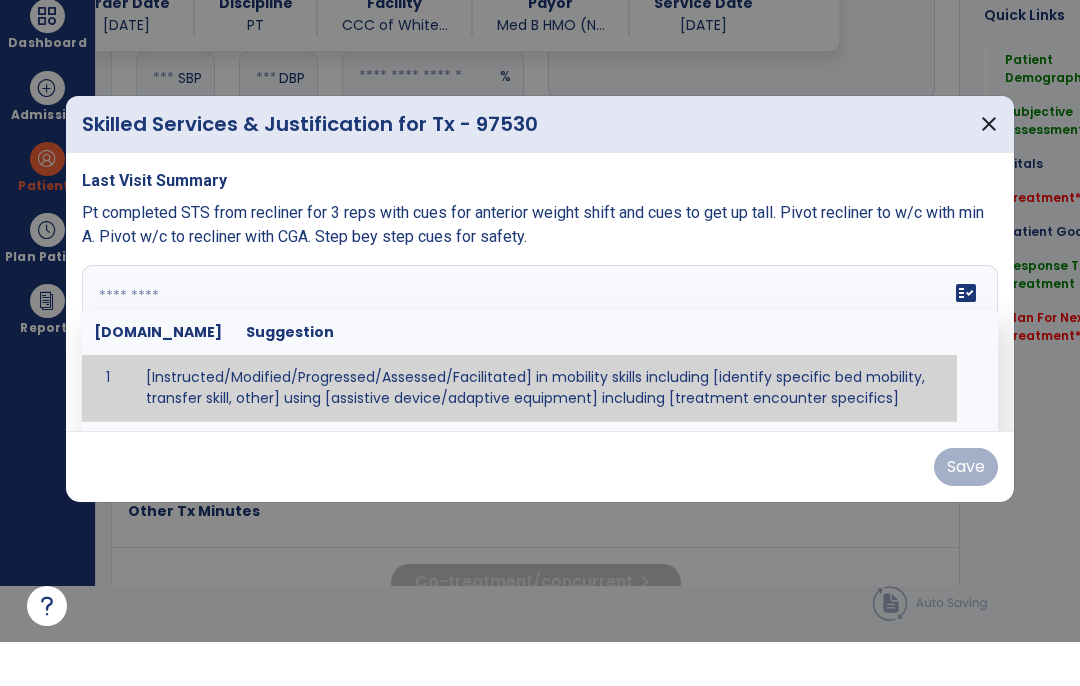paste on "**********" 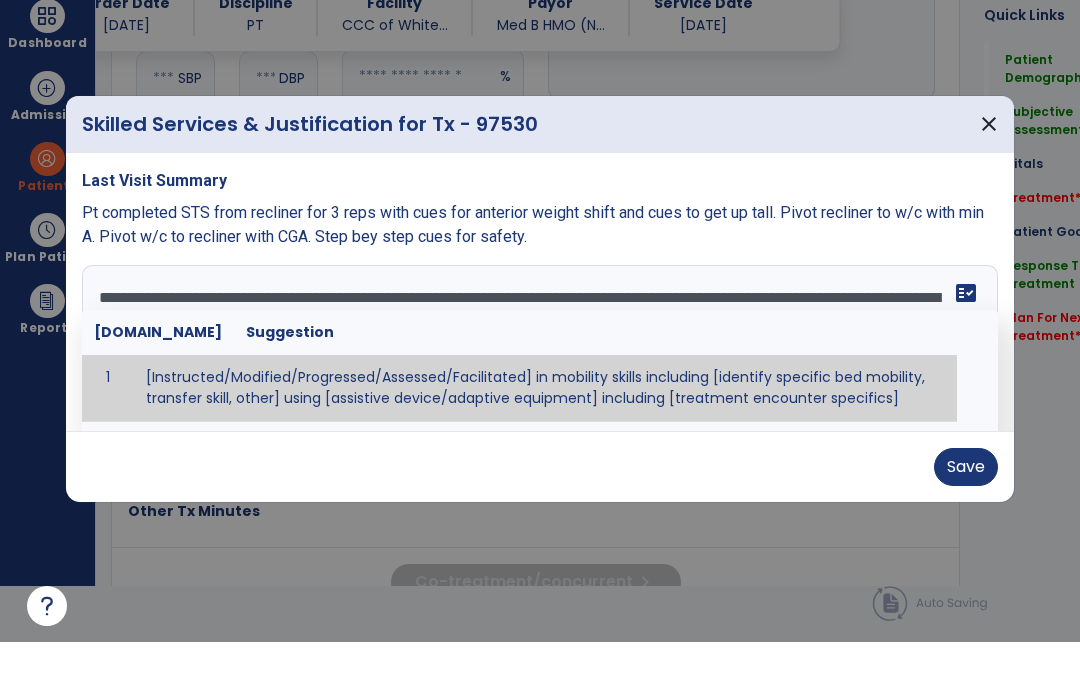 type on "**********" 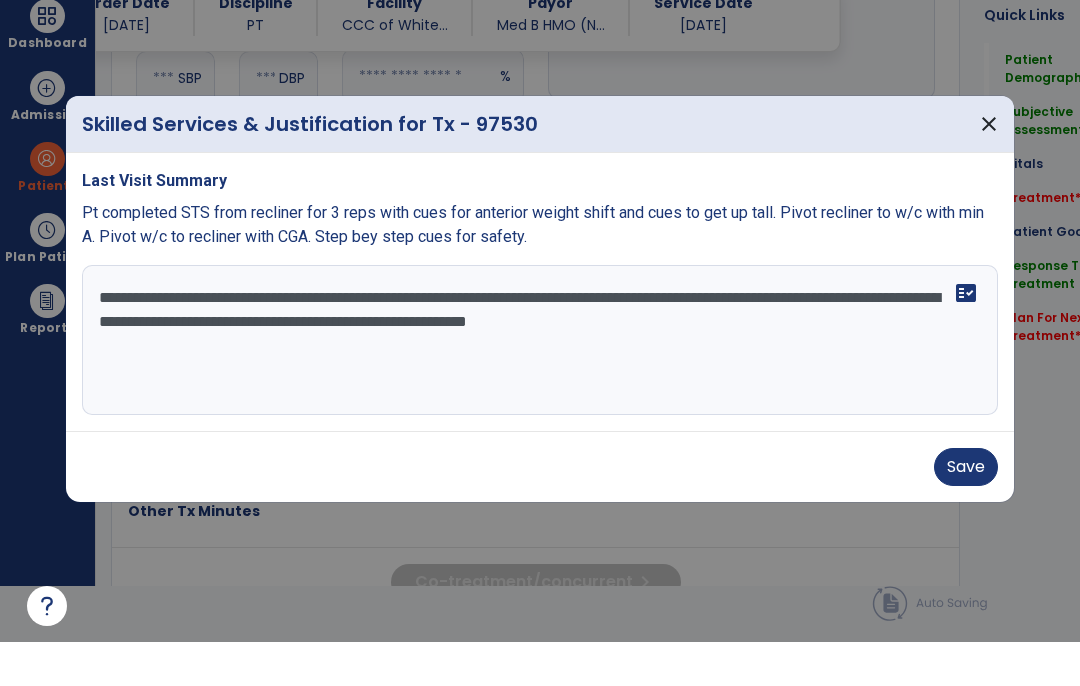 click on "Save" at bounding box center [966, 511] 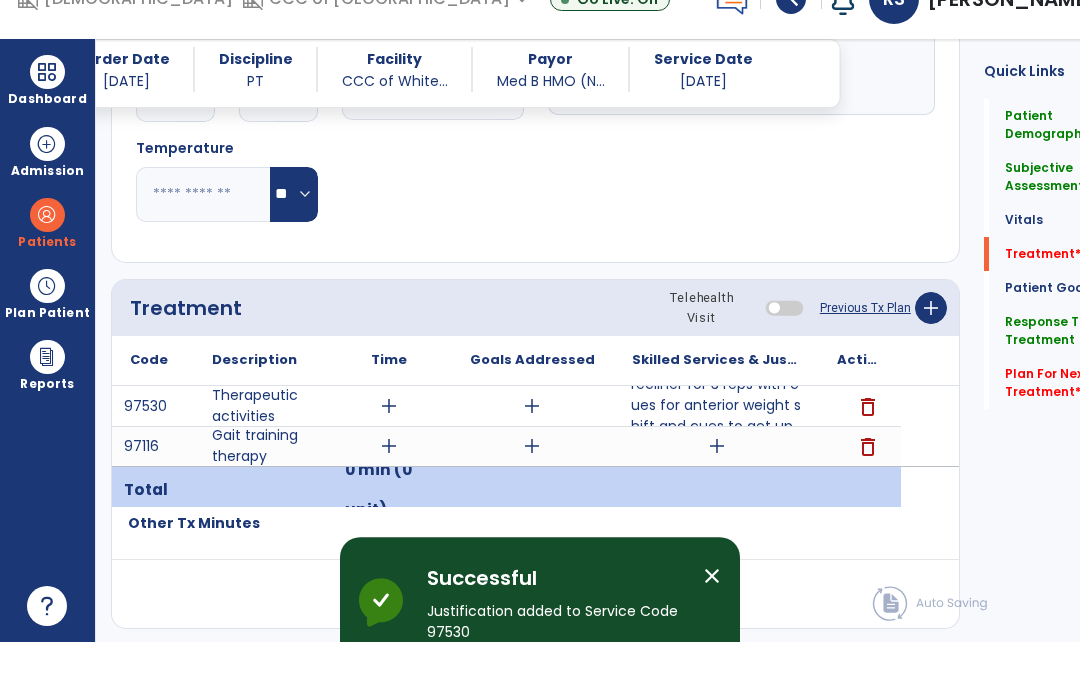 scroll, scrollTop: 56, scrollLeft: 0, axis: vertical 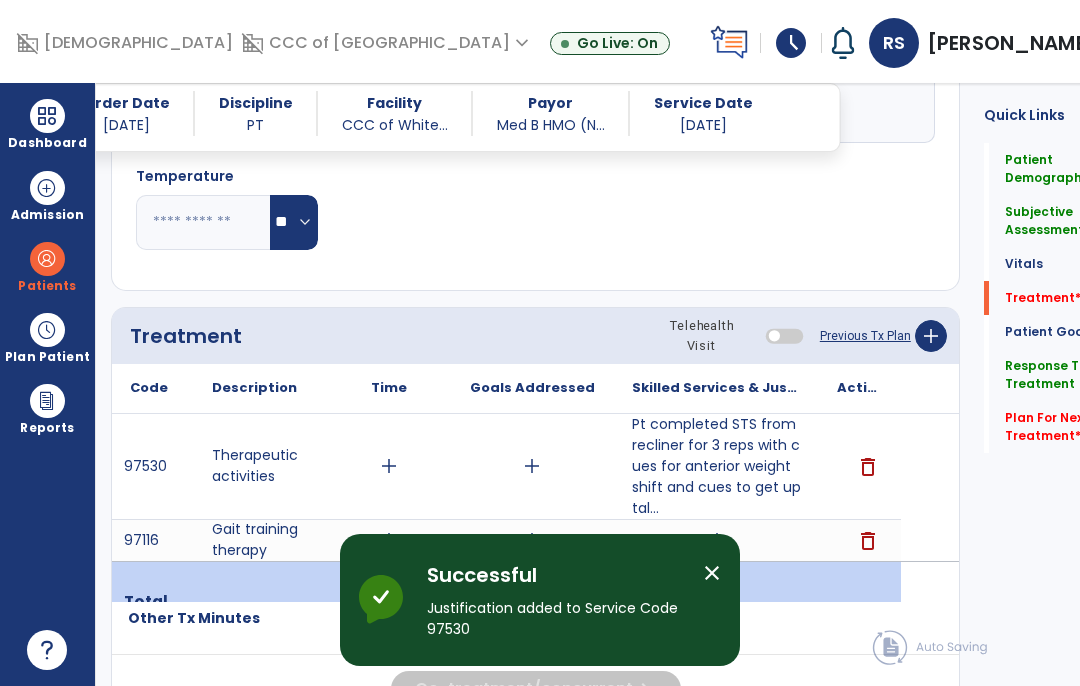 click on "add" at bounding box center [717, 540] 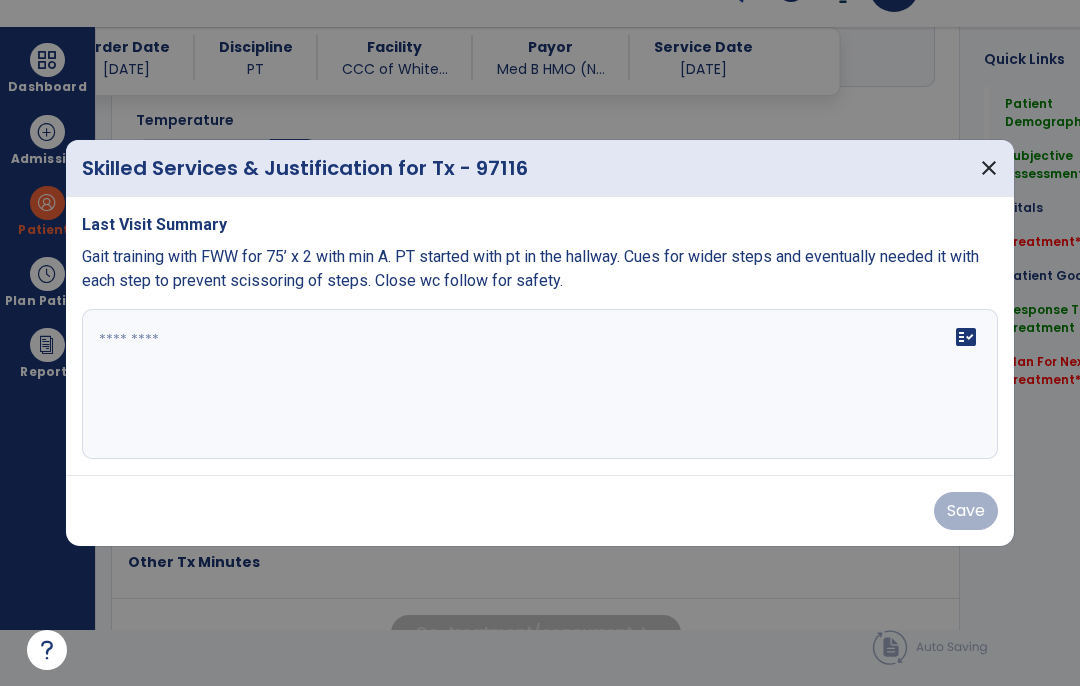 scroll, scrollTop: 0, scrollLeft: 0, axis: both 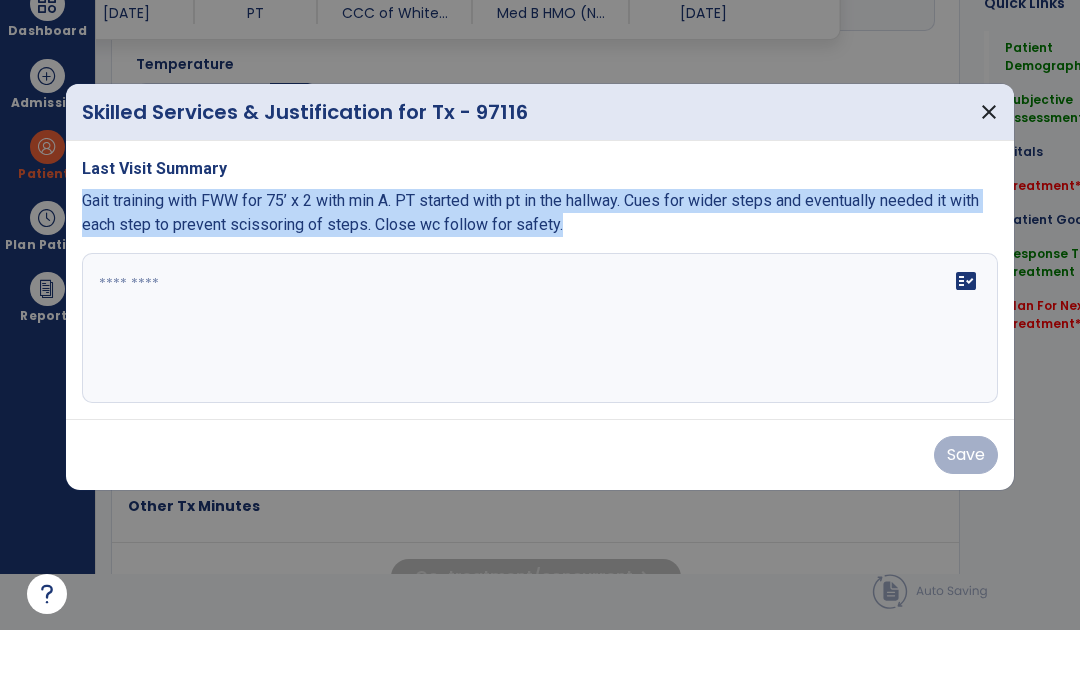 click at bounding box center (540, 384) 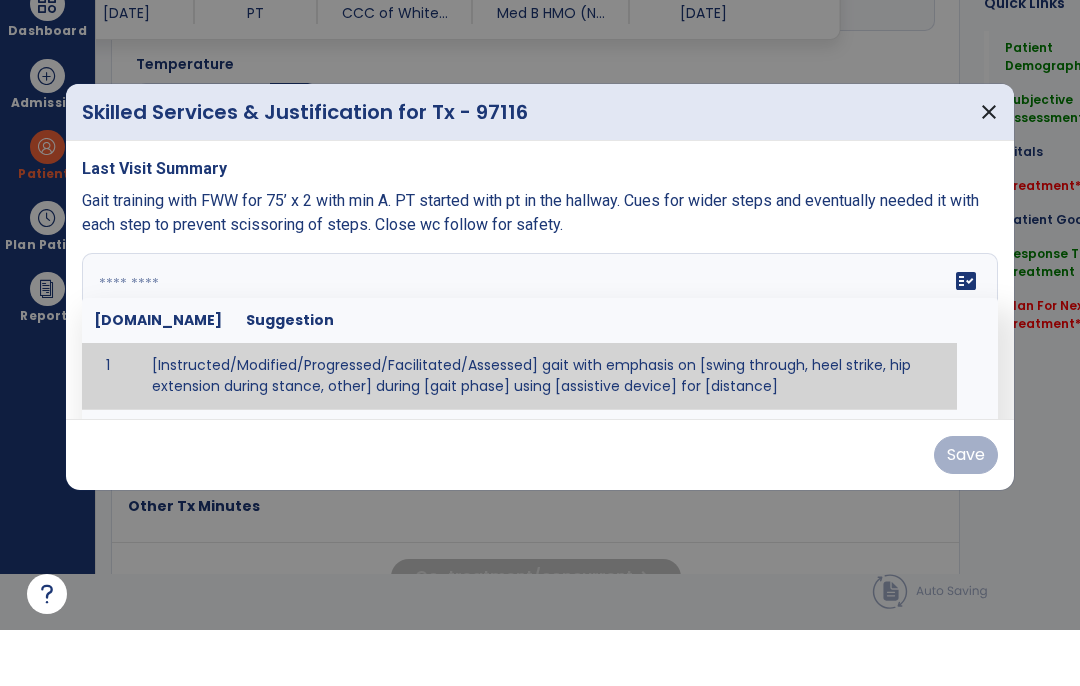 click at bounding box center (540, 384) 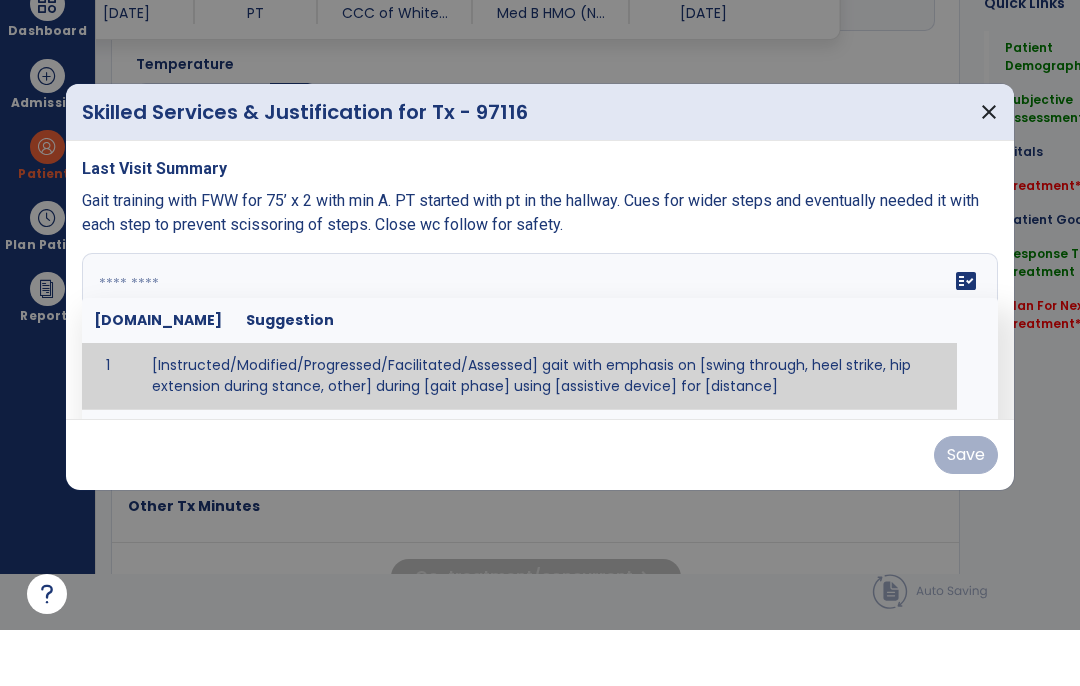 click at bounding box center (540, 384) 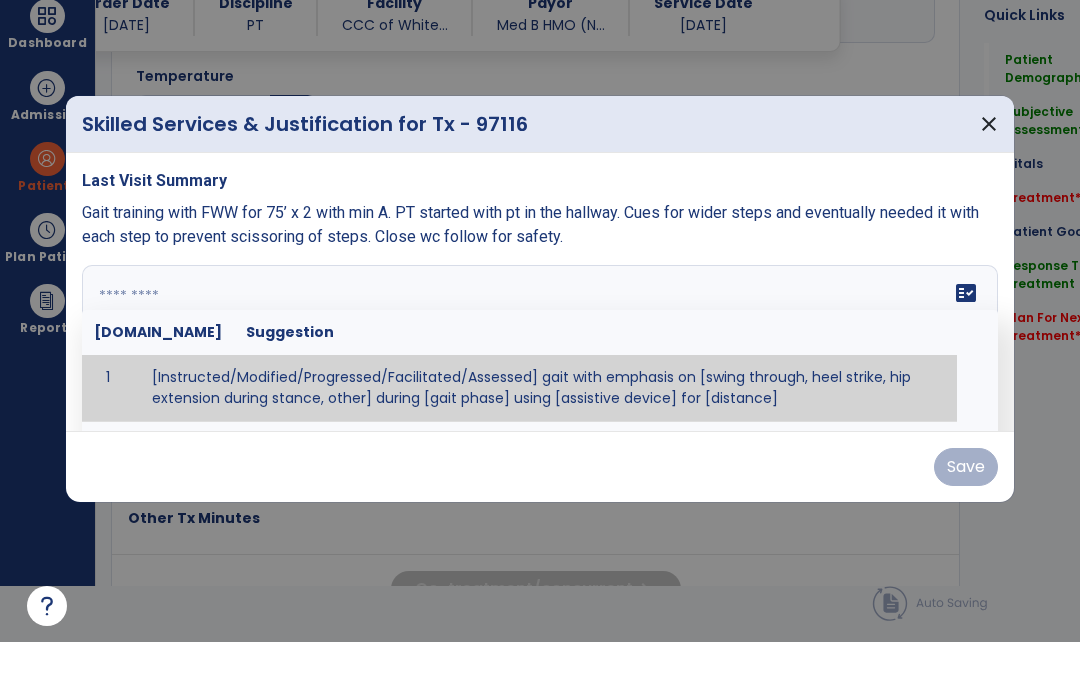 paste on "**********" 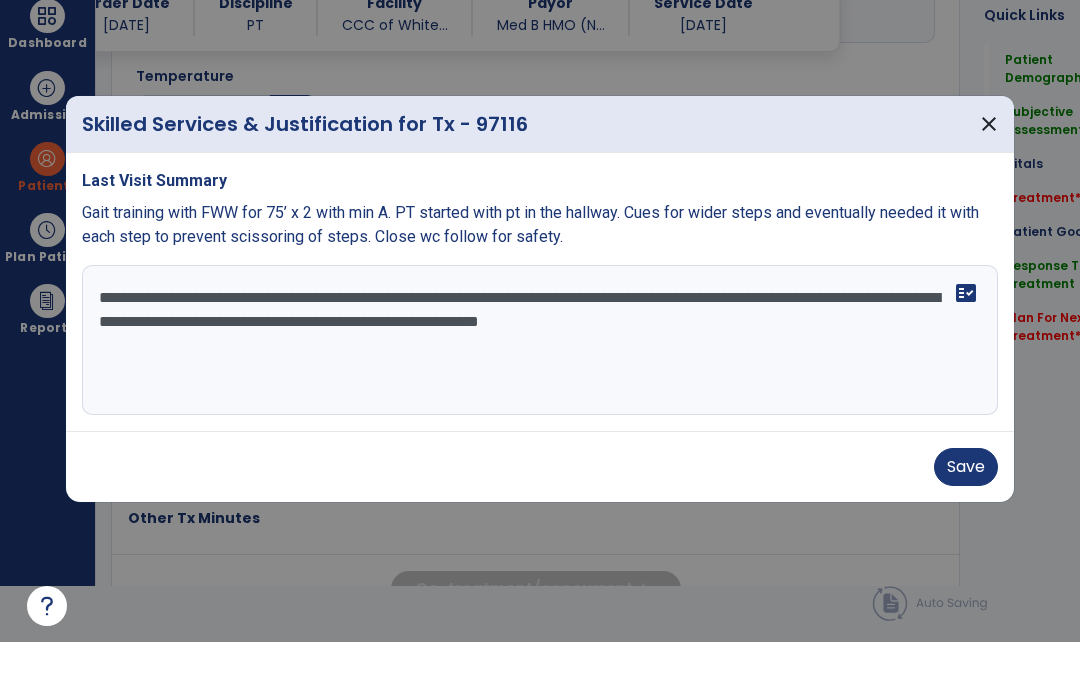 click on "**********" at bounding box center (540, 384) 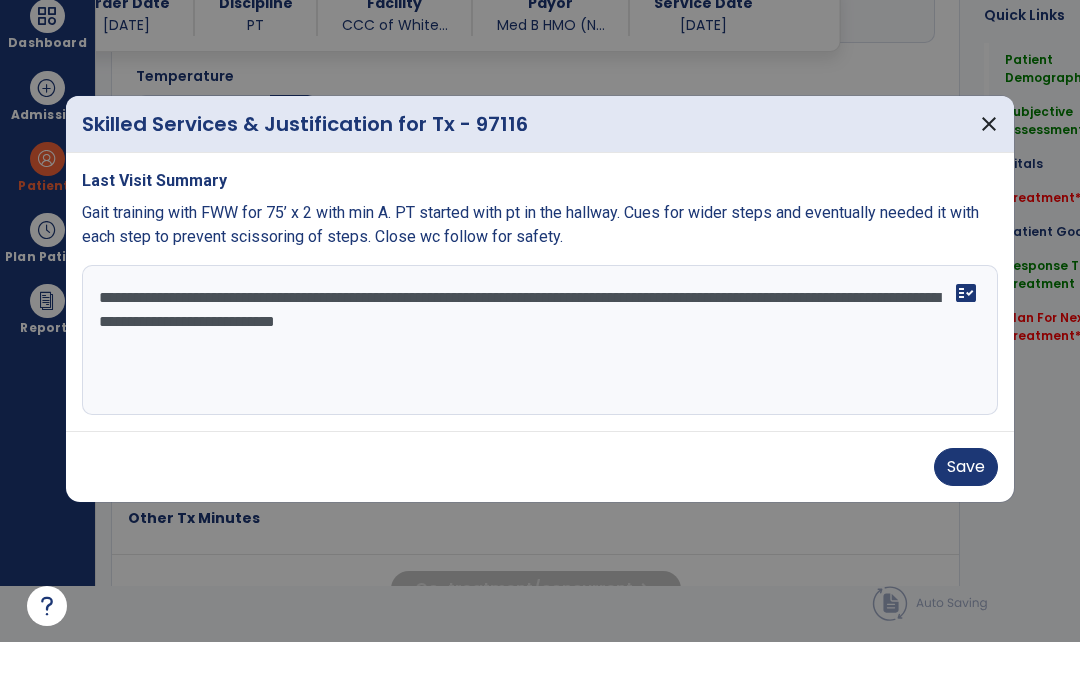 type on "**********" 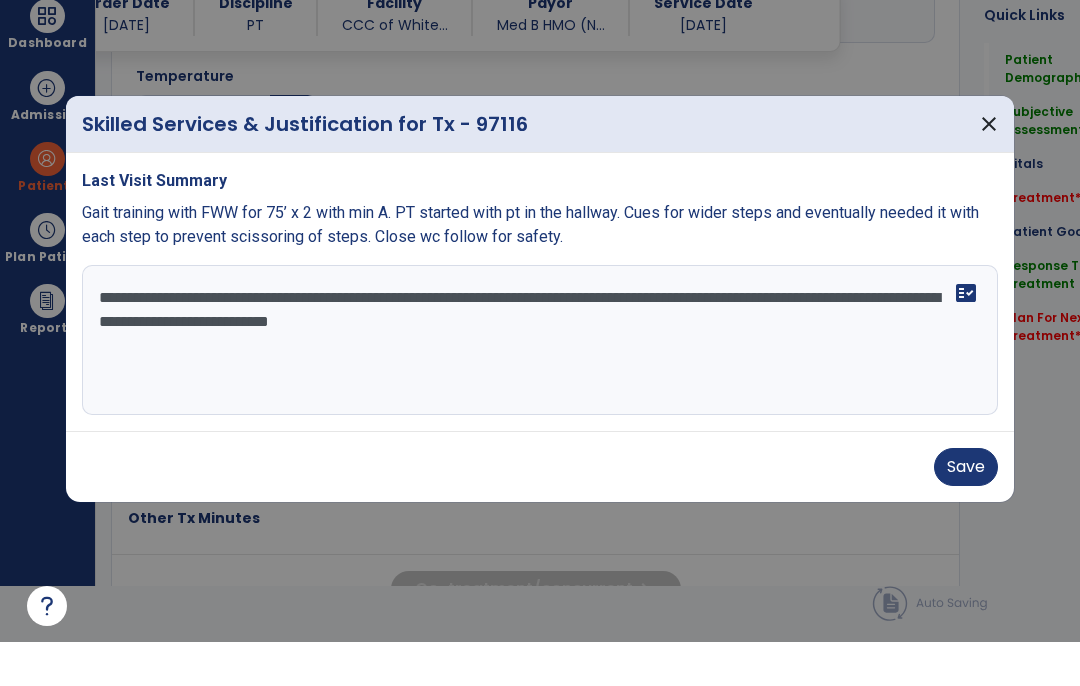 click on "**********" at bounding box center (540, 384) 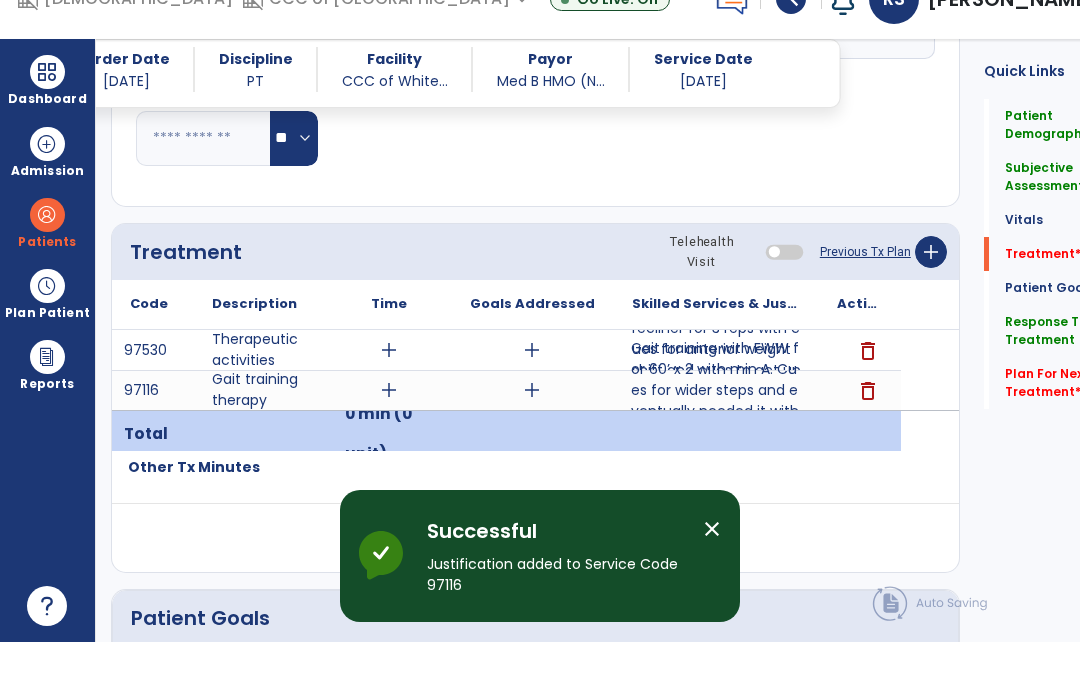 scroll, scrollTop: 56, scrollLeft: 0, axis: vertical 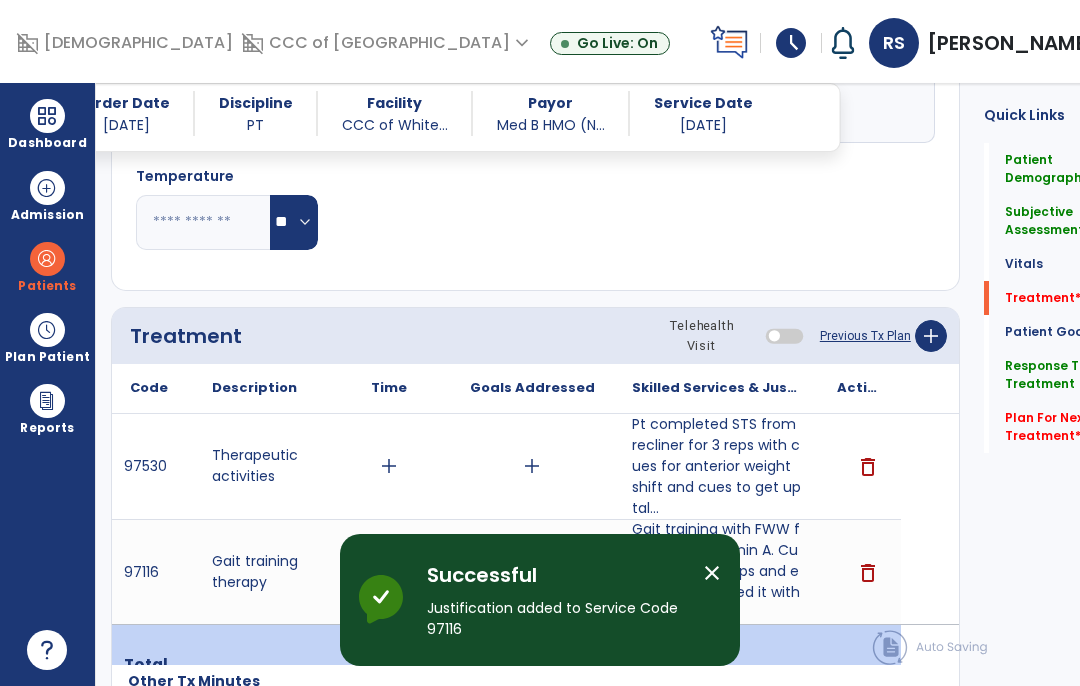 click on "add" at bounding box center (389, 466) 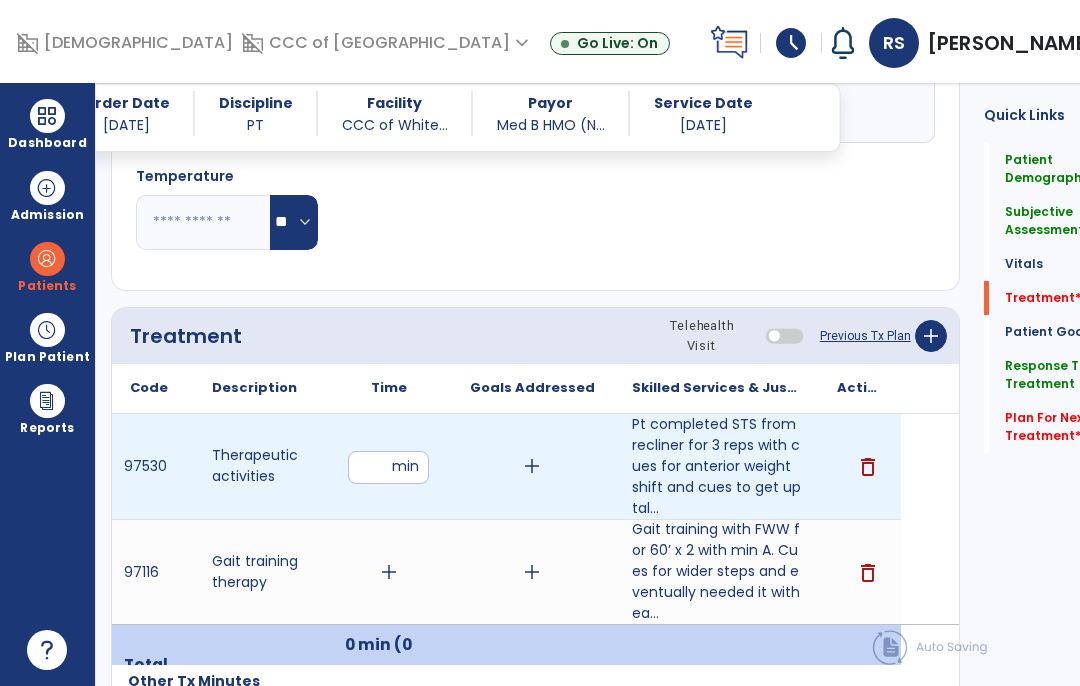 type on "*" 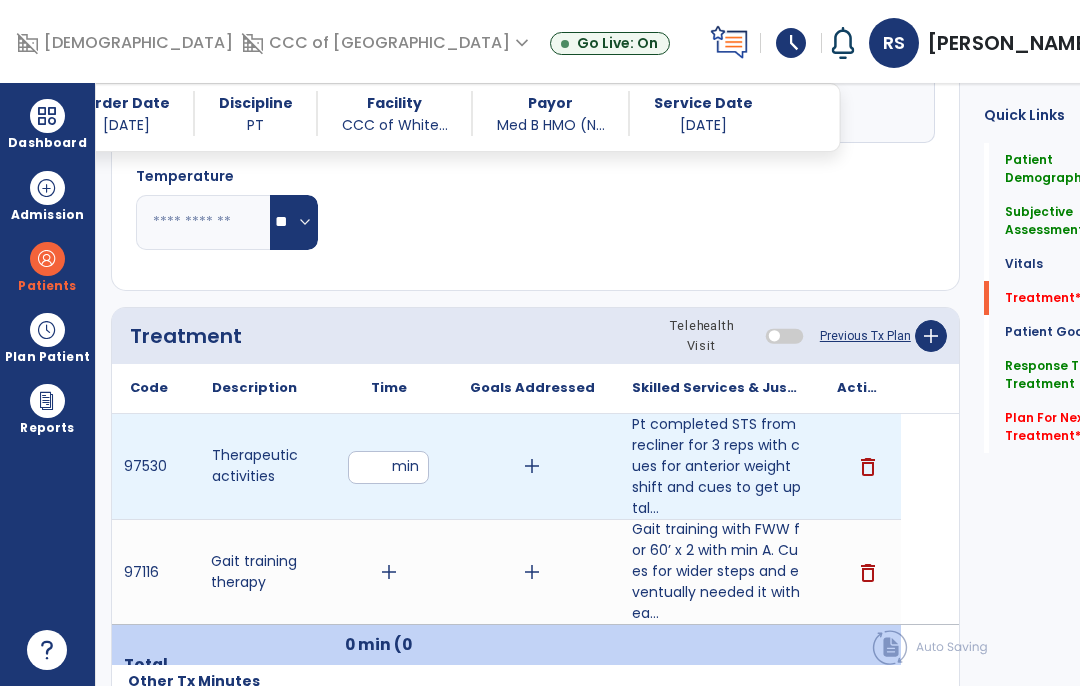 scroll, scrollTop: 1157, scrollLeft: 0, axis: vertical 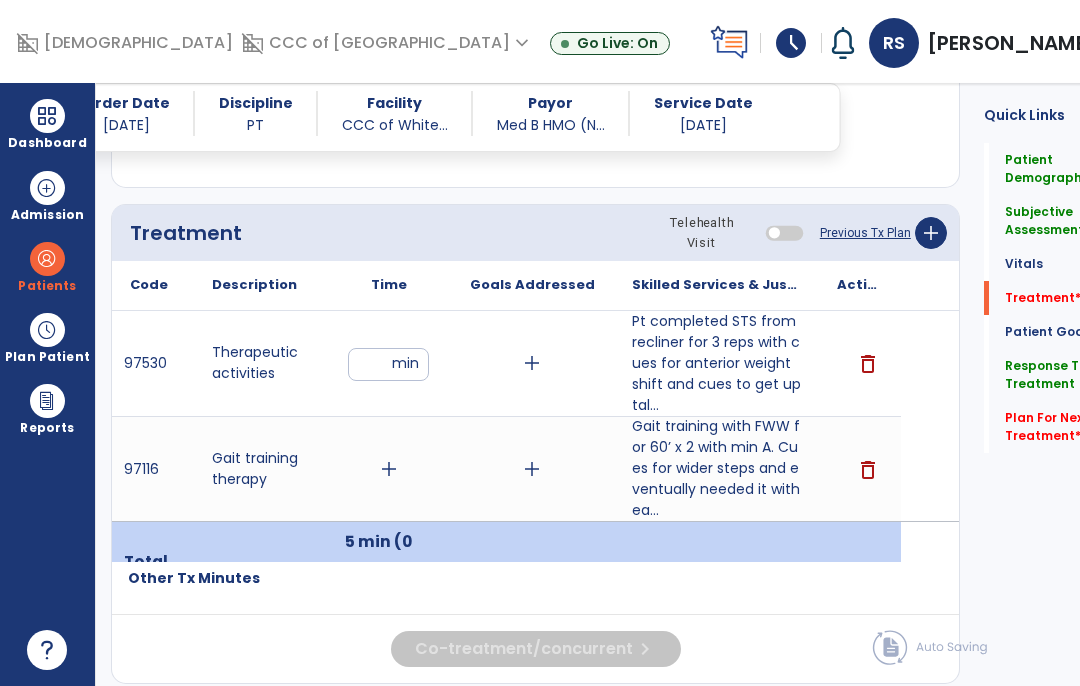 click on "add" at bounding box center (389, 469) 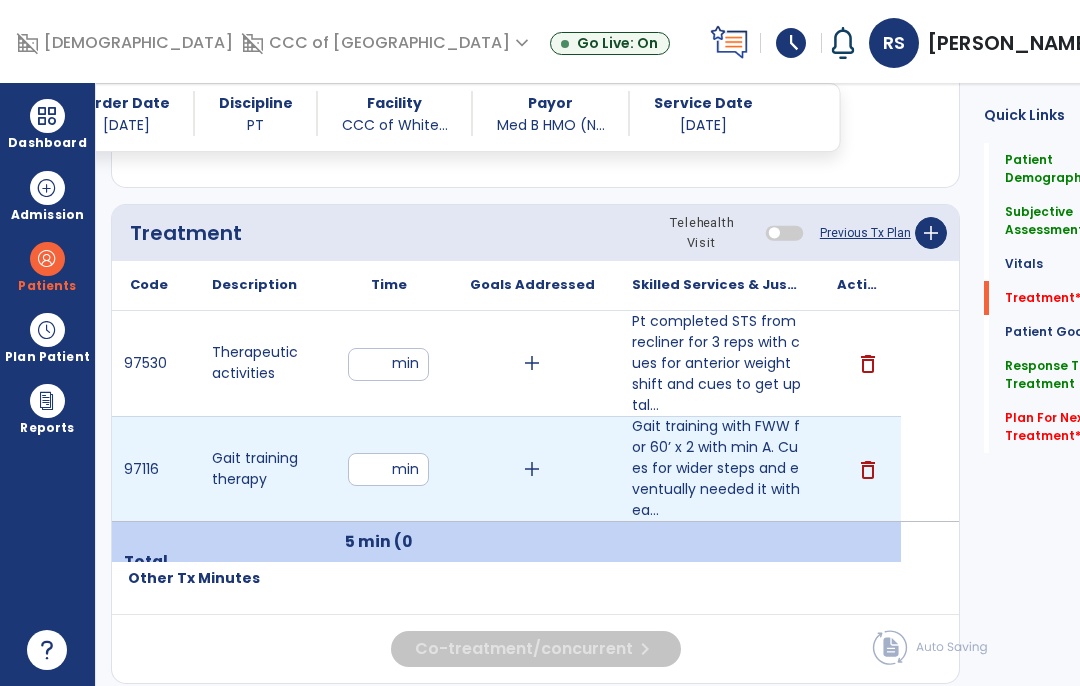 type on "**" 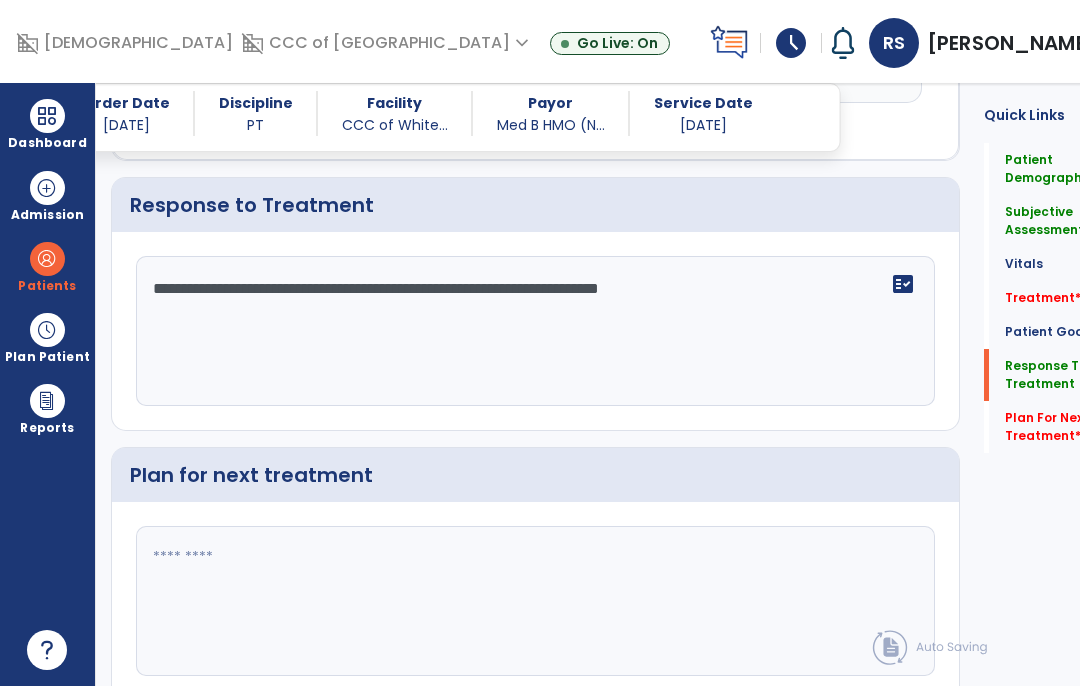 click 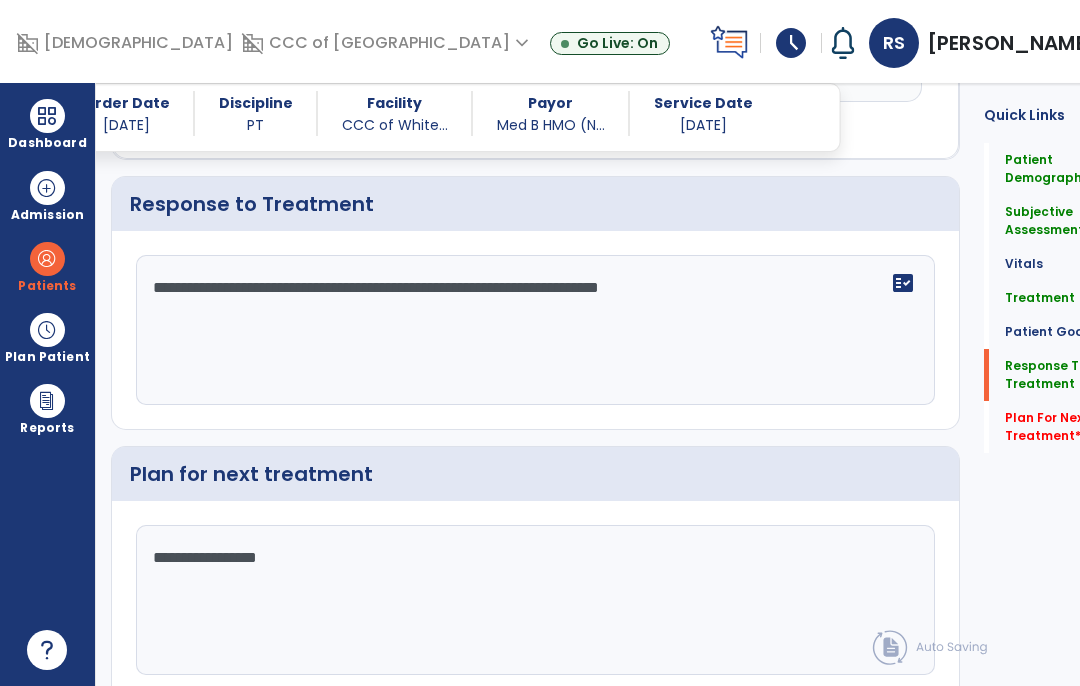 scroll, scrollTop: 2701, scrollLeft: 0, axis: vertical 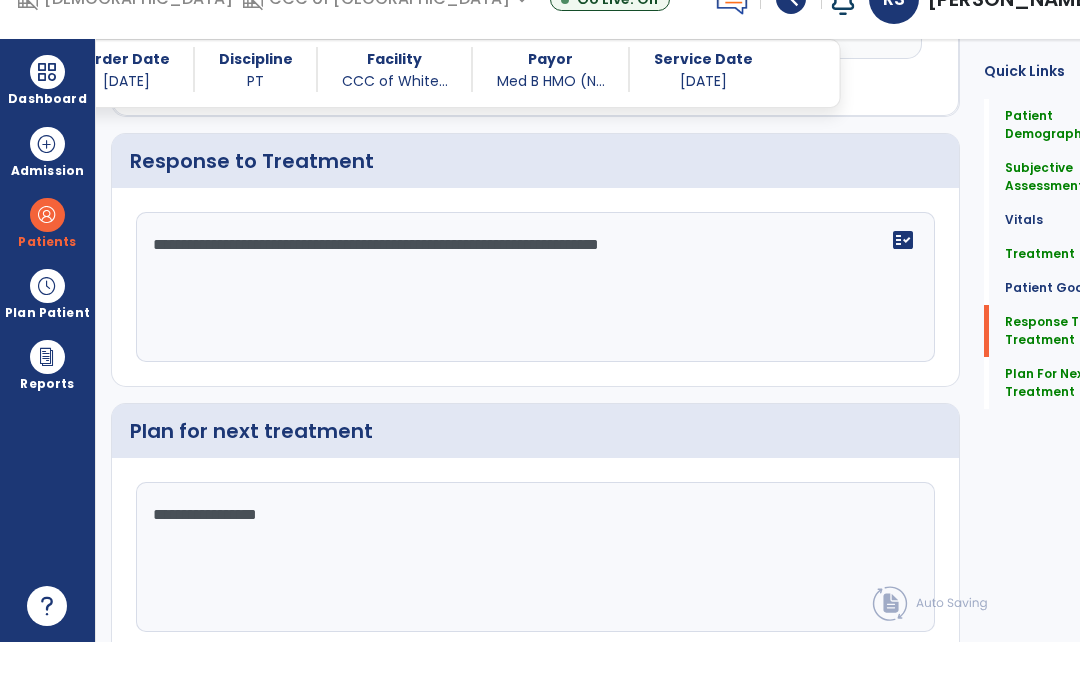type on "**********" 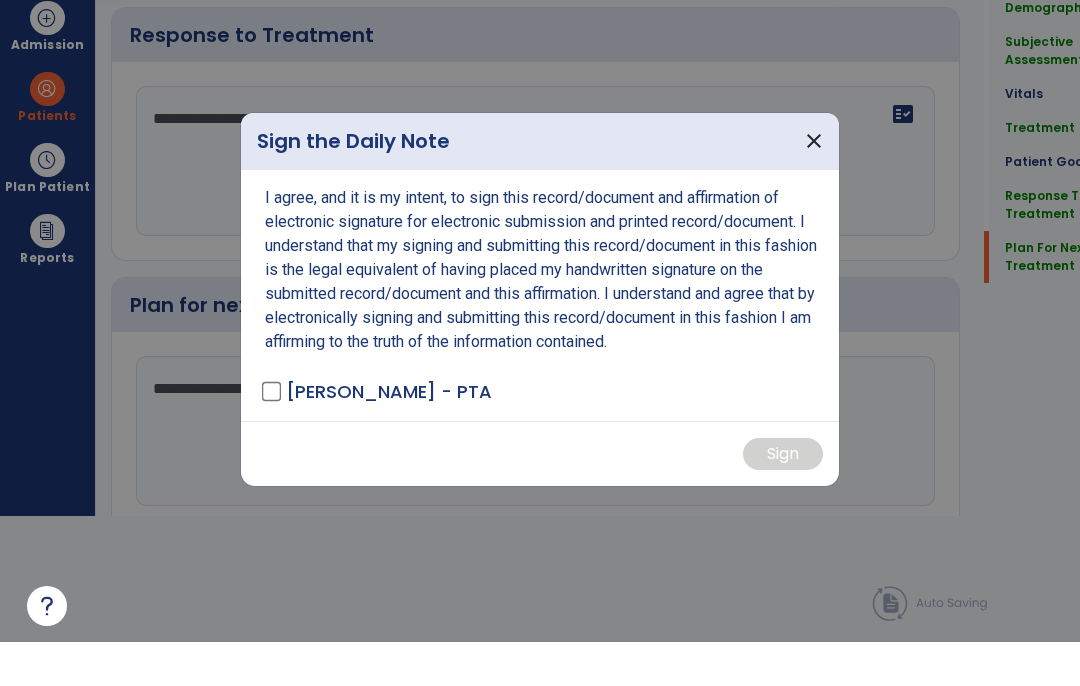 scroll, scrollTop: 0, scrollLeft: 0, axis: both 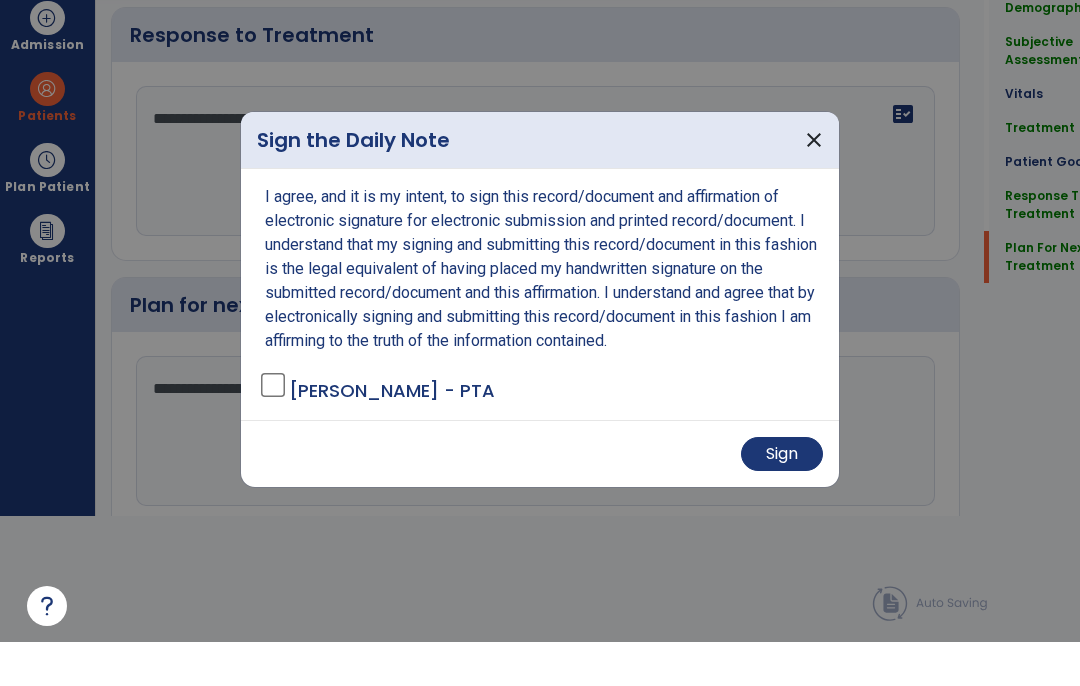 click on "Sign" at bounding box center [782, 498] 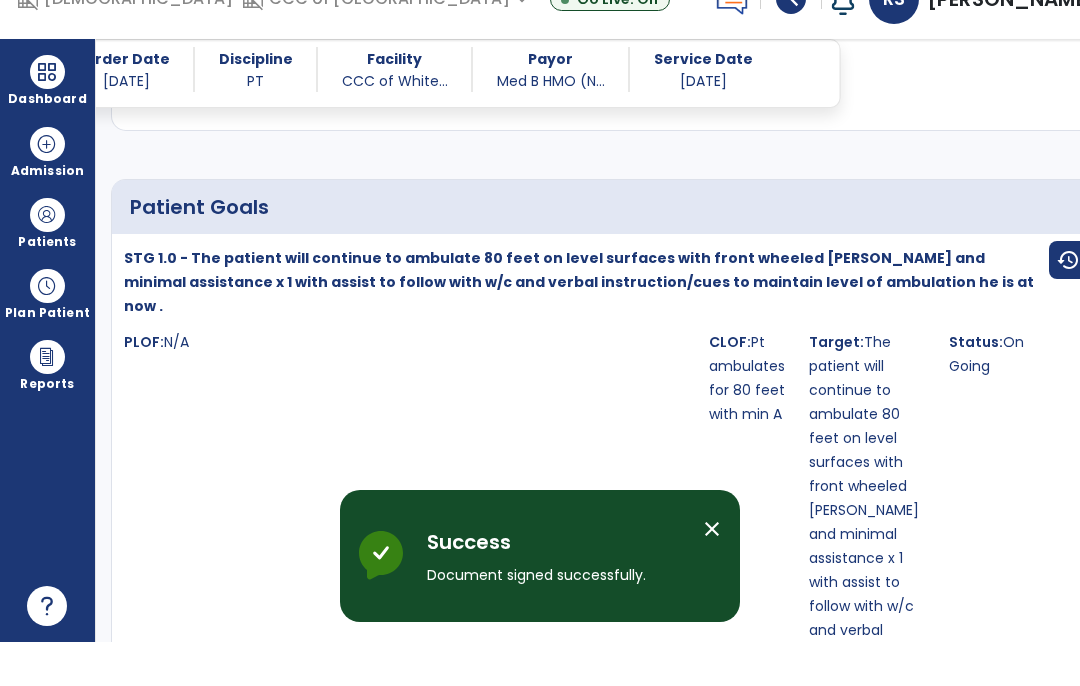scroll, scrollTop: 82, scrollLeft: 0, axis: vertical 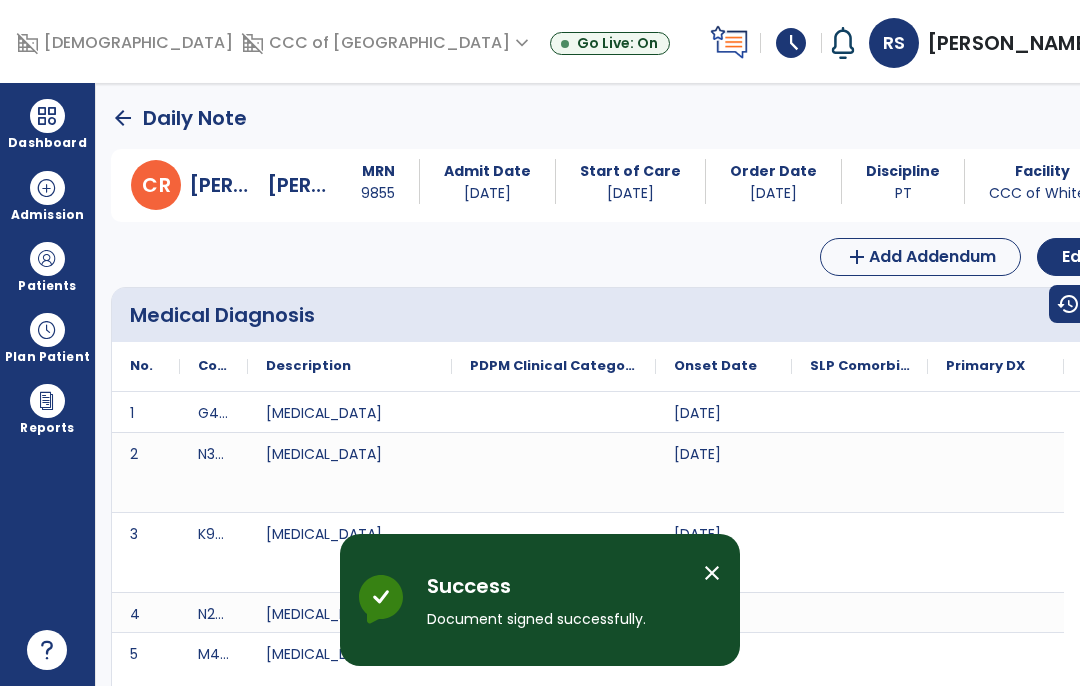 click on "arrow_back" 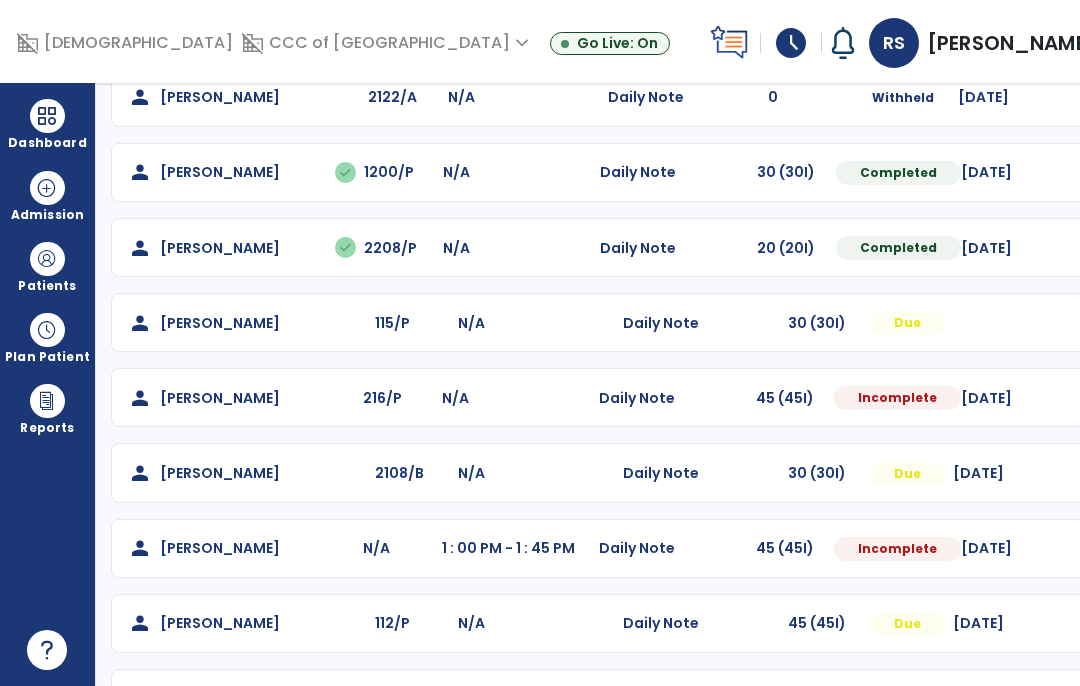 scroll, scrollTop: 233, scrollLeft: 0, axis: vertical 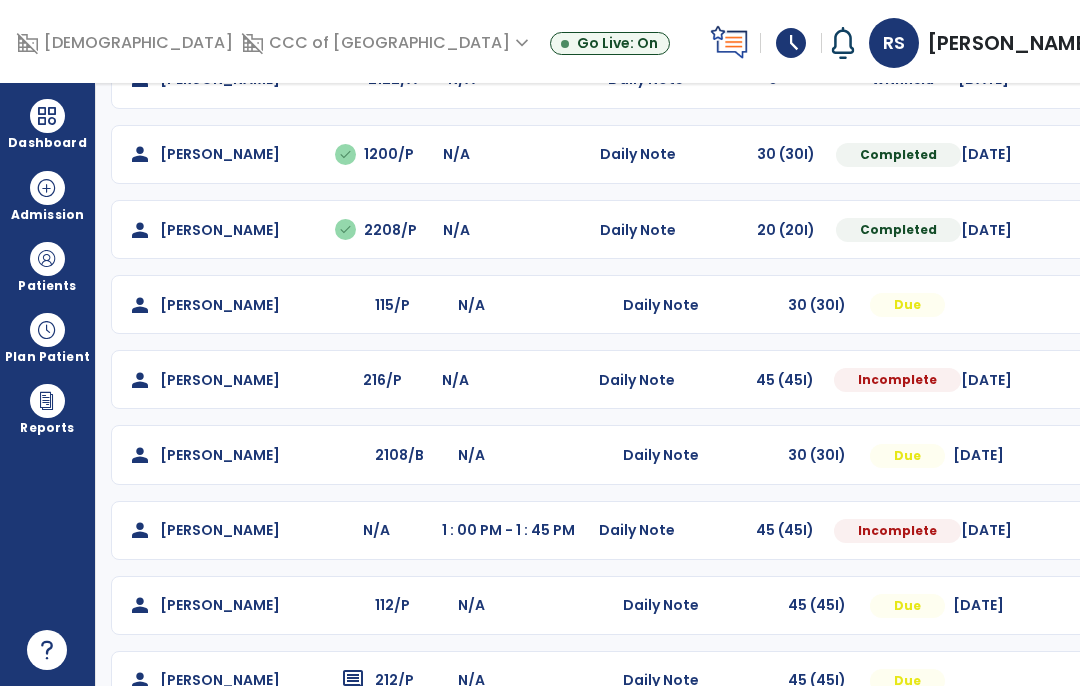 click on "Mark Visit As Complete   Reset Note   Open Document   G + C Mins" 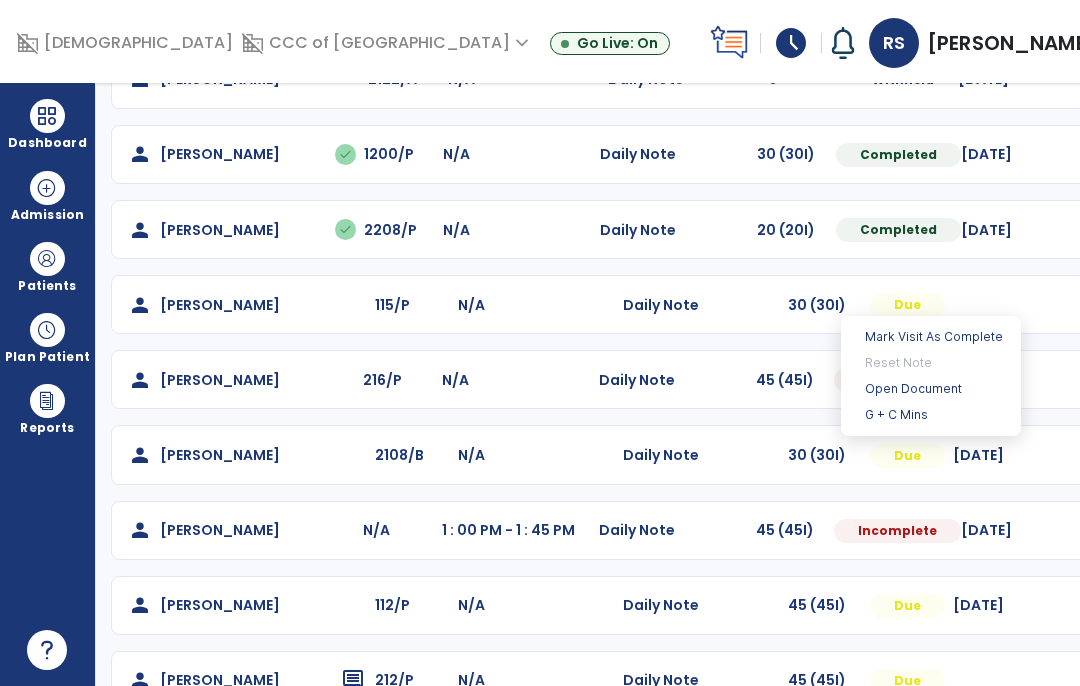 click on "Open Document" at bounding box center [931, 389] 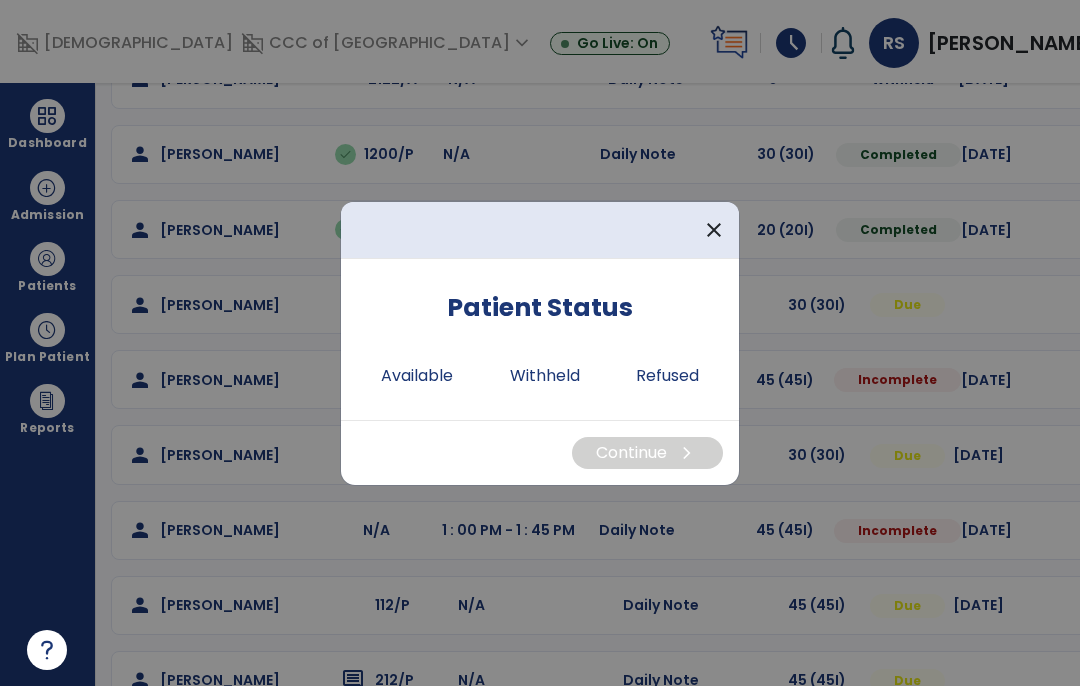 click on "Withheld" at bounding box center (545, 376) 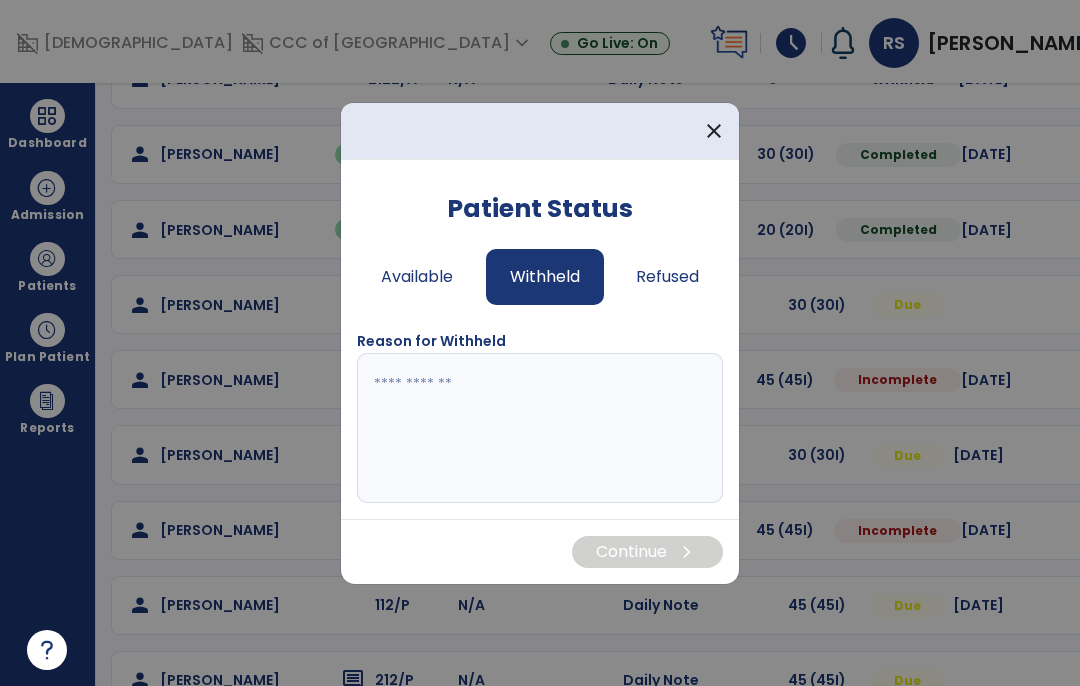 click at bounding box center (540, 428) 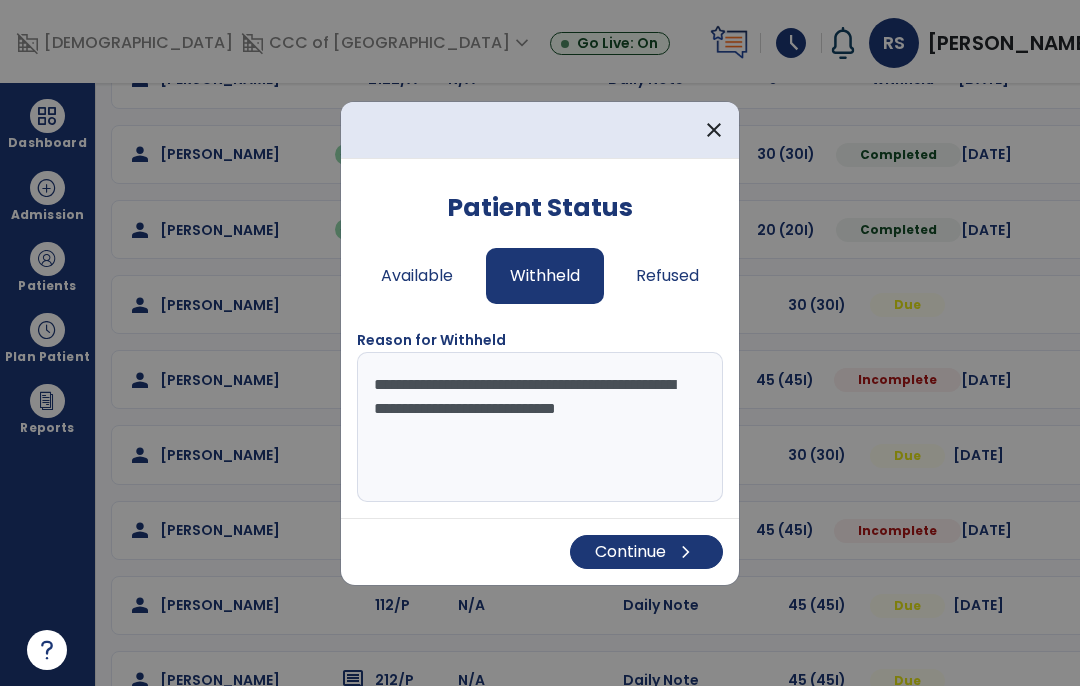 type on "**********" 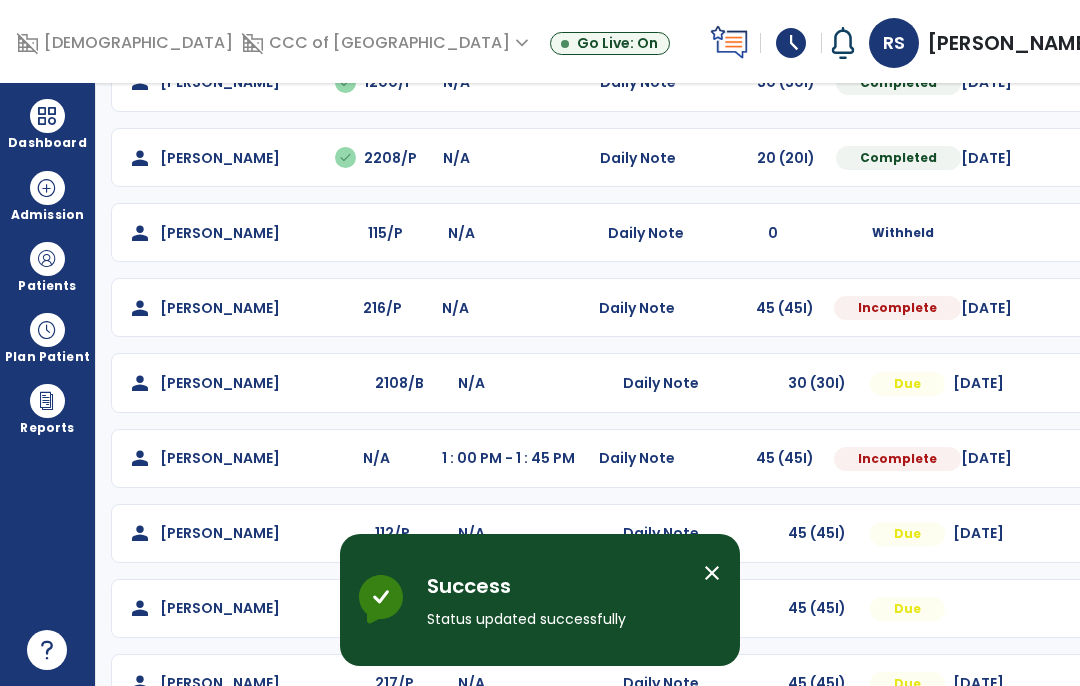 scroll, scrollTop: 302, scrollLeft: 0, axis: vertical 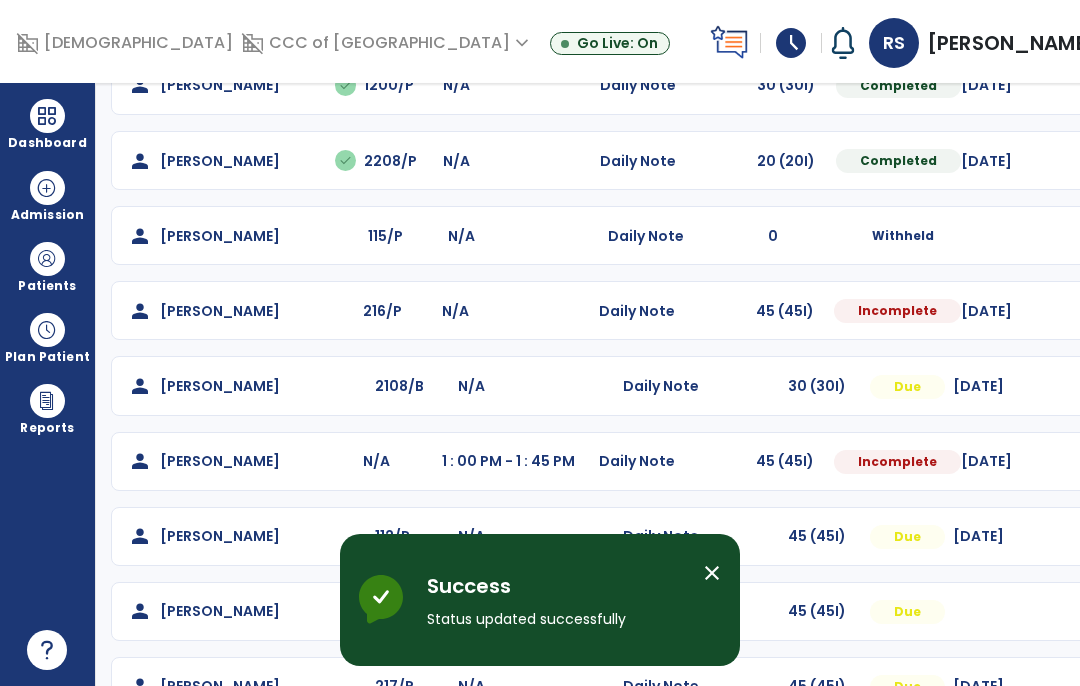 click on "Mark Visit As Complete   Reset Note   Open Document   G + C Mins" 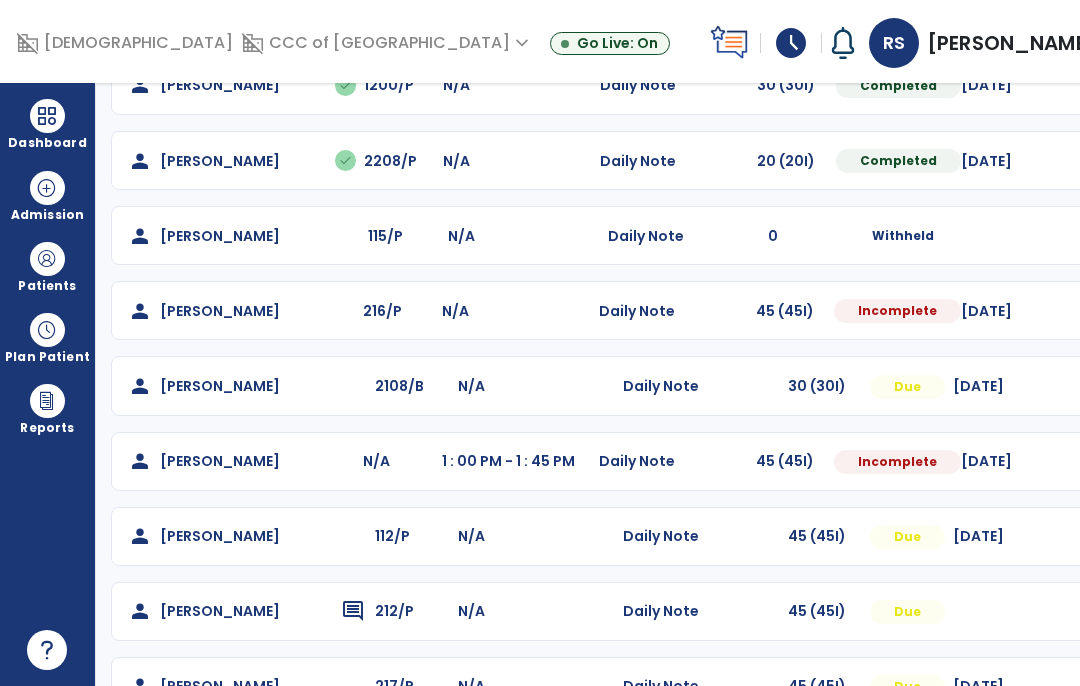 click at bounding box center (1086, 10) 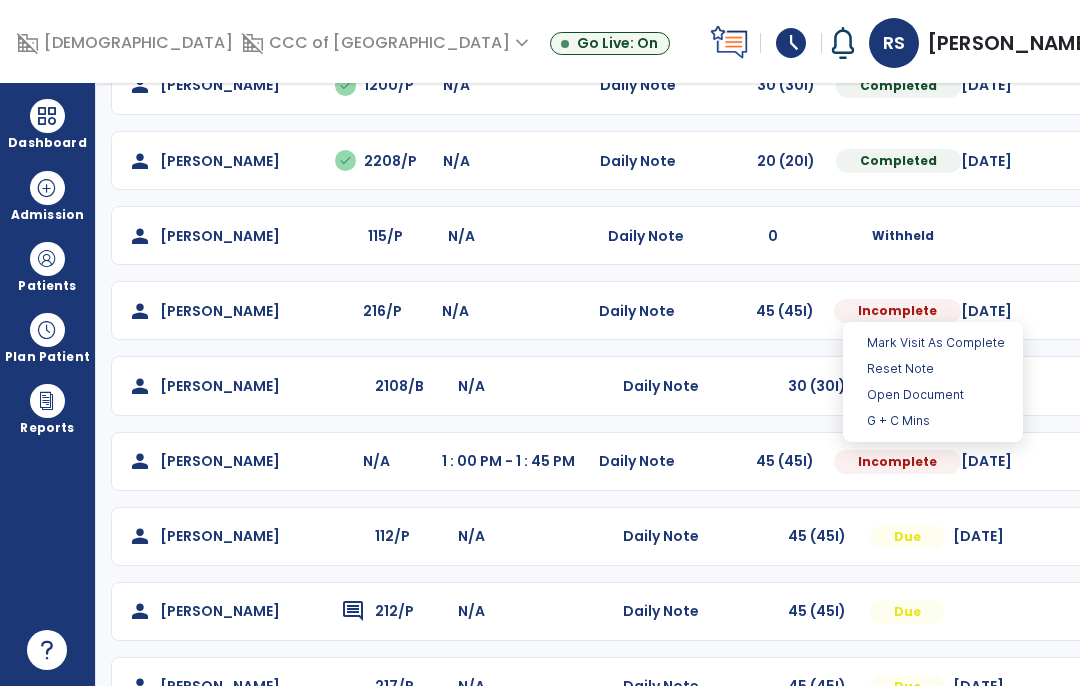 click on "Open Document" at bounding box center (933, 395) 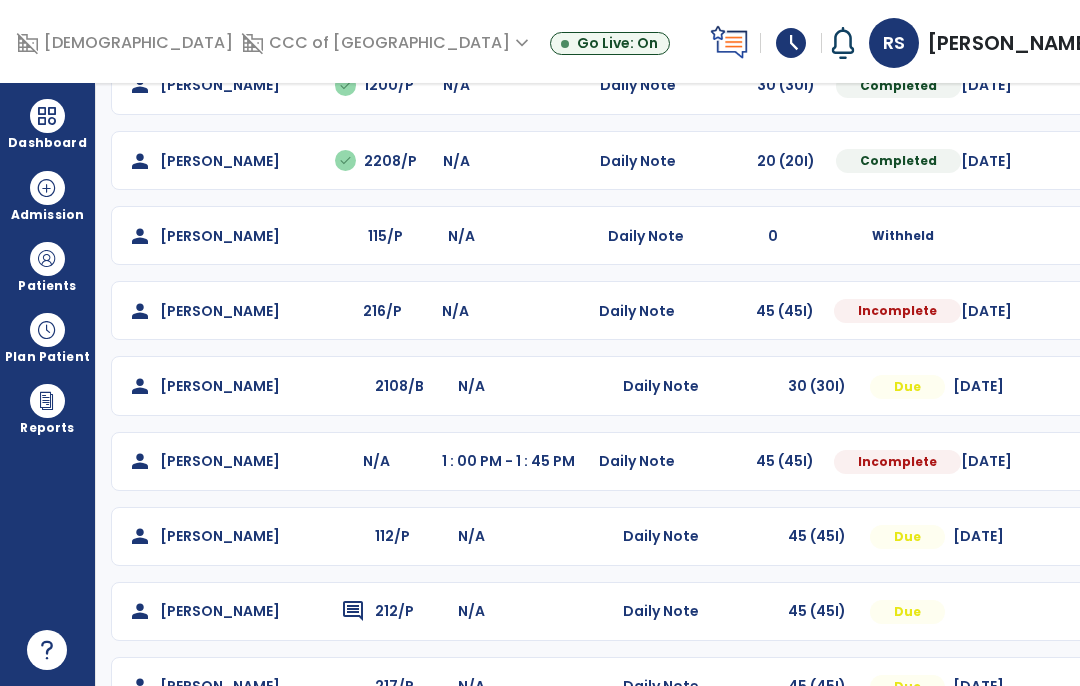 select on "*" 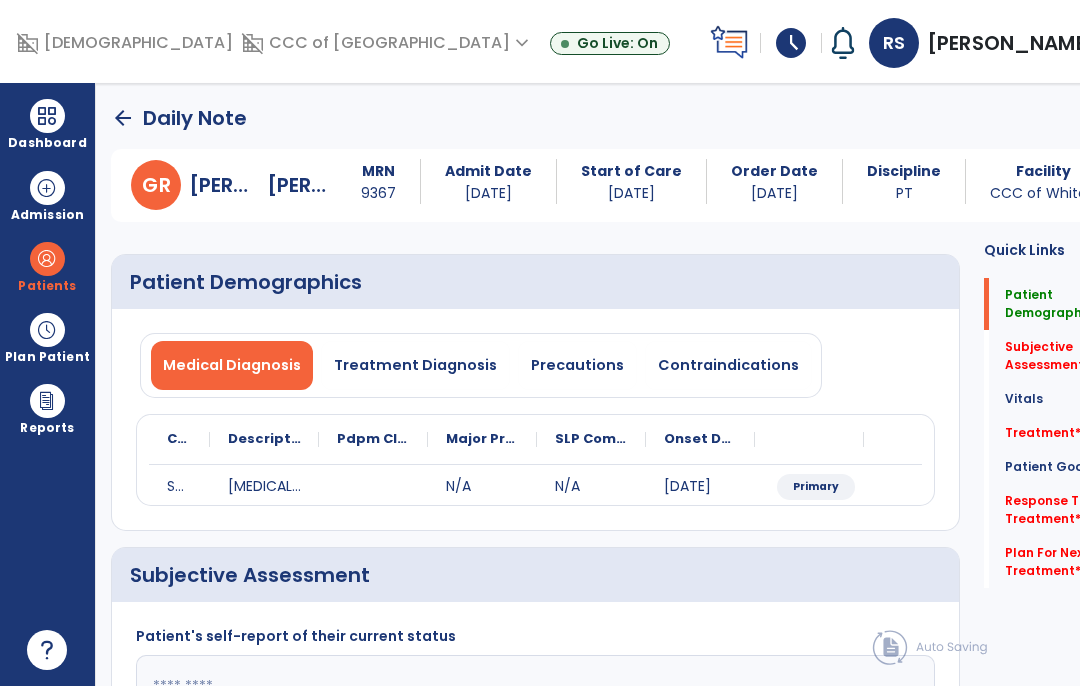 scroll, scrollTop: 0, scrollLeft: 0, axis: both 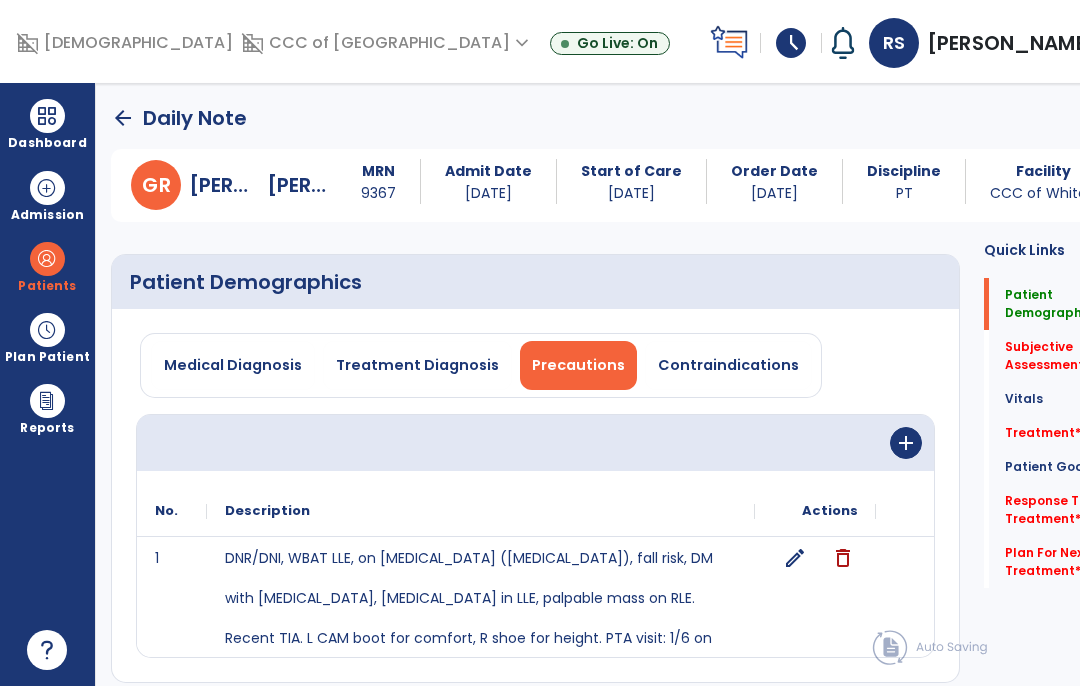 click on "edit" 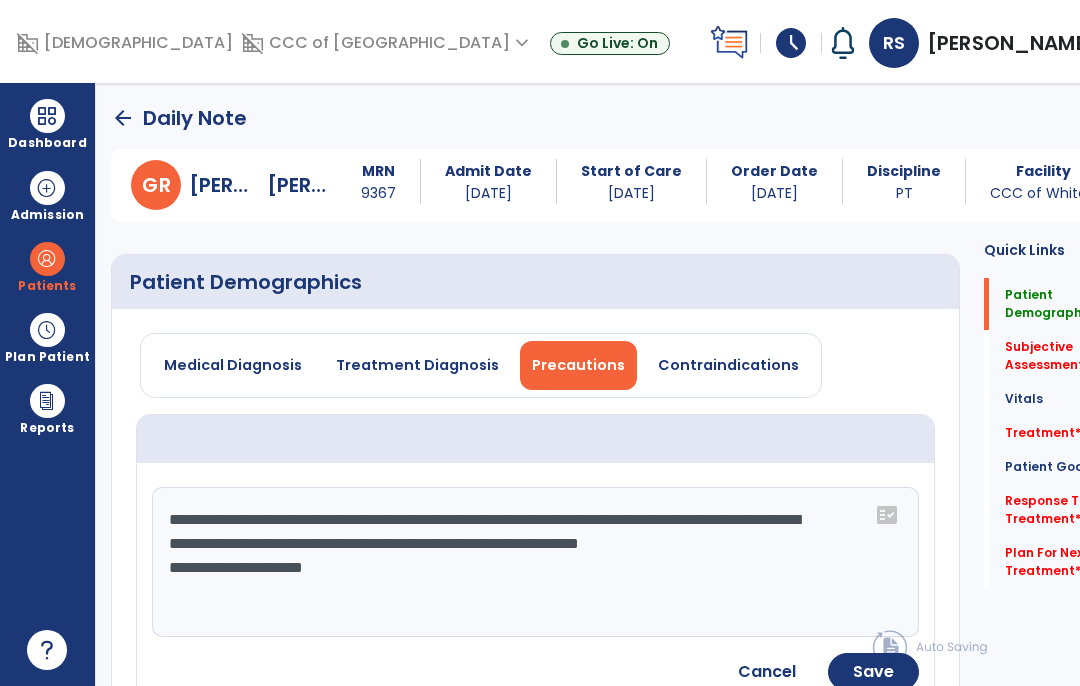 click on "**********" 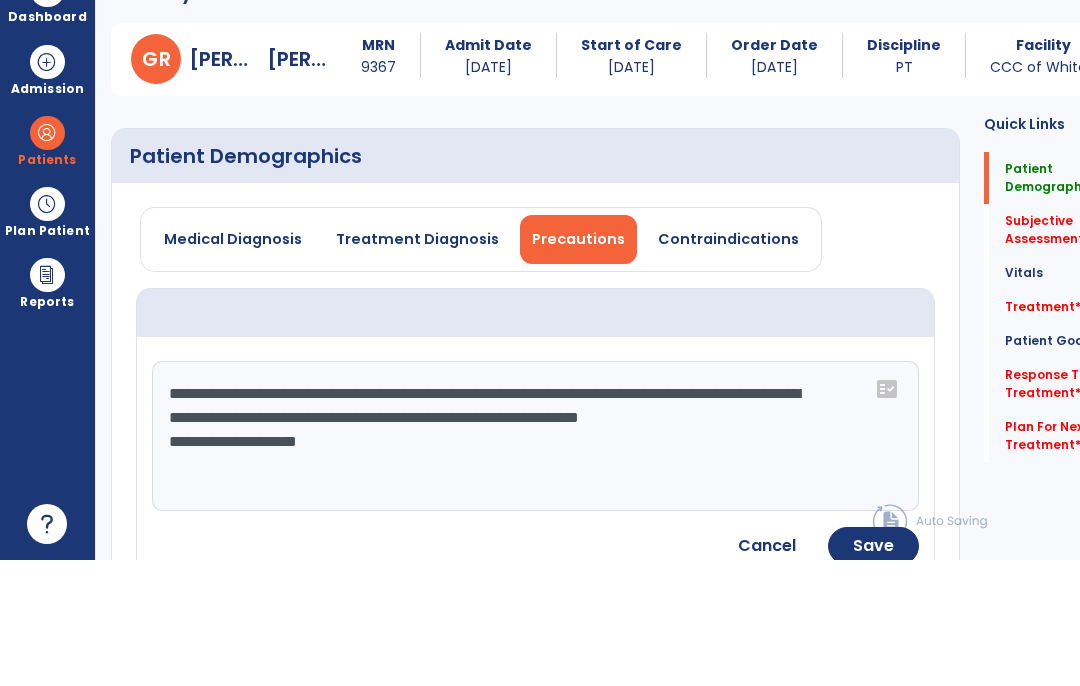 scroll, scrollTop: 82, scrollLeft: 0, axis: vertical 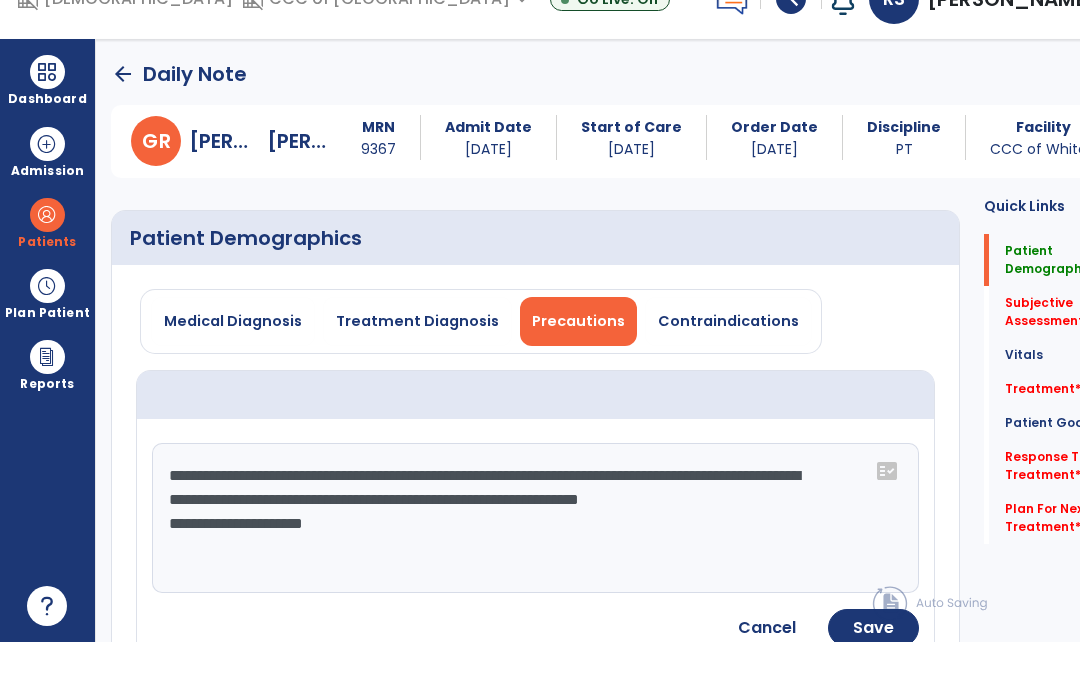 click on "**********" 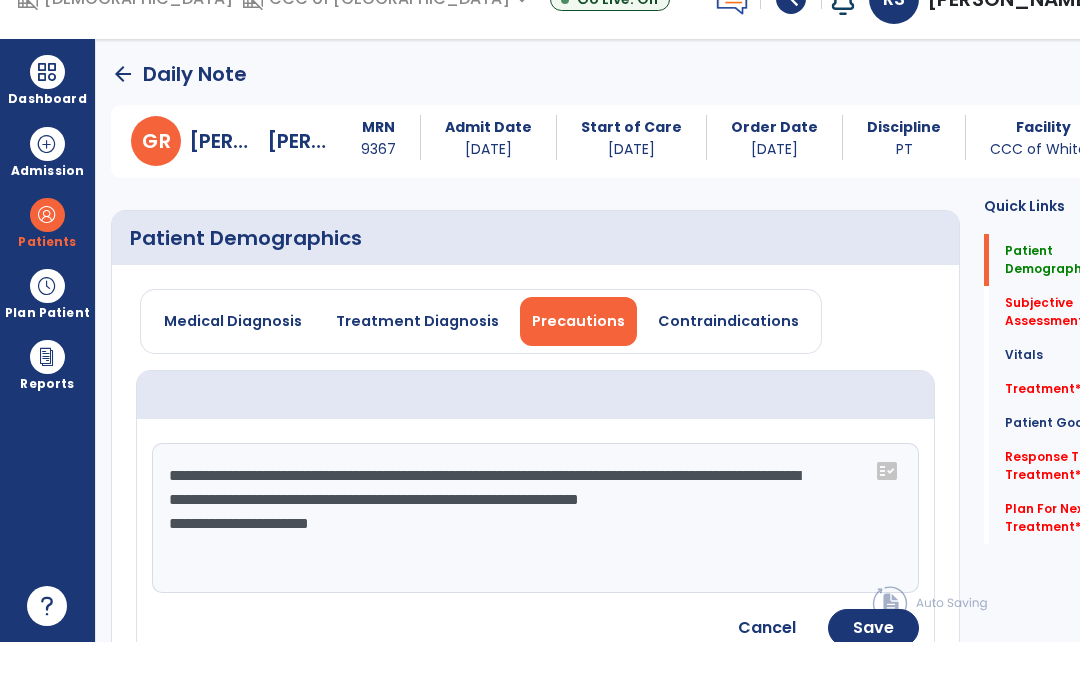 type on "**********" 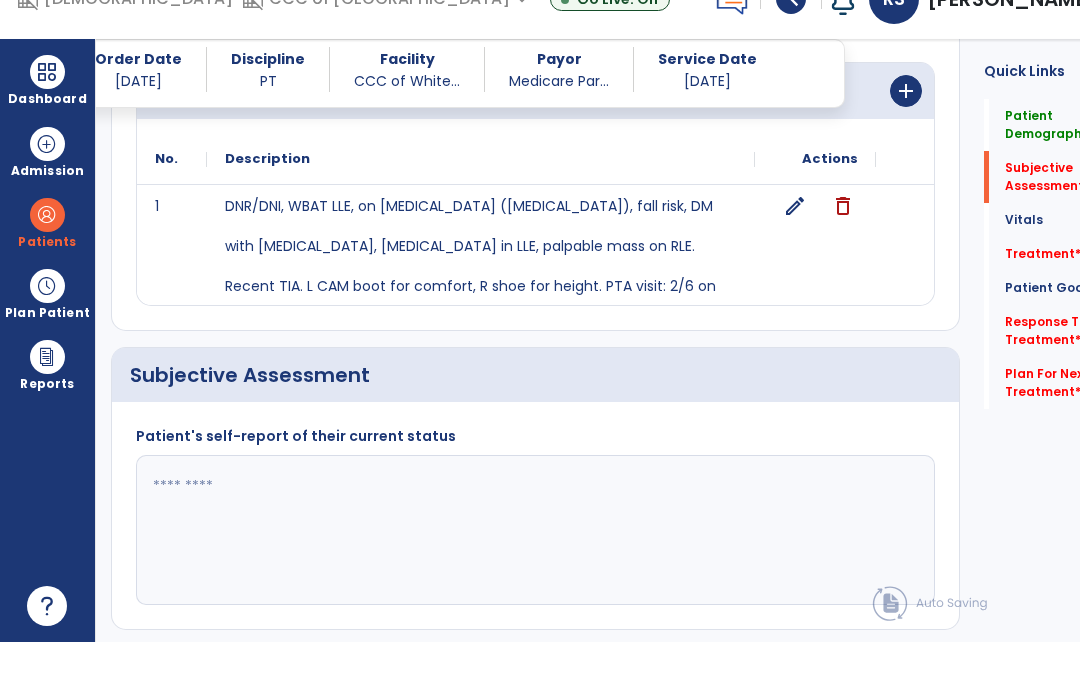 scroll, scrollTop: 294, scrollLeft: 0, axis: vertical 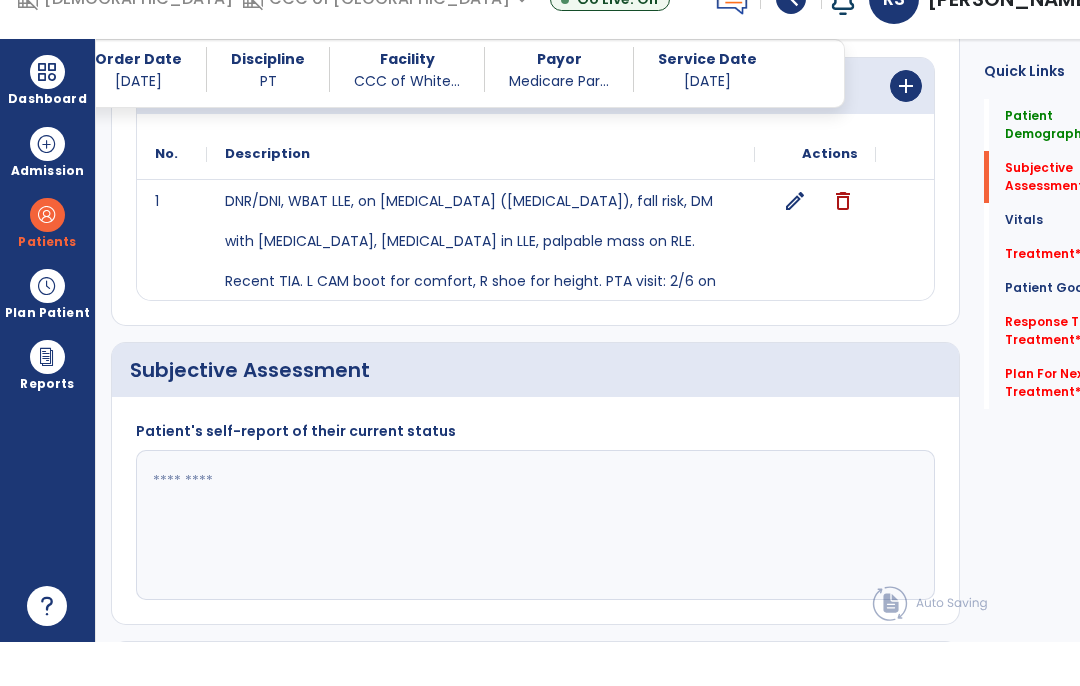 click 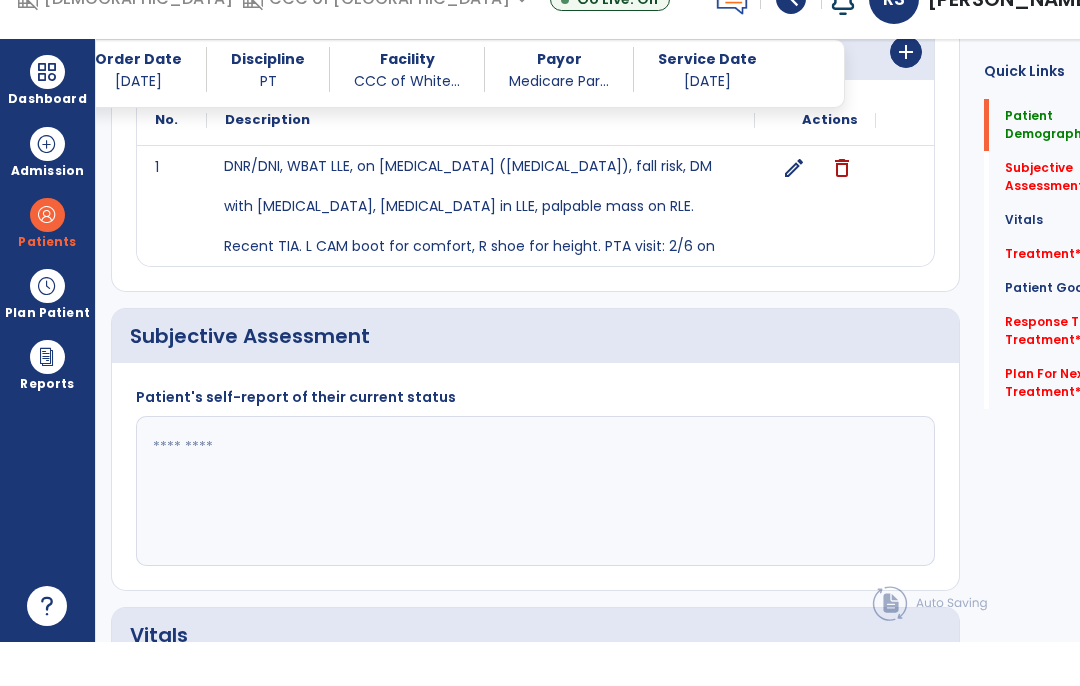 scroll, scrollTop: 422, scrollLeft: 0, axis: vertical 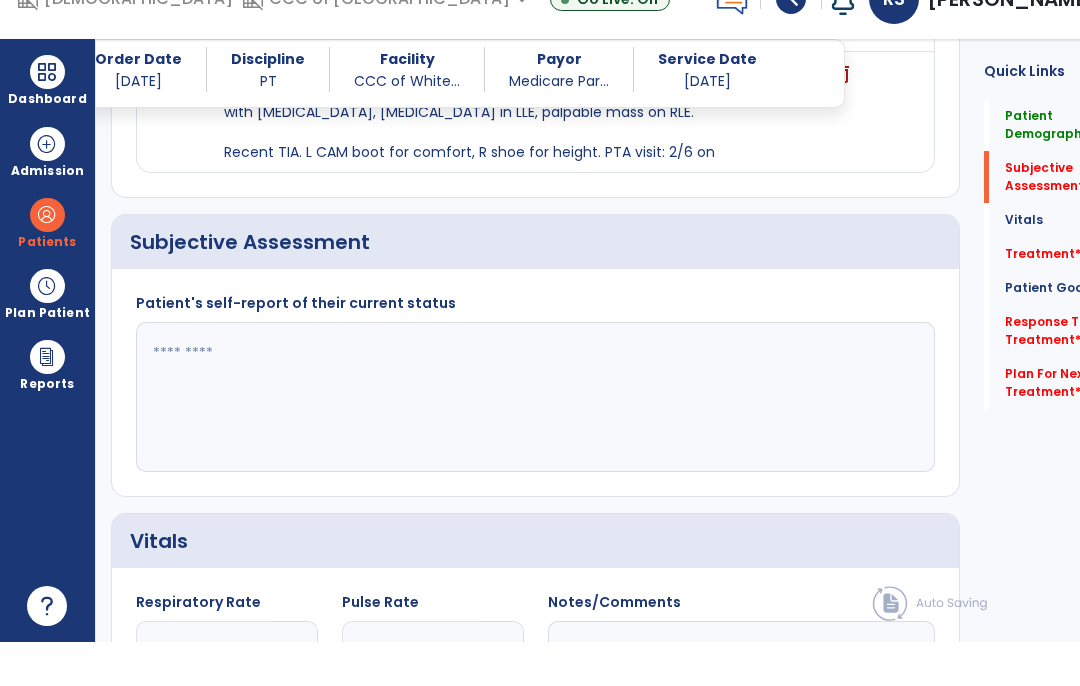 click 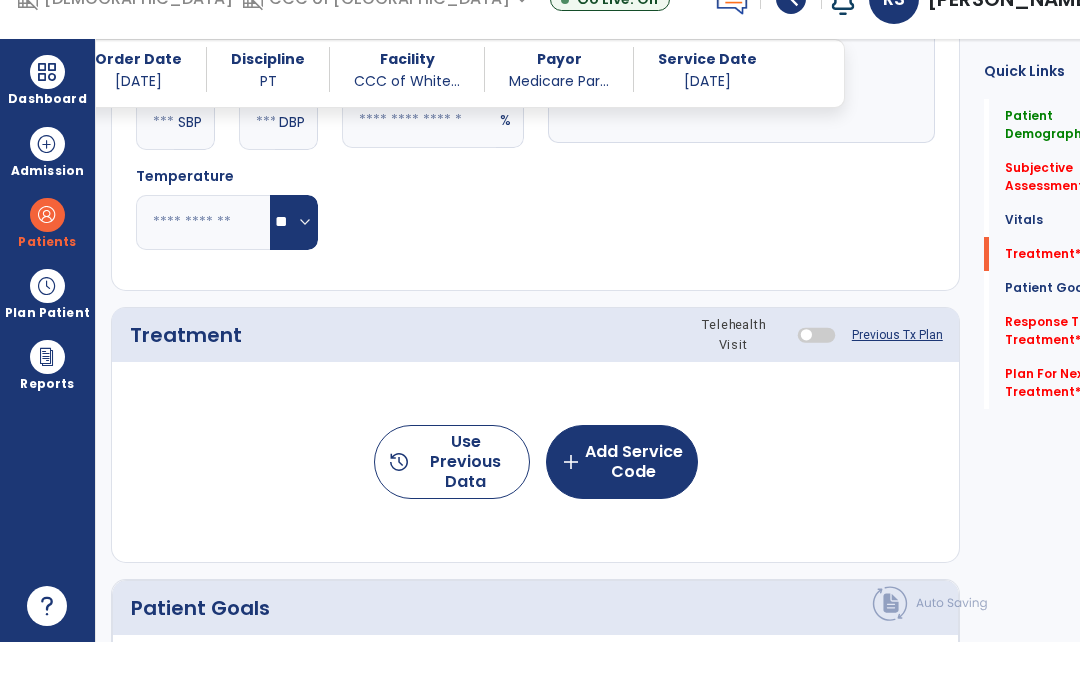 scroll, scrollTop: 1049, scrollLeft: 0, axis: vertical 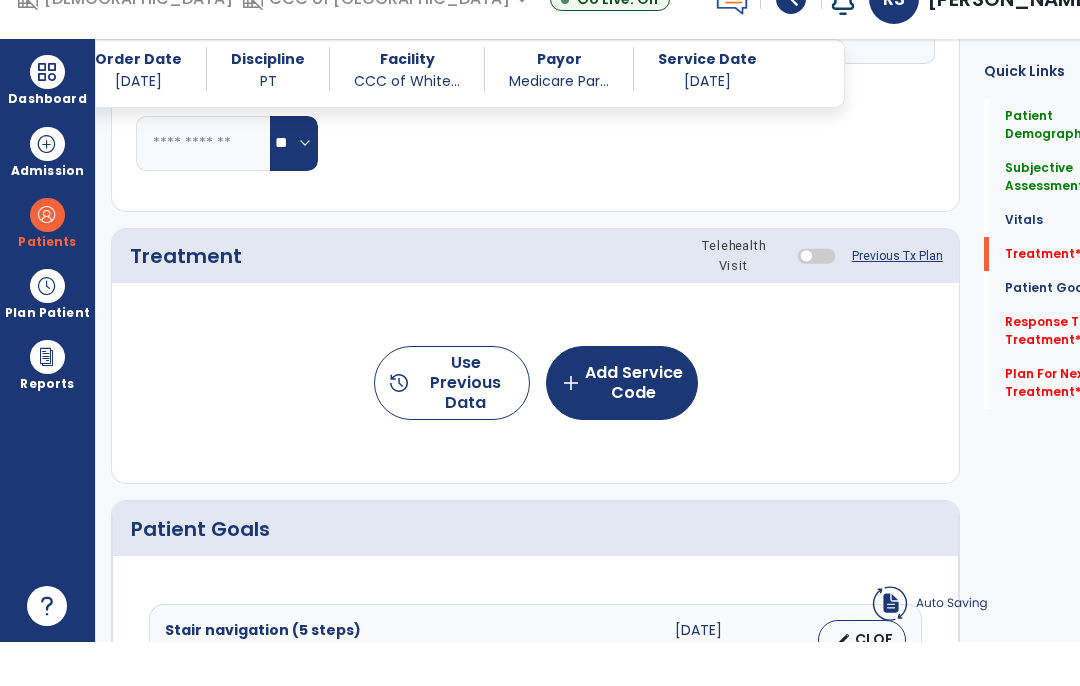 type on "**********" 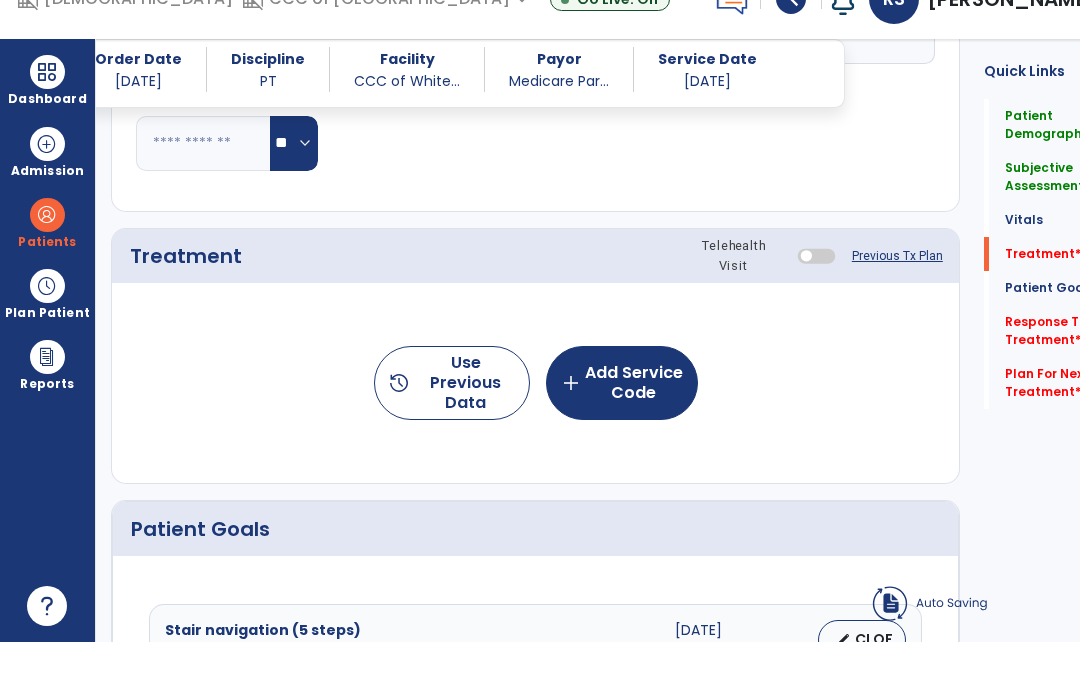 click on "history  Use Previous Data  add  Add Service Code" 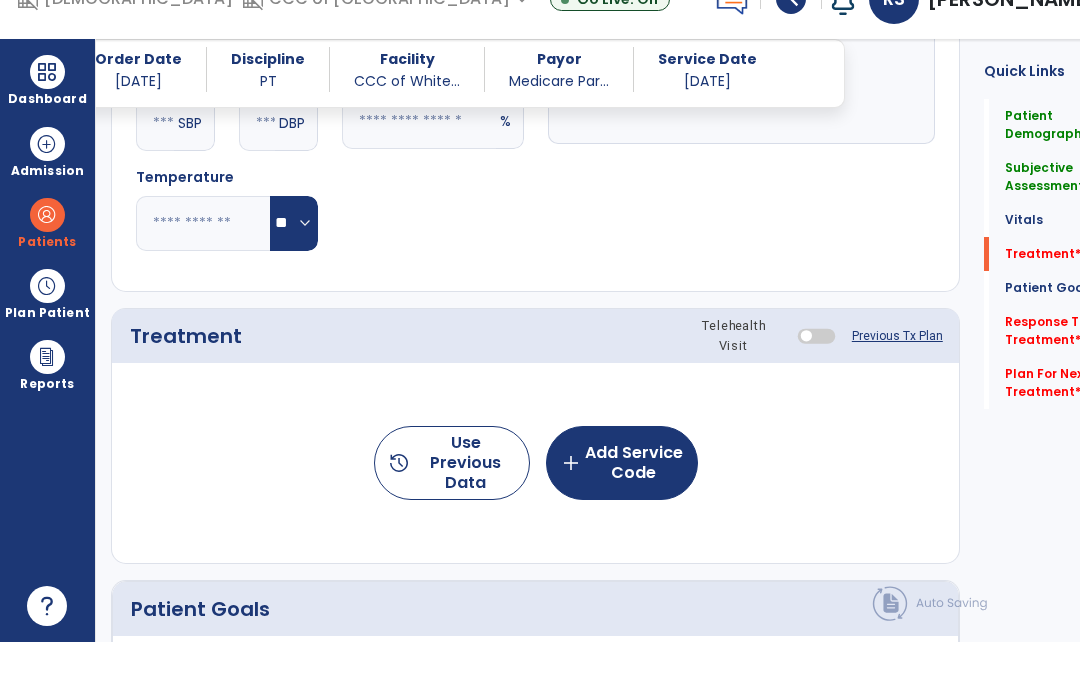 click on "history  Use Previous Data" 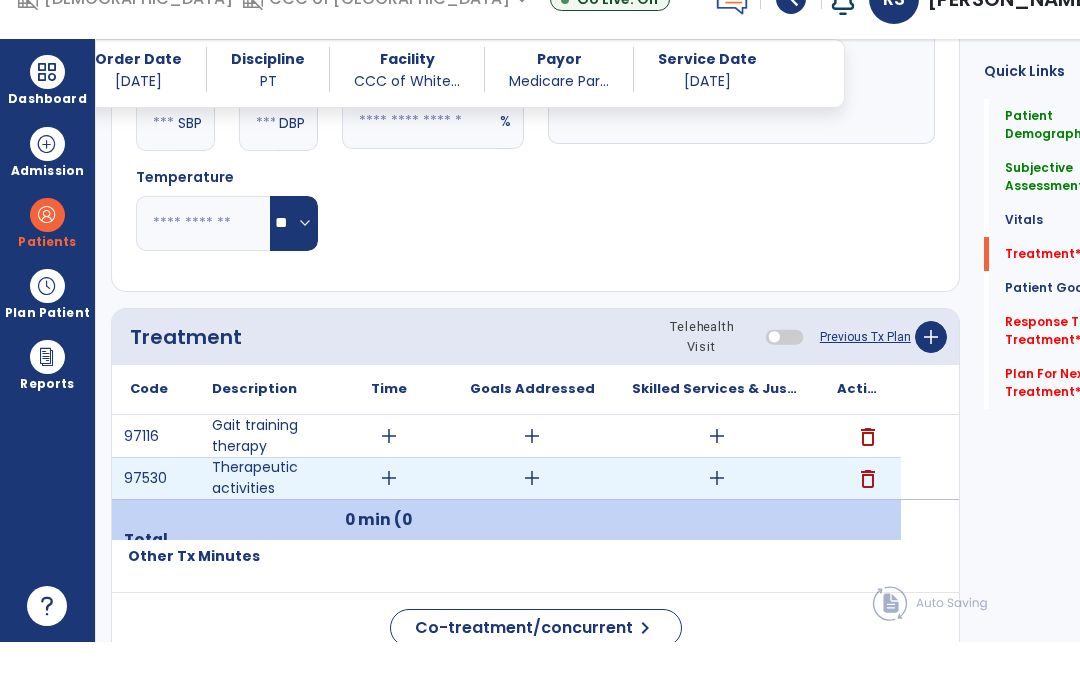 click on "add" at bounding box center [717, 522] 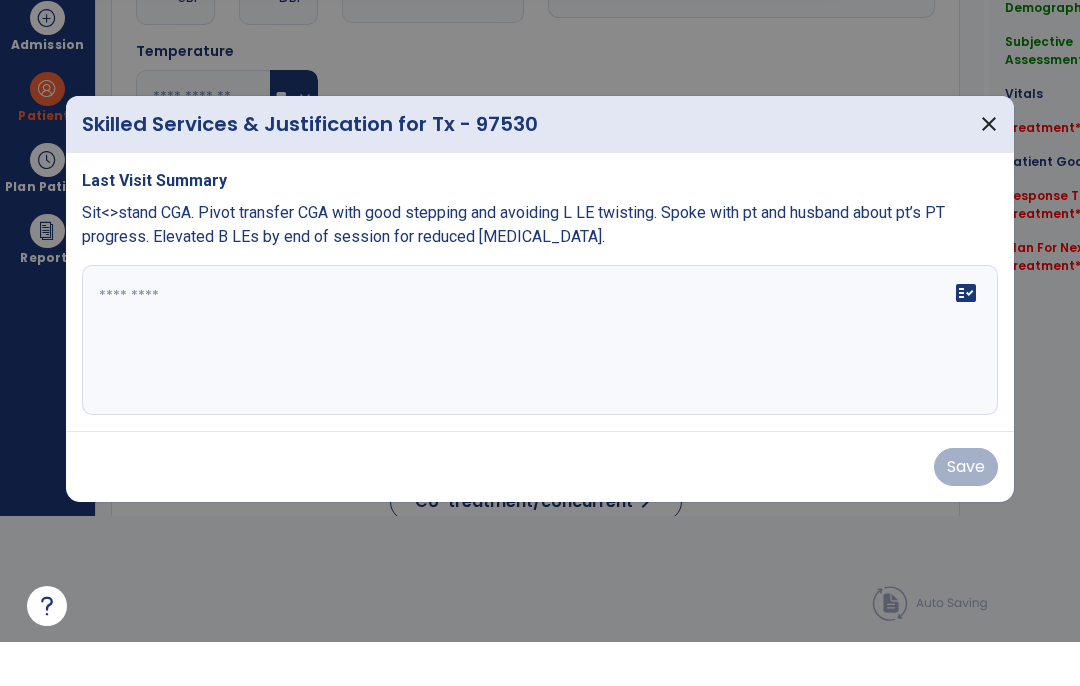 scroll, scrollTop: 0, scrollLeft: 0, axis: both 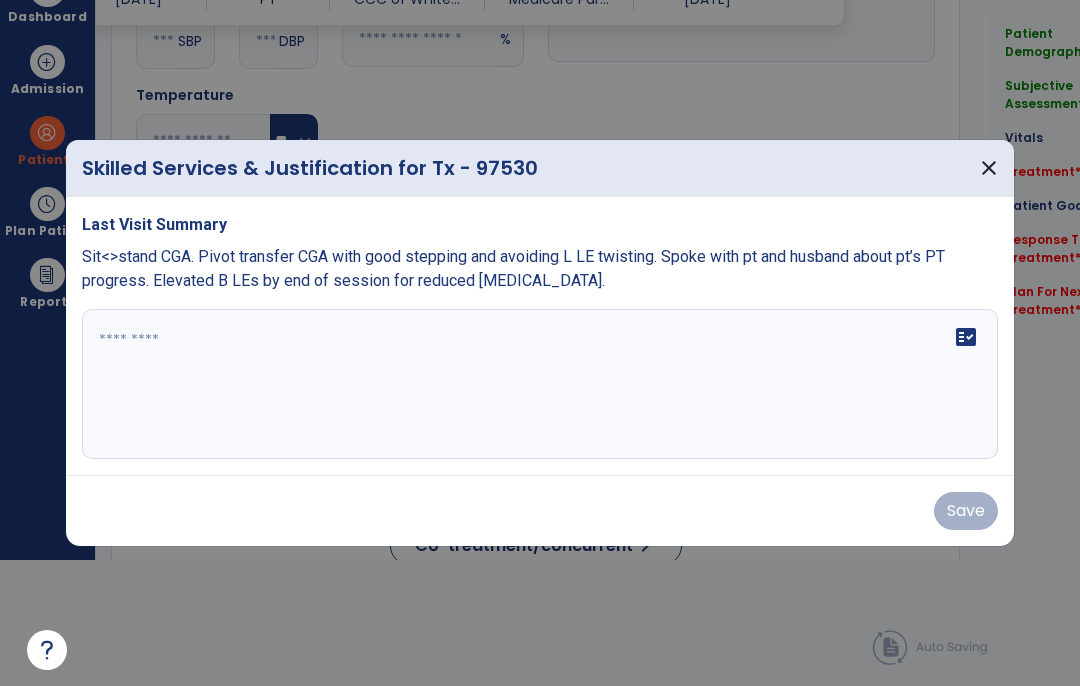 click on "Sit<>stand CGA.  Pivot transfer CGA with good stepping and avoiding L LE twisting.  Spoke with pt and husband about pt’s PT progress.  Elevated B LEs by end of session for reduced [MEDICAL_DATA]." at bounding box center [513, 268] 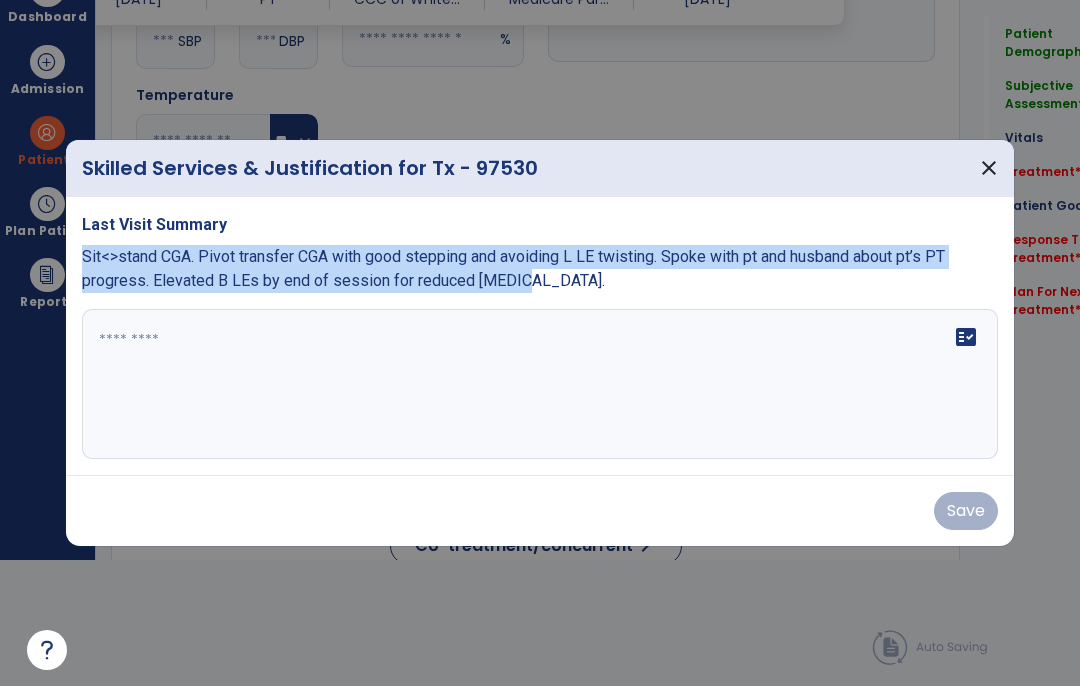 copy on "Sit<>stand CGA.  Pivot transfer CGA with good stepping and avoiding L LE twisting.  Spoke with pt and husband about pt’s PT progress.  Elevated B LEs by end of session for reduced [MEDICAL_DATA]." 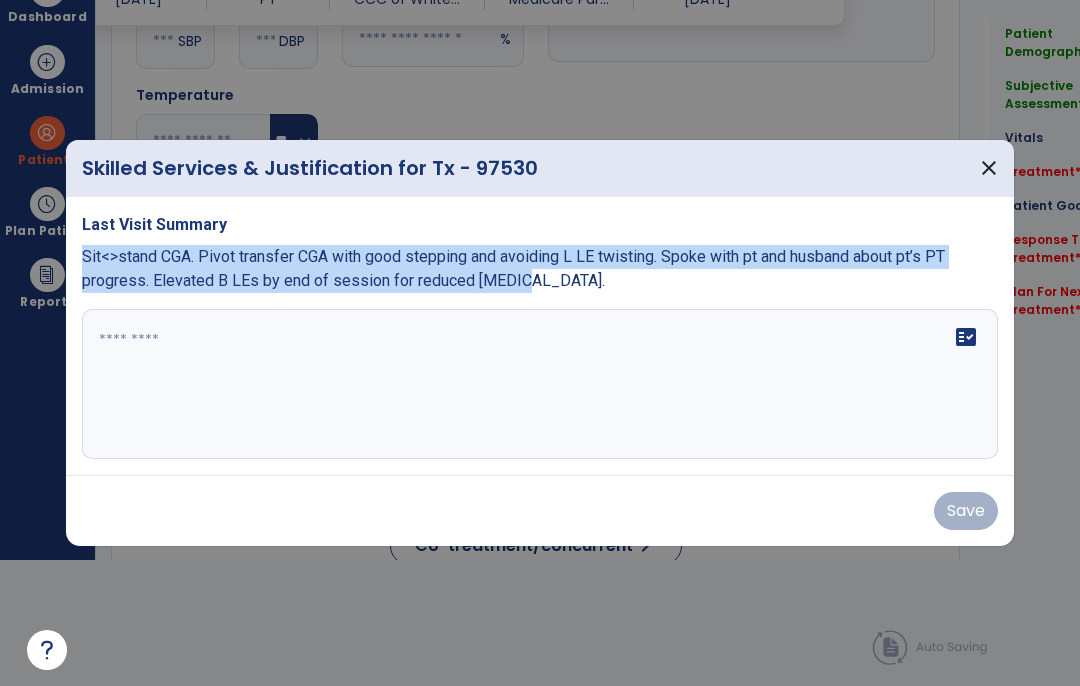 click on "fact_check" at bounding box center (540, 384) 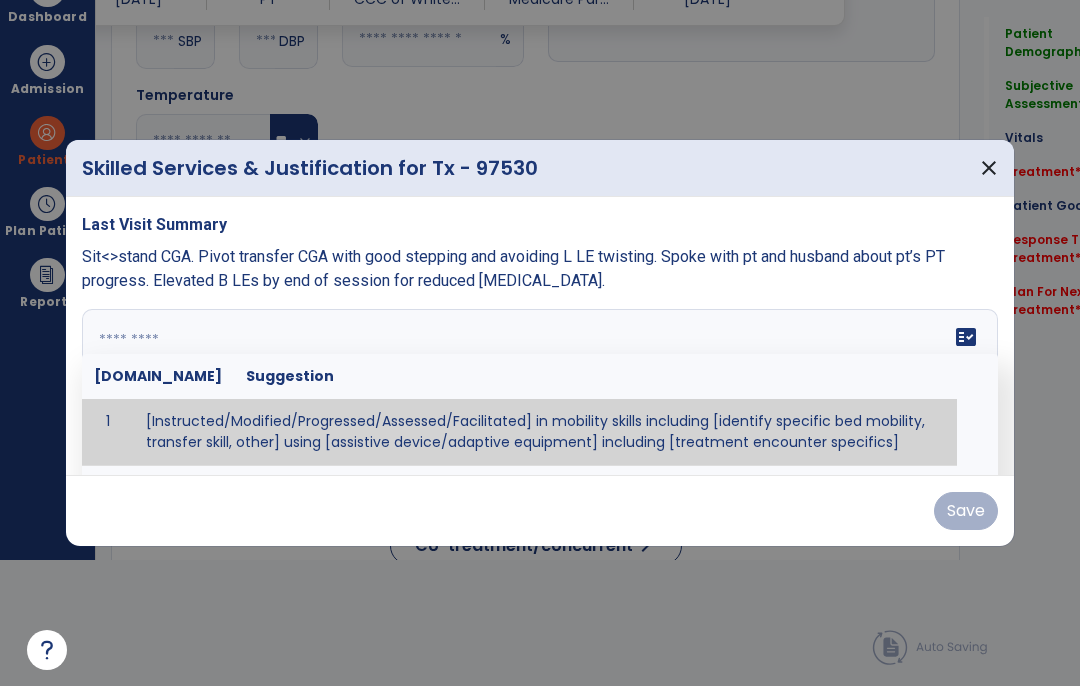 click at bounding box center (540, 384) 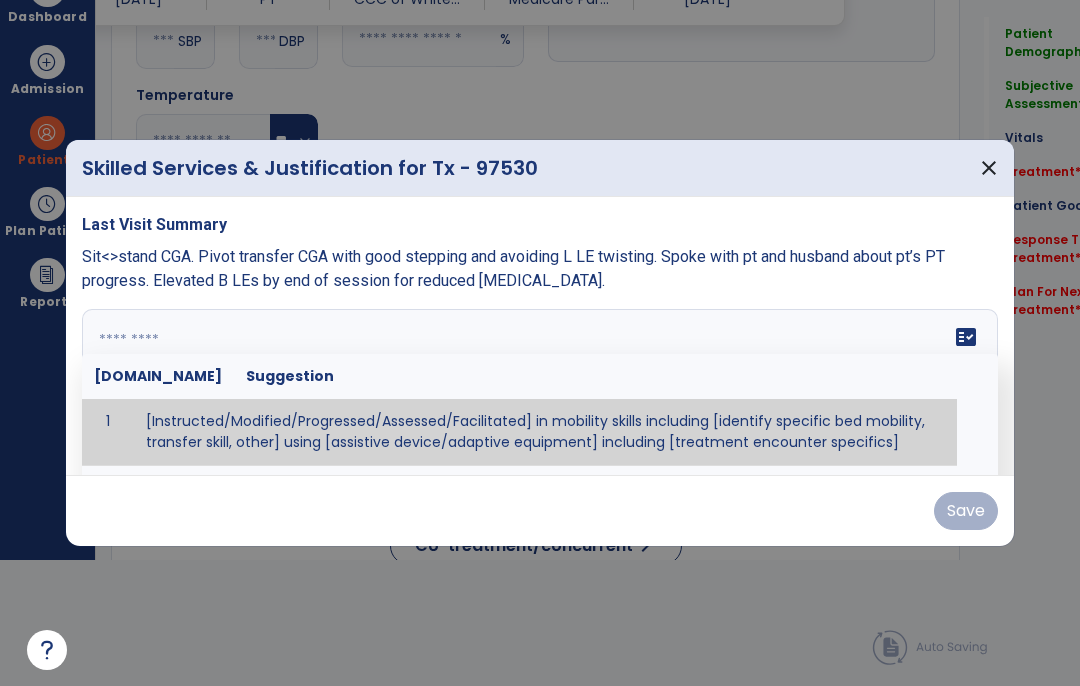 click at bounding box center (540, 384) 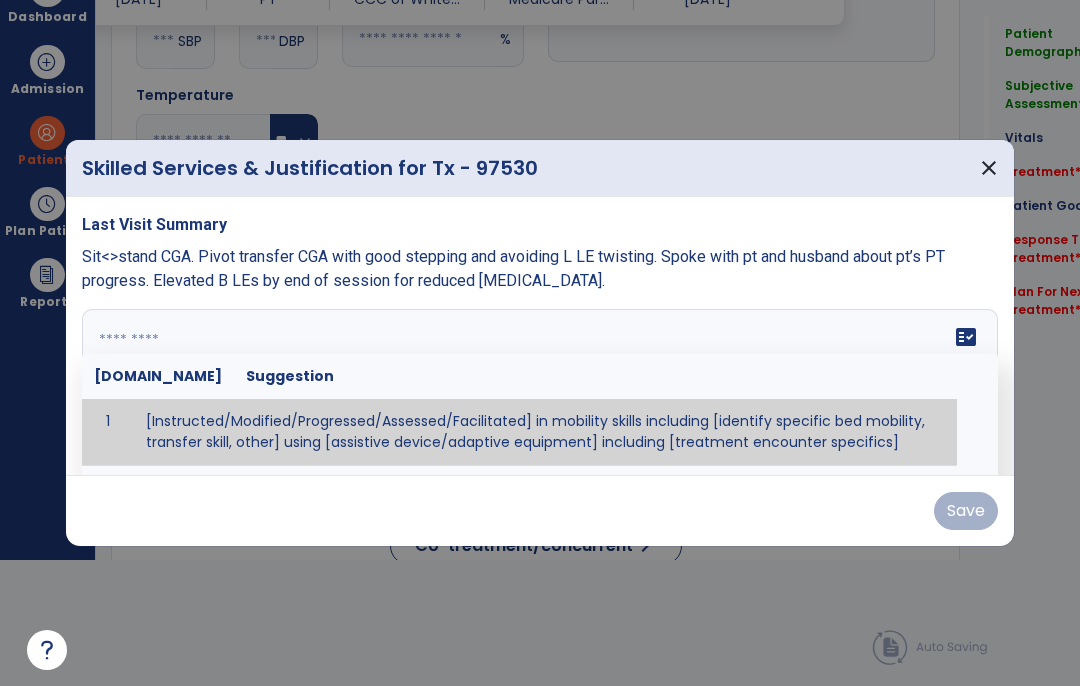 paste on "**********" 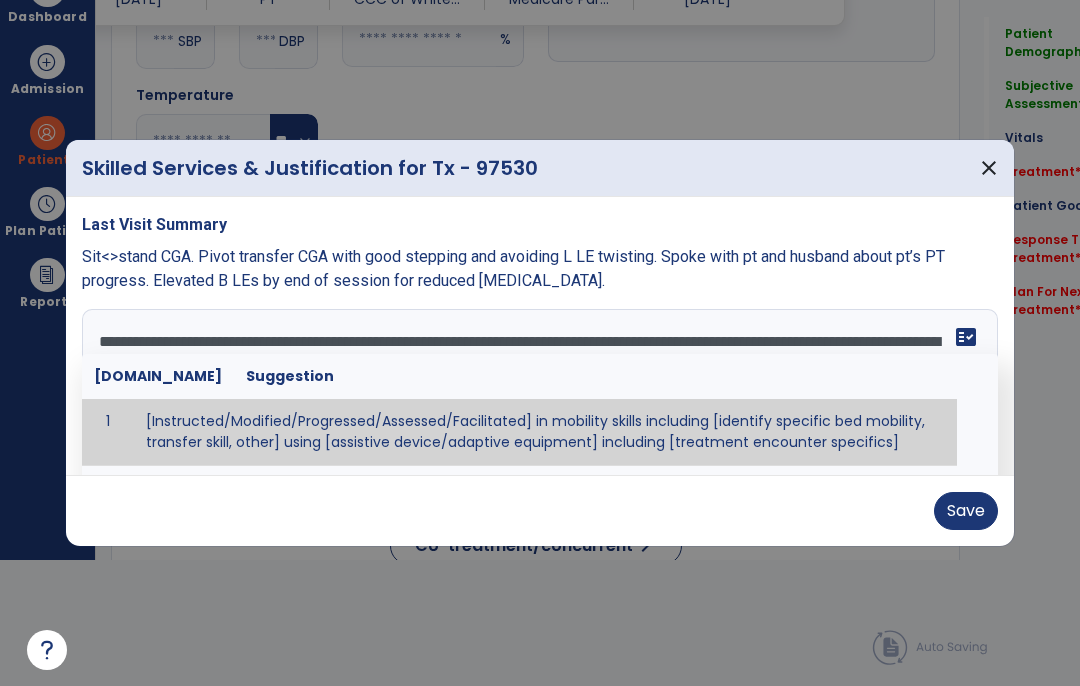 click on "**********" at bounding box center [540, 384] 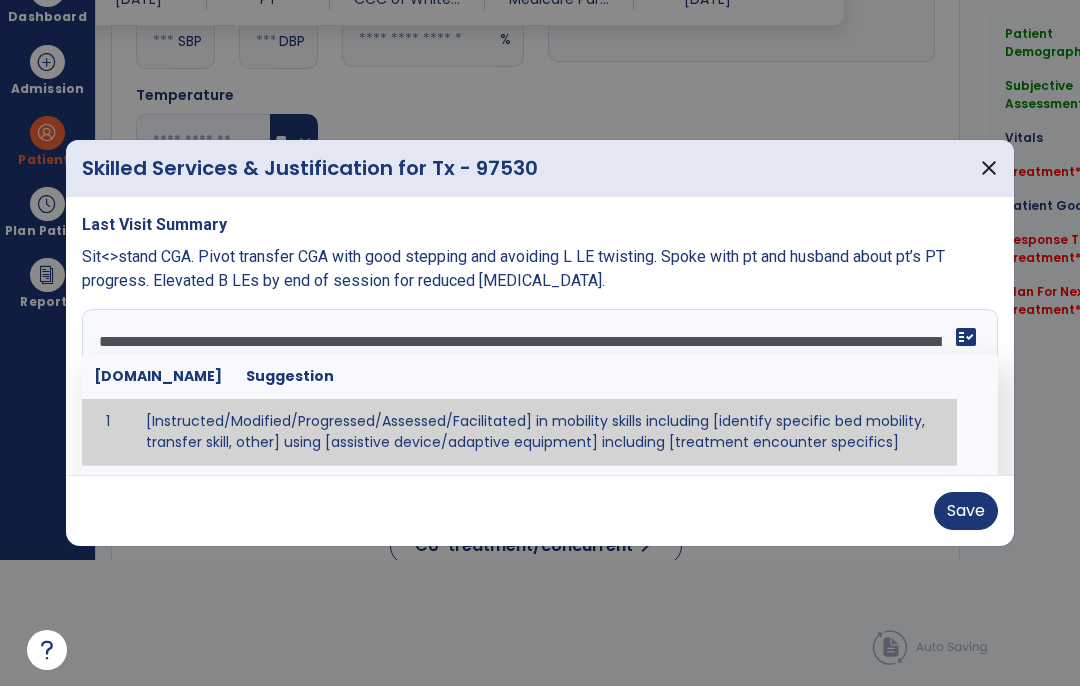 click on "**********" at bounding box center [540, 384] 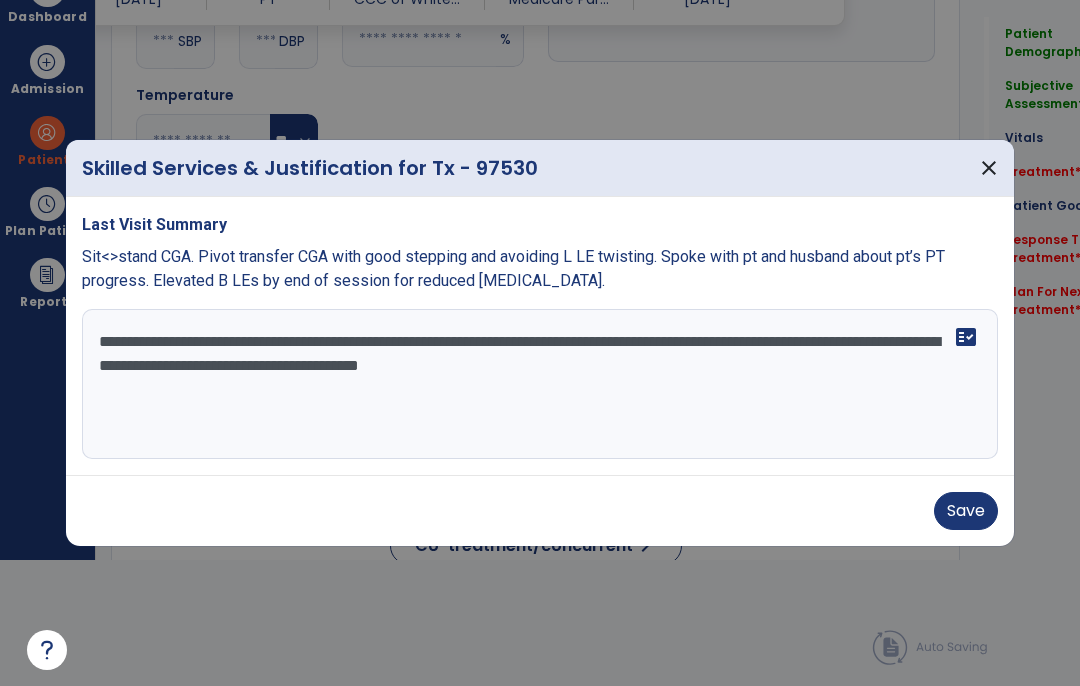 click on "**********" at bounding box center [540, 384] 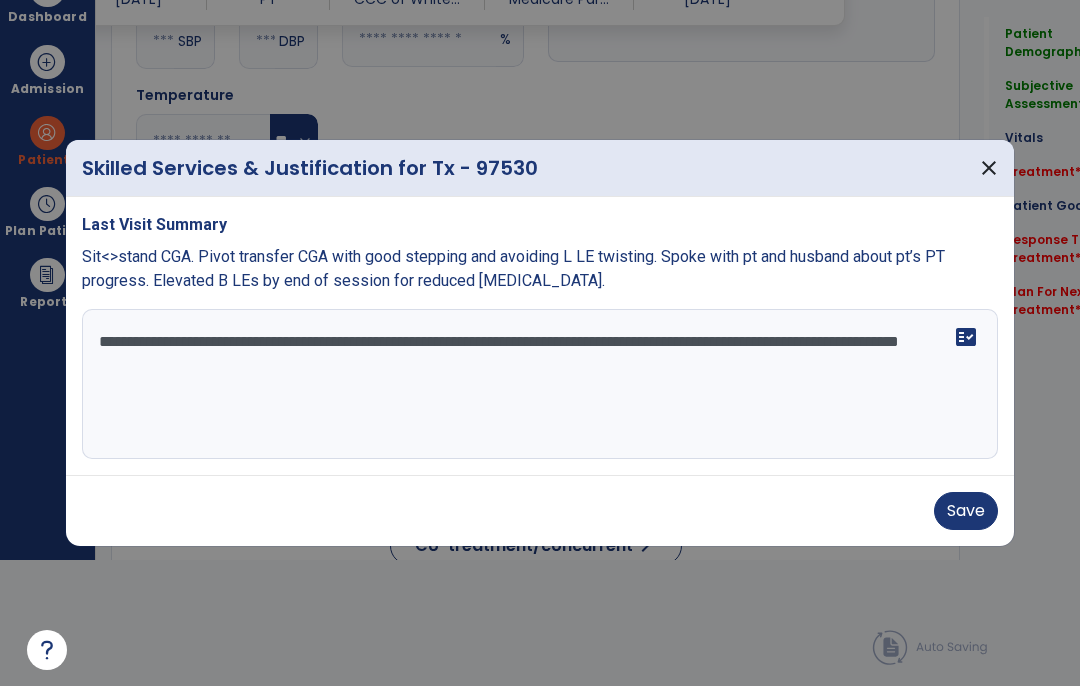 click on "**********" at bounding box center [540, 384] 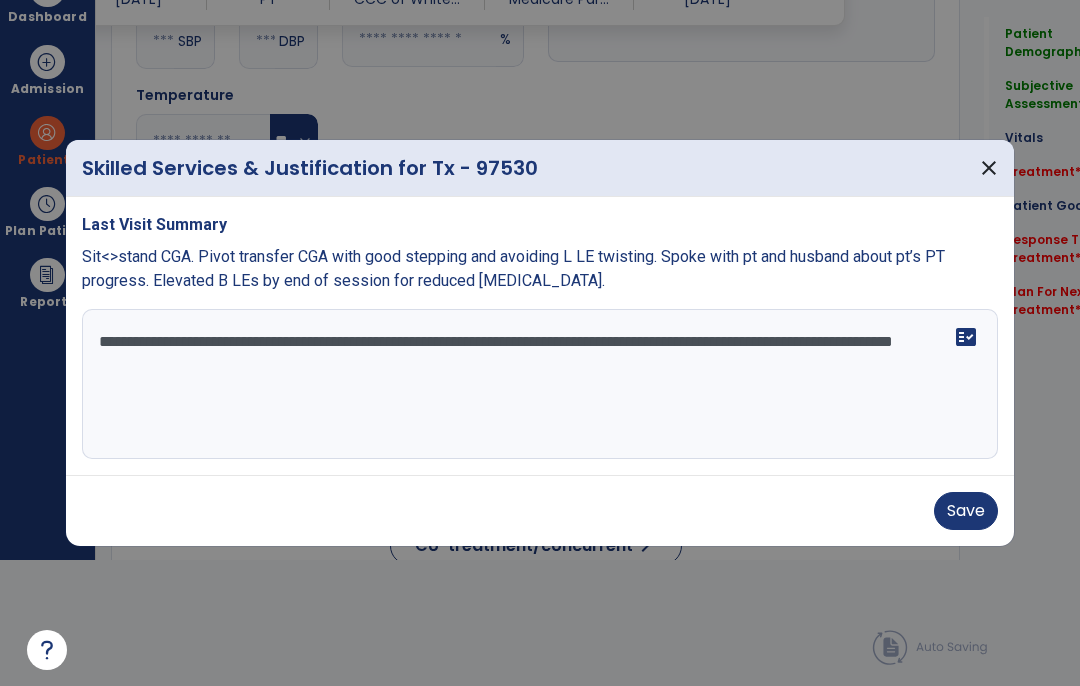 type on "**********" 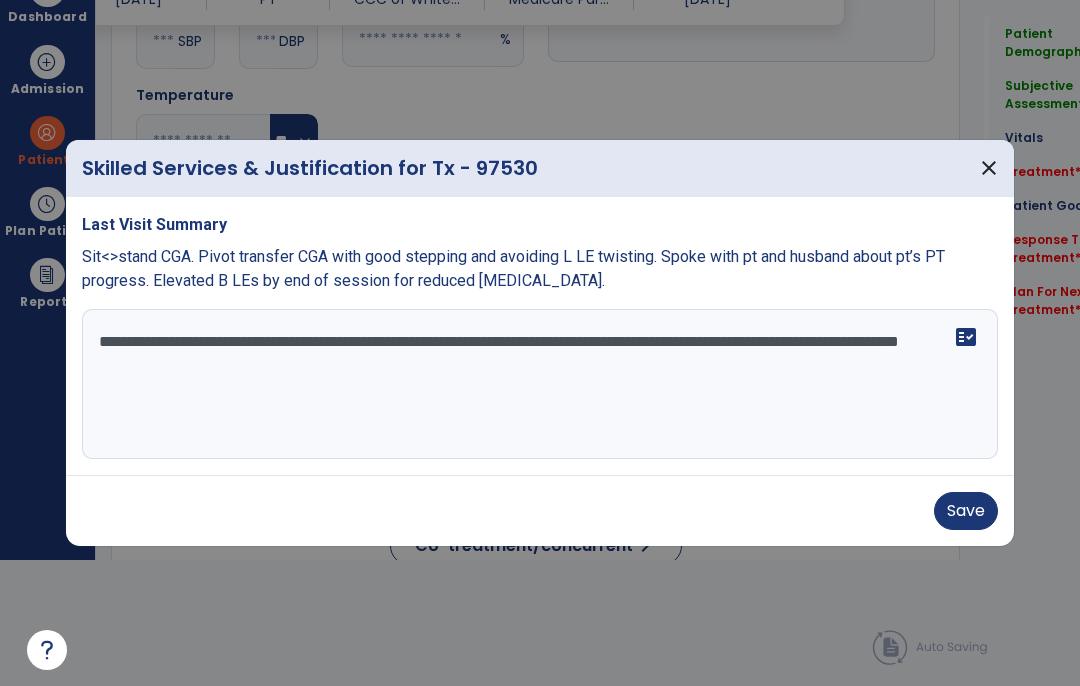 click on "Save" at bounding box center [966, 511] 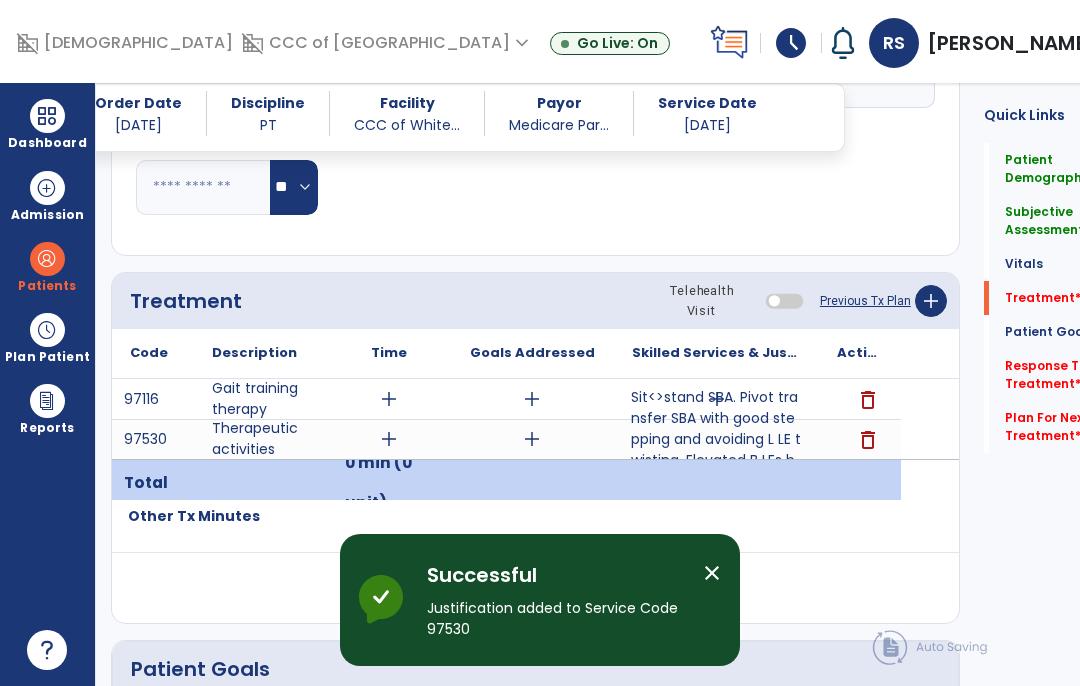 scroll, scrollTop: 82, scrollLeft: 0, axis: vertical 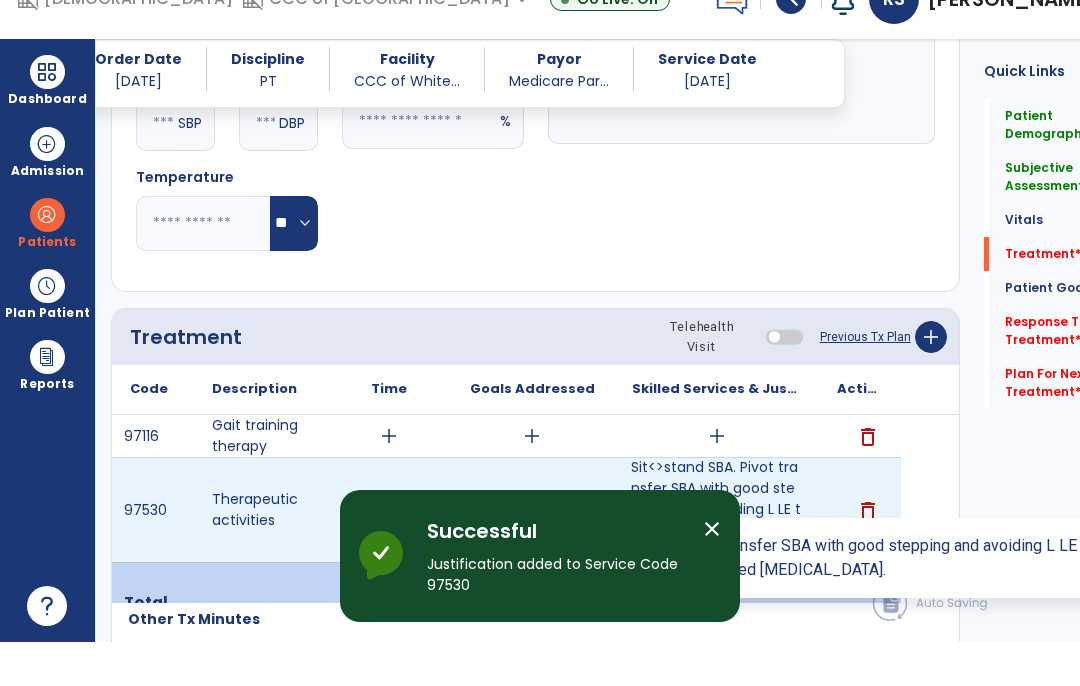 click on "Sit<>stand SBA. Pivot transfer SBA with good stepping and avoiding L LE twisting. Elevated B LEs by ..." at bounding box center [716, 553] 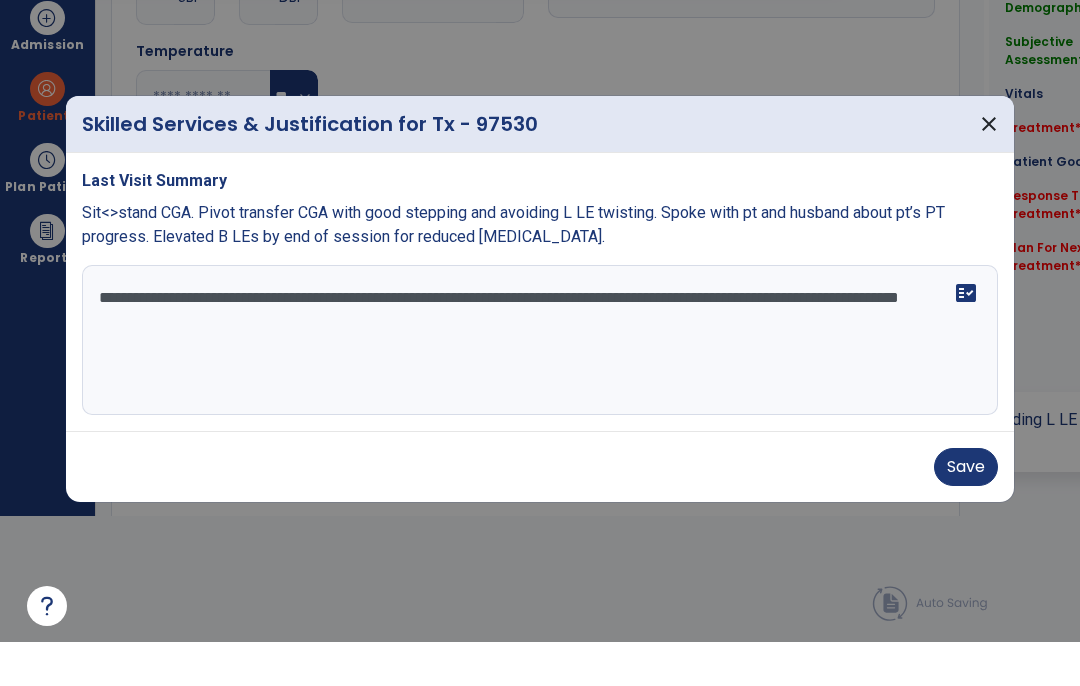 scroll, scrollTop: 0, scrollLeft: 0, axis: both 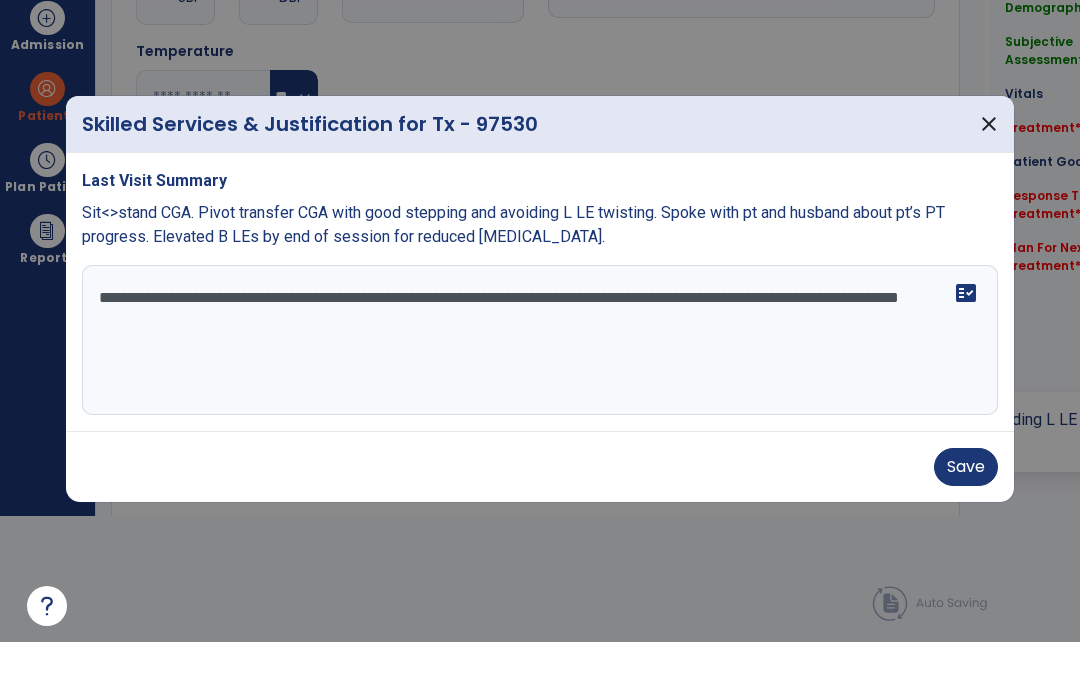 click on "**********" at bounding box center [540, 384] 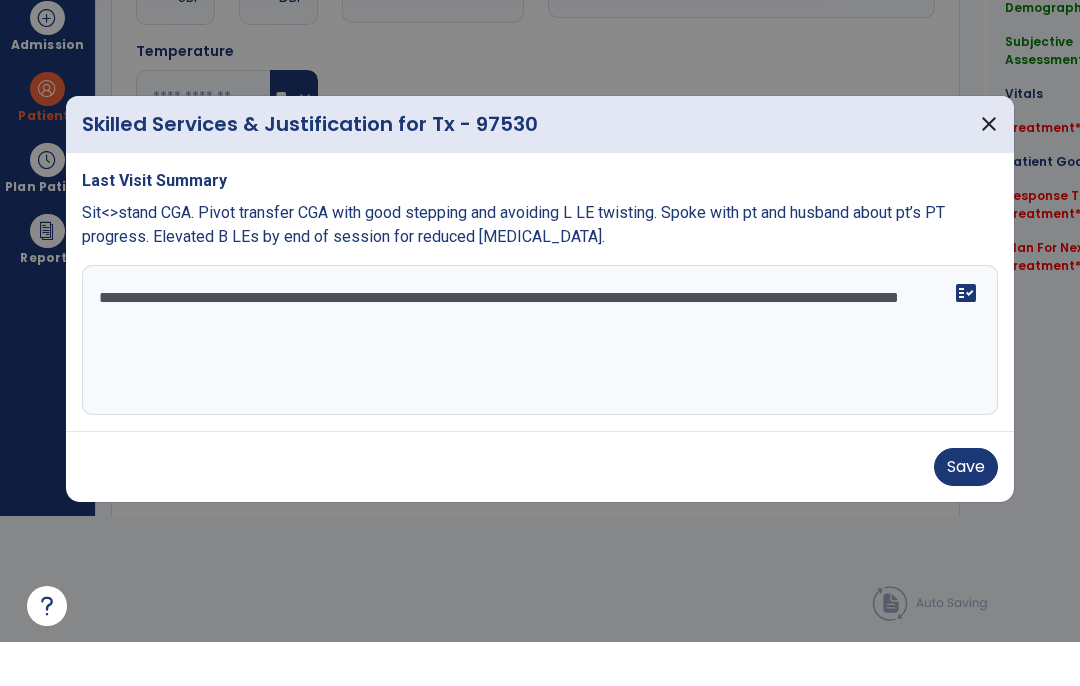 click on "**********" at bounding box center (540, 384) 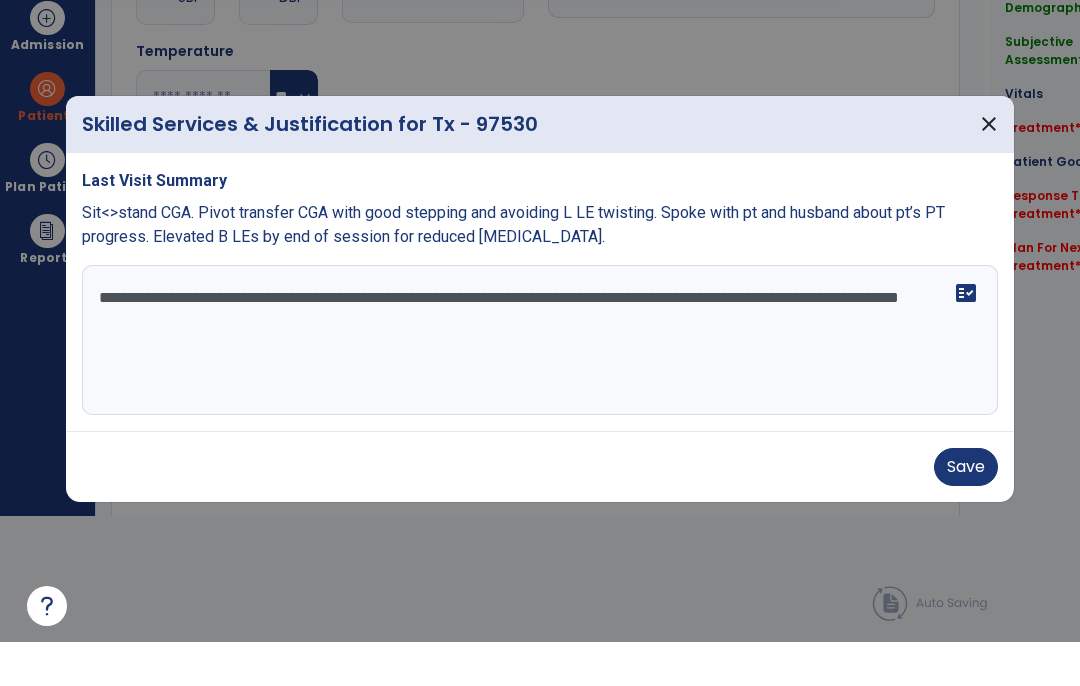 click on "**********" at bounding box center [540, 384] 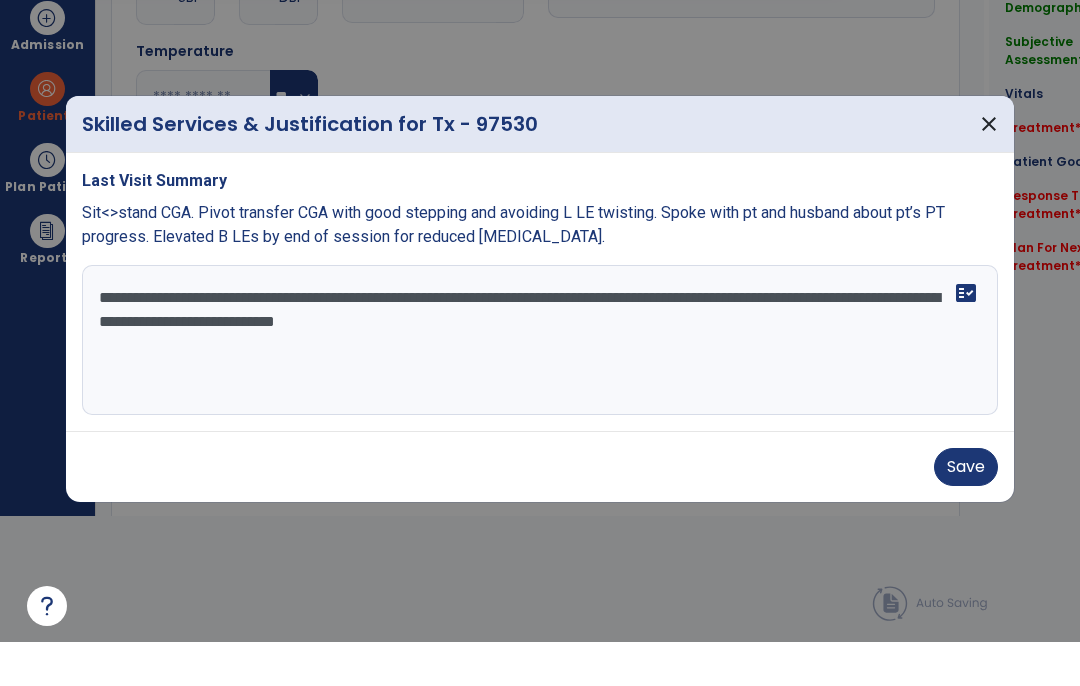 type on "**********" 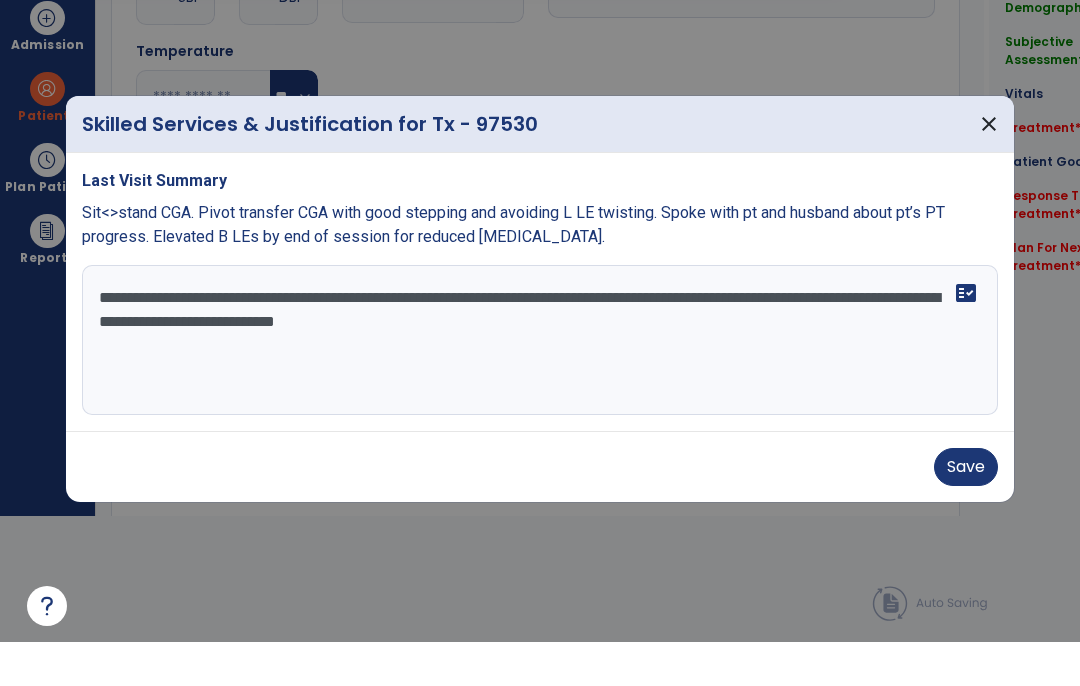 click on "Save" at bounding box center [966, 511] 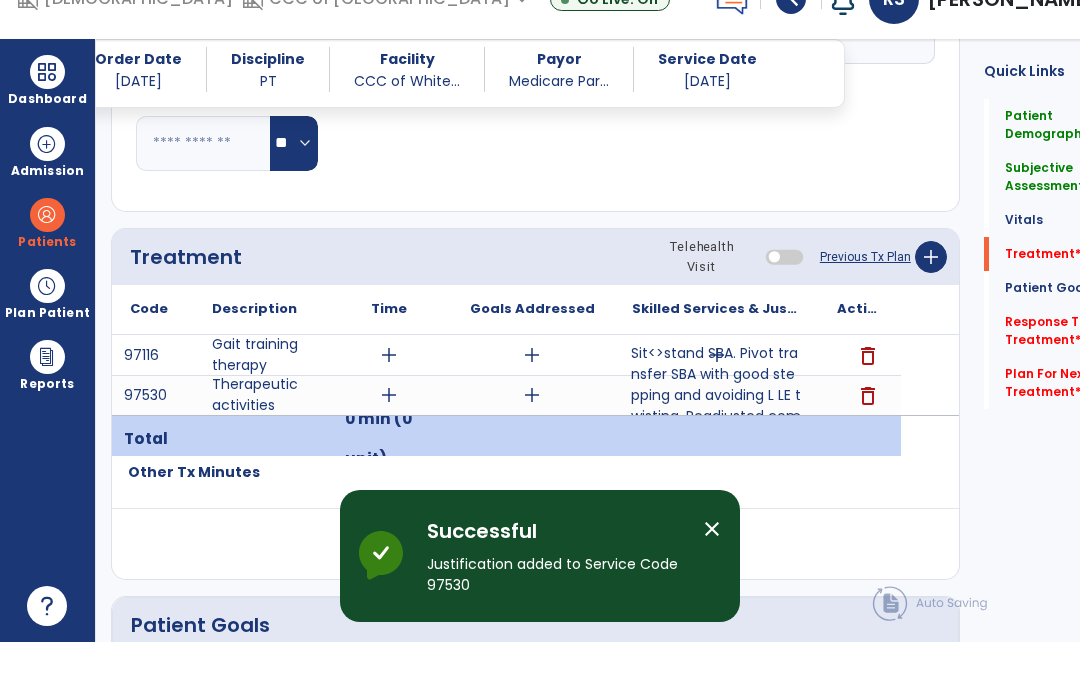 scroll, scrollTop: 82, scrollLeft: 0, axis: vertical 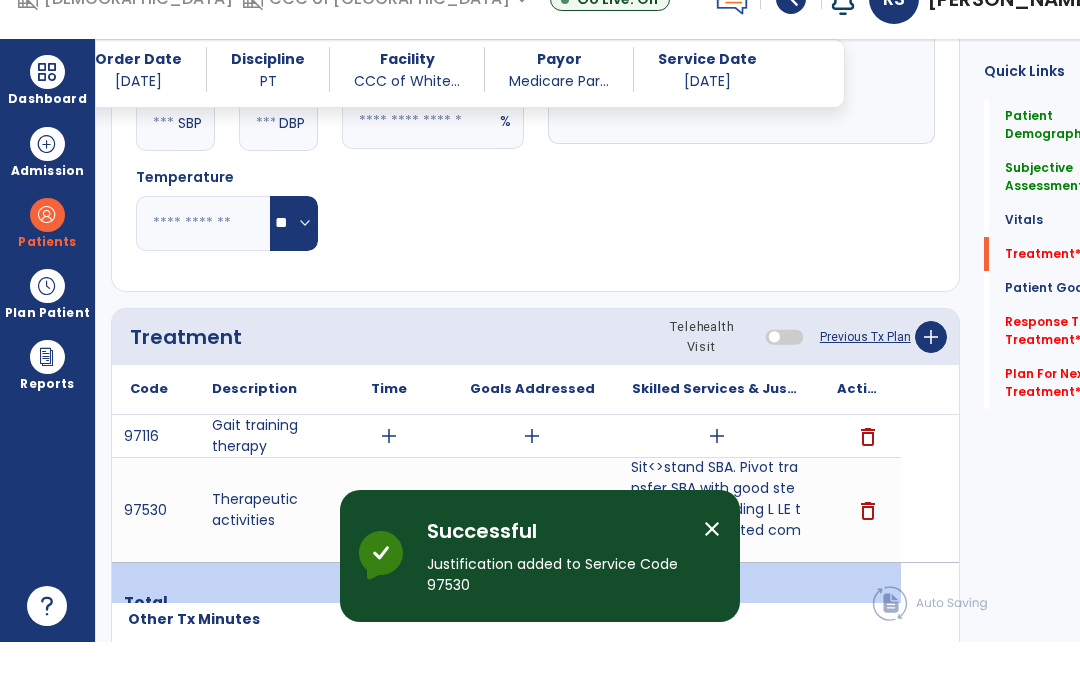 click on "add" at bounding box center (717, 480) 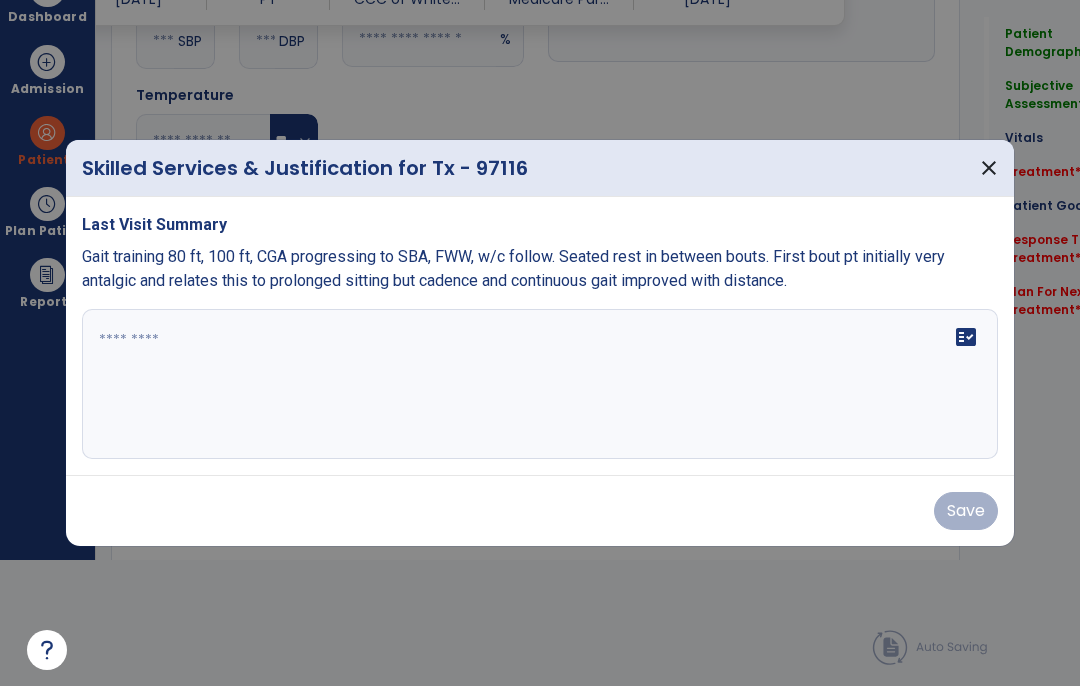 scroll, scrollTop: 0, scrollLeft: 0, axis: both 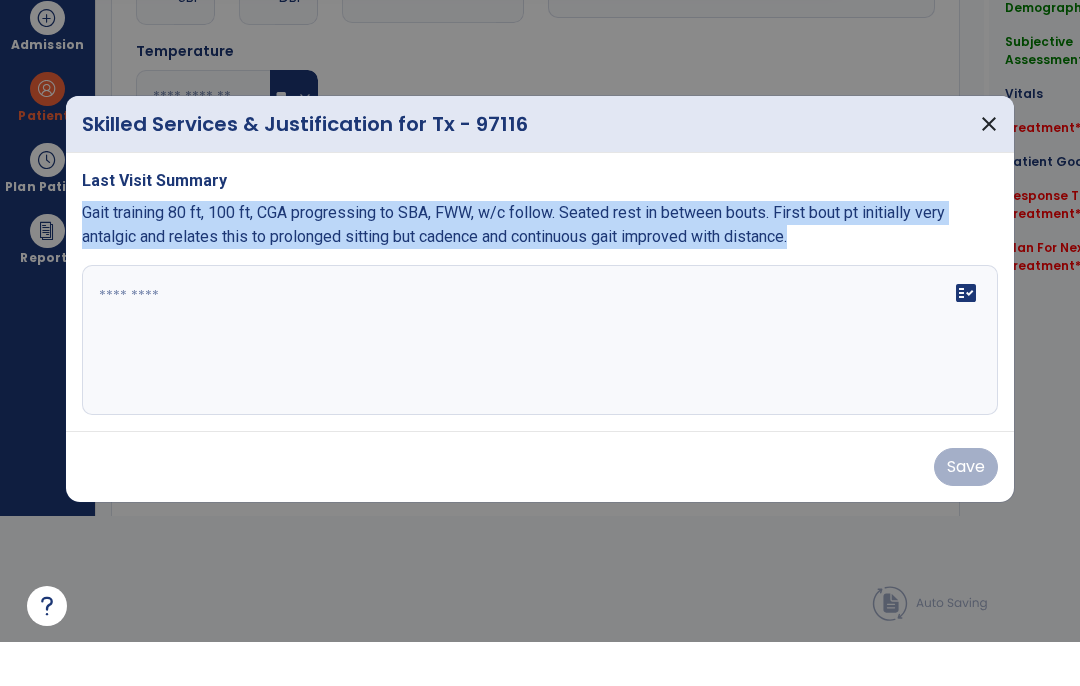 click at bounding box center (540, 384) 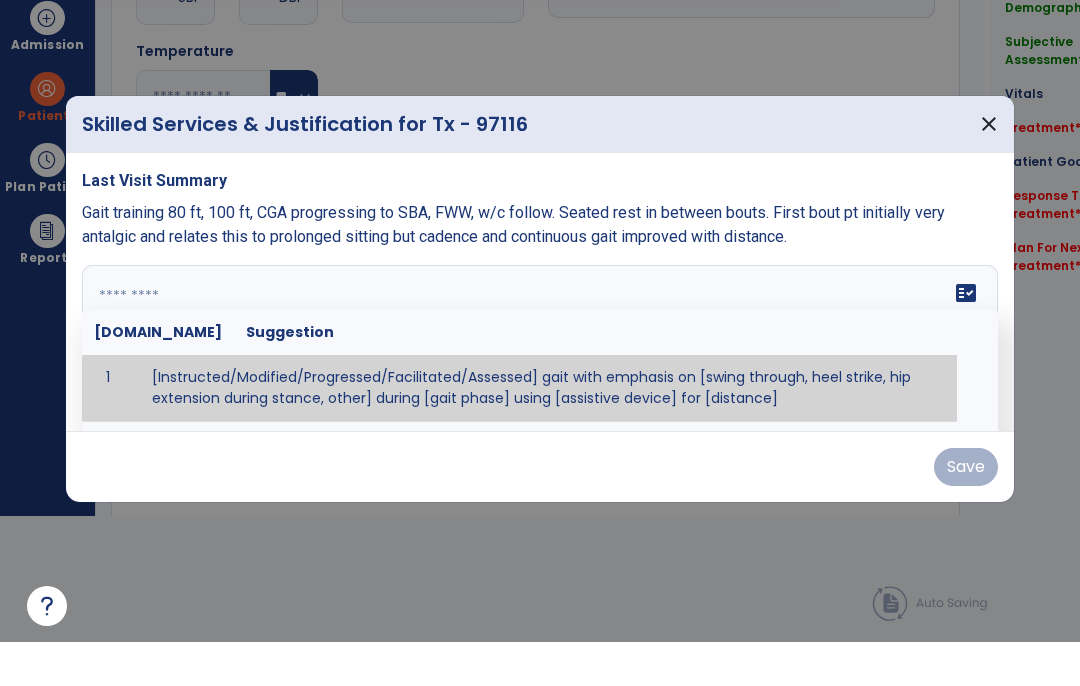 click at bounding box center [540, 384] 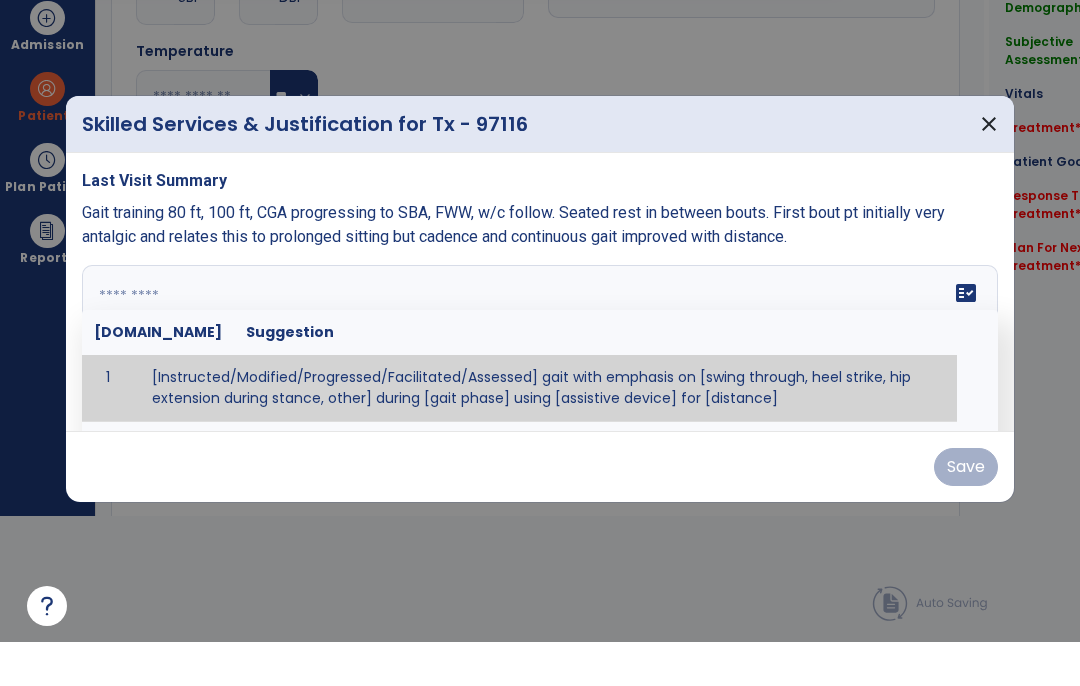 click at bounding box center (540, 384) 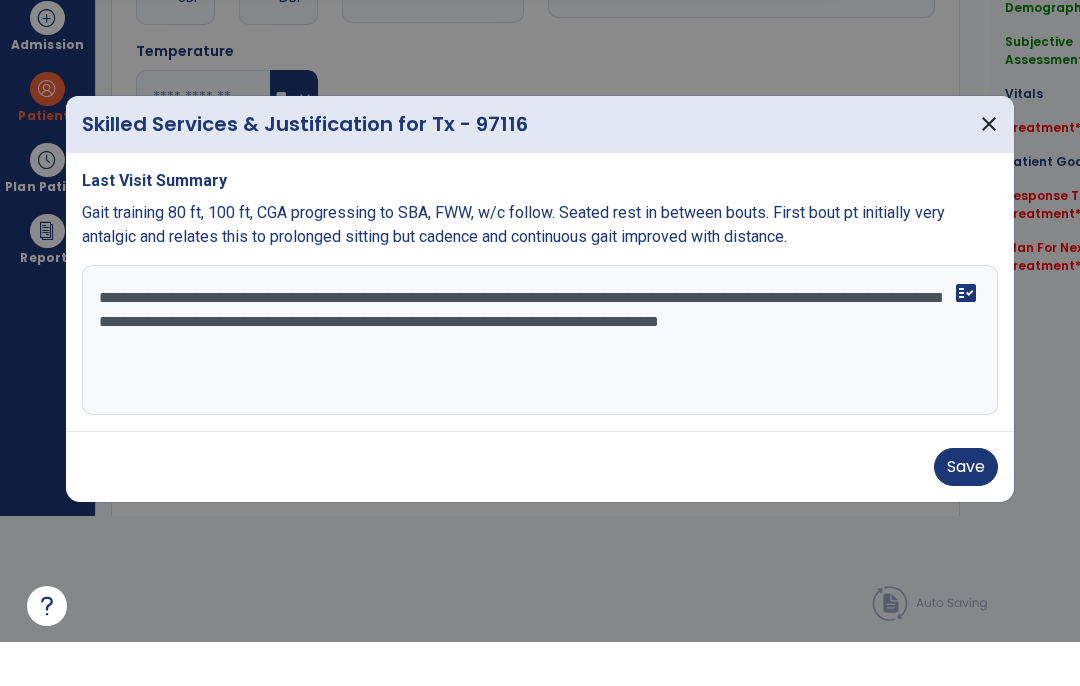 click on "**********" at bounding box center (540, 384) 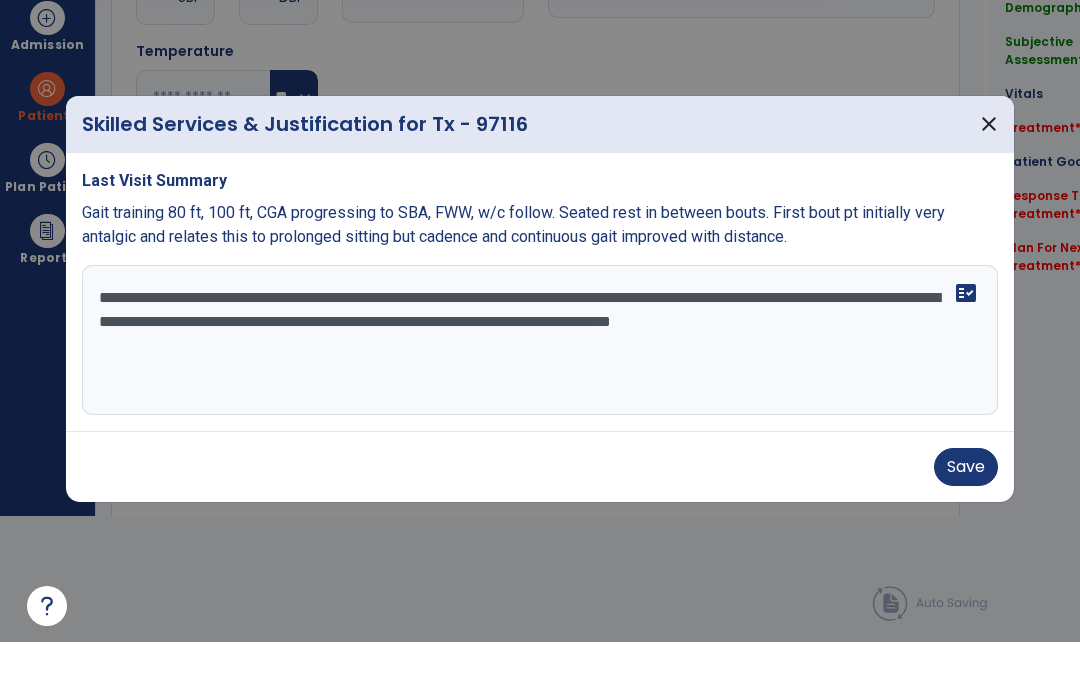 click on "**********" at bounding box center [540, 384] 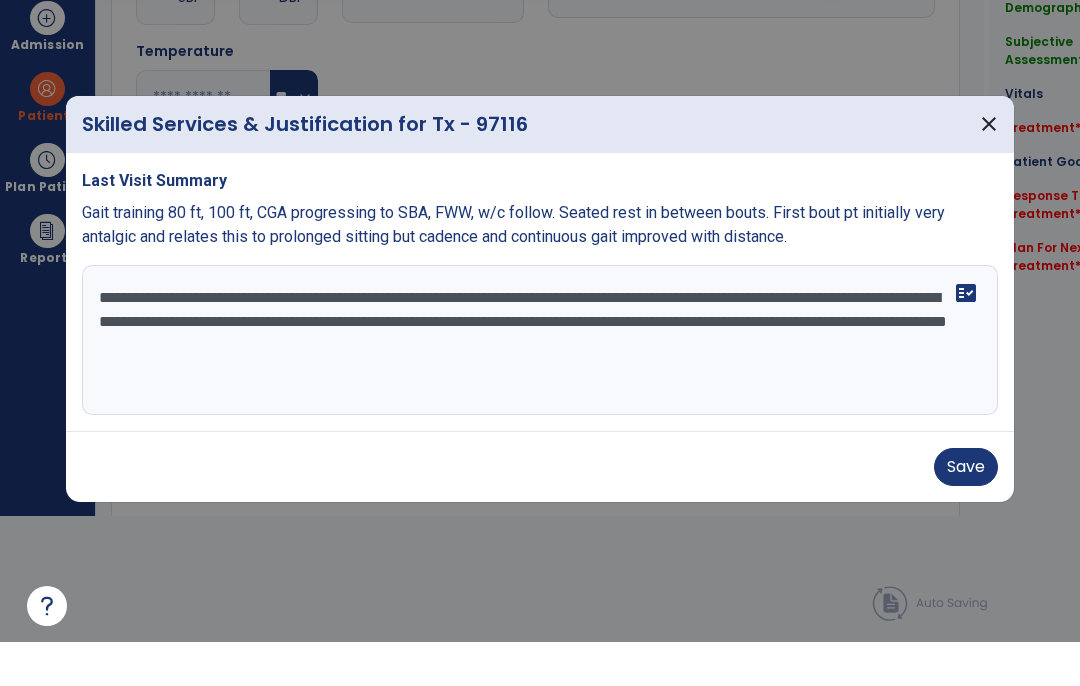 click on "**********" at bounding box center (540, 384) 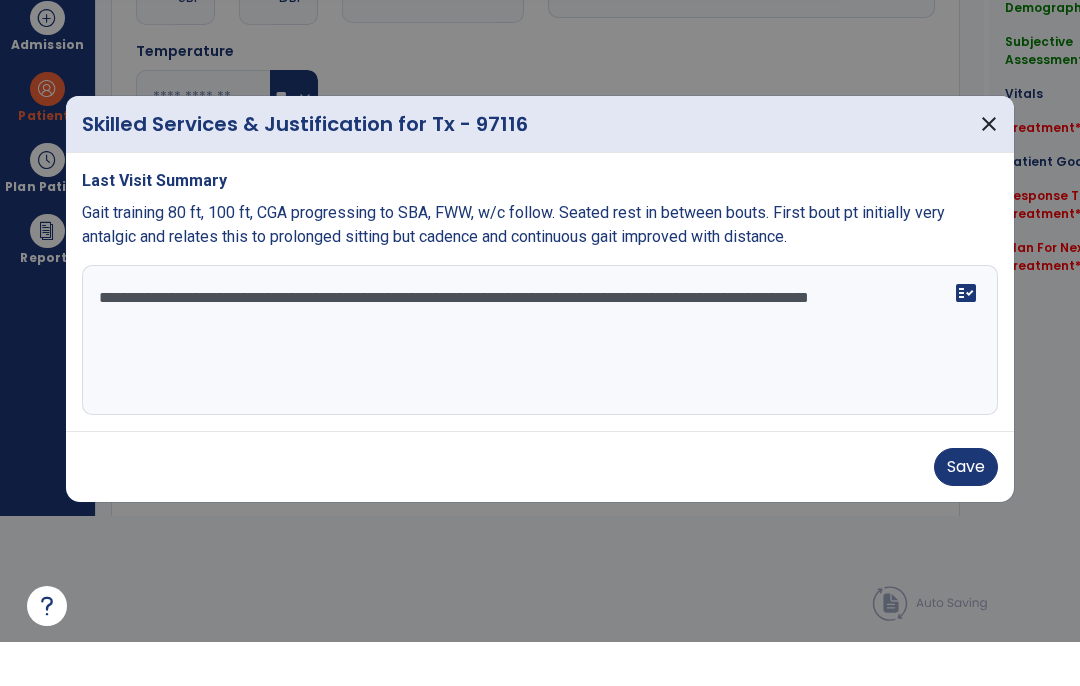 click on "**********" at bounding box center [540, 384] 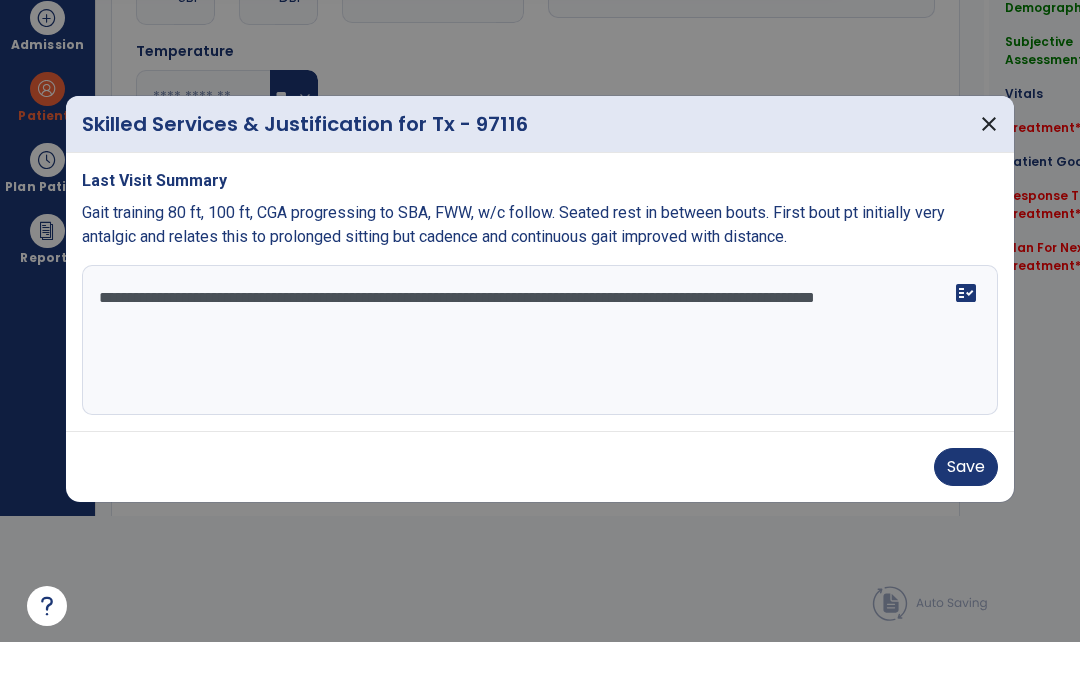 click on "**********" at bounding box center (540, 384) 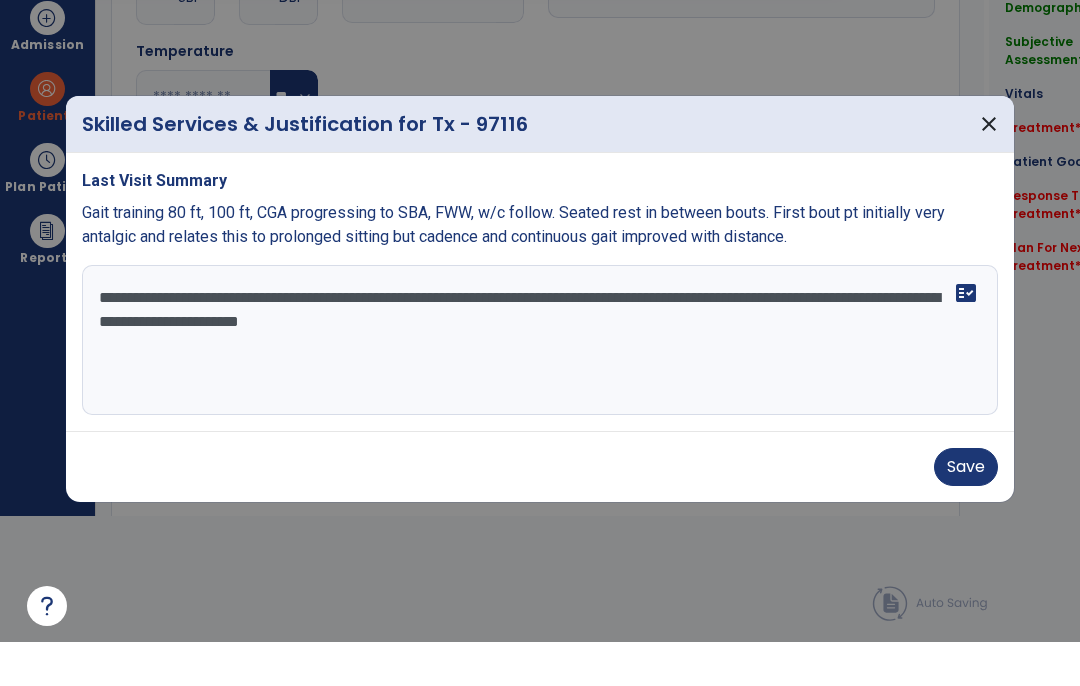 click on "**********" at bounding box center (540, 384) 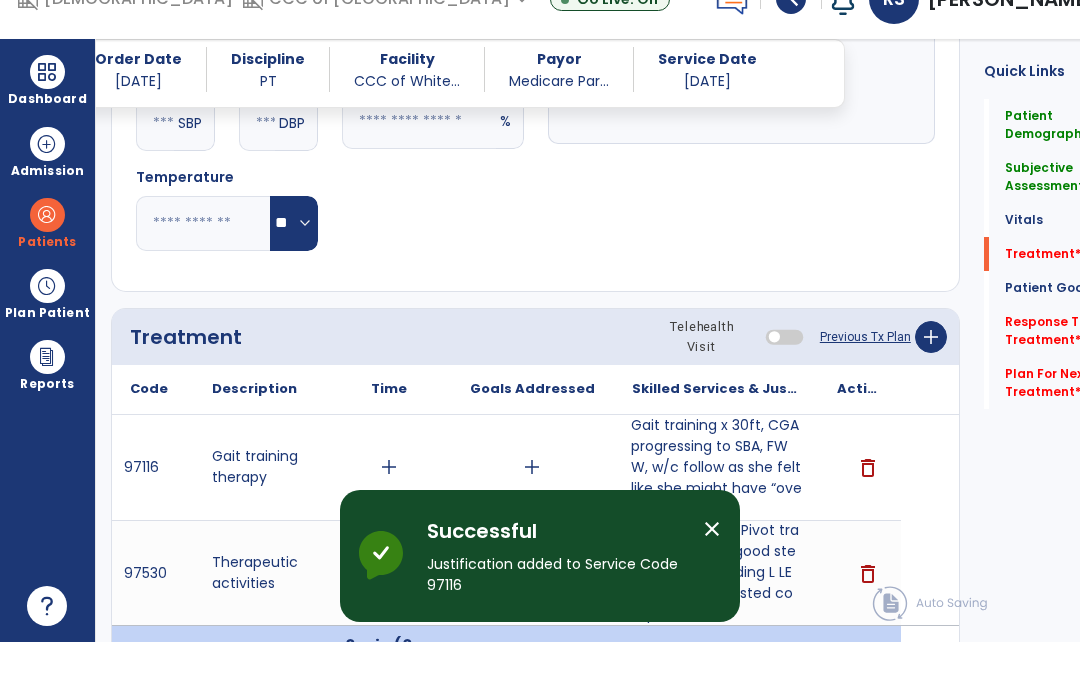 scroll, scrollTop: 82, scrollLeft: 0, axis: vertical 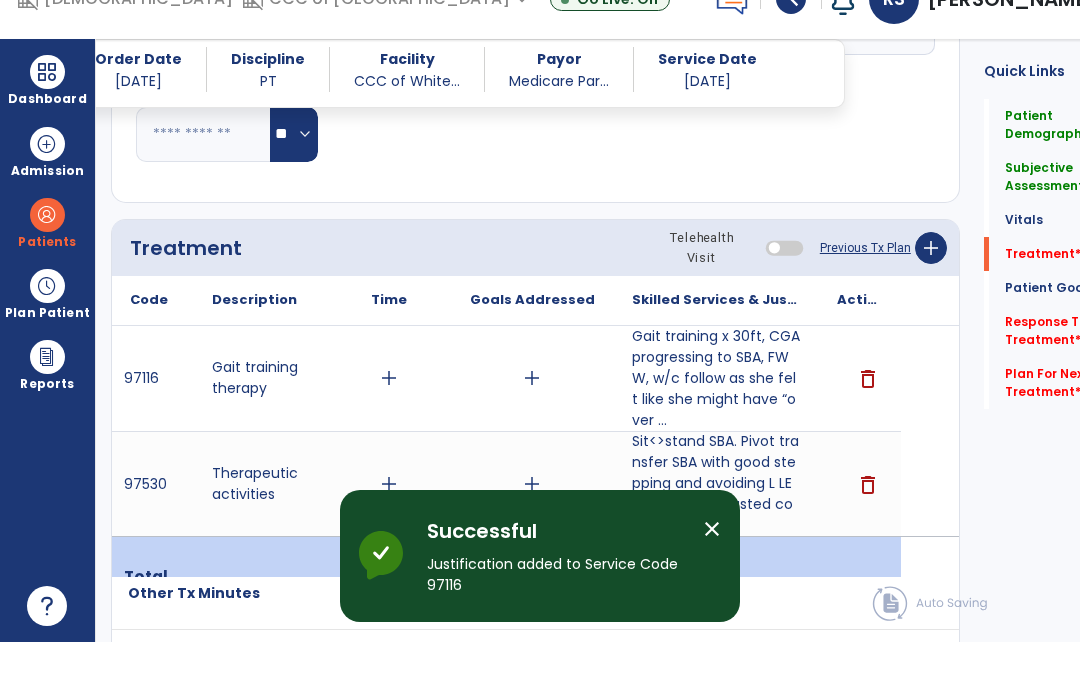 click on "add" 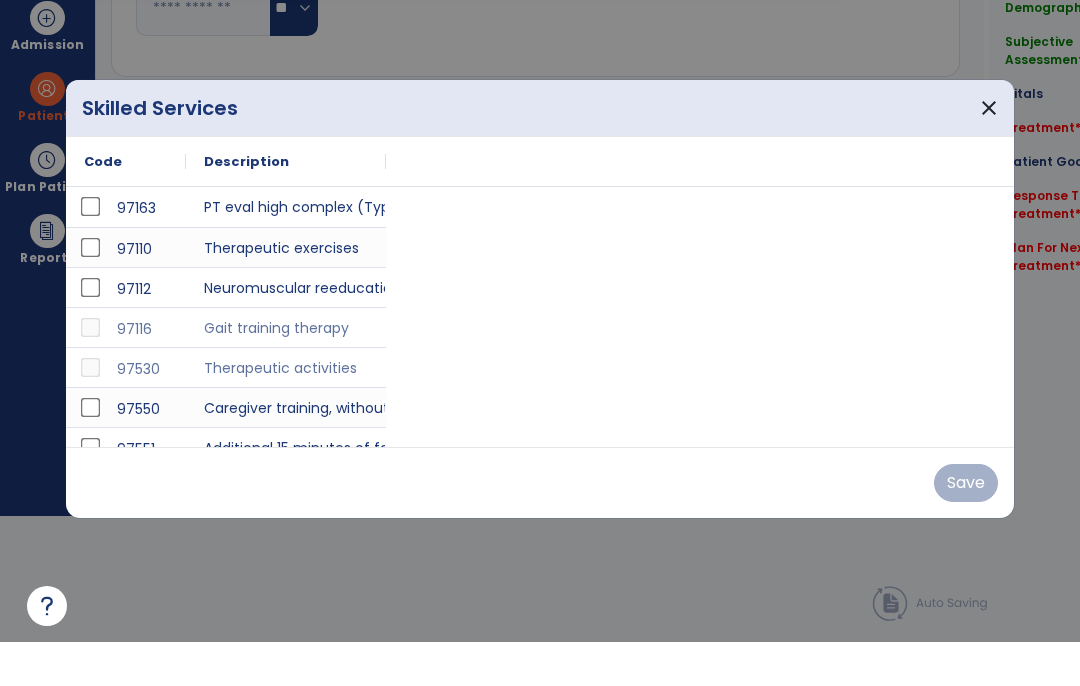 scroll, scrollTop: 0, scrollLeft: 0, axis: both 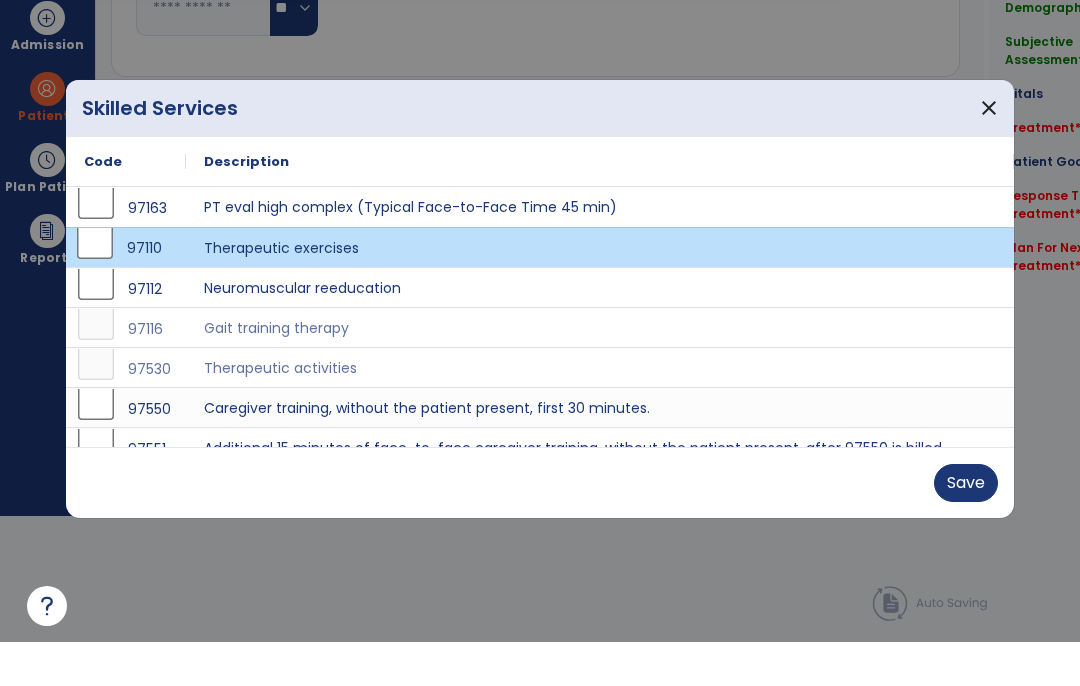 click on "Save" at bounding box center (966, 527) 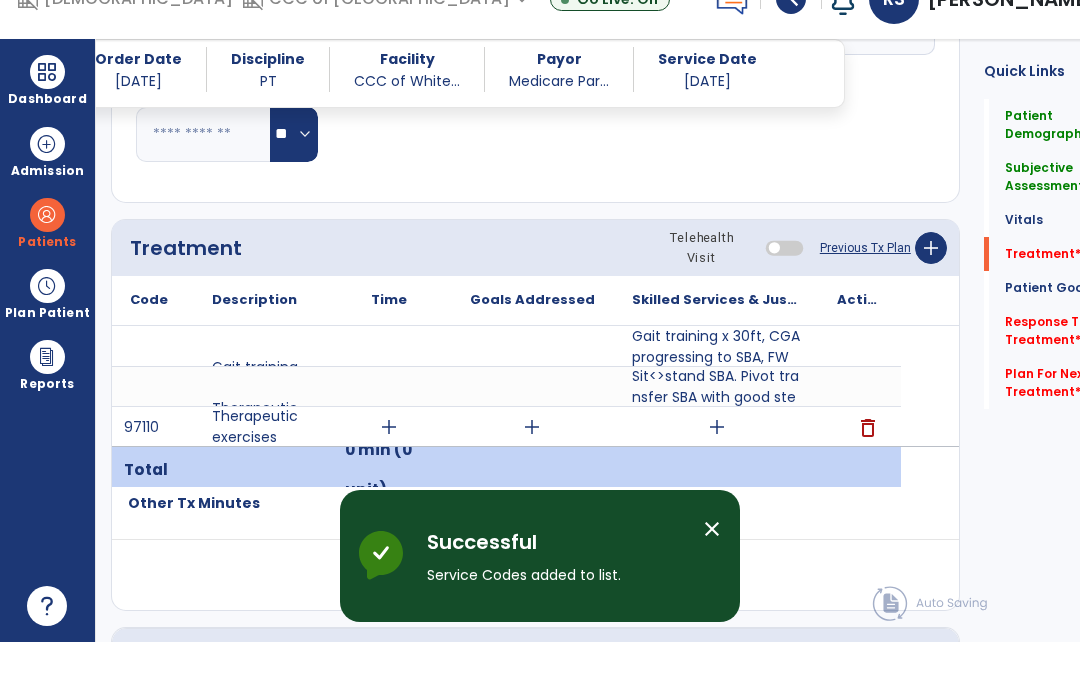 scroll, scrollTop: 82, scrollLeft: 0, axis: vertical 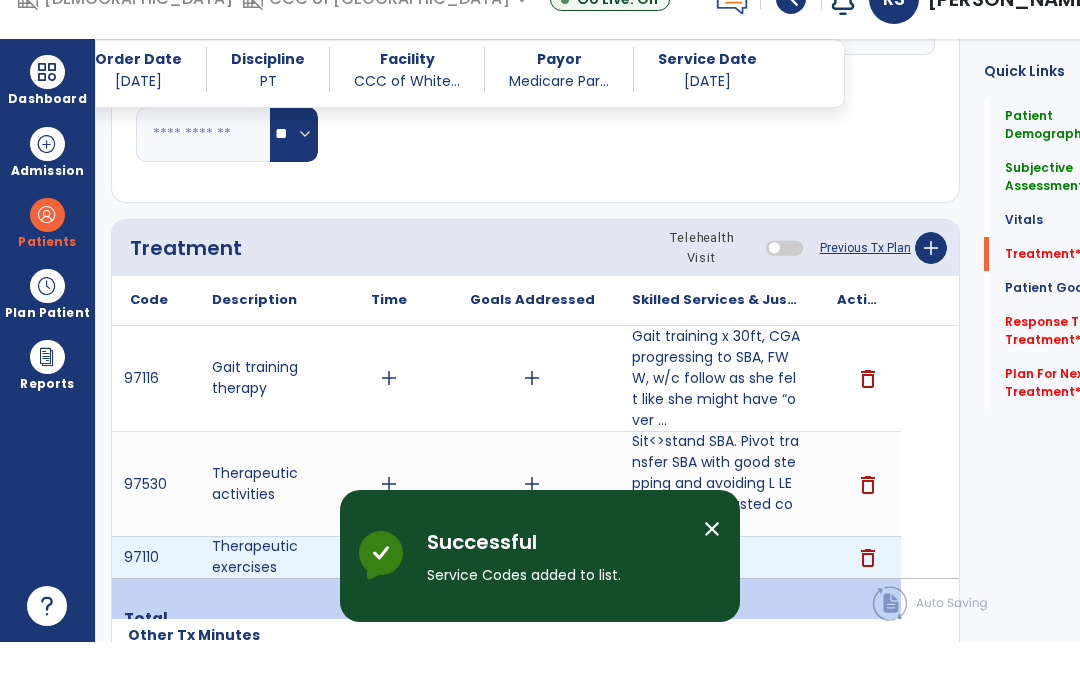 click on "add" at bounding box center (717, 601) 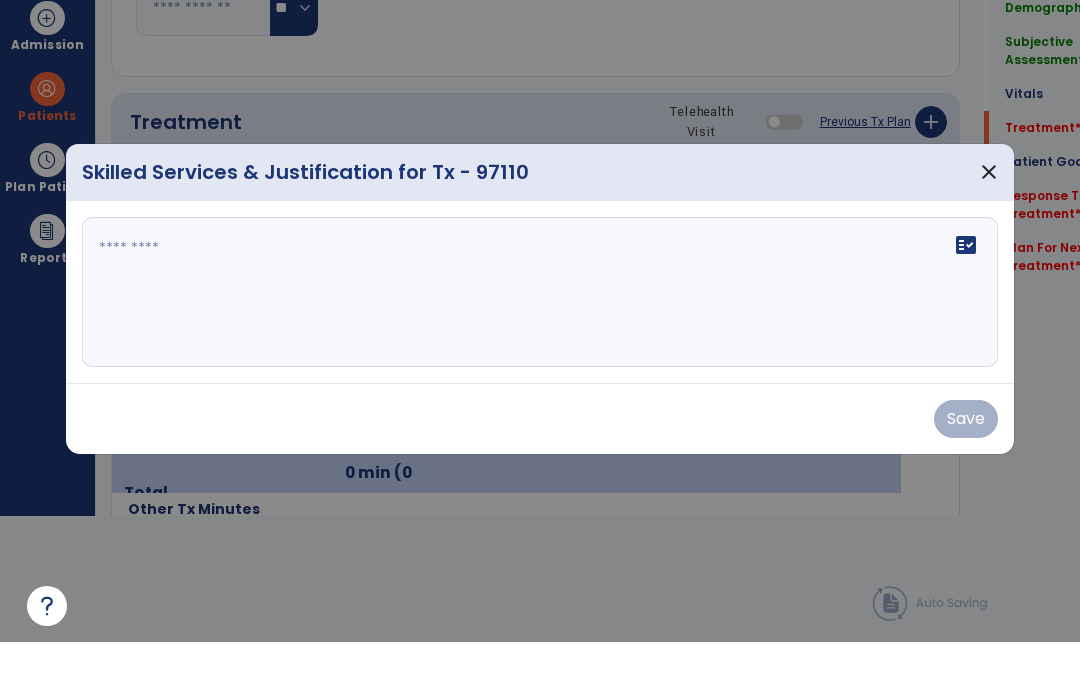 scroll, scrollTop: 0, scrollLeft: 0, axis: both 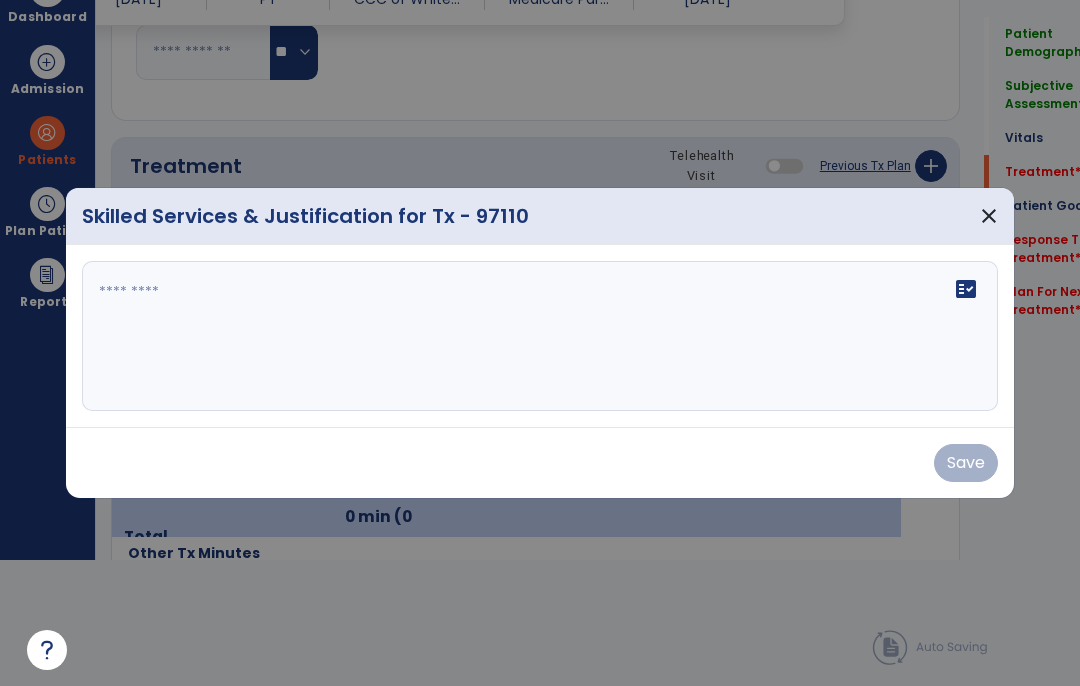 click at bounding box center (540, 336) 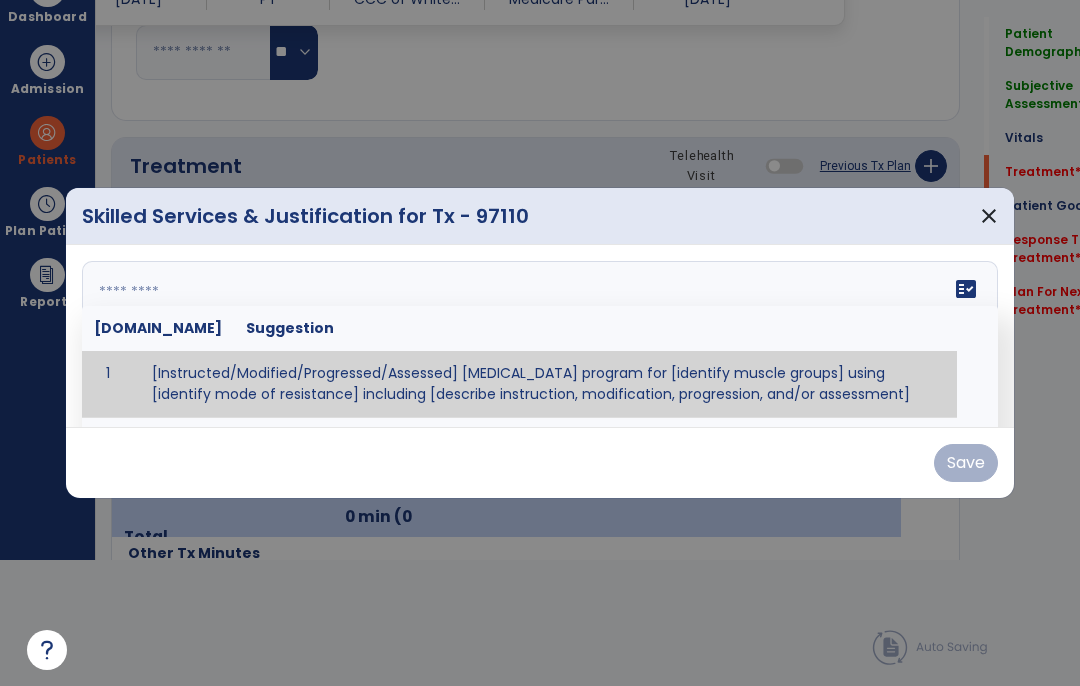 click at bounding box center [540, 336] 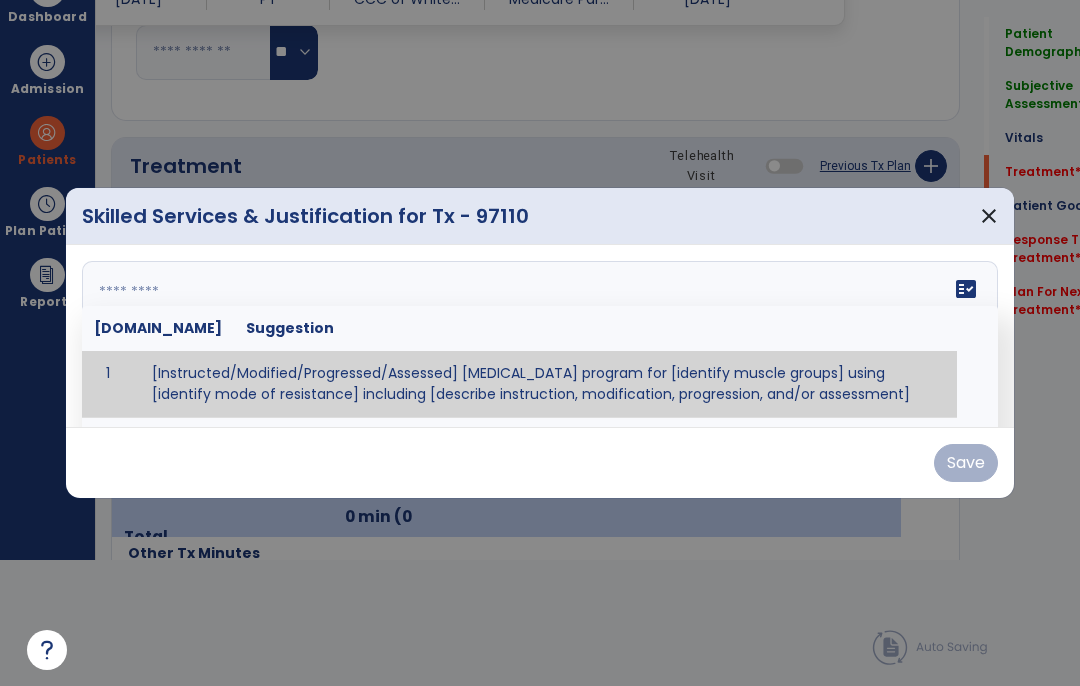 paste on "**********" 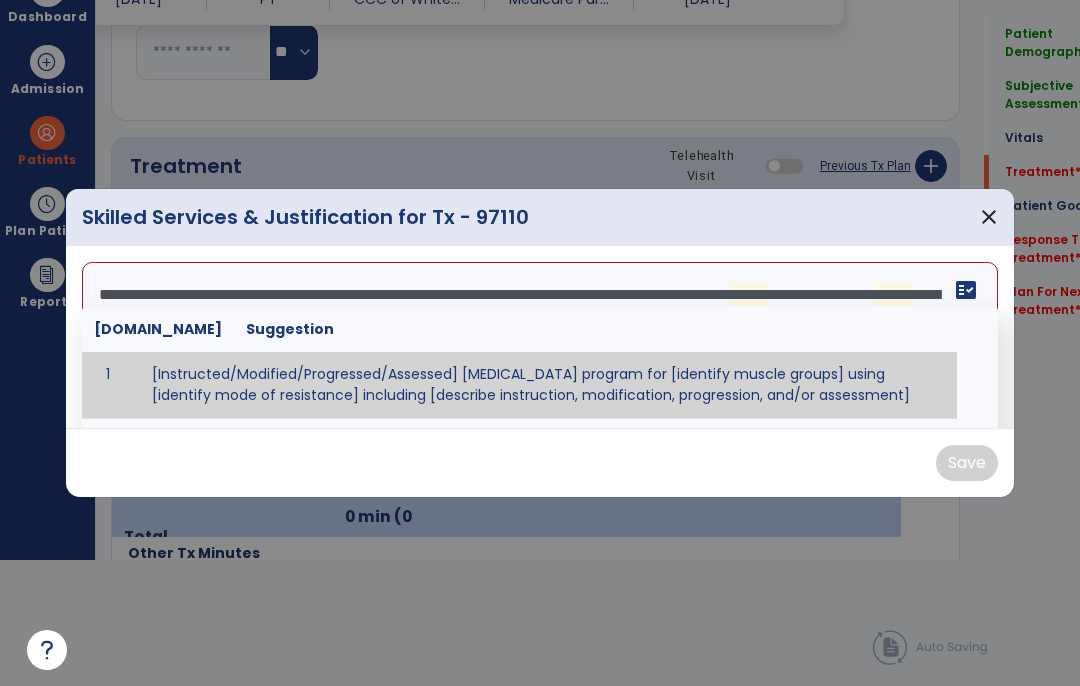 scroll, scrollTop: 72, scrollLeft: 0, axis: vertical 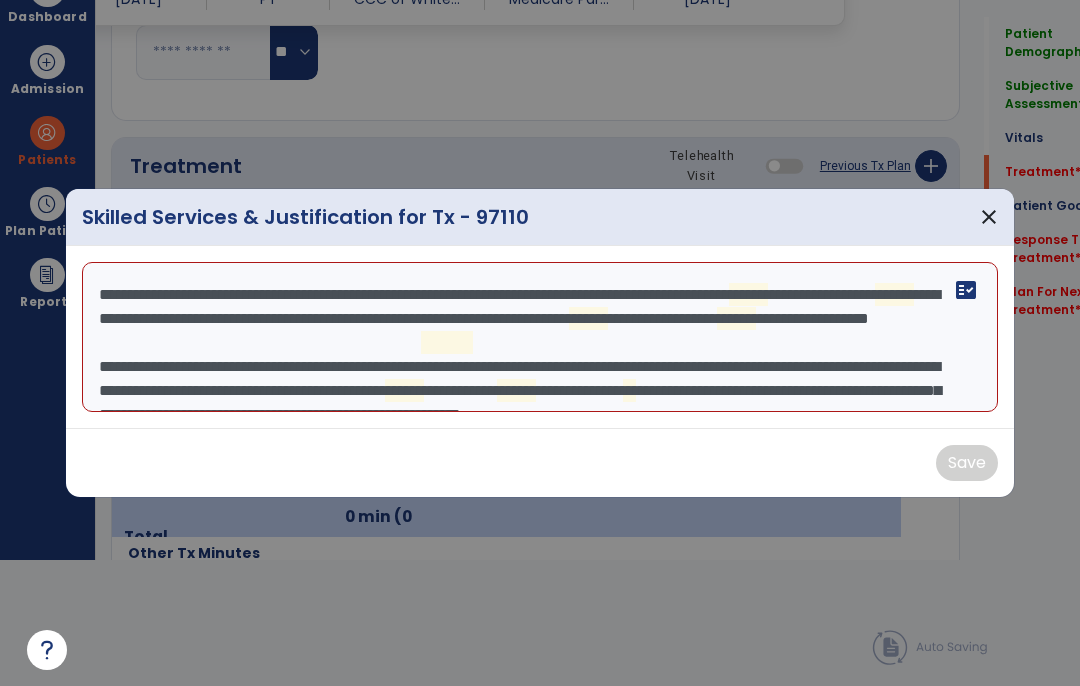 click on "**********" at bounding box center (540, 337) 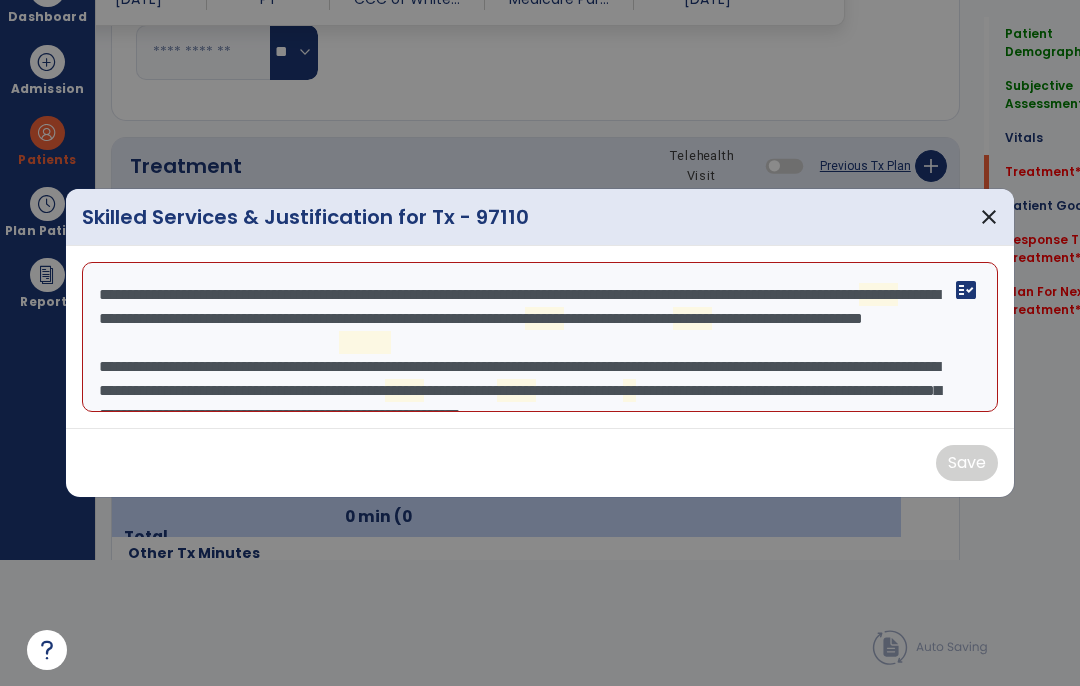 click on "**********" at bounding box center [540, 337] 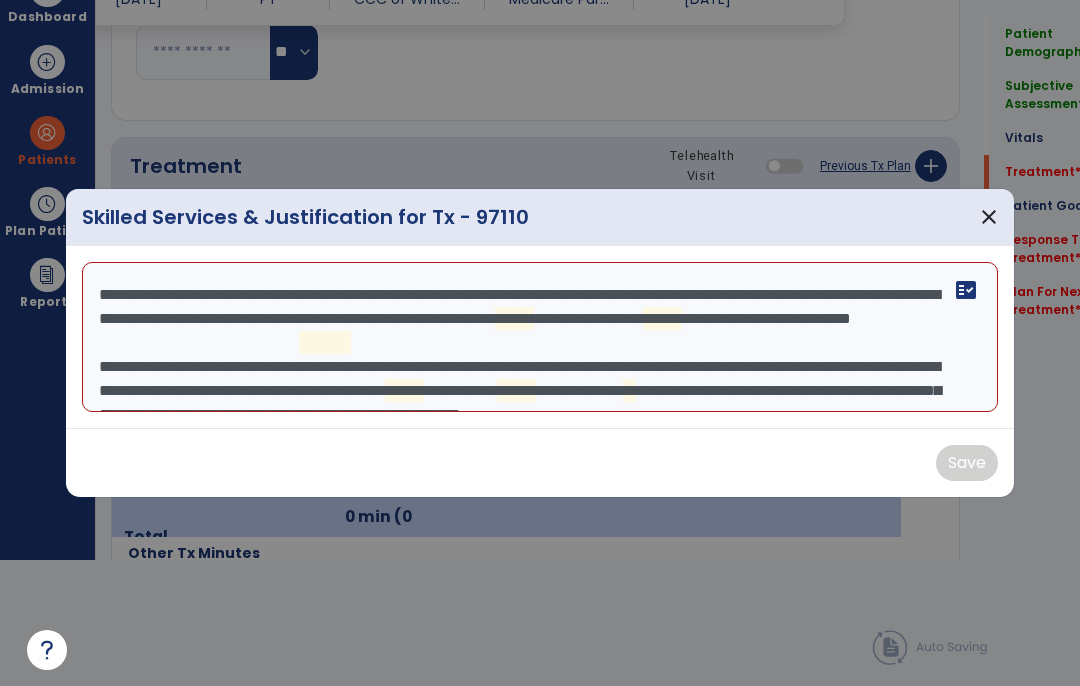 click on "**********" at bounding box center (540, 337) 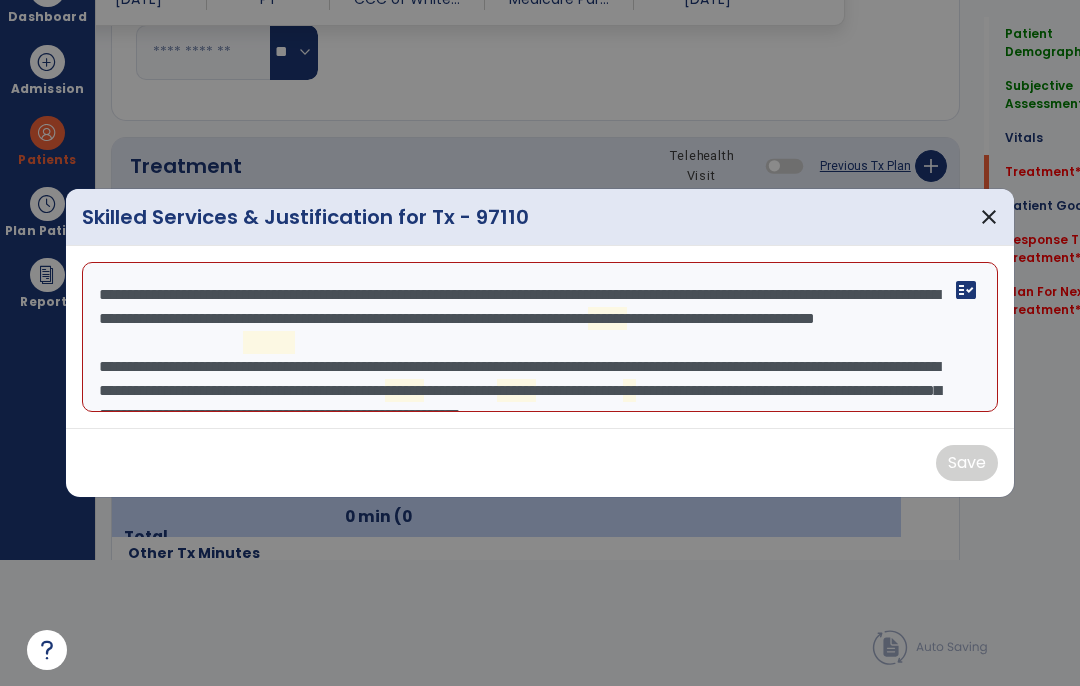 click on "**********" at bounding box center [540, 337] 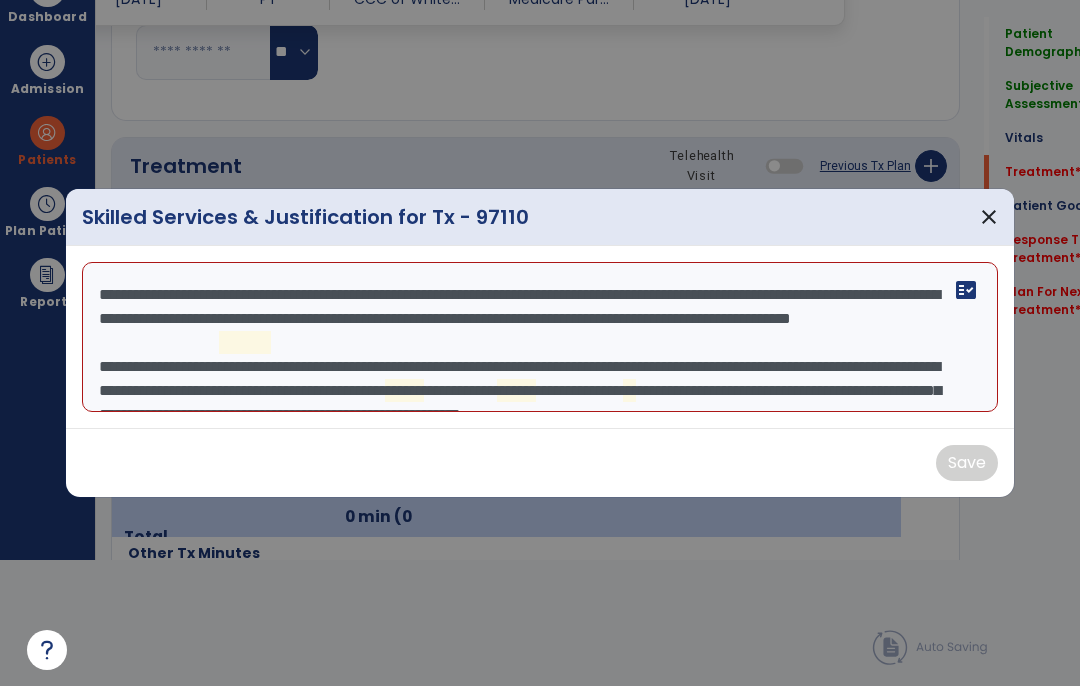 click on "**********" at bounding box center (540, 337) 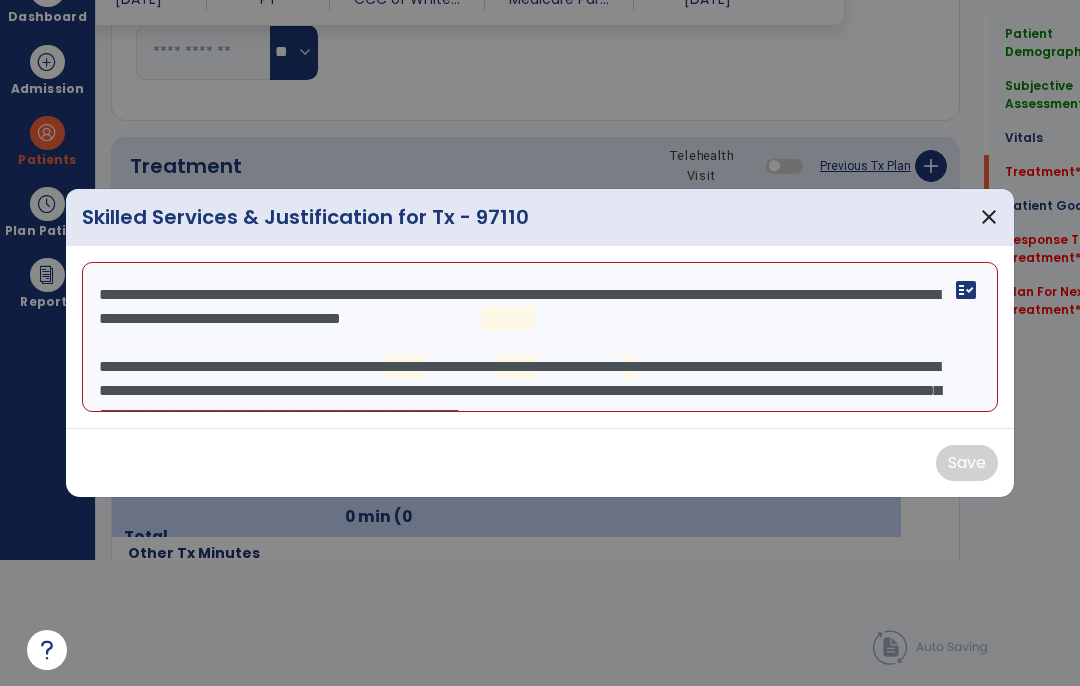 click on "**********" at bounding box center [540, 337] 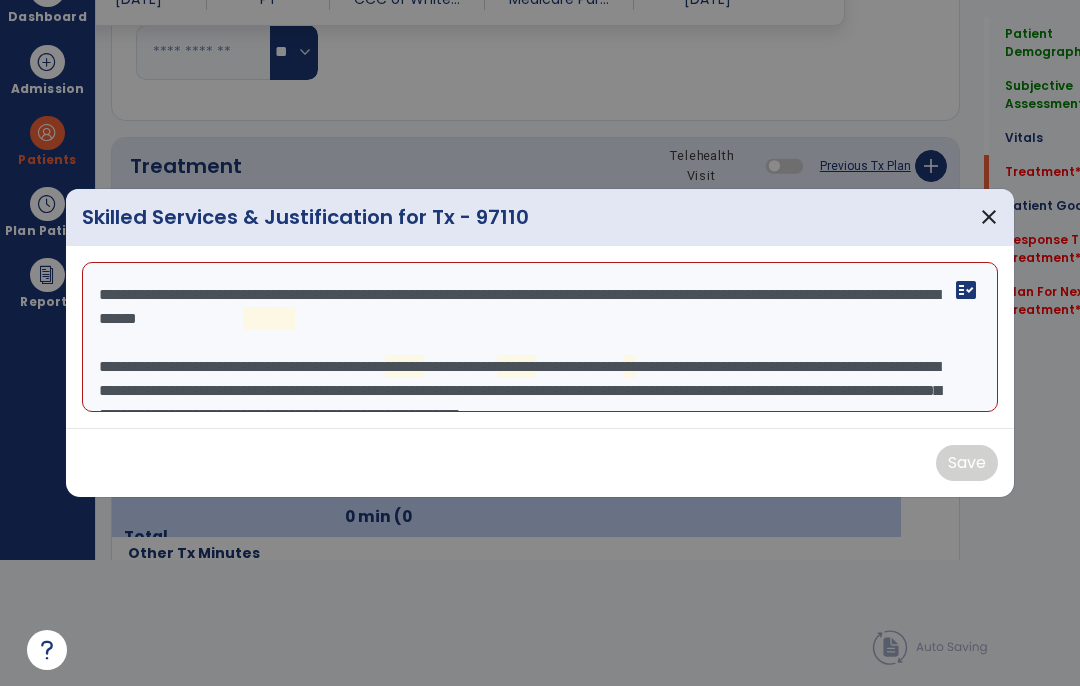 click on "**********" at bounding box center [540, 337] 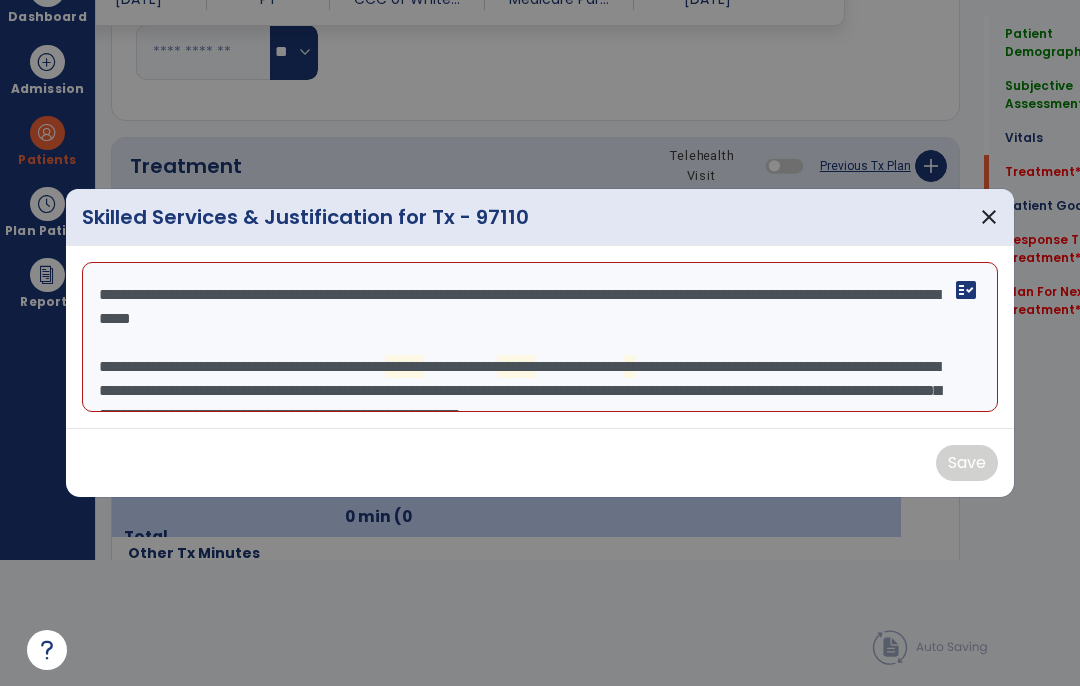 click on "**********" at bounding box center [540, 337] 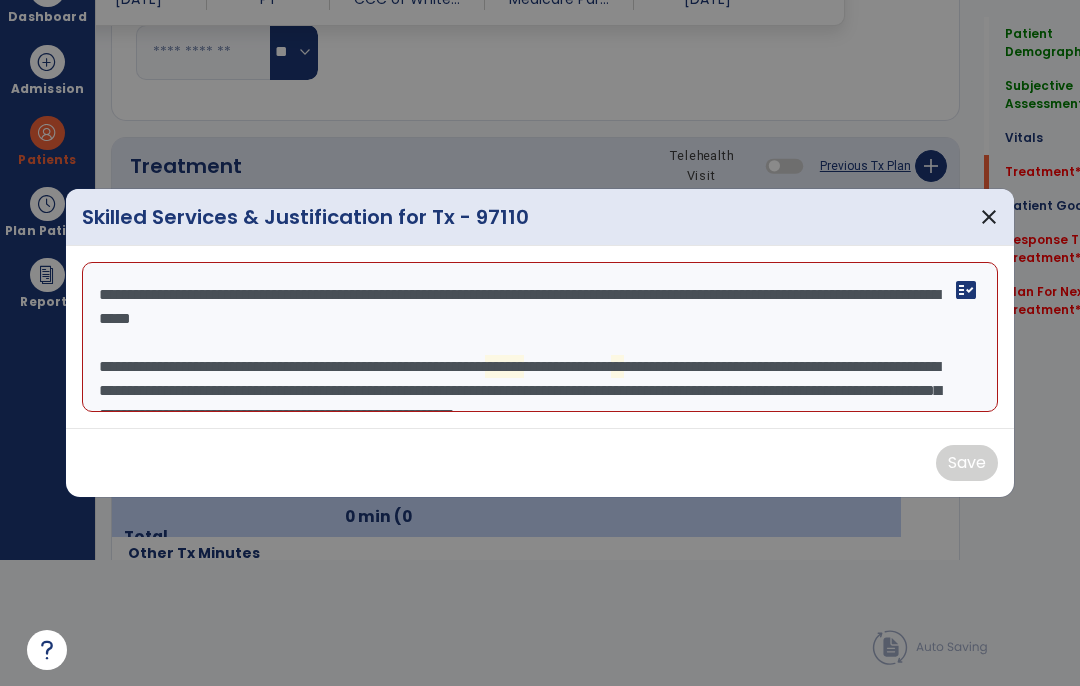 click on "**********" at bounding box center (540, 337) 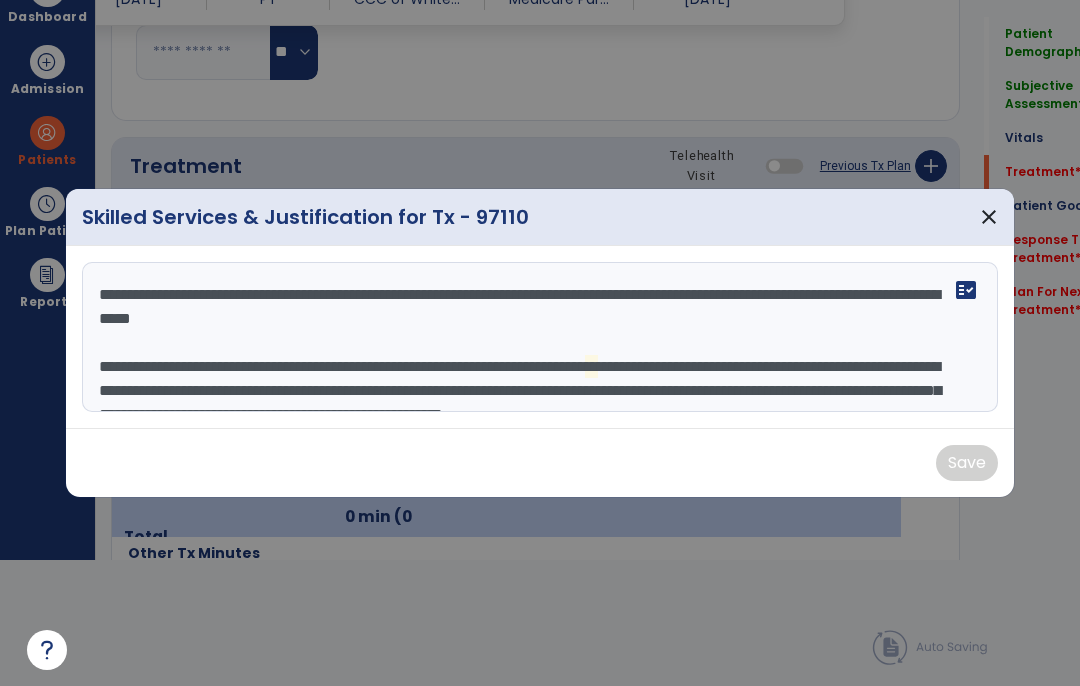 click on "**********" at bounding box center (540, 337) 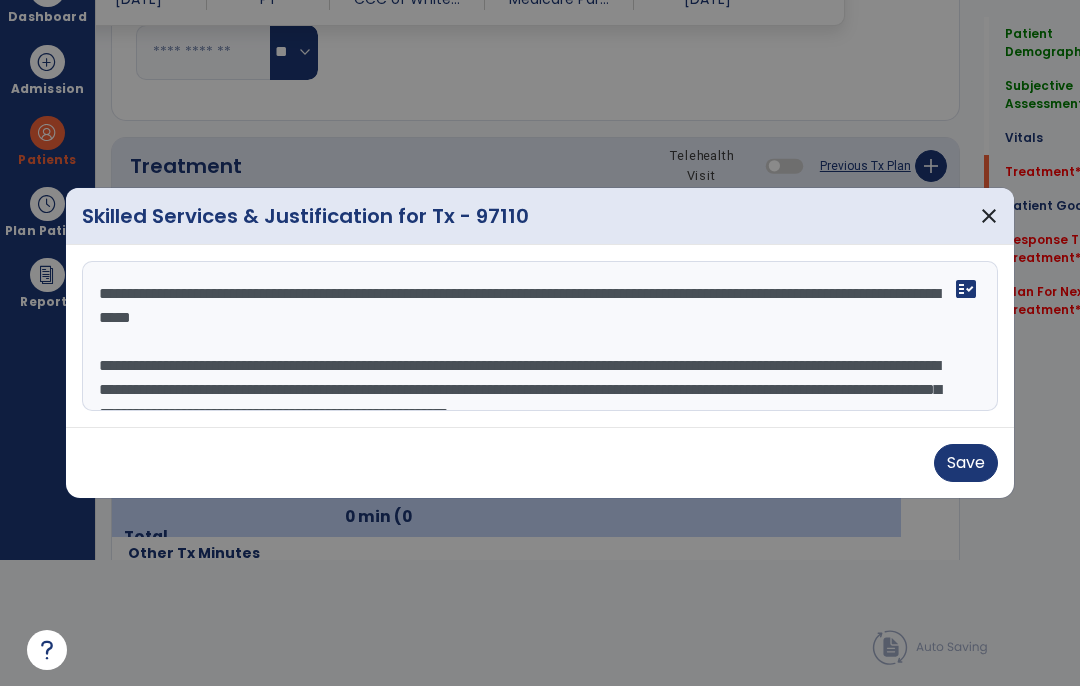 click on "**********" at bounding box center (540, 336) 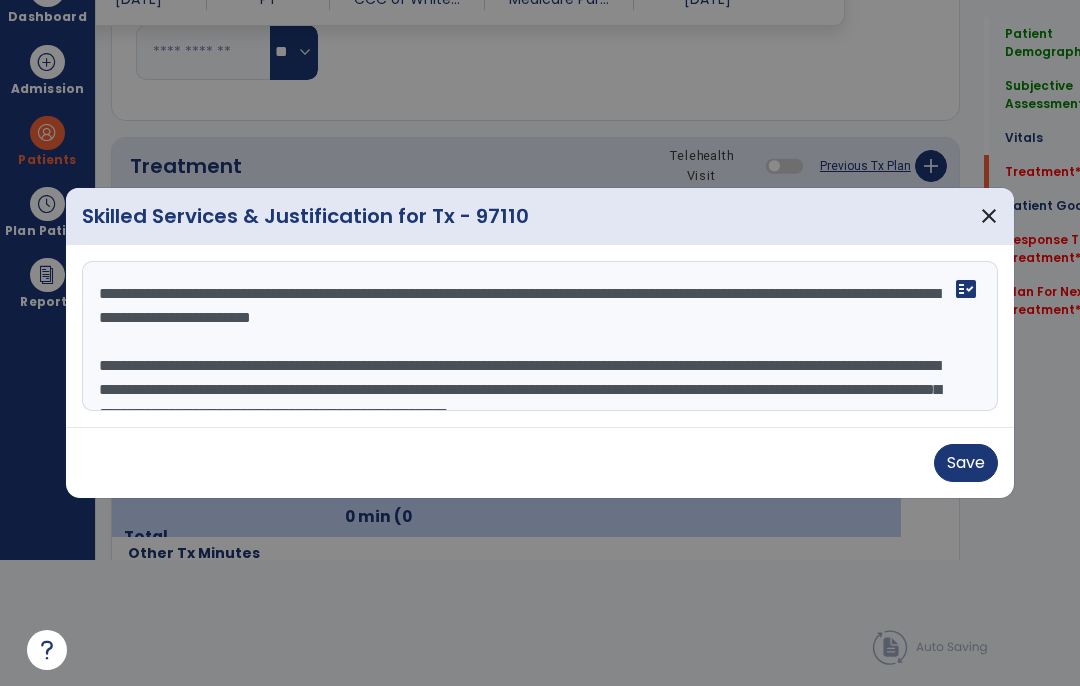 scroll, scrollTop: 55, scrollLeft: 0, axis: vertical 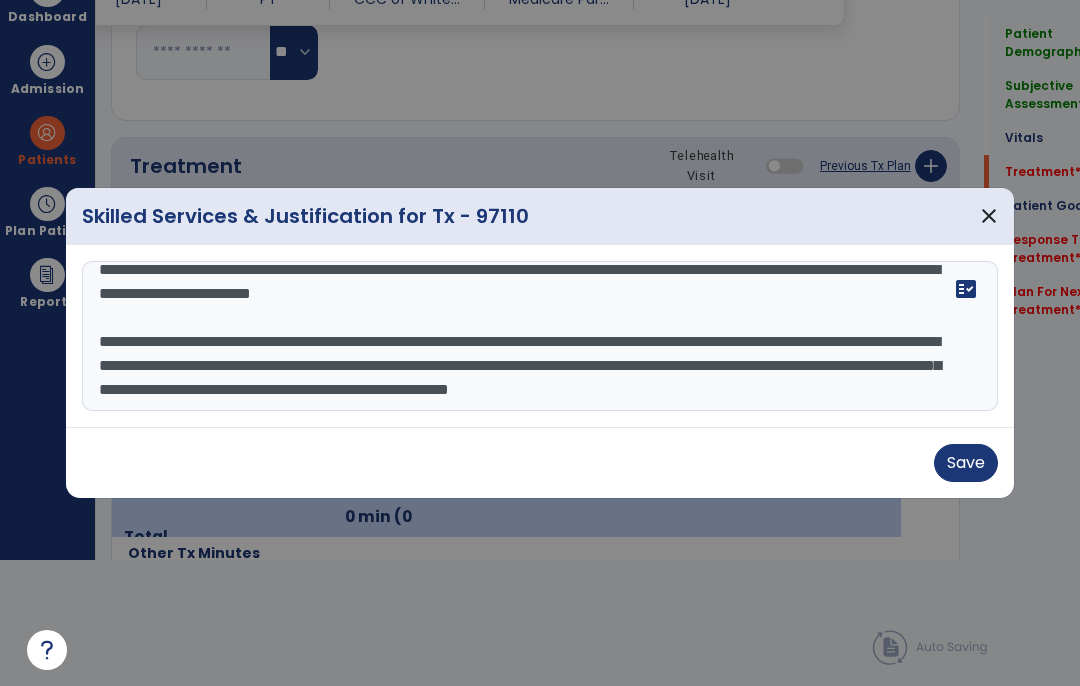 type on "**********" 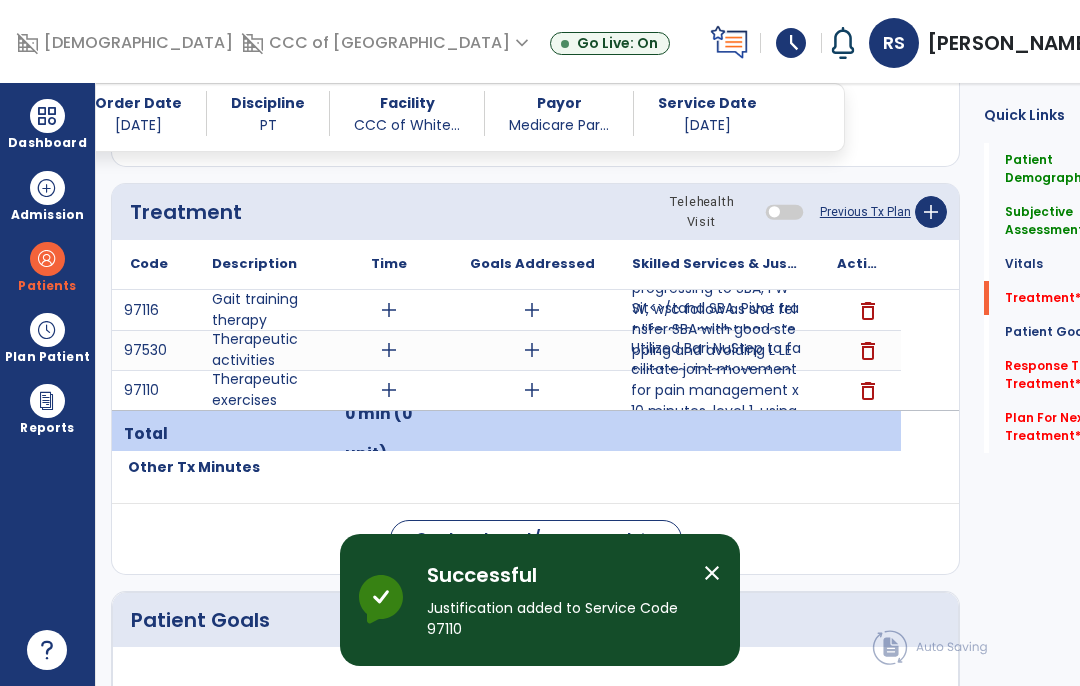 scroll, scrollTop: 82, scrollLeft: 0, axis: vertical 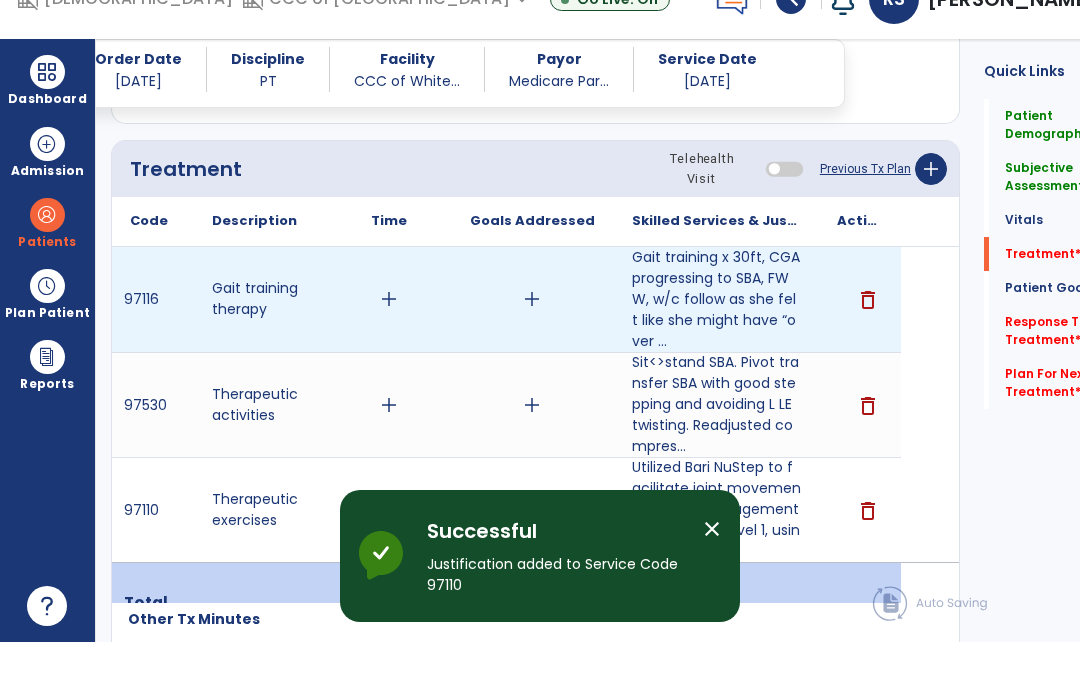 click on "add" at bounding box center (389, 343) 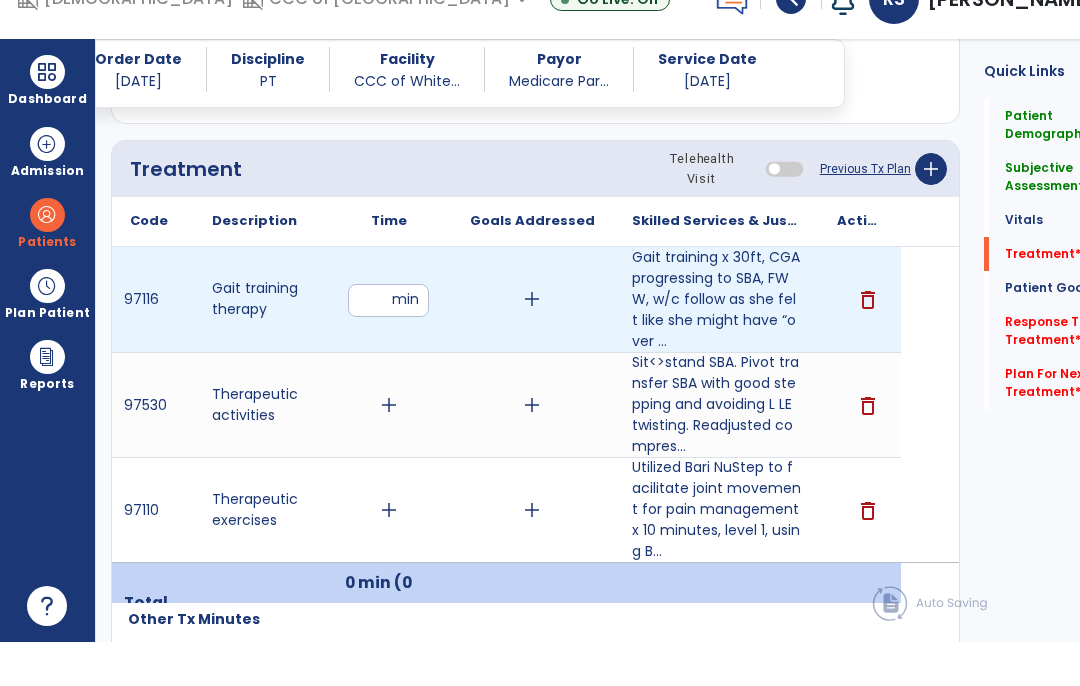 type on "*" 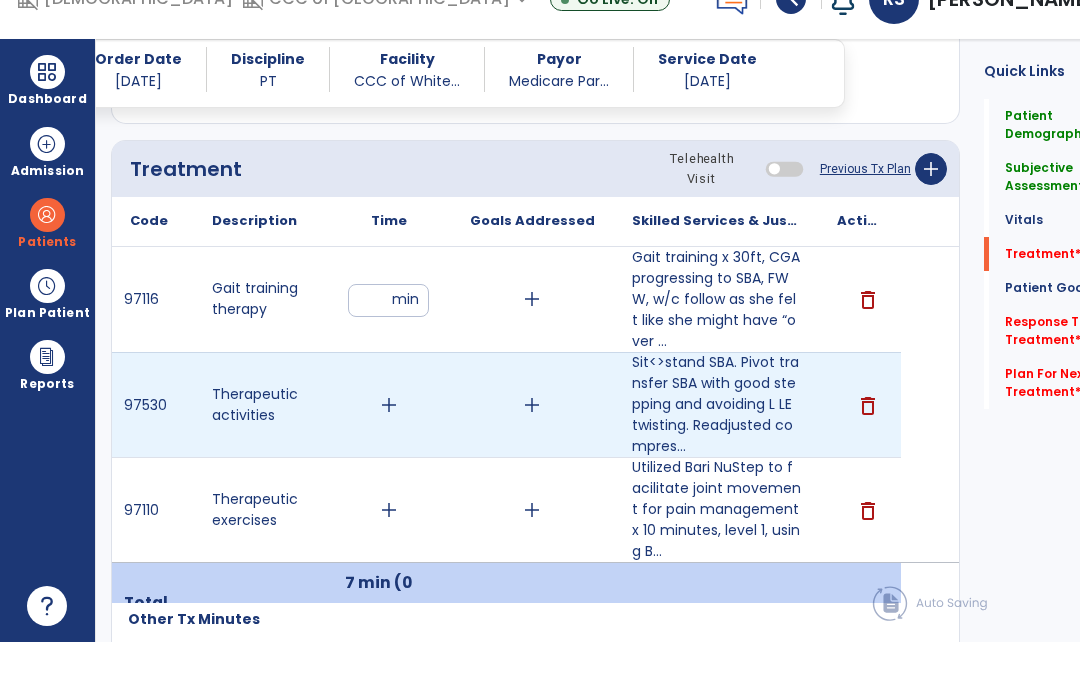 click on "add" at bounding box center [389, 449] 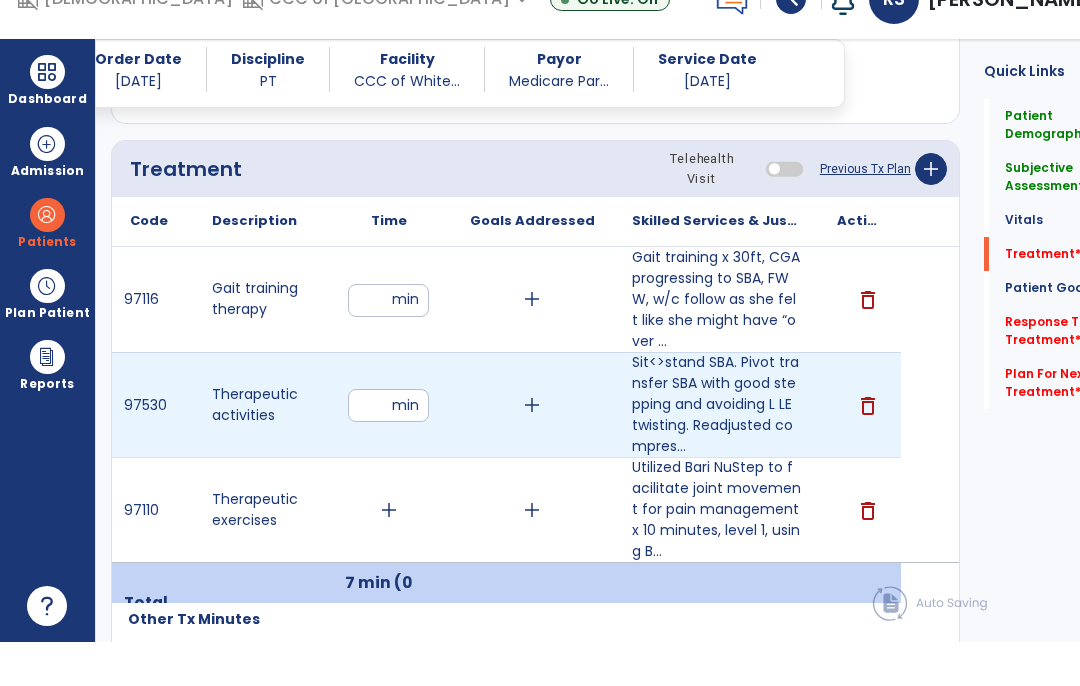 type on "**" 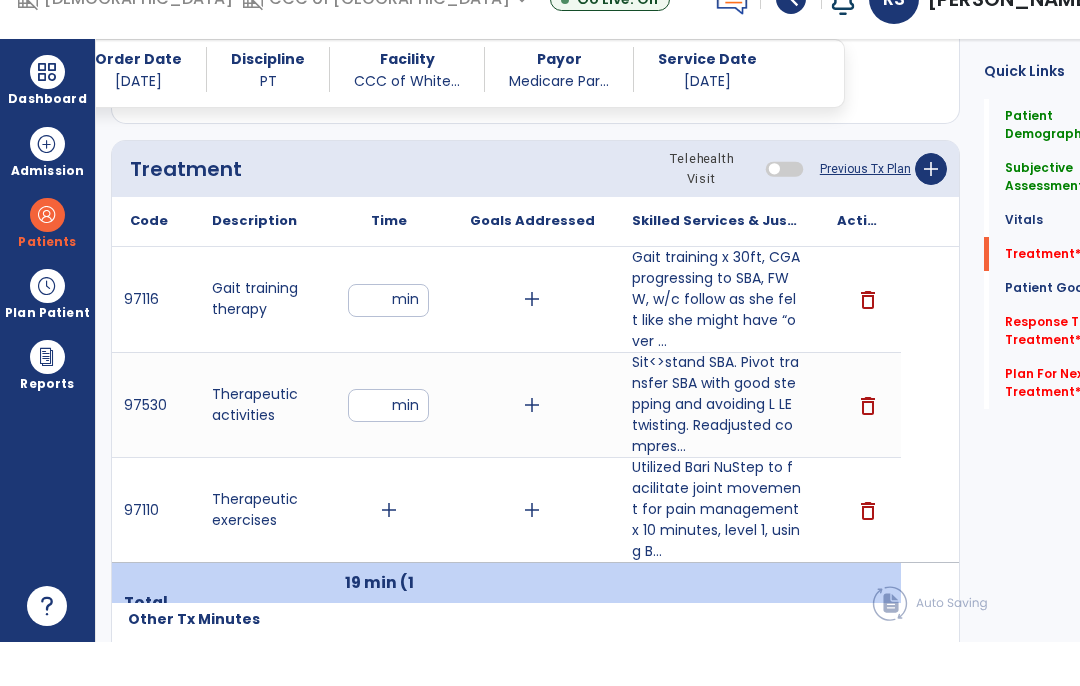 click on "add" at bounding box center [389, 554] 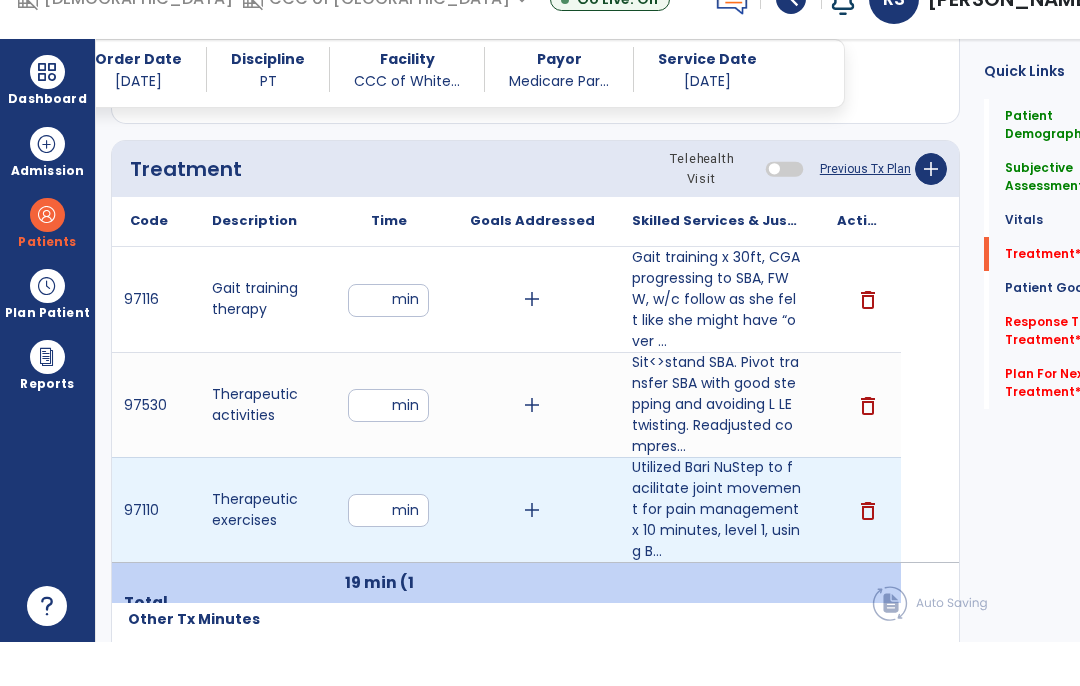 type on "*" 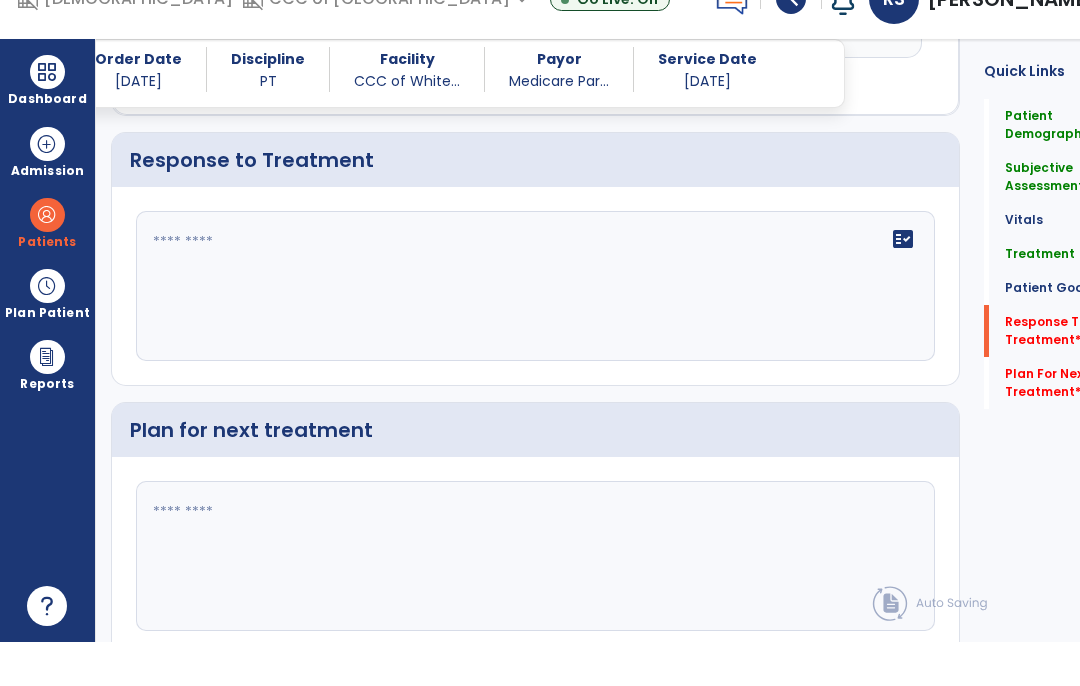 scroll, scrollTop: 3010, scrollLeft: 0, axis: vertical 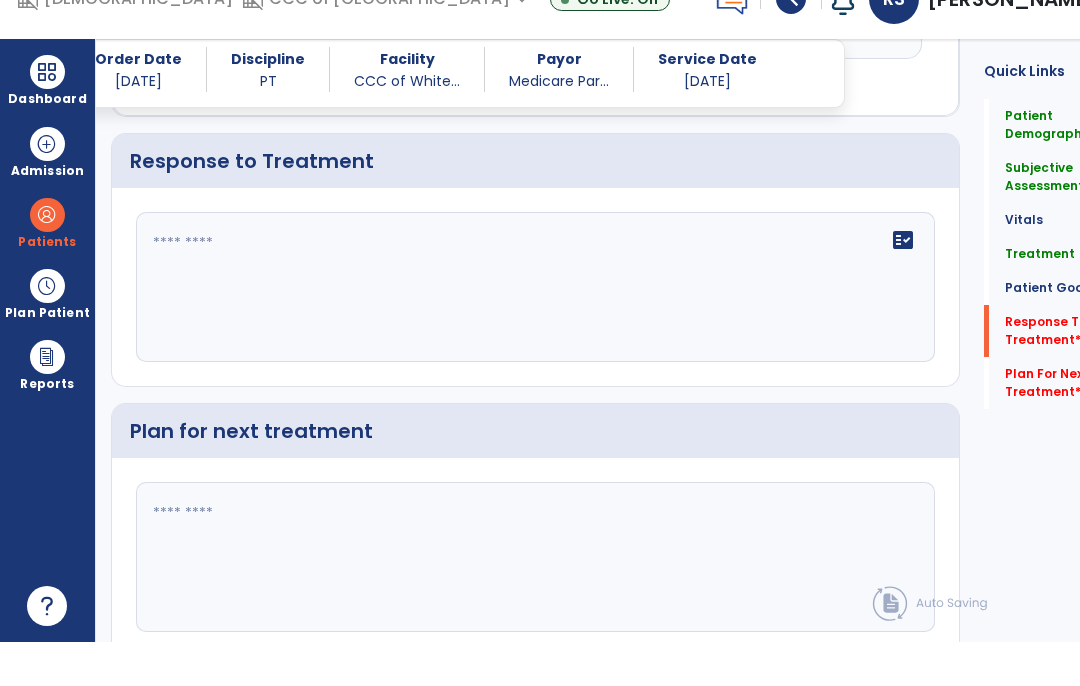 click on "fact_check" 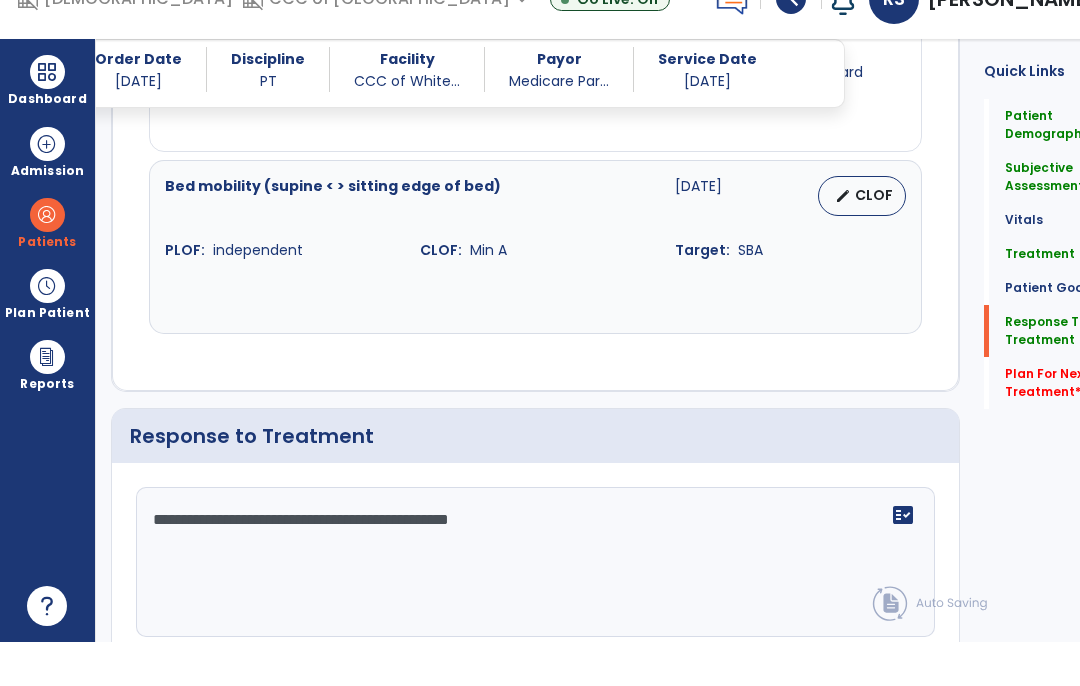 scroll, scrollTop: 2962, scrollLeft: 0, axis: vertical 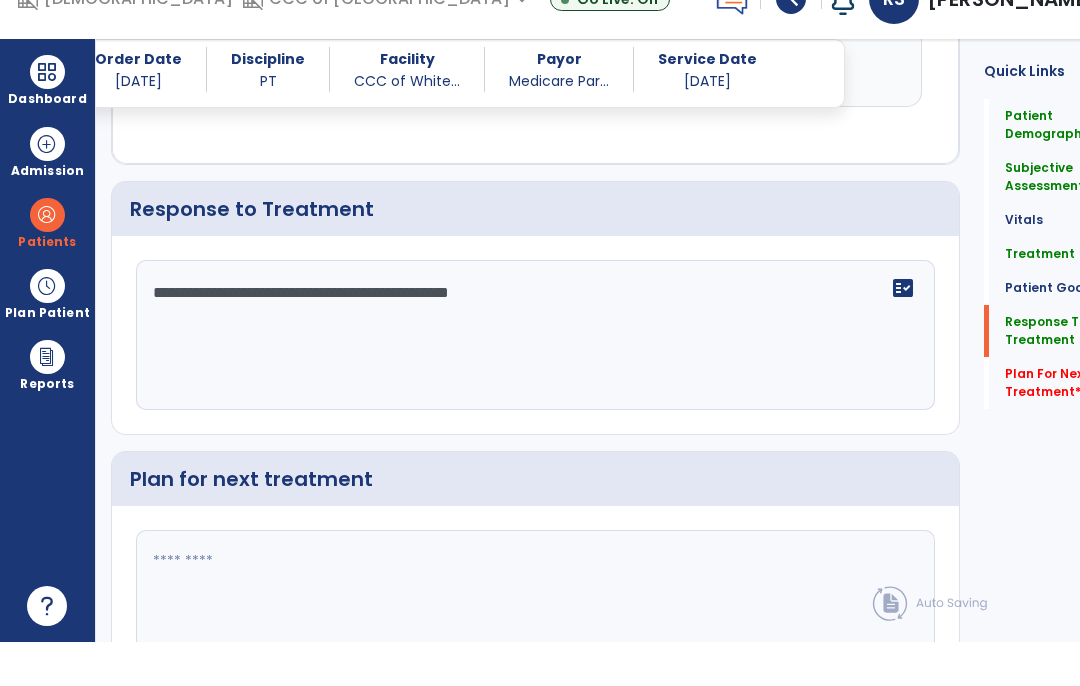 type on "**********" 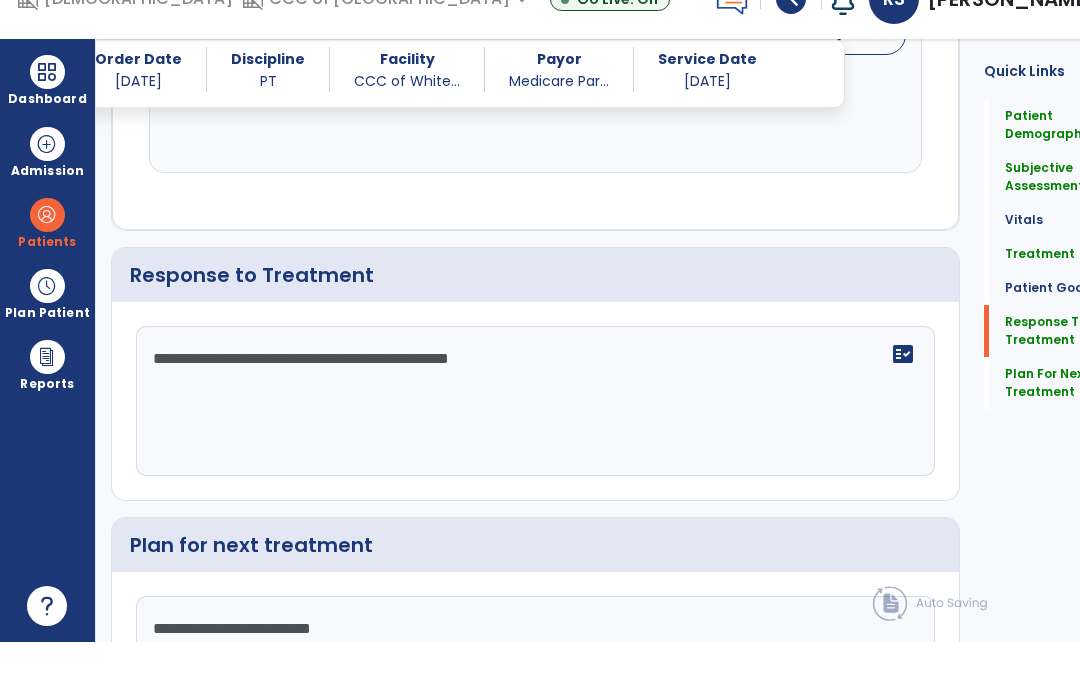 scroll, scrollTop: 2930, scrollLeft: 0, axis: vertical 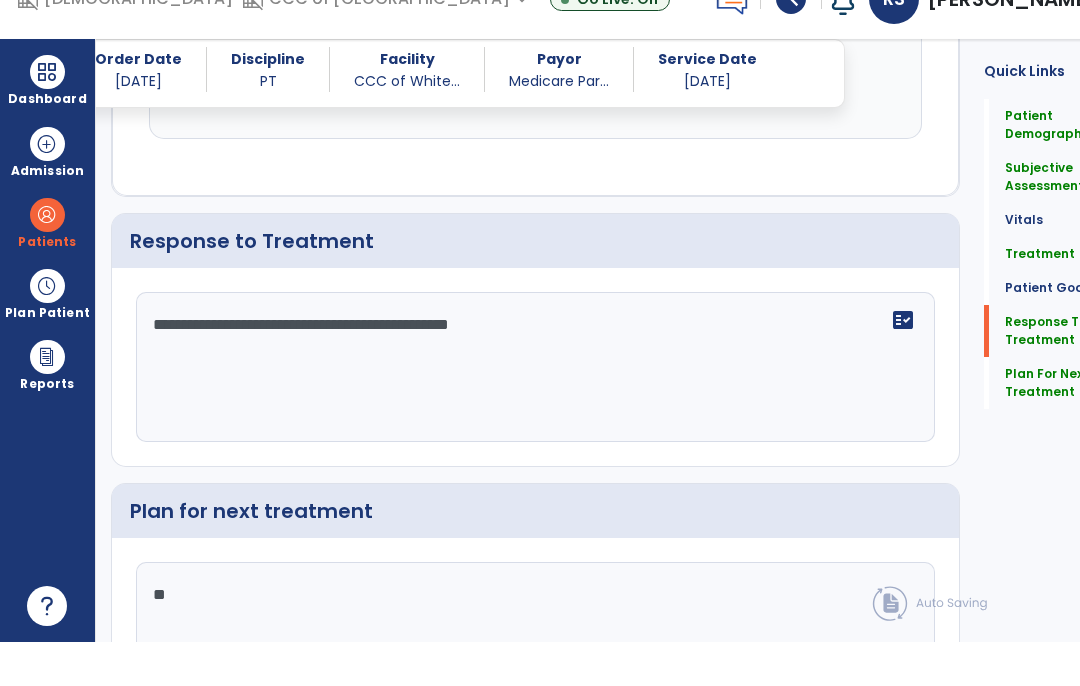 type on "*" 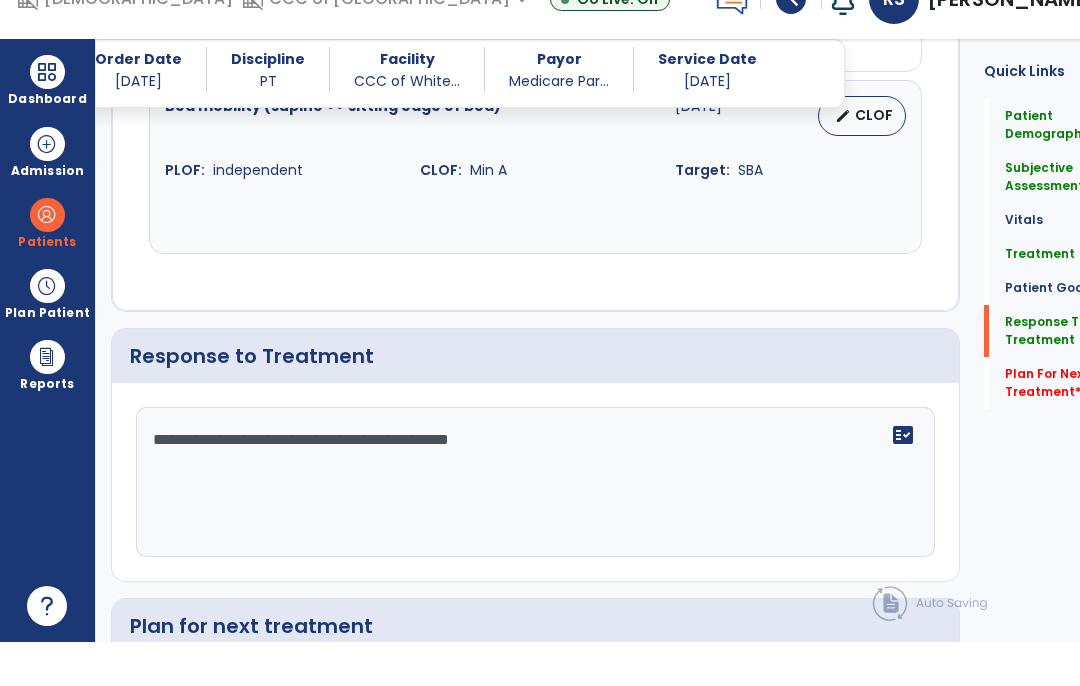 scroll, scrollTop: 2968, scrollLeft: 0, axis: vertical 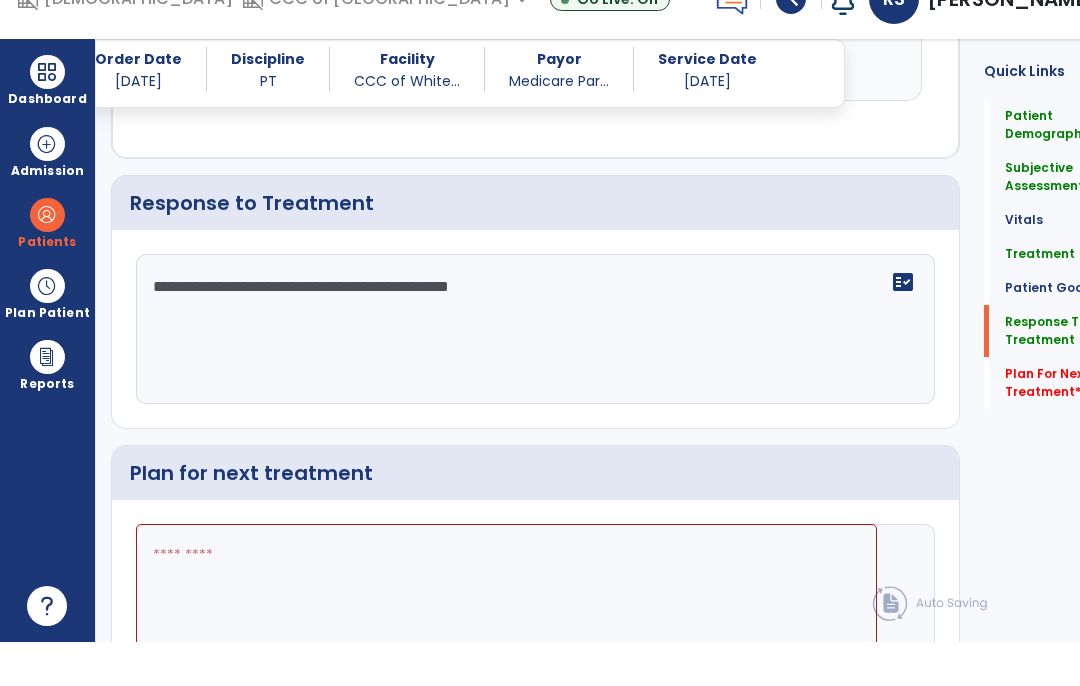 type on "*" 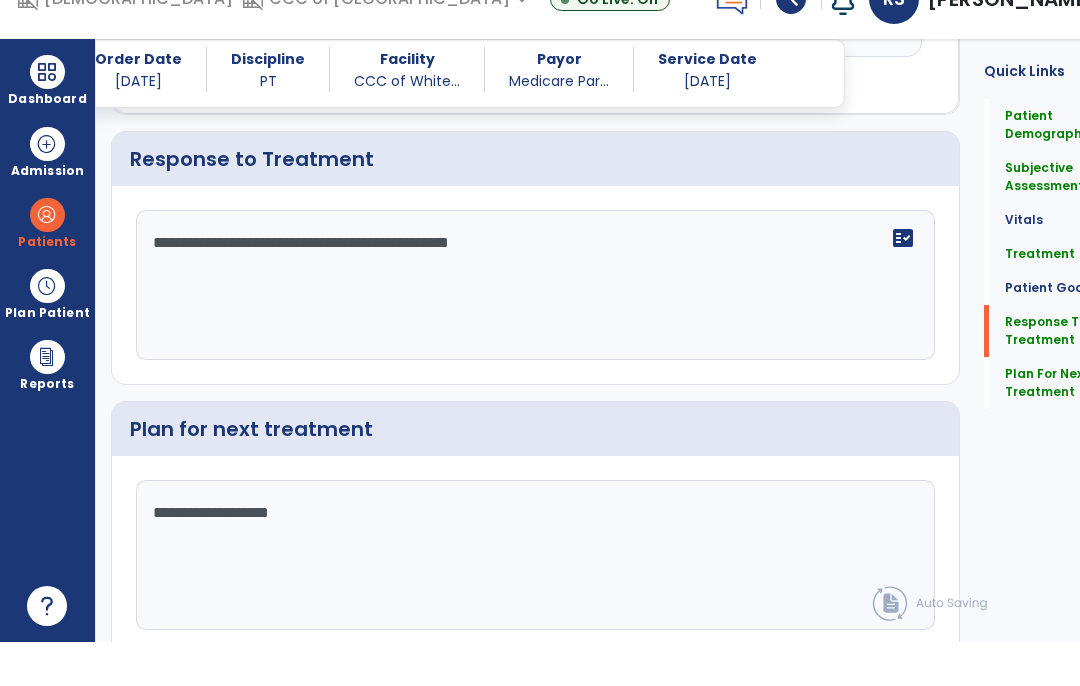 scroll, scrollTop: 3010, scrollLeft: 0, axis: vertical 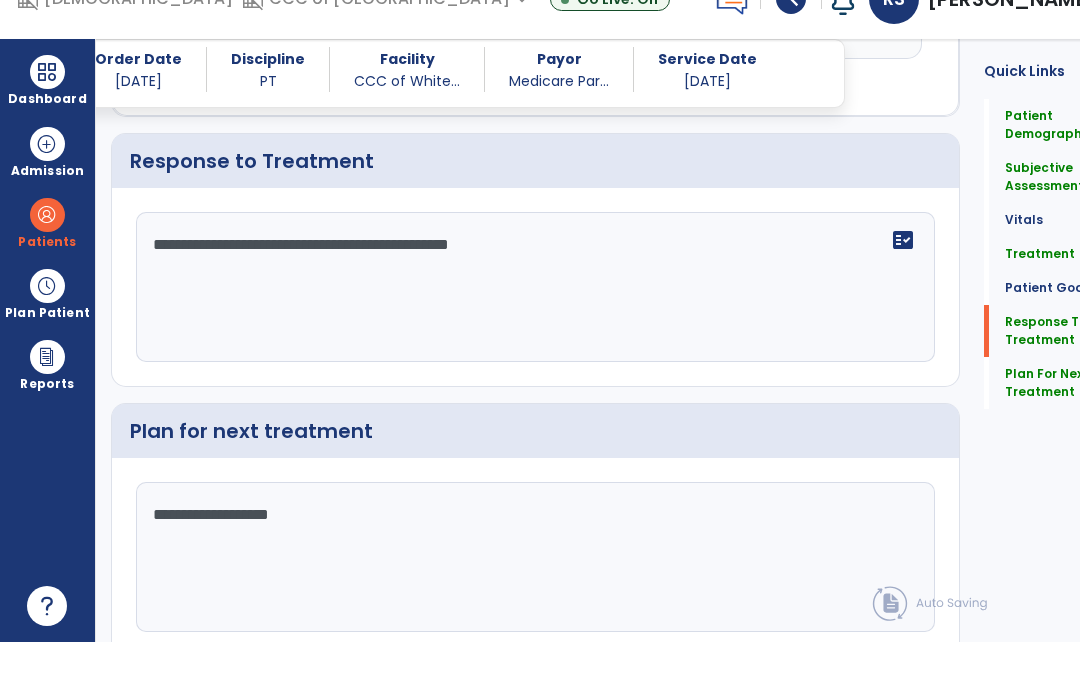 type on "**********" 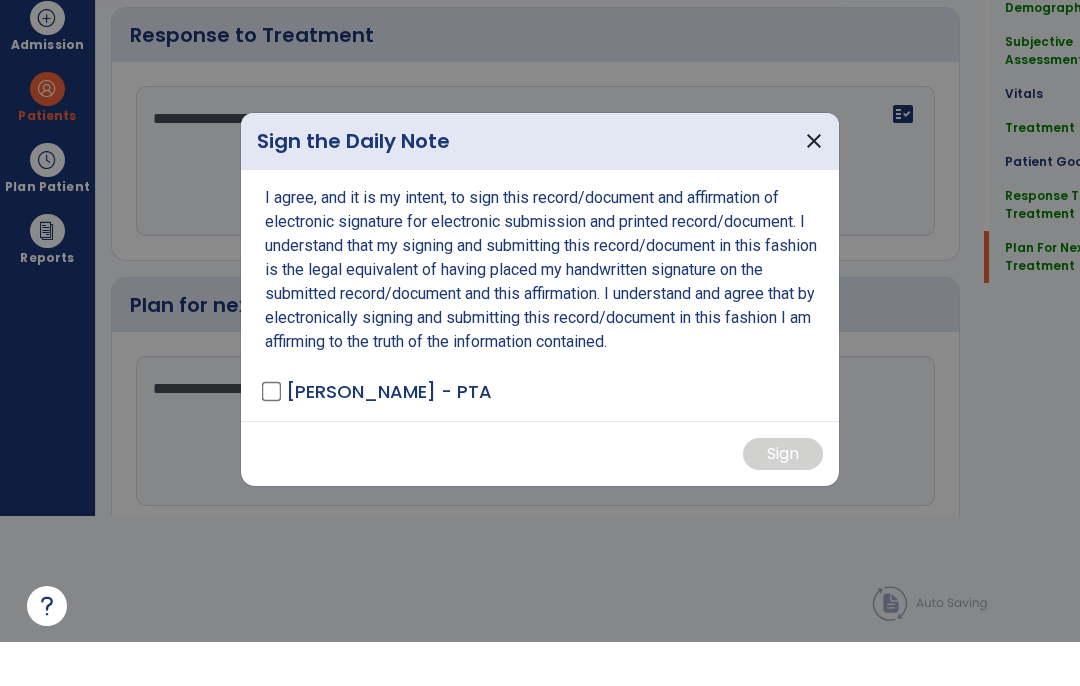 scroll, scrollTop: 0, scrollLeft: 0, axis: both 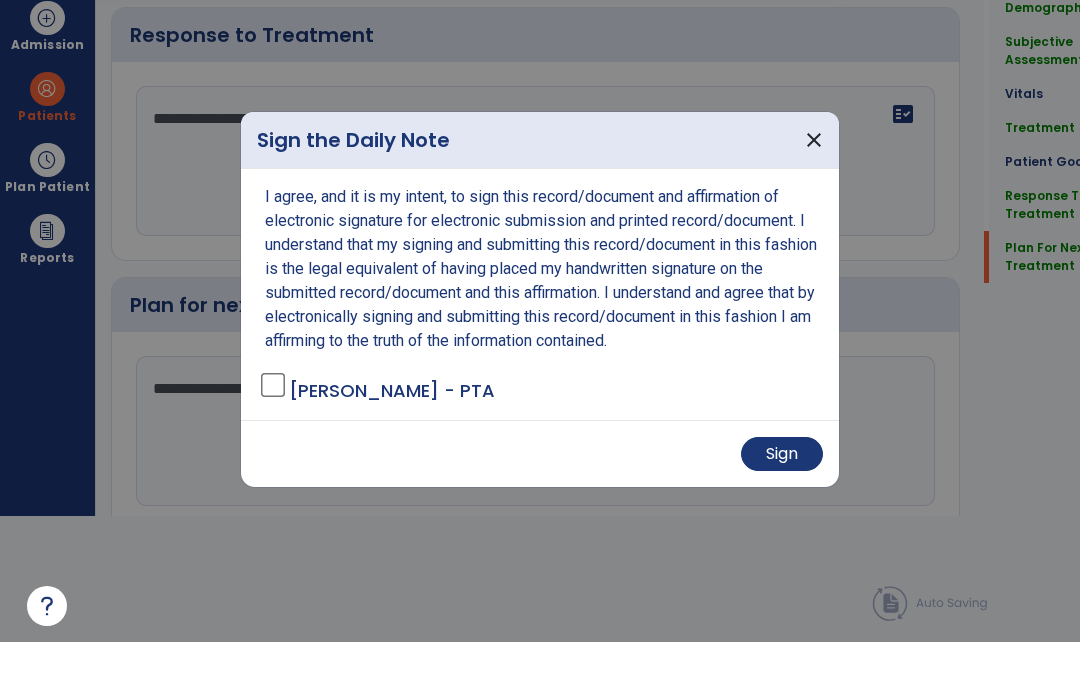 click on "Sign" at bounding box center (782, 498) 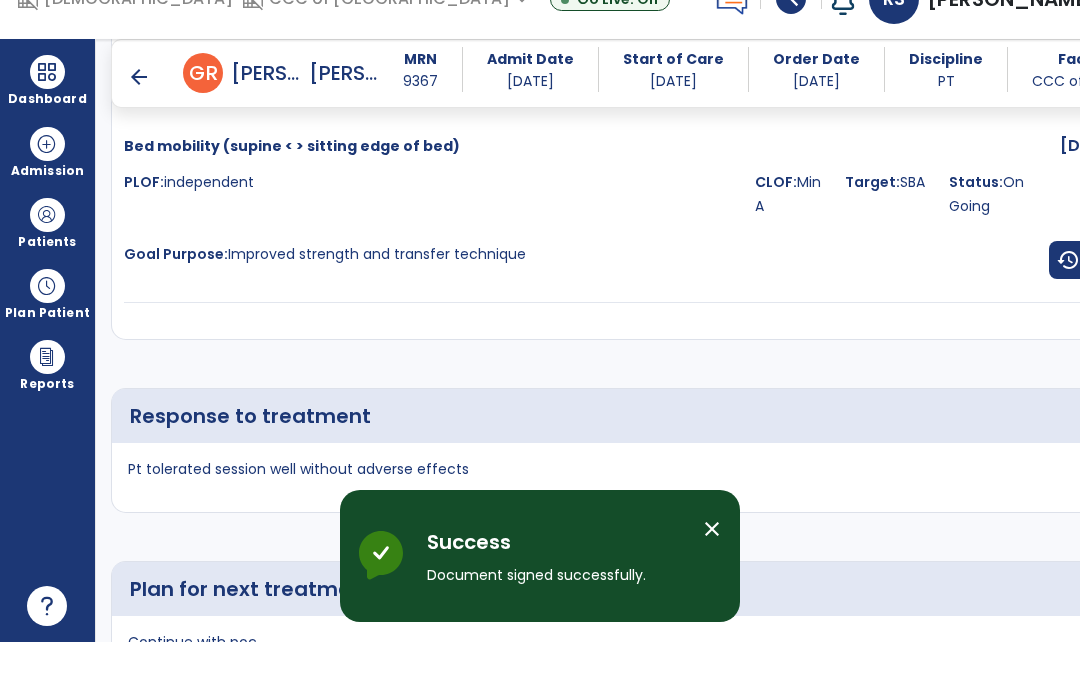 scroll, scrollTop: 82, scrollLeft: 0, axis: vertical 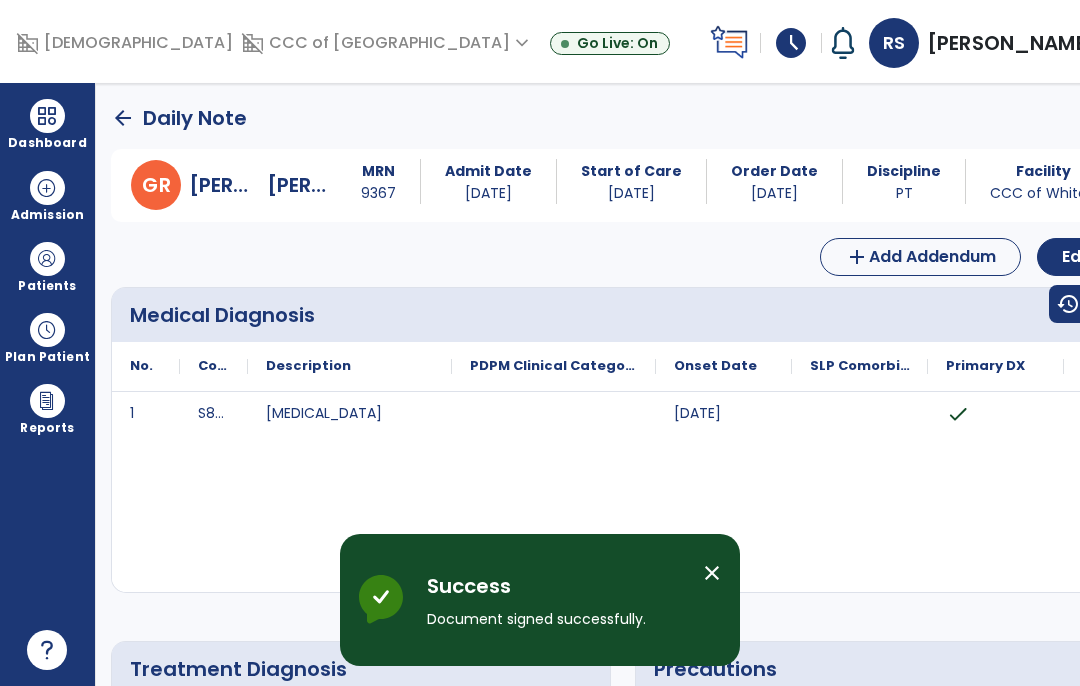 click on "arrow_back" 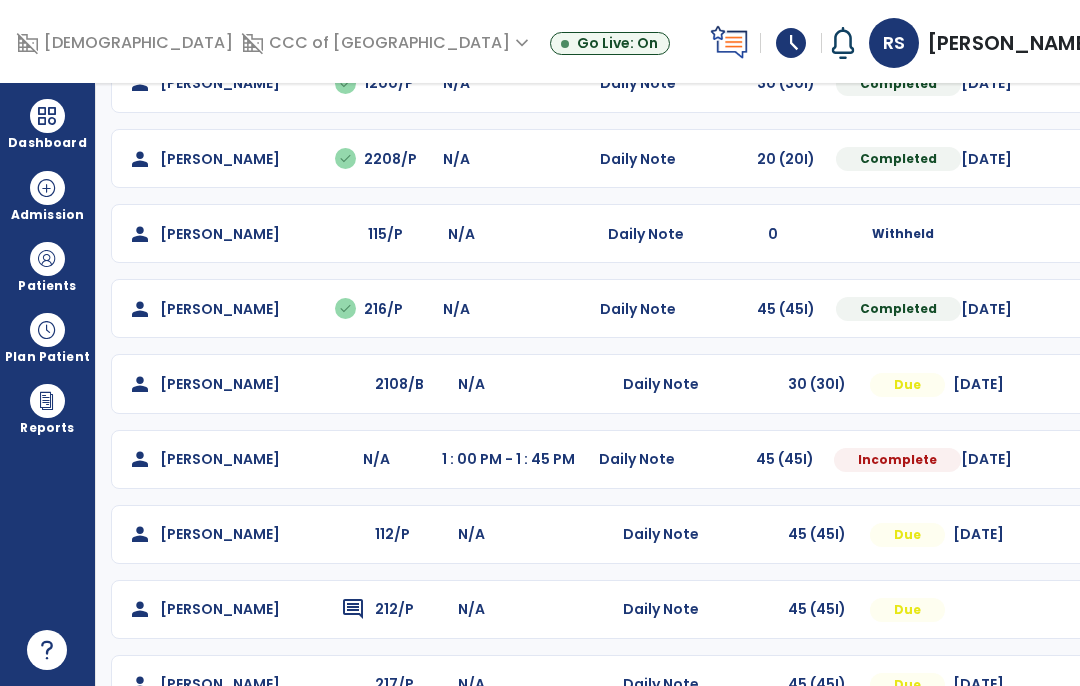 scroll, scrollTop: 306, scrollLeft: 0, axis: vertical 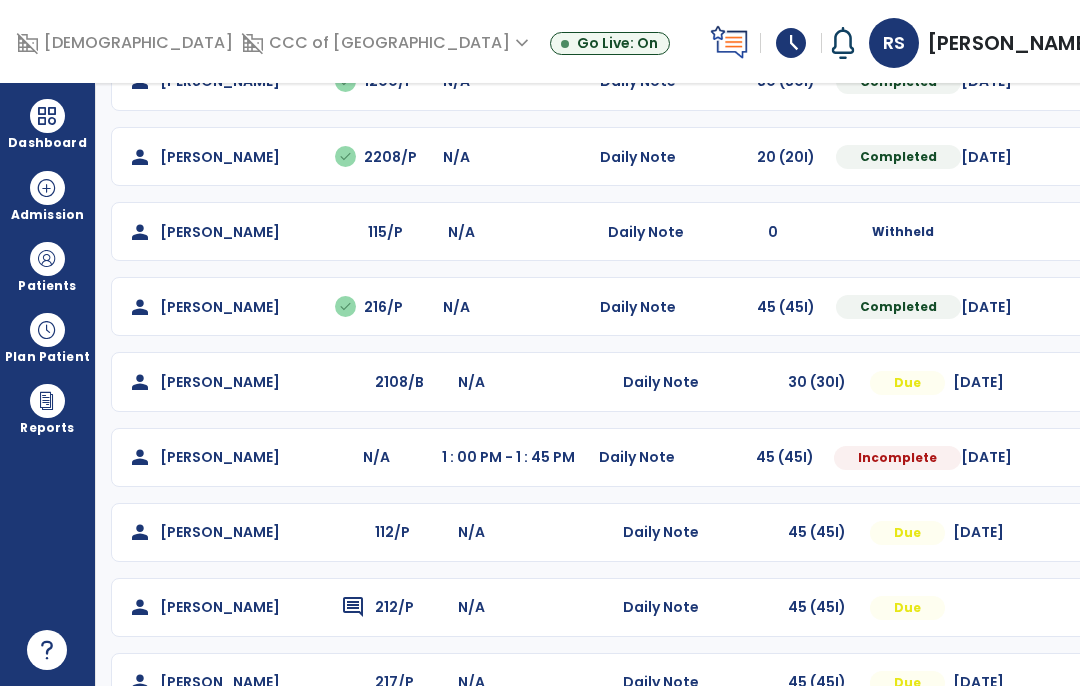 click at bounding box center (1086, 6) 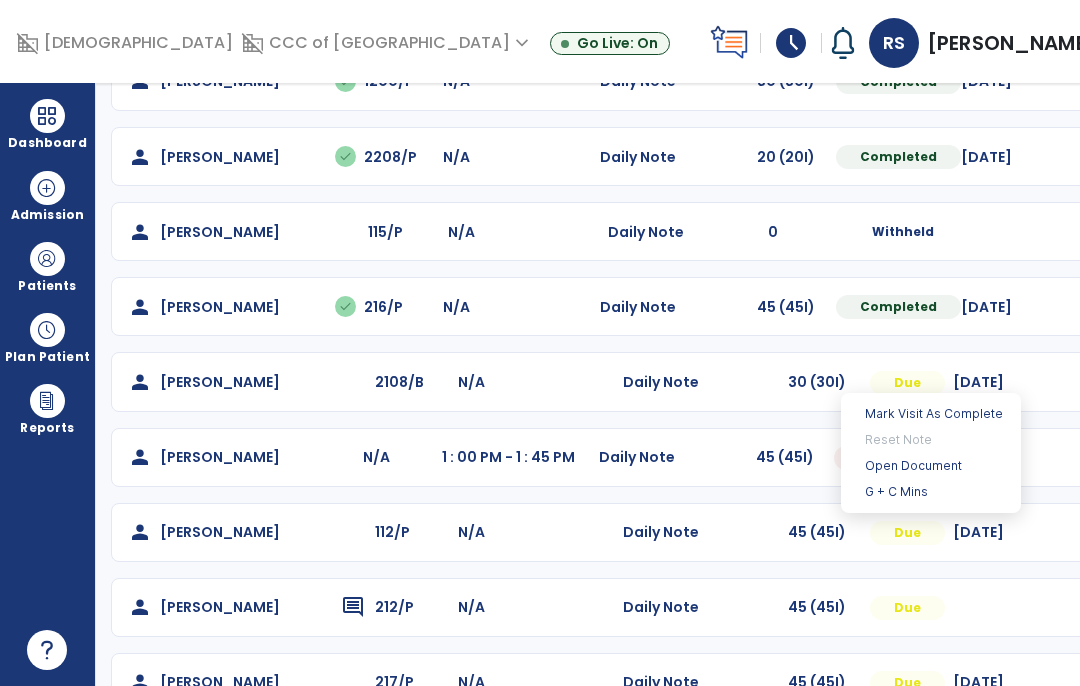 click on "Open Document" at bounding box center [931, 466] 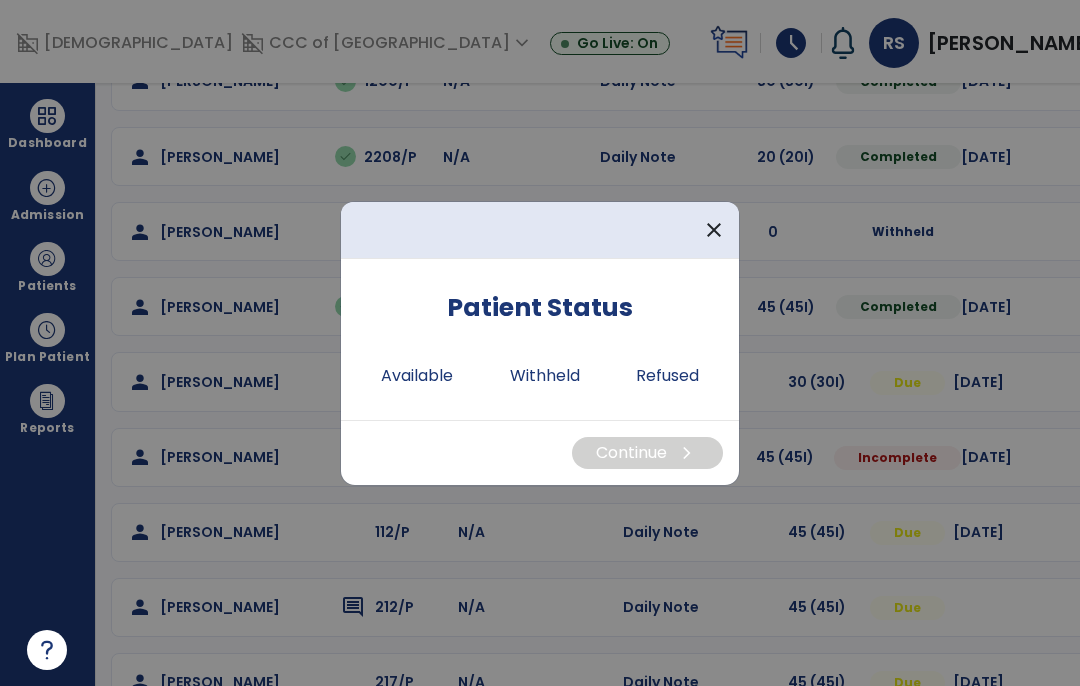 click on "Available" at bounding box center [417, 376] 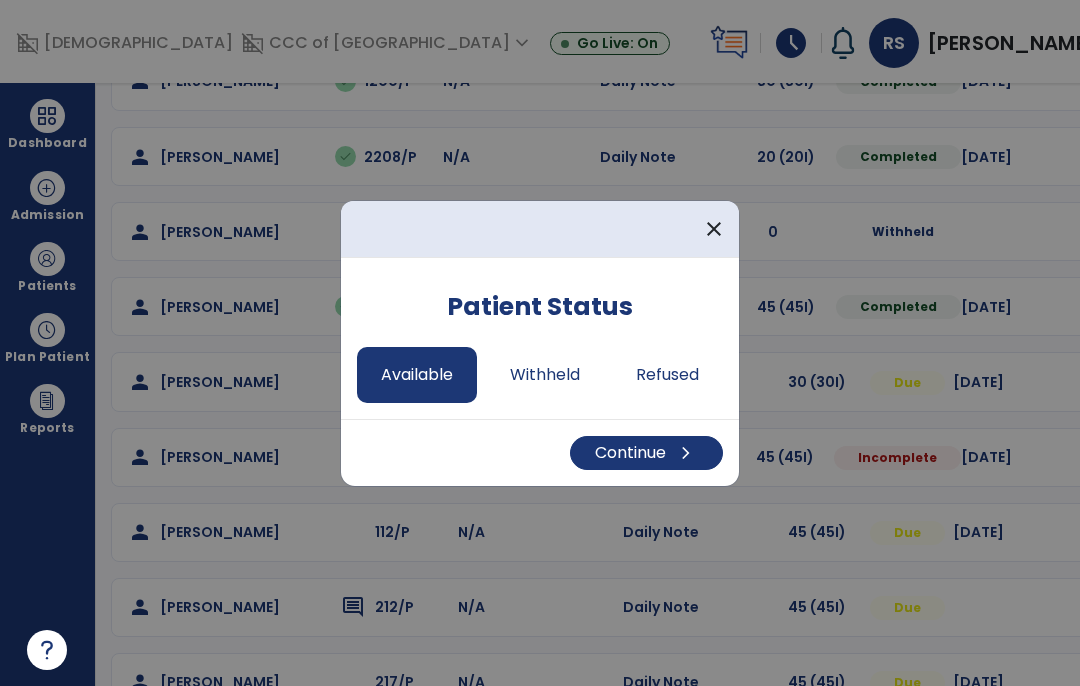 click on "chevron_right" at bounding box center (686, 453) 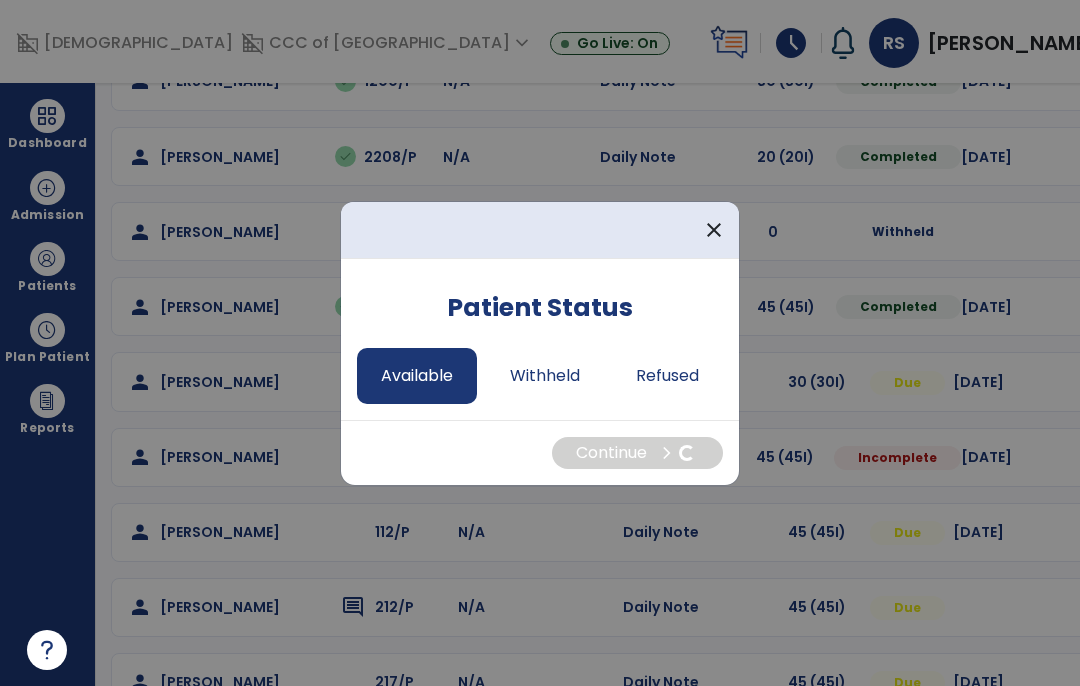 select on "*" 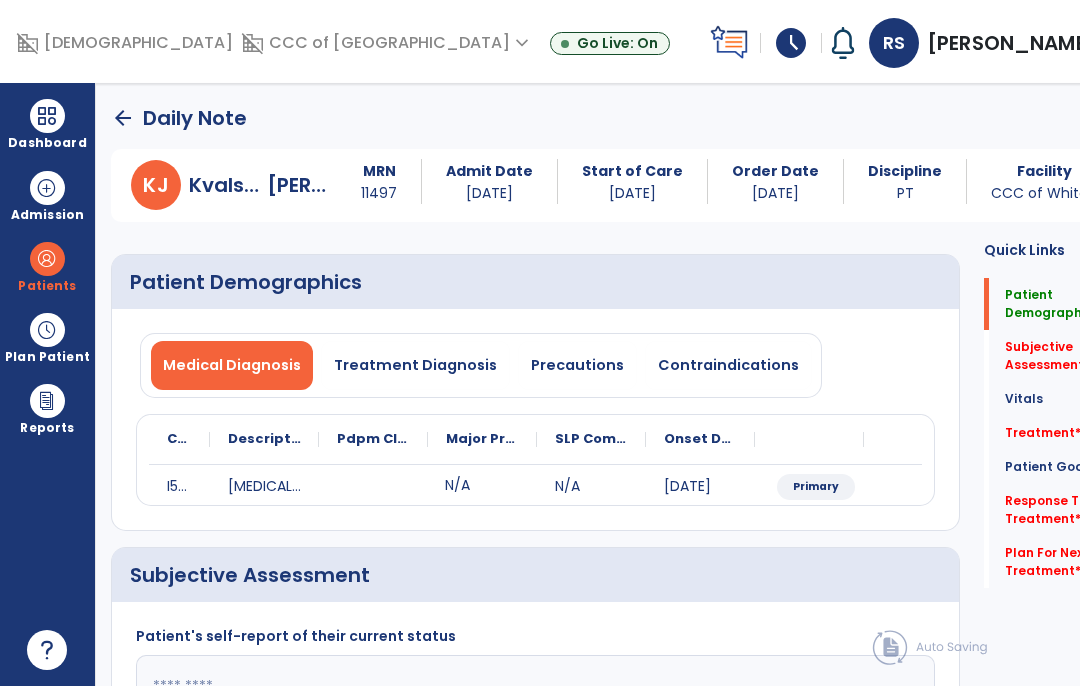 scroll, scrollTop: 0, scrollLeft: 0, axis: both 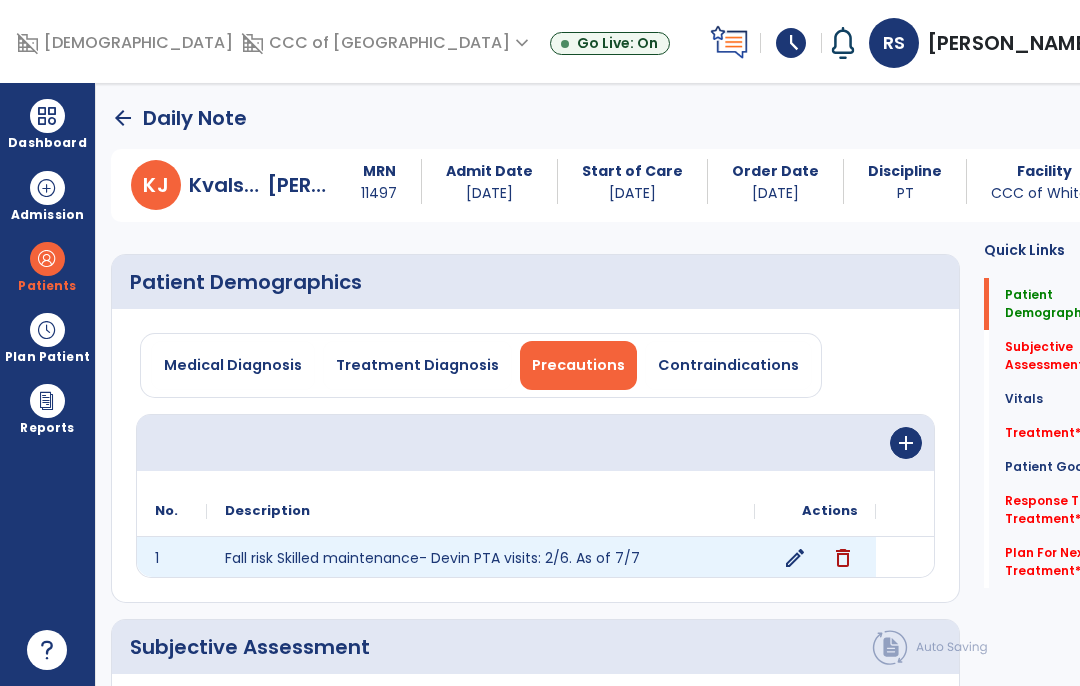 click on "edit" 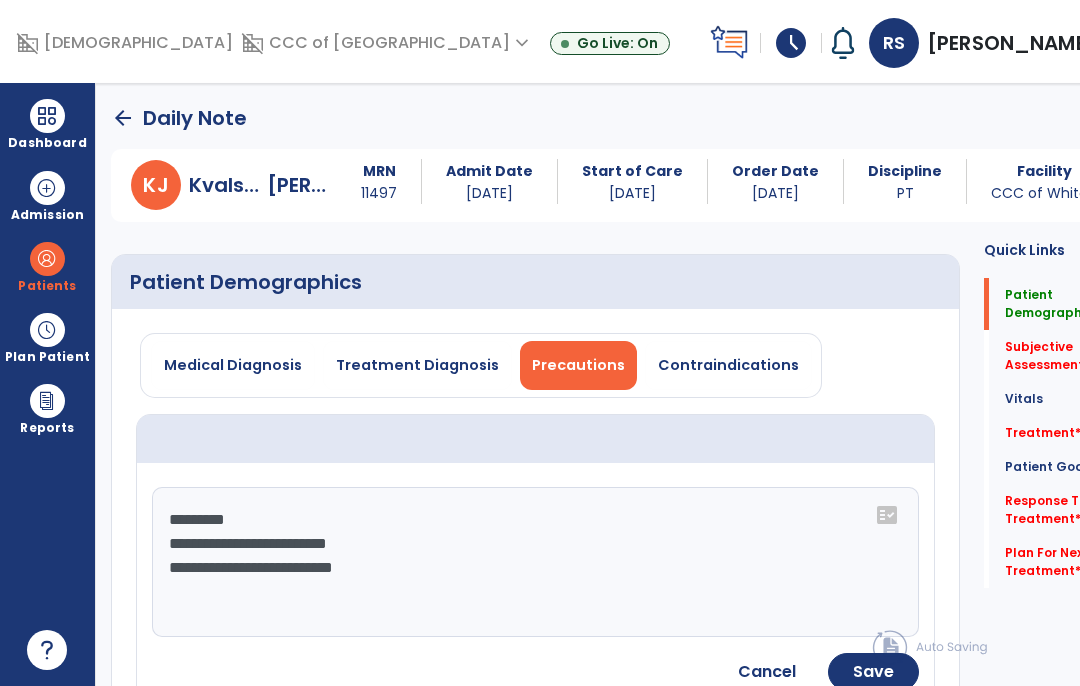 click on "**********" 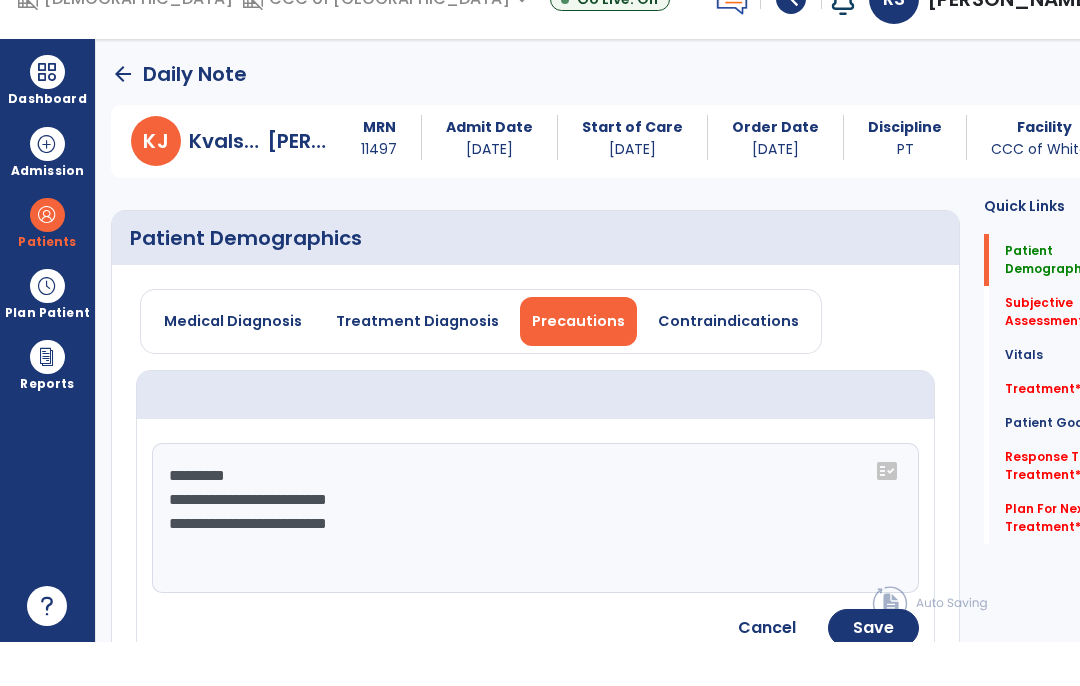click on "**********" 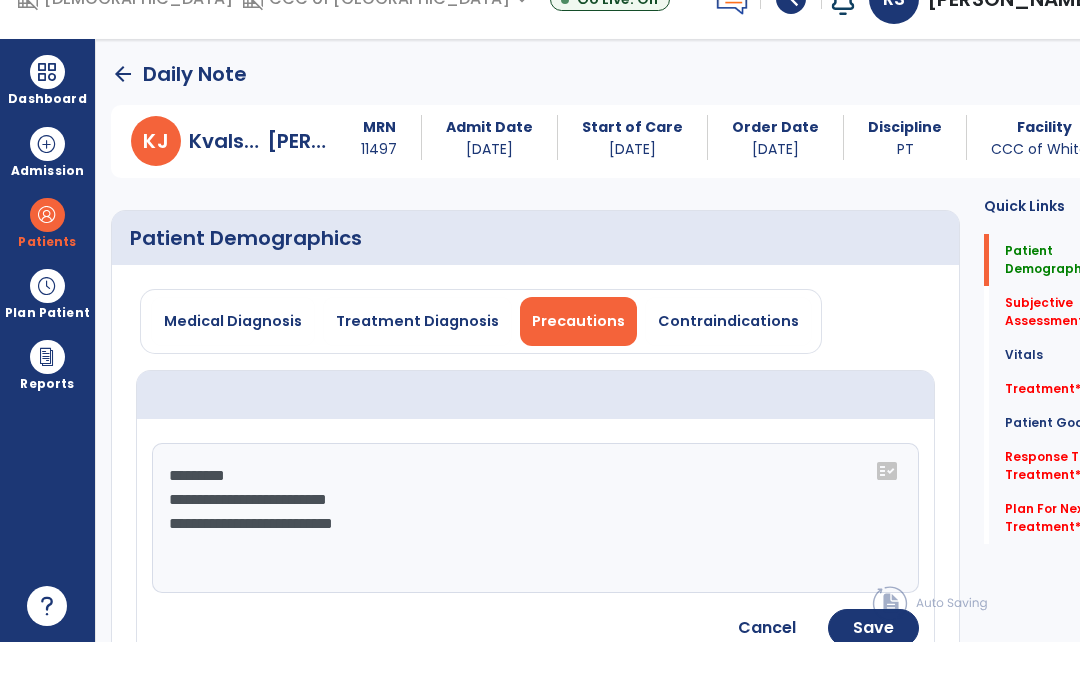 click on "Save" 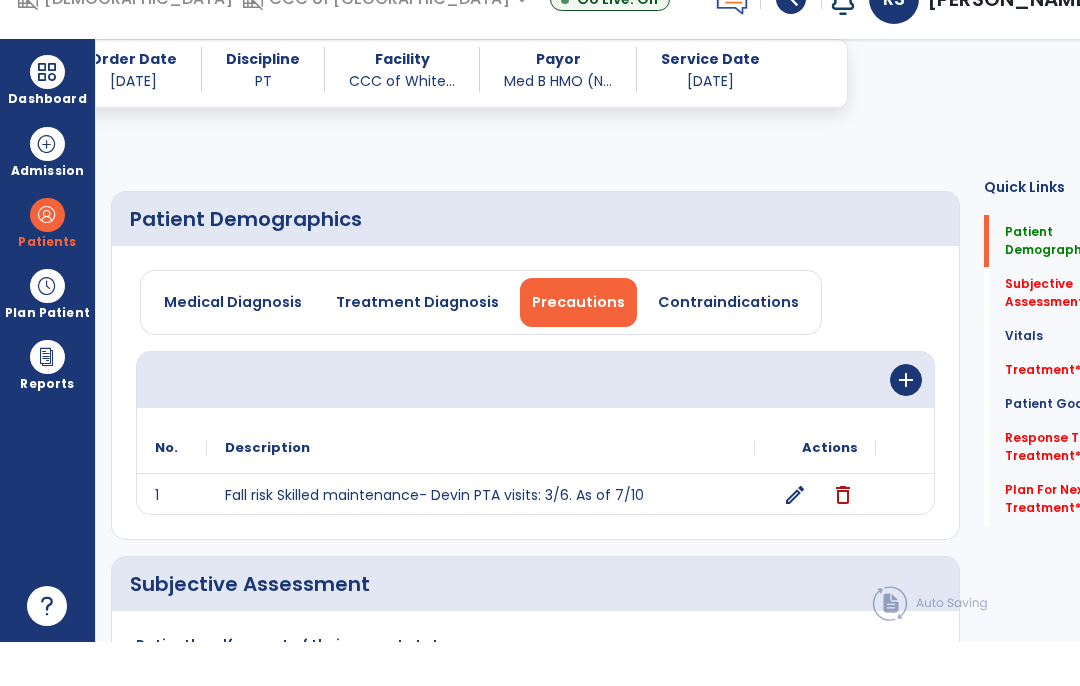 scroll, scrollTop: 141, scrollLeft: 0, axis: vertical 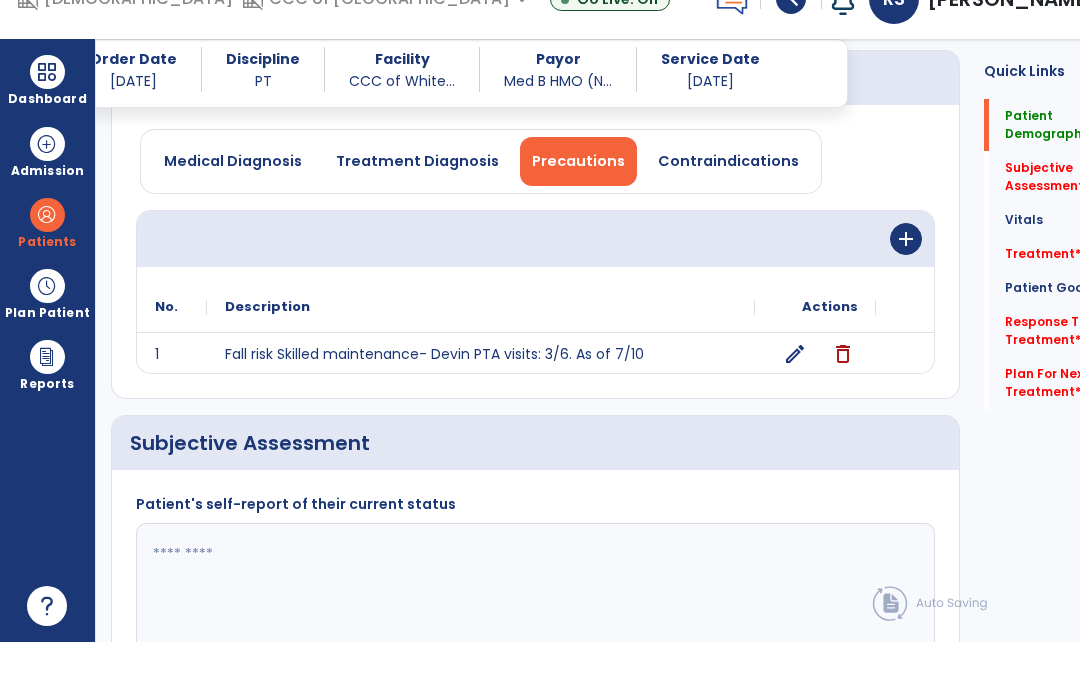click 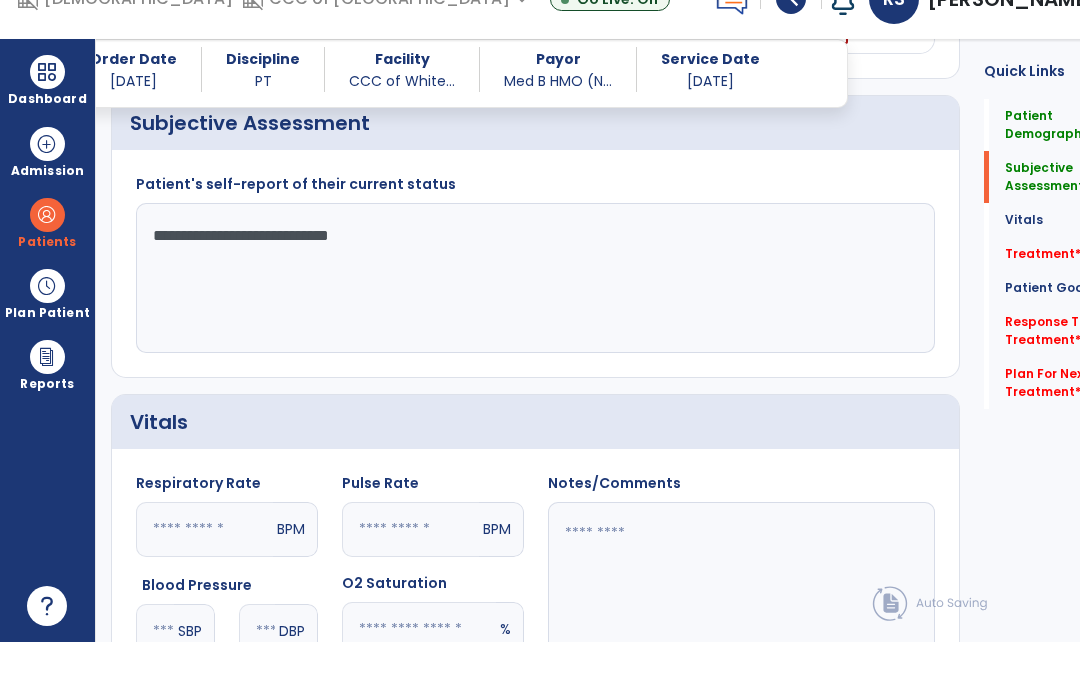 scroll, scrollTop: 397, scrollLeft: 0, axis: vertical 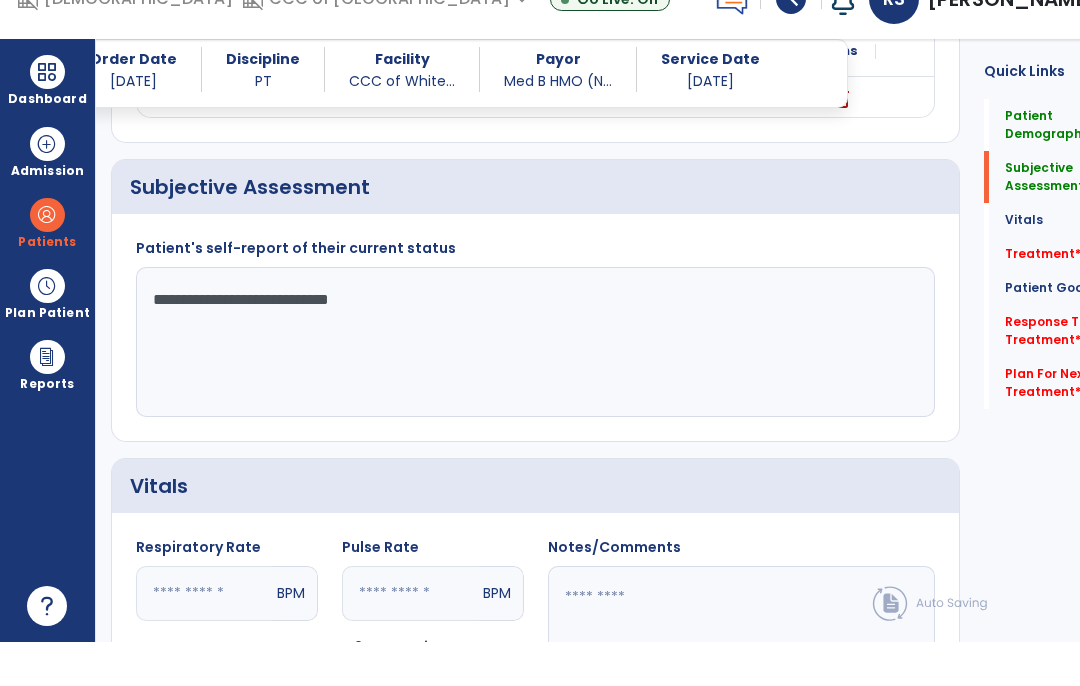 click on "**********" 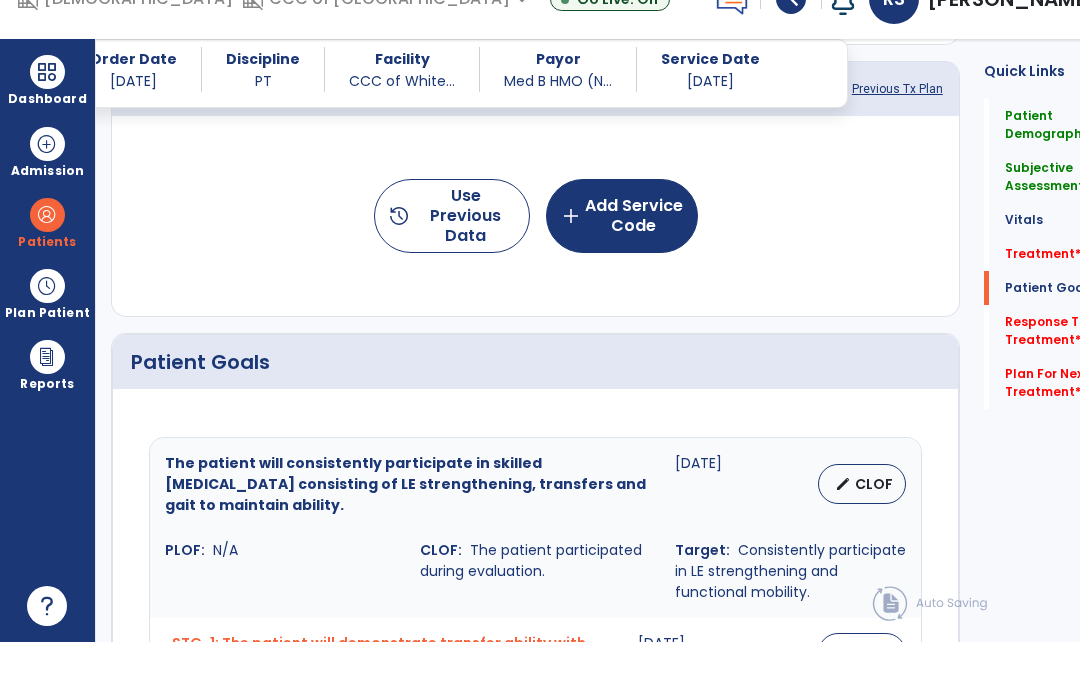 scroll, scrollTop: 1052, scrollLeft: 0, axis: vertical 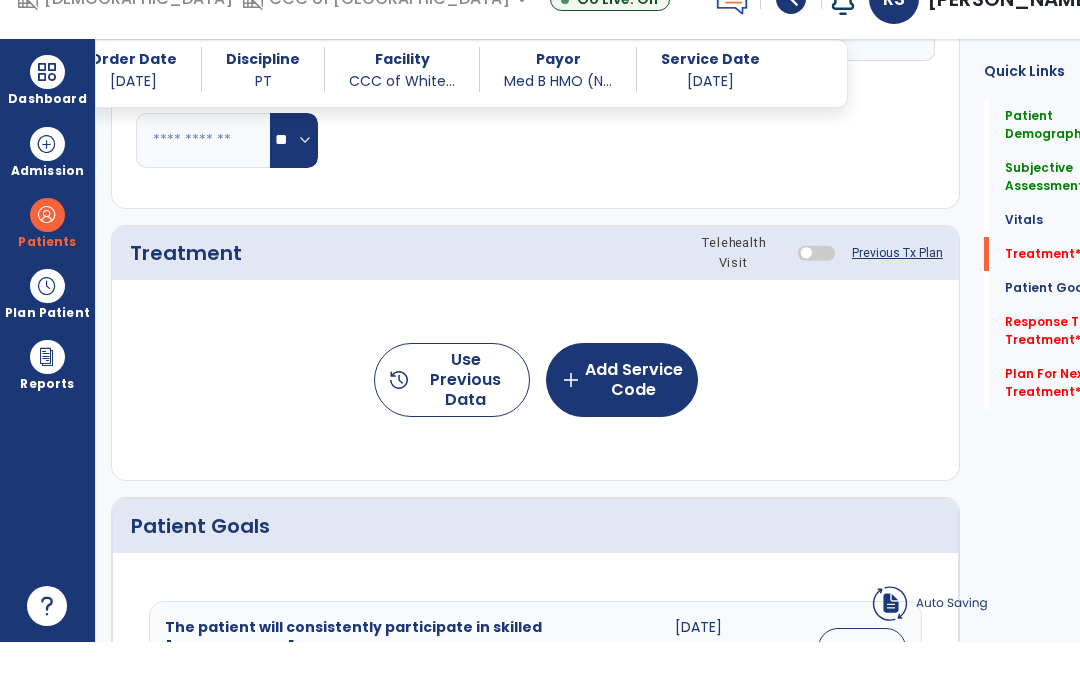 type on "**********" 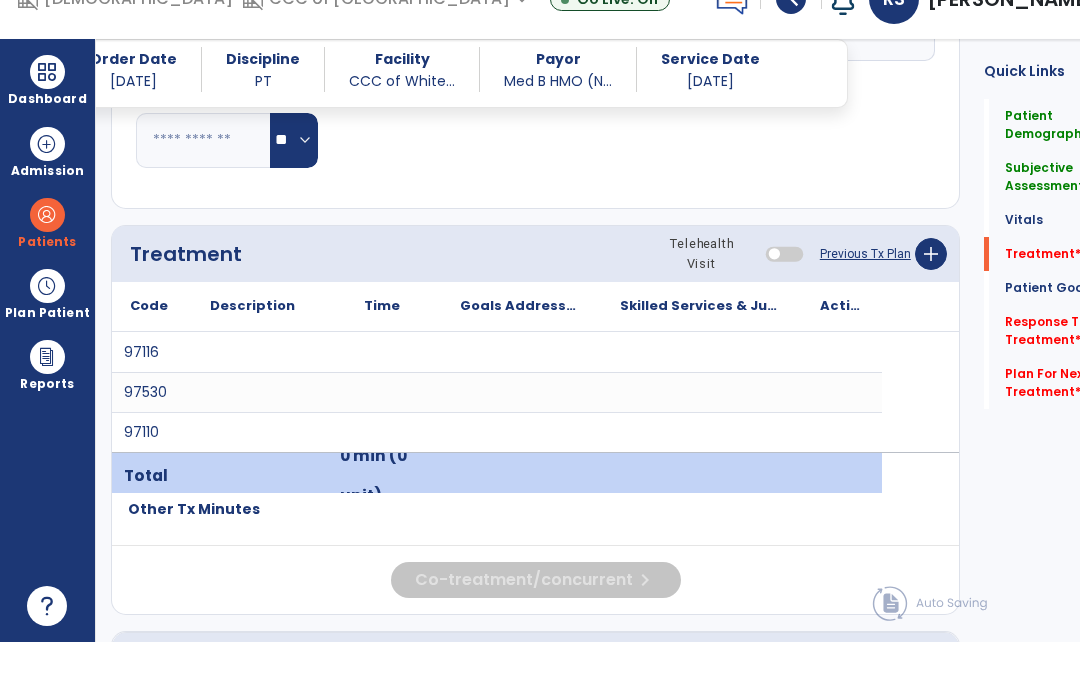 scroll, scrollTop: 1052, scrollLeft: 0, axis: vertical 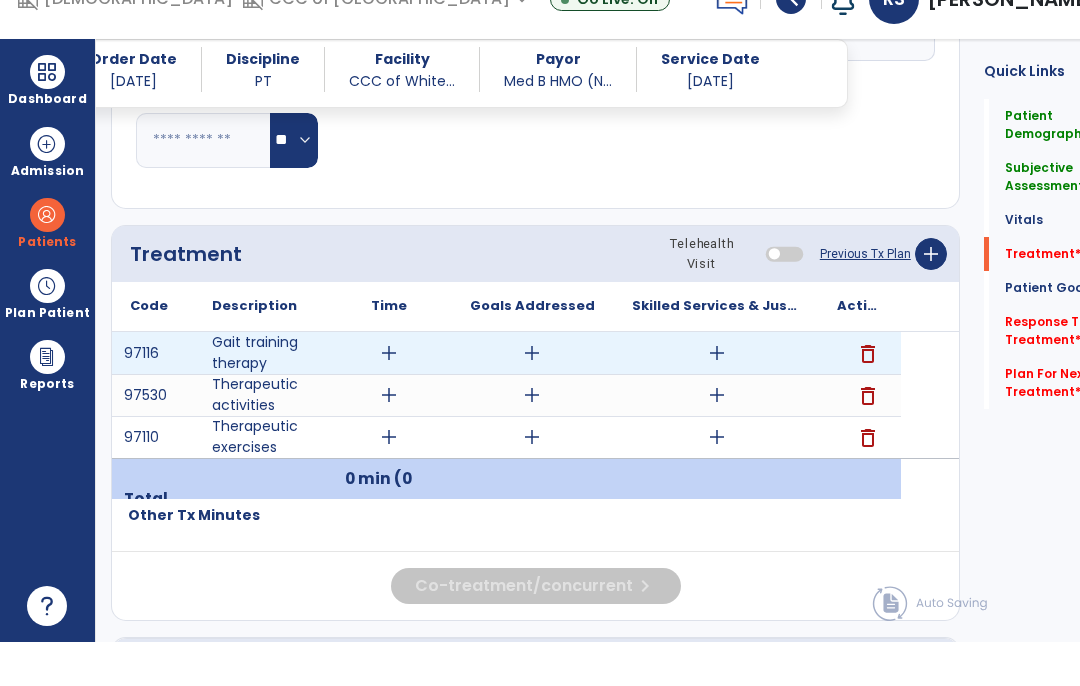 click on "add" at bounding box center (388, 397) 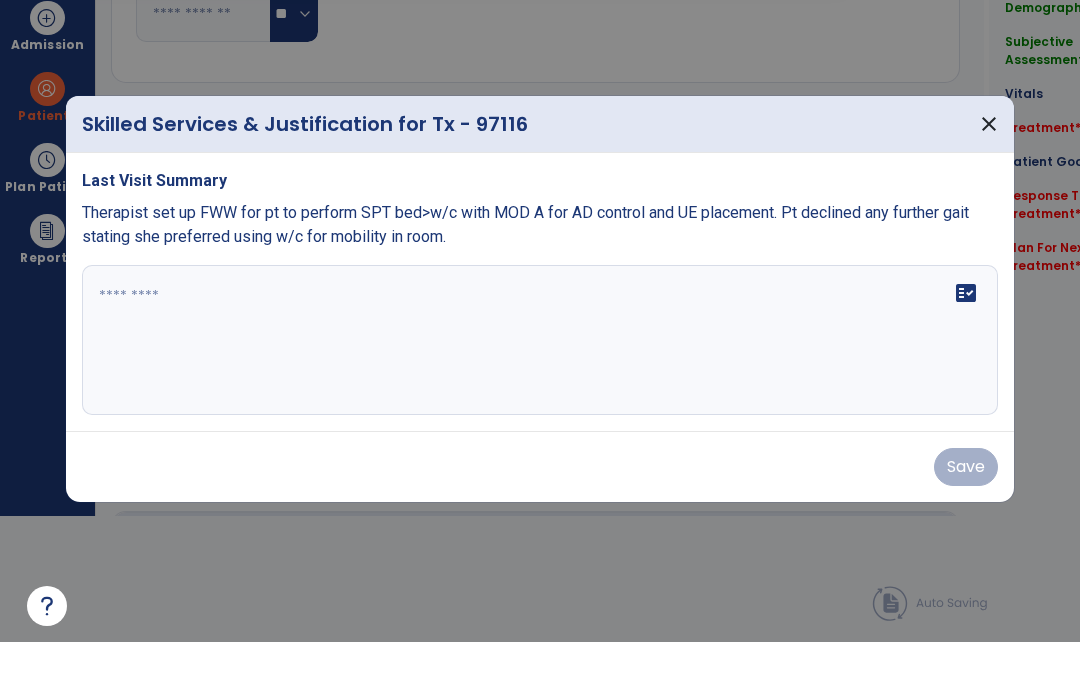 scroll, scrollTop: 0, scrollLeft: 0, axis: both 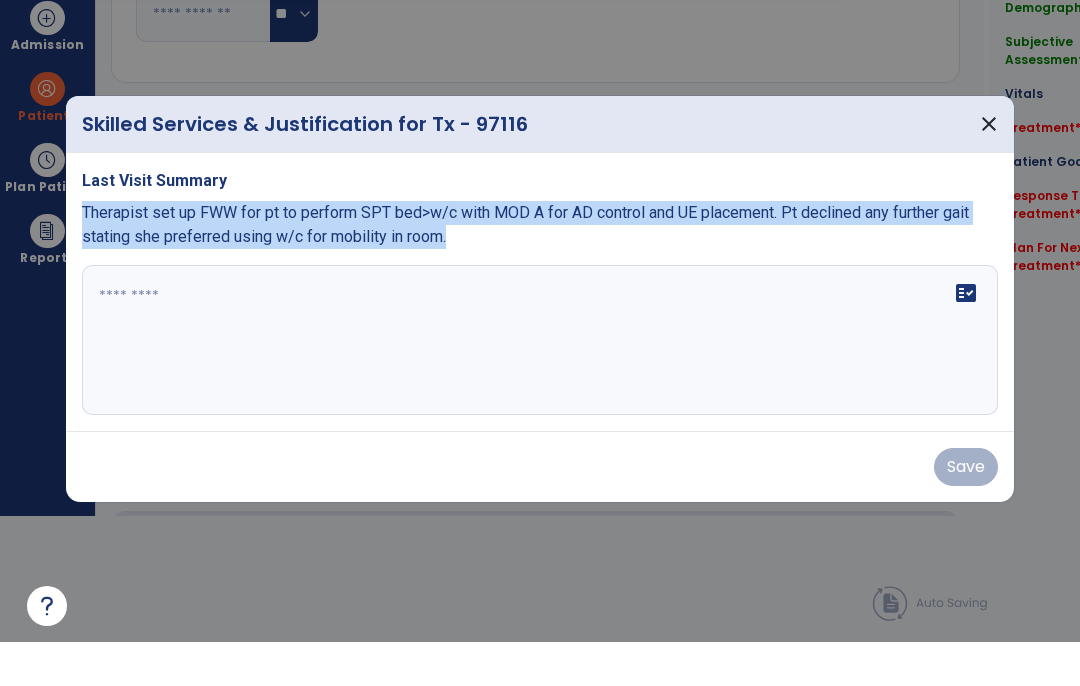 click on "fact_check" at bounding box center (540, 384) 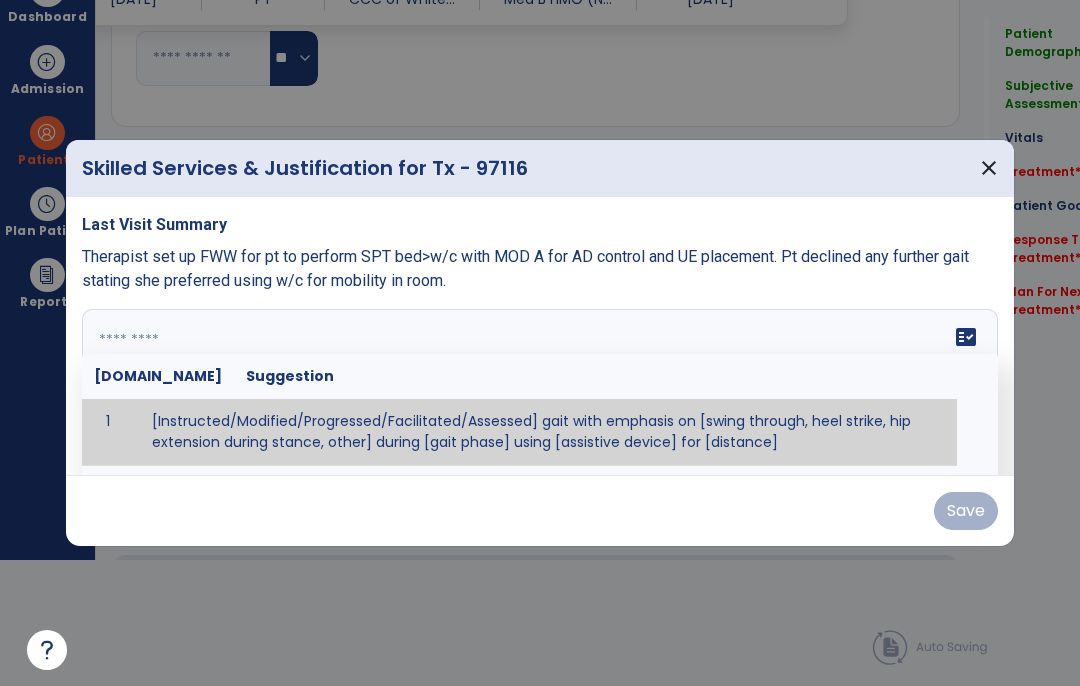 paste on "**********" 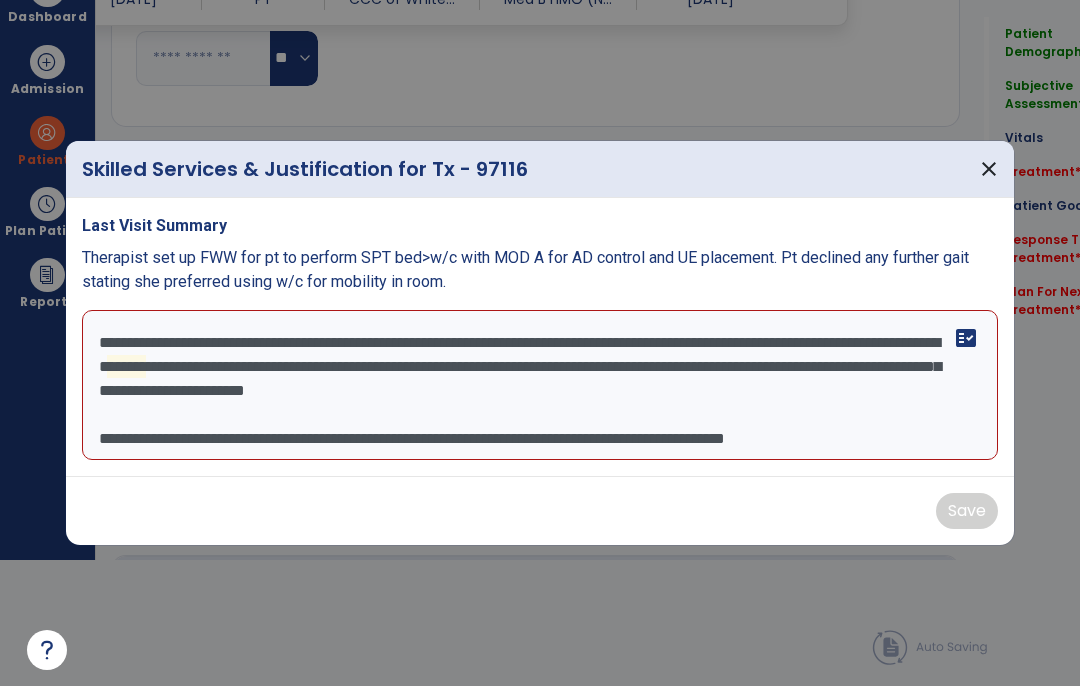 click on "**********" at bounding box center [540, 385] 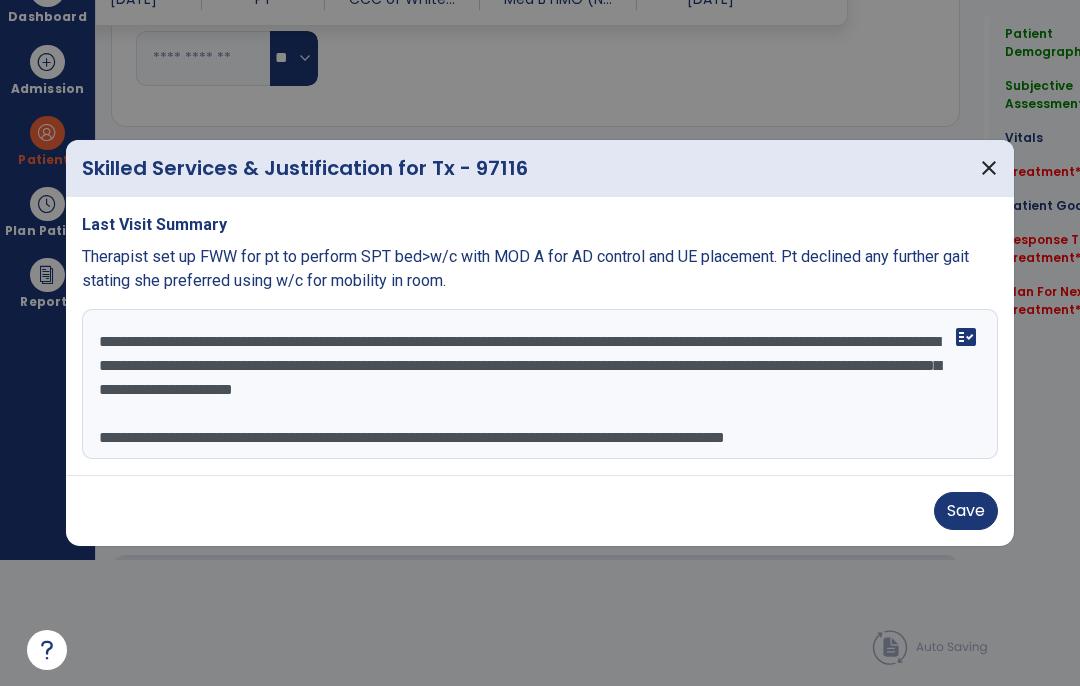 type on "**********" 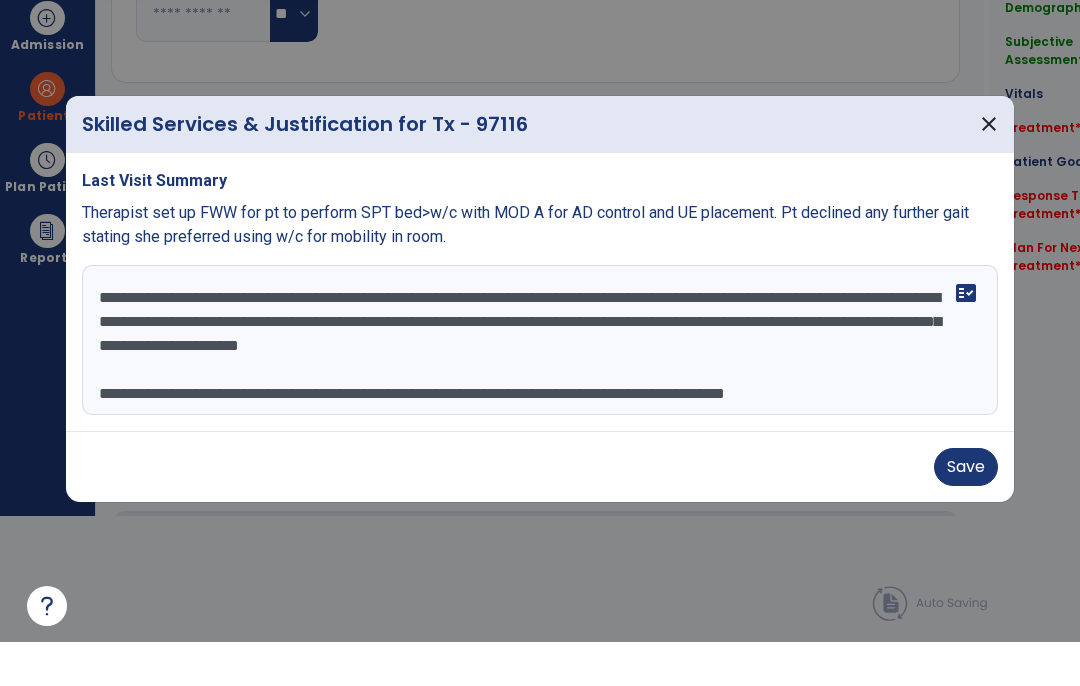click on "Save" at bounding box center [966, 511] 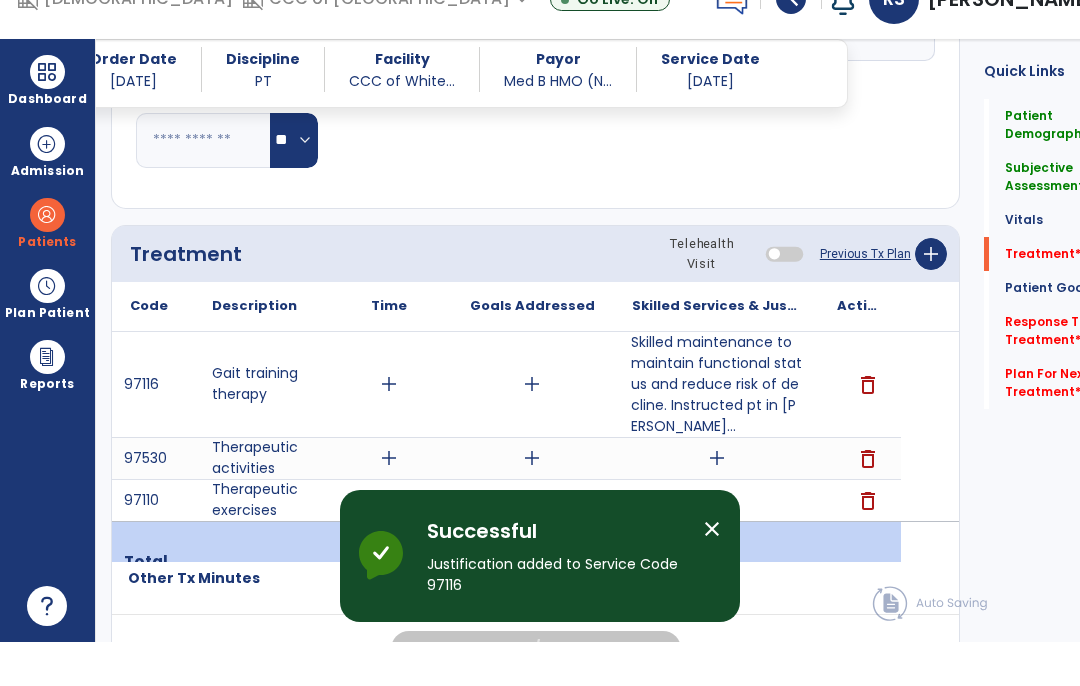 scroll, scrollTop: 82, scrollLeft: 0, axis: vertical 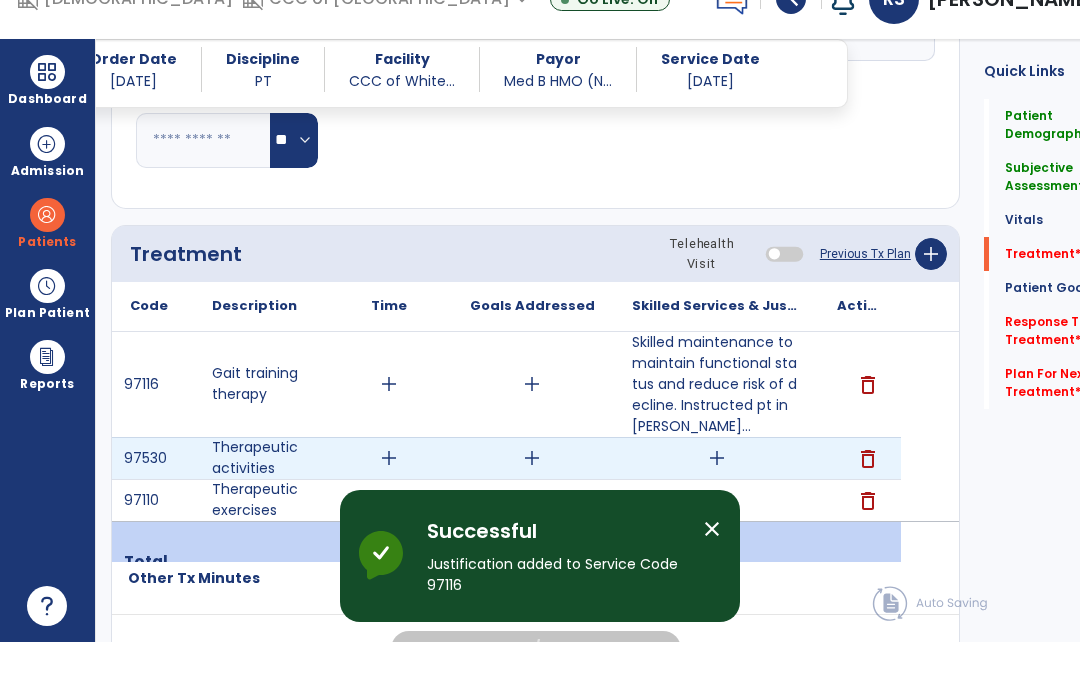 click on "add" at bounding box center [717, 502] 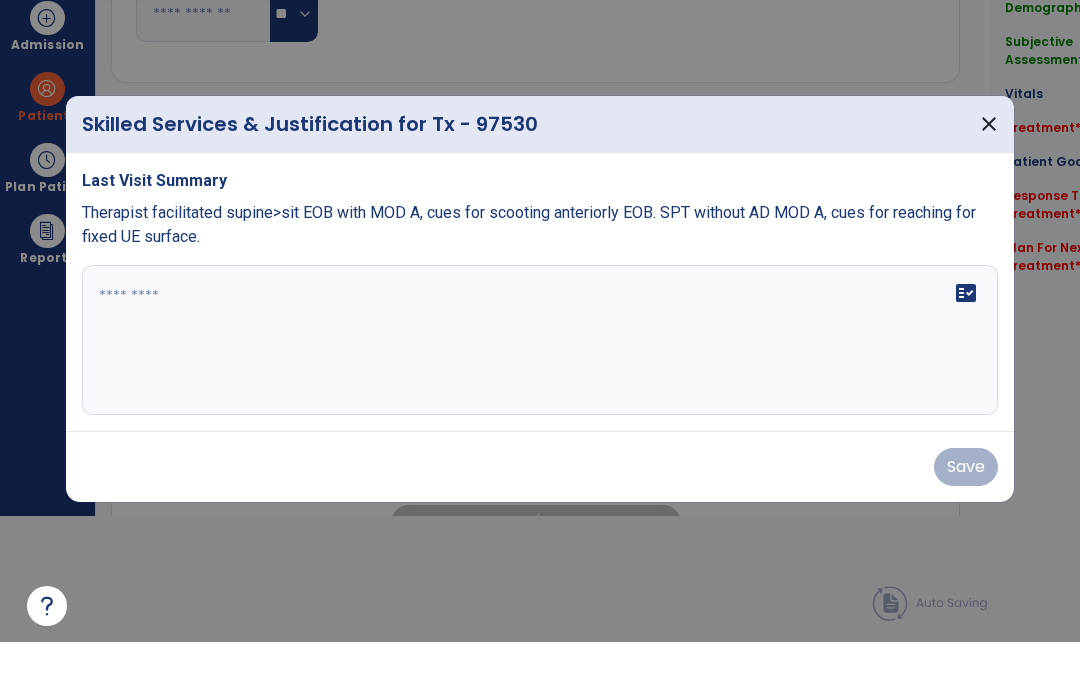 scroll, scrollTop: 0, scrollLeft: 0, axis: both 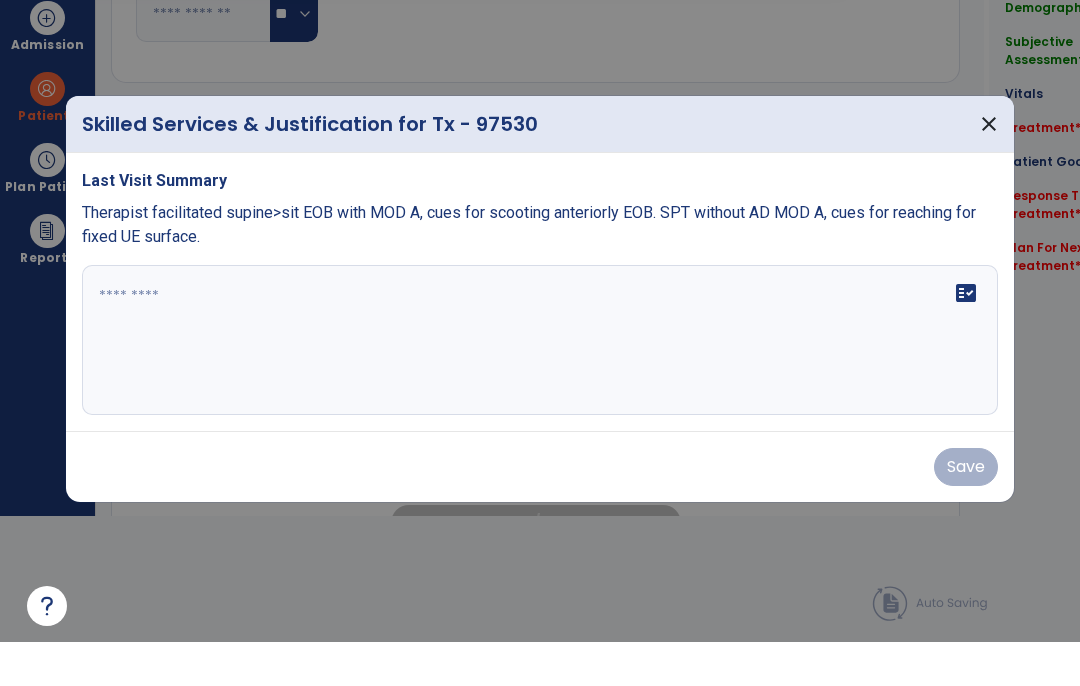 click on "fact_check" at bounding box center (540, 384) 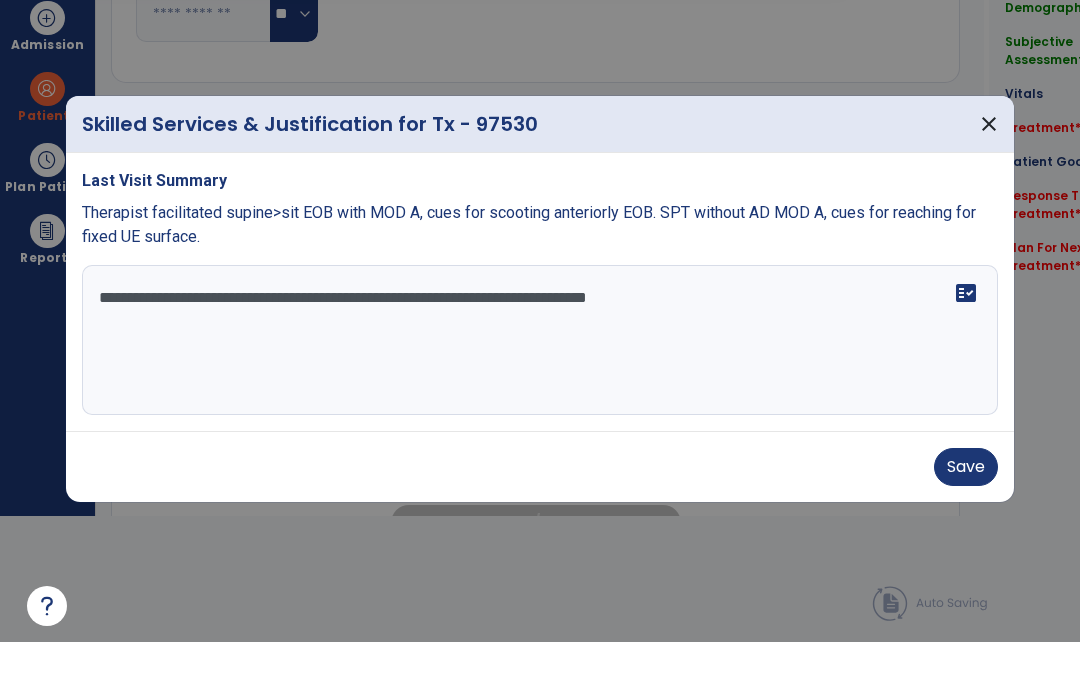 click on "**********" at bounding box center (540, 384) 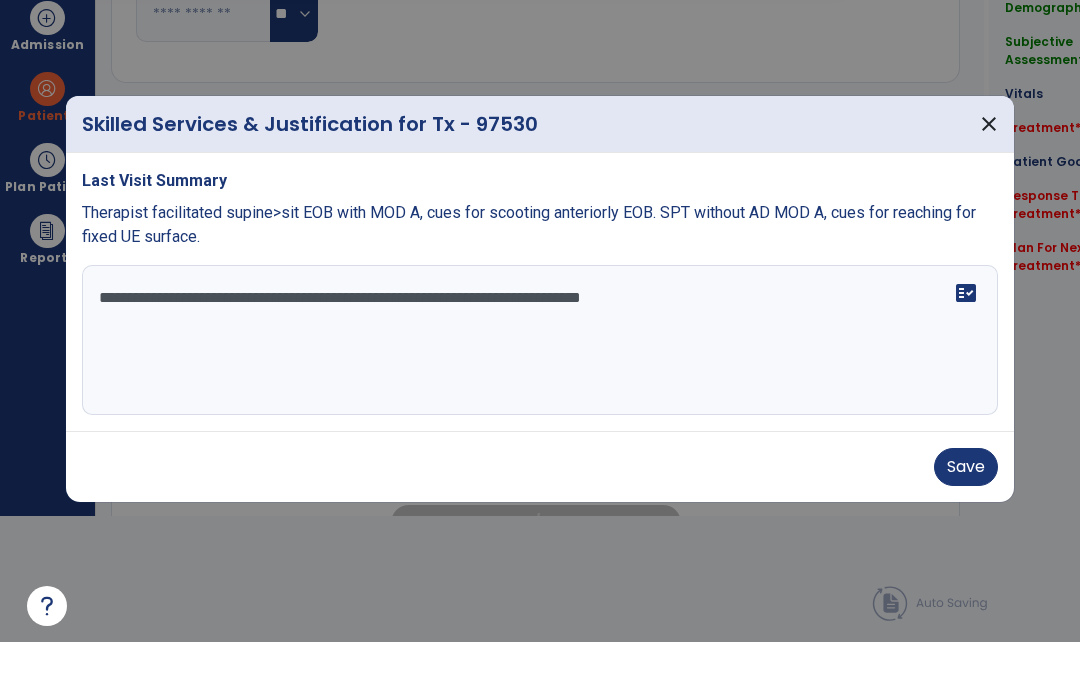 click on "**********" at bounding box center (540, 384) 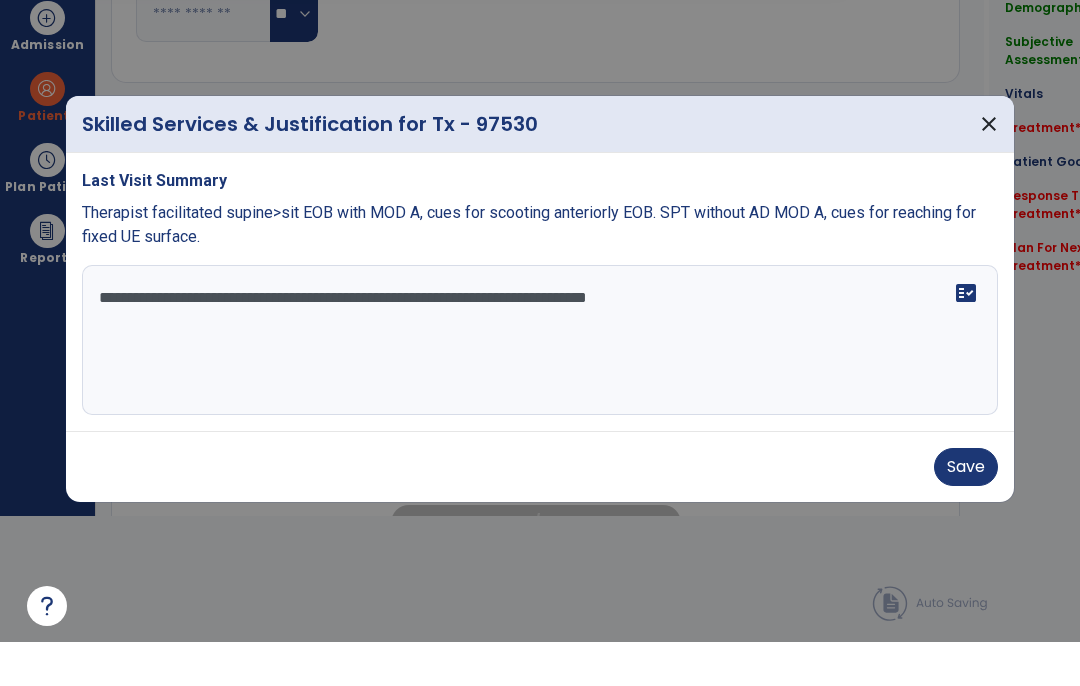 click on "**********" at bounding box center (540, 384) 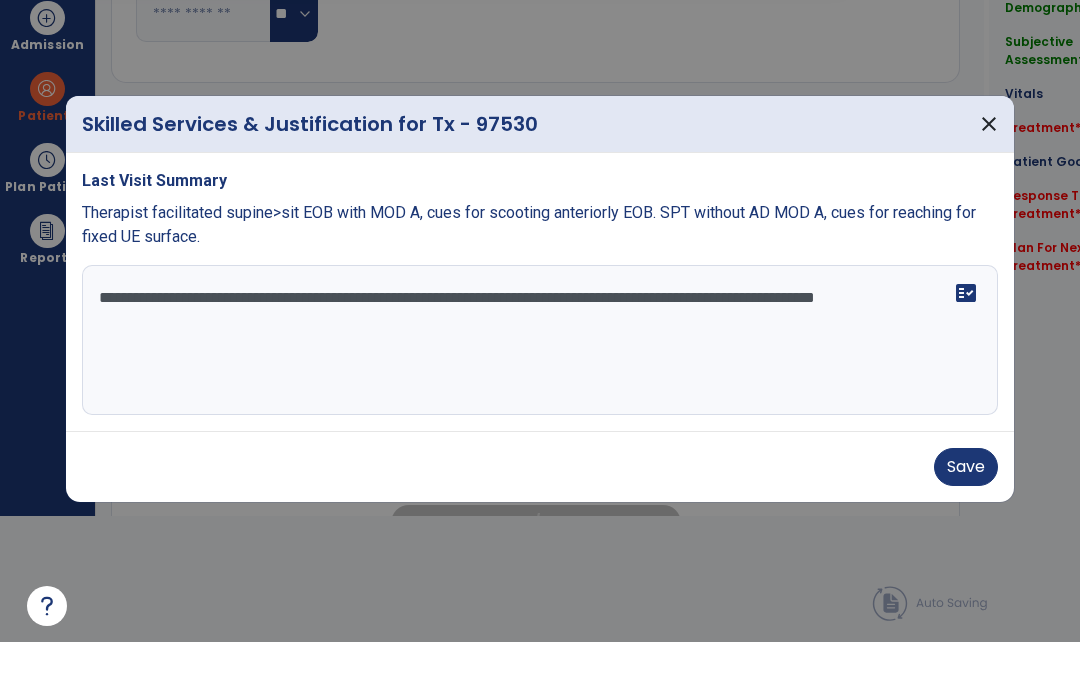 type on "**********" 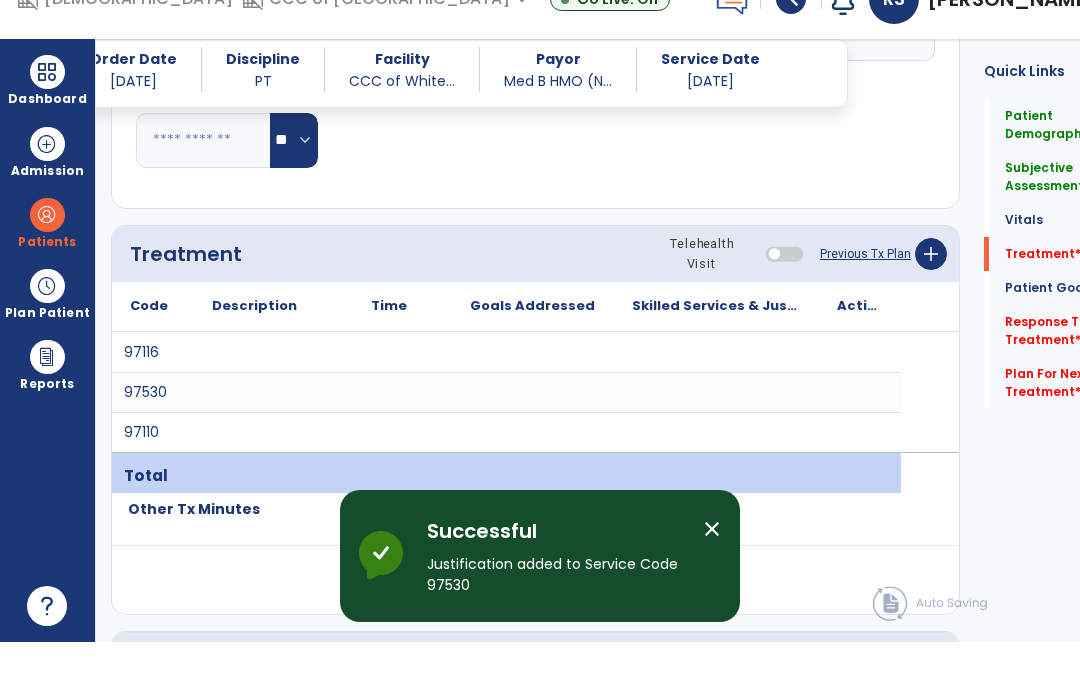 scroll, scrollTop: 82, scrollLeft: 0, axis: vertical 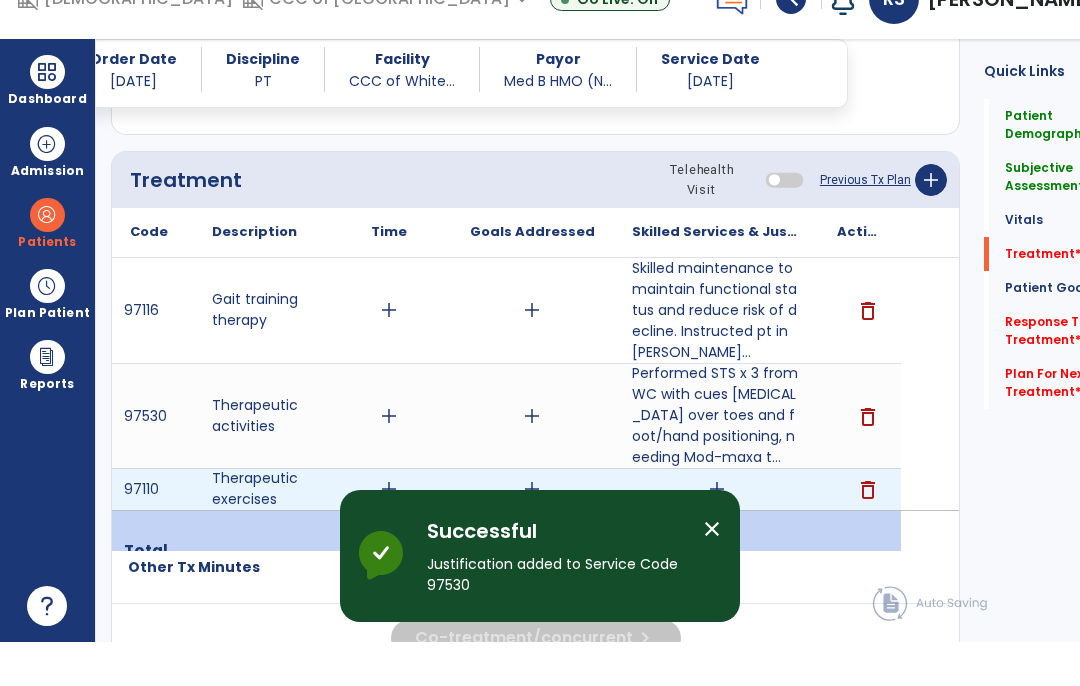 click on "add" at bounding box center (717, 533) 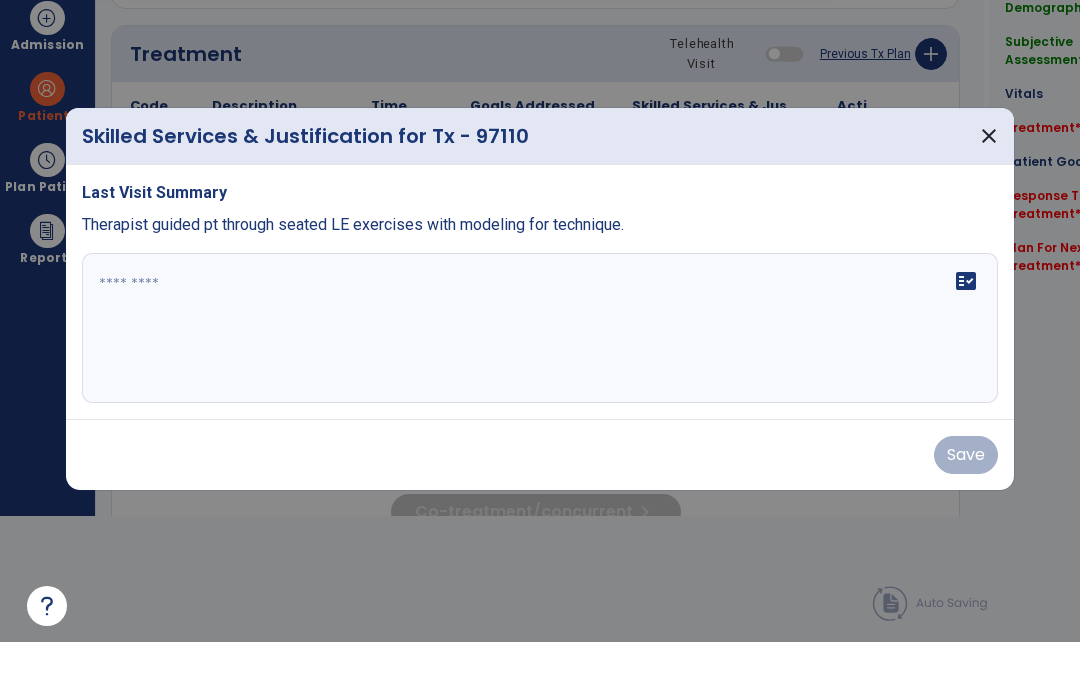 scroll, scrollTop: 0, scrollLeft: 0, axis: both 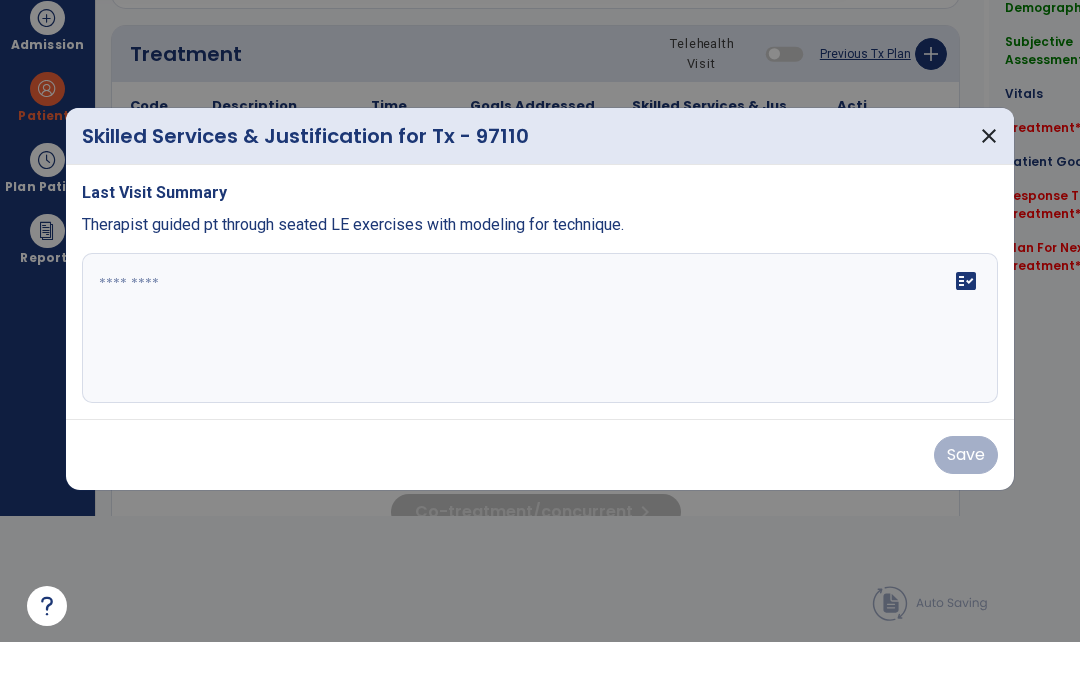 click on "close" at bounding box center [989, 180] 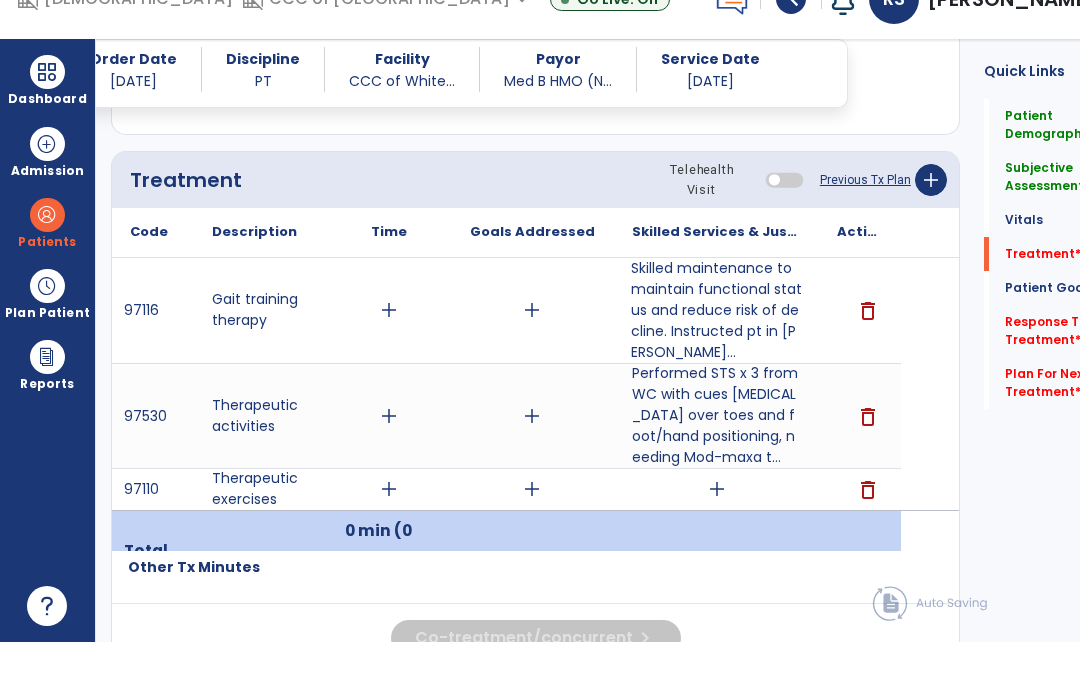 click on "Skilled maintenance to maintain functional status and reduce risk of decline. Instructed pt in [PERSON_NAME]..." at bounding box center [716, 354] 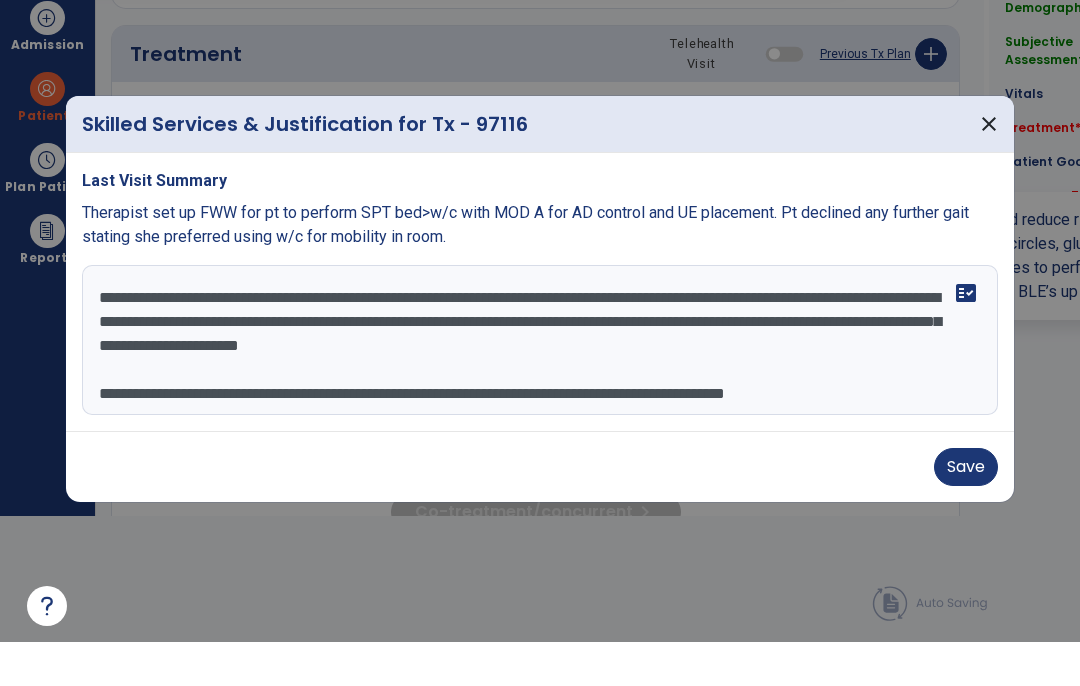 scroll, scrollTop: 0, scrollLeft: 0, axis: both 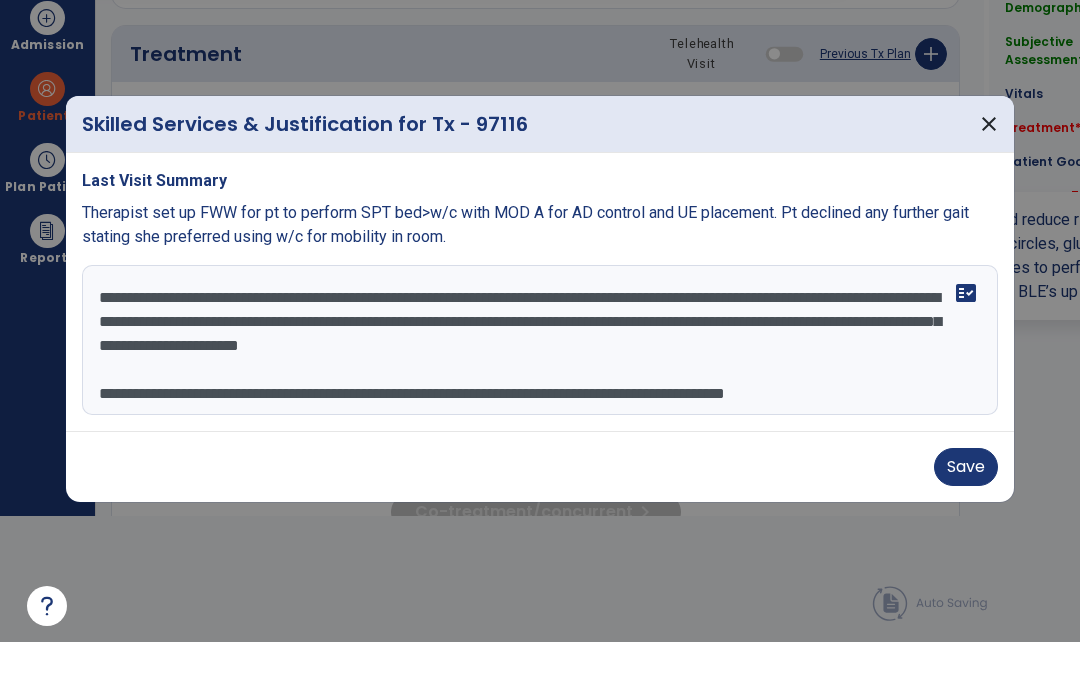 click on "**********" at bounding box center (540, 384) 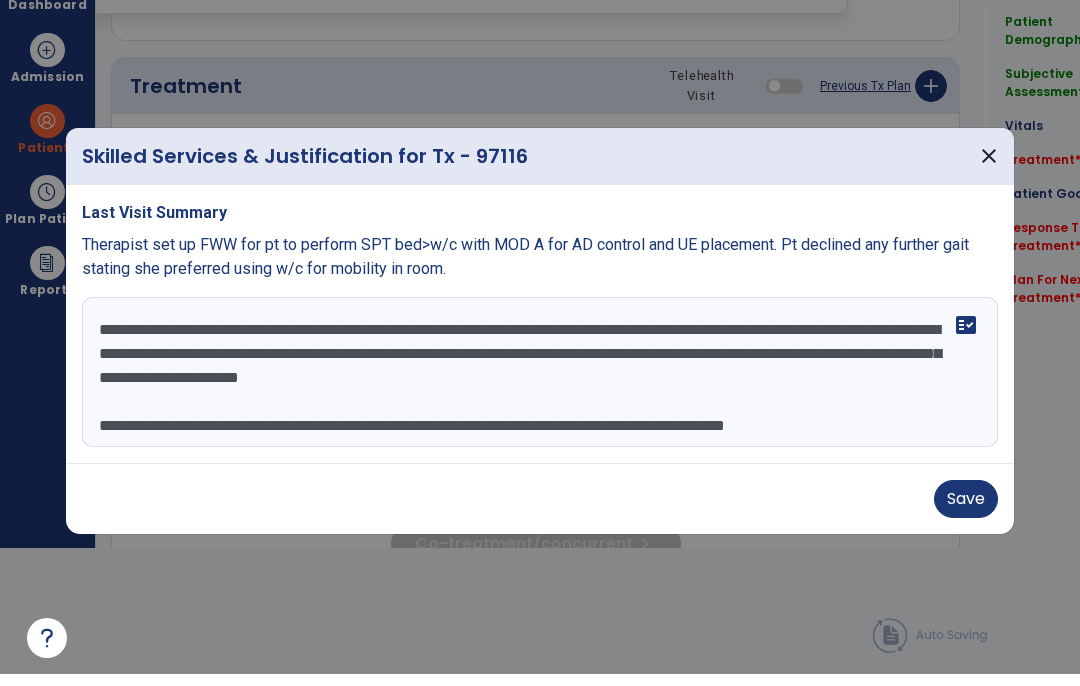 click on "**********" at bounding box center (540, 384) 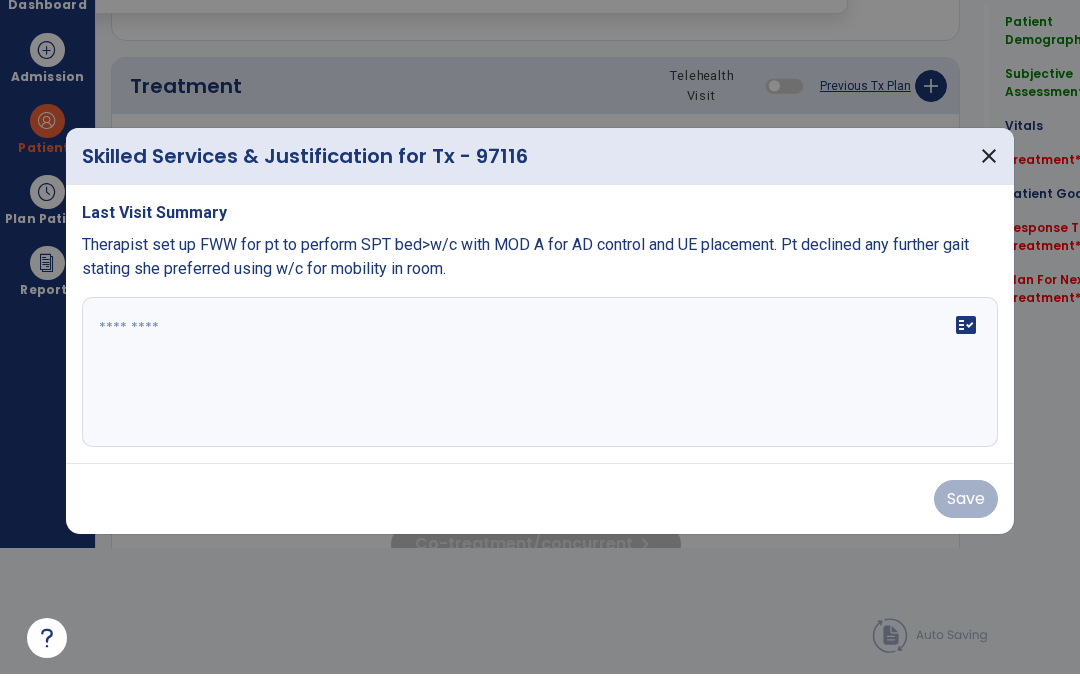 click on "close" at bounding box center [989, 168] 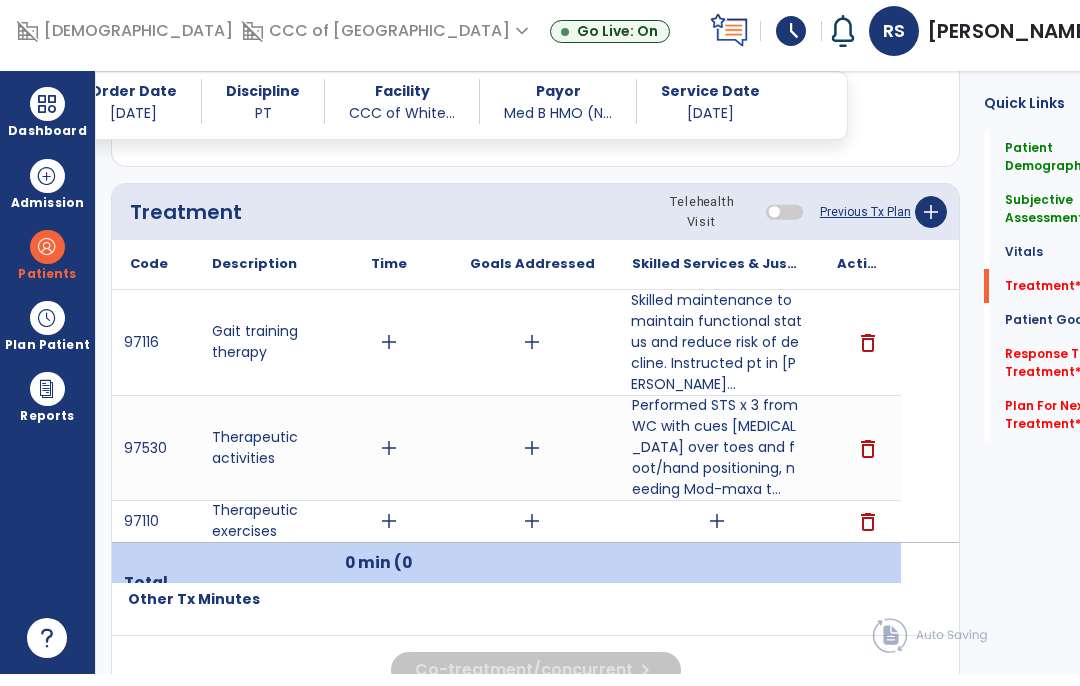 scroll, scrollTop: 82, scrollLeft: 0, axis: vertical 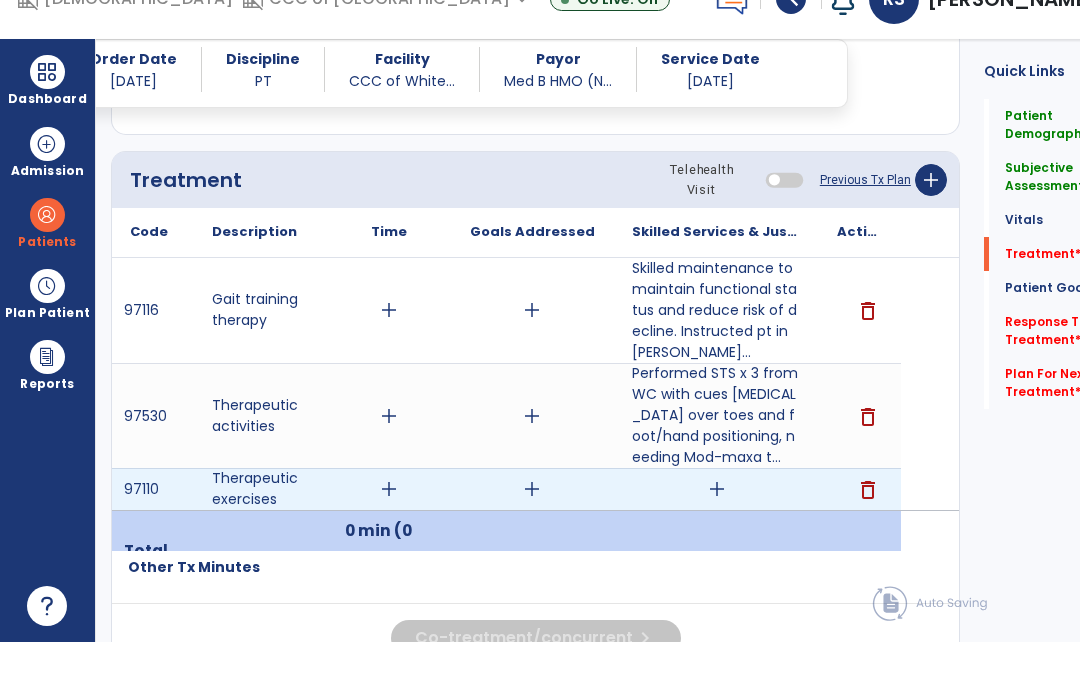 click on "add" at bounding box center (717, 533) 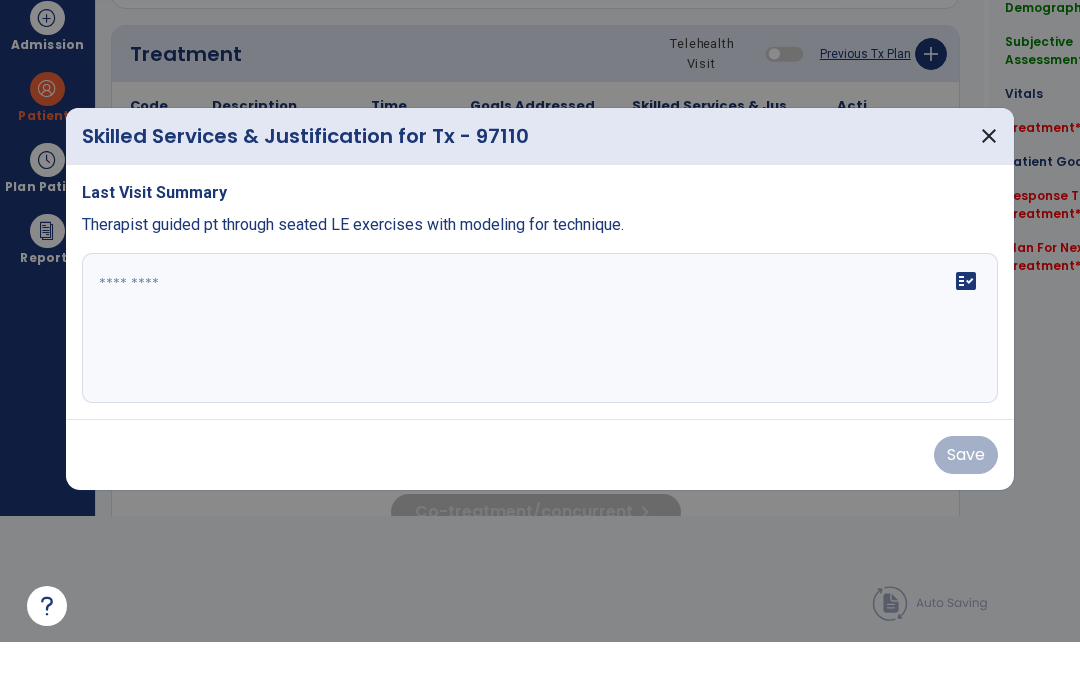 scroll, scrollTop: 0, scrollLeft: 0, axis: both 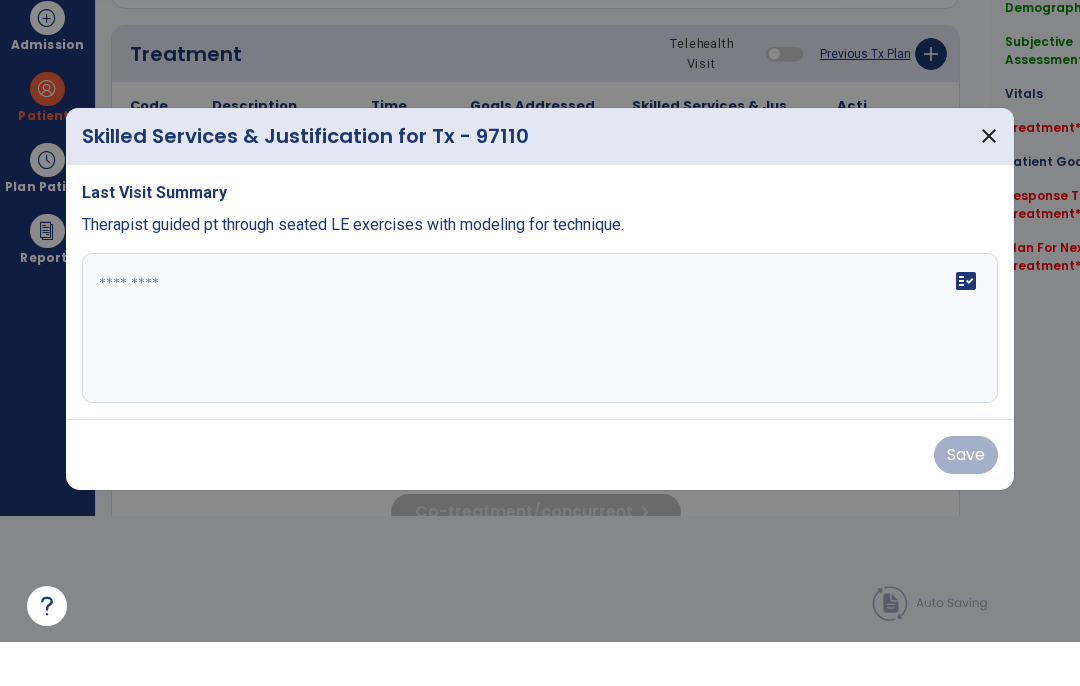 click on "fact_check" at bounding box center (540, 372) 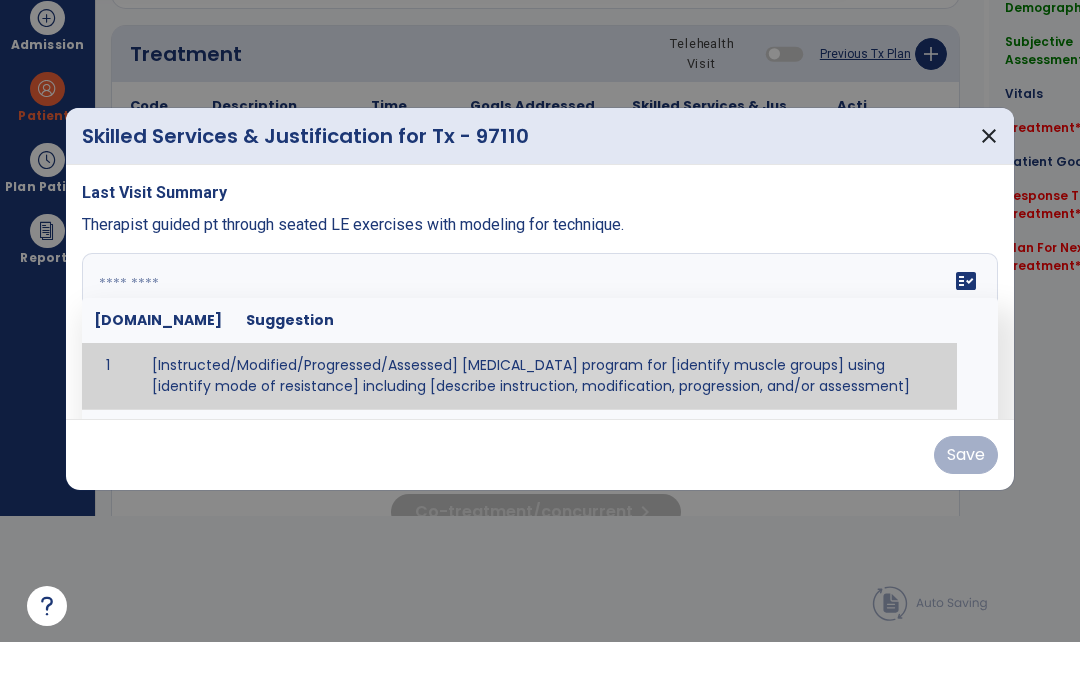 click at bounding box center [540, 372] 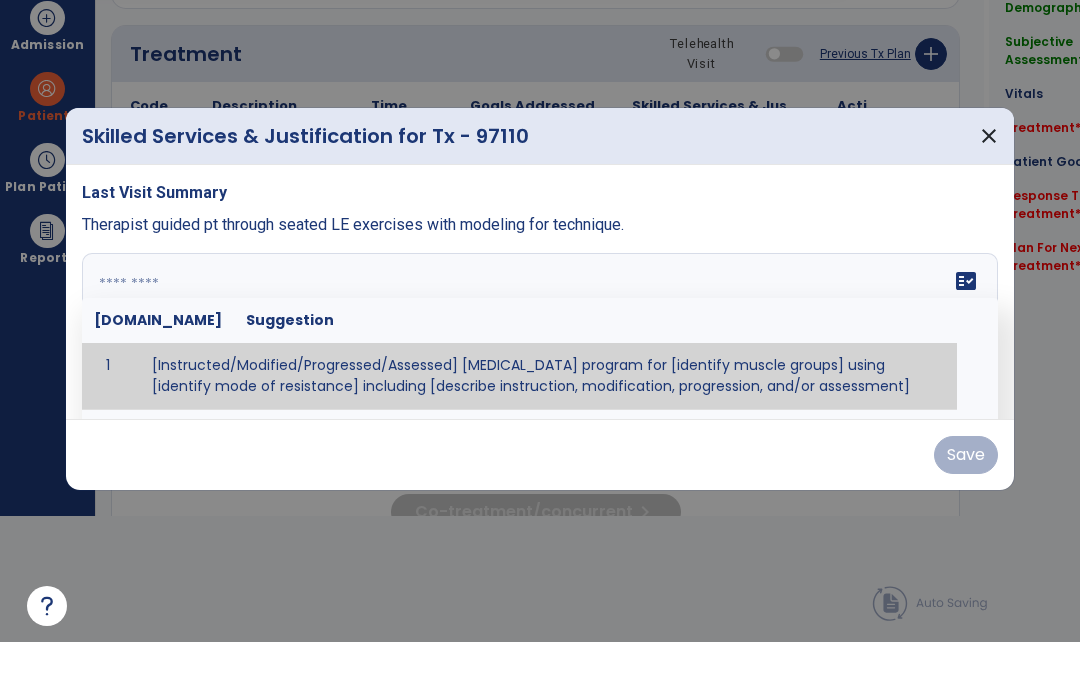 paste on "**********" 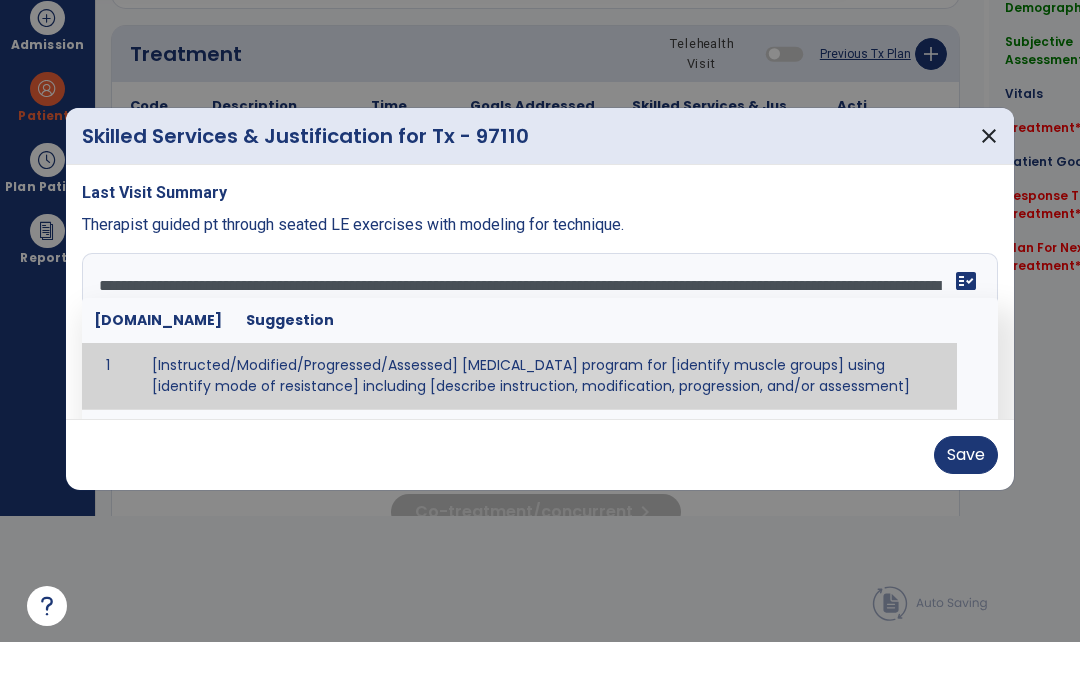 type on "**********" 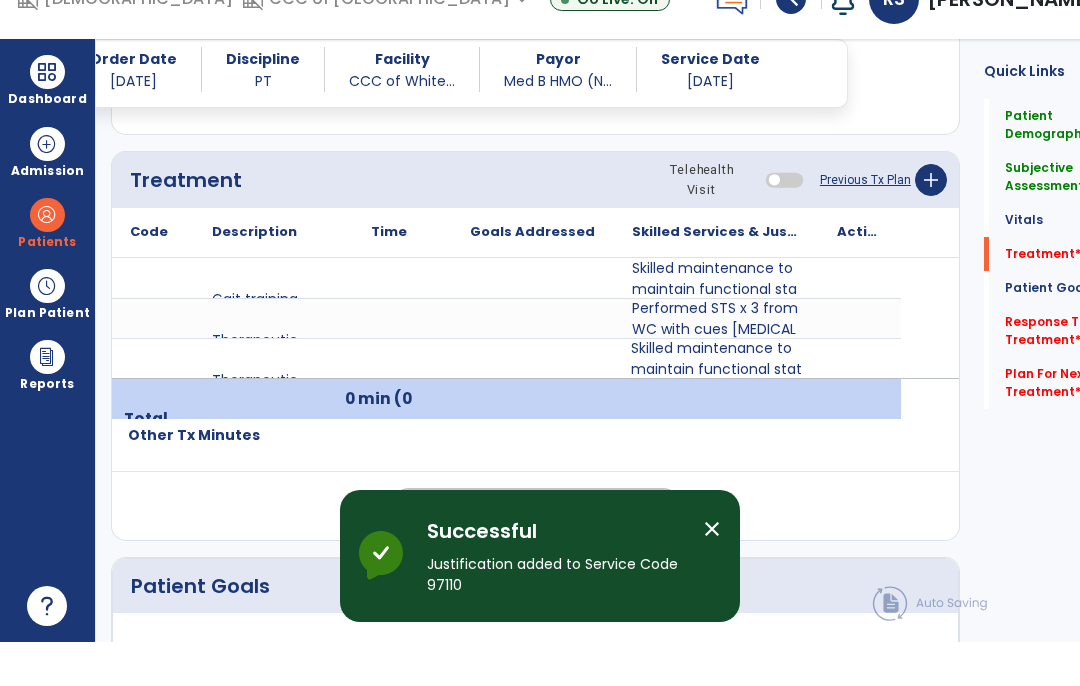 scroll, scrollTop: 82, scrollLeft: 0, axis: vertical 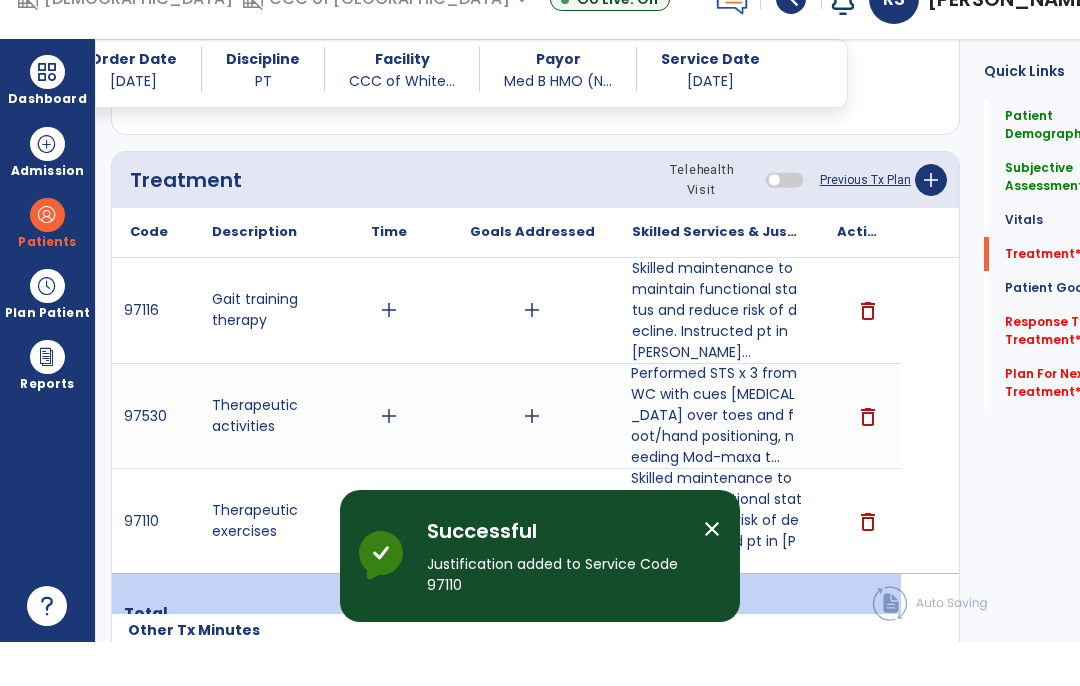 click on "Performed STS x 3 from WC with cues [MEDICAL_DATA] over toes and foot/hand positioning, needing Mod-maxa t..." at bounding box center [716, 459] 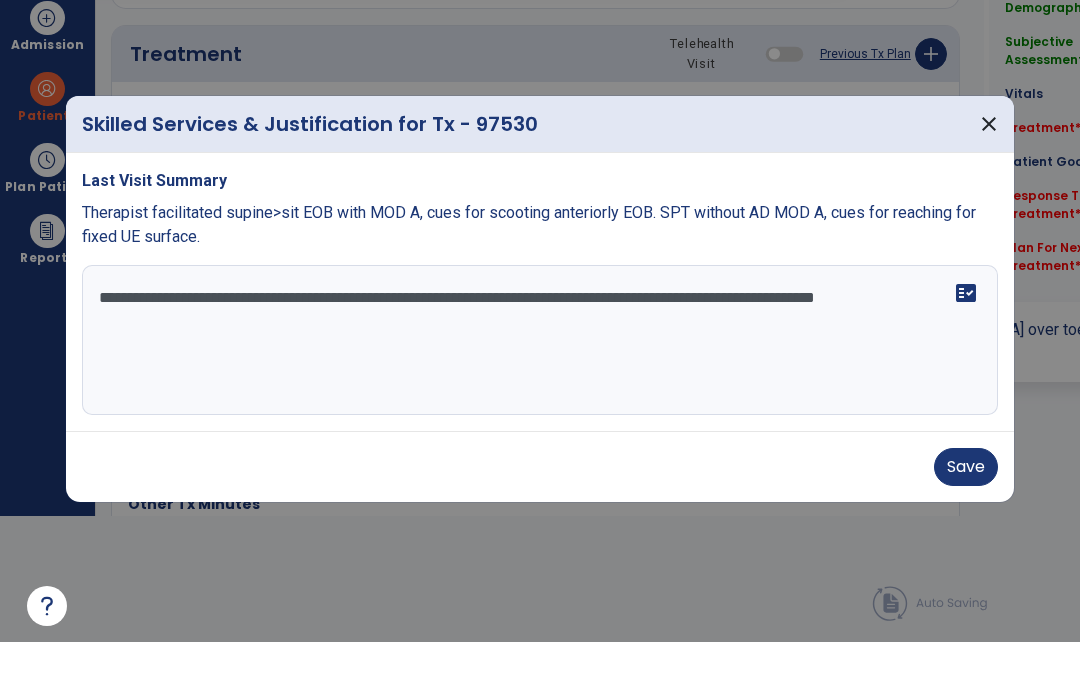 scroll, scrollTop: 0, scrollLeft: 0, axis: both 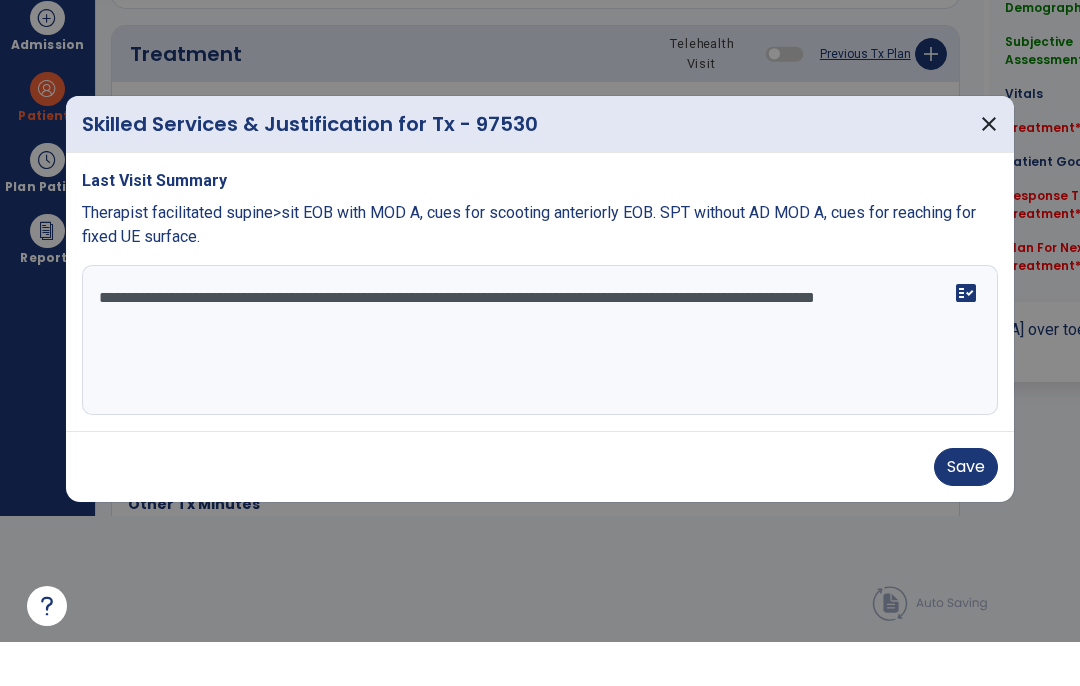 click on "Save" at bounding box center [966, 511] 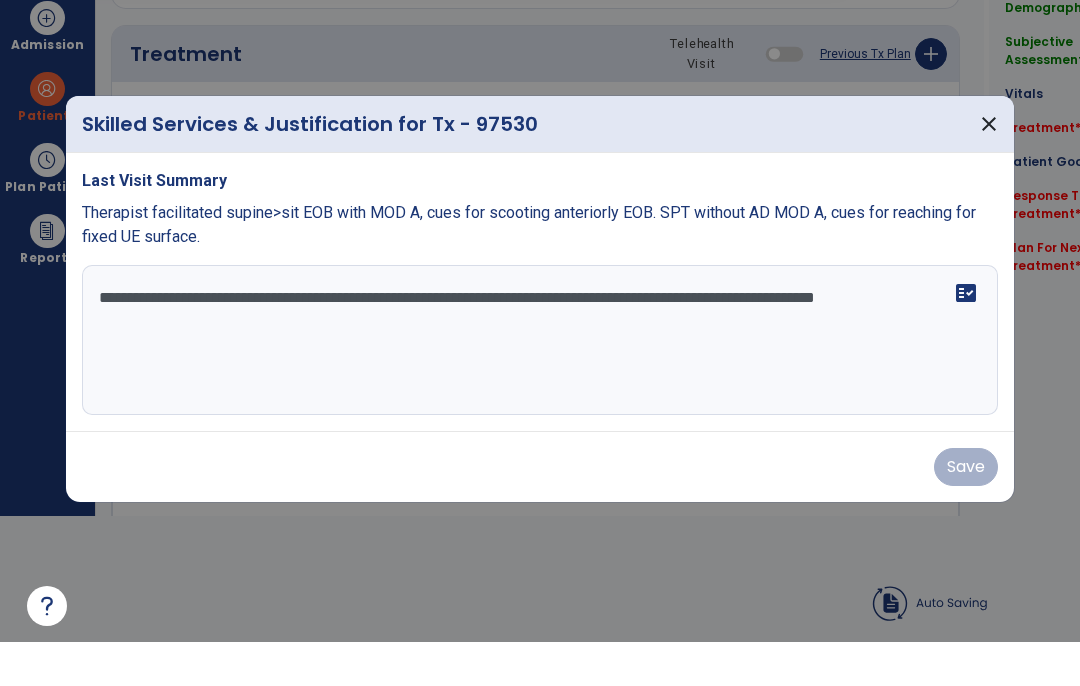 scroll, scrollTop: 82, scrollLeft: 0, axis: vertical 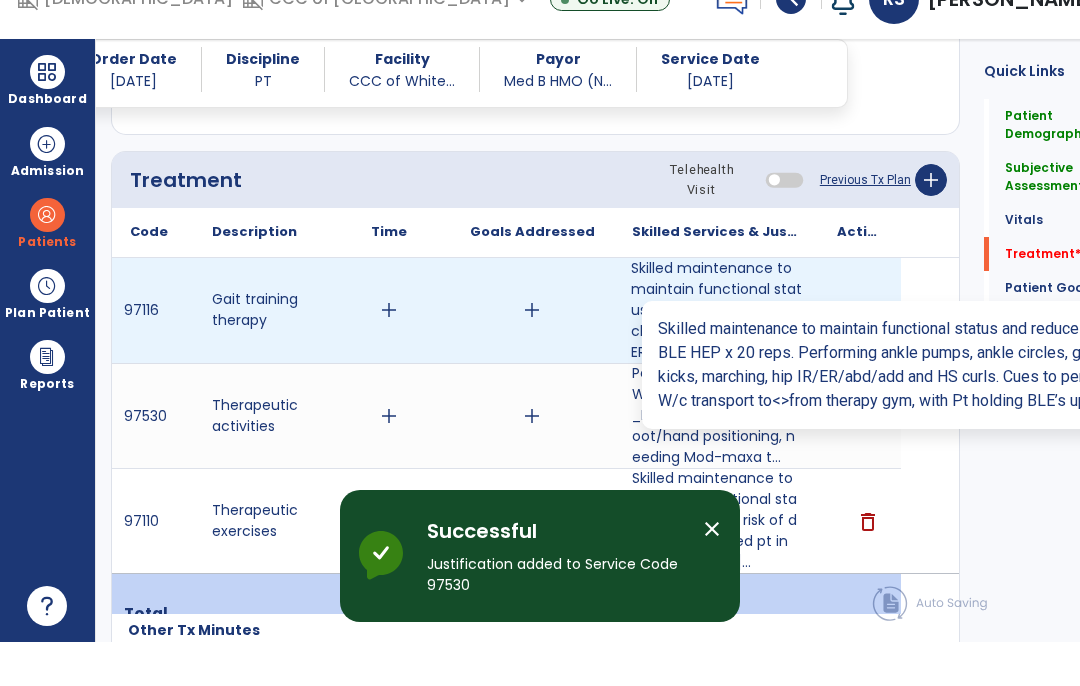click on "Skilled maintenance to maintain functional status and reduce risk of decline. Instructed pt in [PERSON_NAME]..." at bounding box center (716, 354) 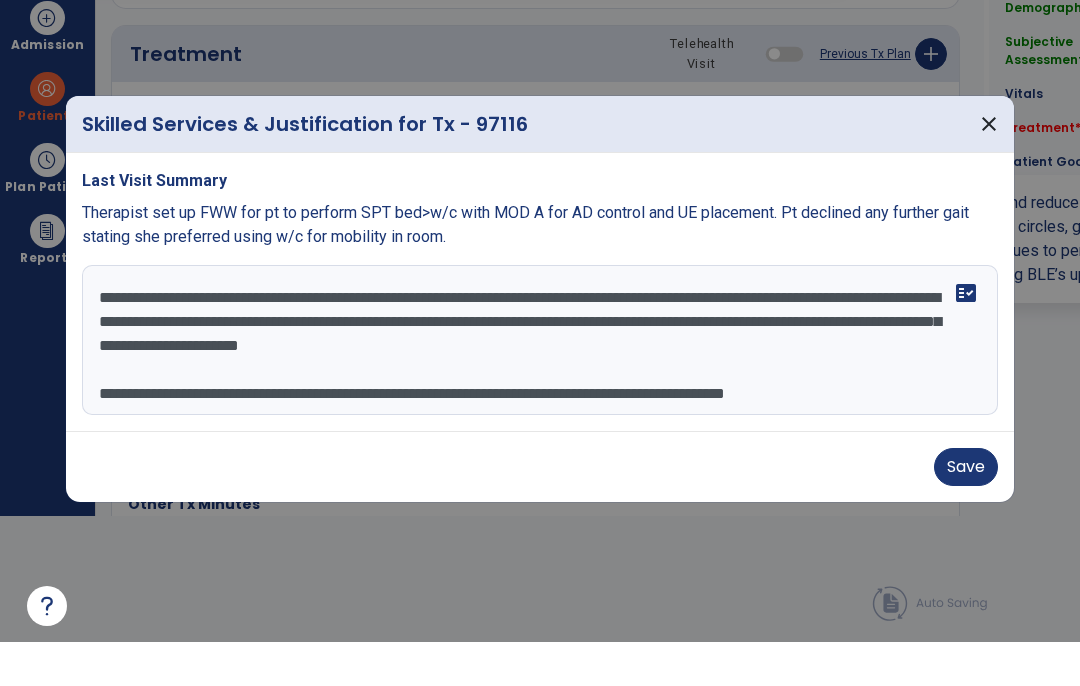scroll, scrollTop: 0, scrollLeft: 0, axis: both 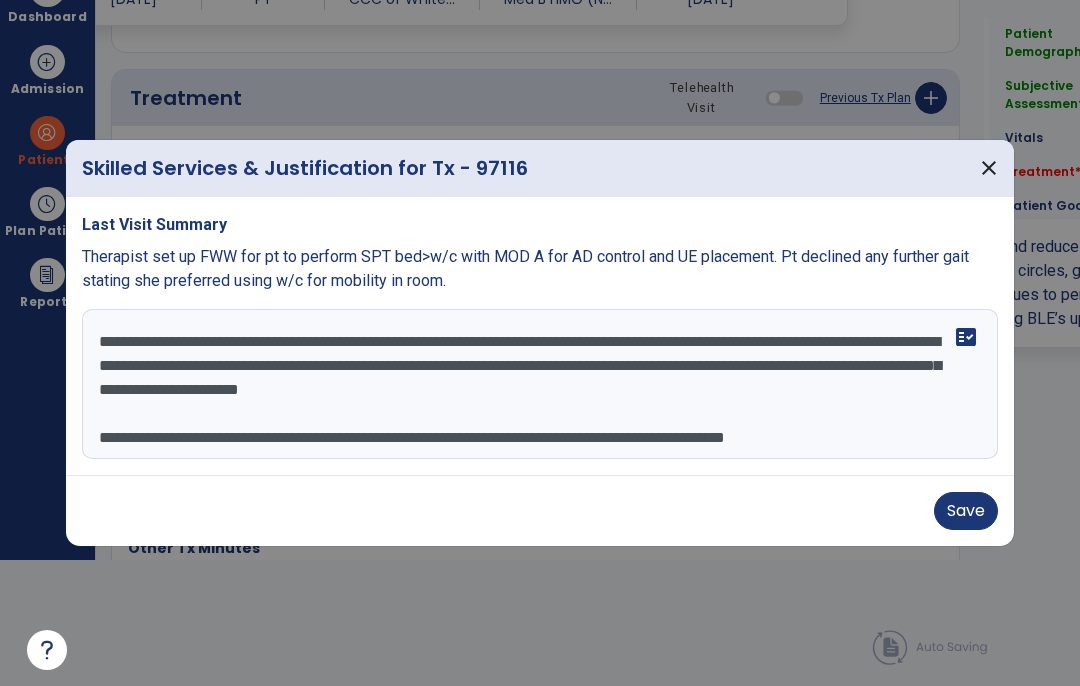 click on "**********" at bounding box center (540, 384) 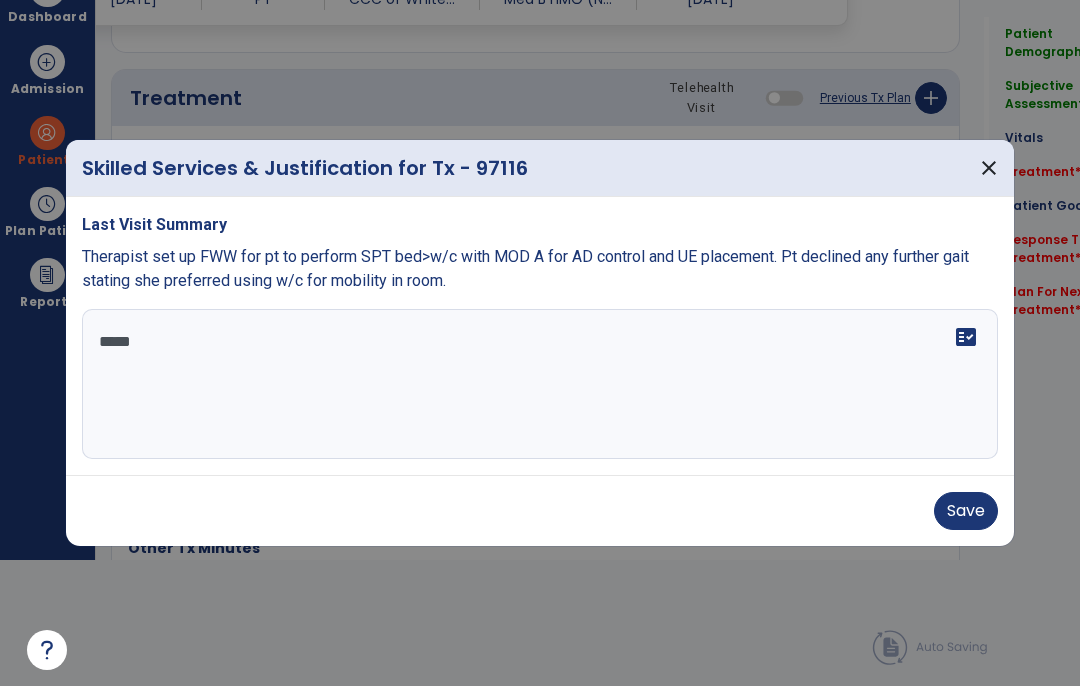 type on "*" 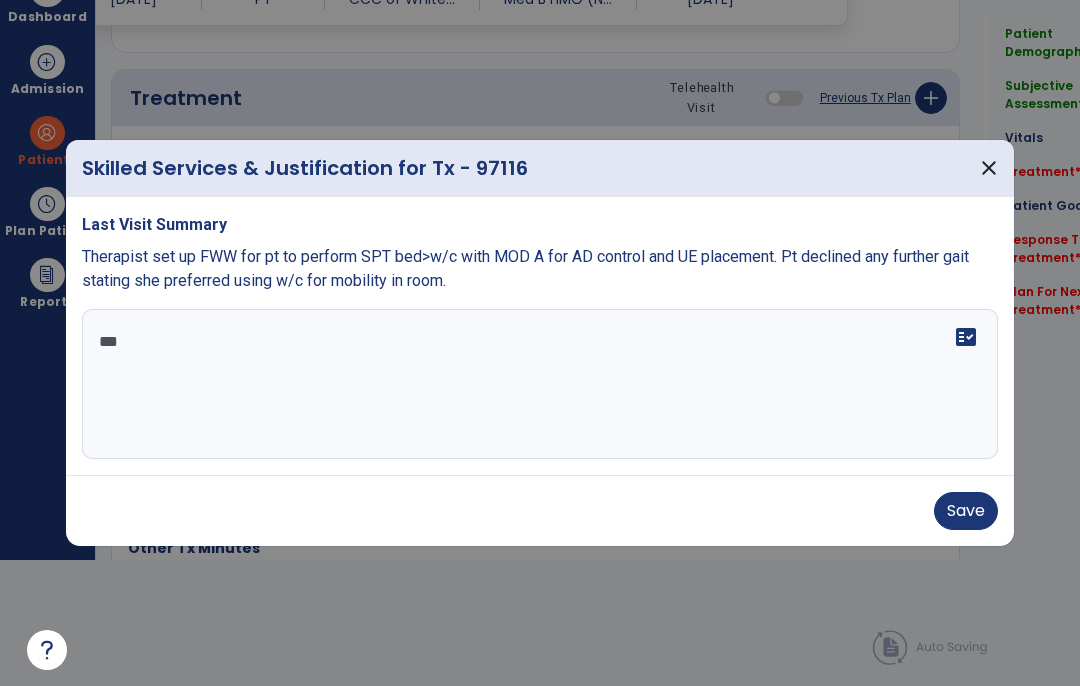 click at bounding box center (540, 384) 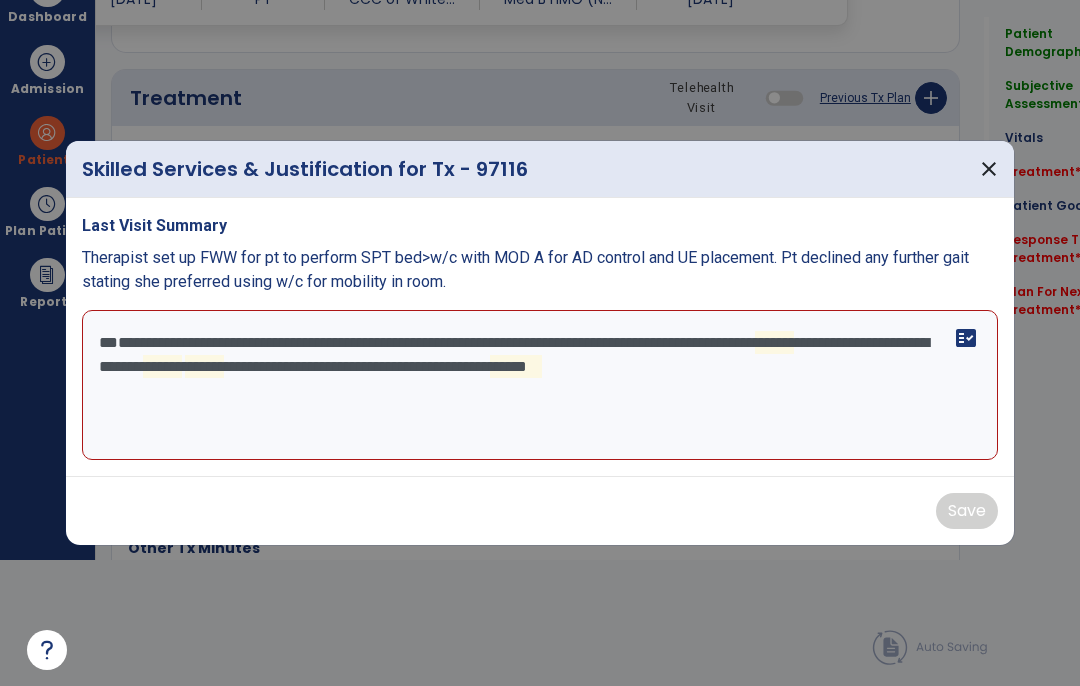 click on "**********" at bounding box center (540, 385) 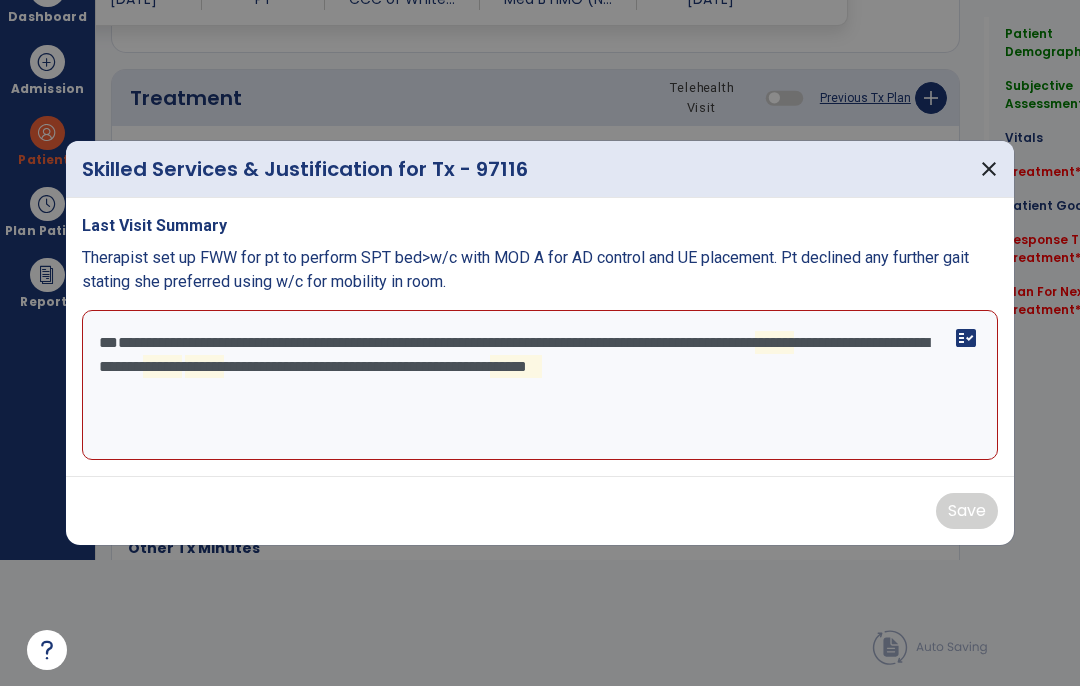 click on "**********" at bounding box center (540, 385) 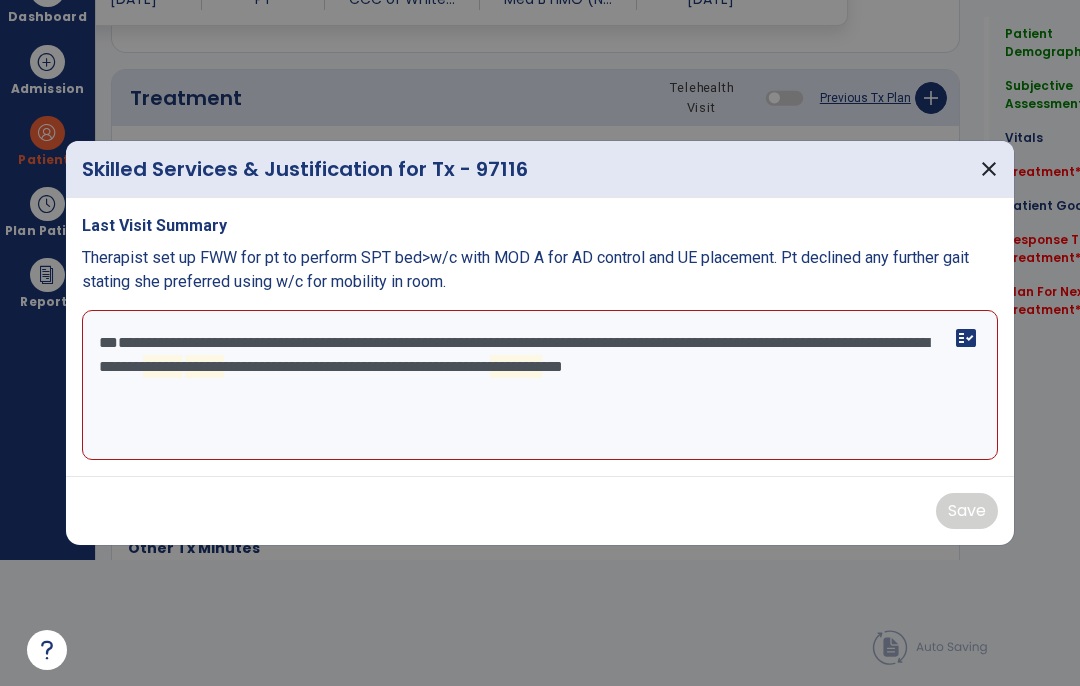 click on "**********" at bounding box center (540, 385) 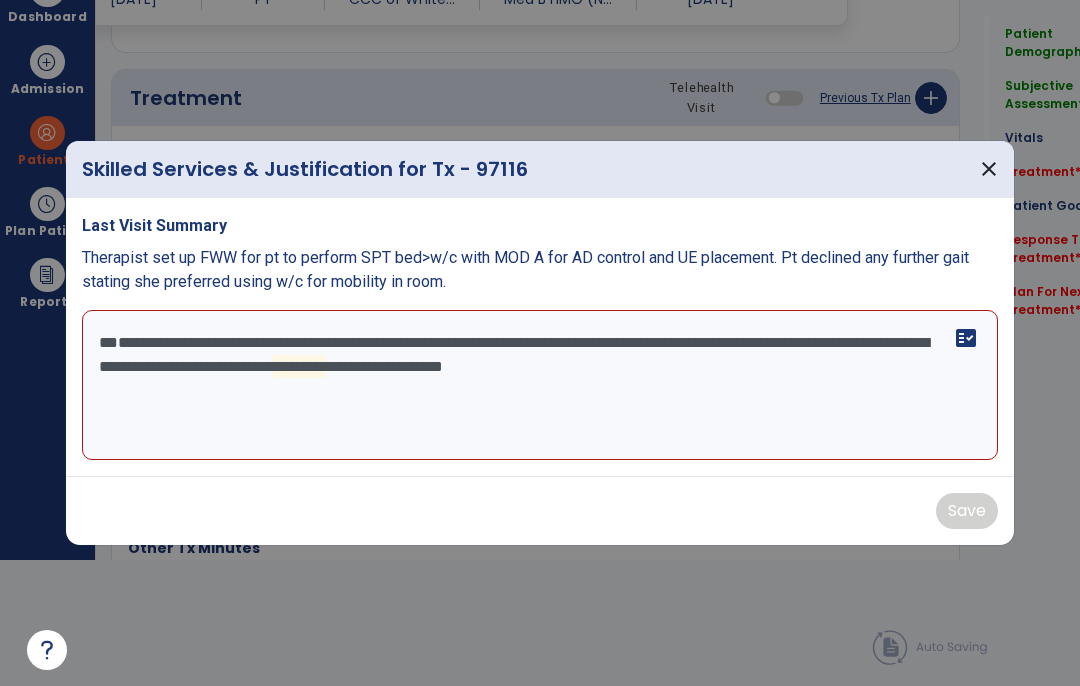 click on "**********" at bounding box center [540, 385] 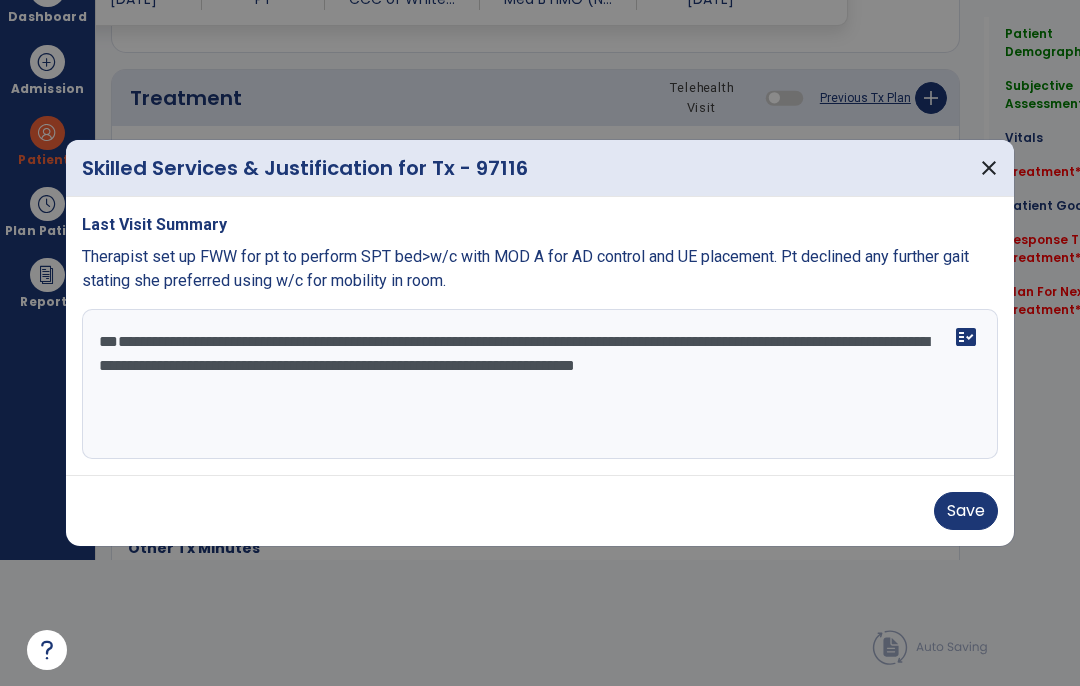 click on "**********" at bounding box center (540, 384) 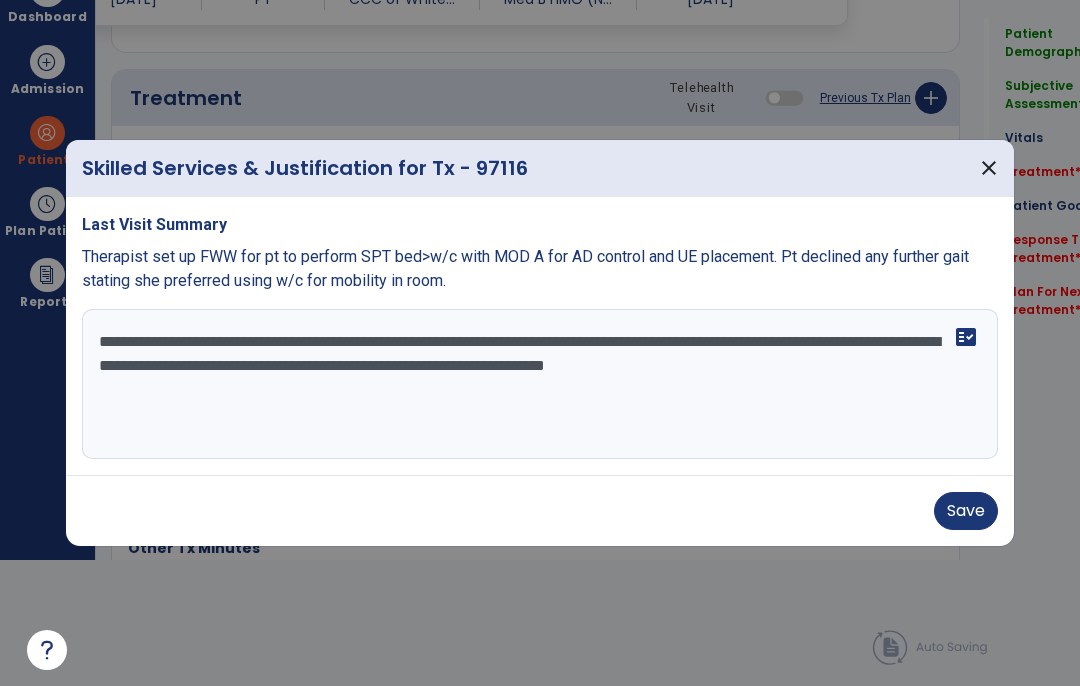 click on "**********" at bounding box center [540, 384] 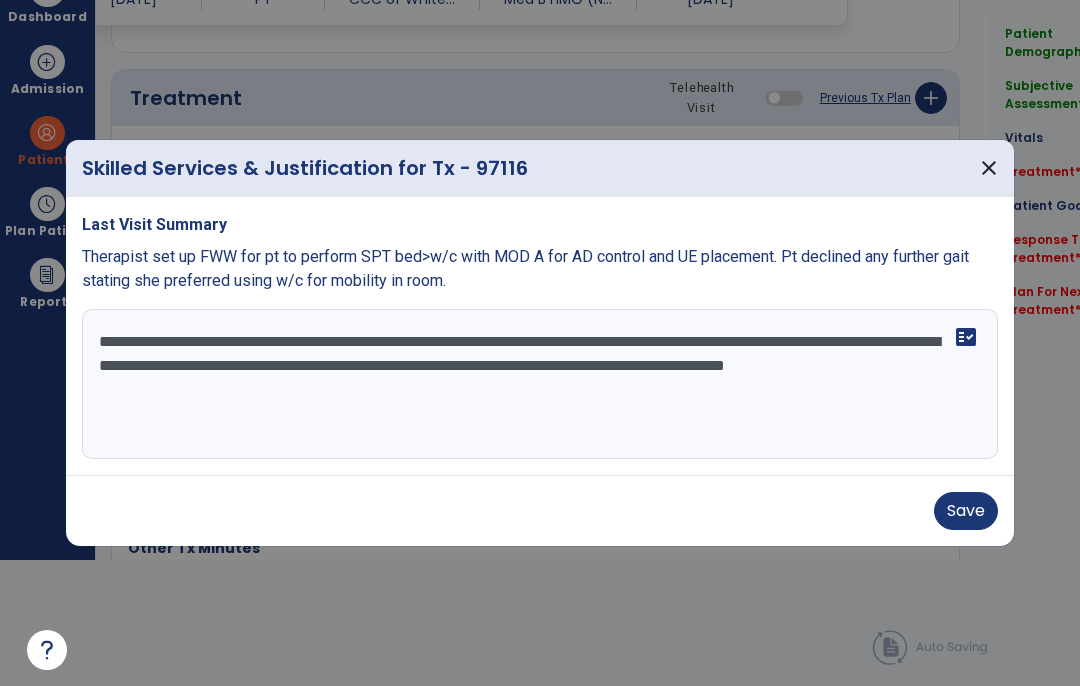 click on "**********" at bounding box center [540, 384] 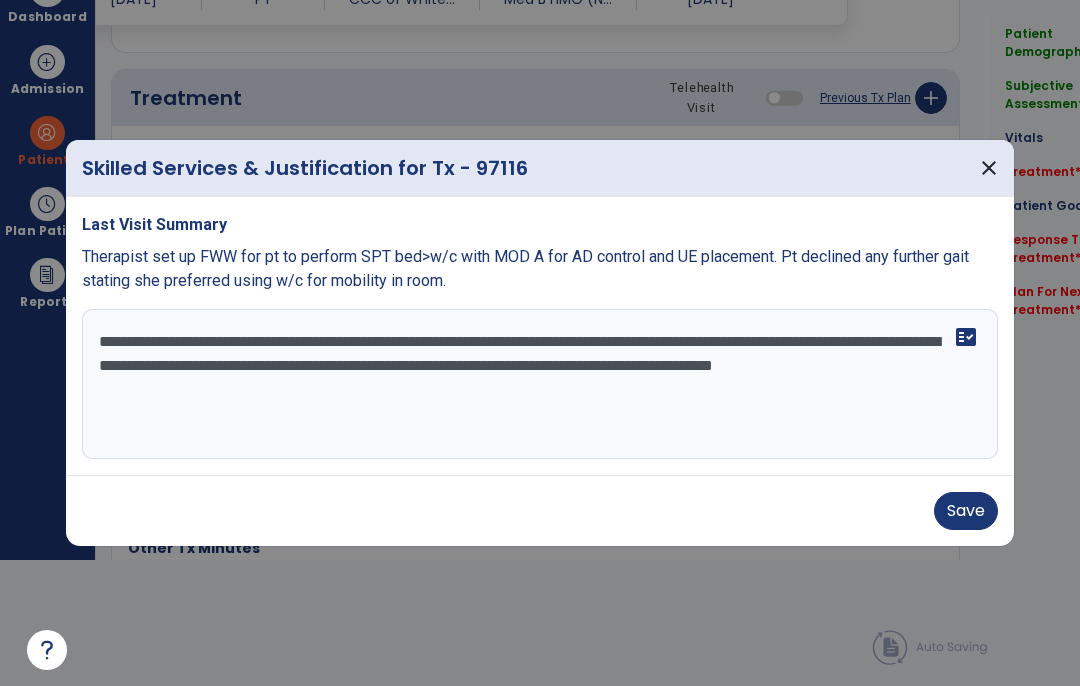 click on "**********" at bounding box center (540, 384) 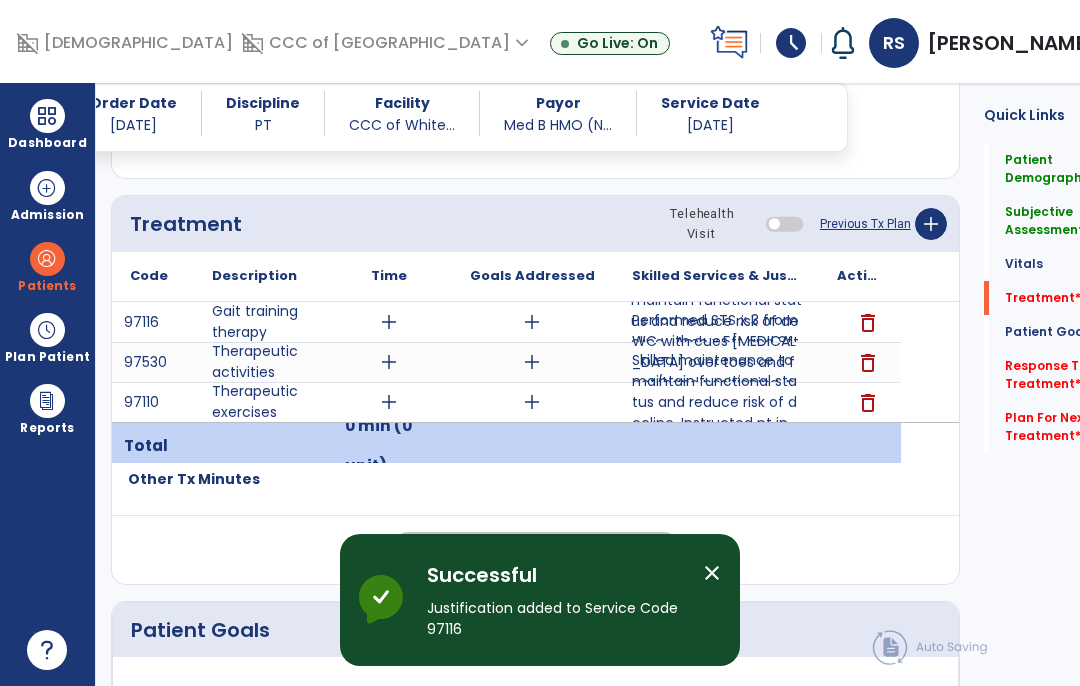 scroll, scrollTop: 82, scrollLeft: 0, axis: vertical 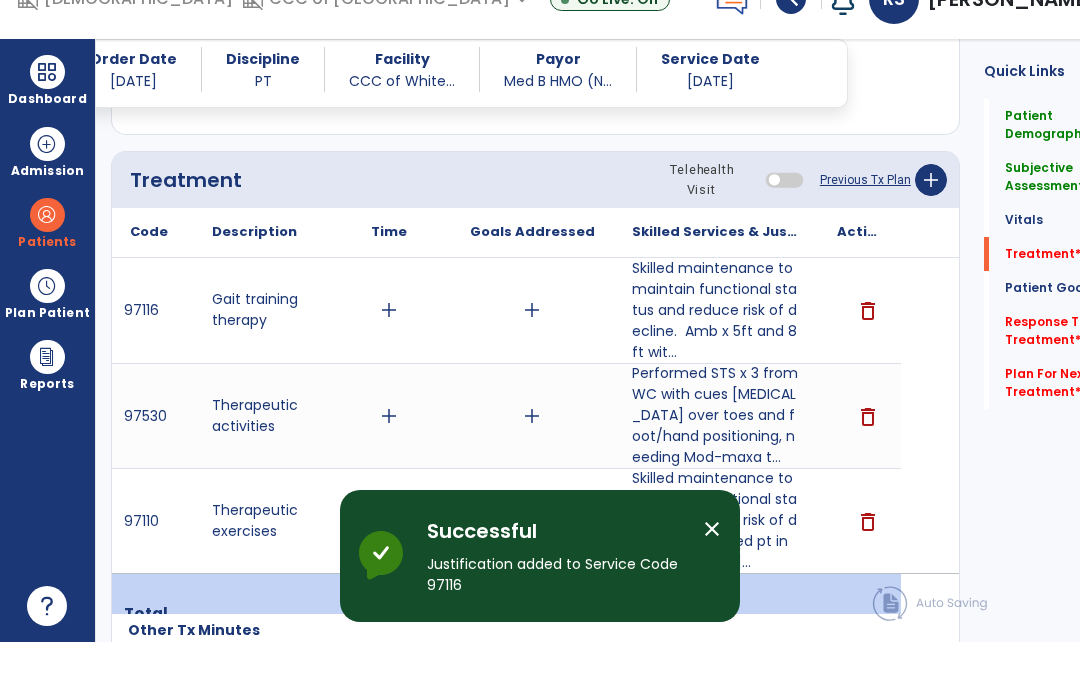 click on "add" at bounding box center (389, 565) 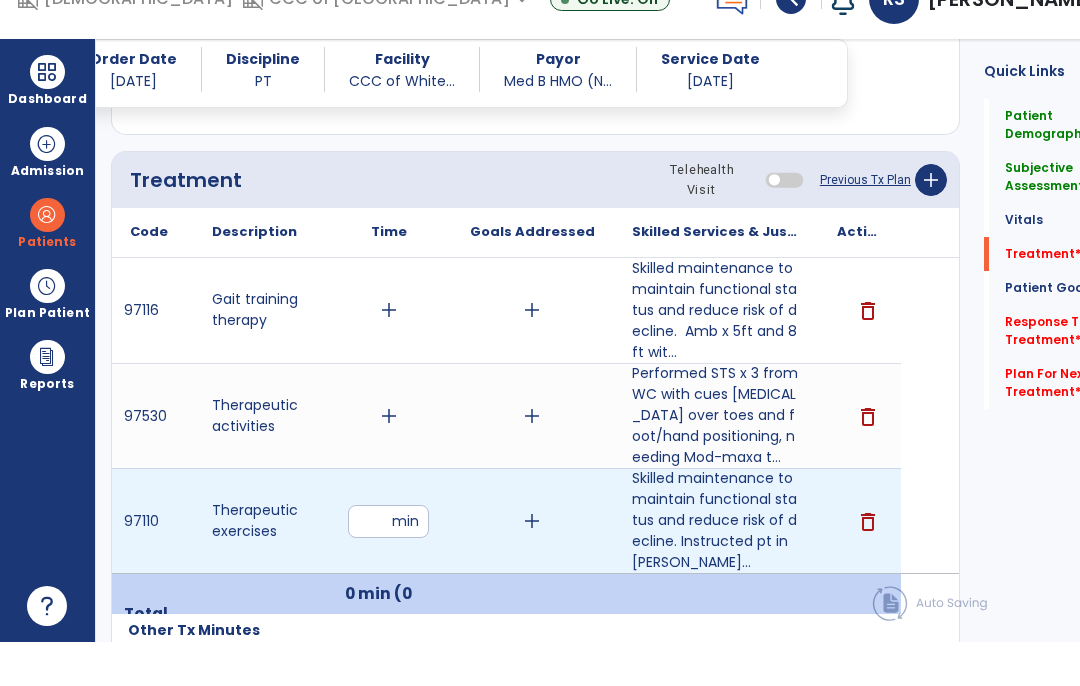 type on "**" 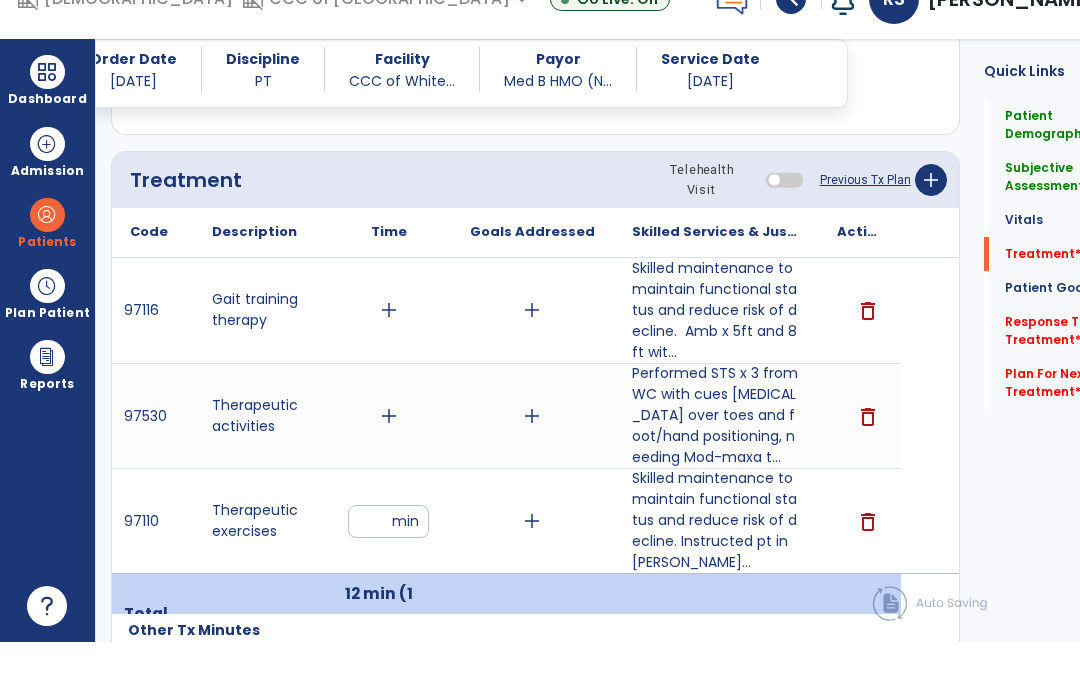 click on "add" at bounding box center (388, 460) 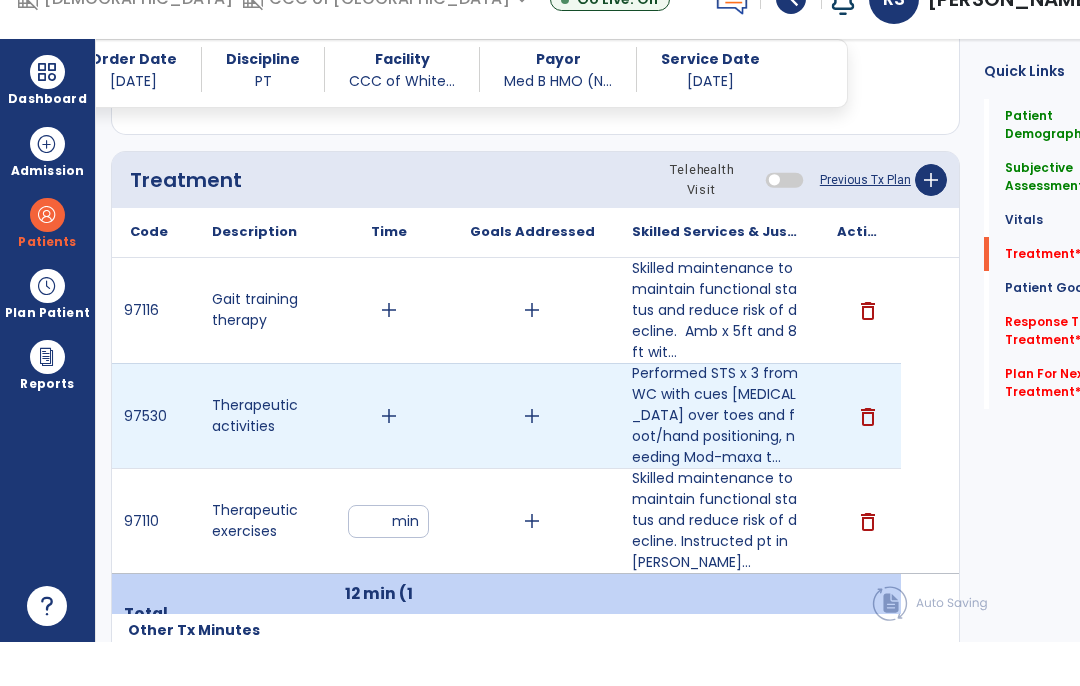 click on "add" at bounding box center [389, 460] 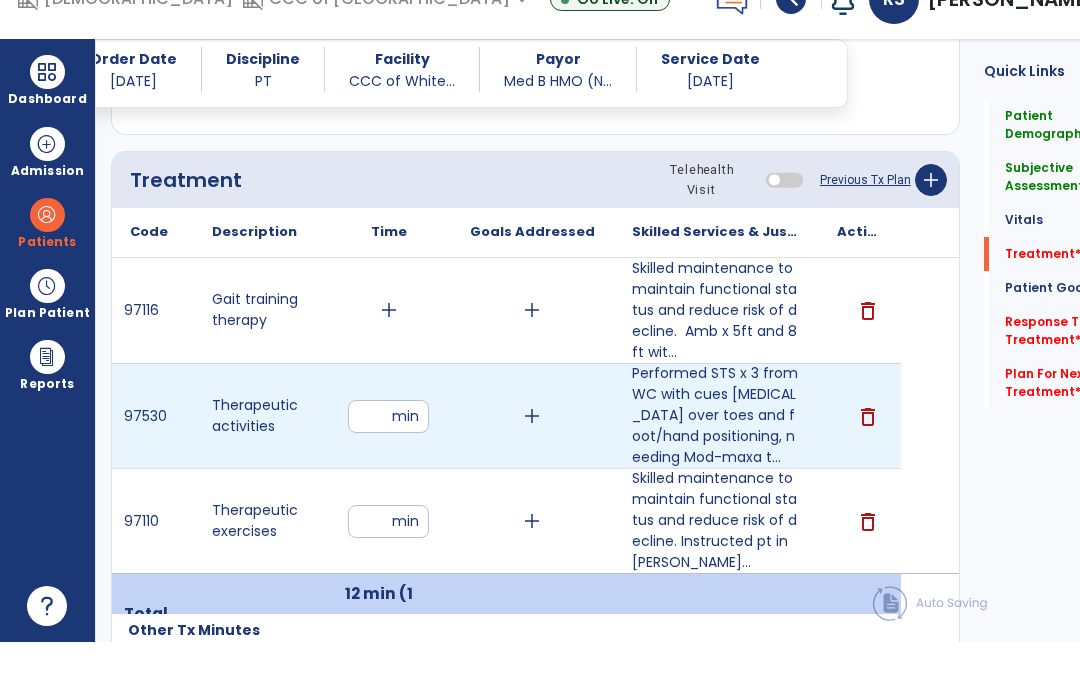 type on "*" 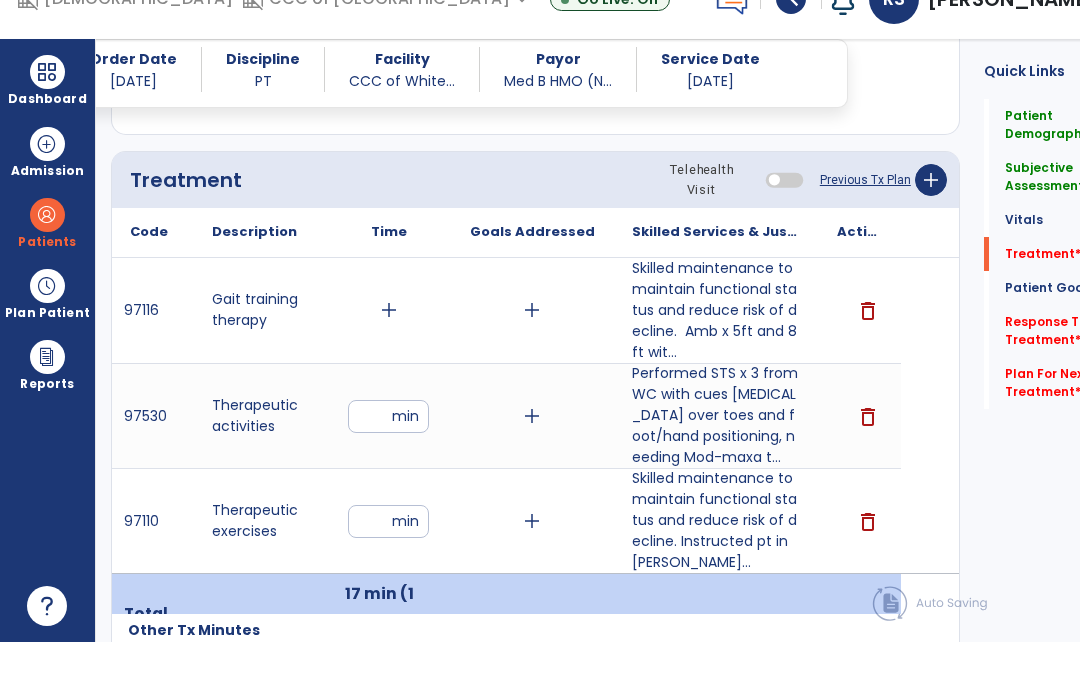 click on "add" at bounding box center [389, 354] 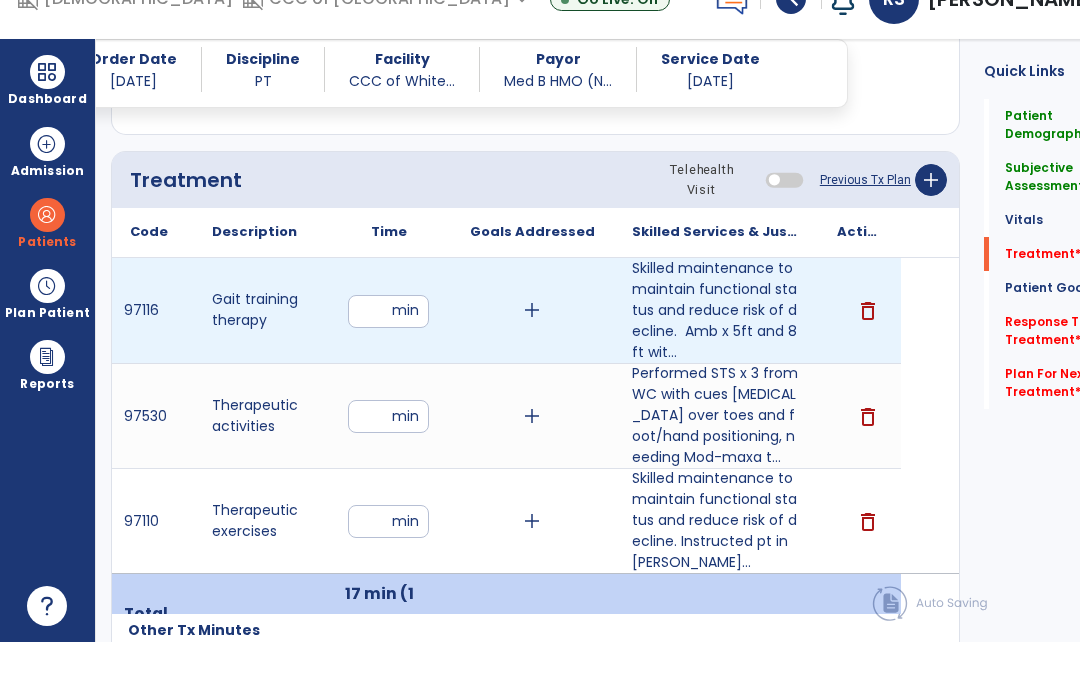 type on "**" 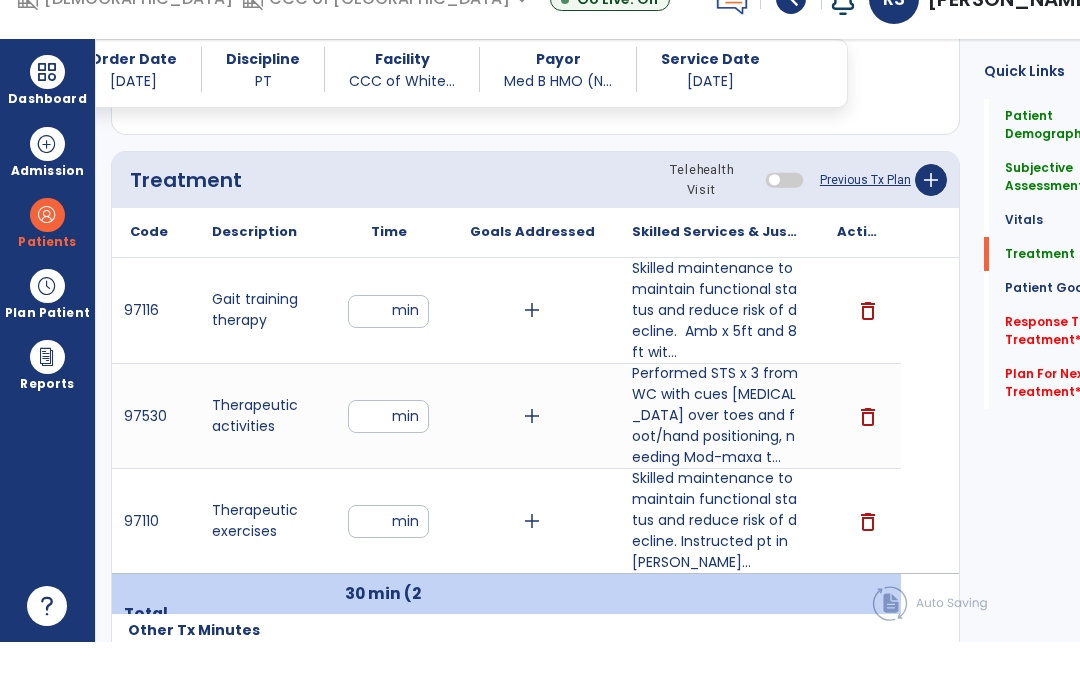 click on "**" at bounding box center (388, 565) 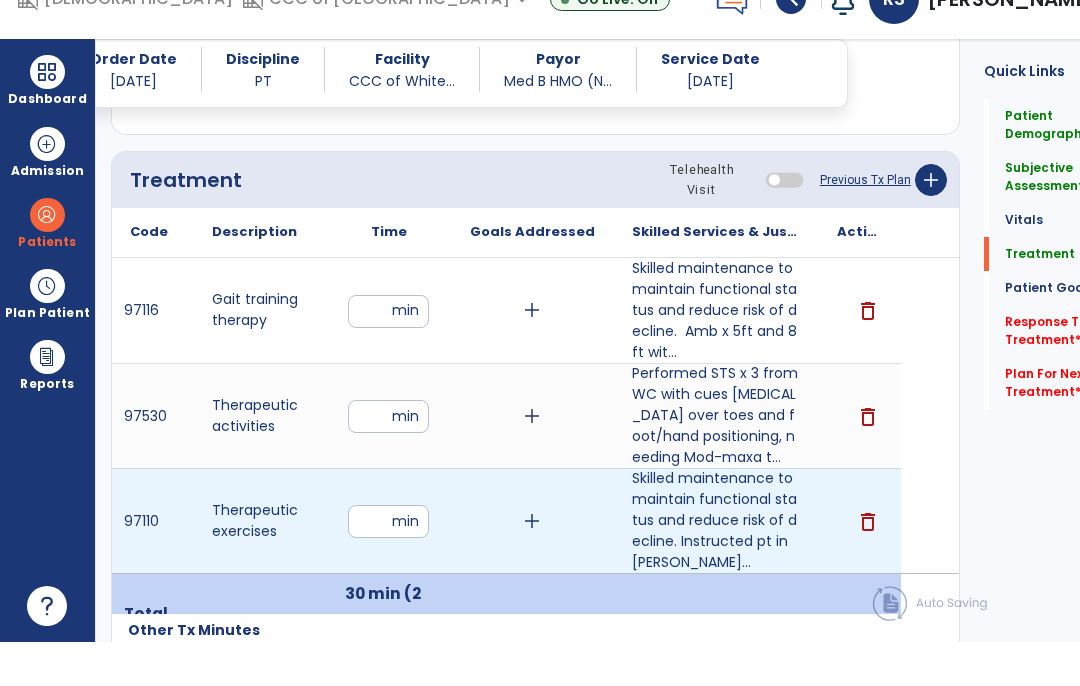 type on "*" 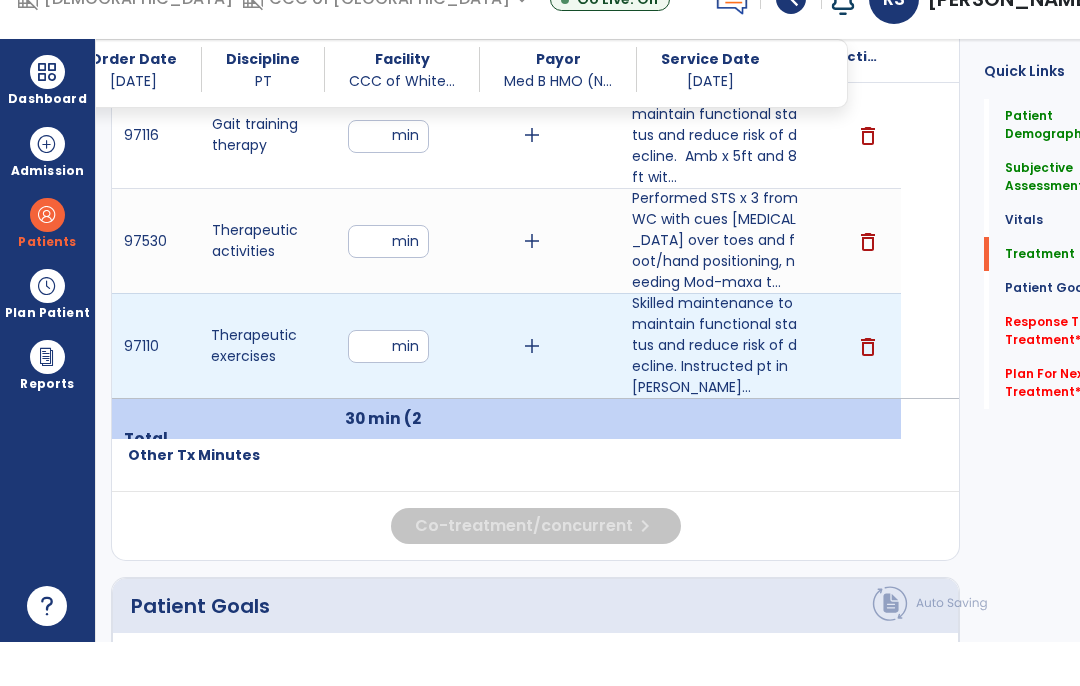 scroll, scrollTop: 1300, scrollLeft: 0, axis: vertical 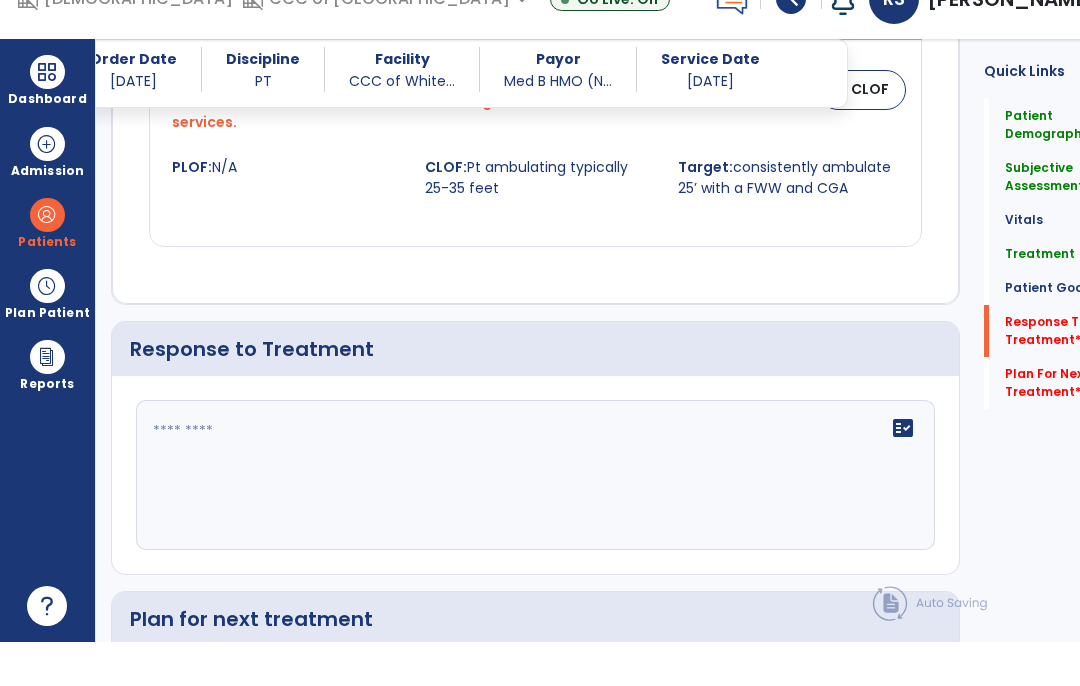 click on "fact_check" 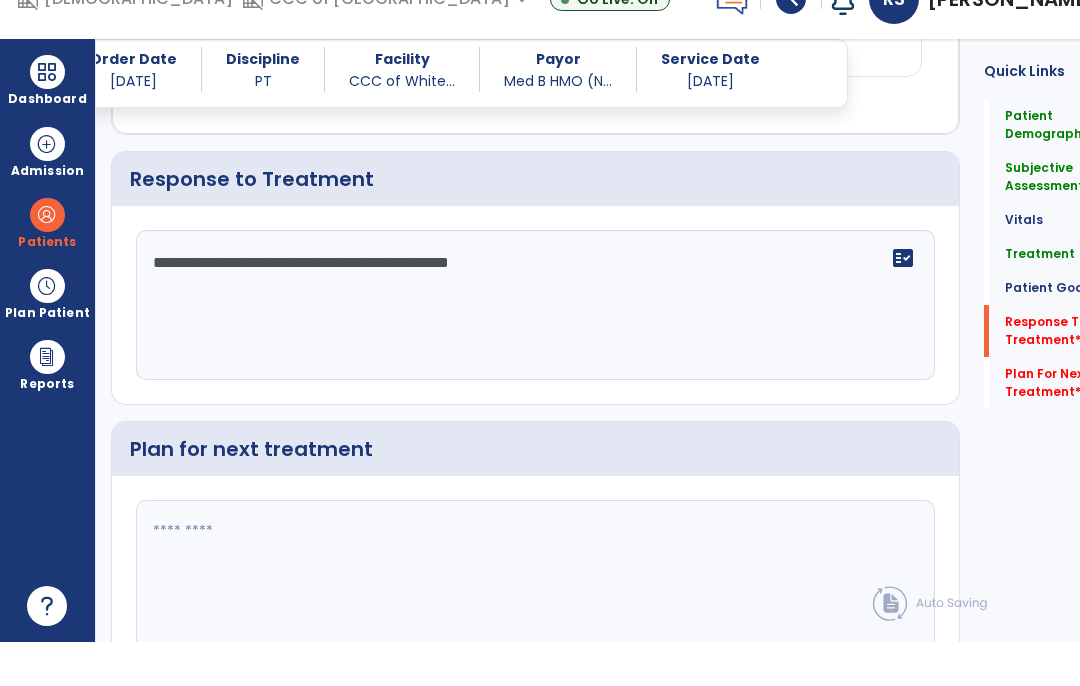 scroll, scrollTop: 2440, scrollLeft: 0, axis: vertical 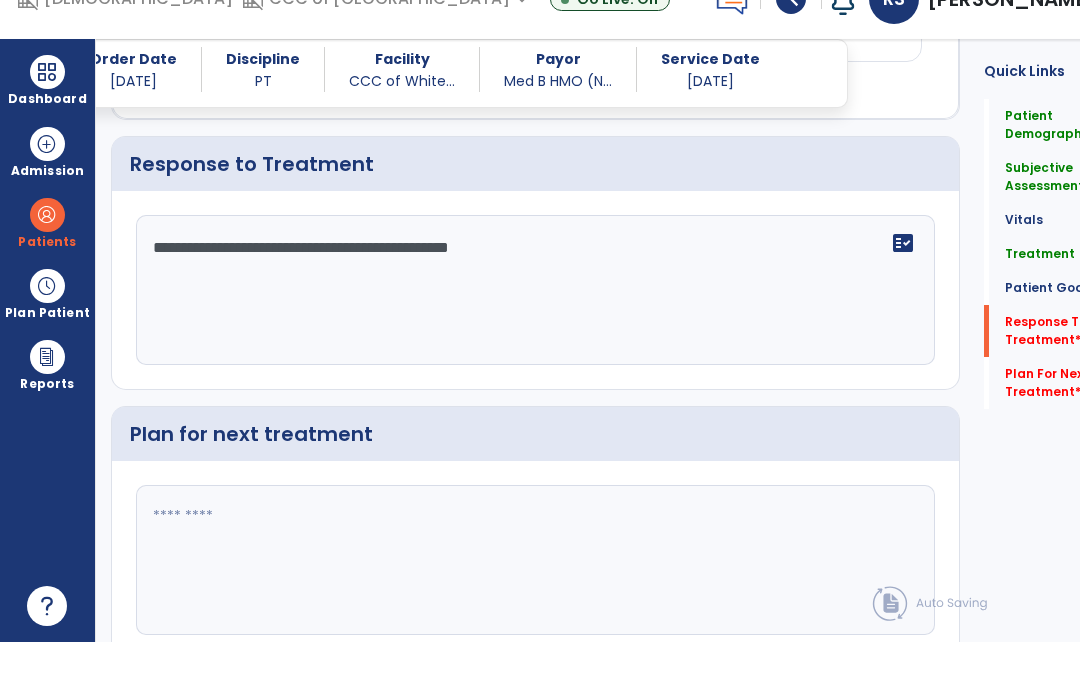 type on "**********" 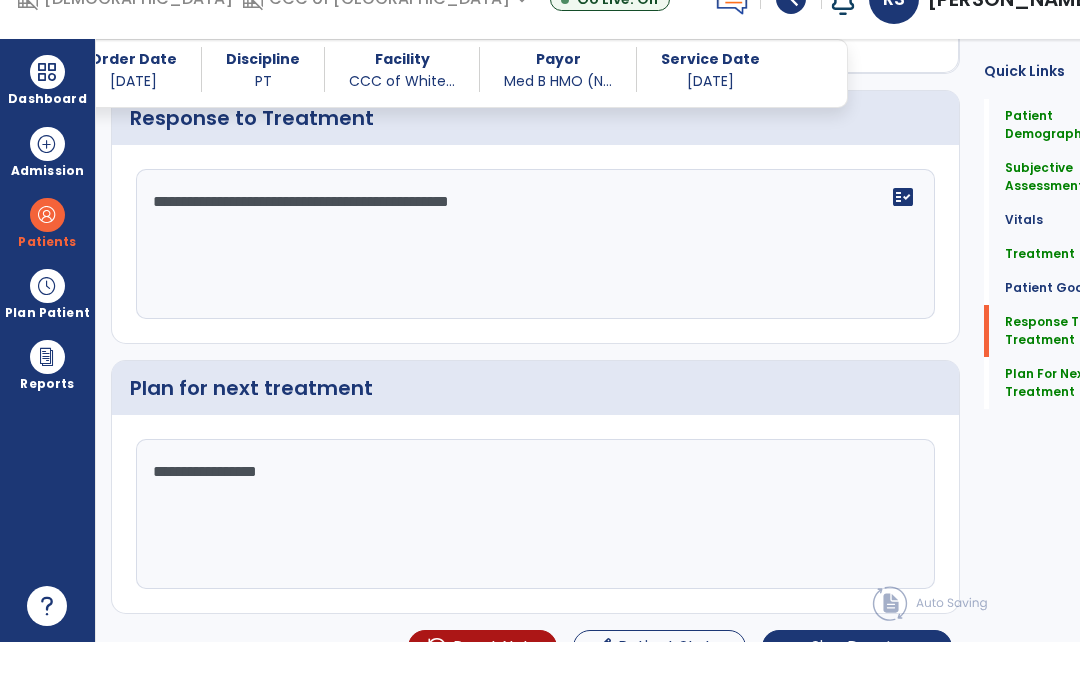 scroll, scrollTop: 2485, scrollLeft: 0, axis: vertical 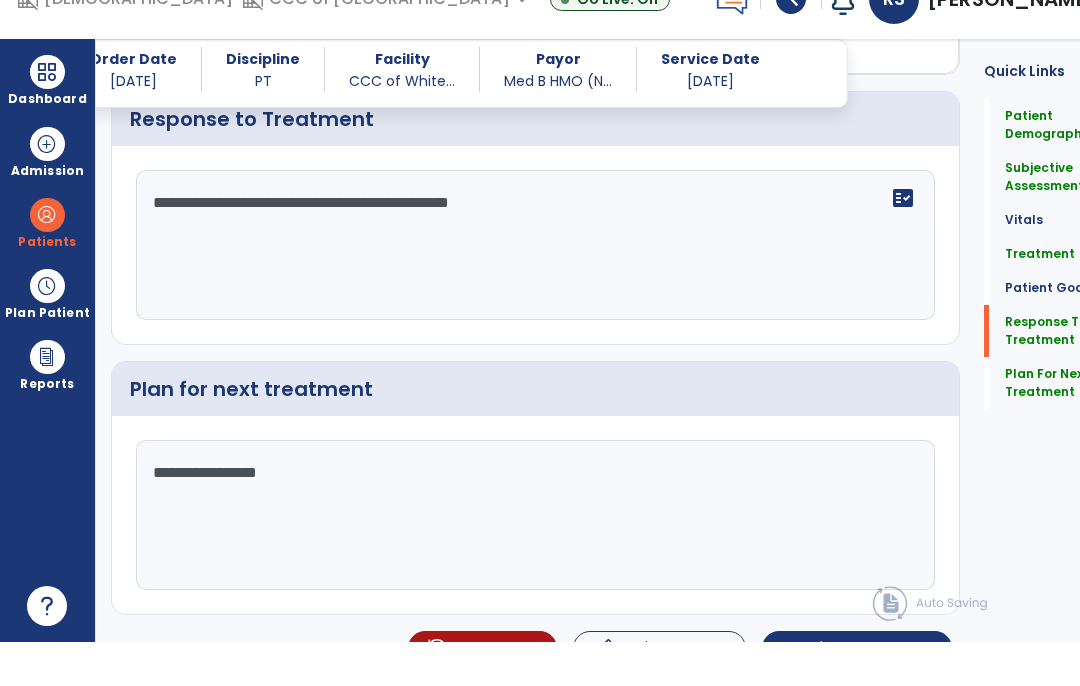 type on "**********" 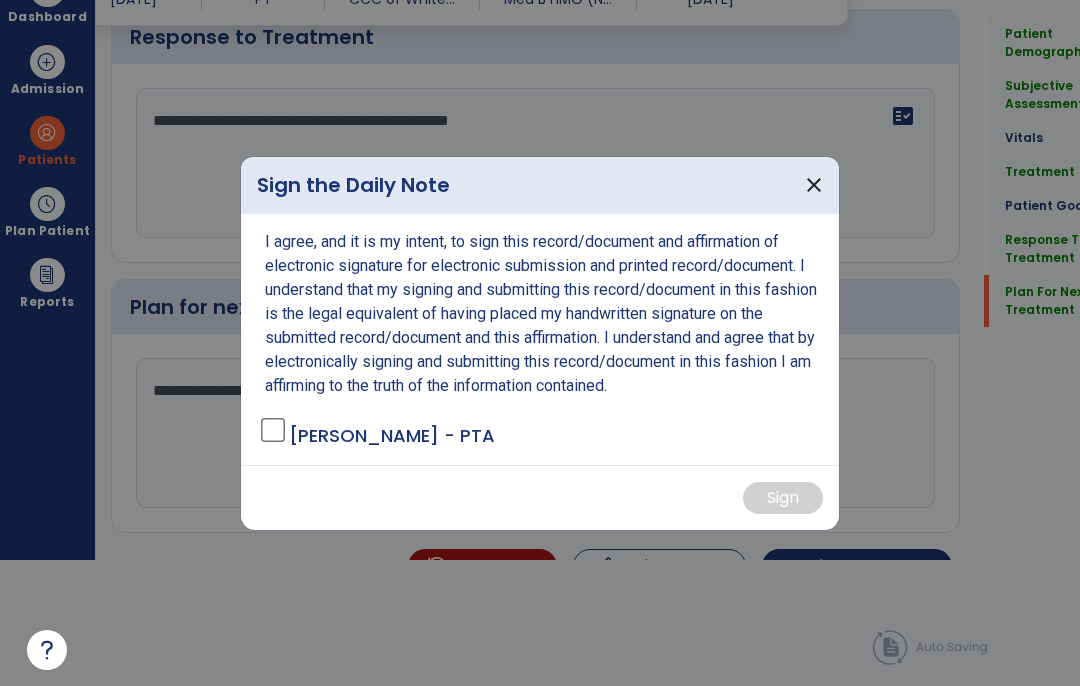 scroll, scrollTop: 0, scrollLeft: 0, axis: both 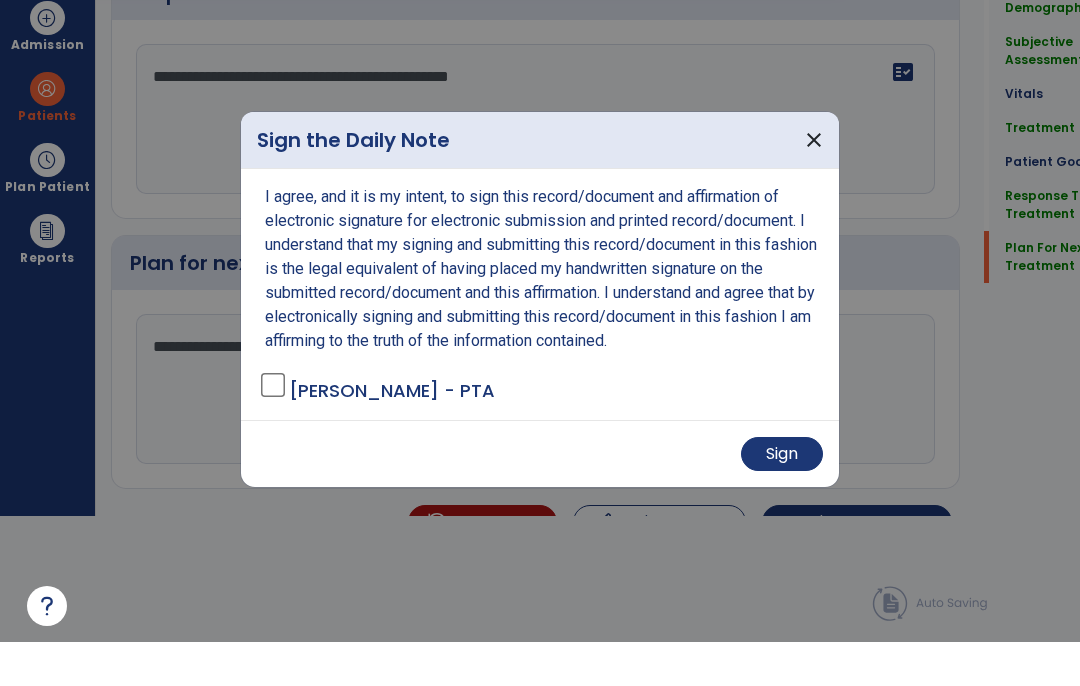 click on "Sign" at bounding box center [782, 498] 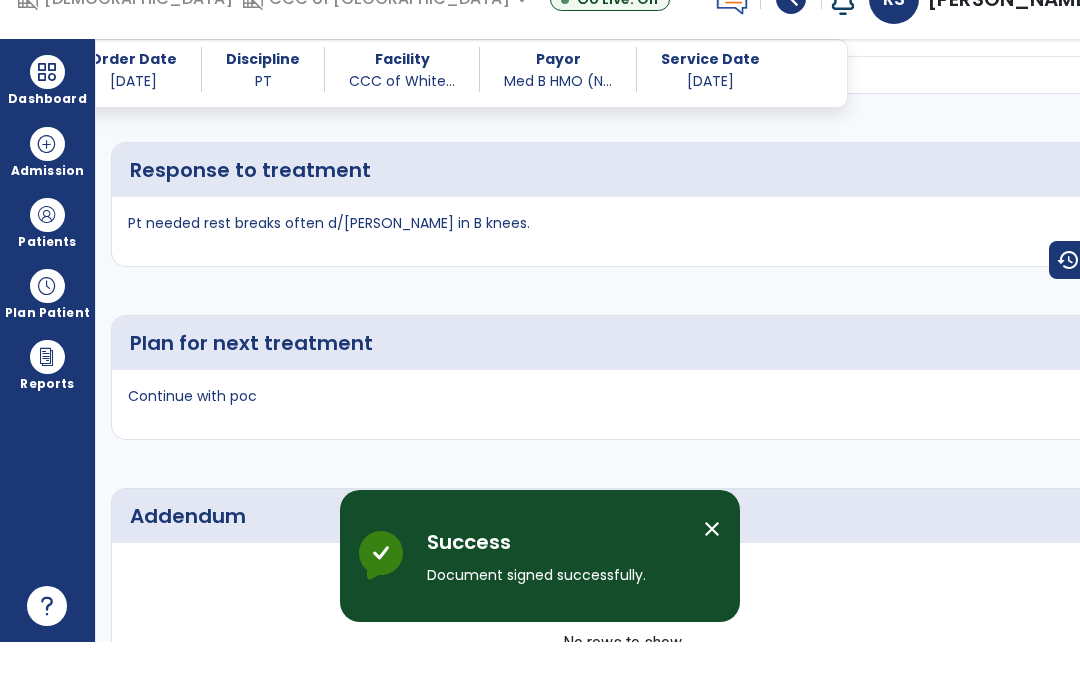 scroll, scrollTop: 82, scrollLeft: 0, axis: vertical 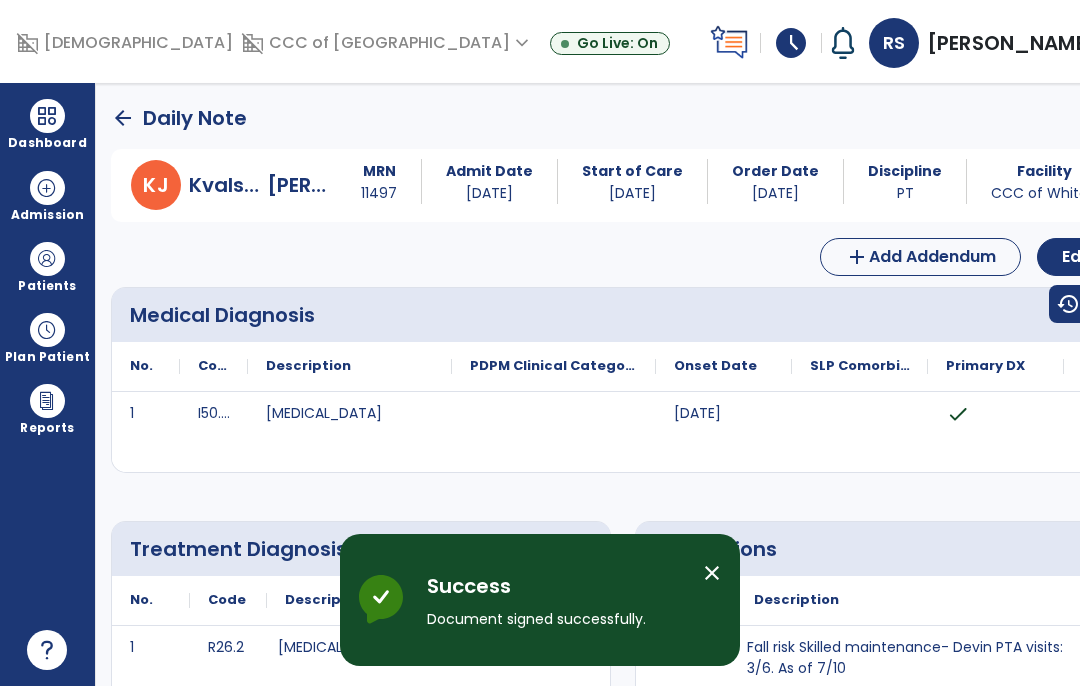 click on "arrow_back" 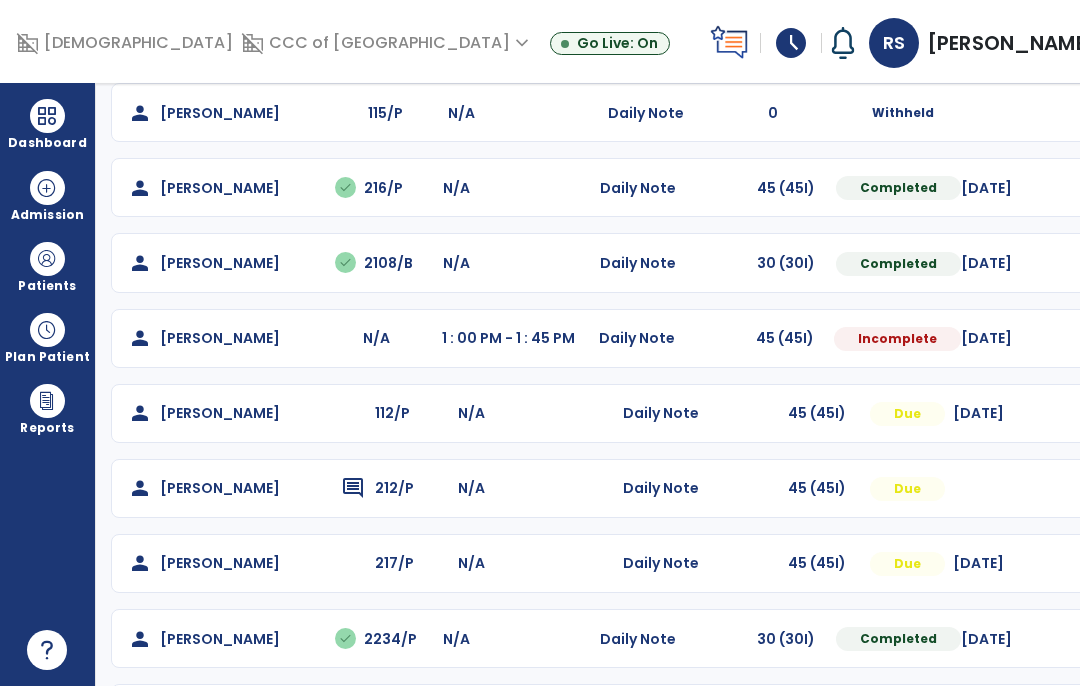 scroll, scrollTop: 424, scrollLeft: 0, axis: vertical 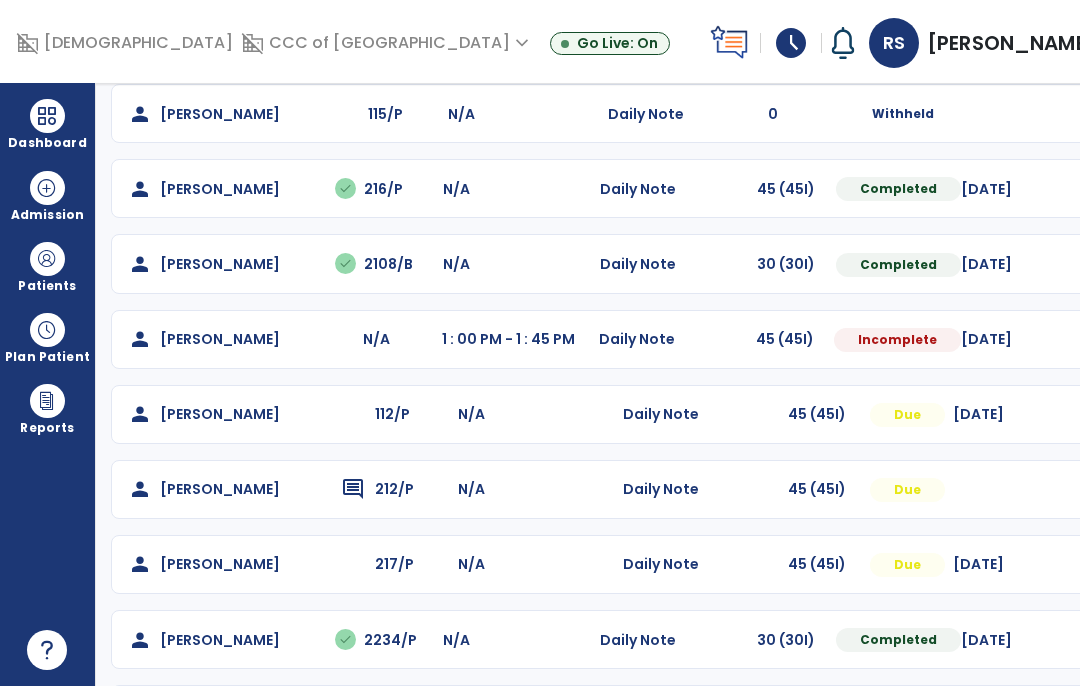 click at bounding box center [1086, -112] 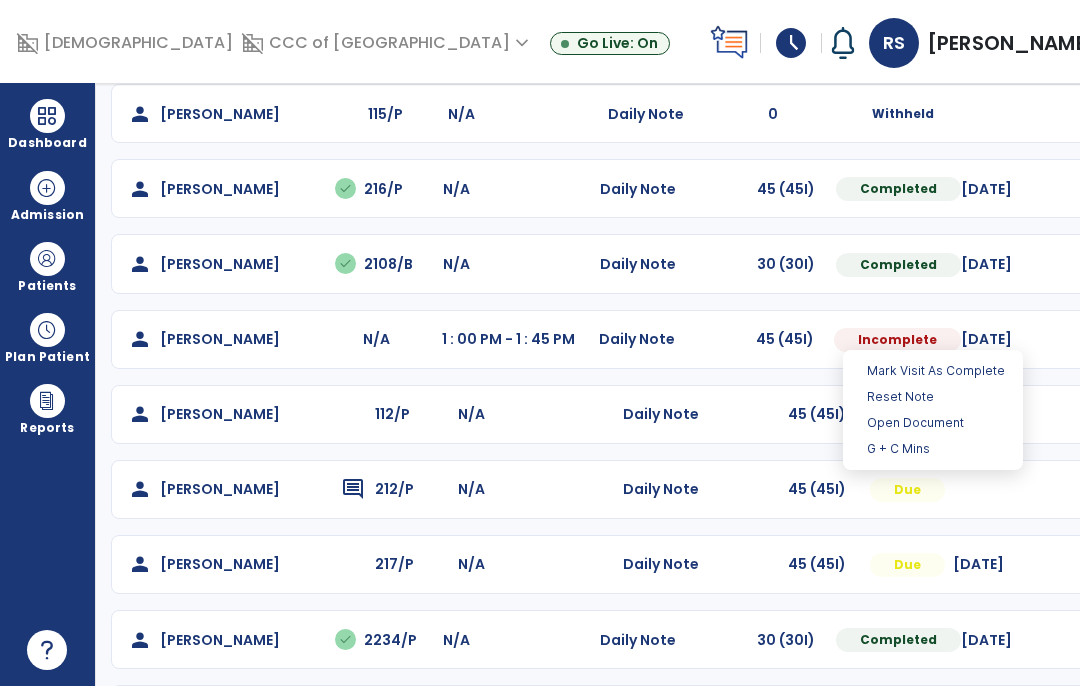 click on "Open Document" at bounding box center [933, 423] 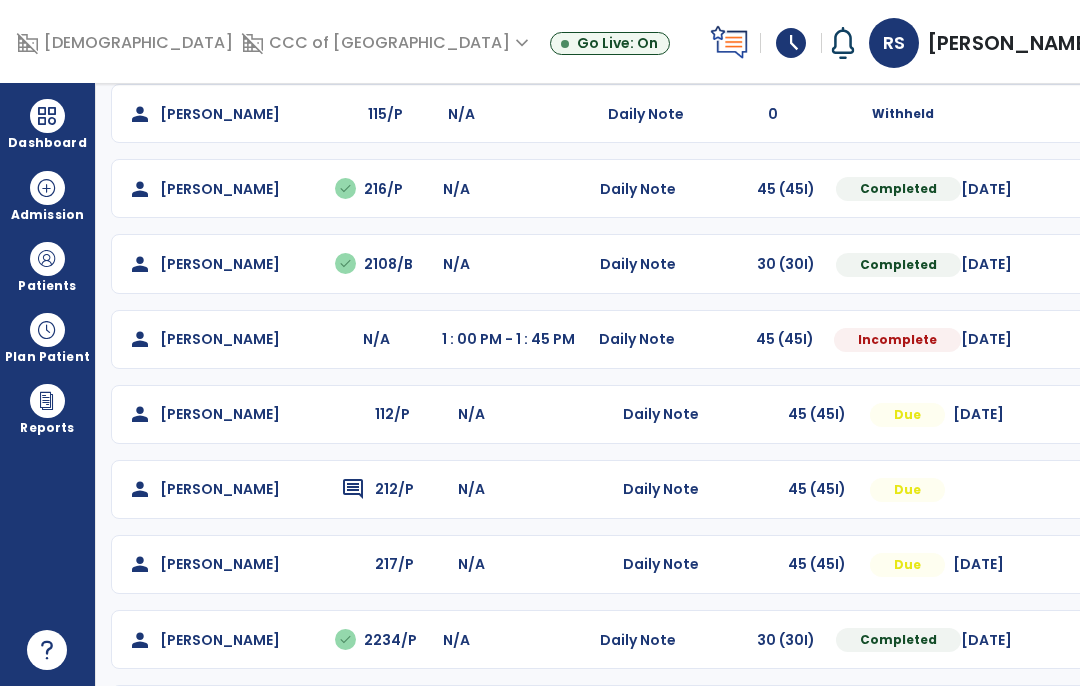 select on "*" 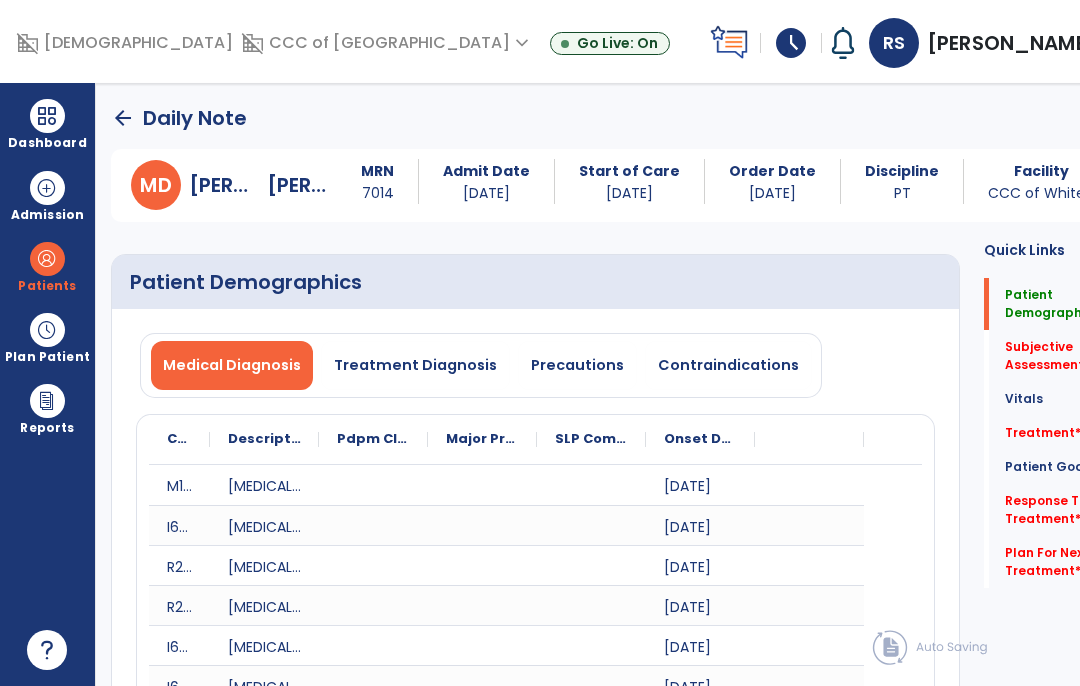 scroll, scrollTop: 0, scrollLeft: 0, axis: both 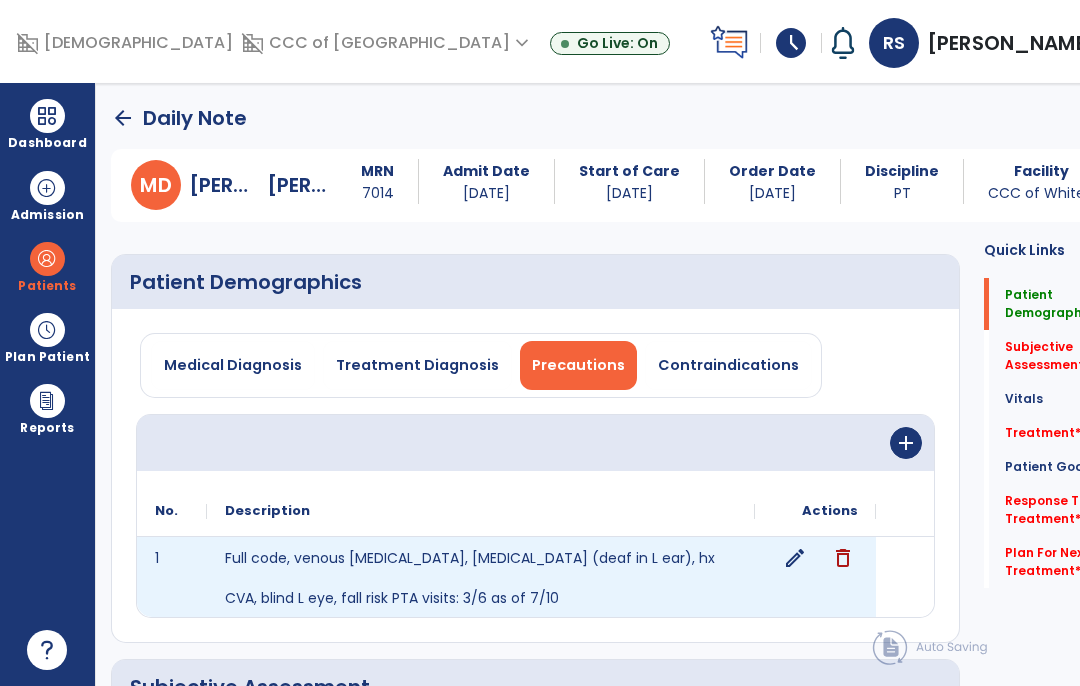 click on "edit" 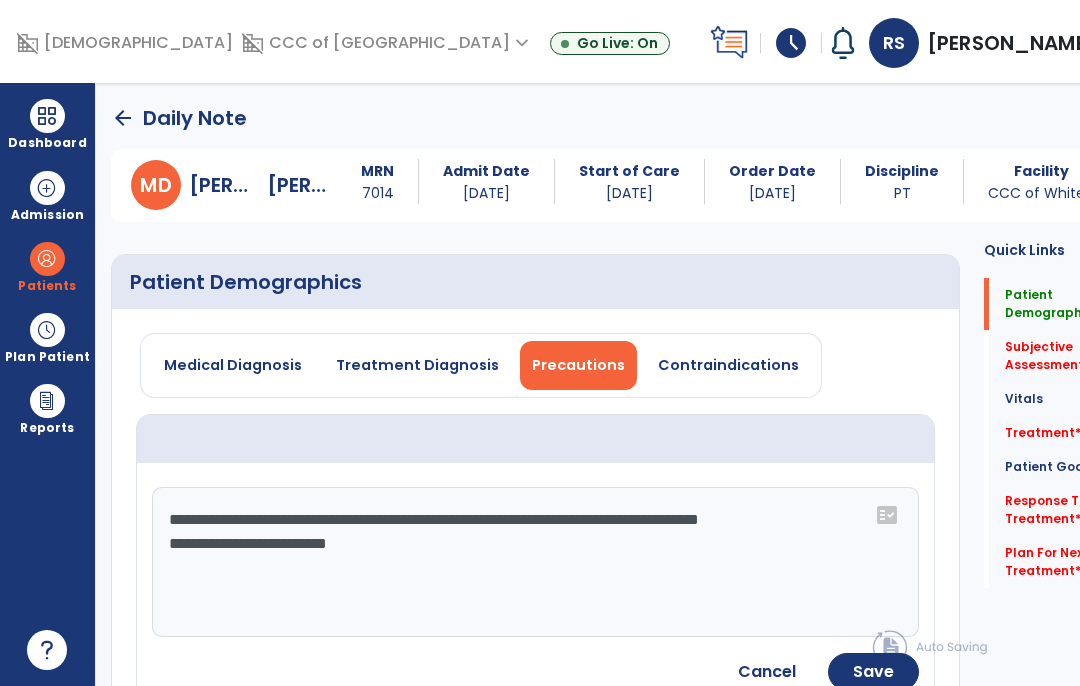 click on "**********" 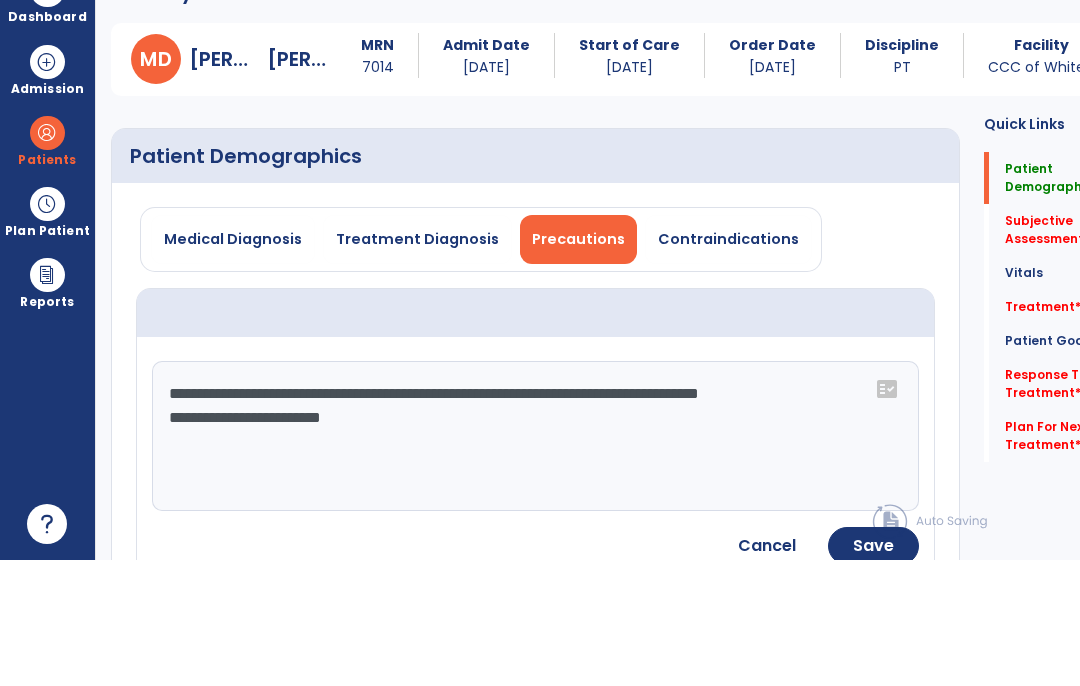 scroll, scrollTop: 82, scrollLeft: 0, axis: vertical 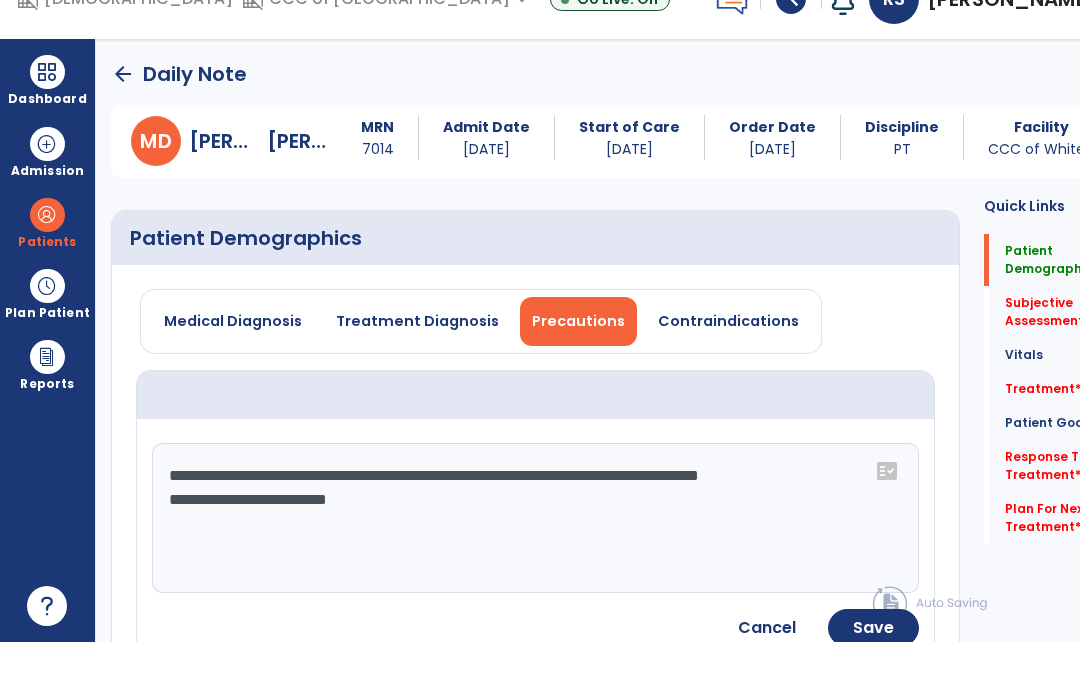 click on "**********" 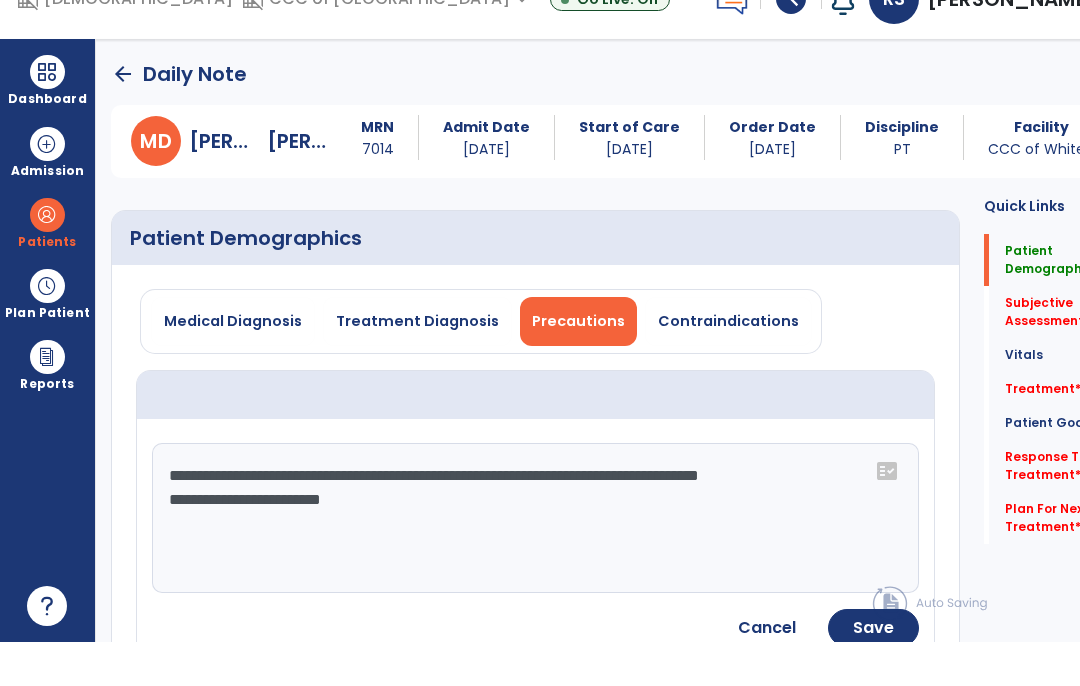 click on "**********" 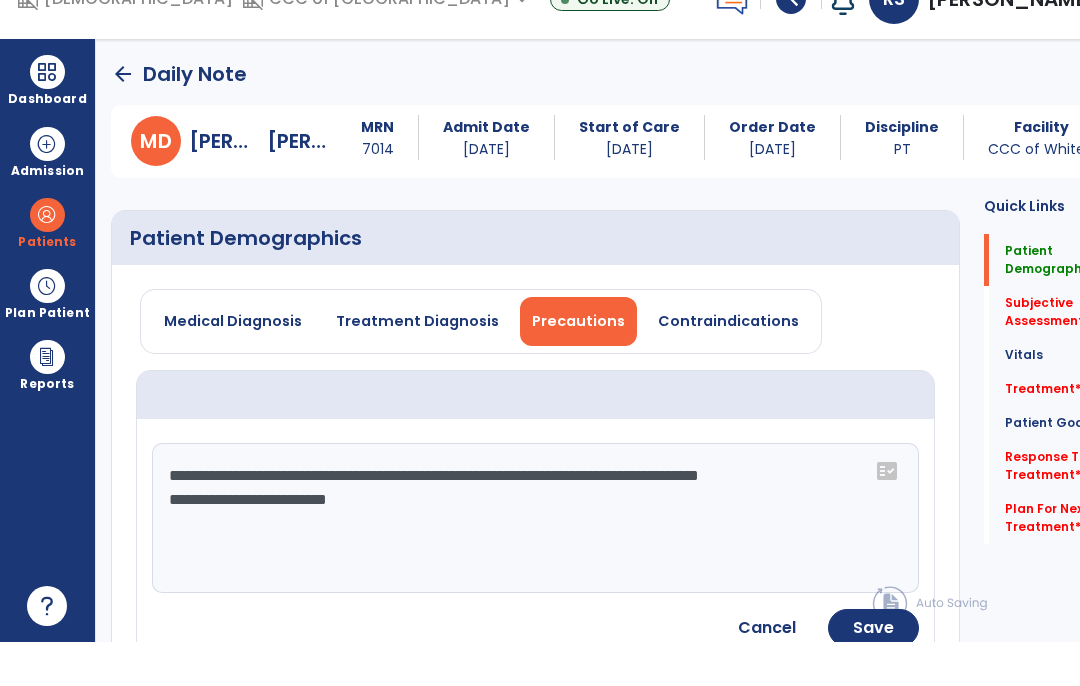 click on "Save" 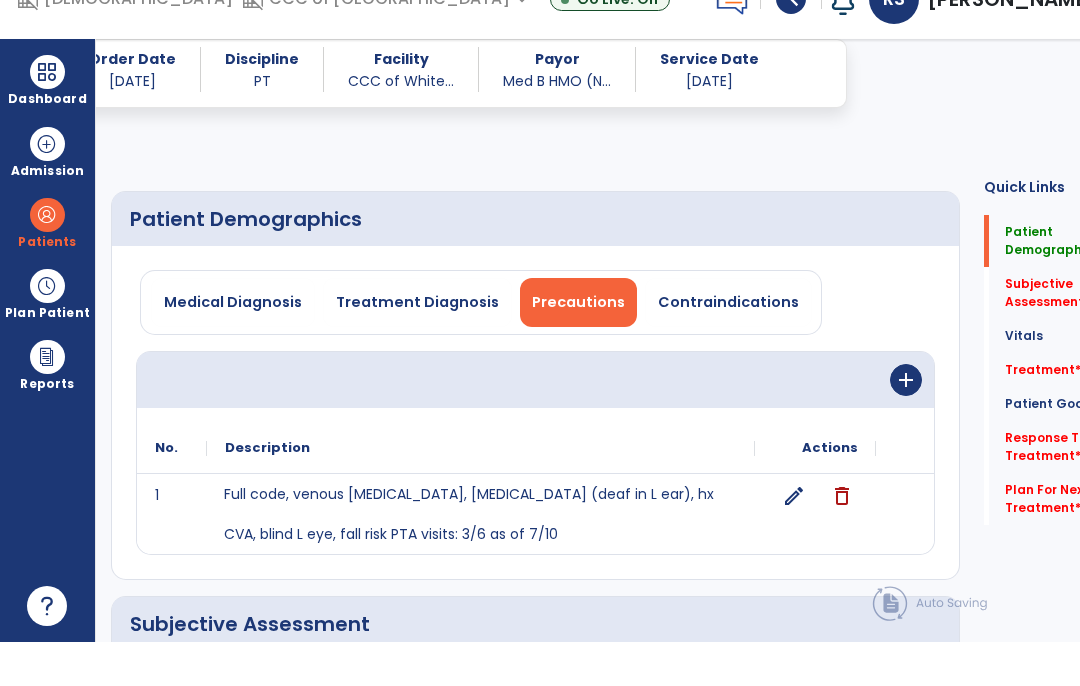 scroll, scrollTop: 158, scrollLeft: 0, axis: vertical 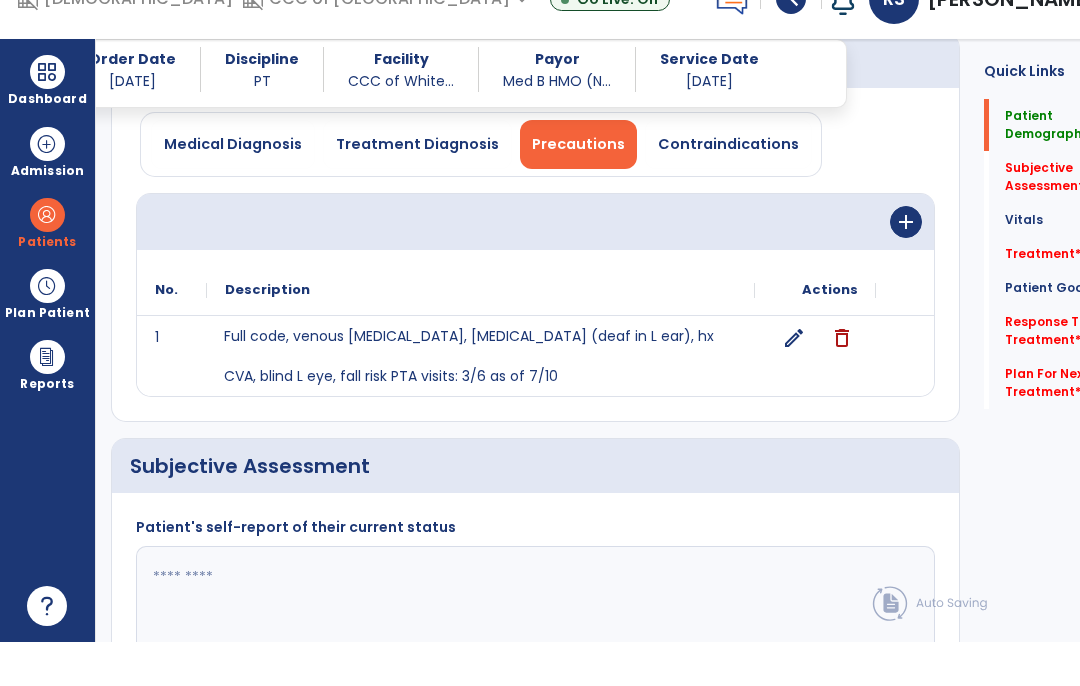 click 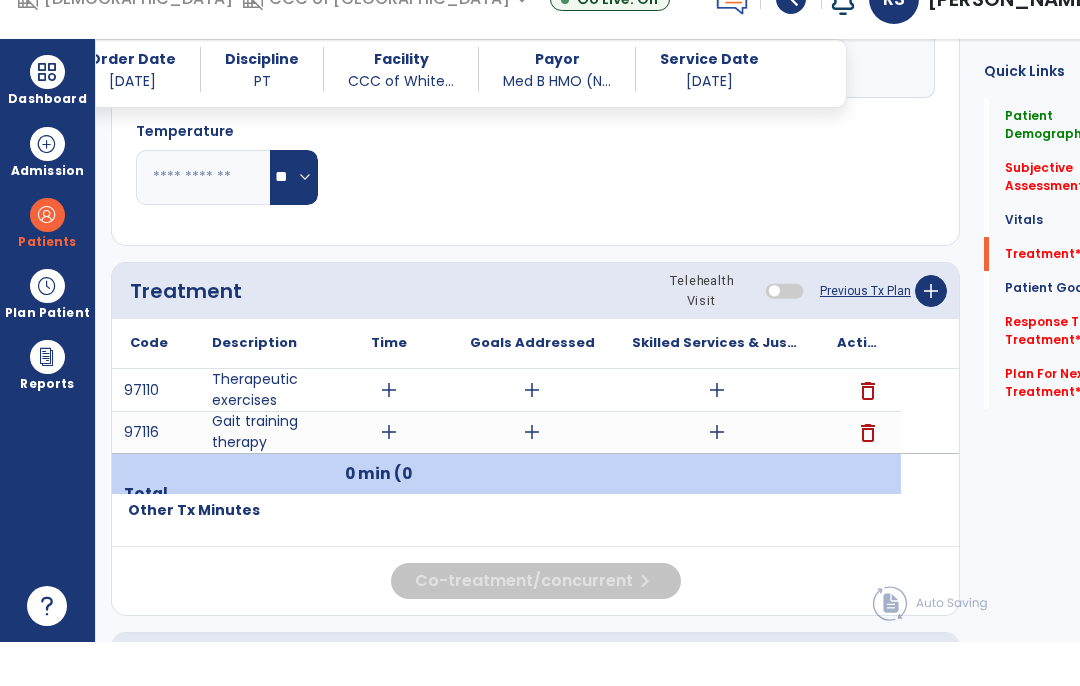 scroll, scrollTop: 1055, scrollLeft: 0, axis: vertical 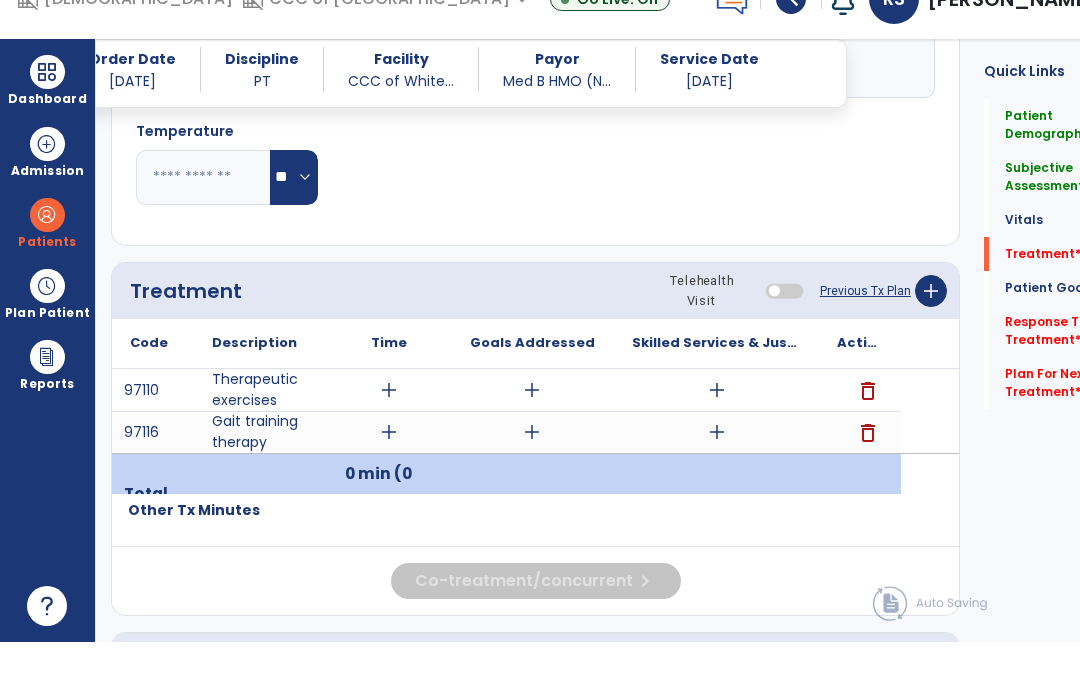 type on "**********" 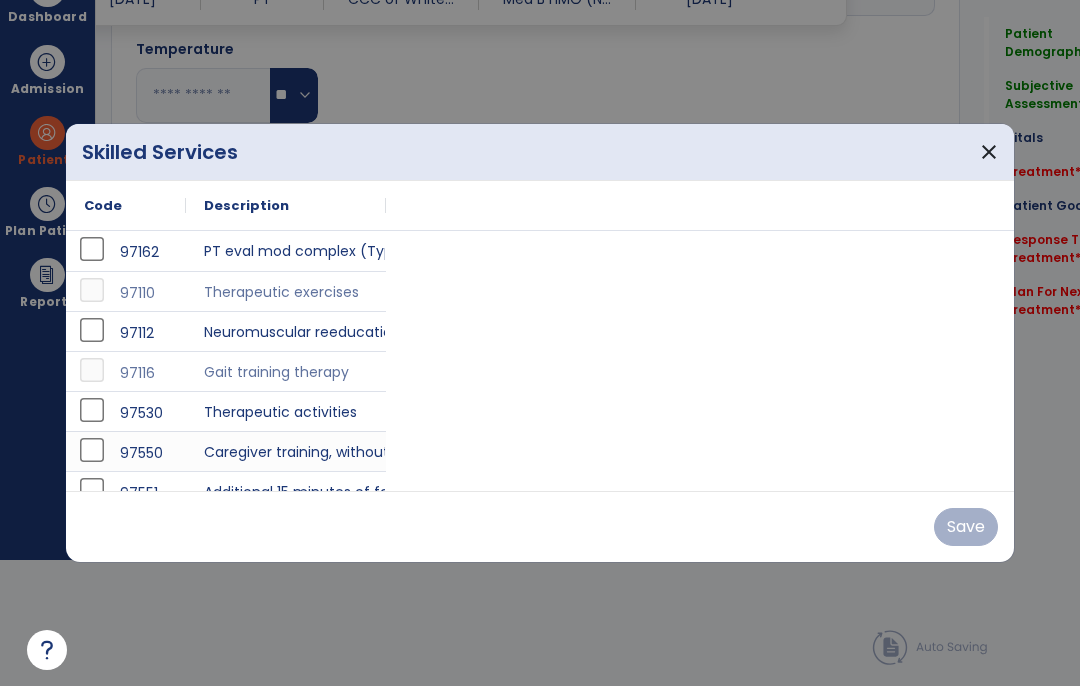 scroll, scrollTop: 0, scrollLeft: 0, axis: both 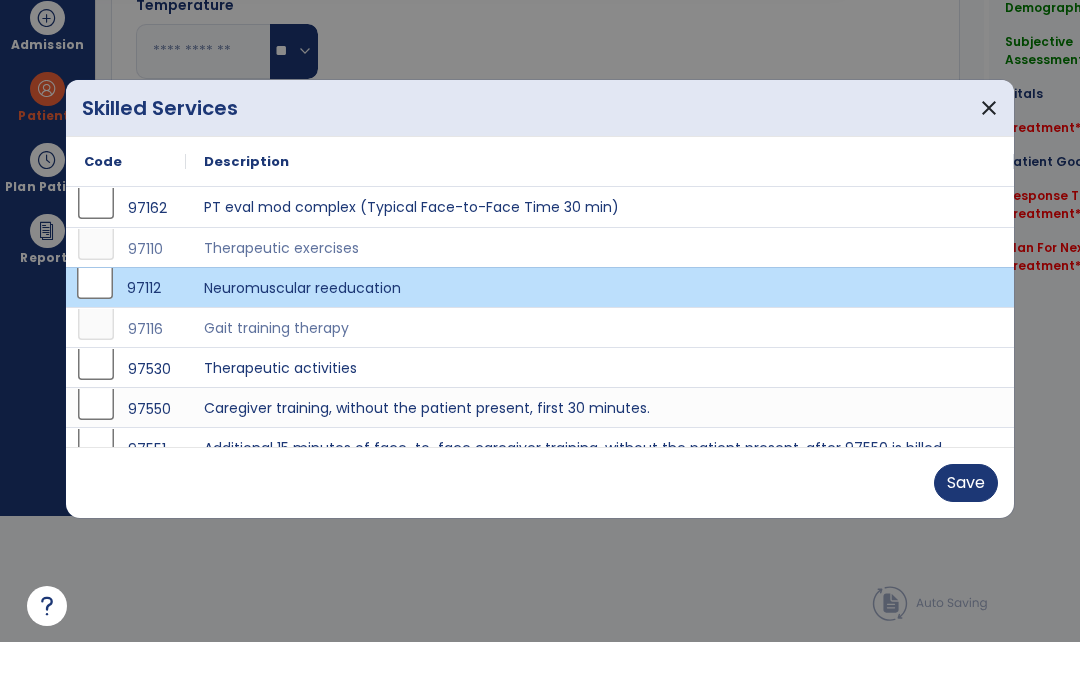 click on "Save" at bounding box center [966, 527] 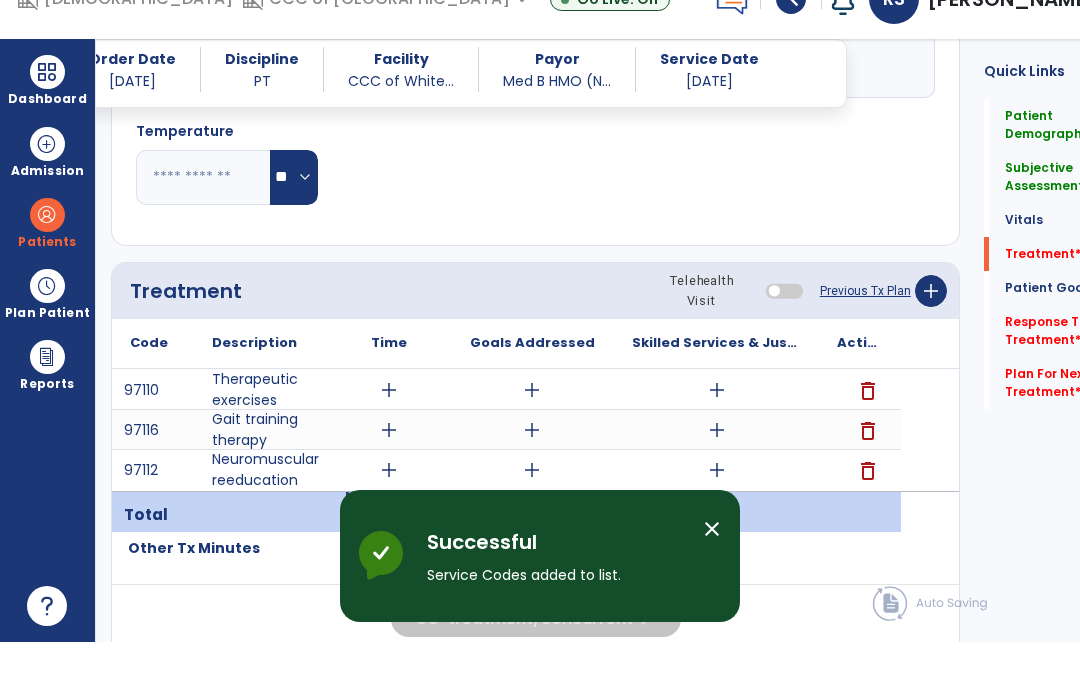 scroll, scrollTop: 82, scrollLeft: 0, axis: vertical 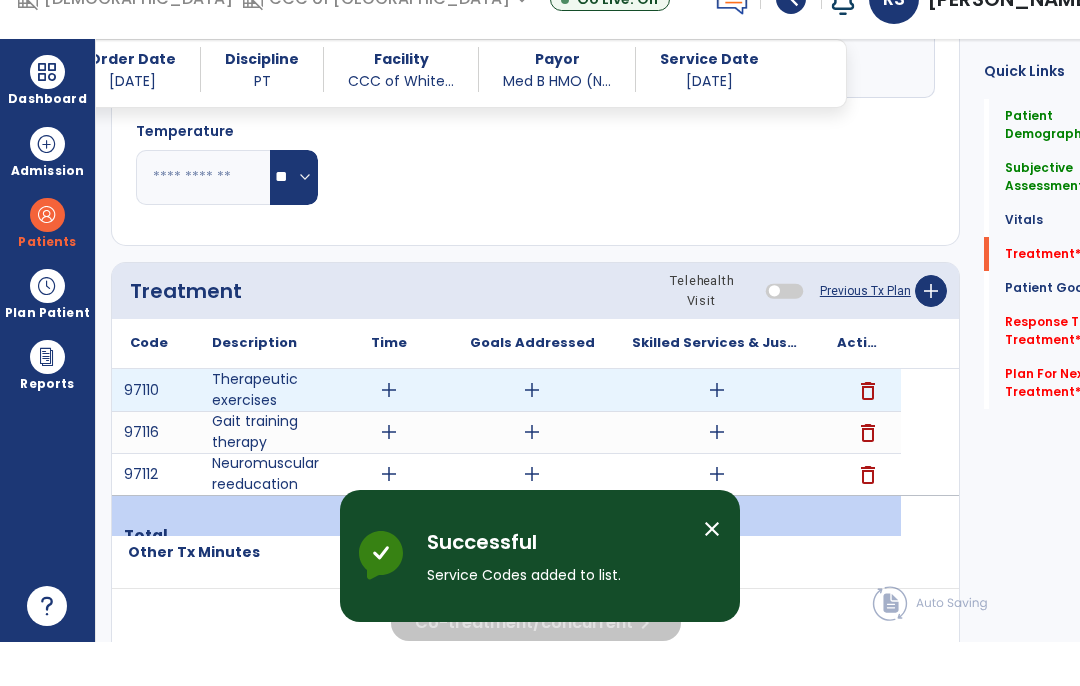 click on "add" at bounding box center (717, 434) 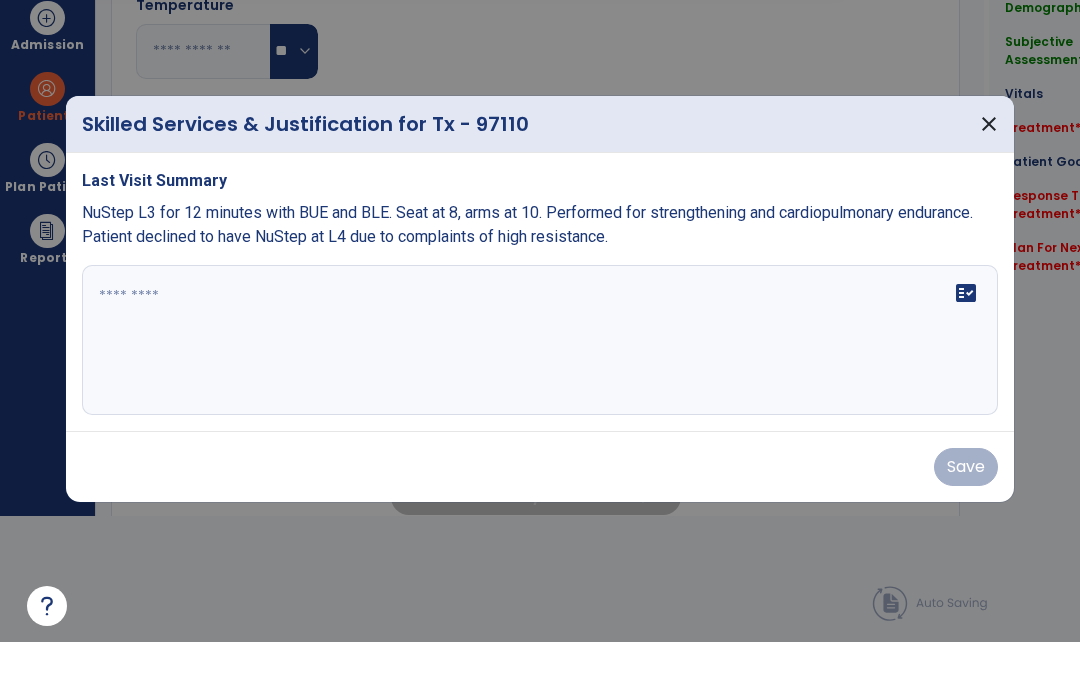 scroll, scrollTop: 0, scrollLeft: 0, axis: both 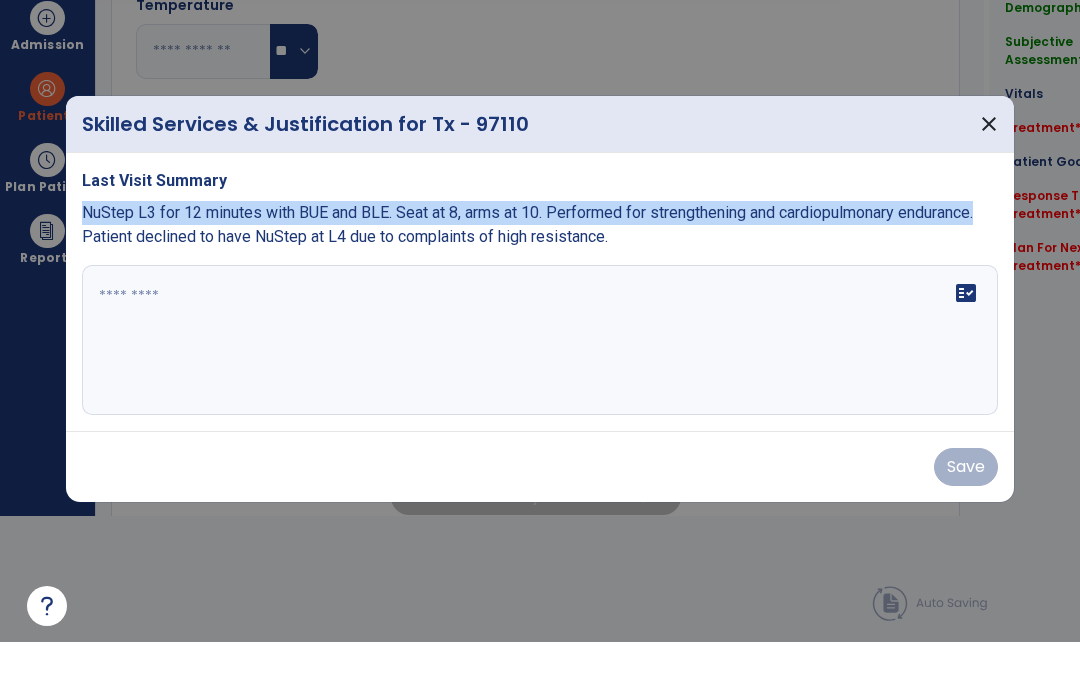 click on "fact_check" at bounding box center [540, 384] 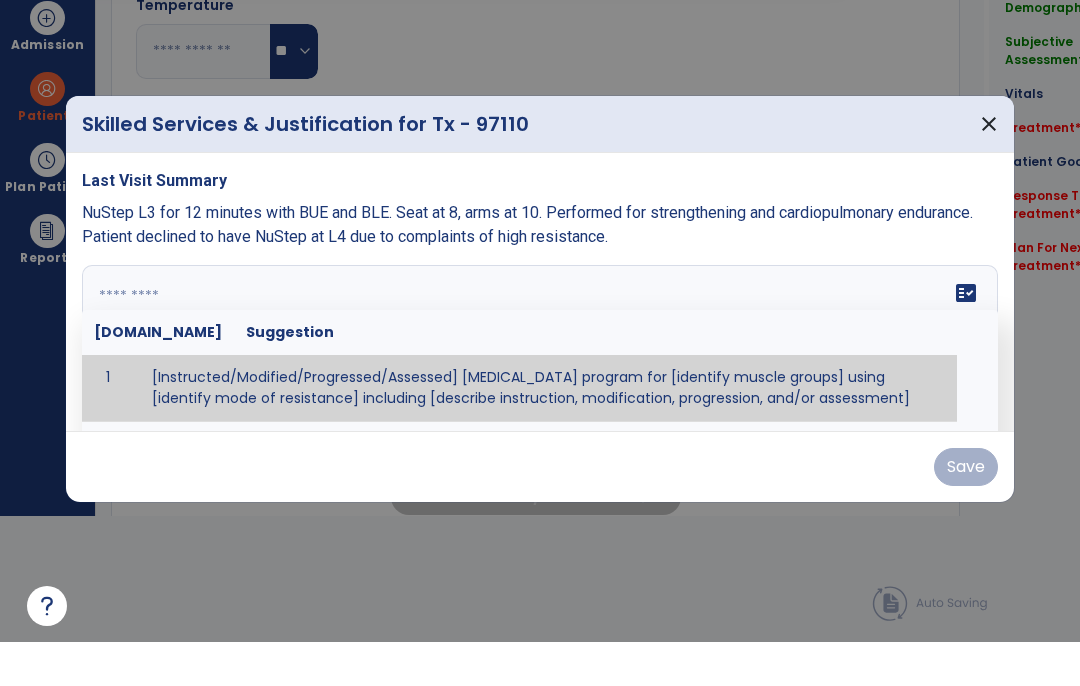 click at bounding box center (540, 384) 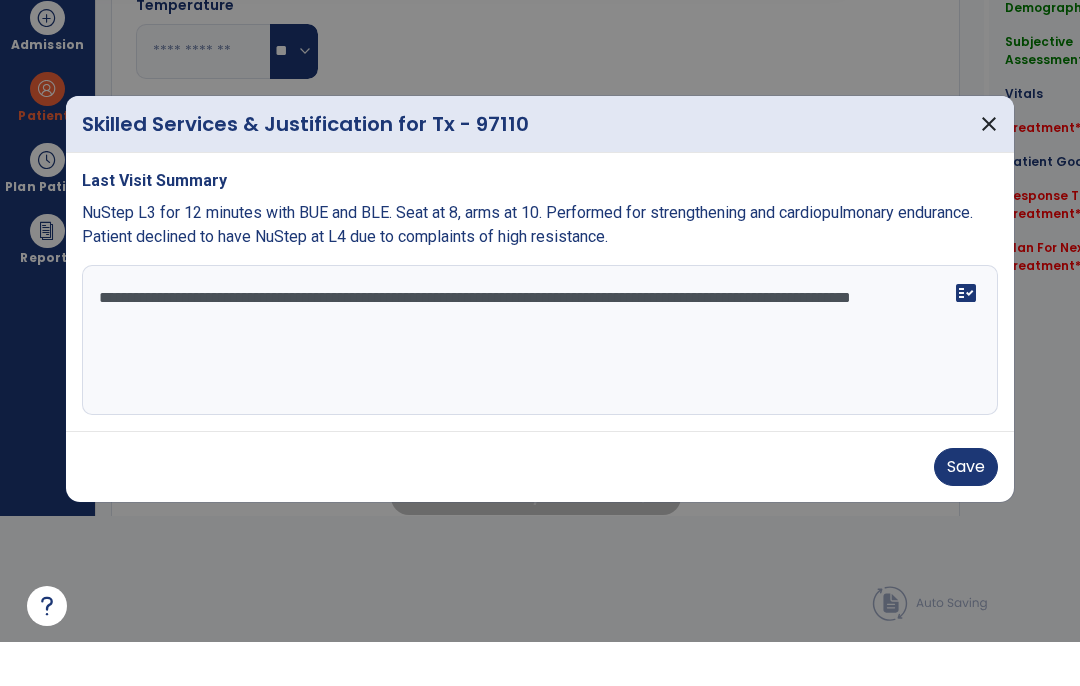 click on "**********" at bounding box center [540, 384] 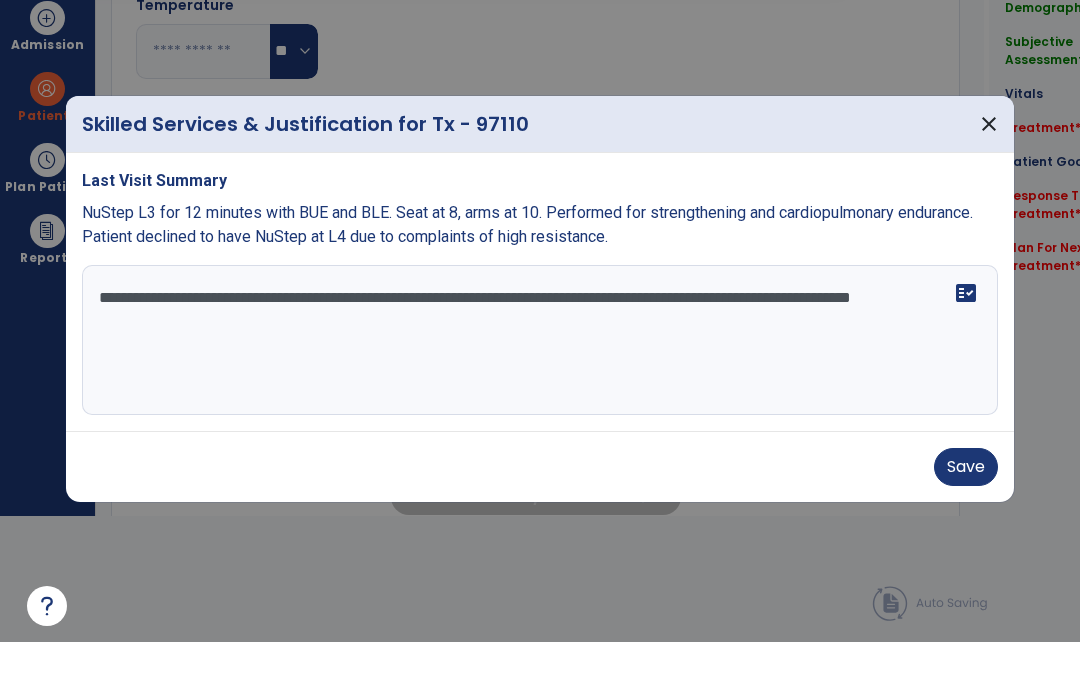 click at bounding box center (540, 343) 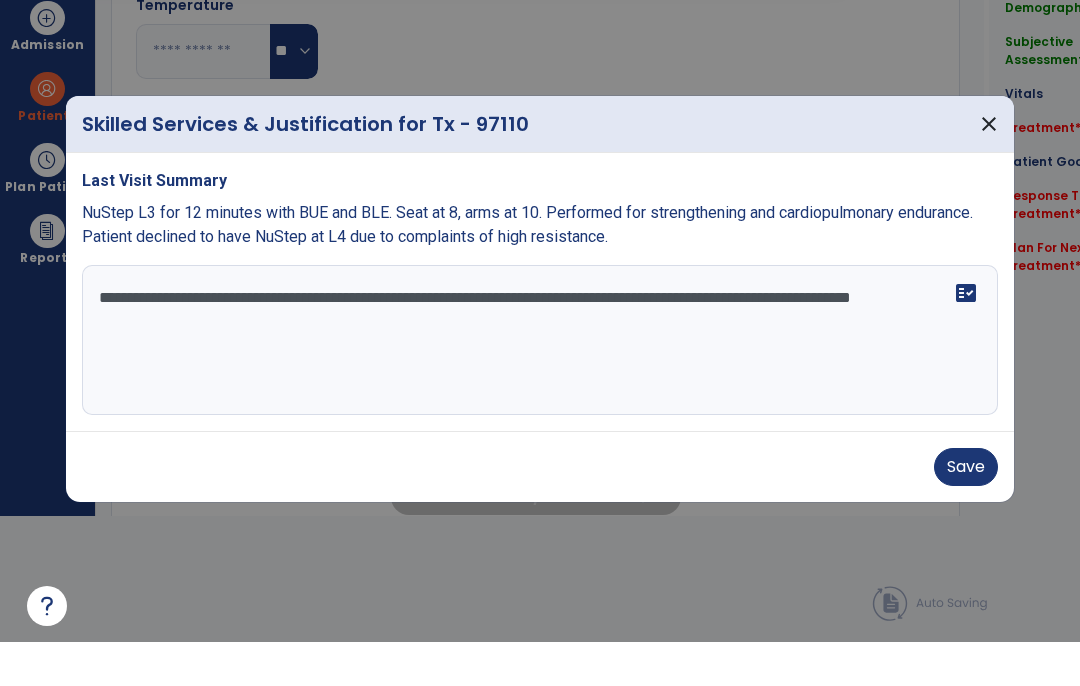 click on "Save" at bounding box center (966, 511) 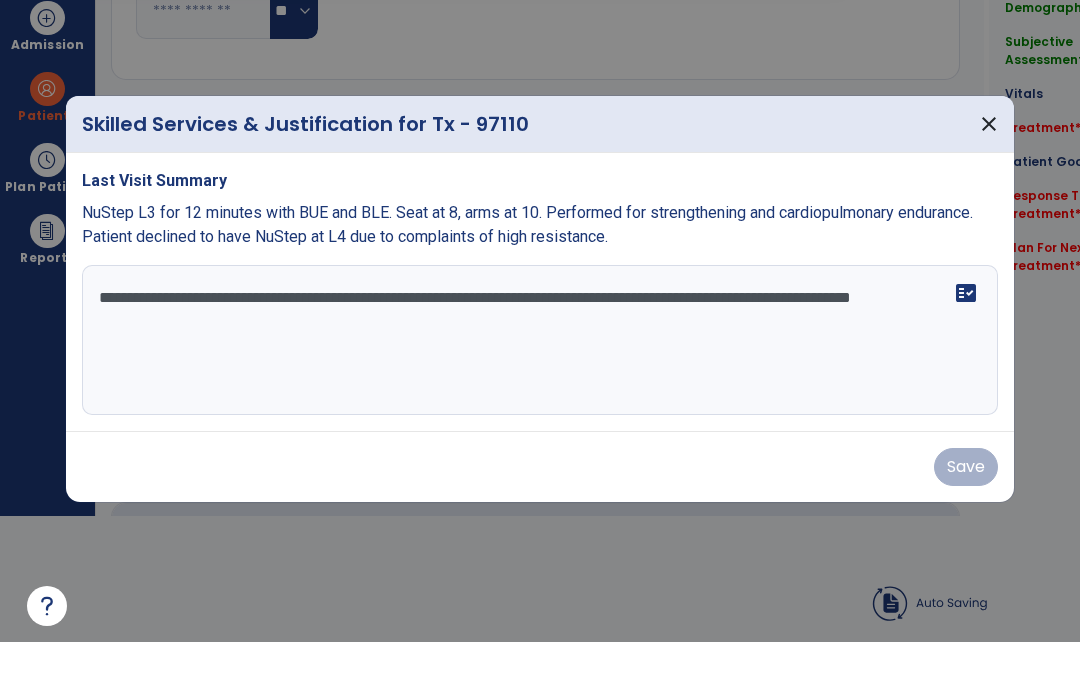 scroll, scrollTop: 82, scrollLeft: 0, axis: vertical 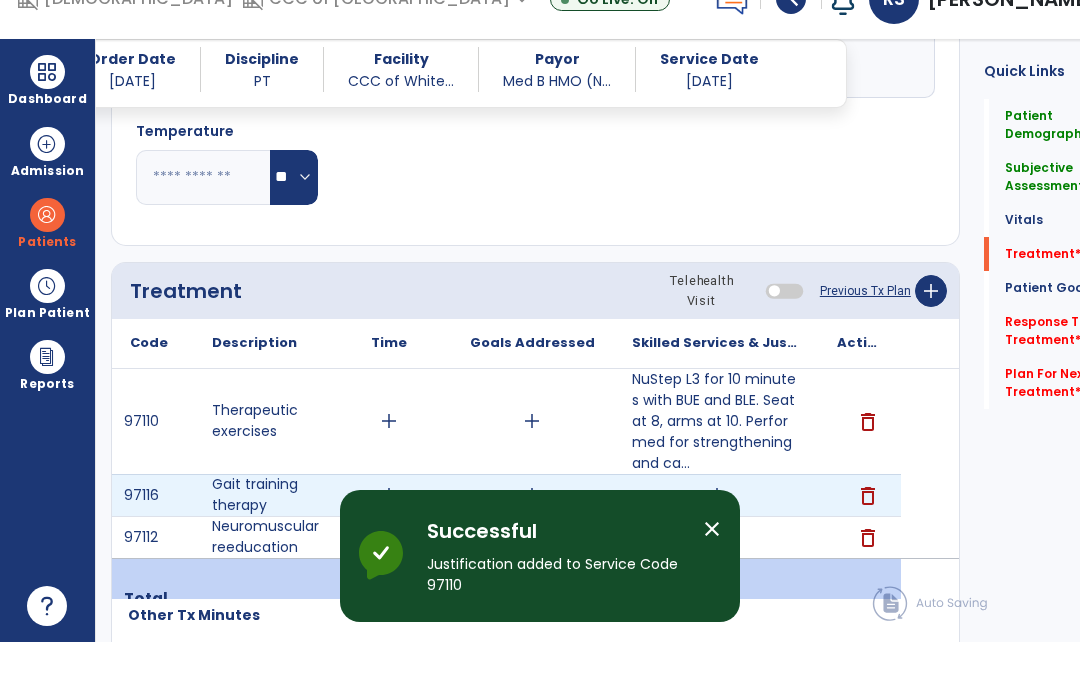 click on "add" at bounding box center [717, 539] 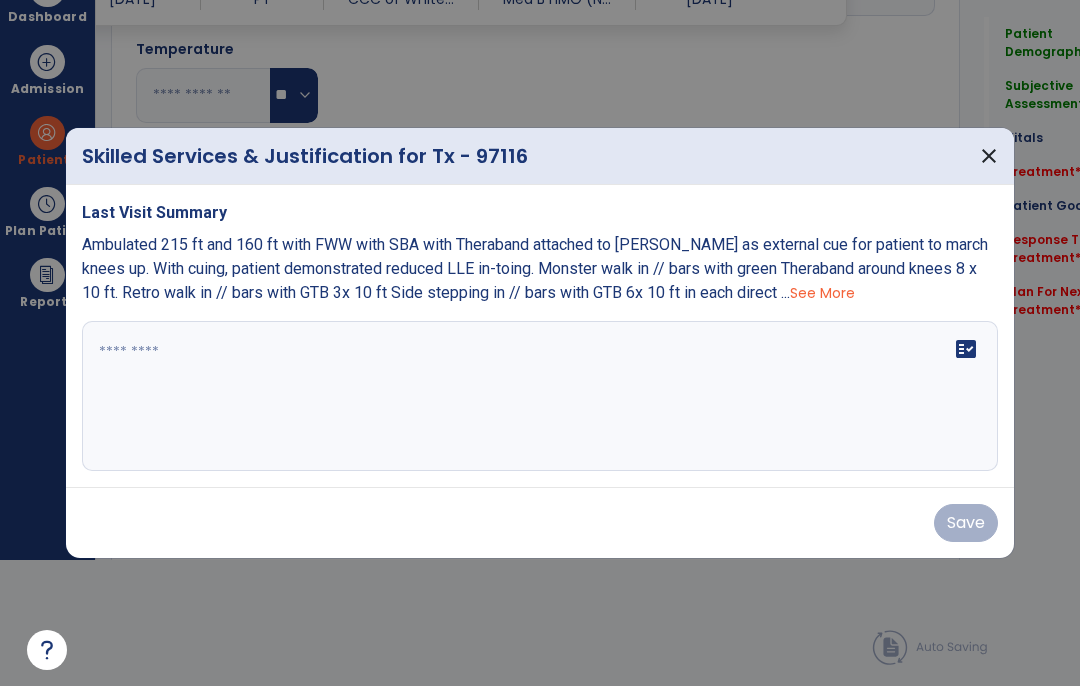 scroll, scrollTop: 0, scrollLeft: 0, axis: both 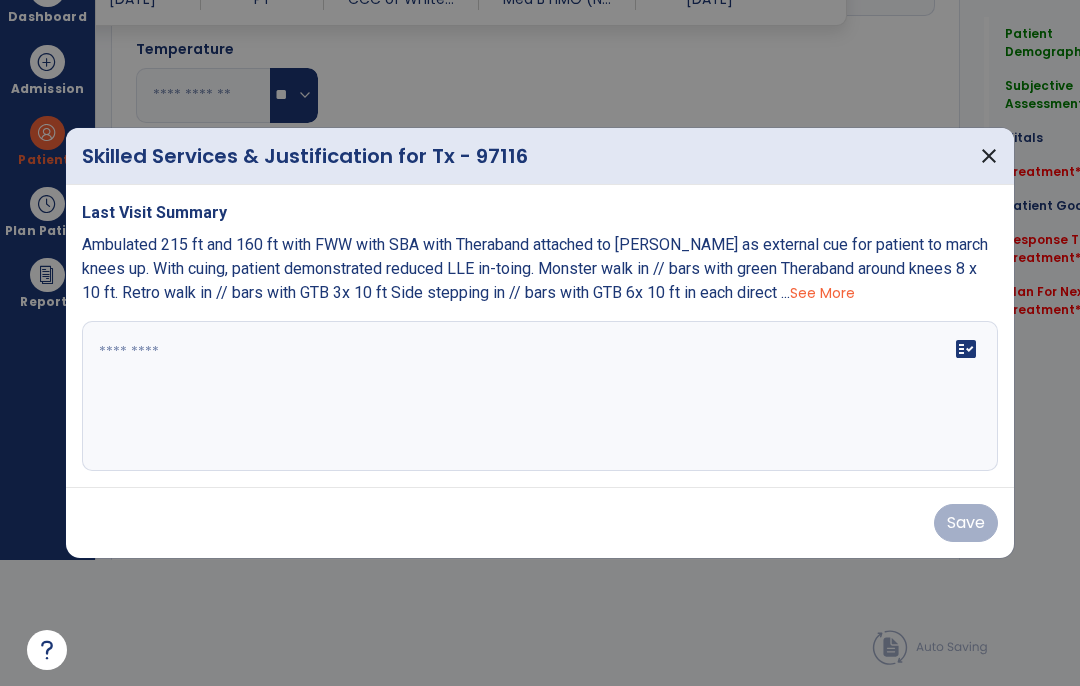click at bounding box center (540, 396) 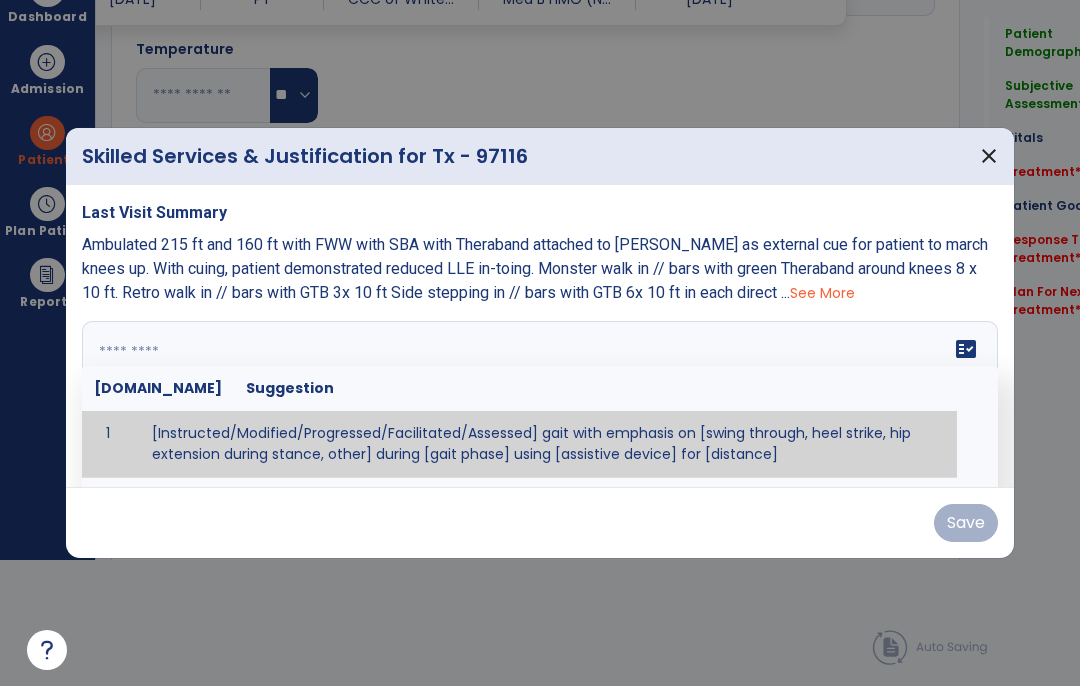 click at bounding box center [540, 396] 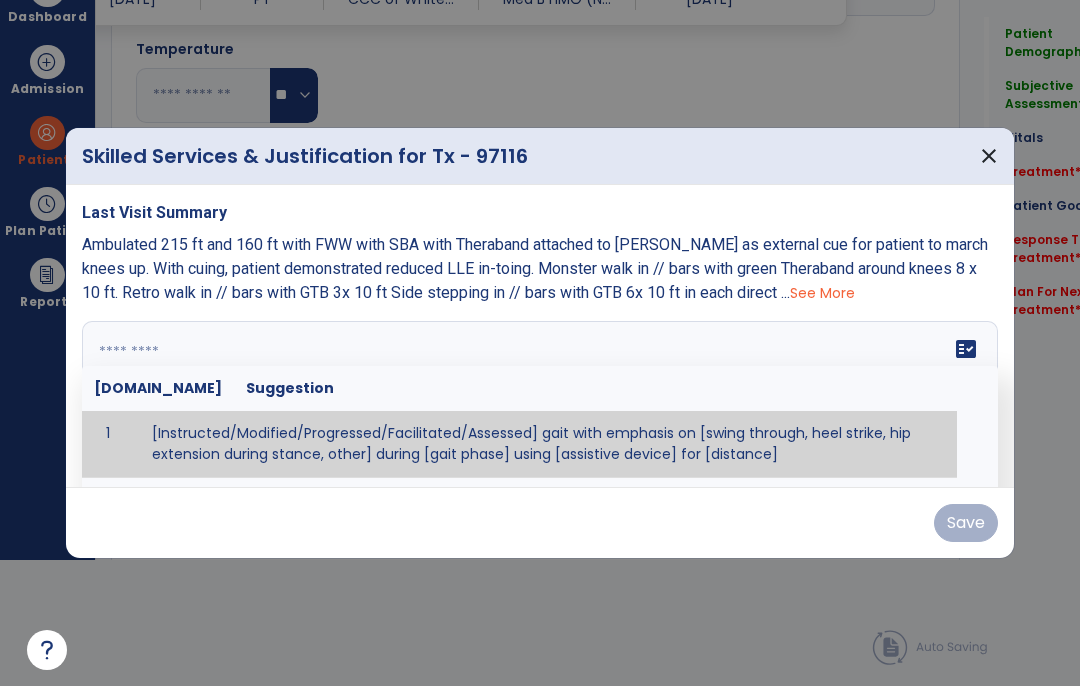 paste on "**********" 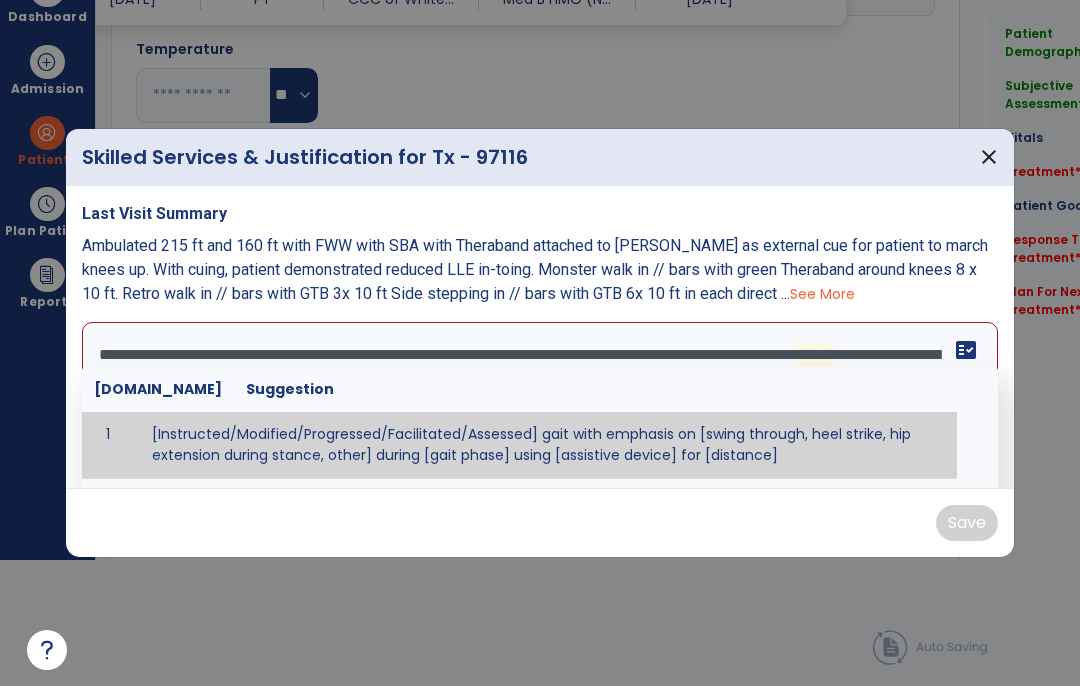 click on "**********" at bounding box center [540, 397] 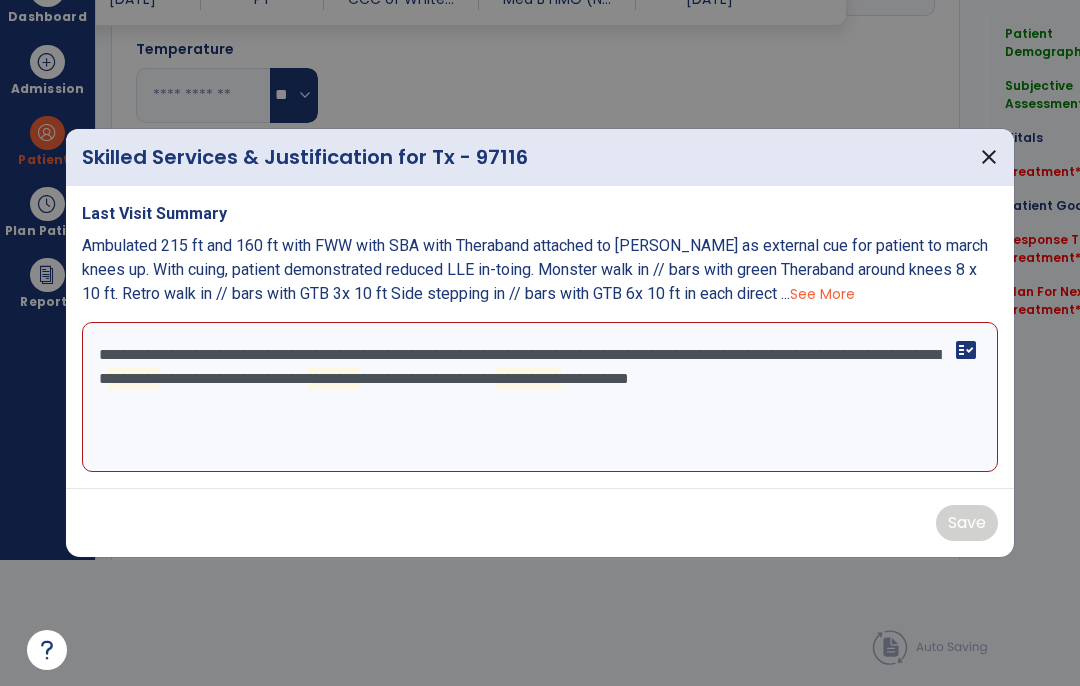 click on "**********" at bounding box center [540, 397] 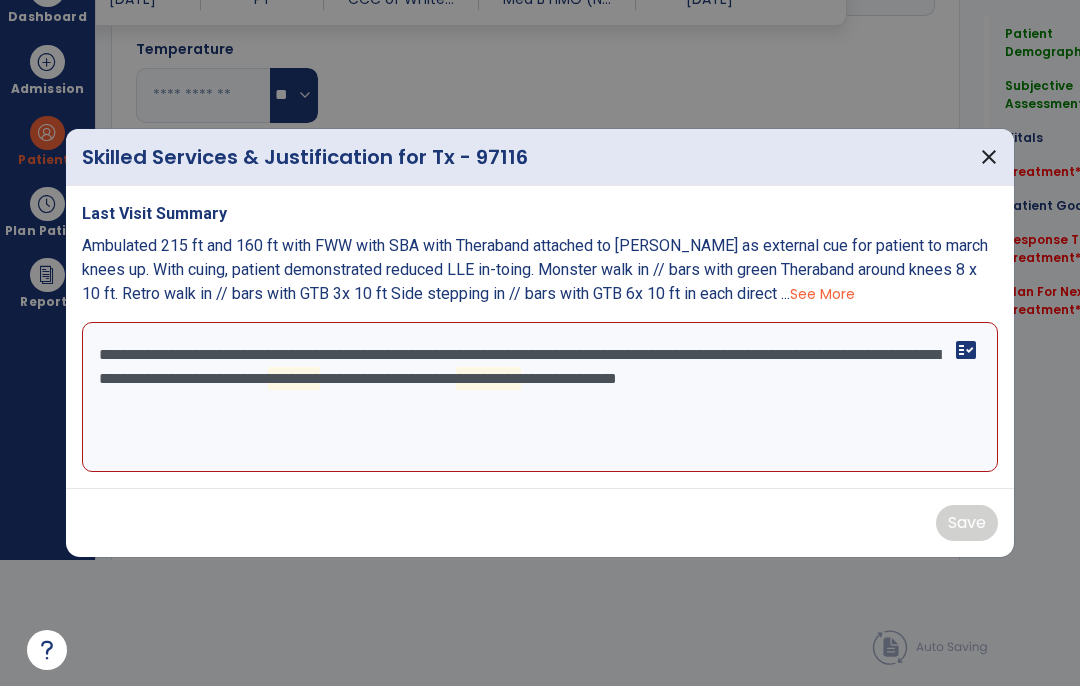 click on "**********" at bounding box center [540, 397] 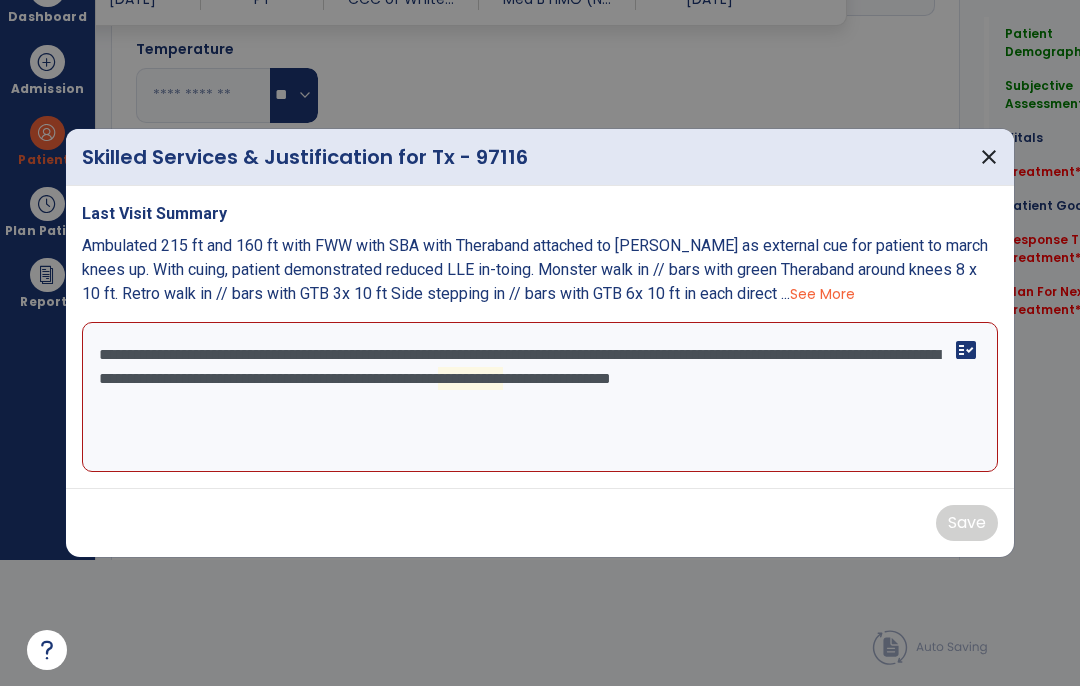 click on "**********" at bounding box center (540, 397) 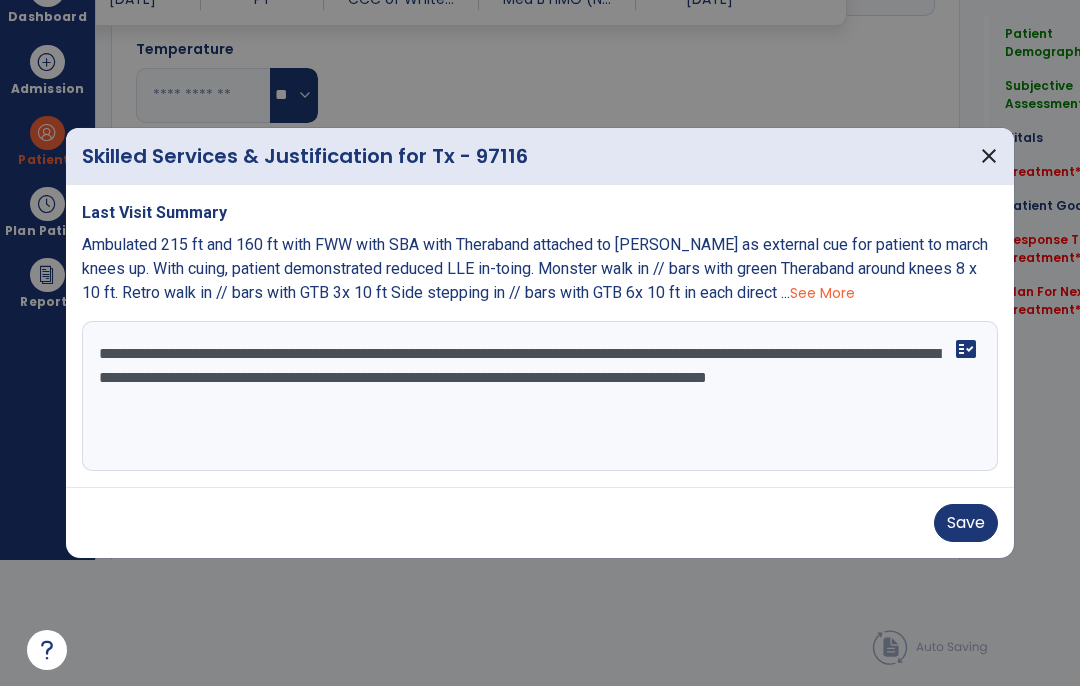 click on "**********" at bounding box center (540, 396) 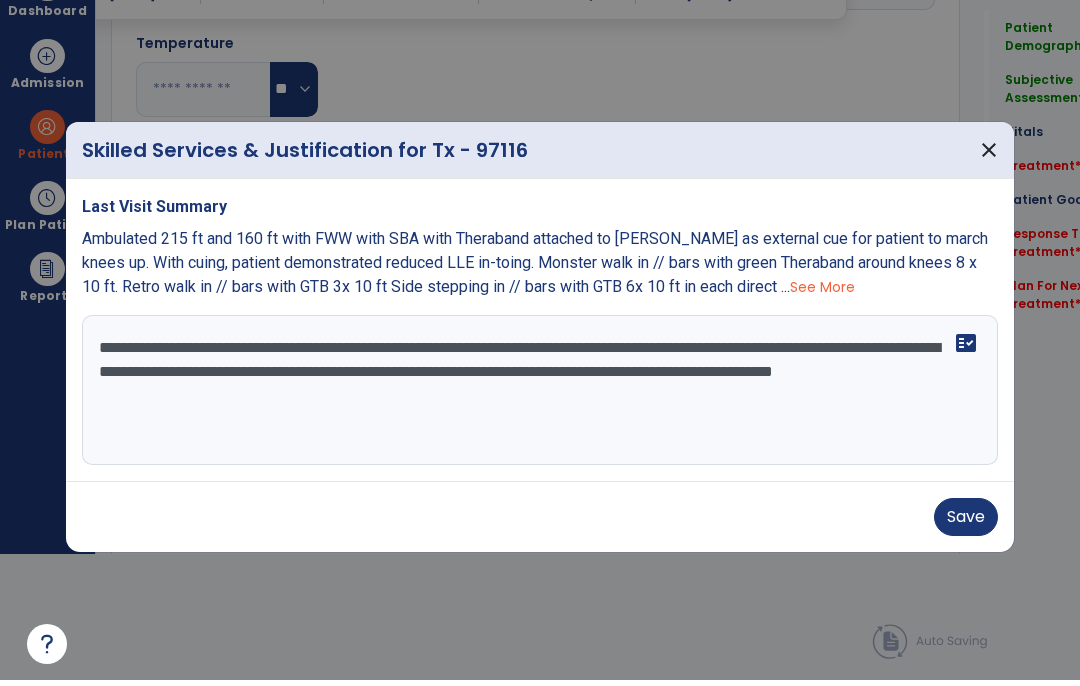 click on "**********" at bounding box center (540, 396) 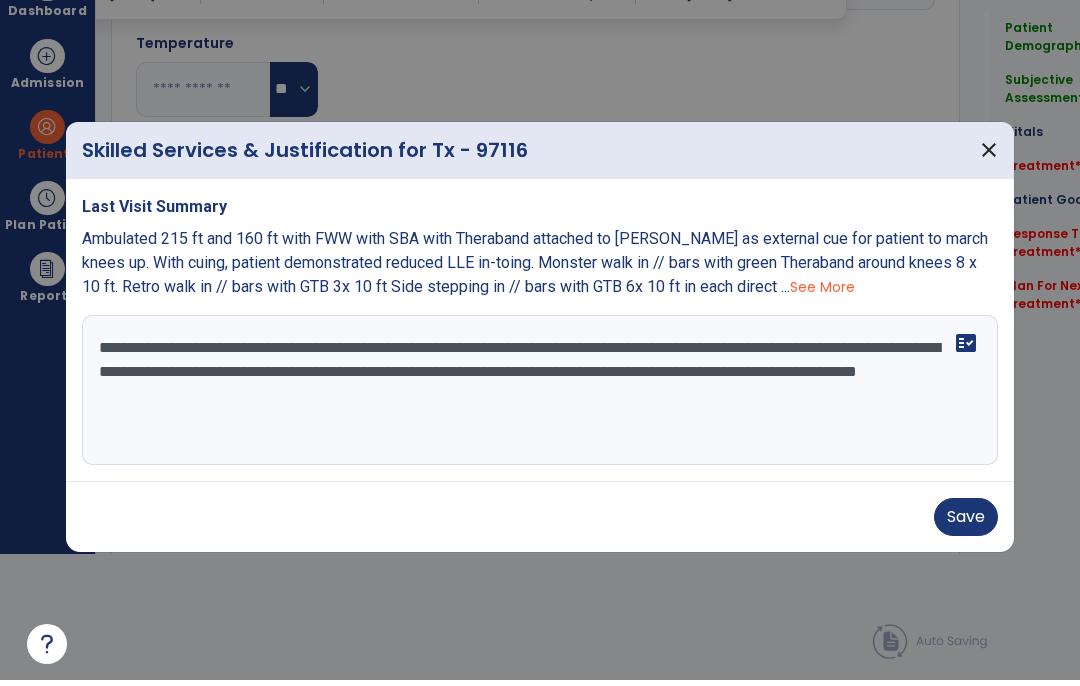 click on "**********" at bounding box center (540, 396) 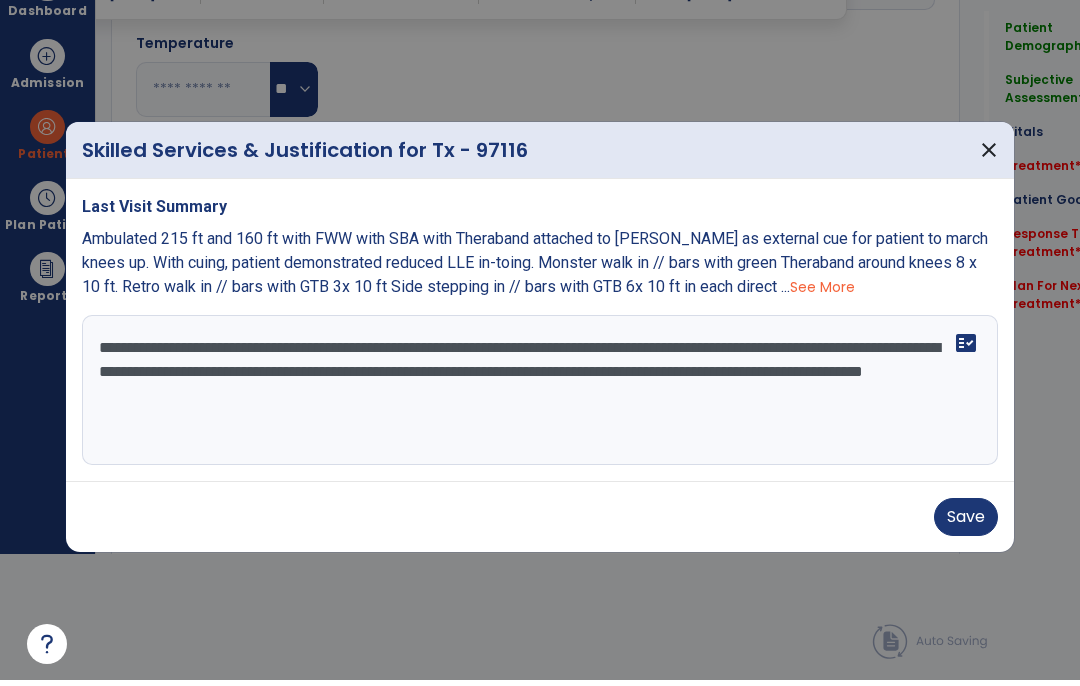 click on "**********" at bounding box center (540, 396) 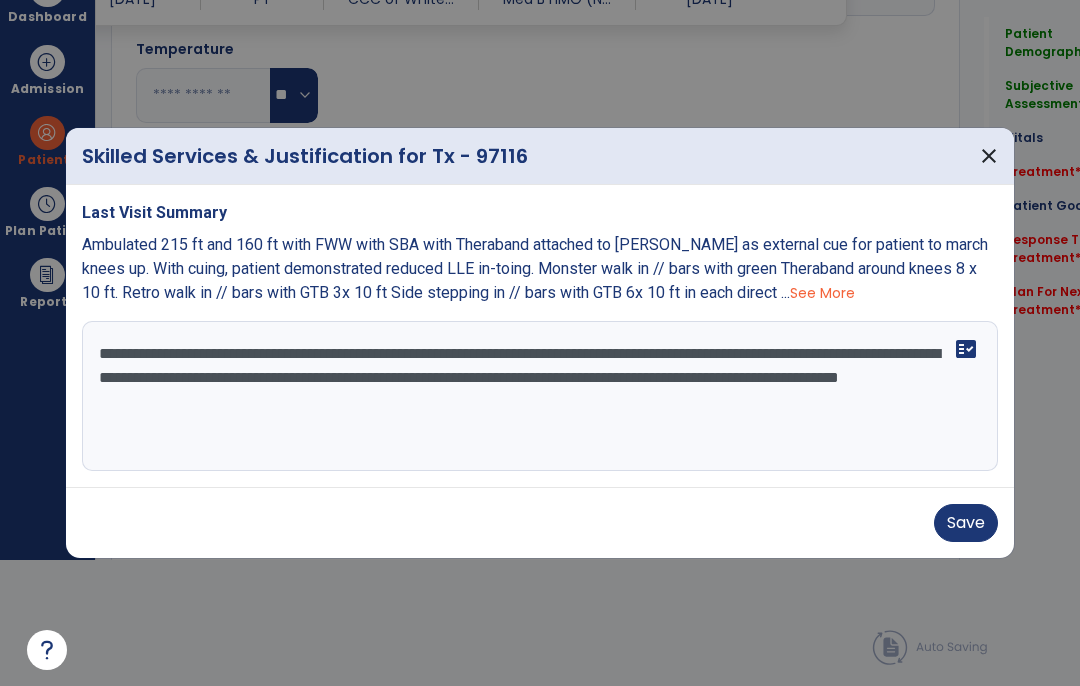 type on "**********" 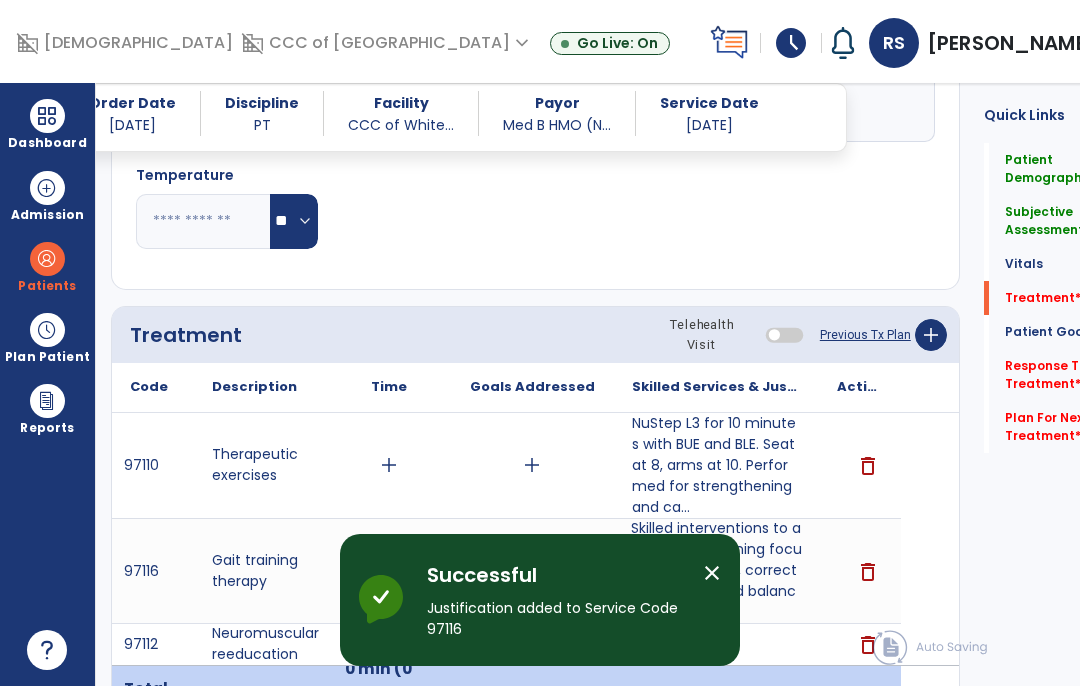 scroll, scrollTop: 82, scrollLeft: 0, axis: vertical 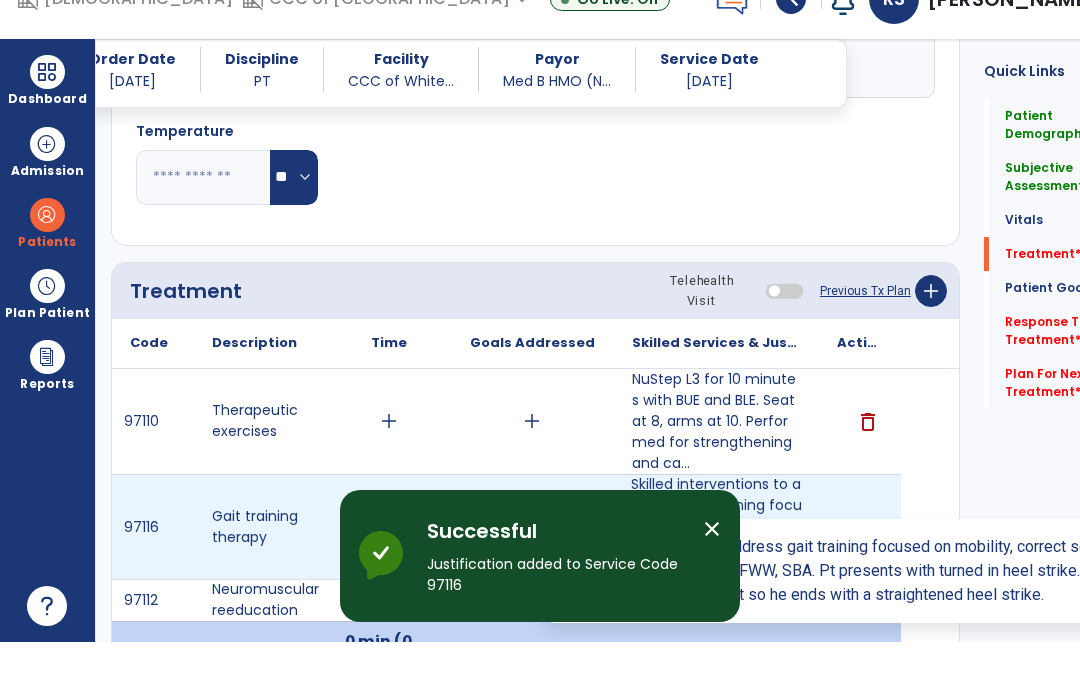 click on "Skilled interventions to address gait training focused on mobility, correct sequencing and balance. ..." at bounding box center (716, 570) 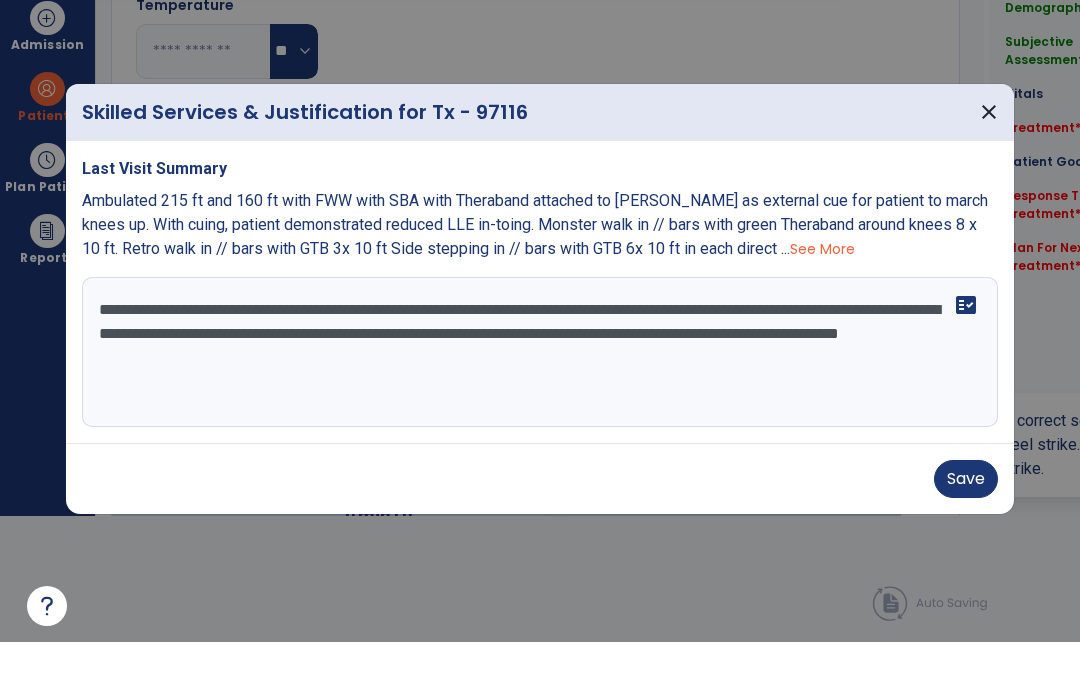 scroll, scrollTop: 0, scrollLeft: 0, axis: both 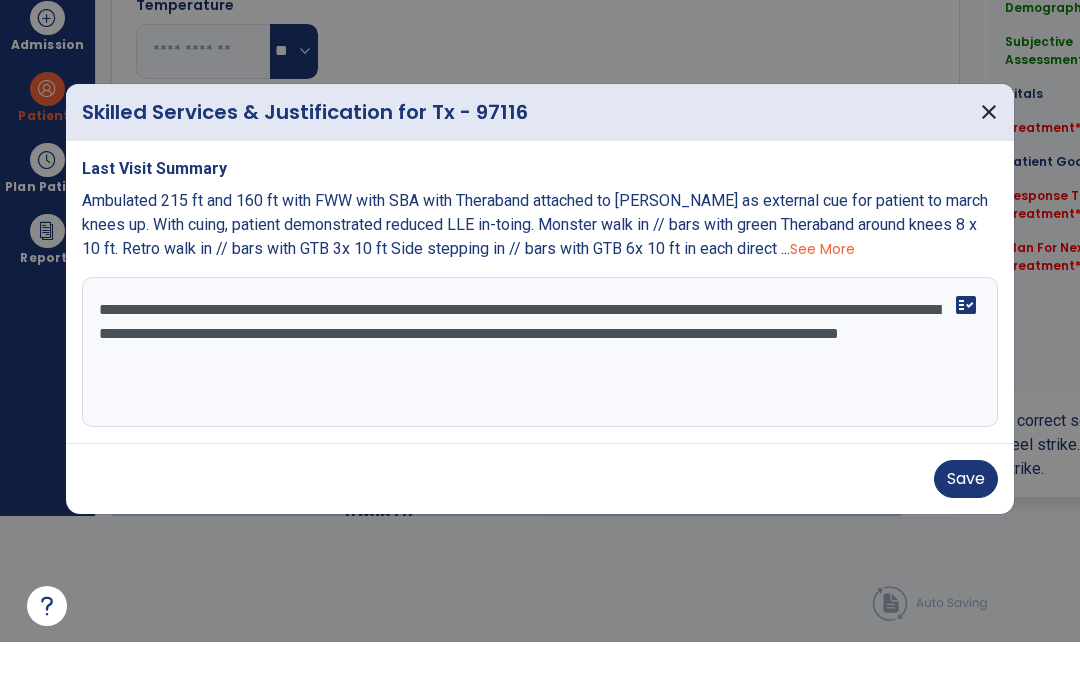 click on "**********" at bounding box center [540, 396] 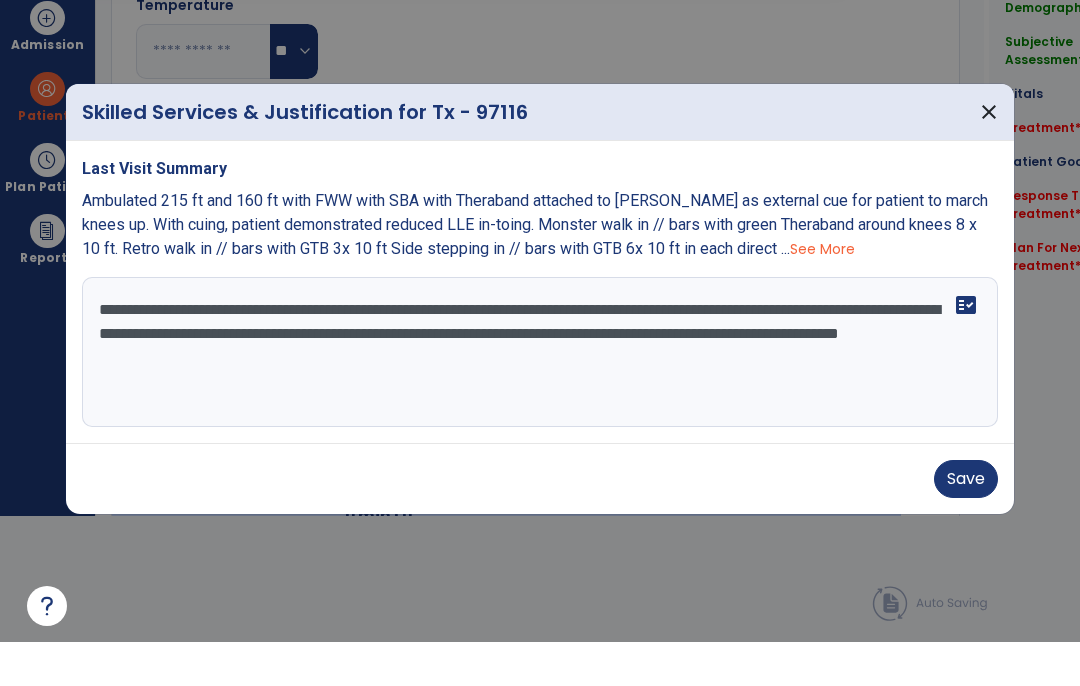 type on "**********" 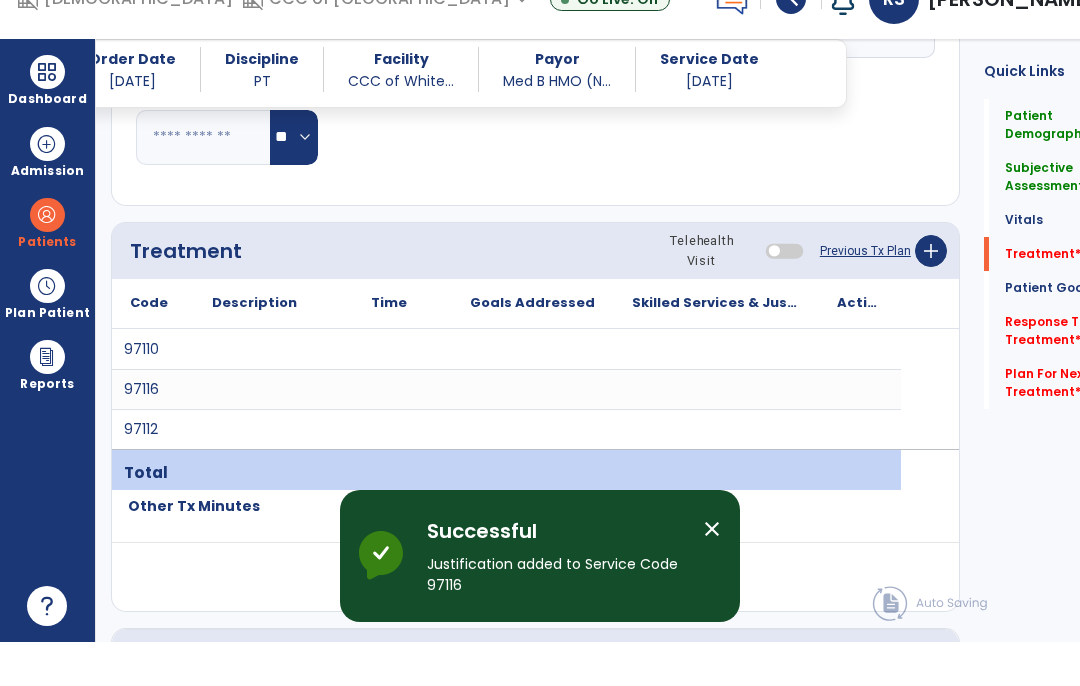 scroll, scrollTop: 82, scrollLeft: 0, axis: vertical 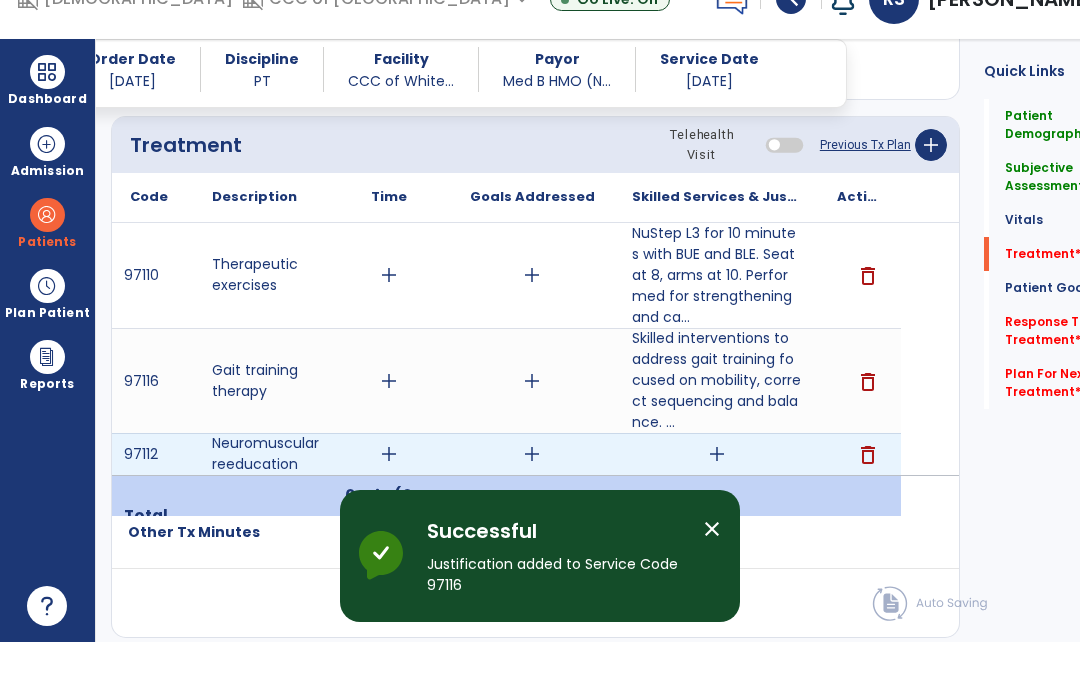 click on "add" at bounding box center [717, 498] 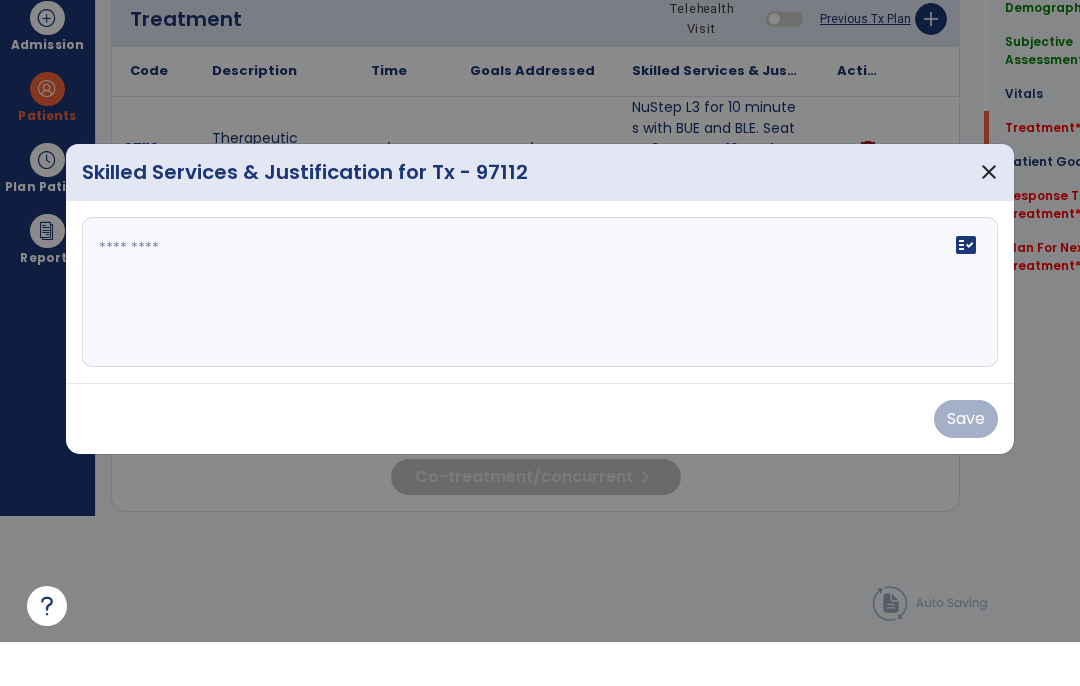 scroll, scrollTop: 0, scrollLeft: 0, axis: both 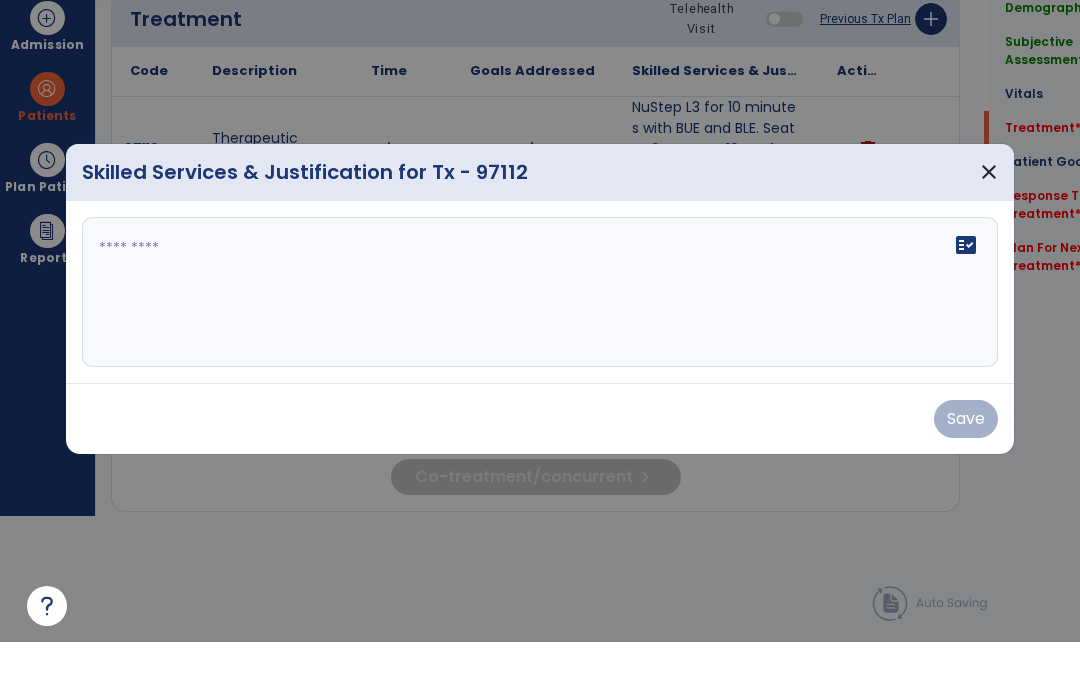 click on "fact_check" at bounding box center [540, 336] 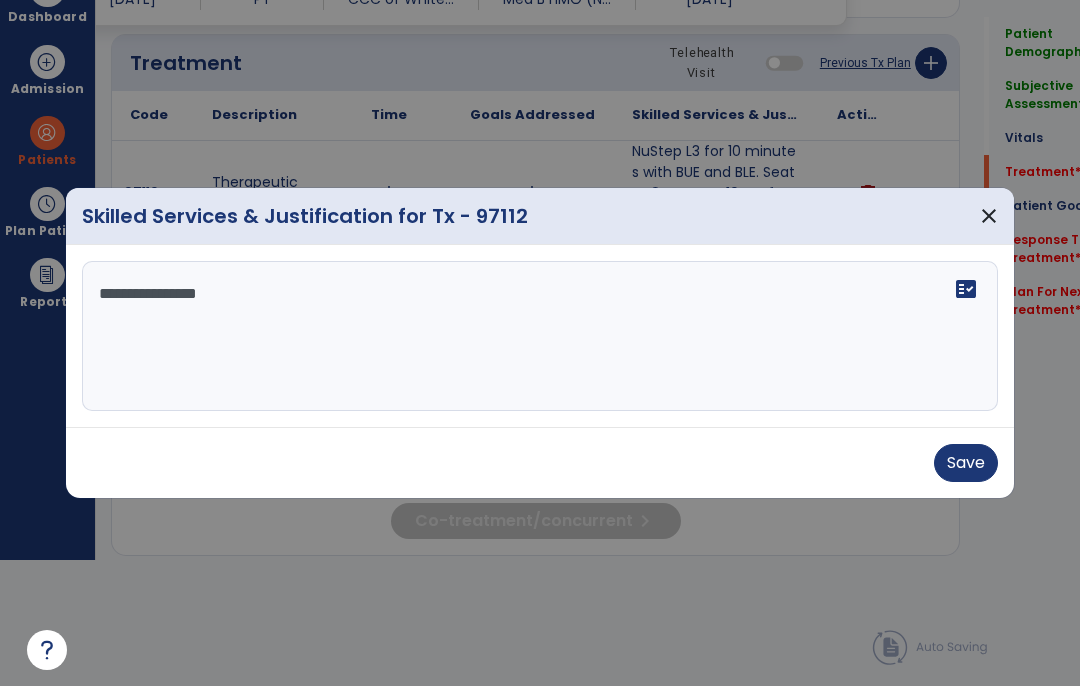 click on "**********" at bounding box center [540, 336] 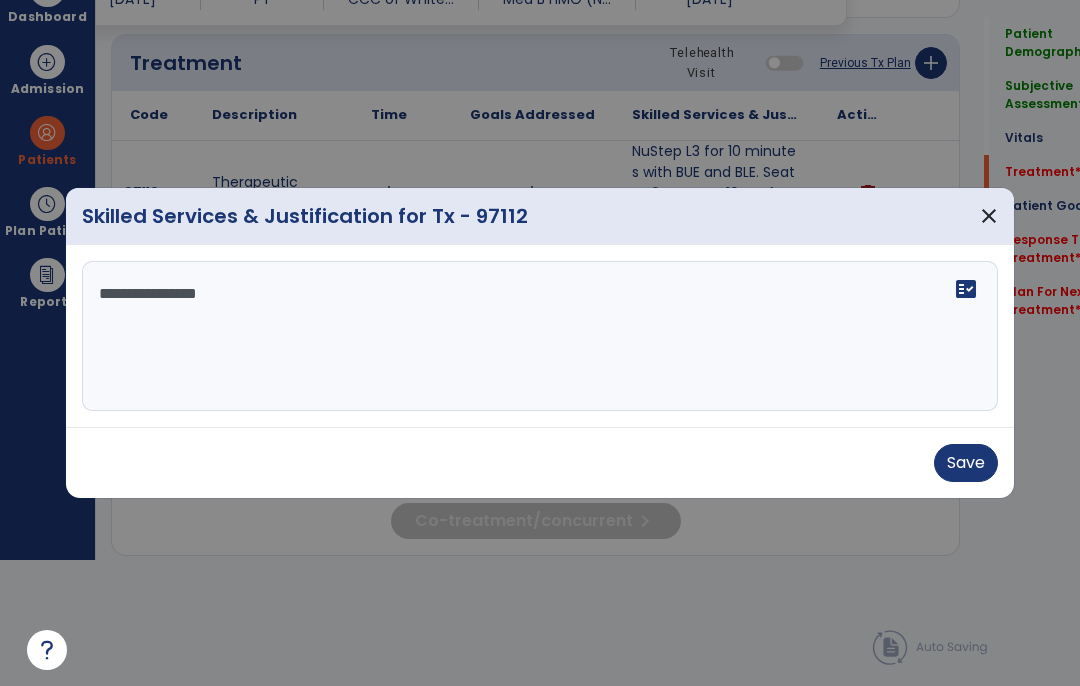 paste on "**********" 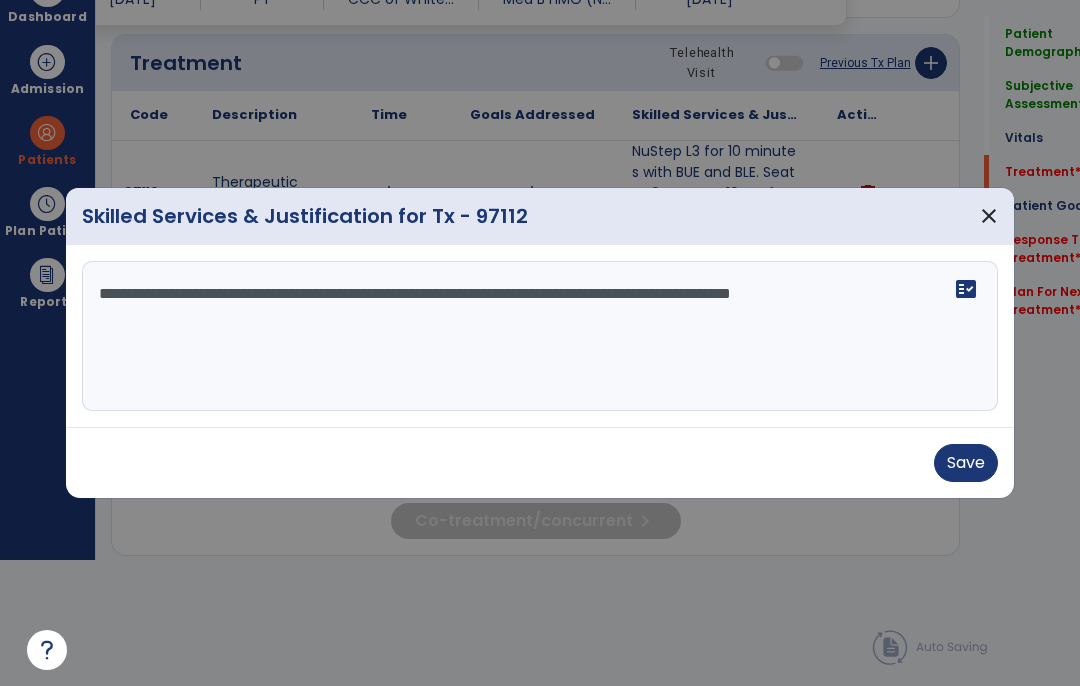 click on "**********" at bounding box center [540, 336] 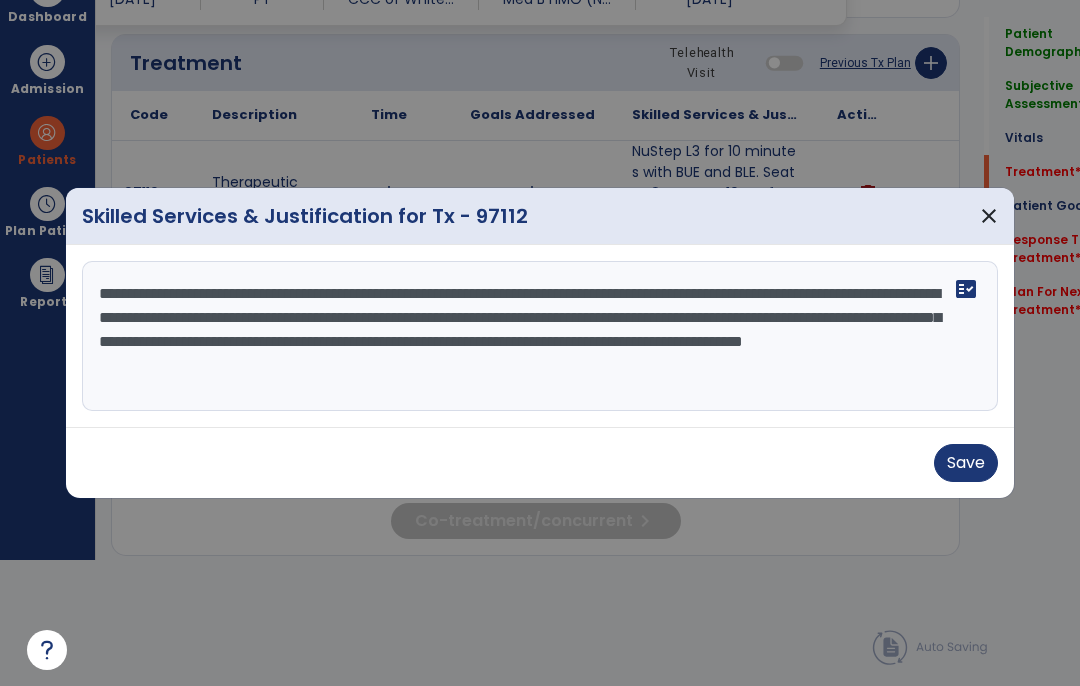 click on "**********" at bounding box center (540, 336) 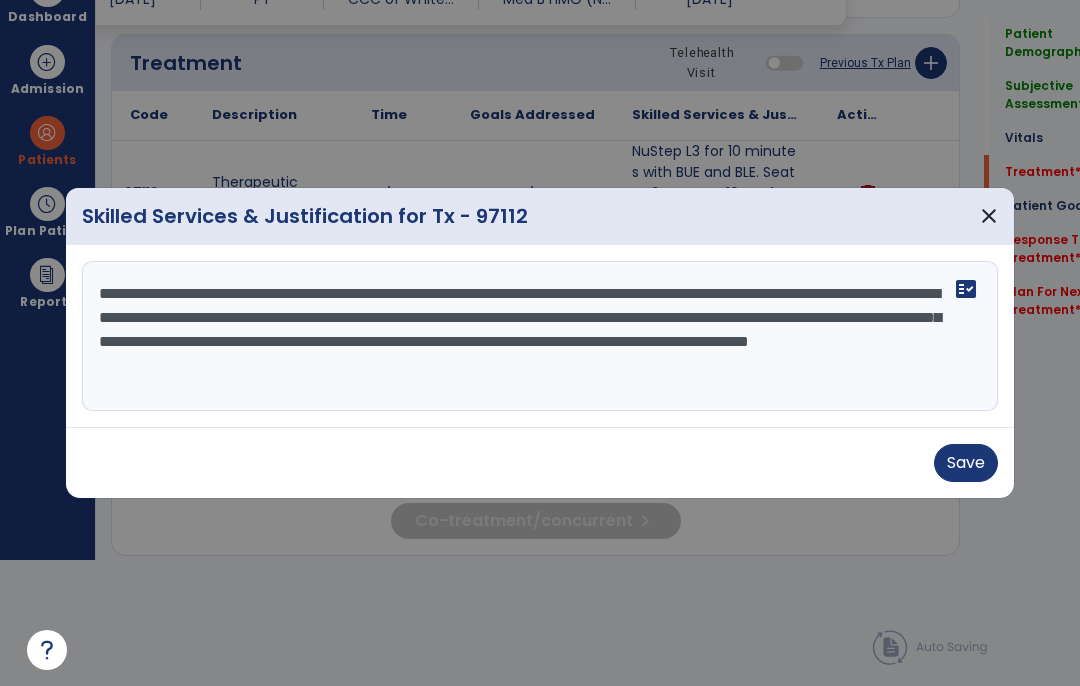type on "**********" 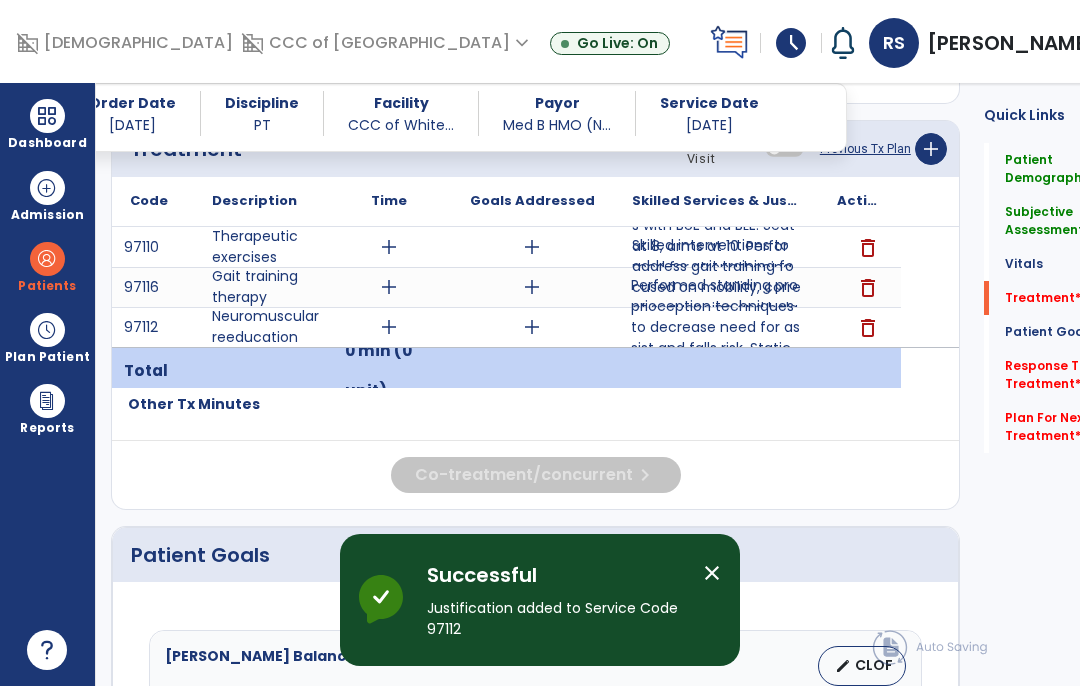 scroll, scrollTop: 82, scrollLeft: 0, axis: vertical 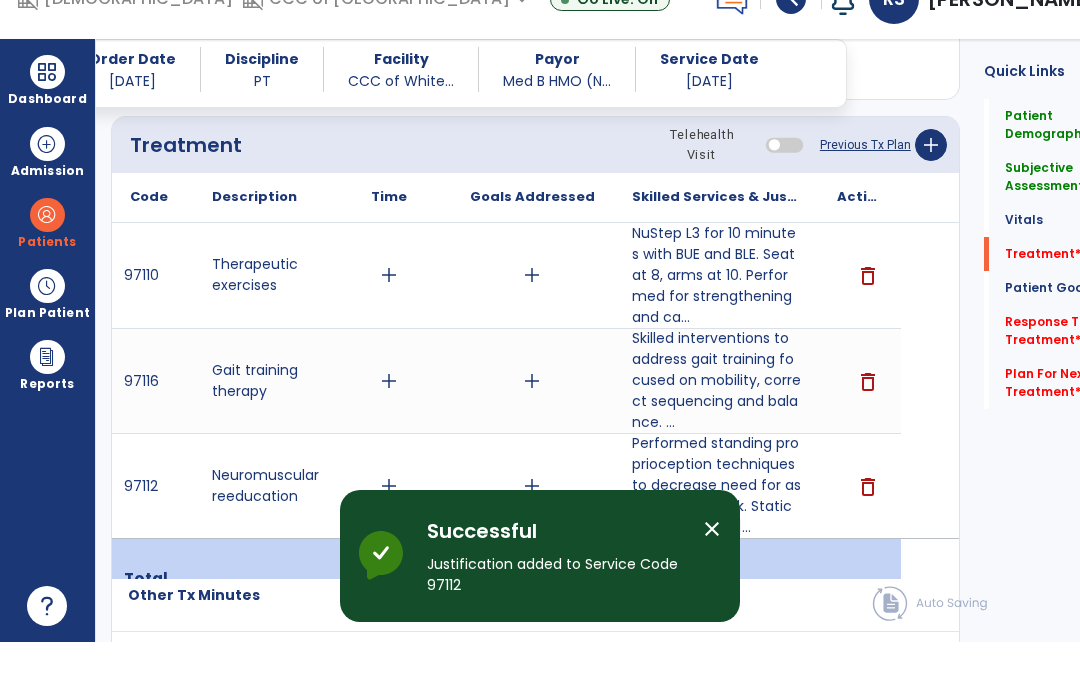 click on "add" at bounding box center (388, 530) 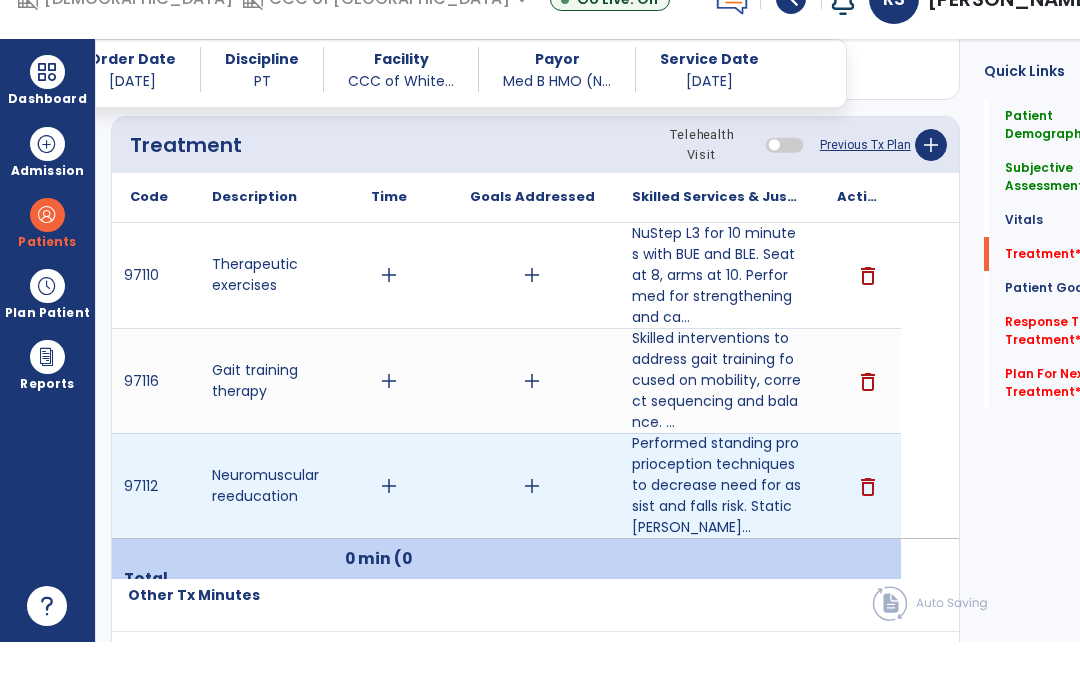 click on "add" at bounding box center [389, 530] 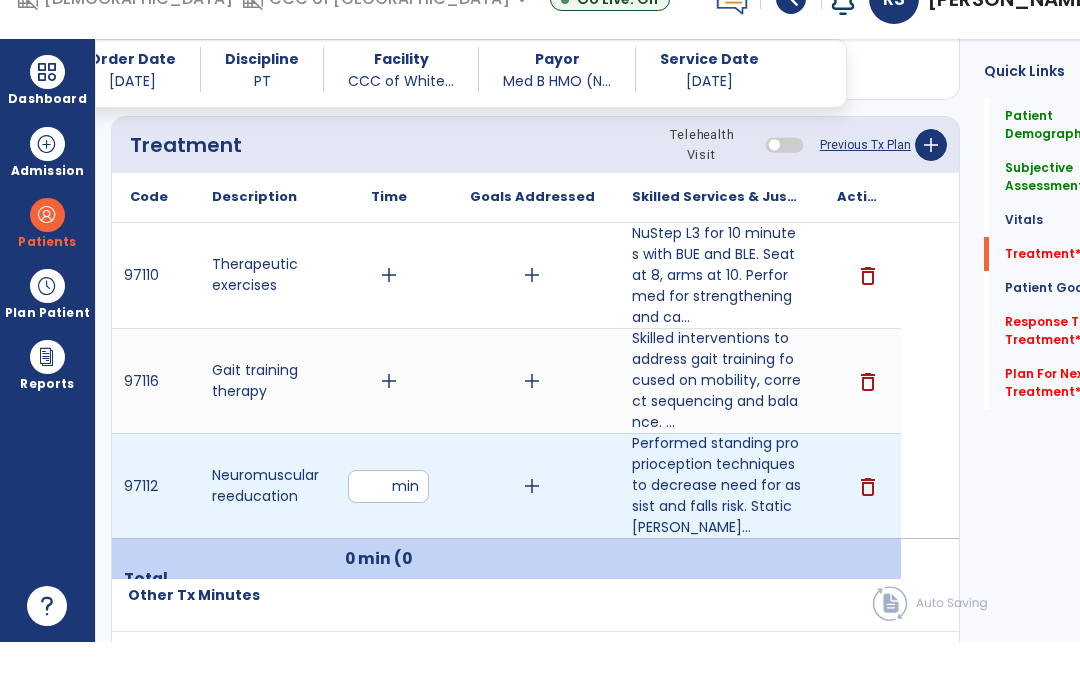 type on "**" 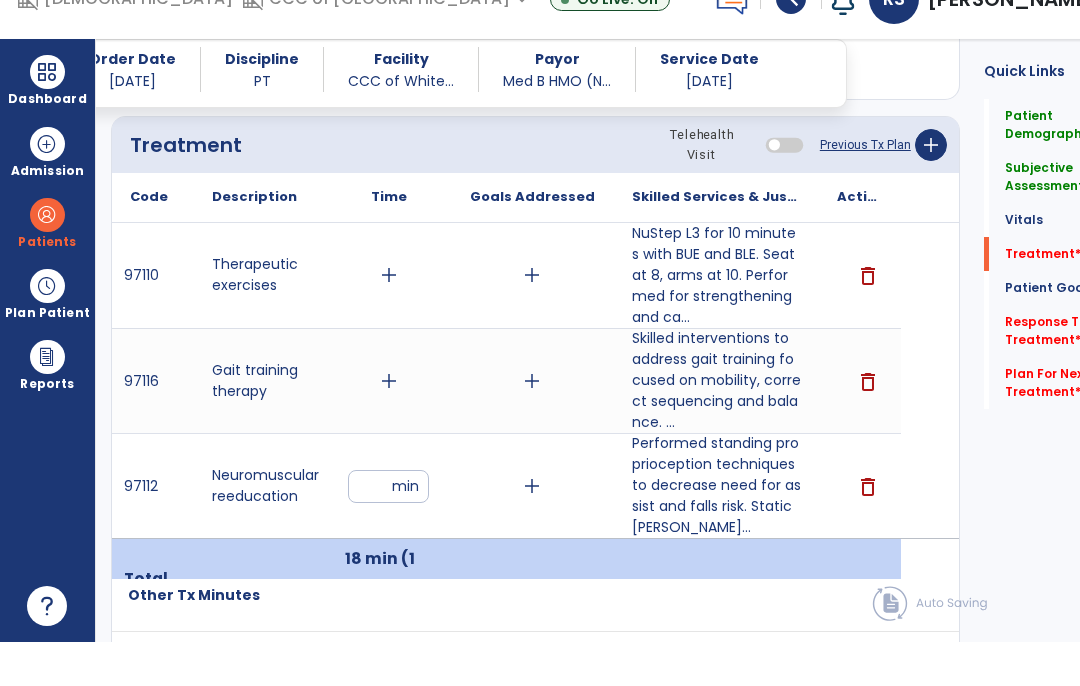 click on "add" at bounding box center (389, 425) 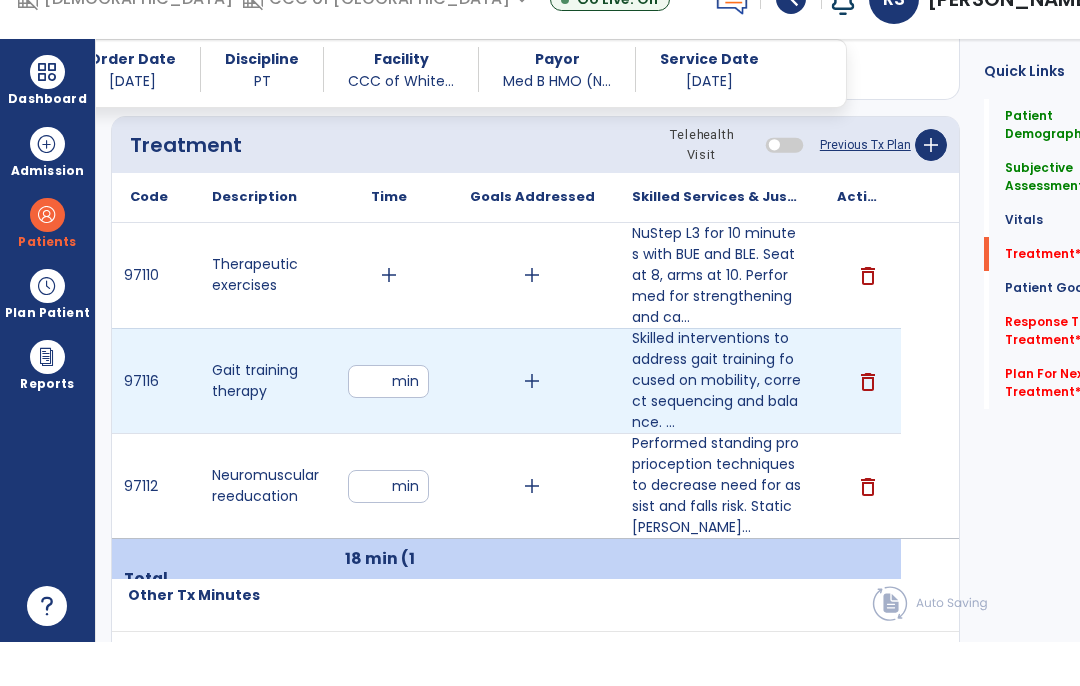 type on "**" 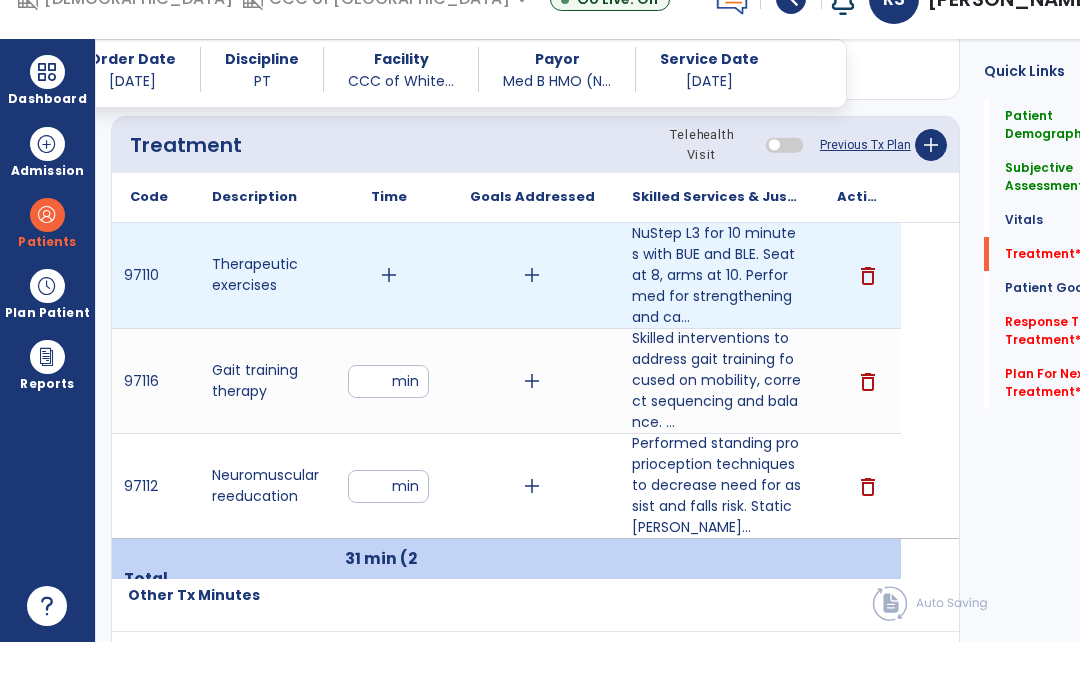 click on "add" at bounding box center [389, 319] 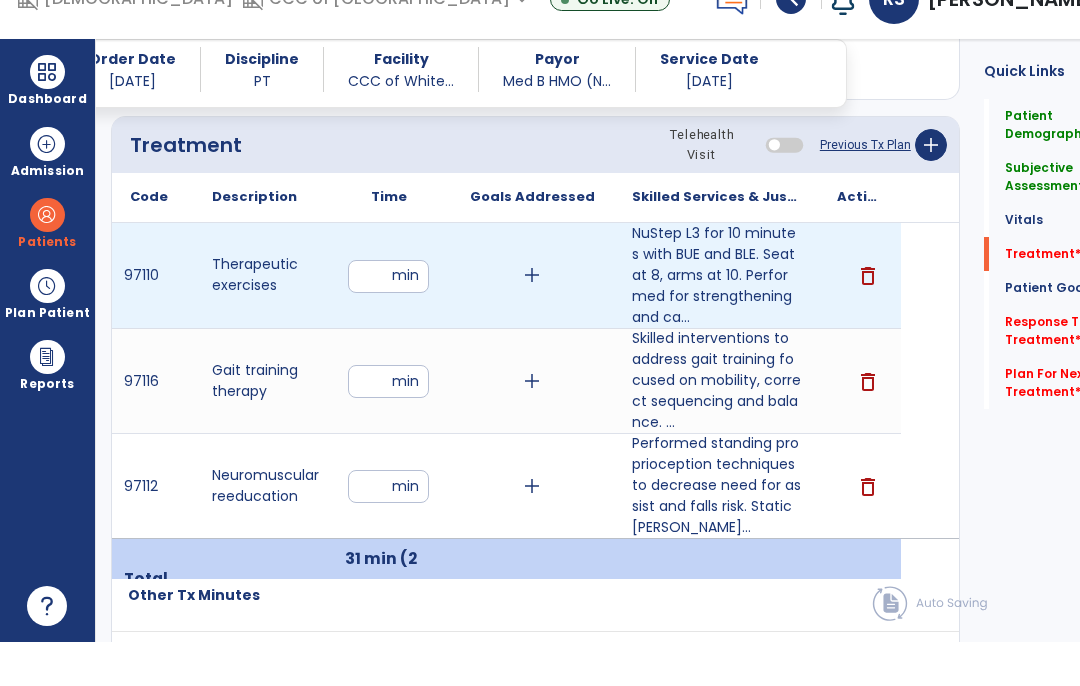 type on "**" 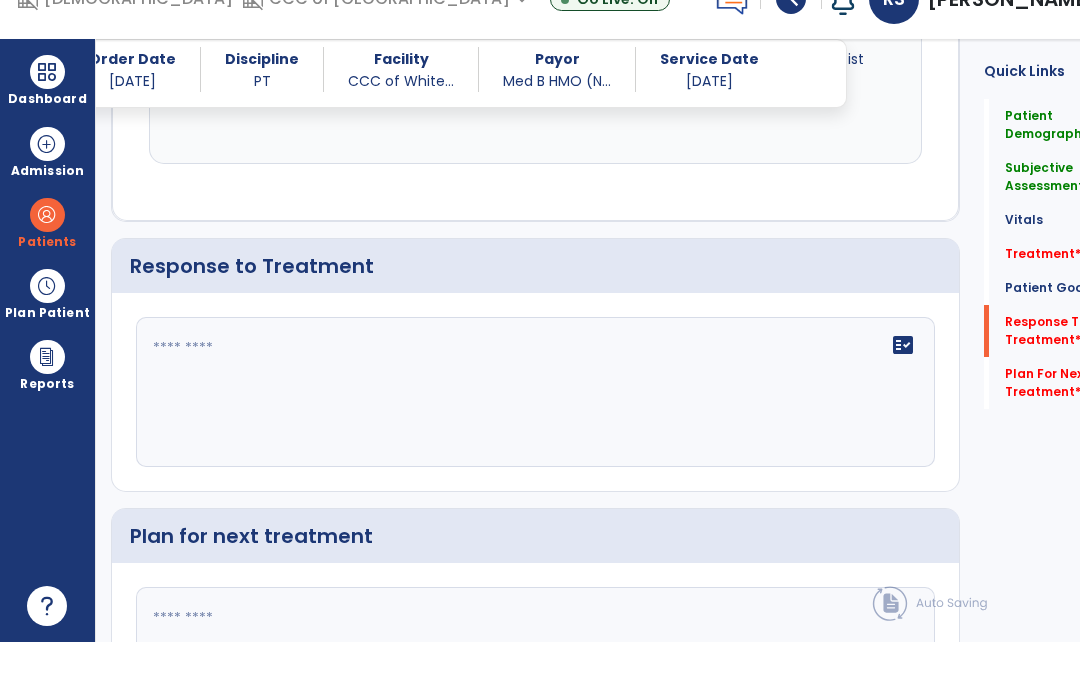 scroll, scrollTop: 2361, scrollLeft: 0, axis: vertical 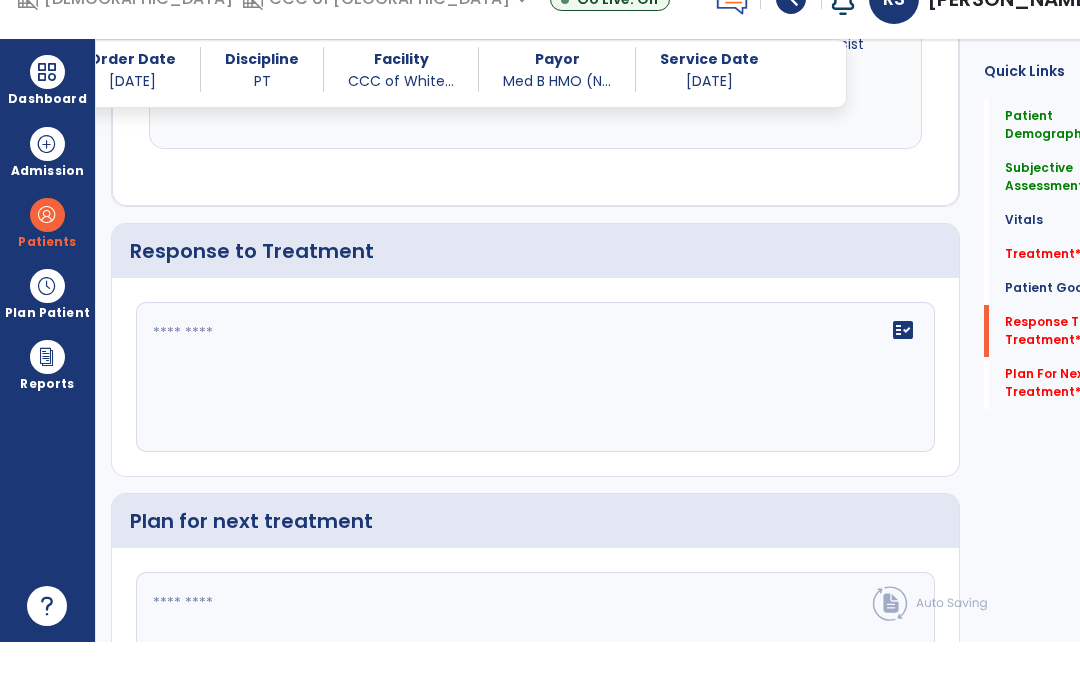 click on "fact_check" 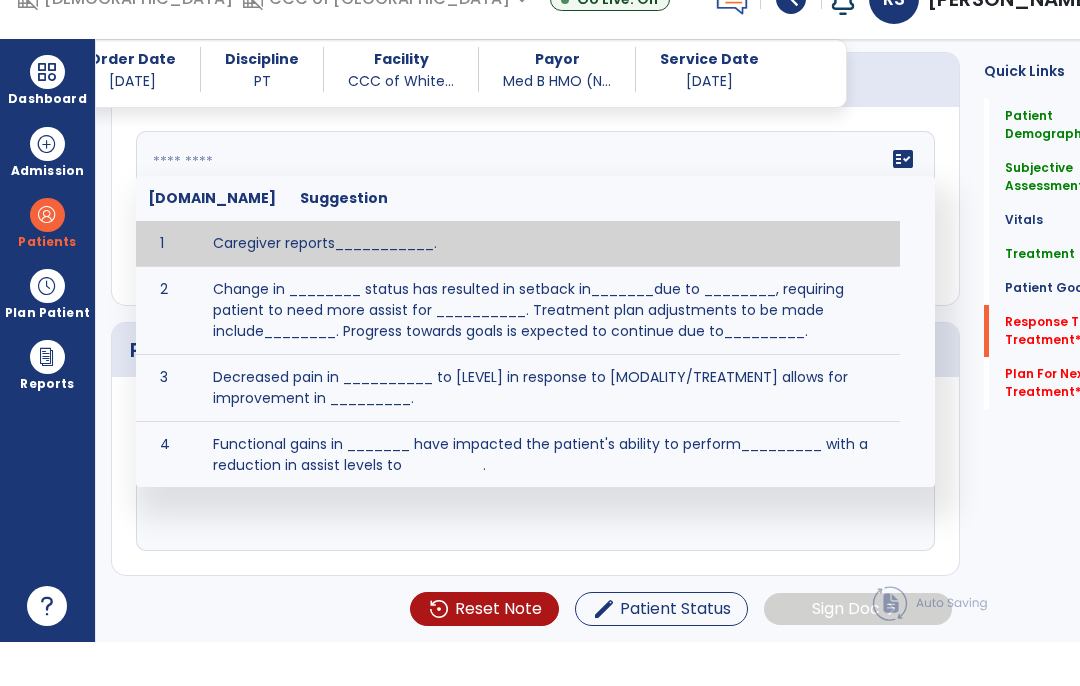 scroll, scrollTop: 2216, scrollLeft: 0, axis: vertical 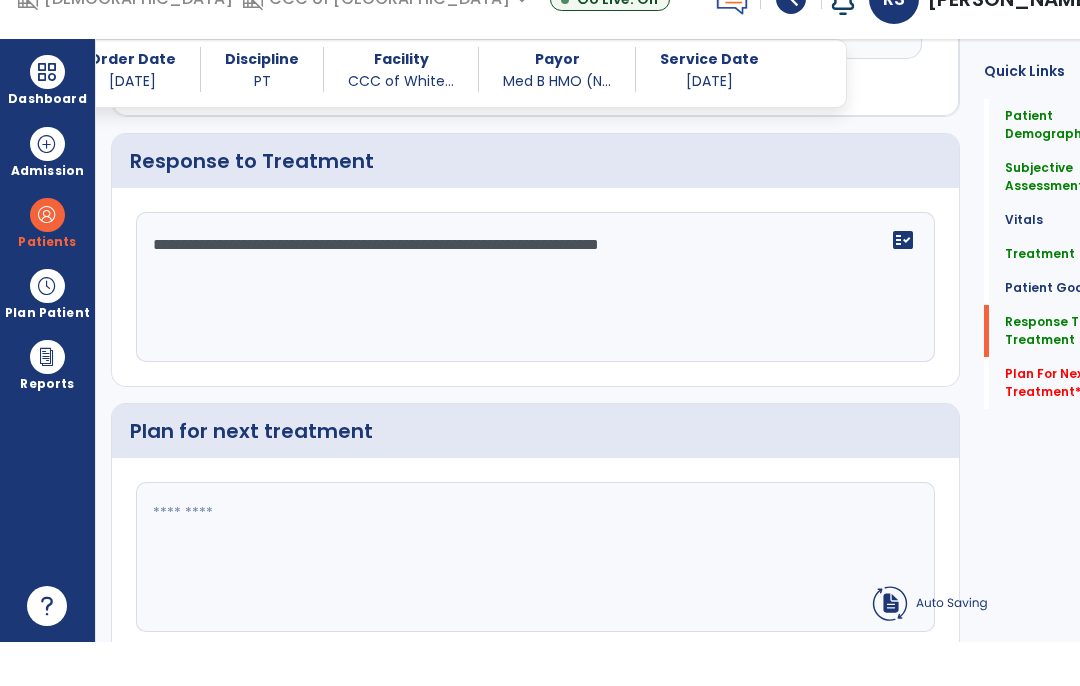type on "**********" 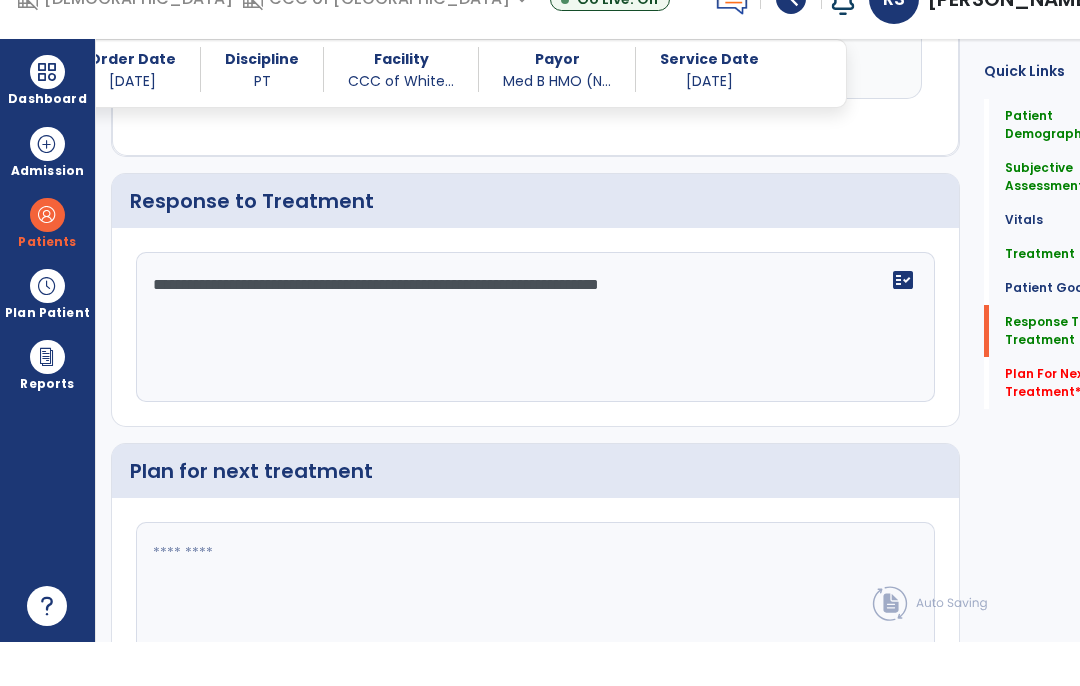click 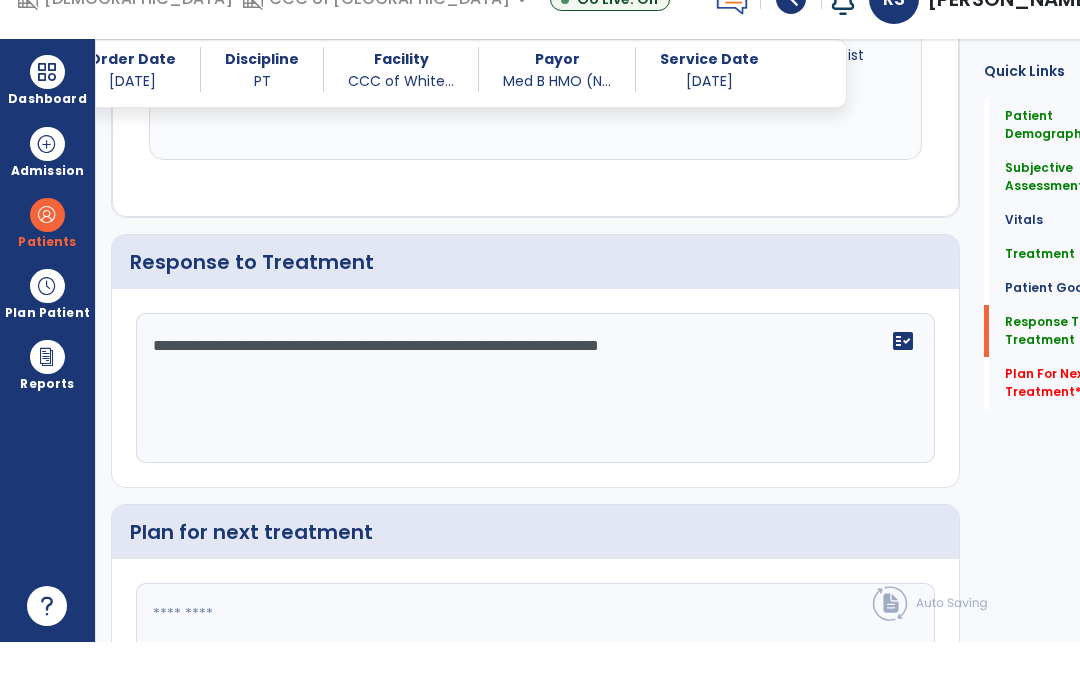 scroll, scrollTop: 2368, scrollLeft: 0, axis: vertical 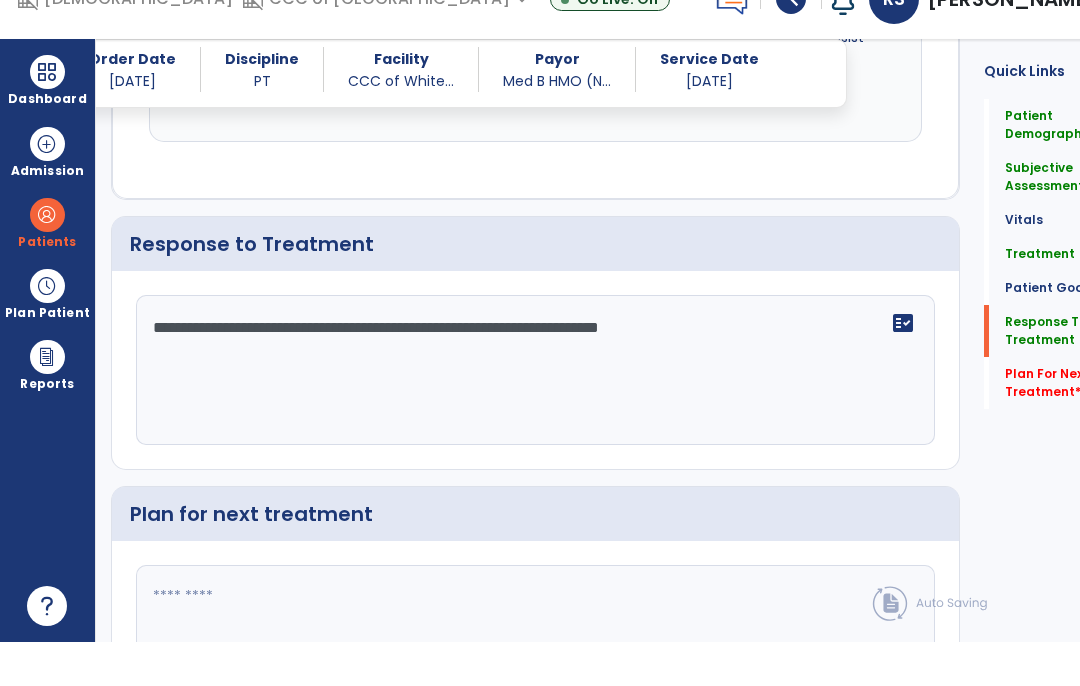 click 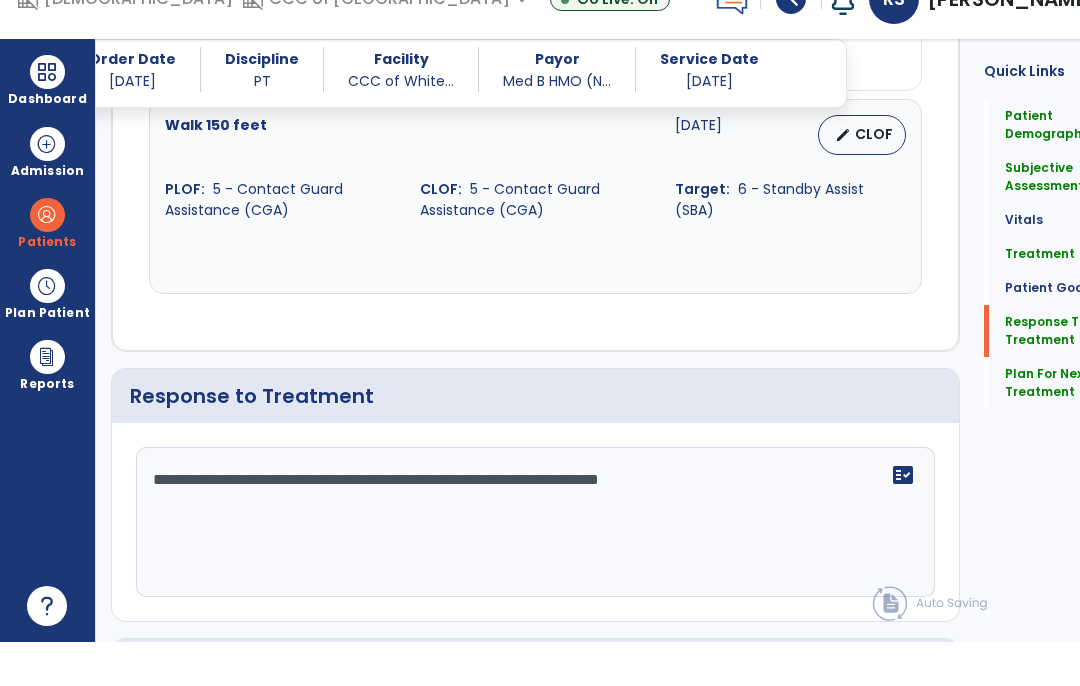 scroll, scrollTop: 2451, scrollLeft: 0, axis: vertical 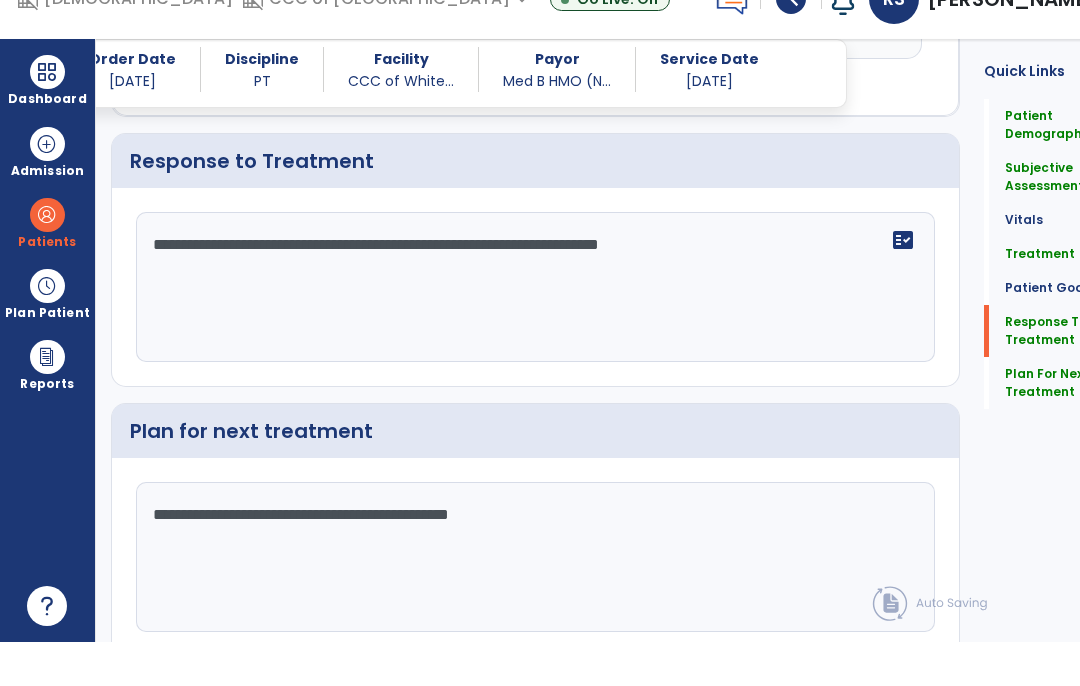 type on "**********" 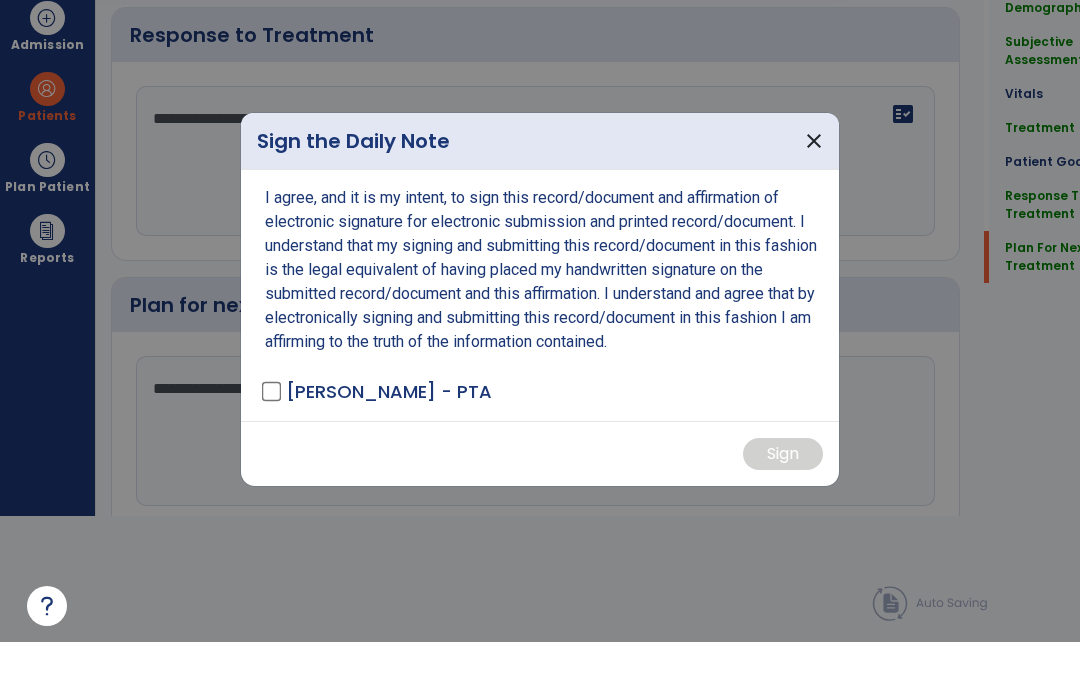 scroll, scrollTop: 0, scrollLeft: 0, axis: both 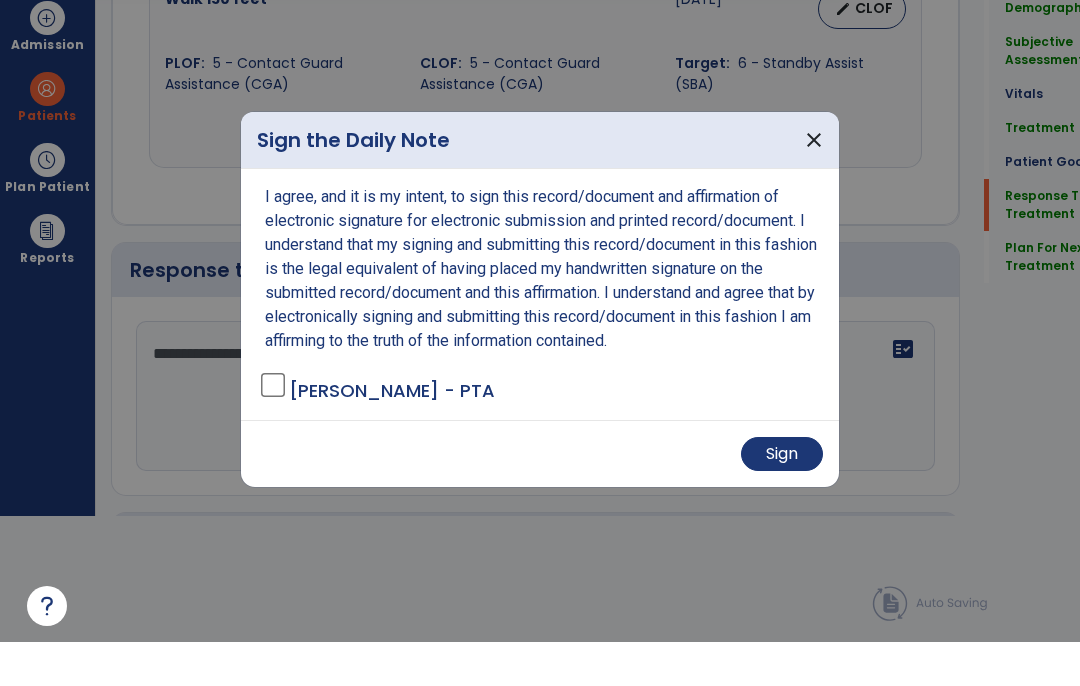 click on "Sign" at bounding box center (782, 498) 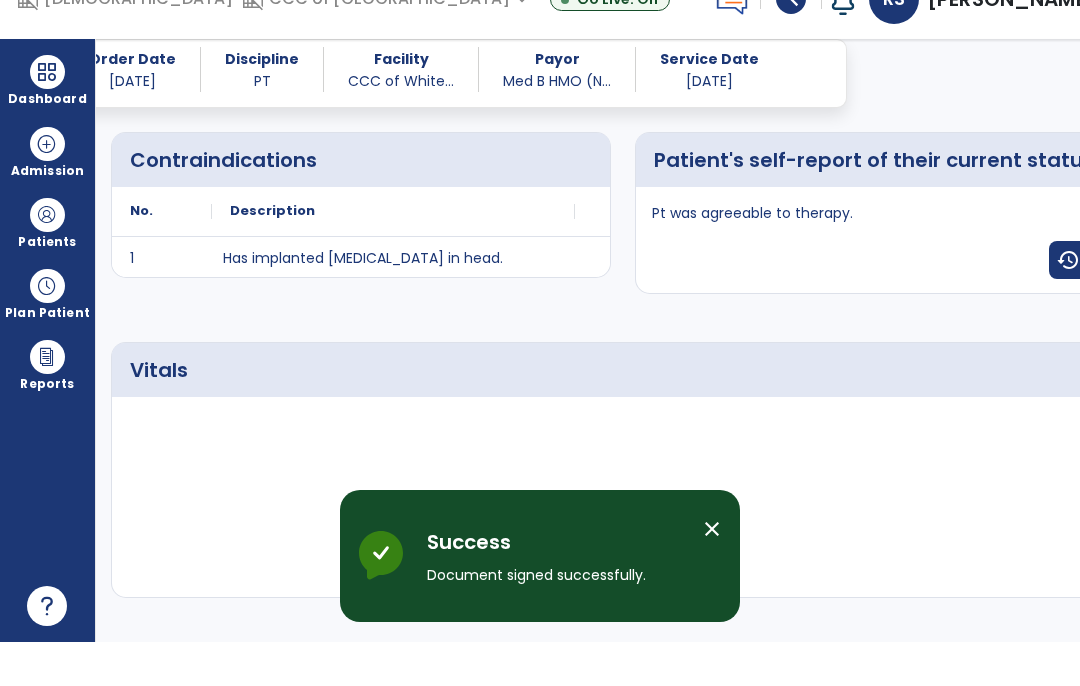 scroll, scrollTop: 82, scrollLeft: 0, axis: vertical 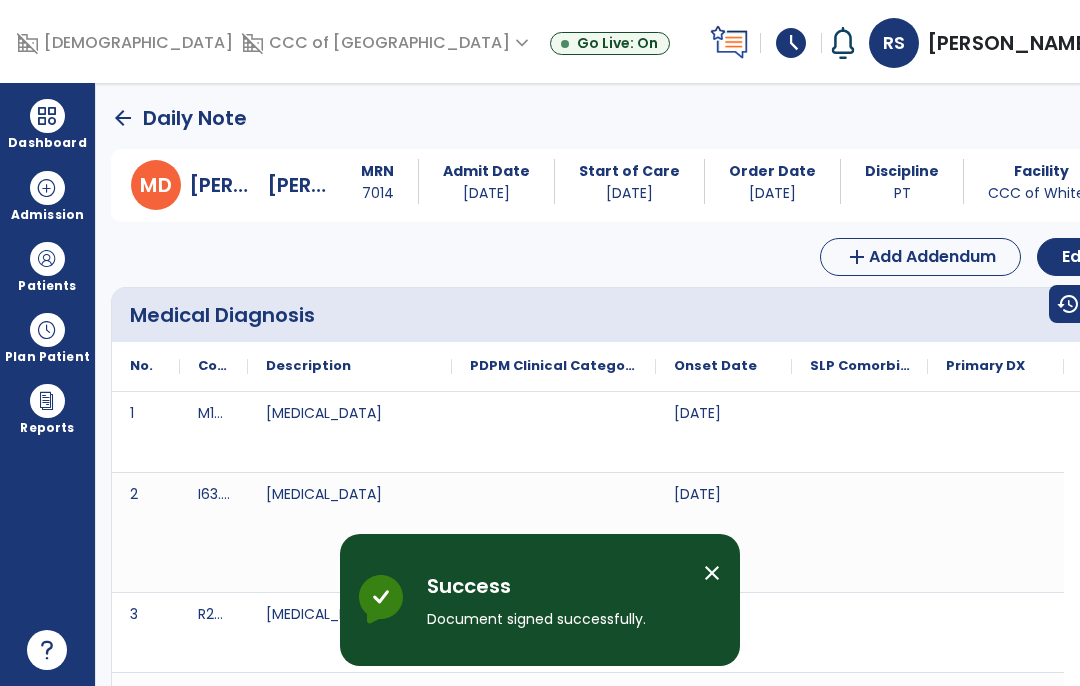 click on "arrow_back" 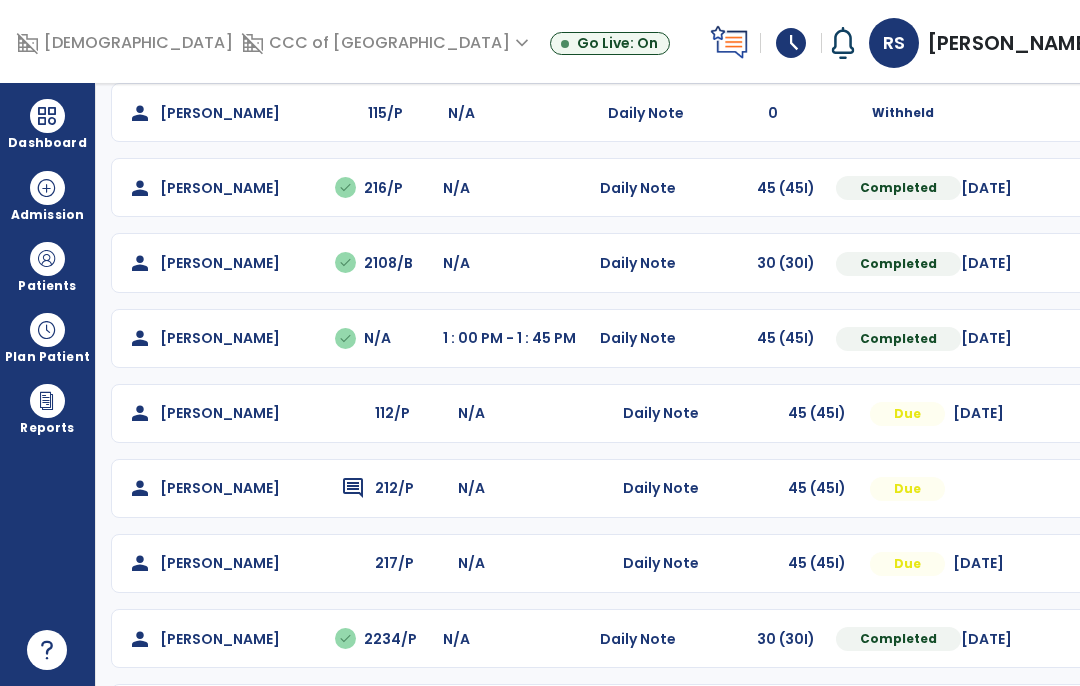 scroll, scrollTop: 424, scrollLeft: 0, axis: vertical 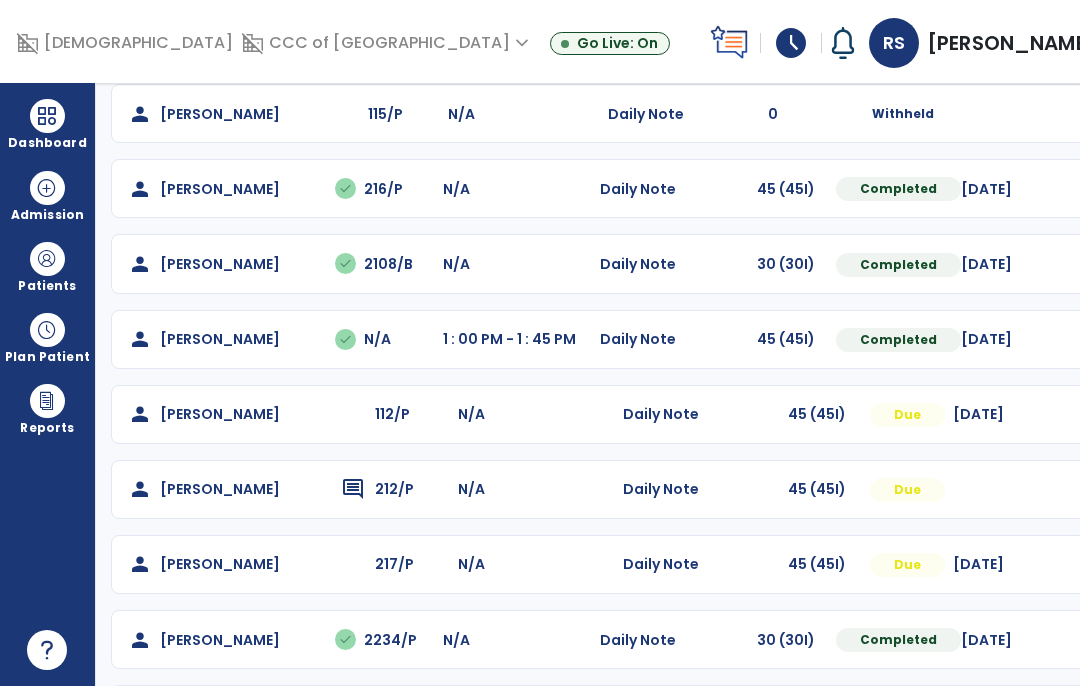 click on "Mark Visit As Complete   Reset Note   Open Document   G + C Mins" 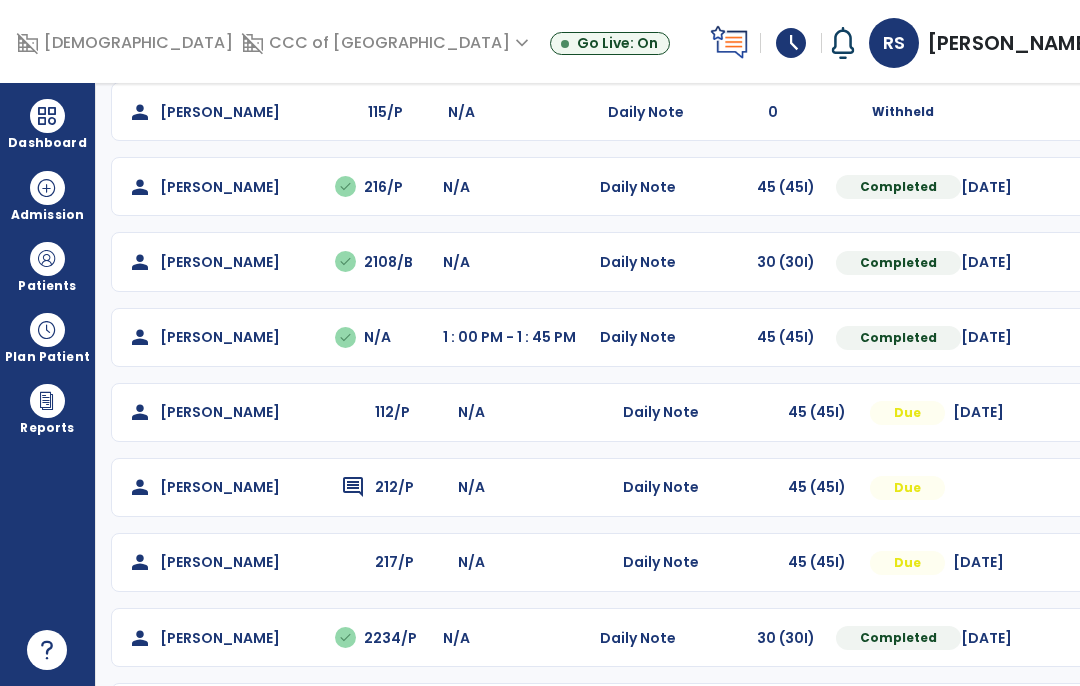 scroll, scrollTop: 424, scrollLeft: 0, axis: vertical 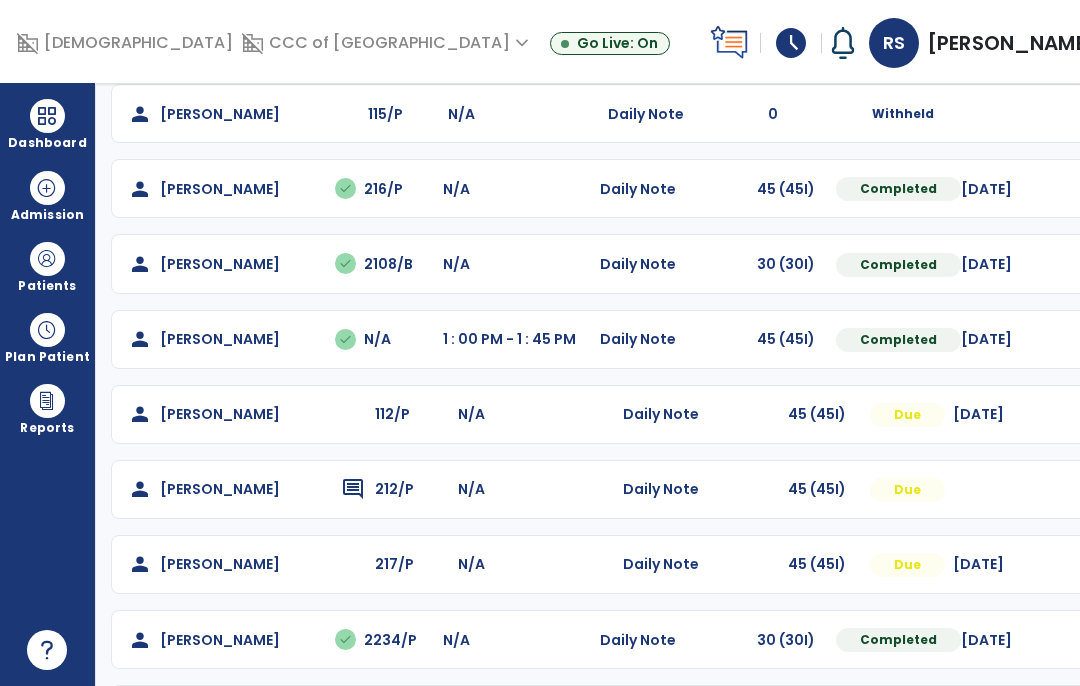 click at bounding box center (1086, -112) 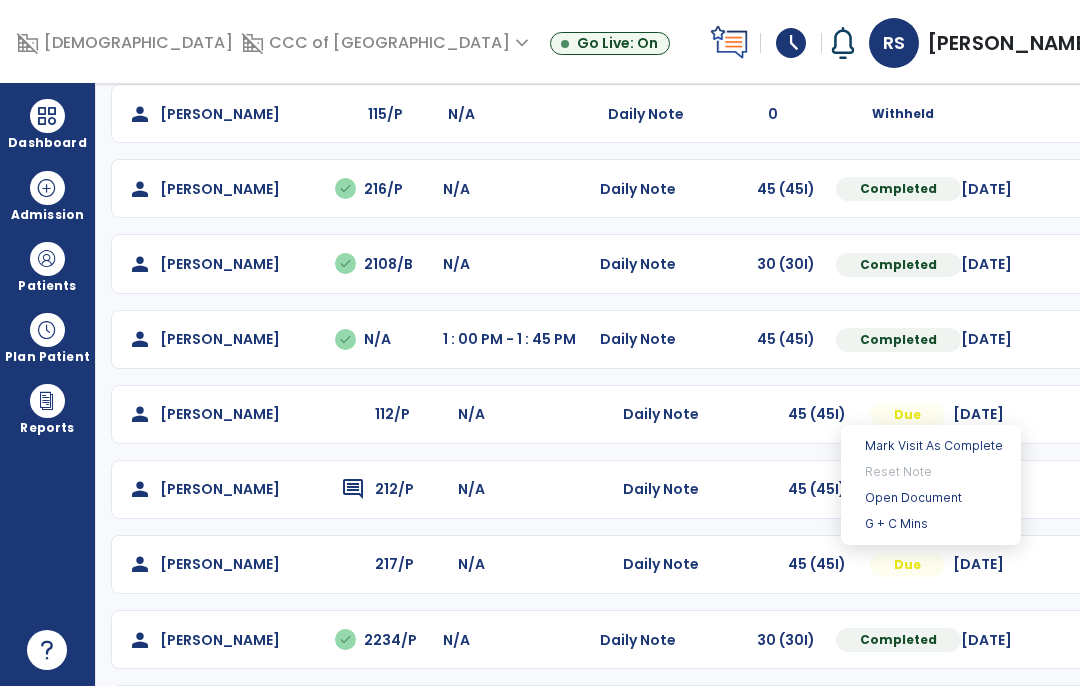 click on "Open Document" at bounding box center [931, 498] 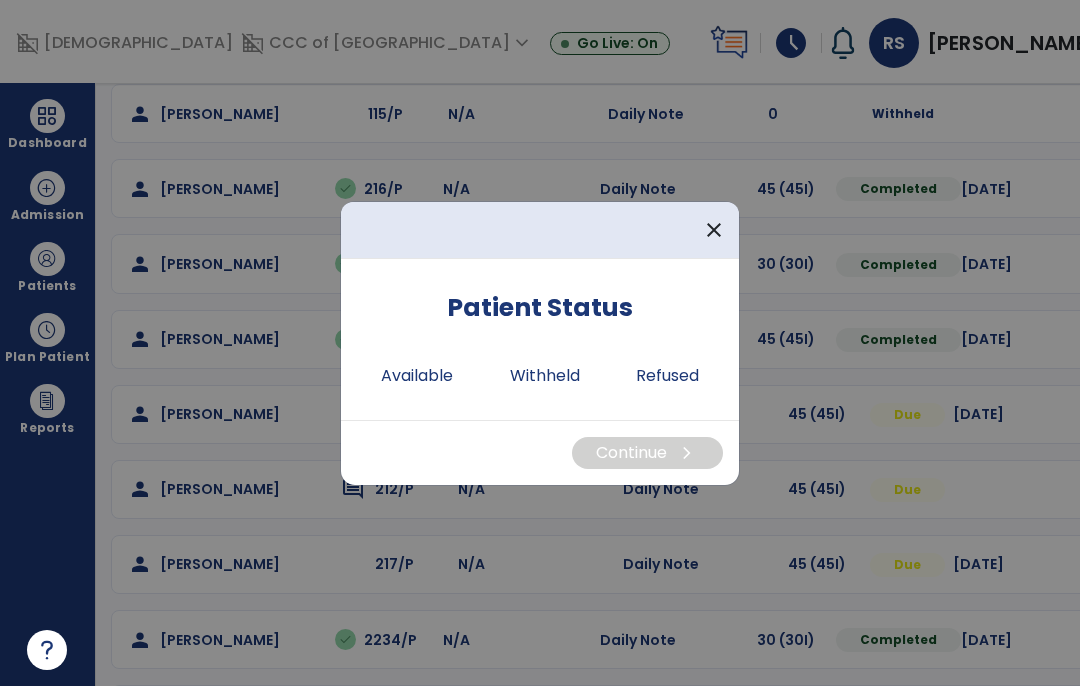 click on "Available" at bounding box center [417, 376] 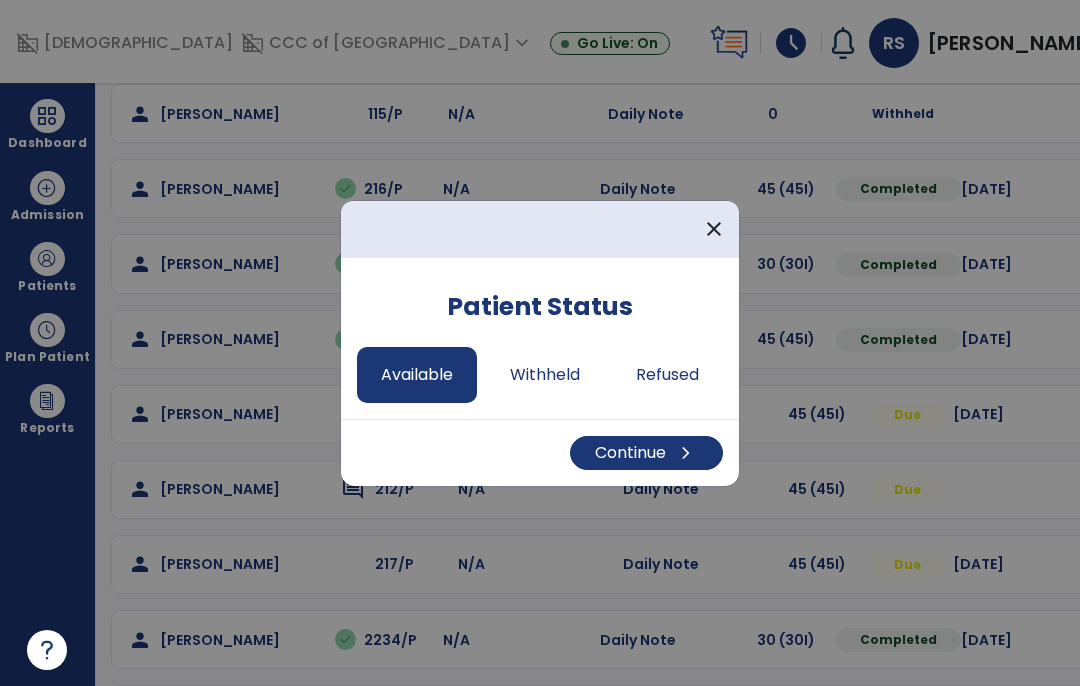 click on "Continue   chevron_right" at bounding box center (646, 453) 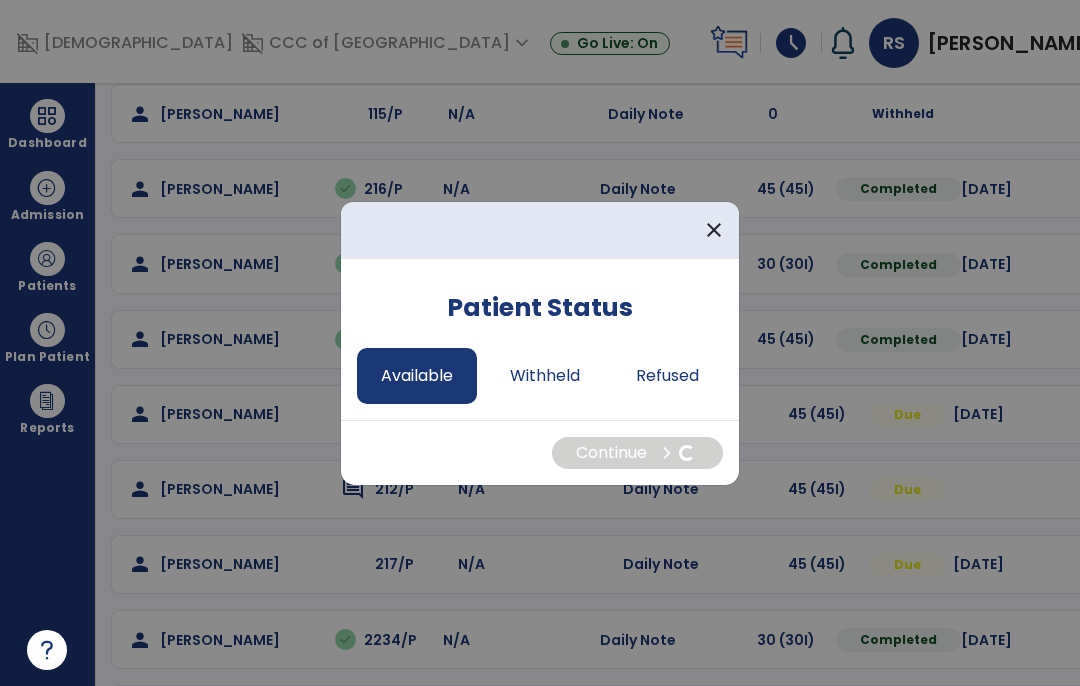 select on "*" 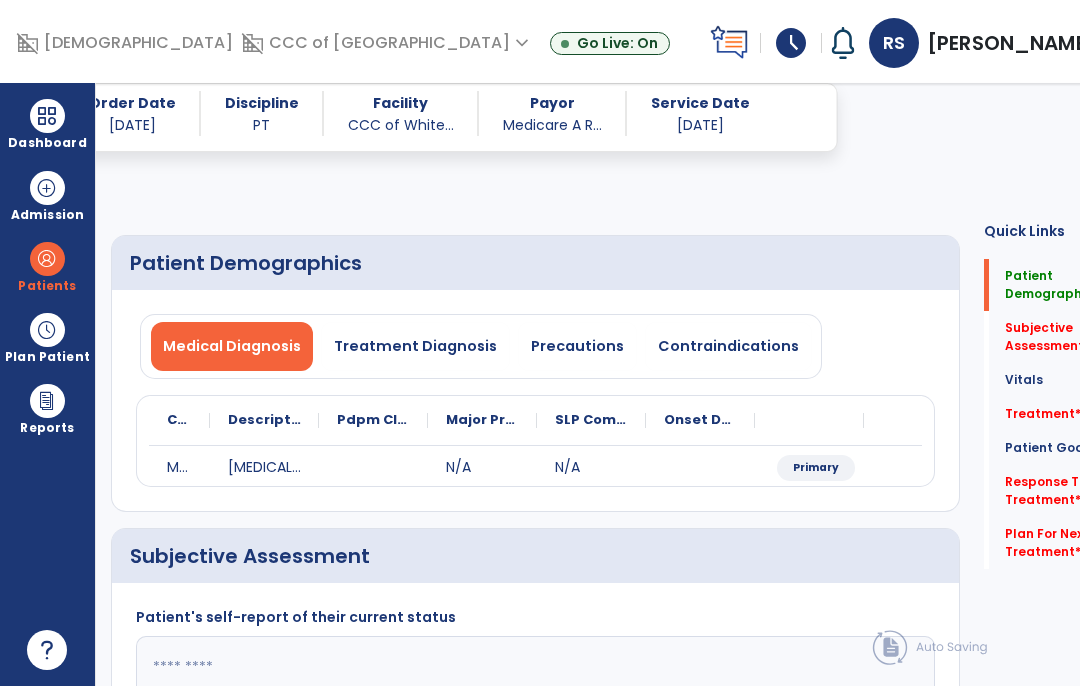 scroll, scrollTop: 183, scrollLeft: 0, axis: vertical 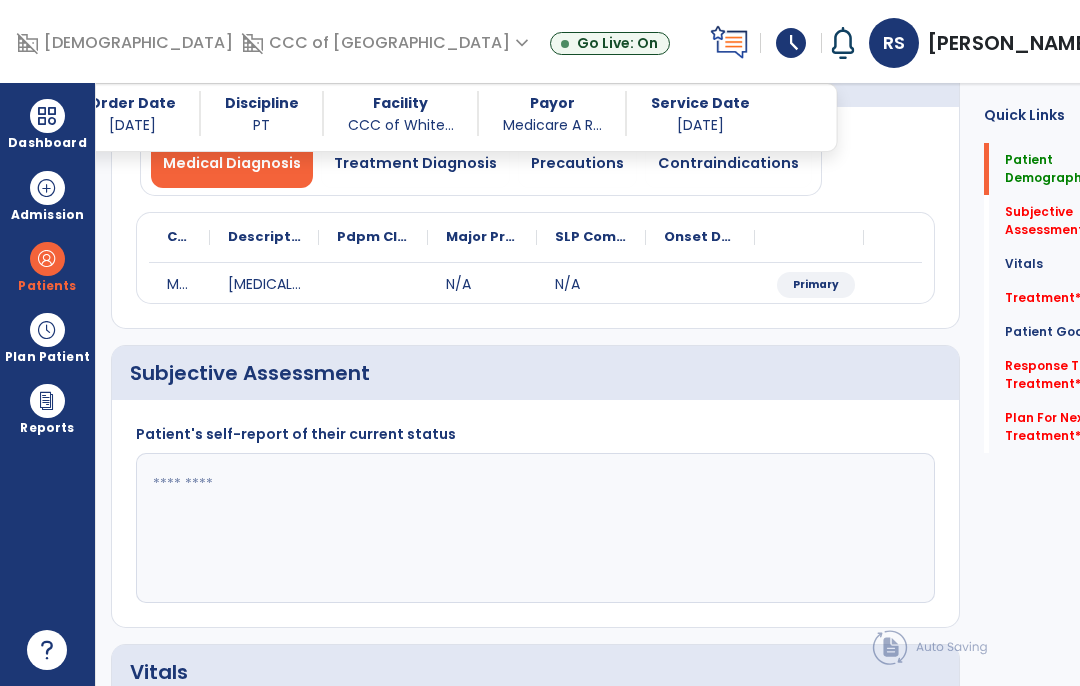 click 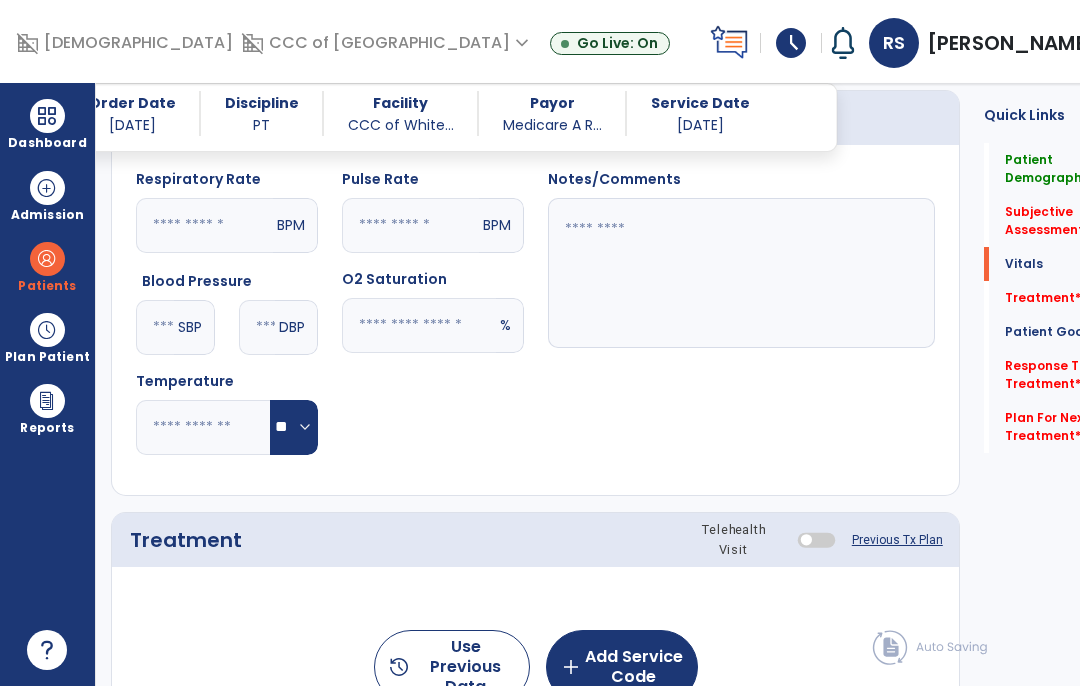 scroll, scrollTop: 842, scrollLeft: 0, axis: vertical 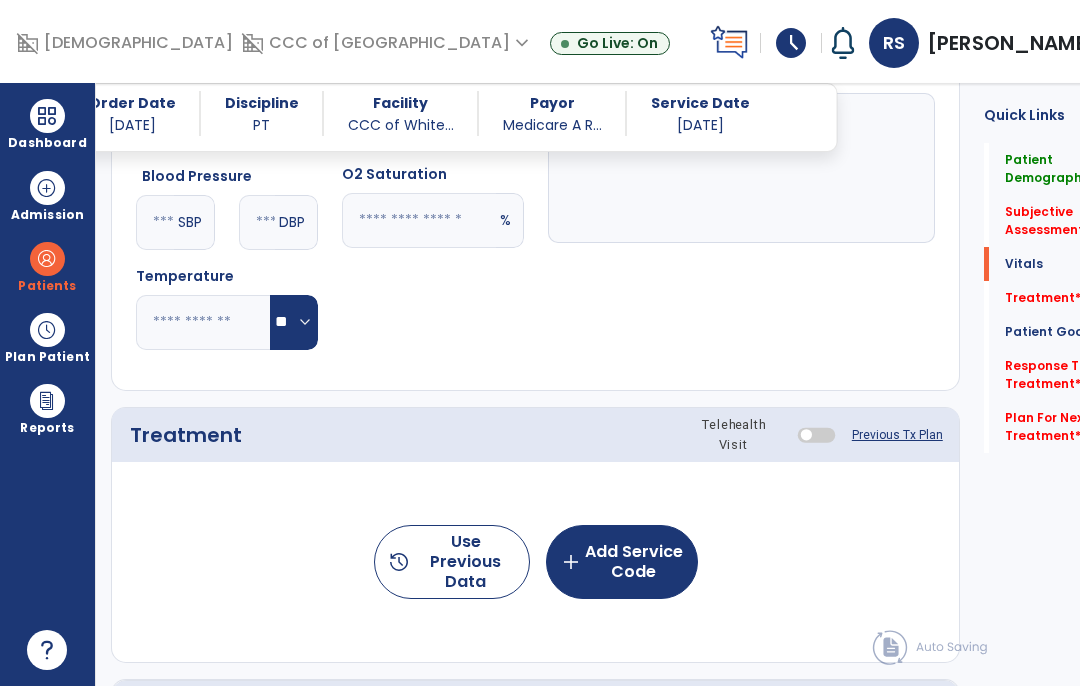 type on "**********" 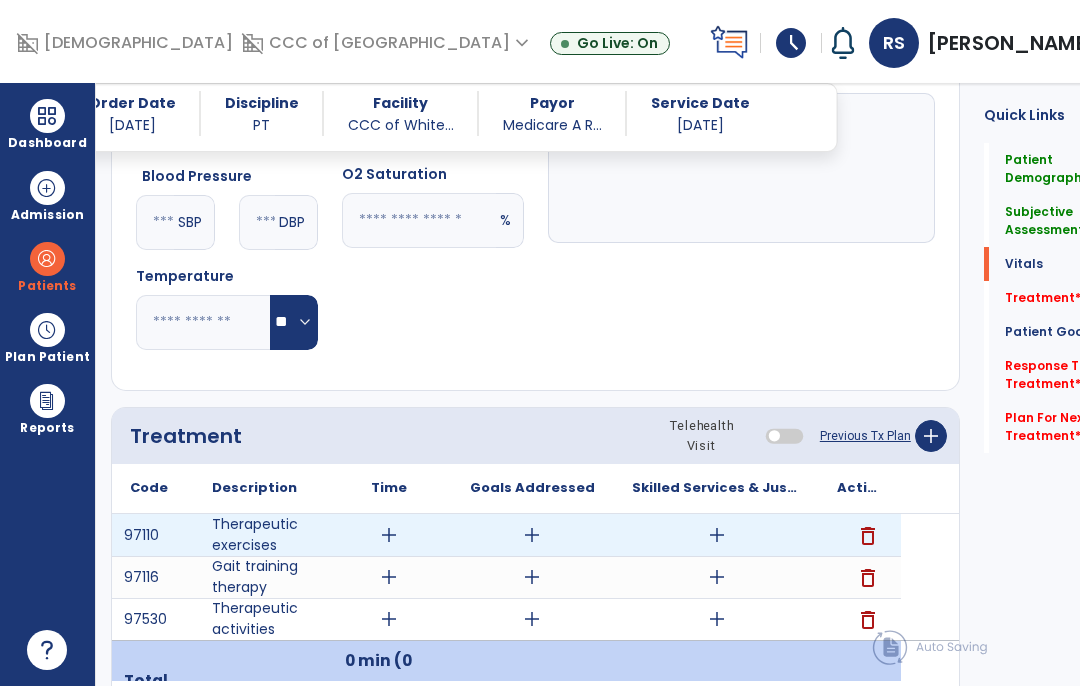 click on "add" at bounding box center (717, 535) 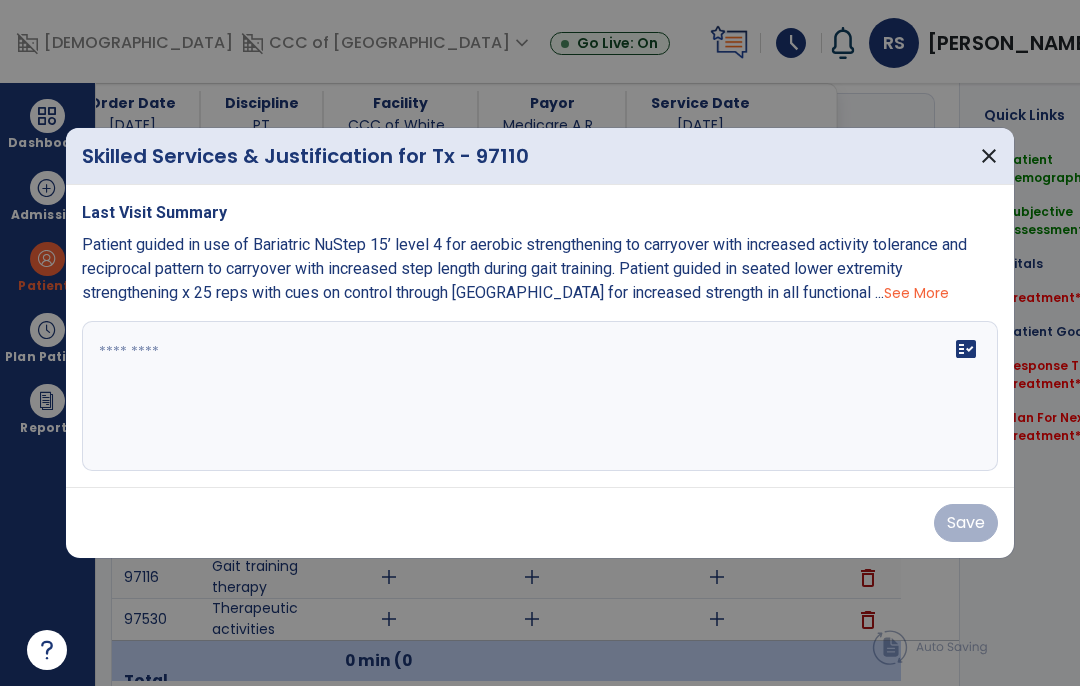 click on "See More" at bounding box center [916, 293] 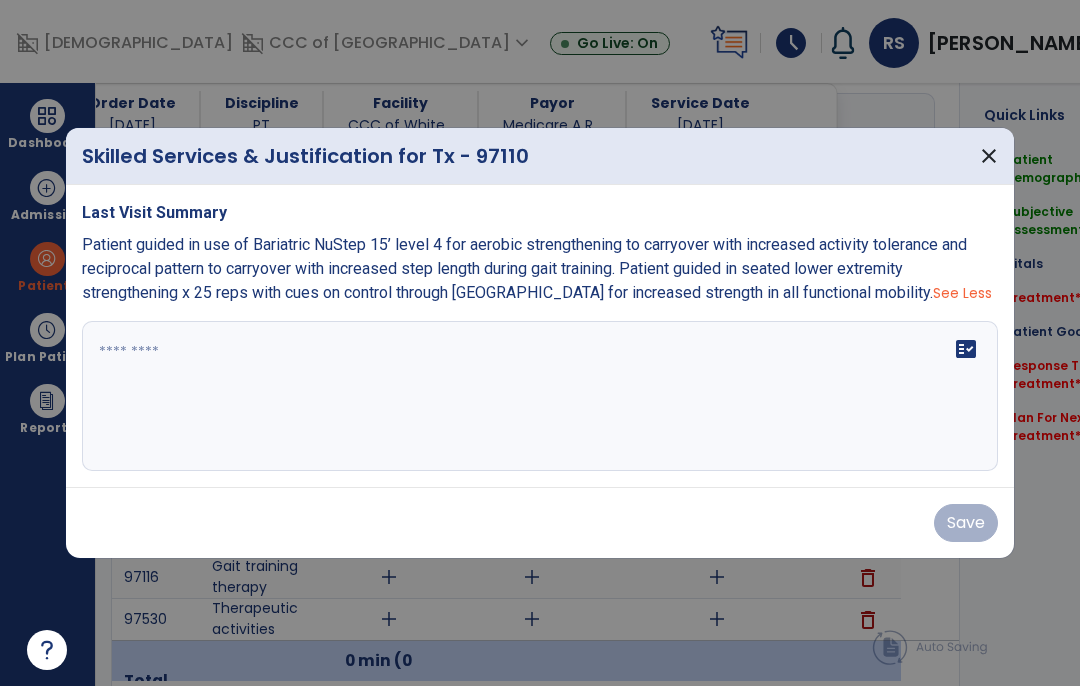 click on "See Less" at bounding box center (962, 293) 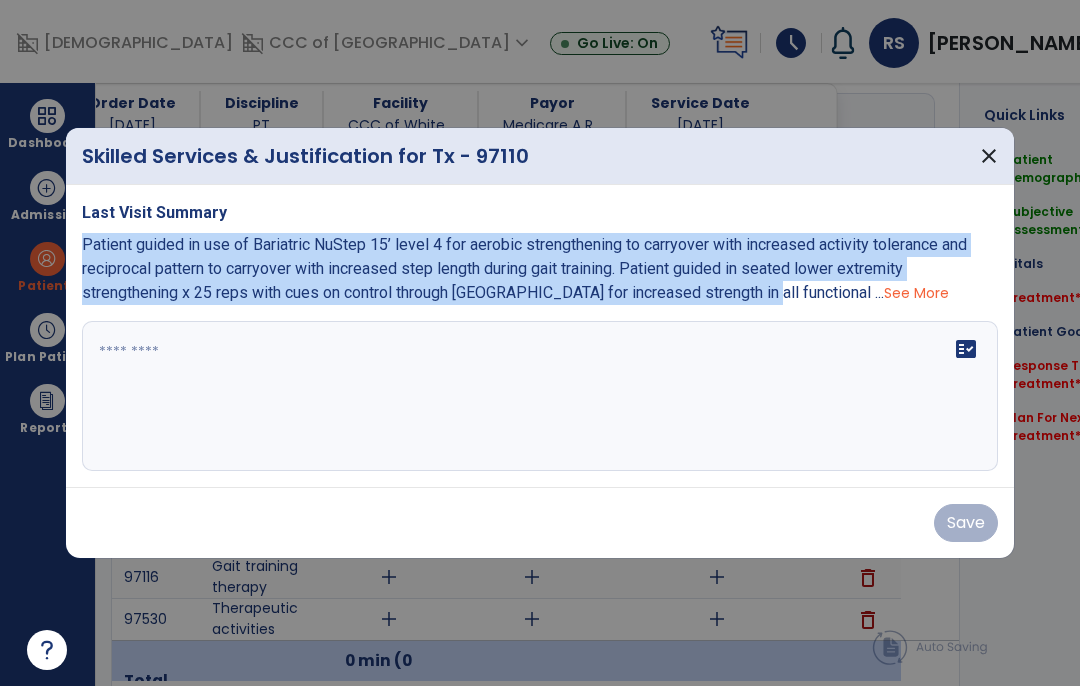 click on "See More" at bounding box center [916, 293] 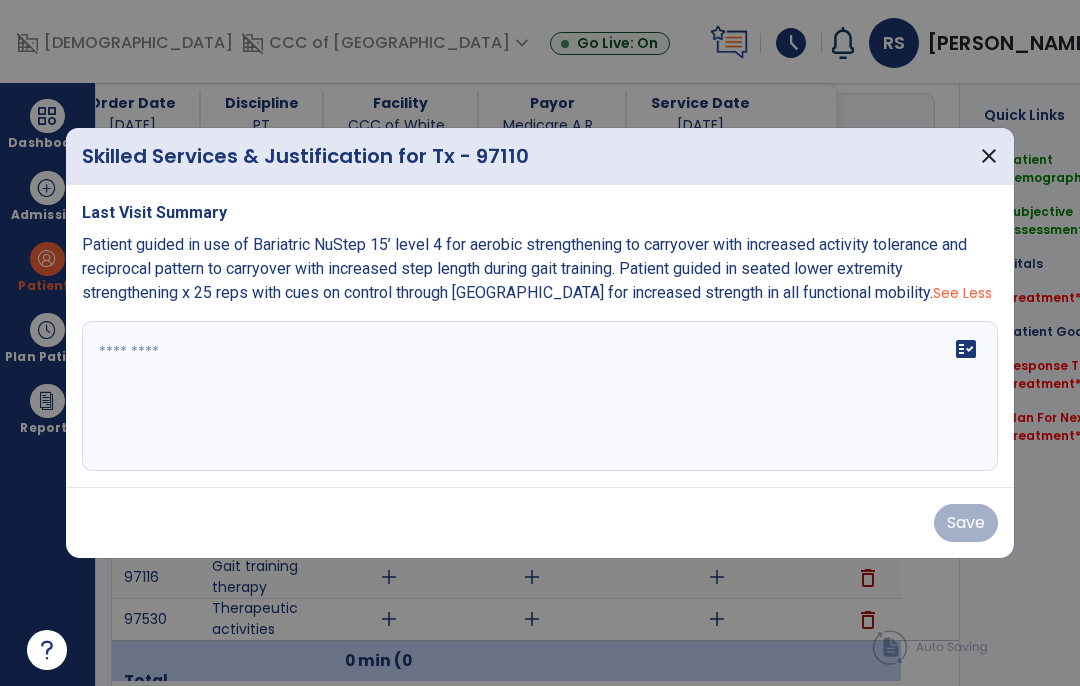 click on "Patient guided in use of Bariatric NuStep 15’ level 4 for aerobic strengthening to carryover with increased activity tolerance and reciprocal pattern to carryover with increased step length during gait training. Patient guided in seated lower extremity strengthening x 25 reps with cues on control through [GEOGRAPHIC_DATA] for increased strength in all functional mobility." at bounding box center (524, 268) 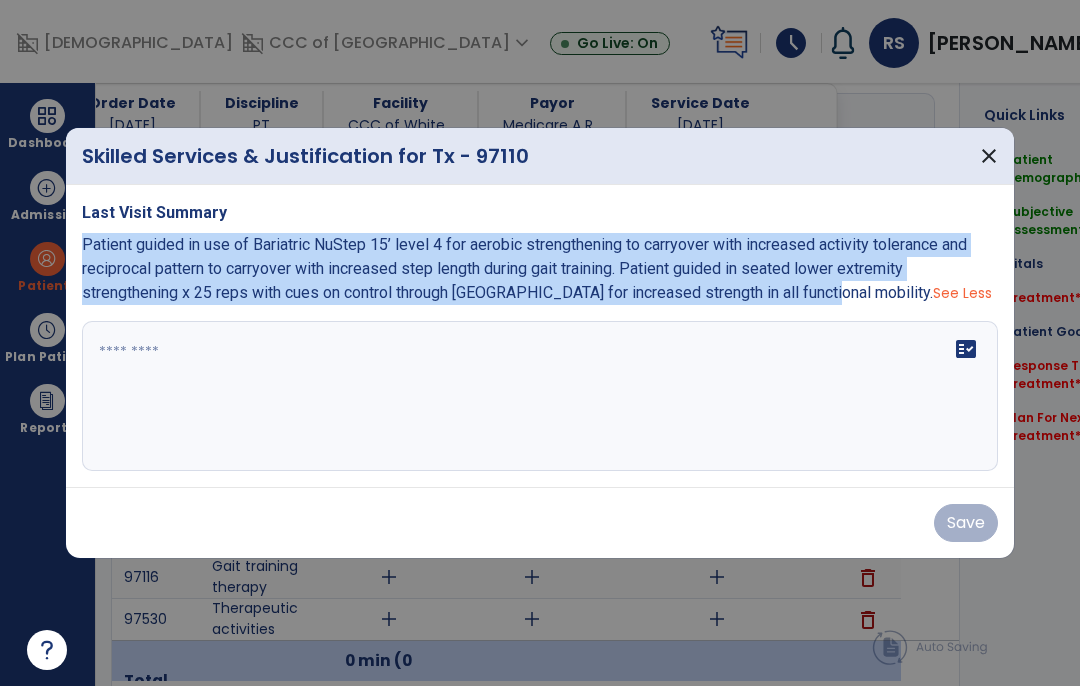 copy on "Patient guided in use of Bariatric NuStep 15’ level 4 for aerobic strengthening to carryover with increased activity tolerance and reciprocal pattern to carryover with increased step length during gait training. Patient guided in seated lower extremity strengthening x 25 reps with cues on control through [GEOGRAPHIC_DATA] for increased strength in all functional mobility." 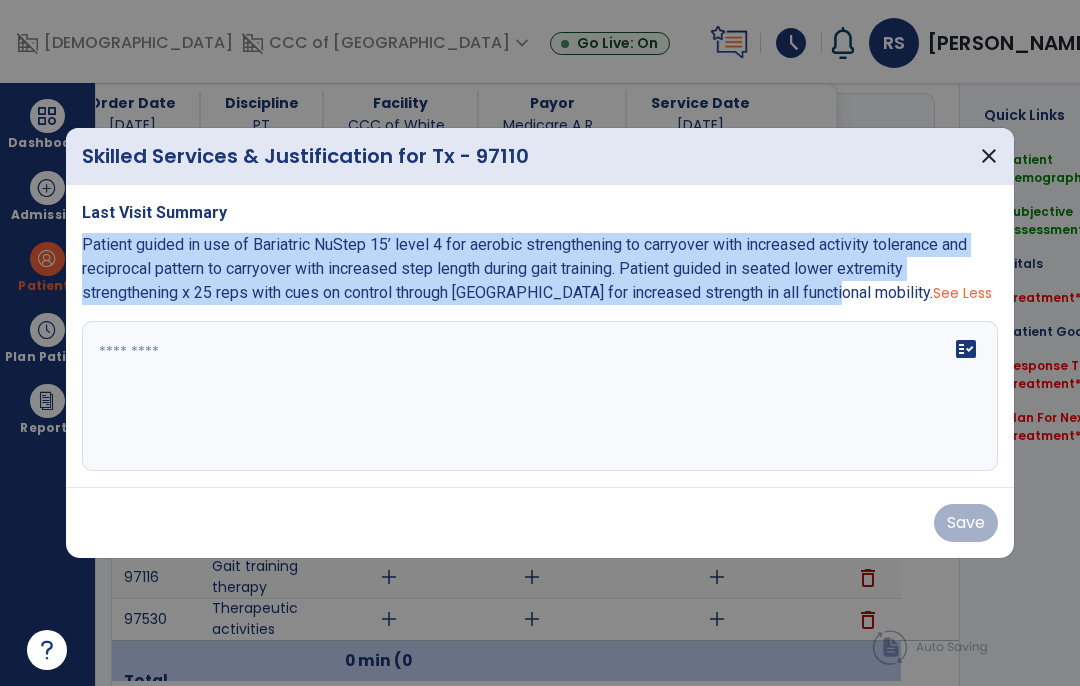 click at bounding box center [540, 396] 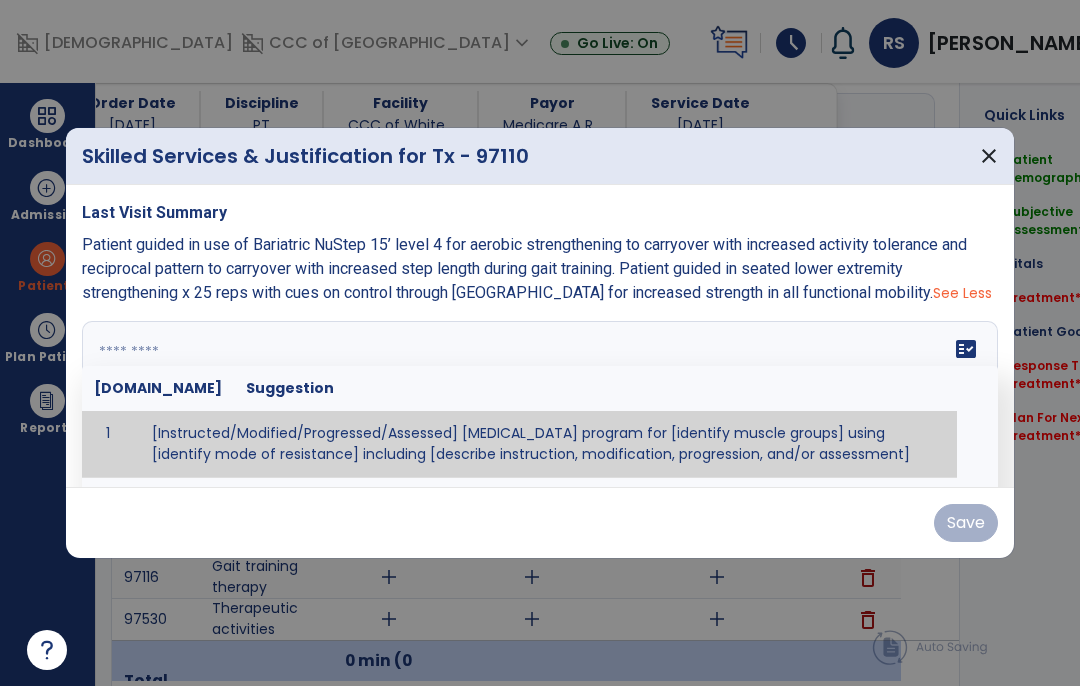 click at bounding box center (540, 396) 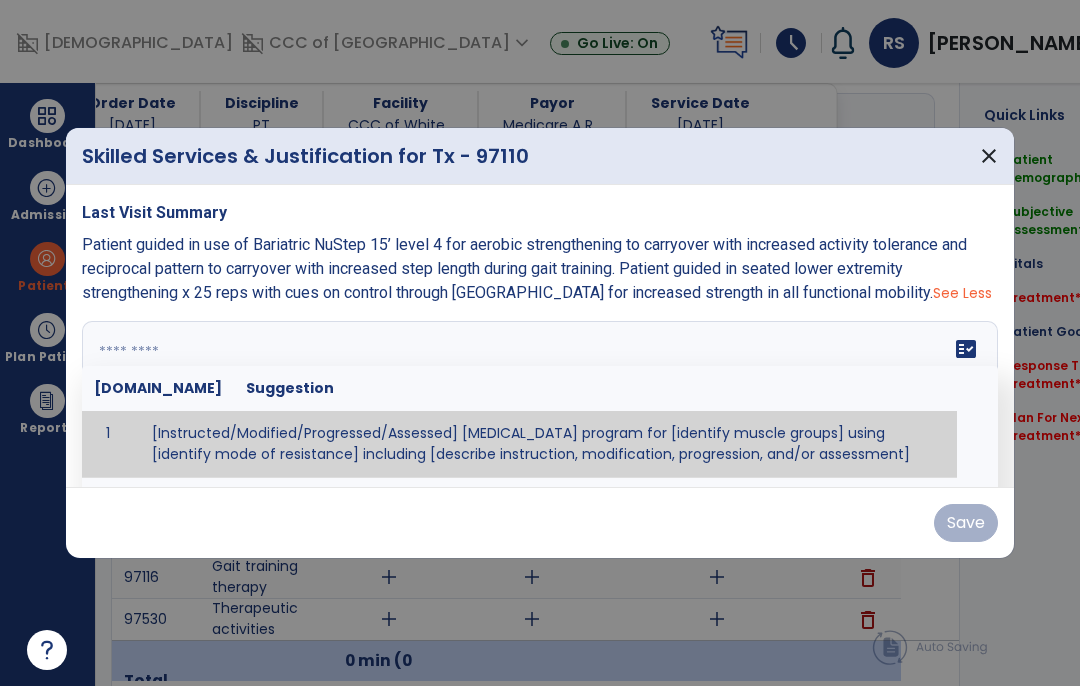 click at bounding box center (540, 396) 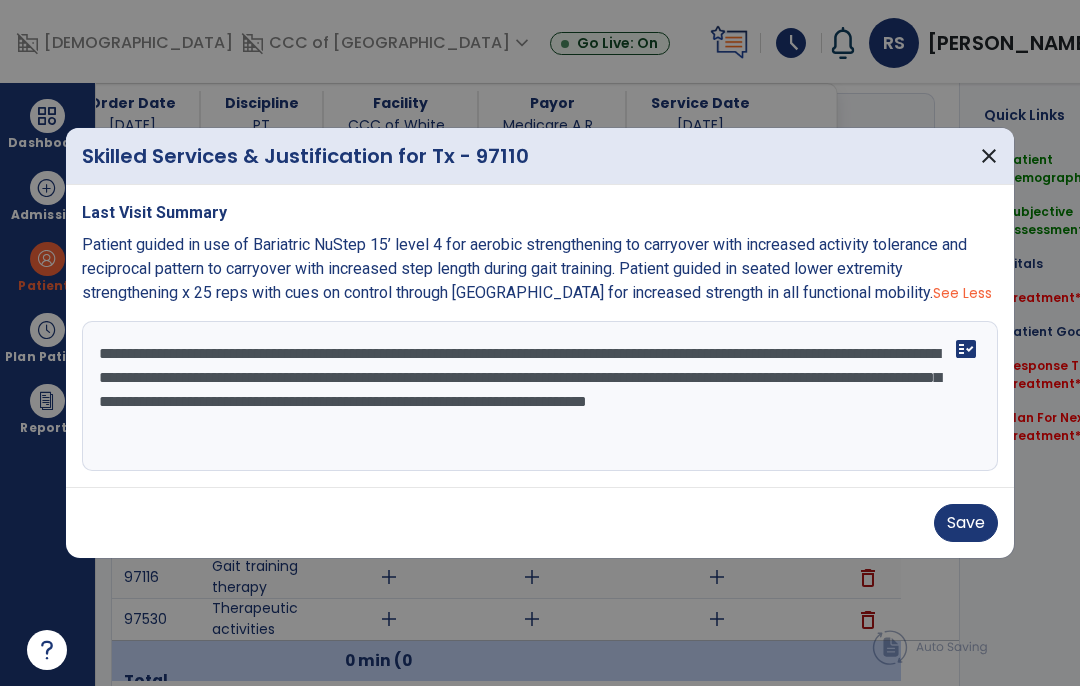 click on "**********" at bounding box center [540, 396] 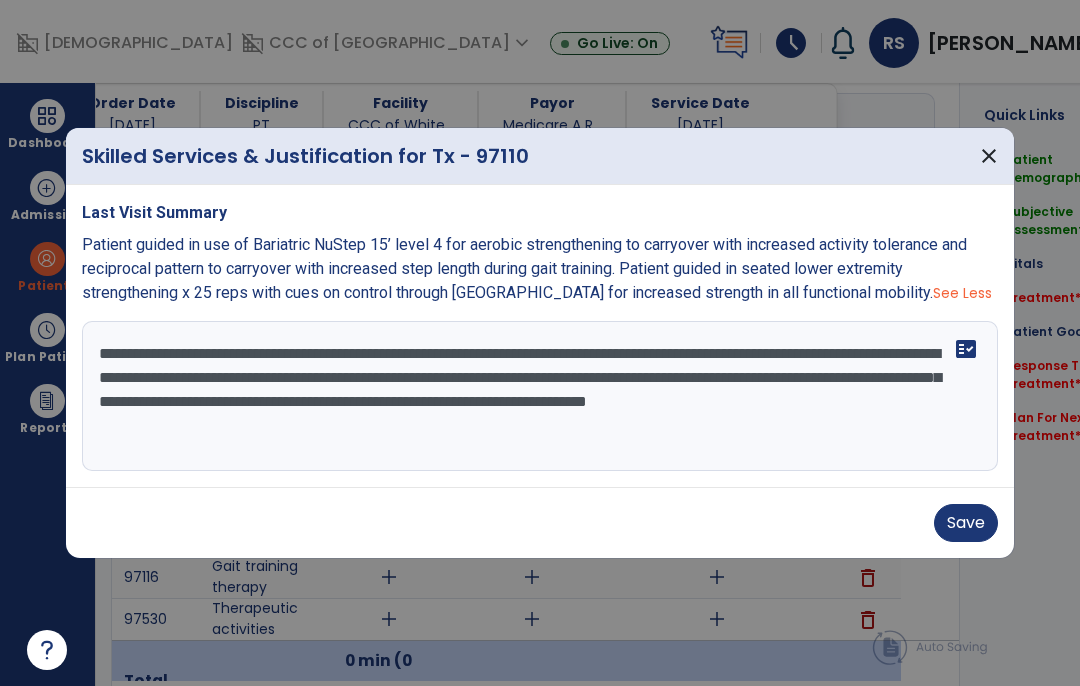 click on "**********" at bounding box center [540, 396] 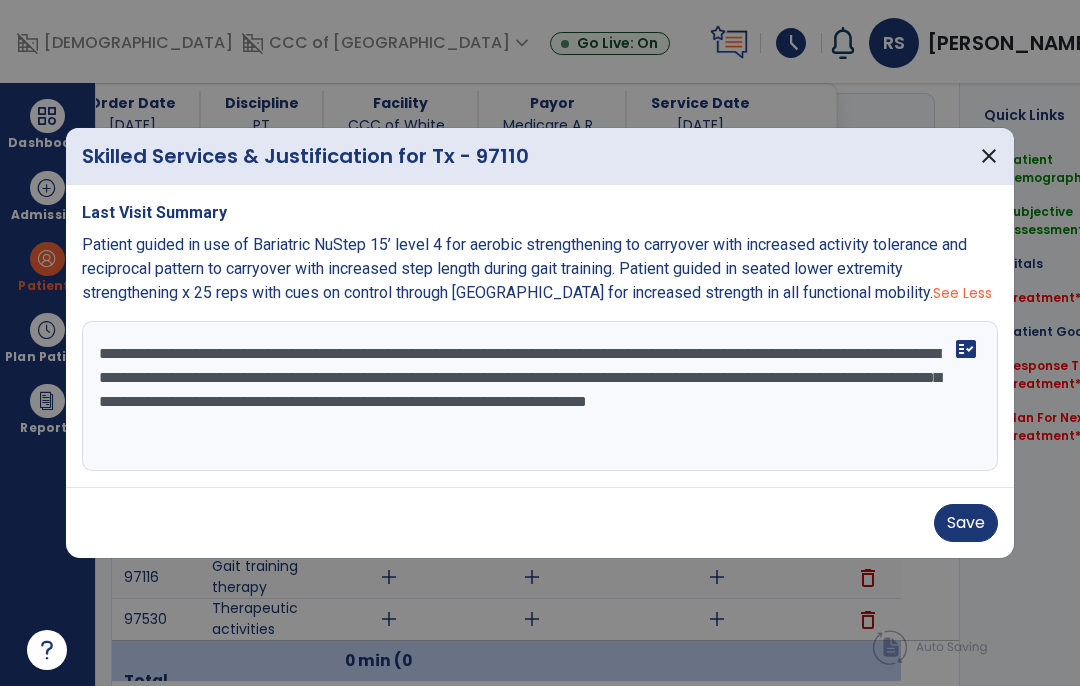 click on "**********" at bounding box center [540, 396] 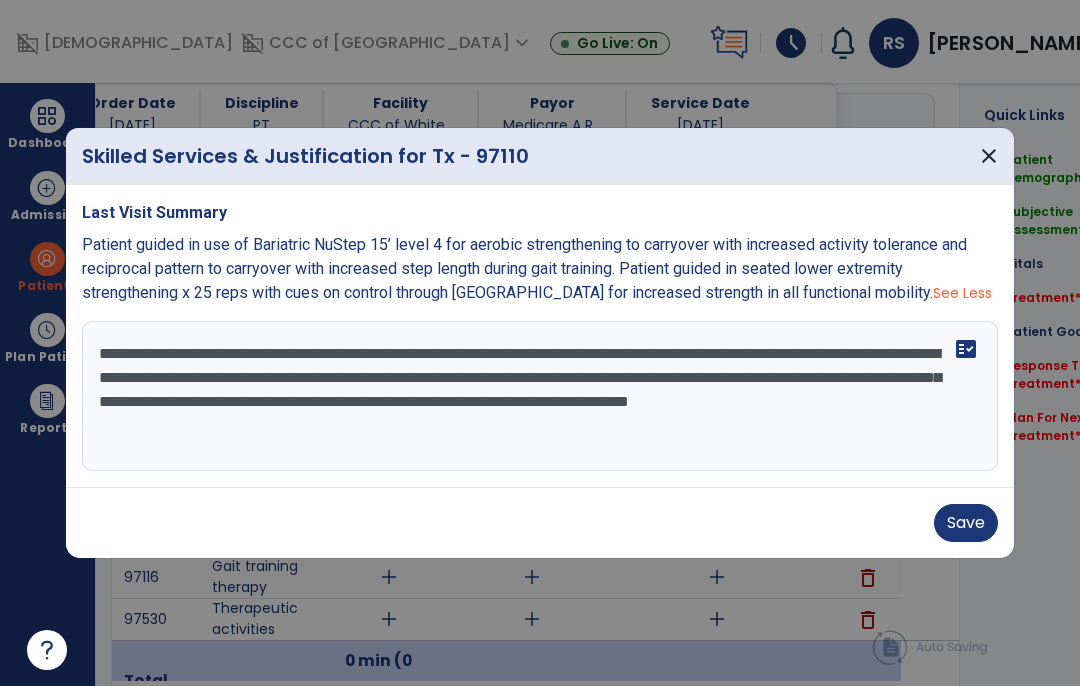 type on "**********" 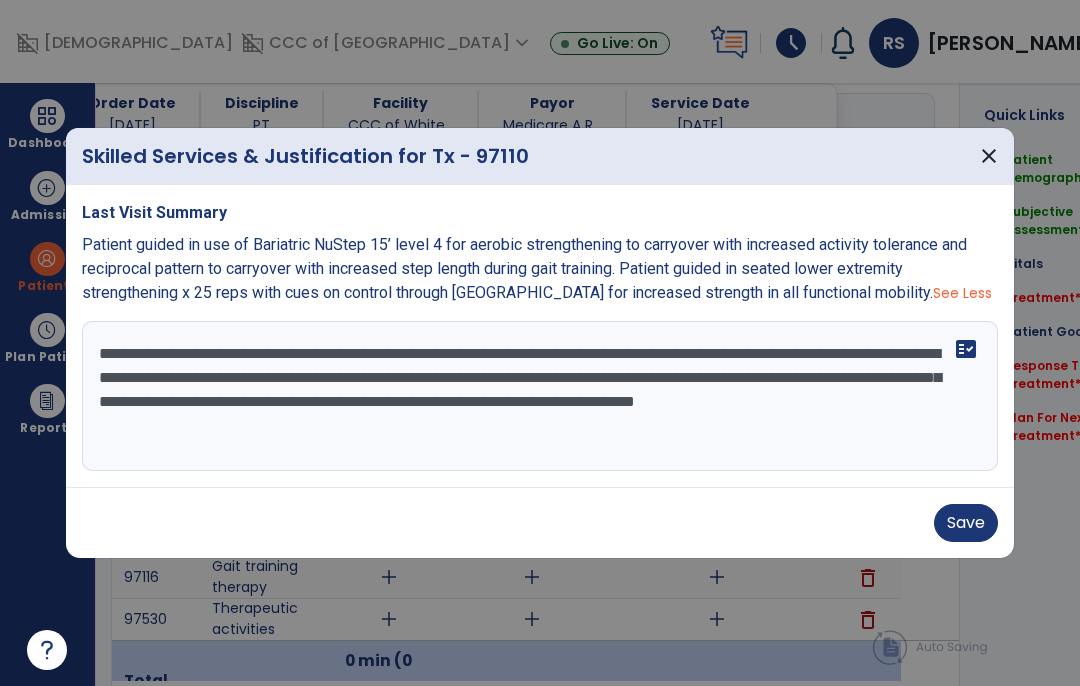 click on "Save" at bounding box center [966, 523] 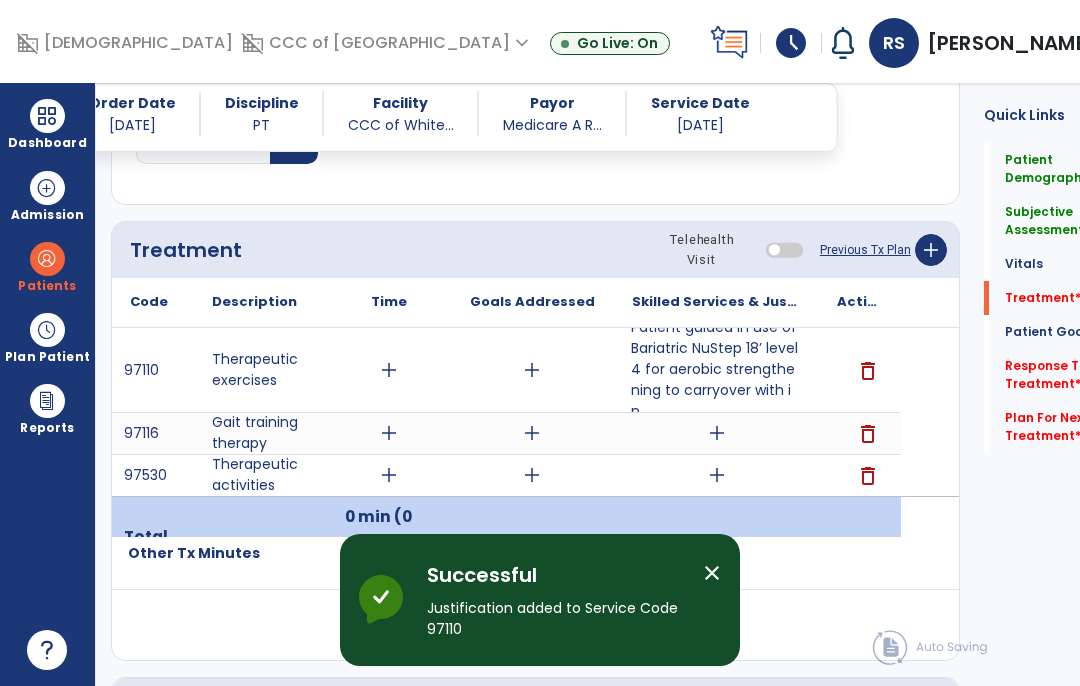 scroll, scrollTop: 1113, scrollLeft: 0, axis: vertical 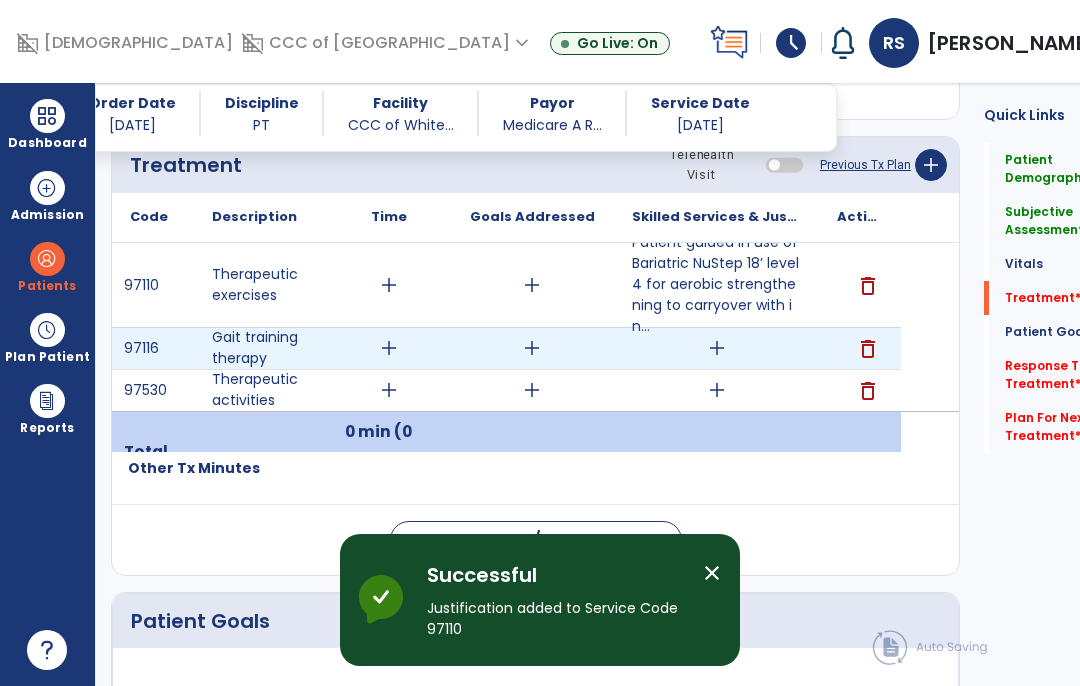 click on "add" at bounding box center (717, 348) 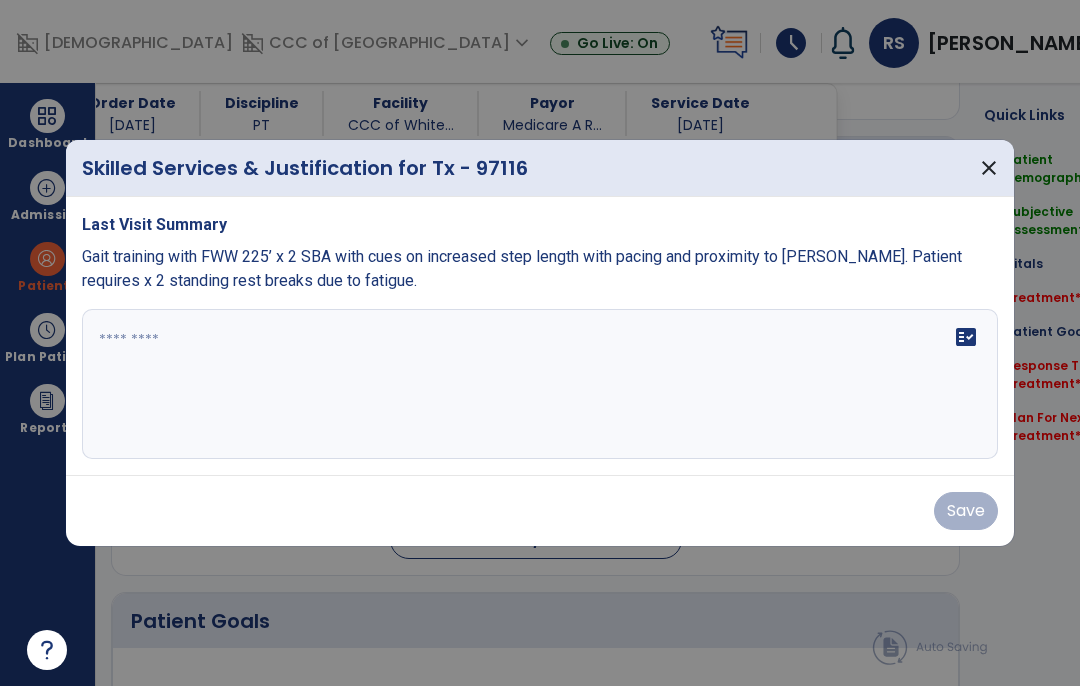 click on "Gait training with FWW 225’ x 2 SBA with cues on increased step length with pacing and proximity to [PERSON_NAME]. Patient requires x 2 standing rest breaks due to fatigue." at bounding box center (522, 268) 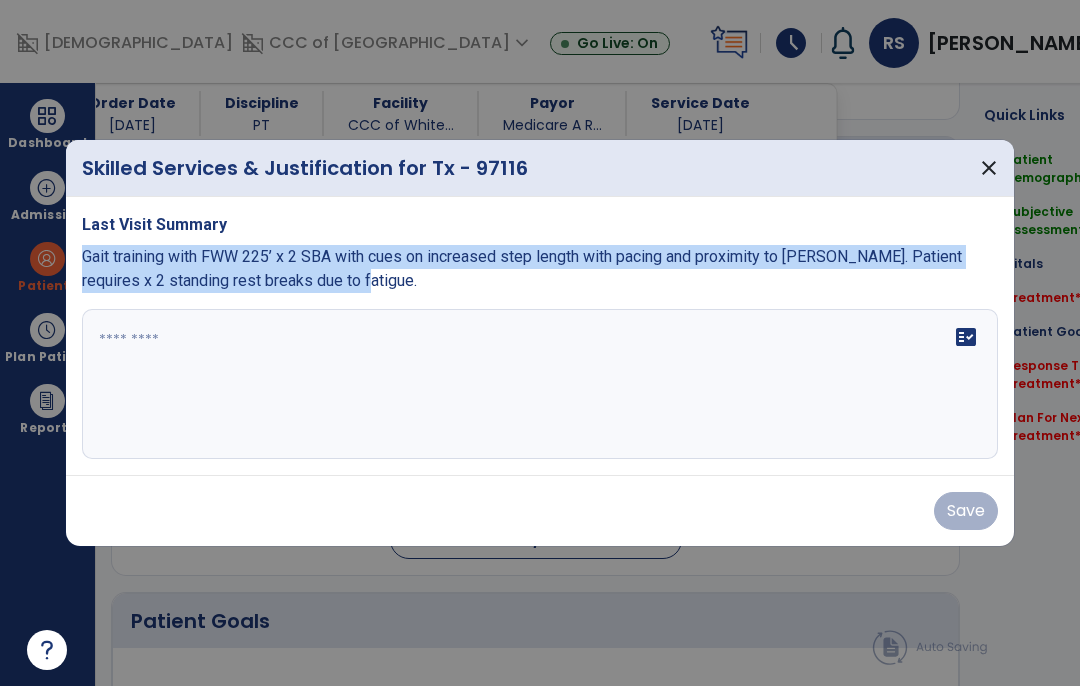 copy on "Gait training with FWW 225’ x 2 SBA with cues on increased step length with pacing and proximity to [PERSON_NAME]. Patient requires x 2 standing rest breaks due to fatigue." 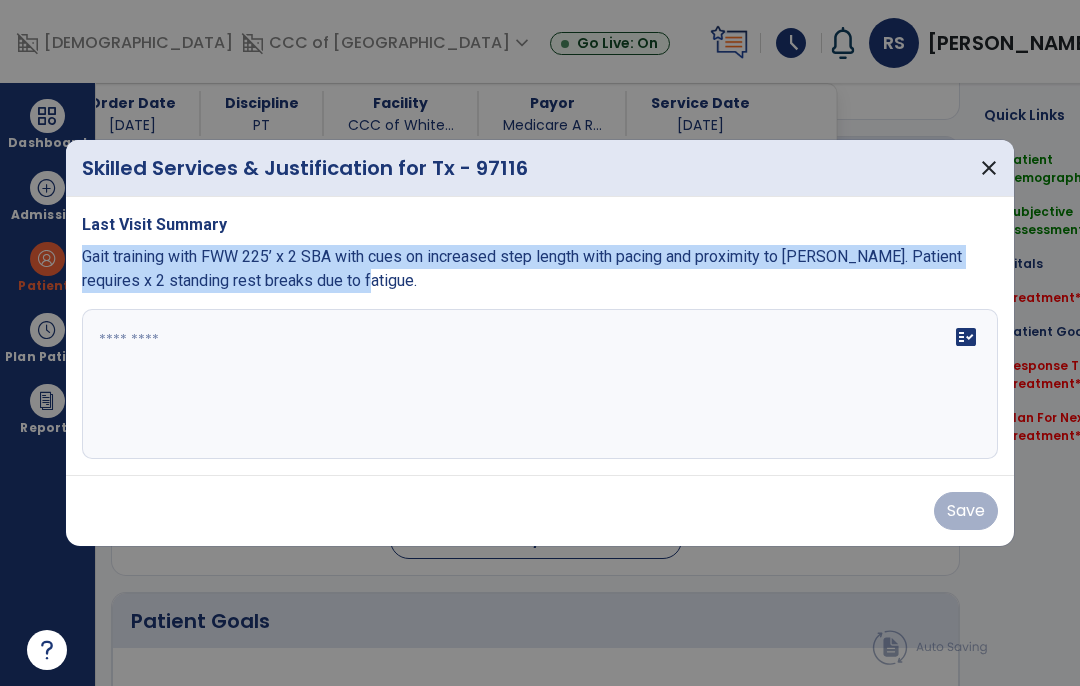 click on "fact_check" at bounding box center (540, 384) 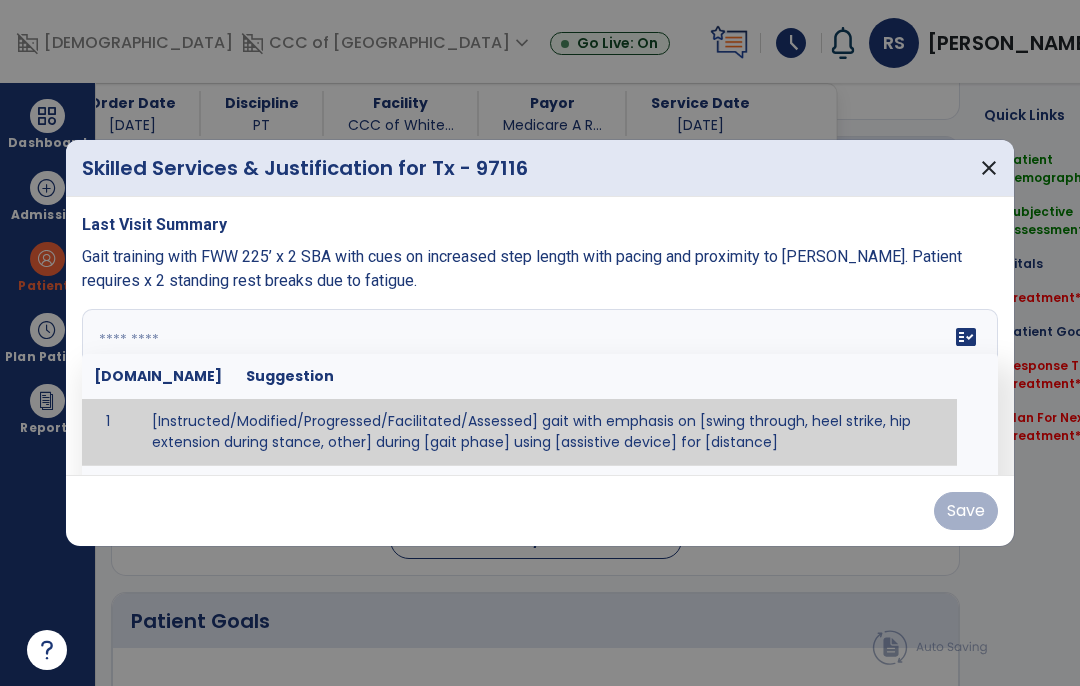 click at bounding box center (540, 384) 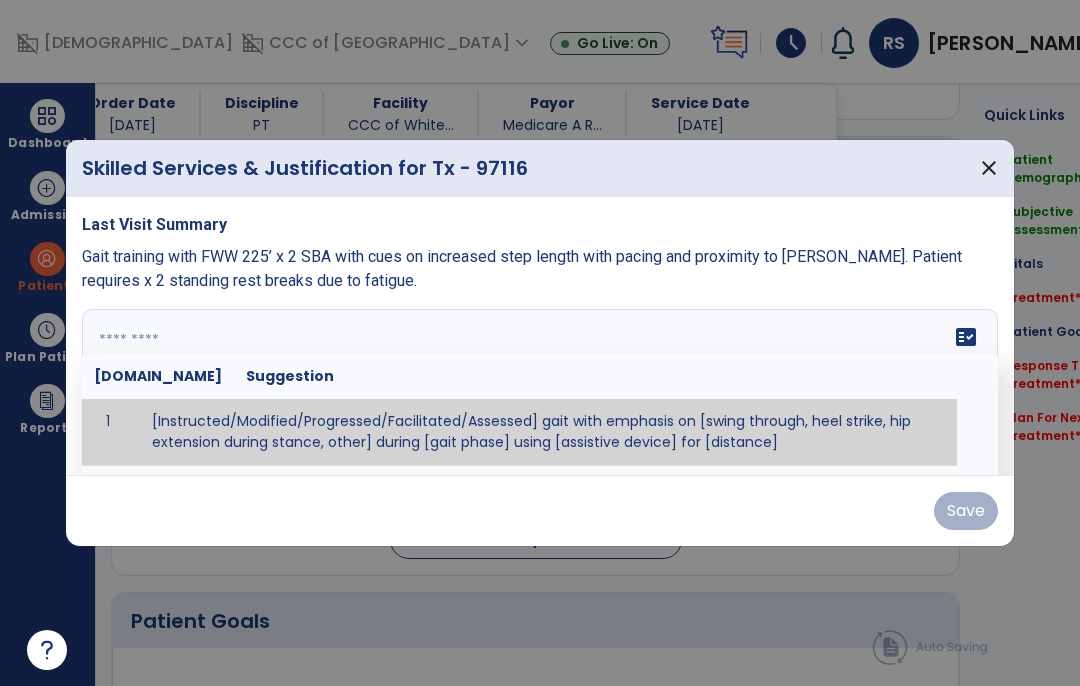 click at bounding box center (540, 384) 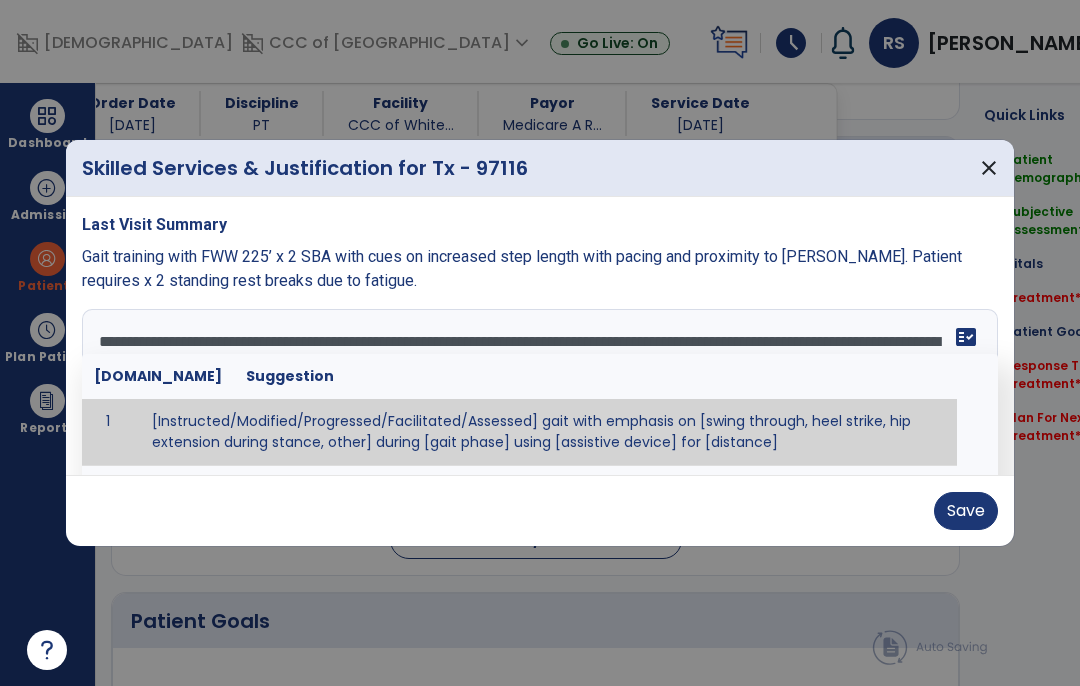 type on "**********" 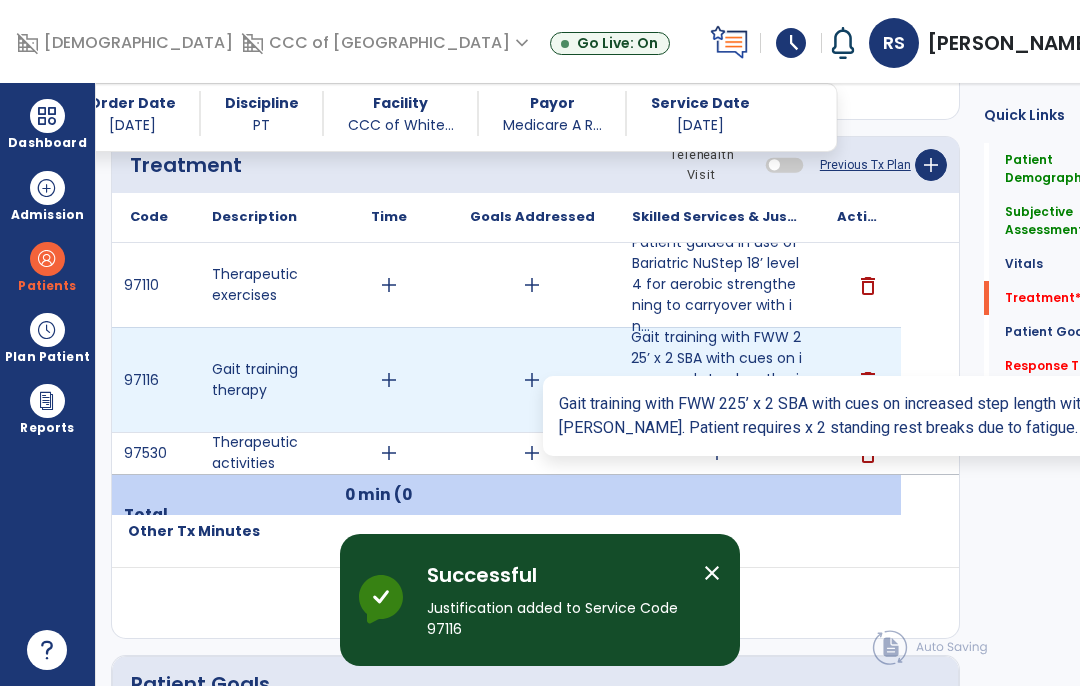 click on "Gait training with FWW 225’ x 2 SBA with cues on increased step length with pacing and proximity to ..." at bounding box center [716, 379] 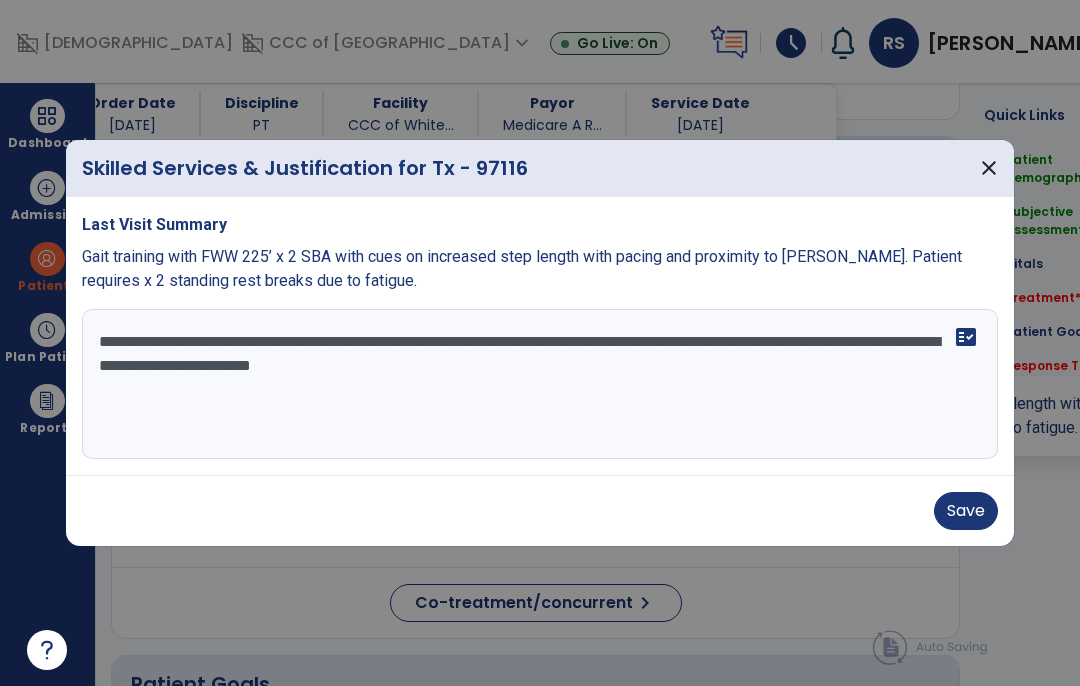 click on "**********" at bounding box center (540, 384) 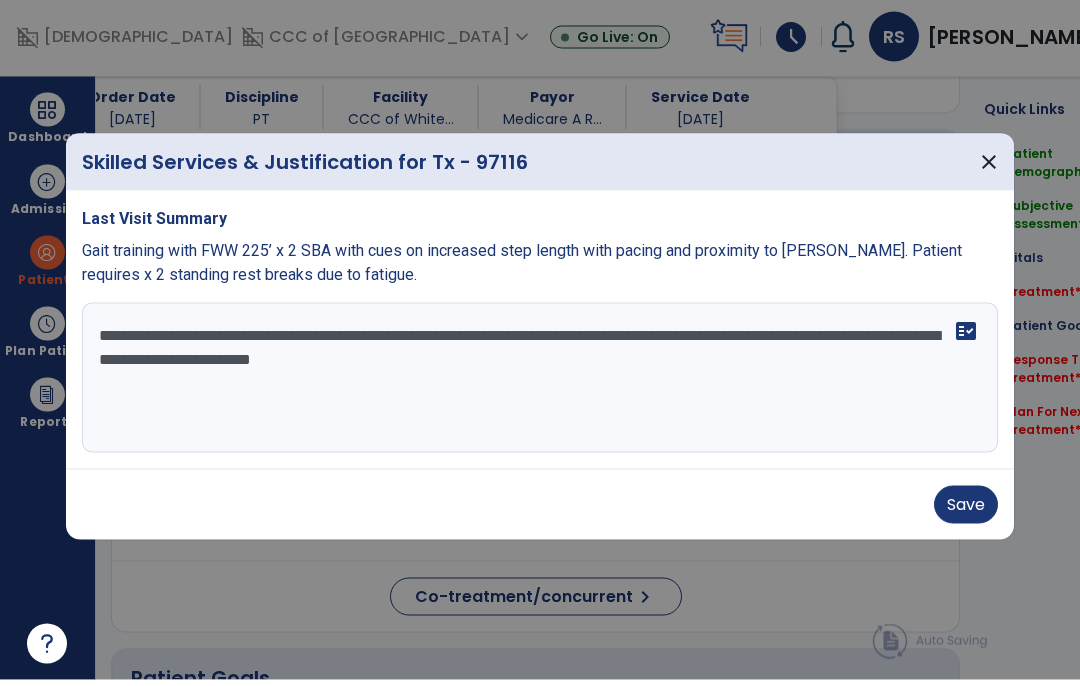 click on "**********" at bounding box center [540, 384] 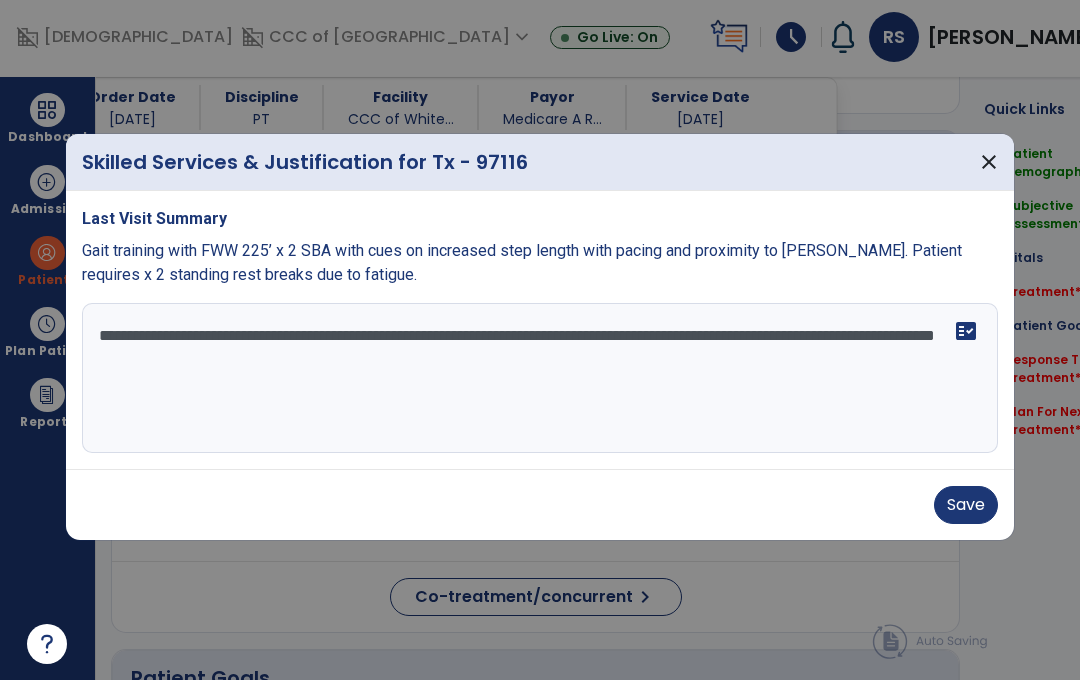 type on "**********" 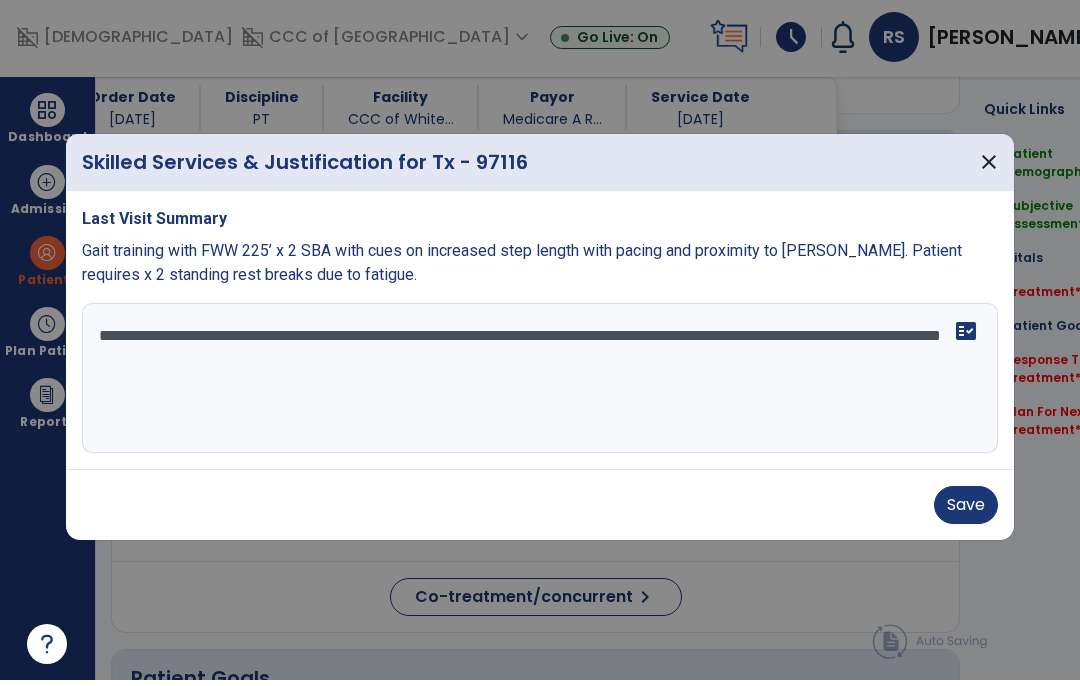 click on "Save" at bounding box center [966, 511] 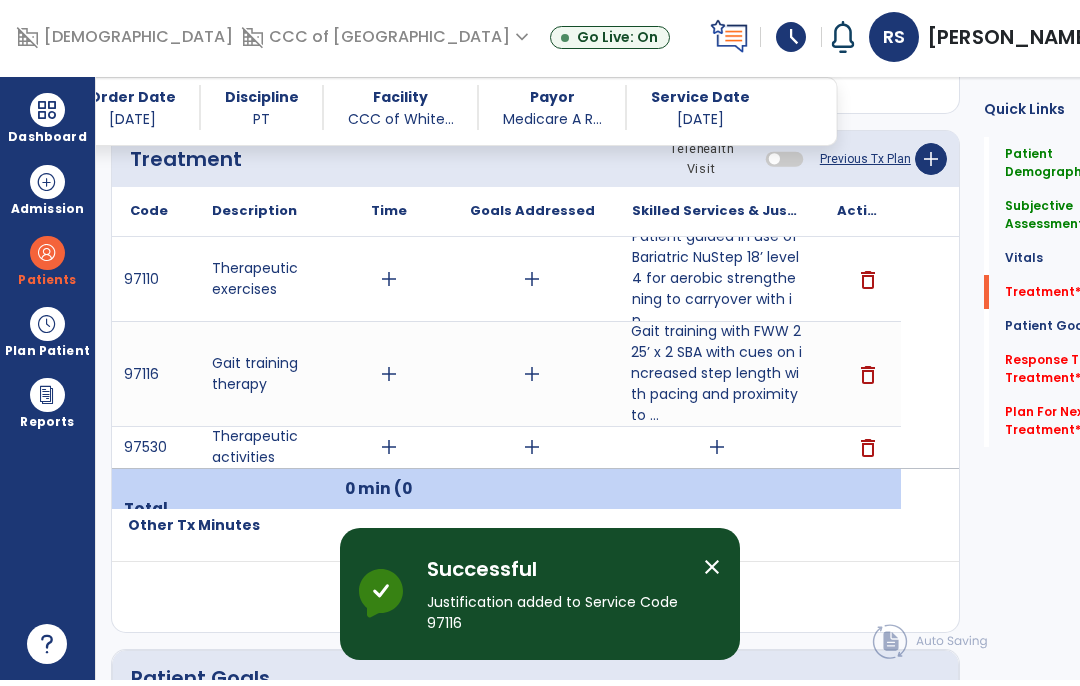 scroll, scrollTop: 6, scrollLeft: 0, axis: vertical 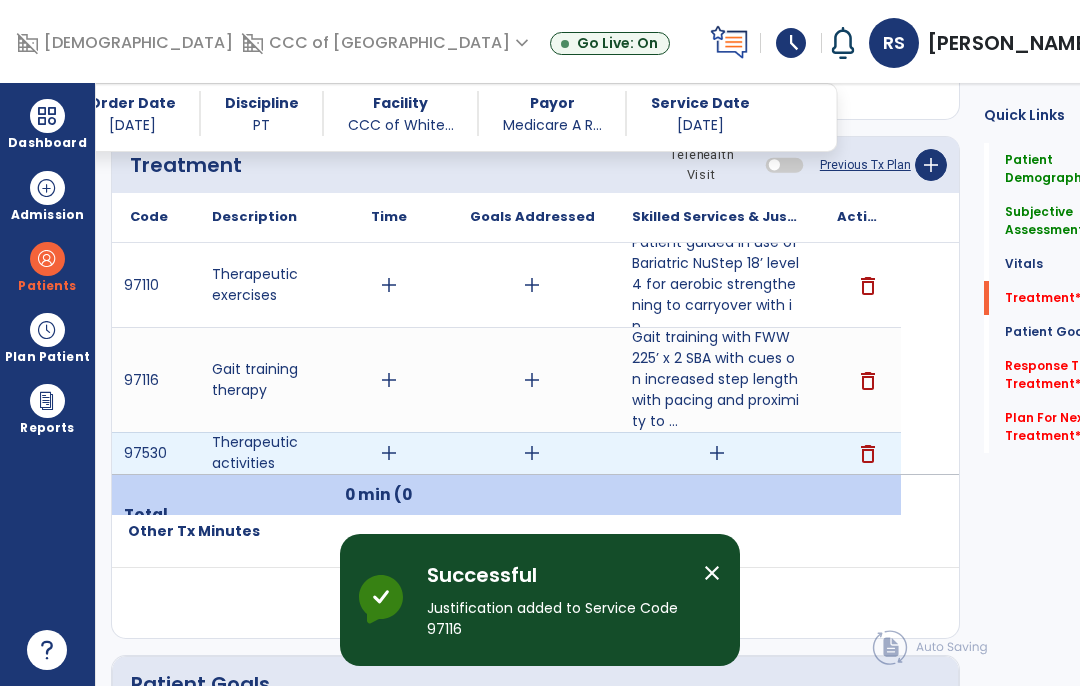 click on "add" at bounding box center (717, 453) 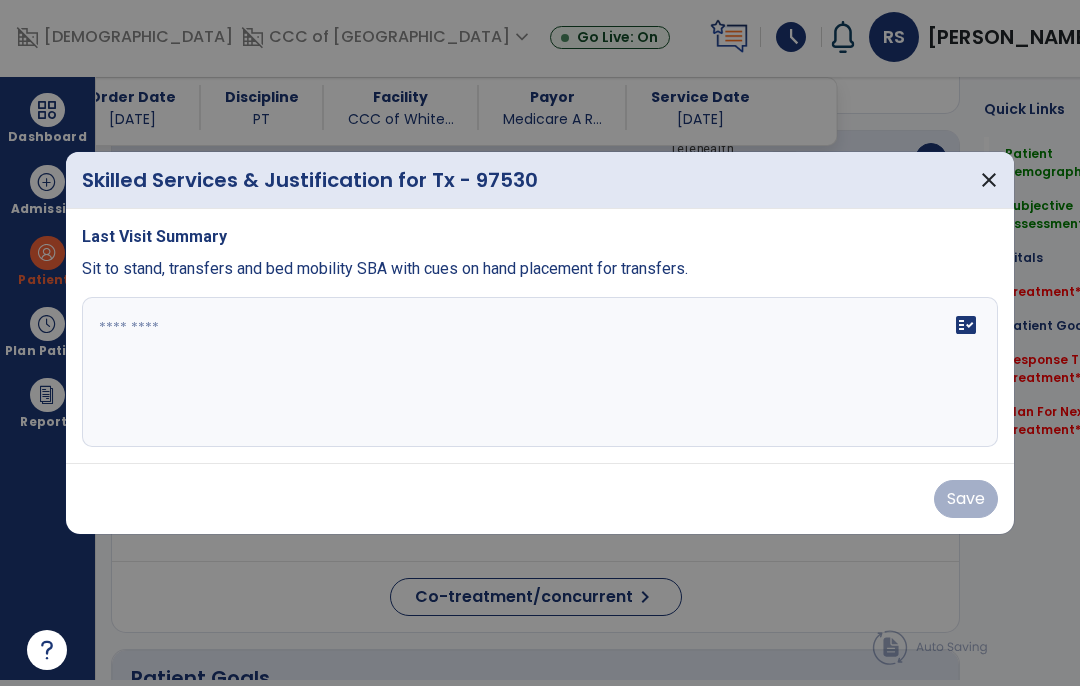 scroll, scrollTop: 0, scrollLeft: 0, axis: both 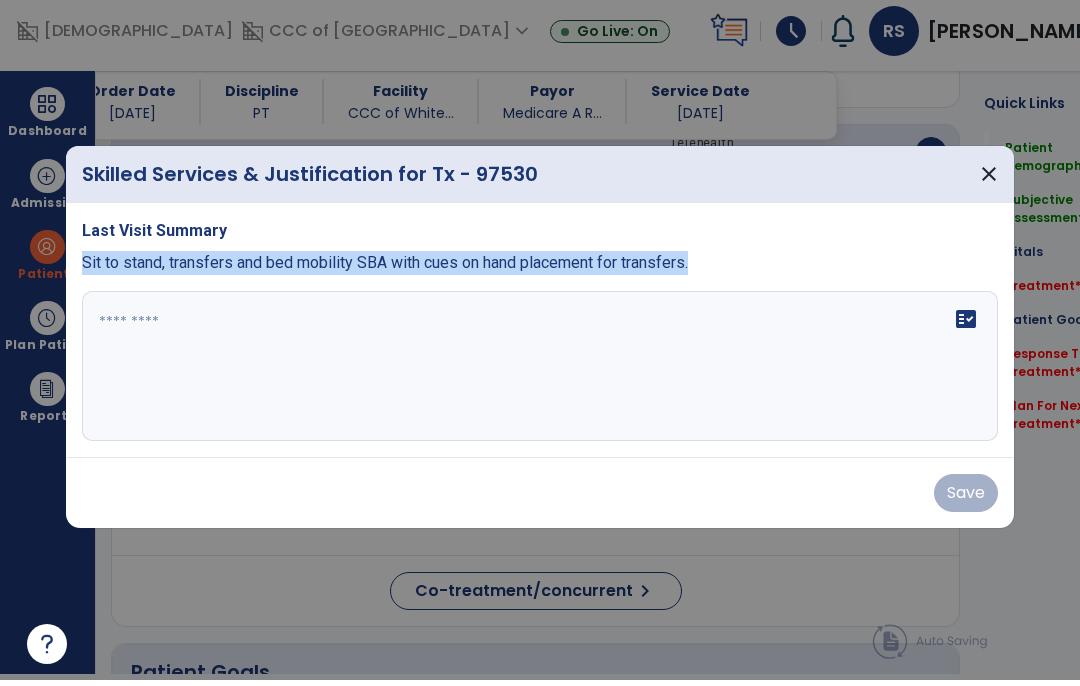 click on "close" at bounding box center [989, 180] 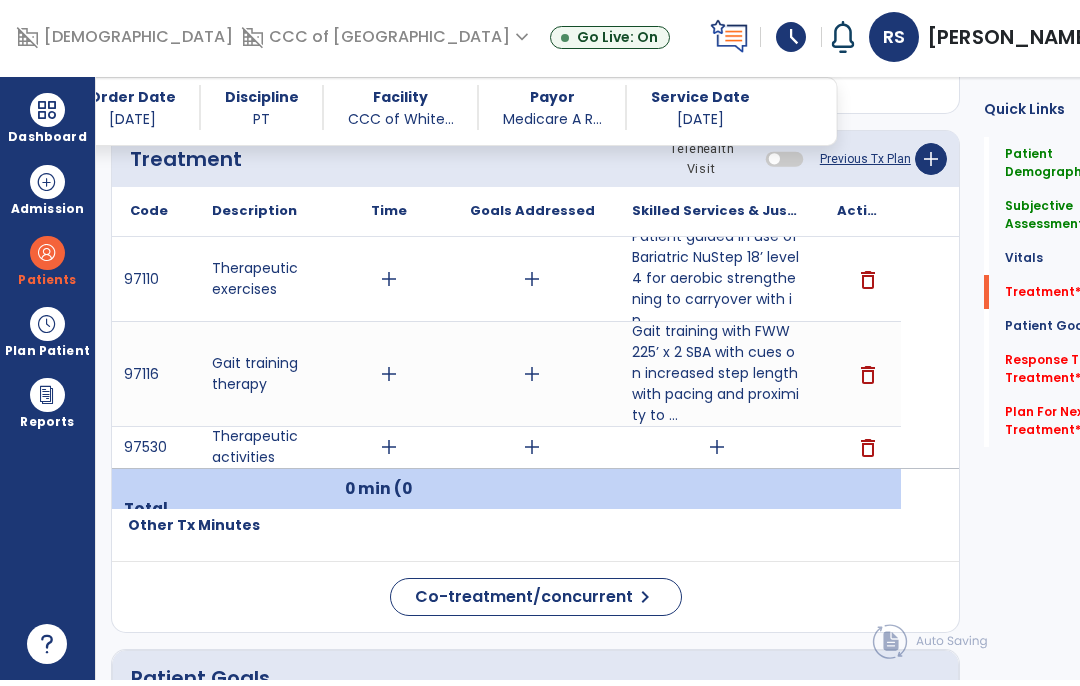 scroll, scrollTop: 6, scrollLeft: 0, axis: vertical 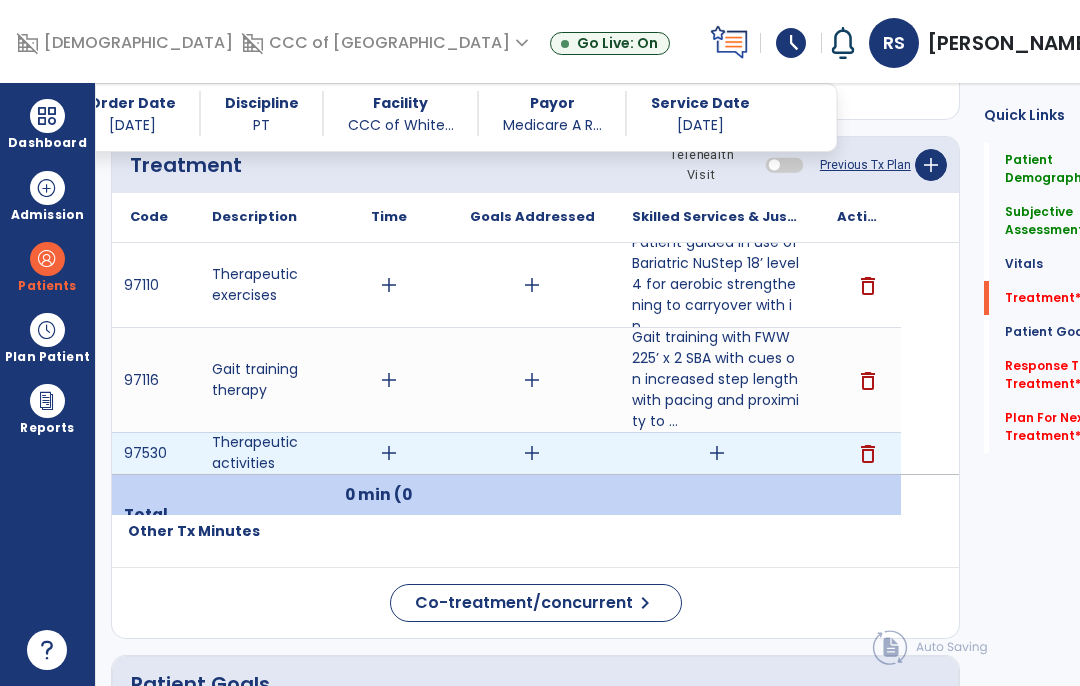 click on "delete" at bounding box center (868, 454) 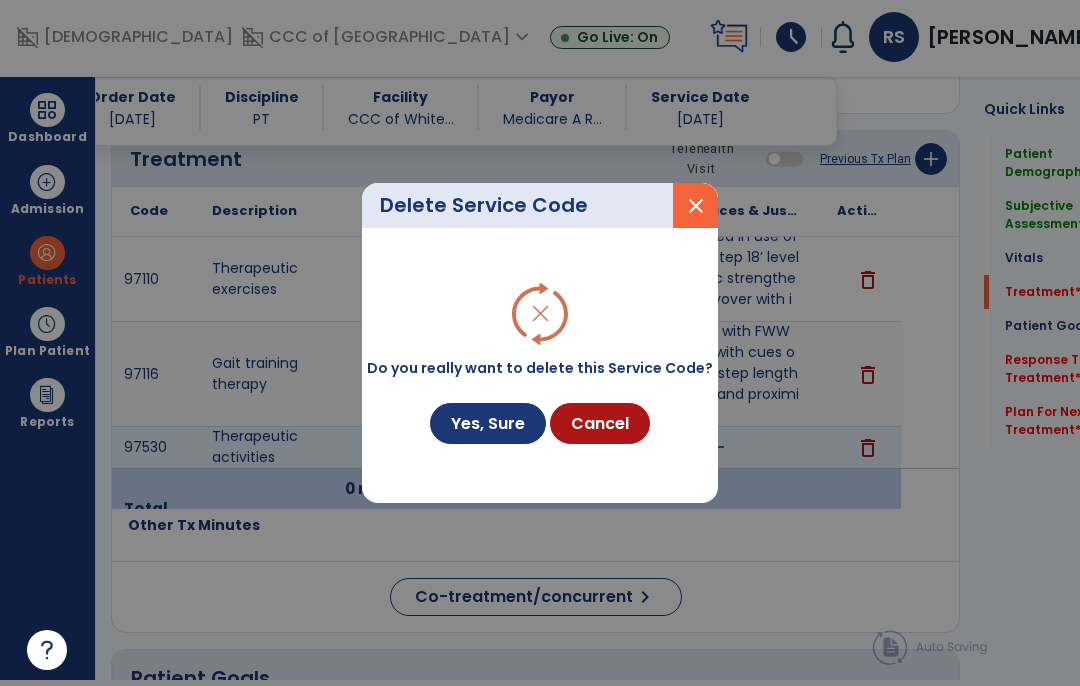 scroll, scrollTop: 0, scrollLeft: 0, axis: both 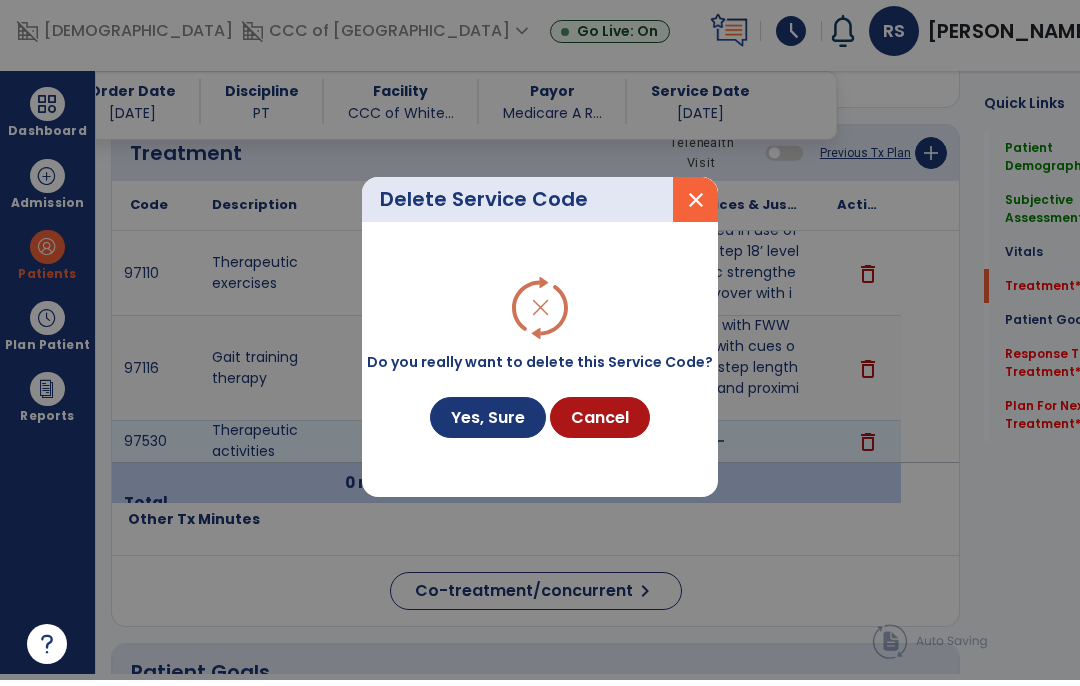 click on "Yes, Sure" at bounding box center (488, 423) 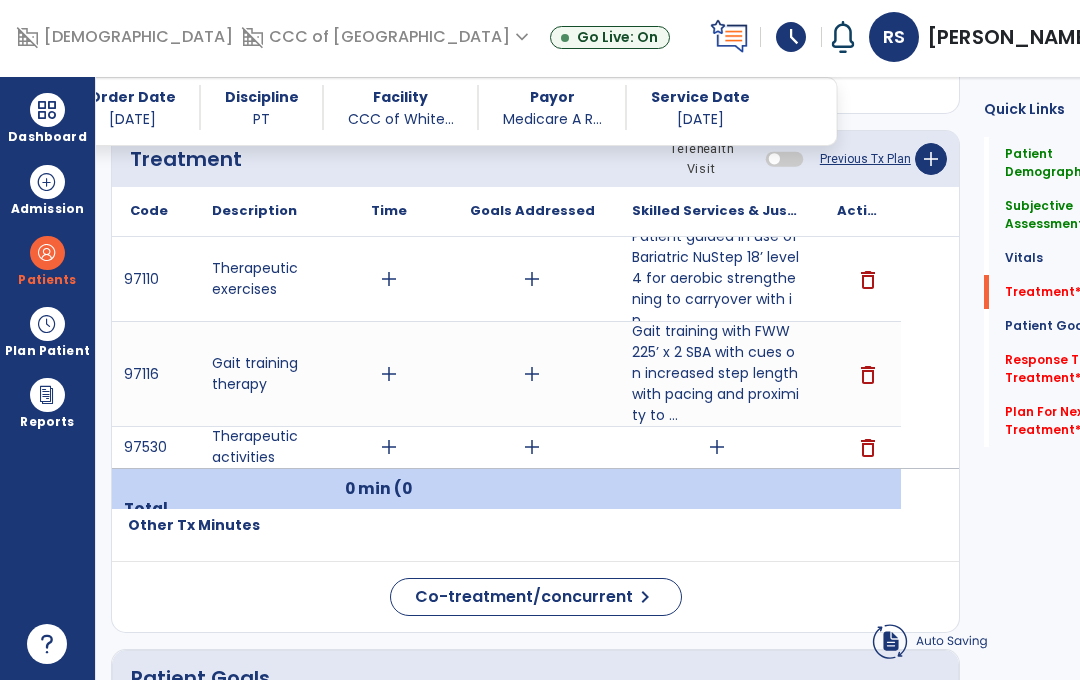 scroll, scrollTop: 6, scrollLeft: 0, axis: vertical 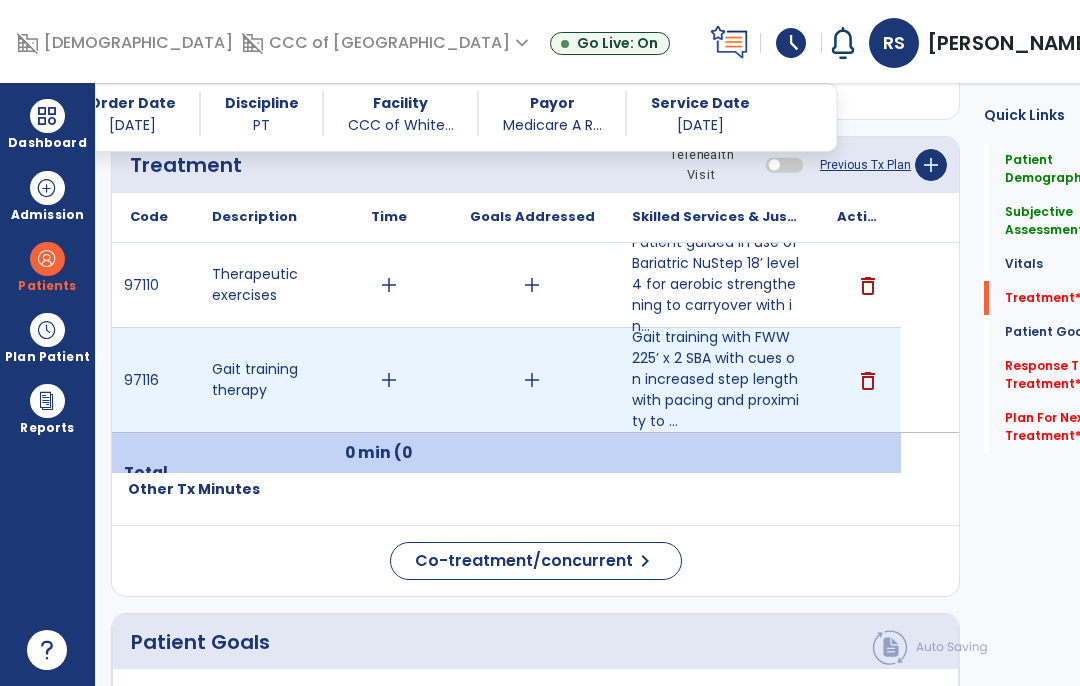 click on "add" at bounding box center [389, 380] 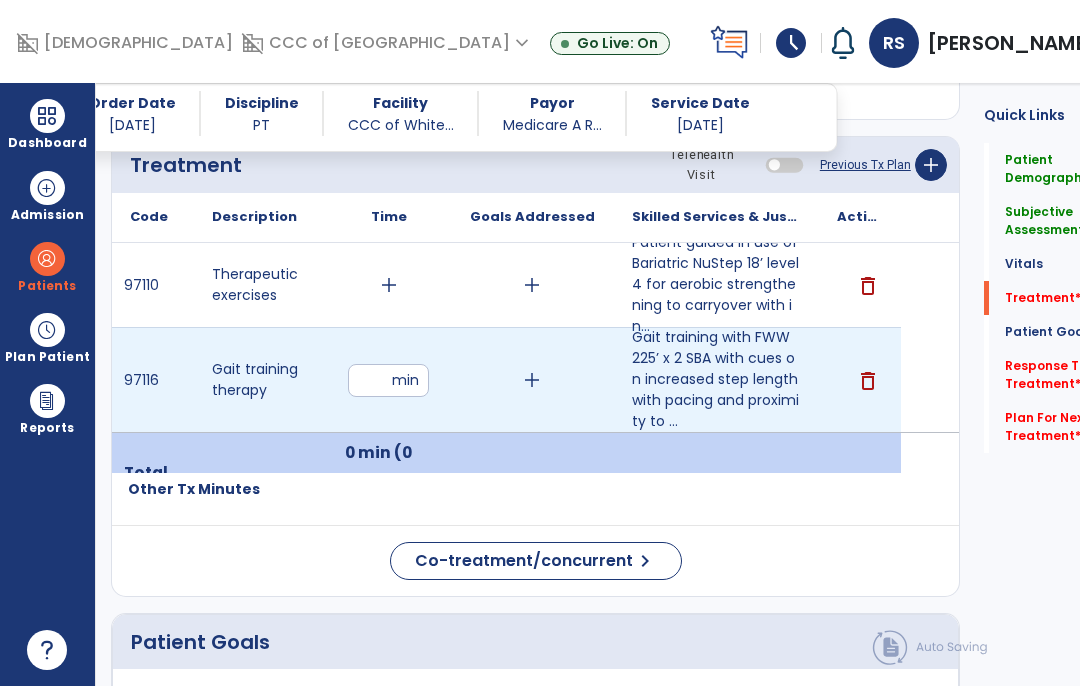 type on "**" 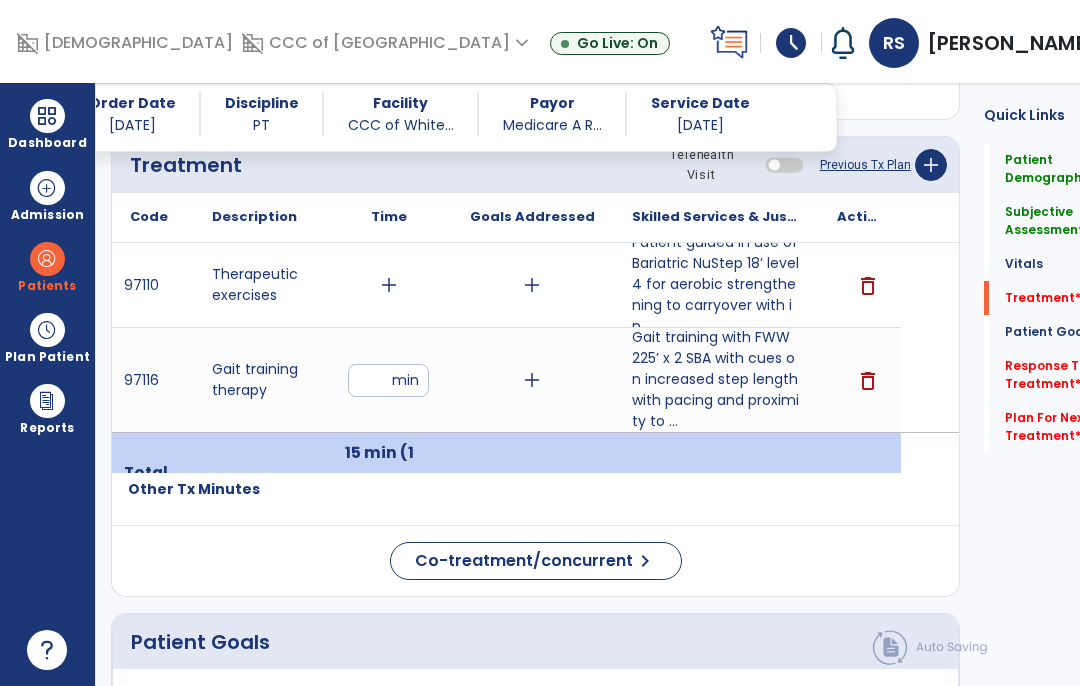 click on "add" at bounding box center (389, 285) 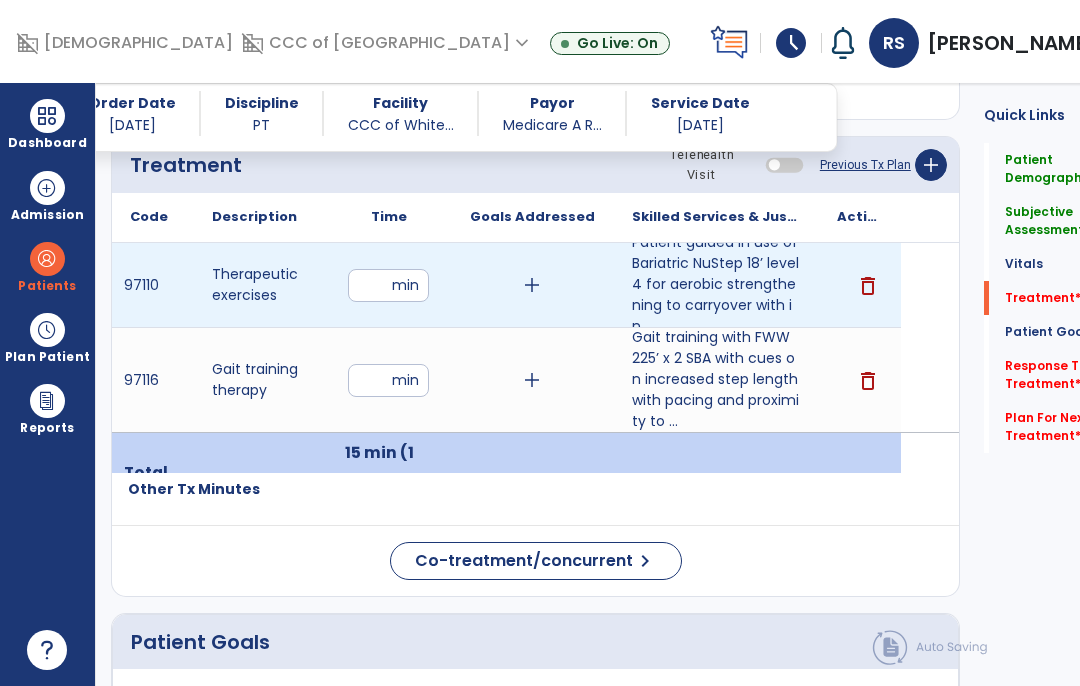 type on "*" 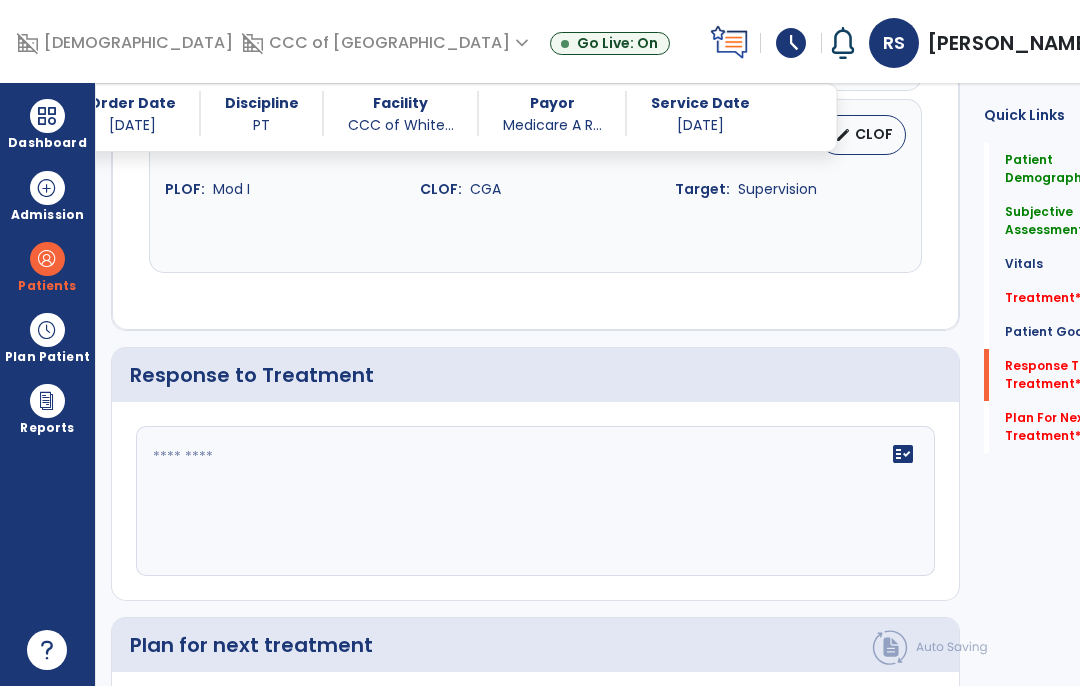 scroll, scrollTop: 2429, scrollLeft: 0, axis: vertical 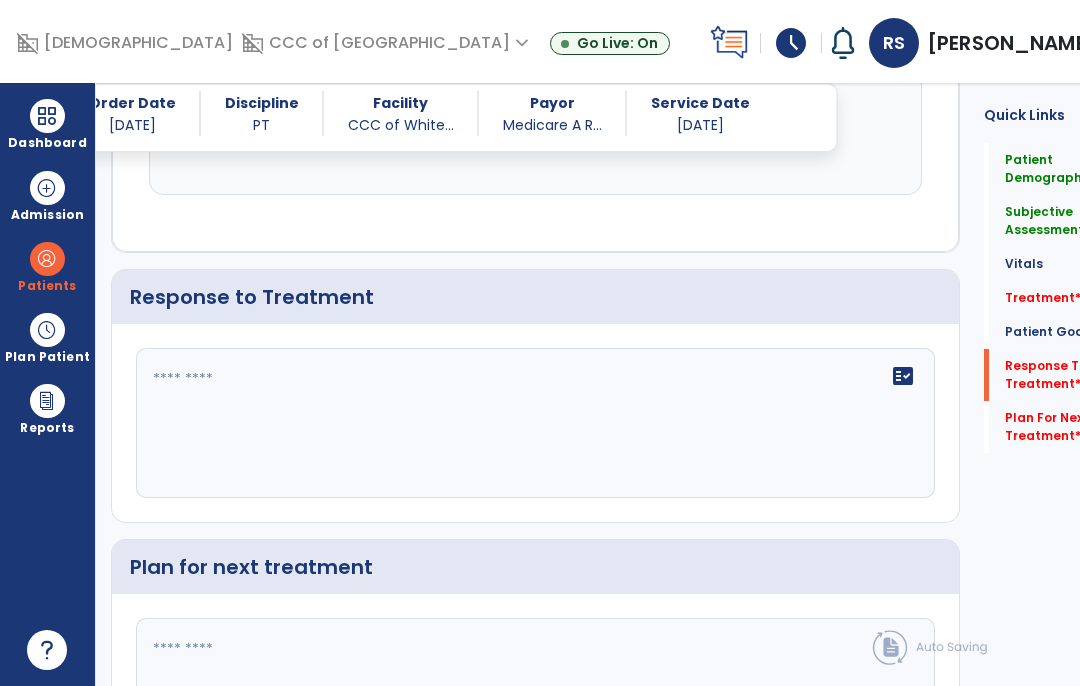 click on "fact_check" 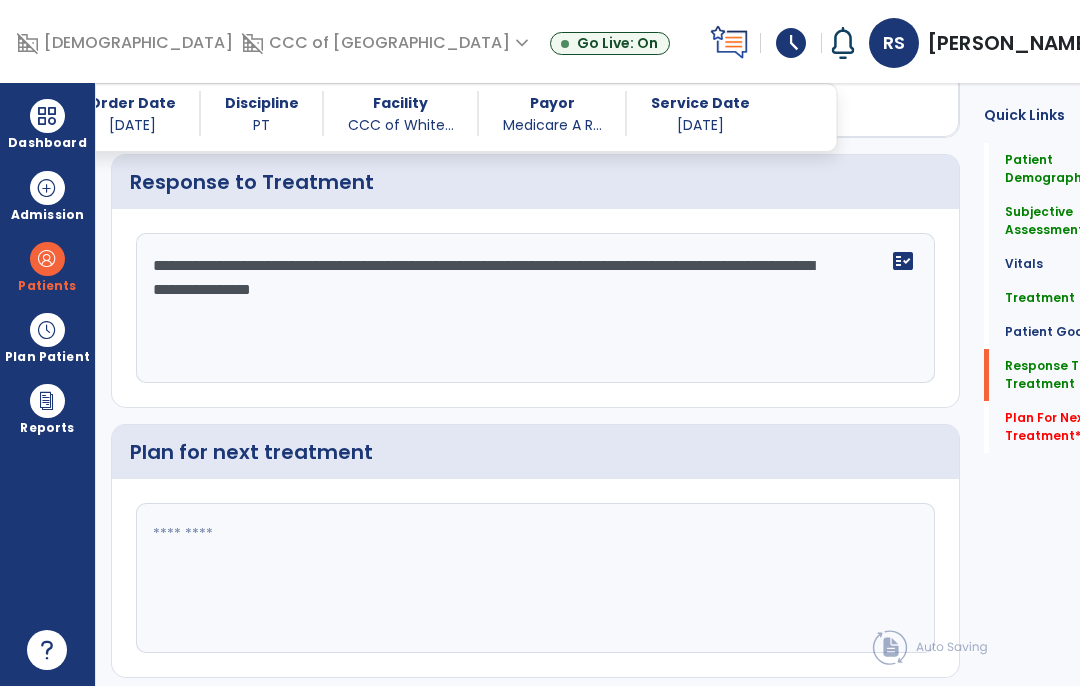 scroll, scrollTop: 2542, scrollLeft: 0, axis: vertical 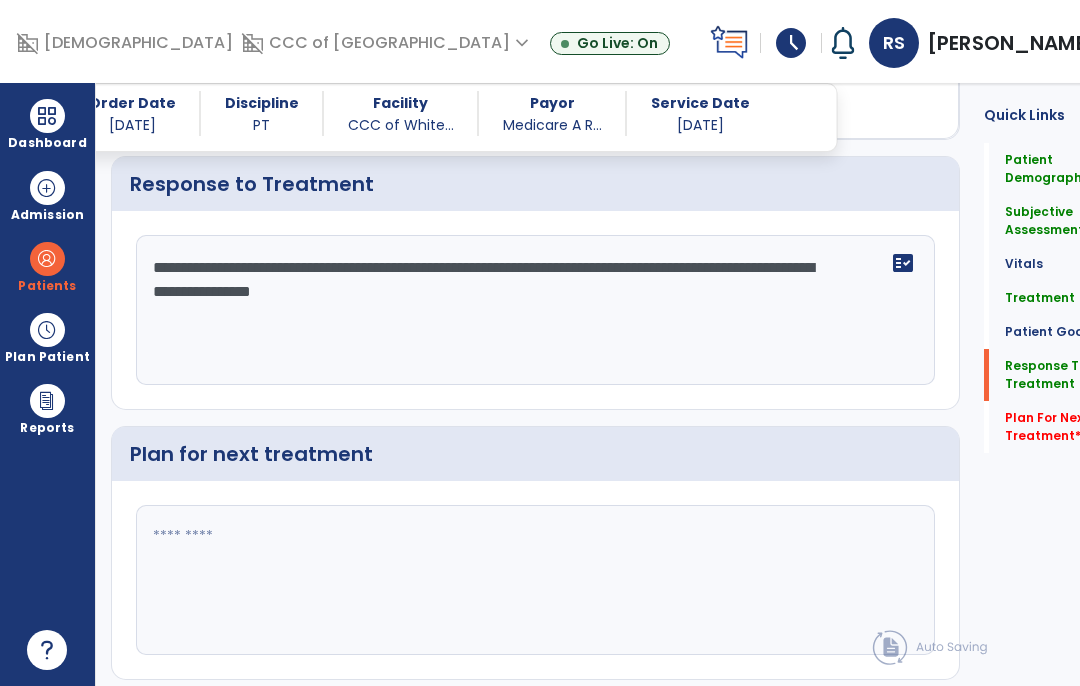 click on "**********" 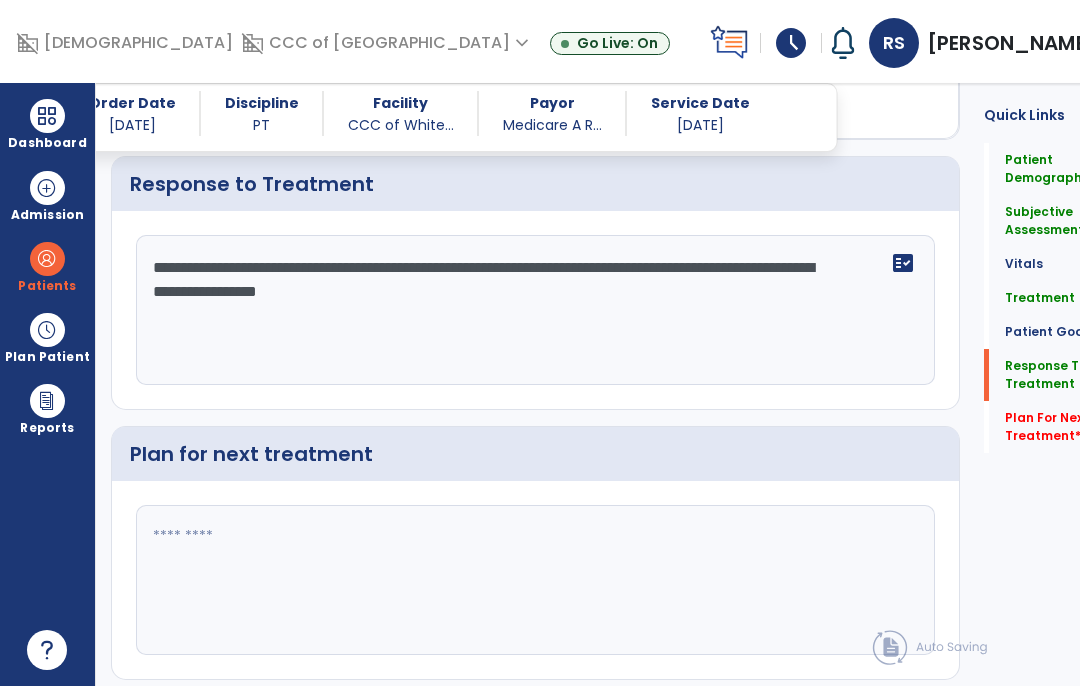 type on "**********" 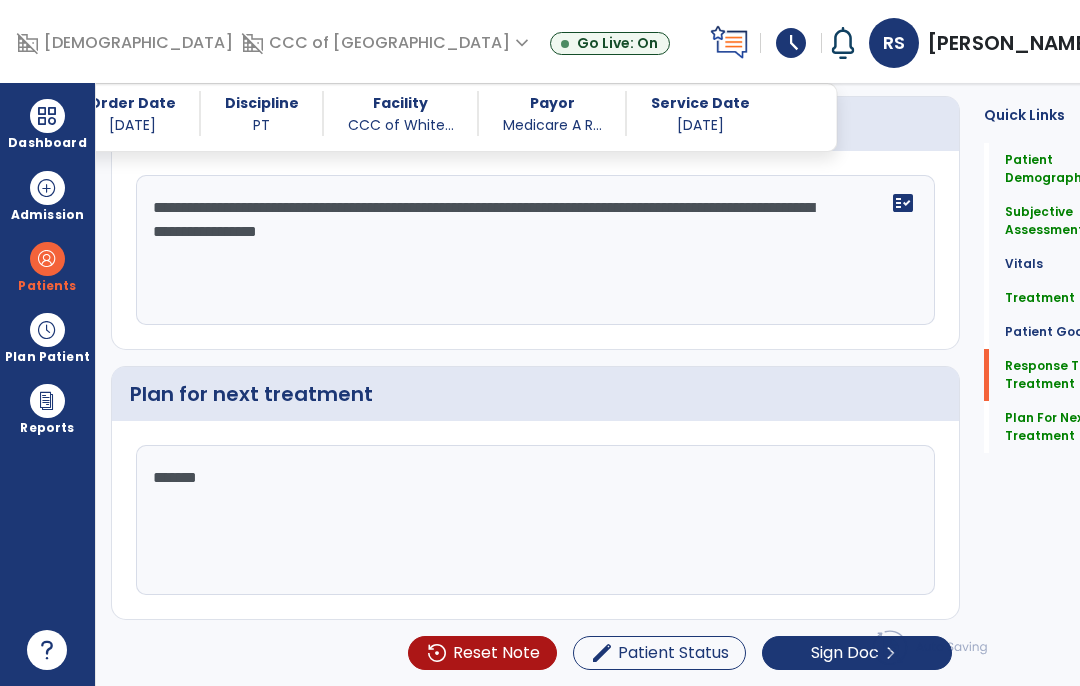 scroll, scrollTop: 2433, scrollLeft: 0, axis: vertical 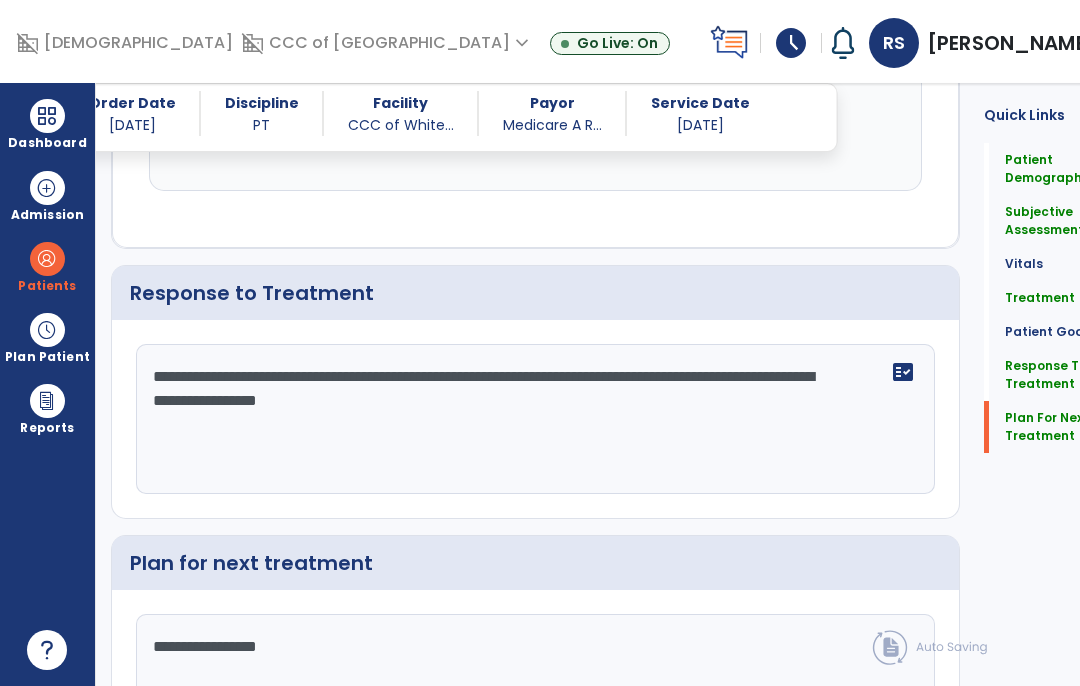type on "**********" 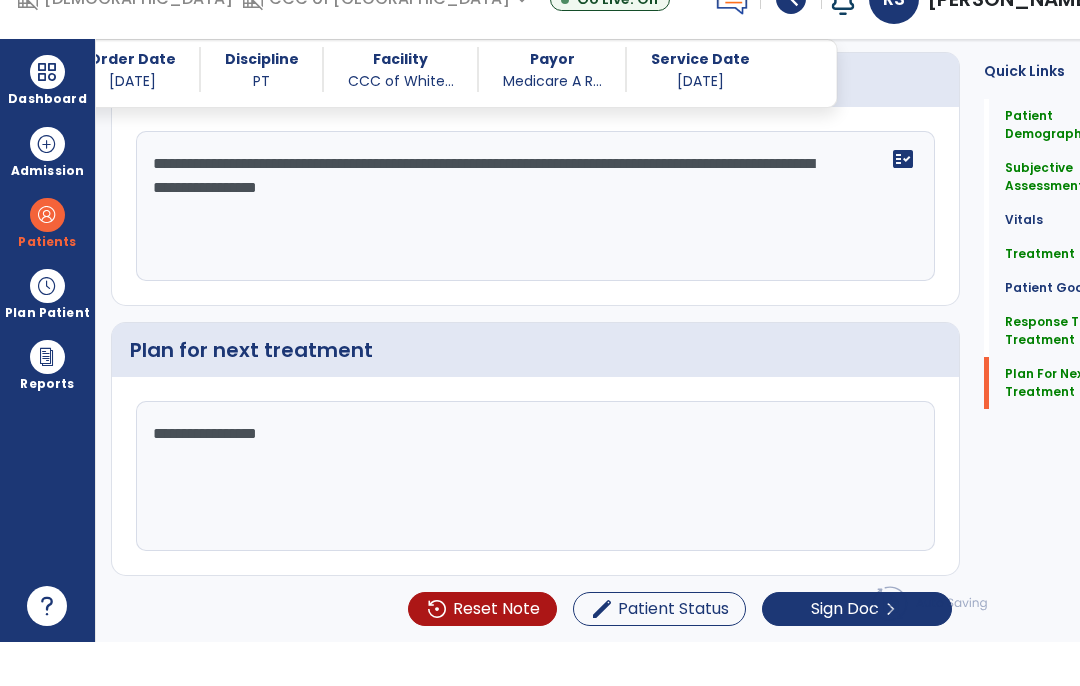 scroll, scrollTop: 82, scrollLeft: 0, axis: vertical 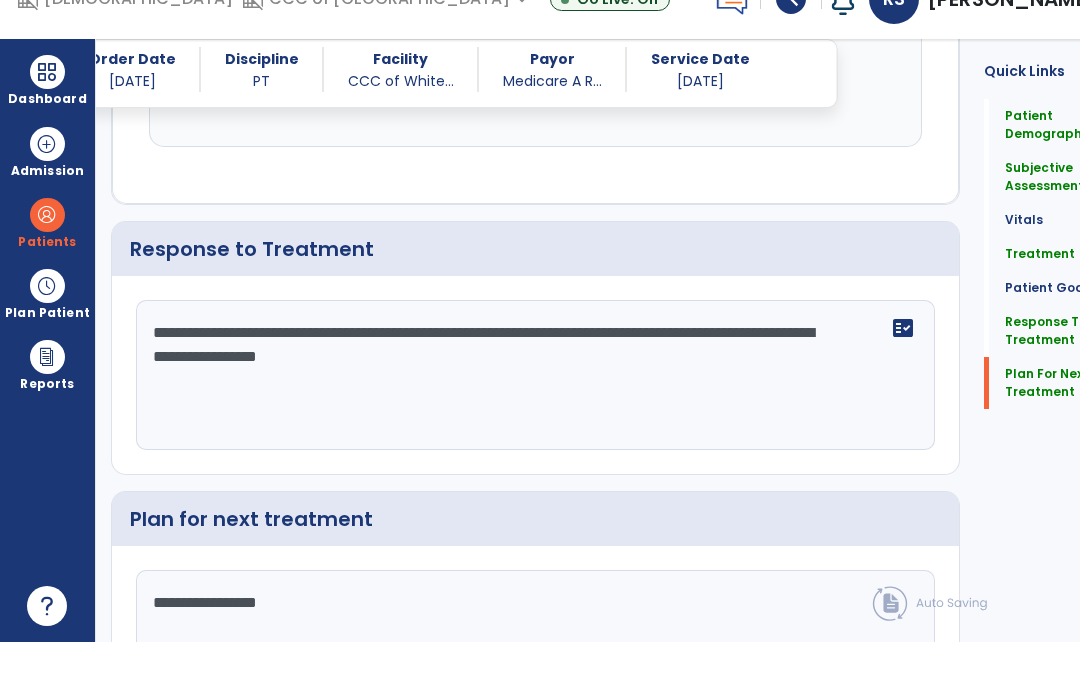 click on "Plan For Next Treatment" 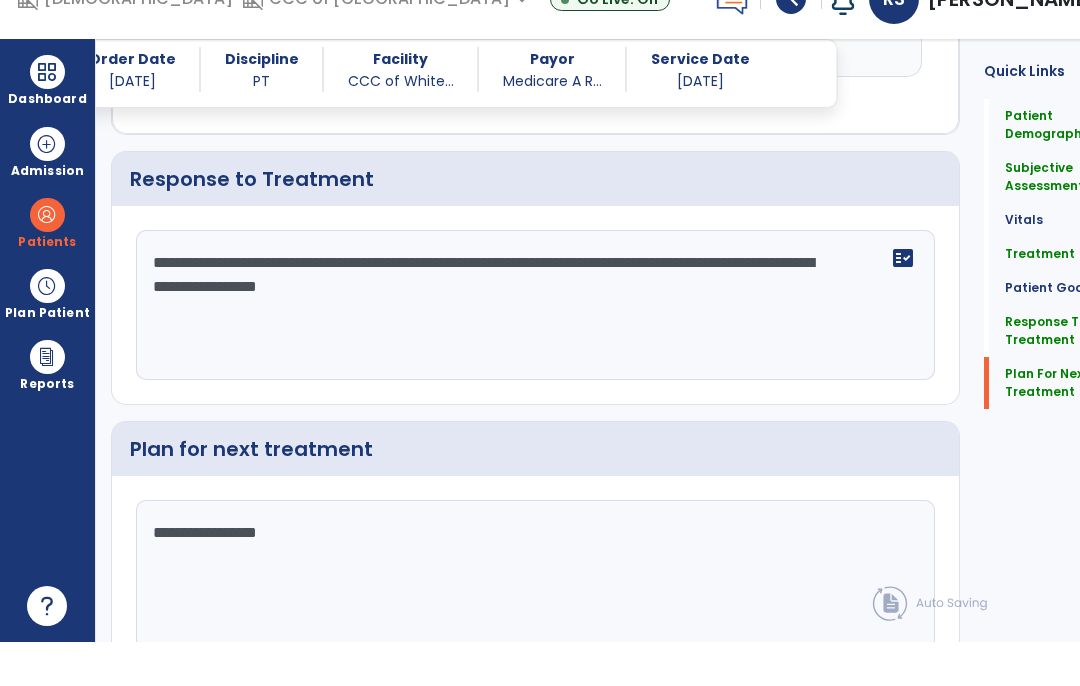scroll, scrollTop: 2542, scrollLeft: 0, axis: vertical 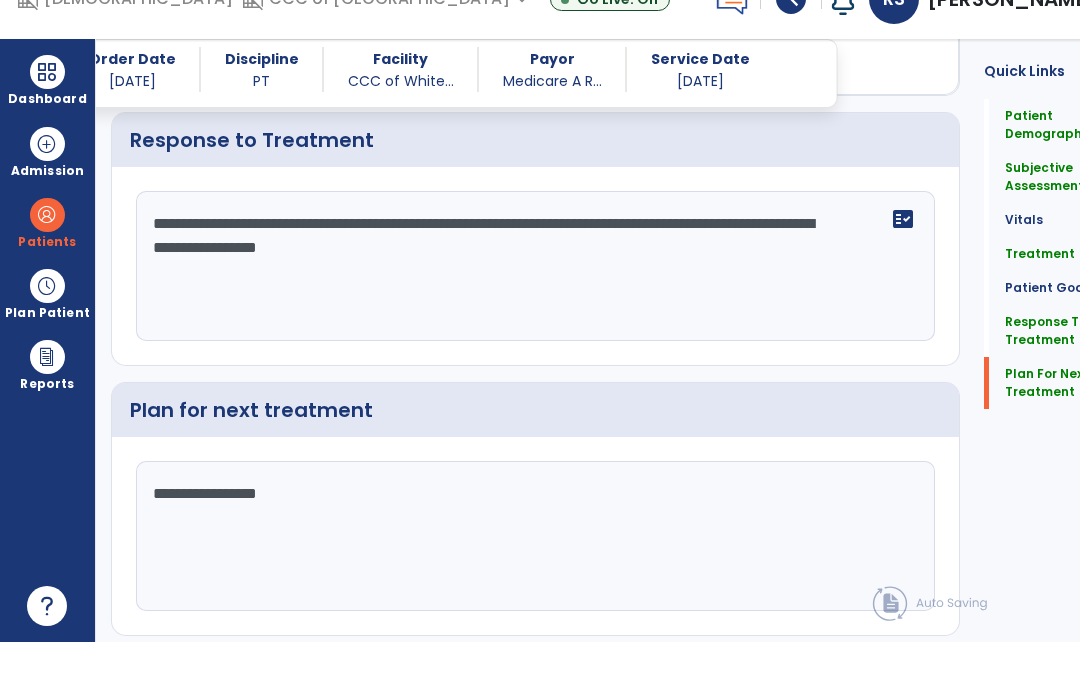 click on "Sign Doc" 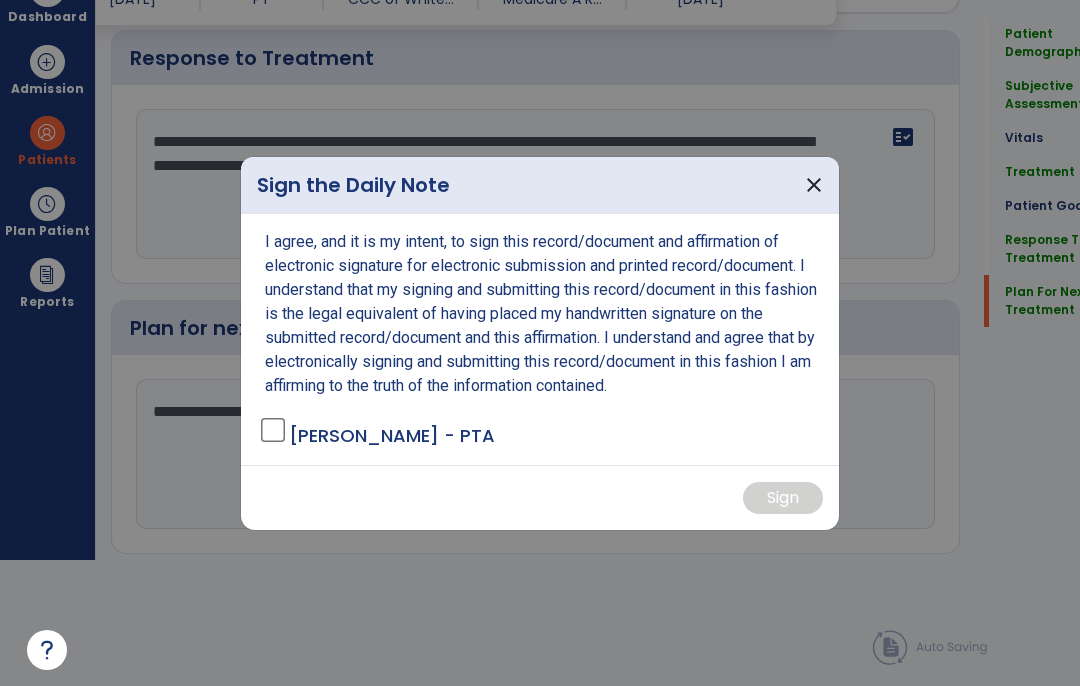 scroll, scrollTop: 0, scrollLeft: 0, axis: both 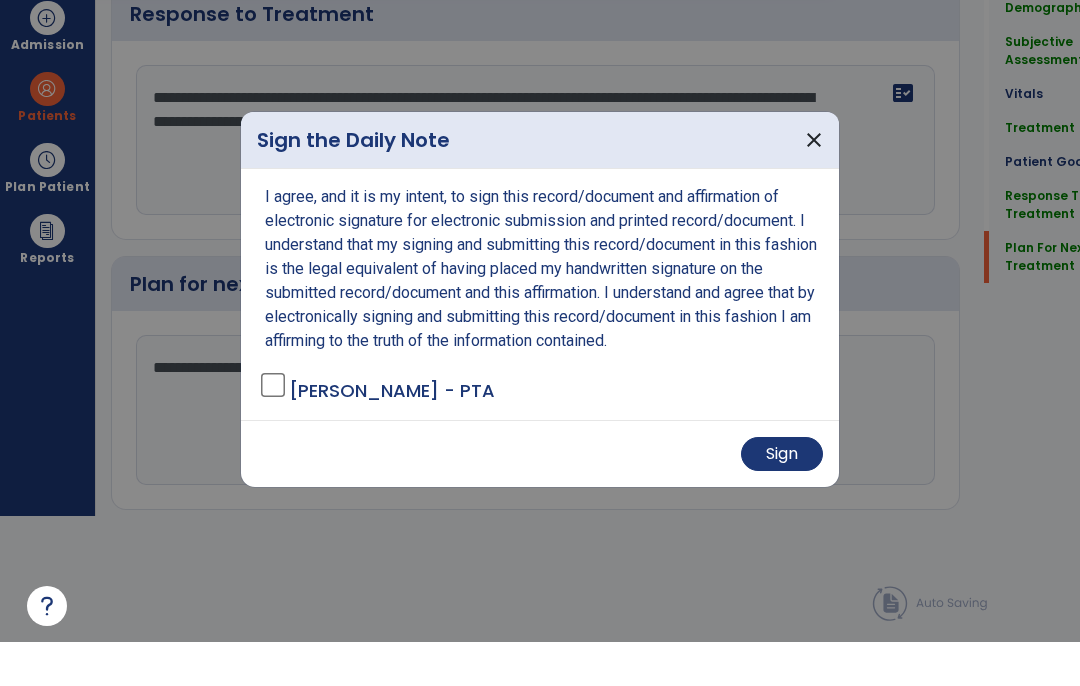 click on "Sign" at bounding box center (782, 498) 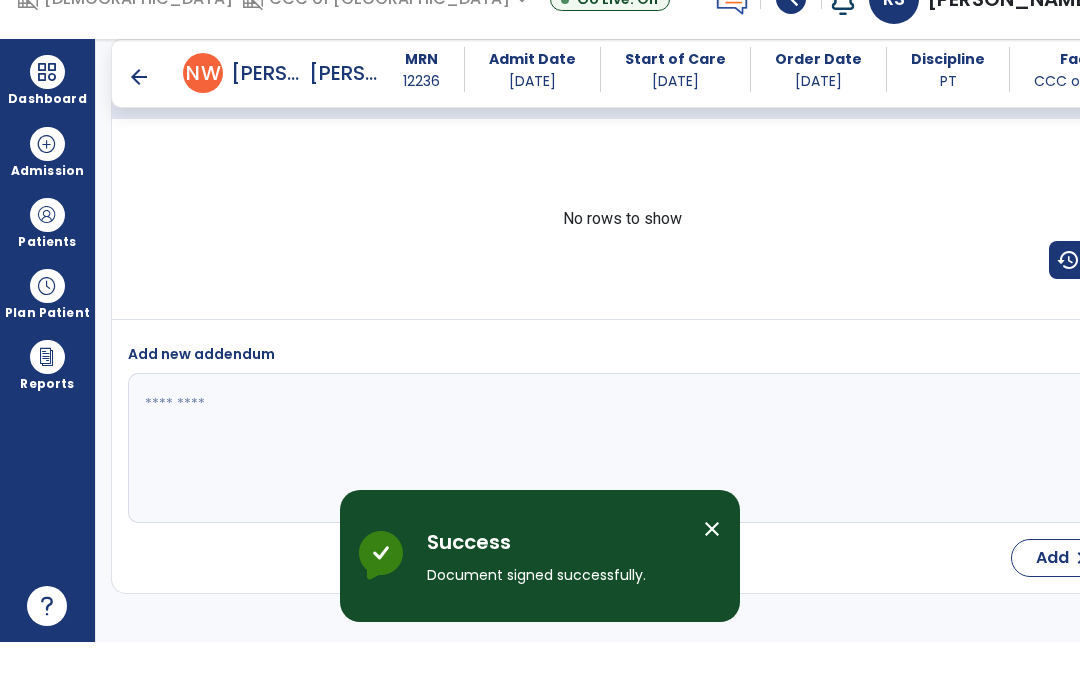 scroll, scrollTop: 82, scrollLeft: 0, axis: vertical 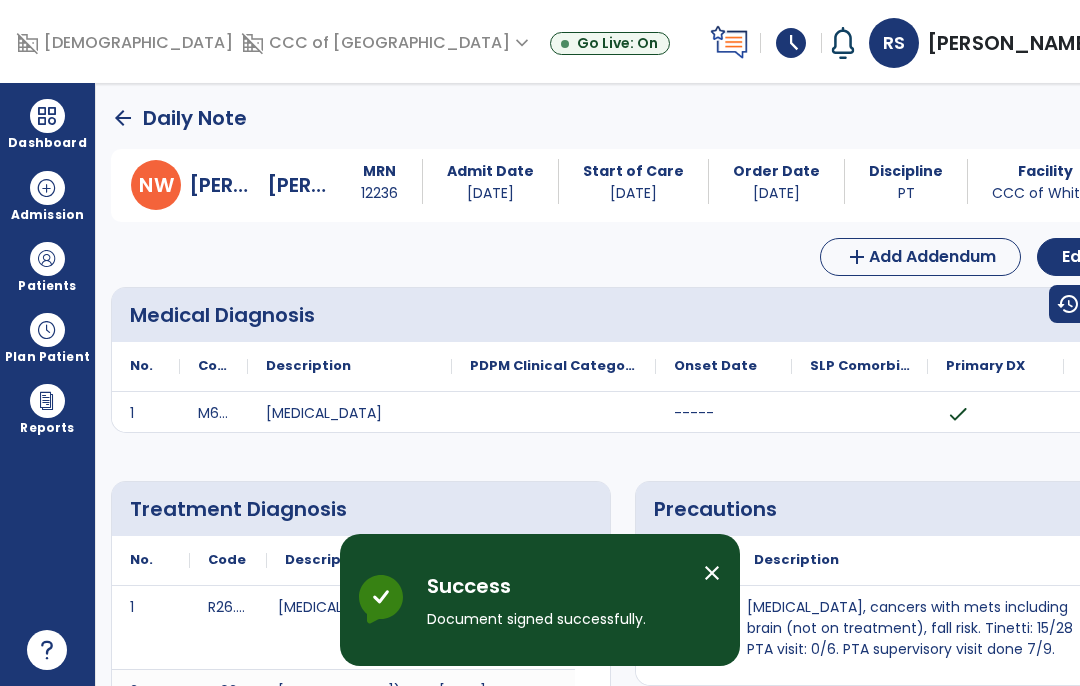 click on "arrow_back" 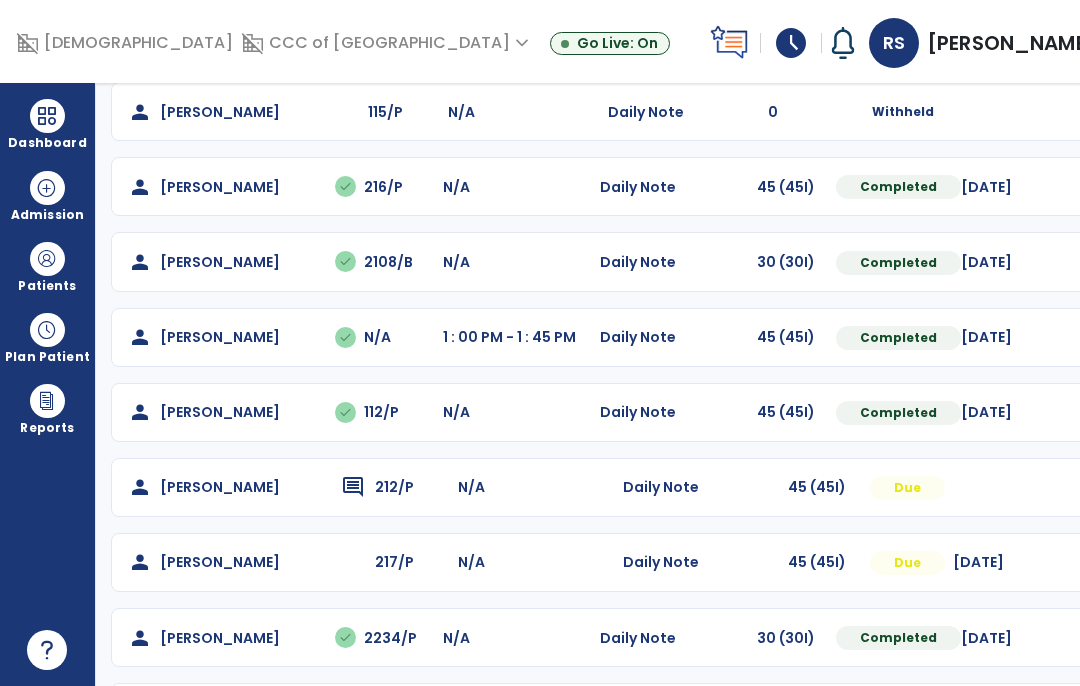 scroll, scrollTop: 424, scrollLeft: 0, axis: vertical 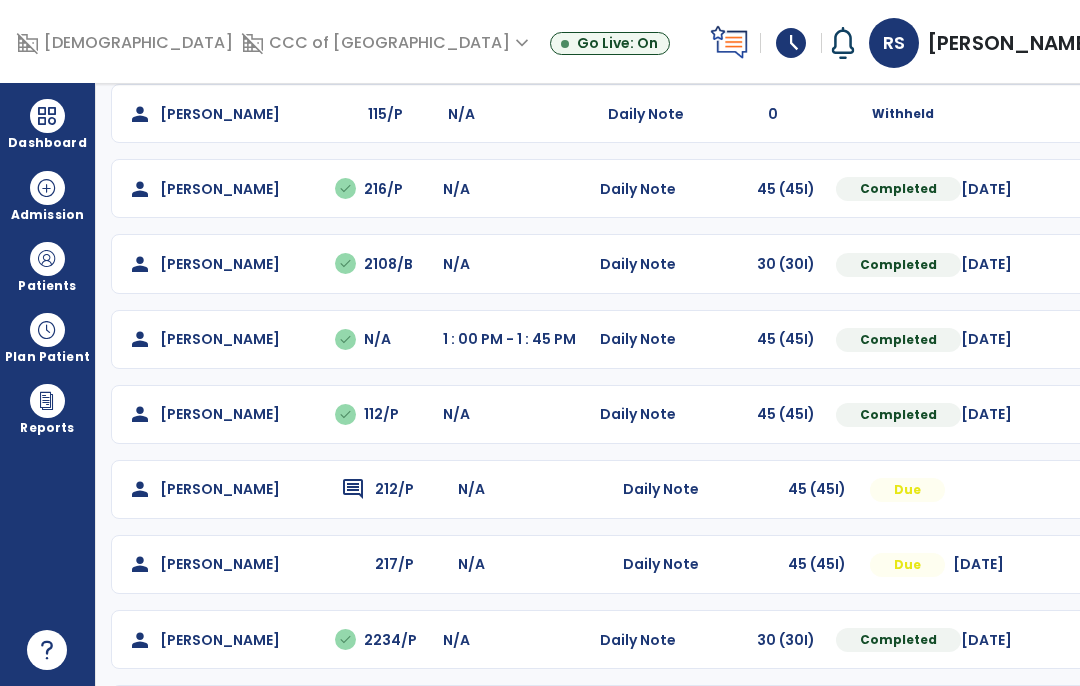 click at bounding box center (1086, -112) 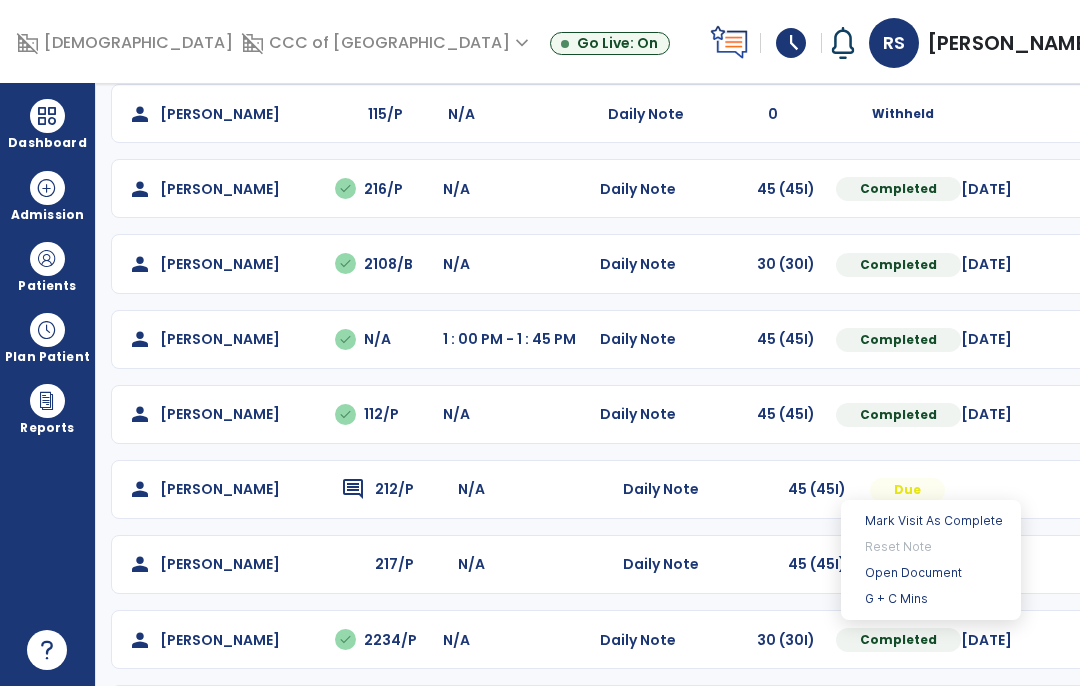 click on "Open Document" at bounding box center [931, 573] 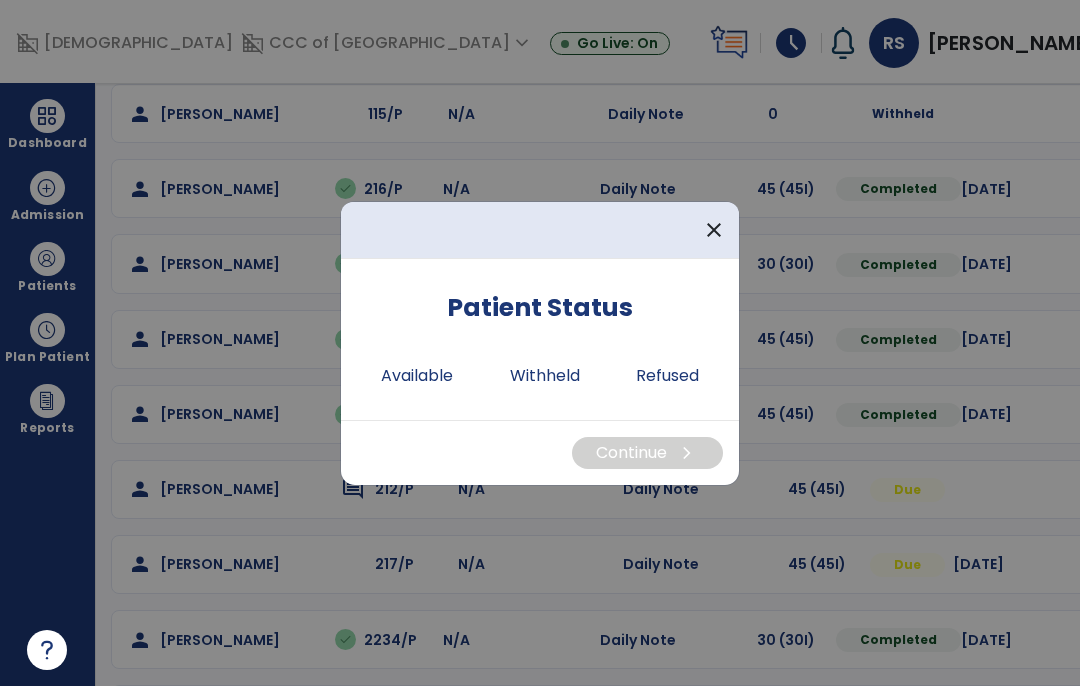 click on "Available" at bounding box center (417, 376) 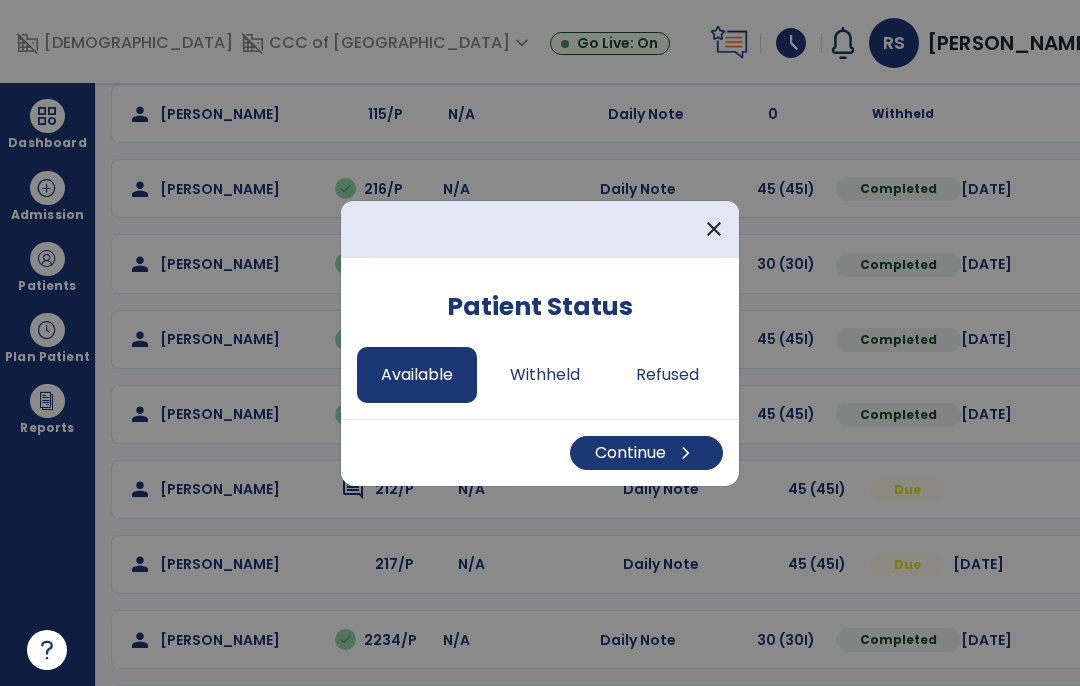 click on "Continue   chevron_right" at bounding box center (646, 453) 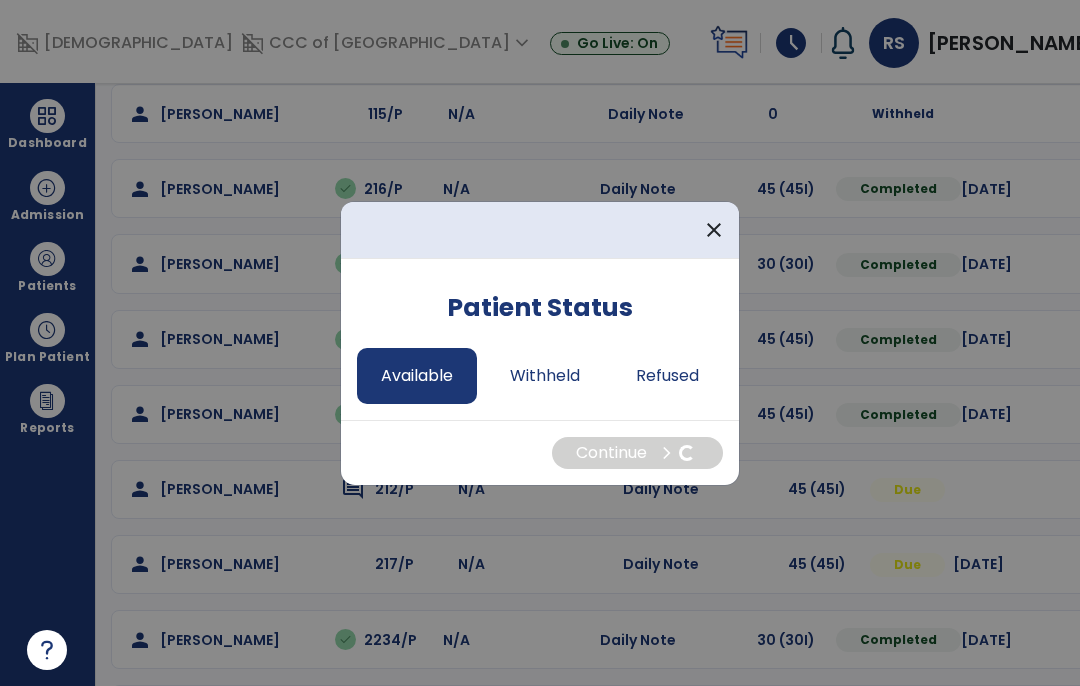 select on "*" 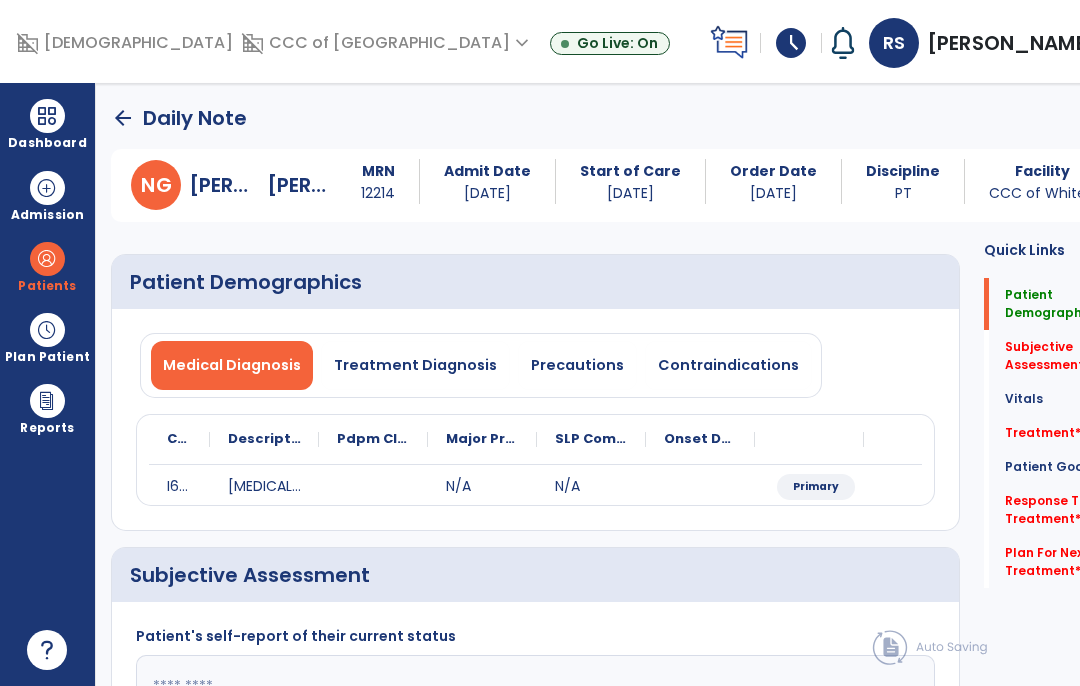 scroll, scrollTop: 0, scrollLeft: 0, axis: both 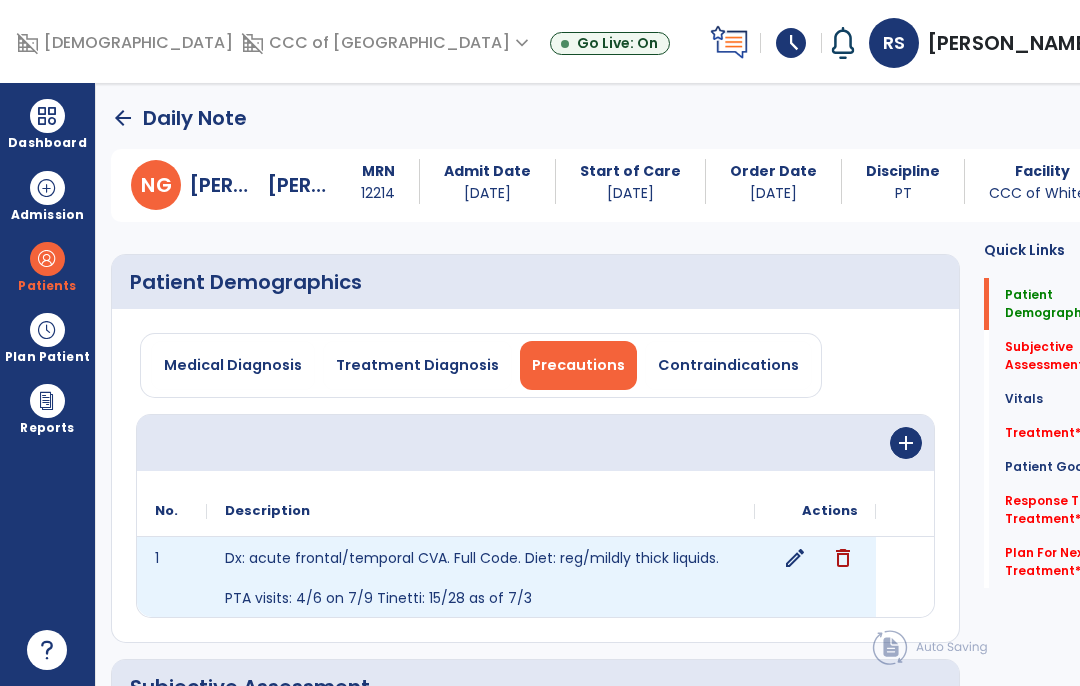 click on "edit" 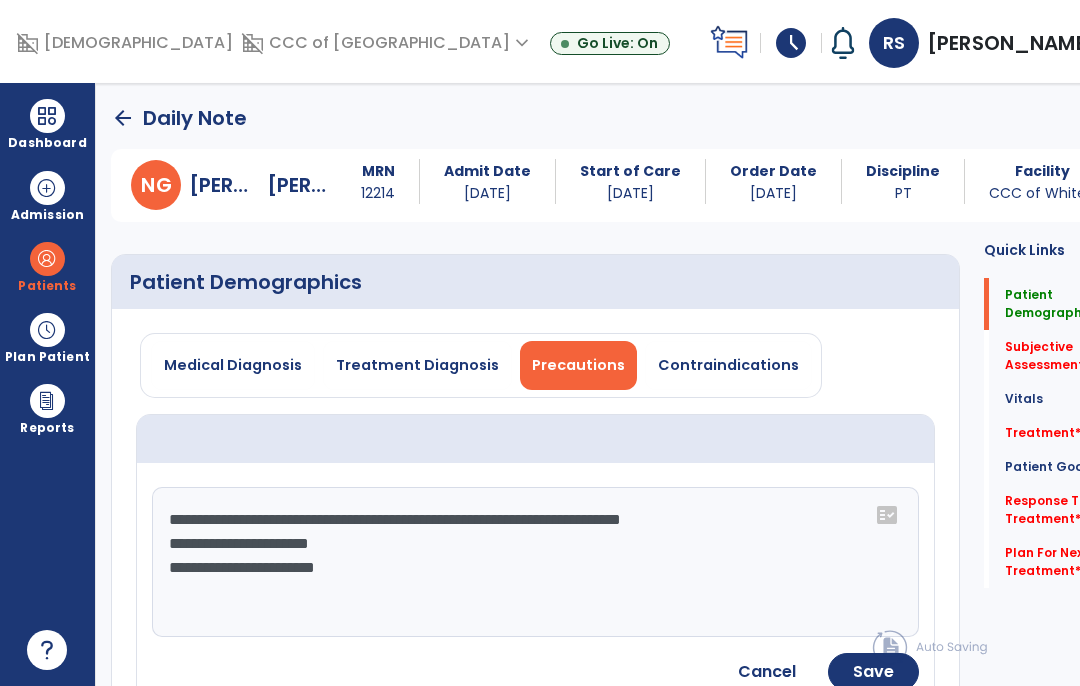 click on "**********" 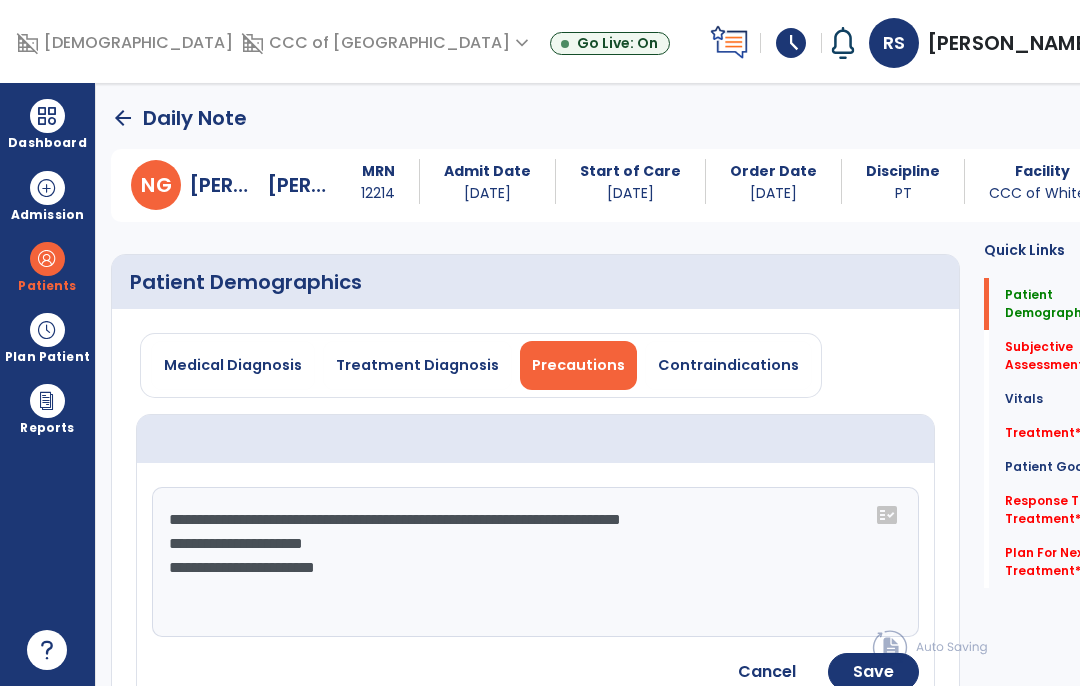 scroll, scrollTop: 82, scrollLeft: 0, axis: vertical 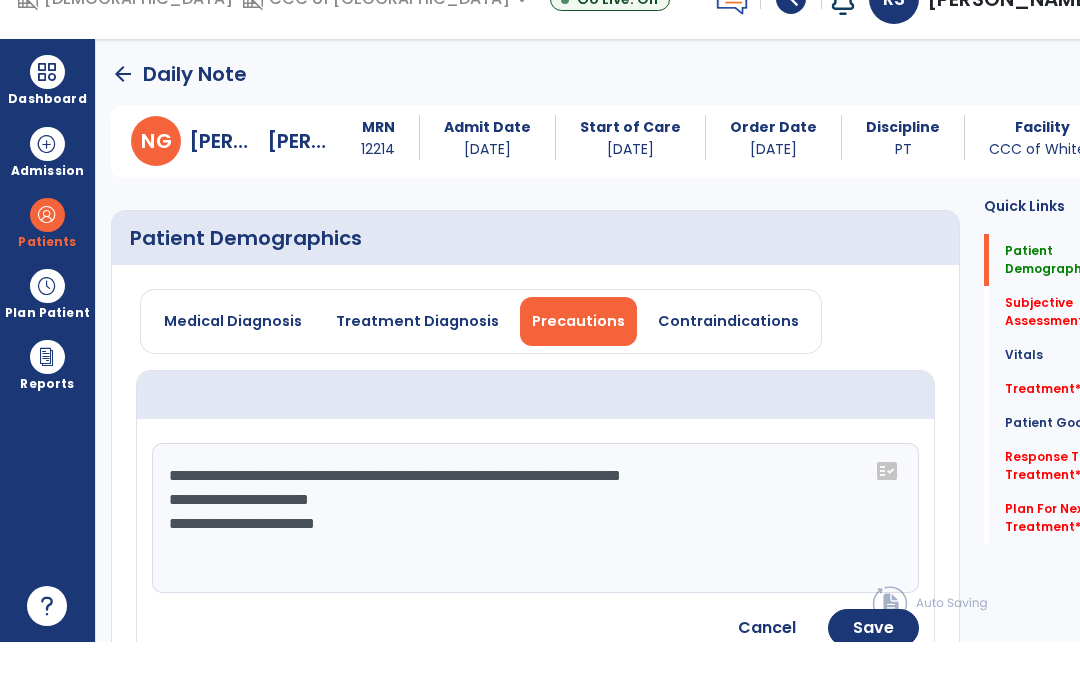 click on "**********" 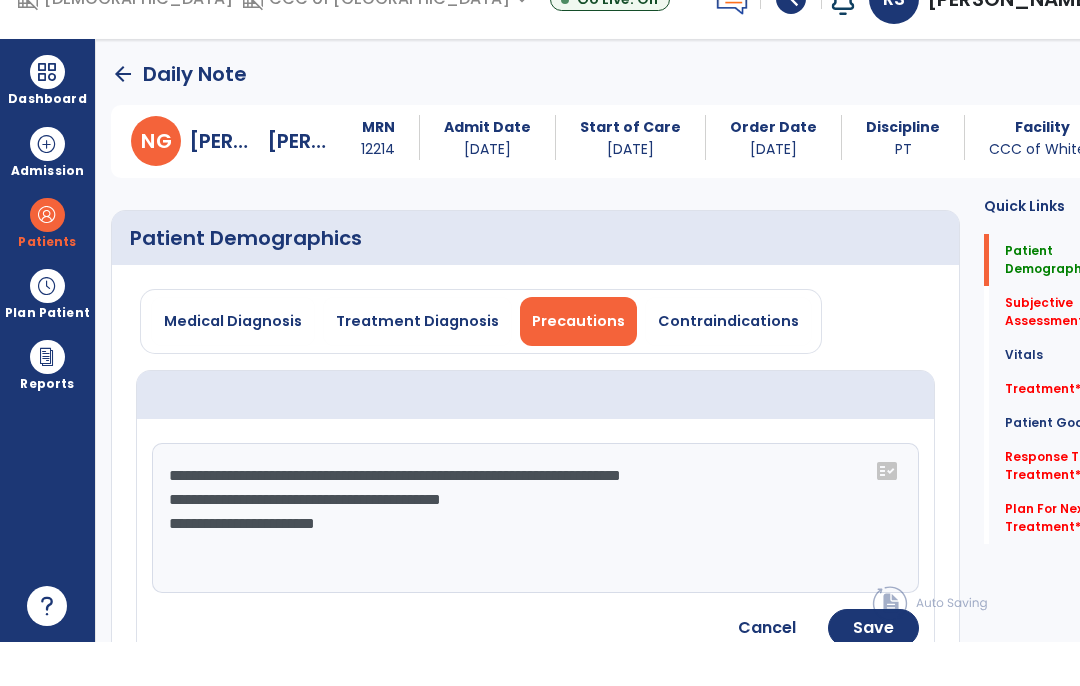 type on "**********" 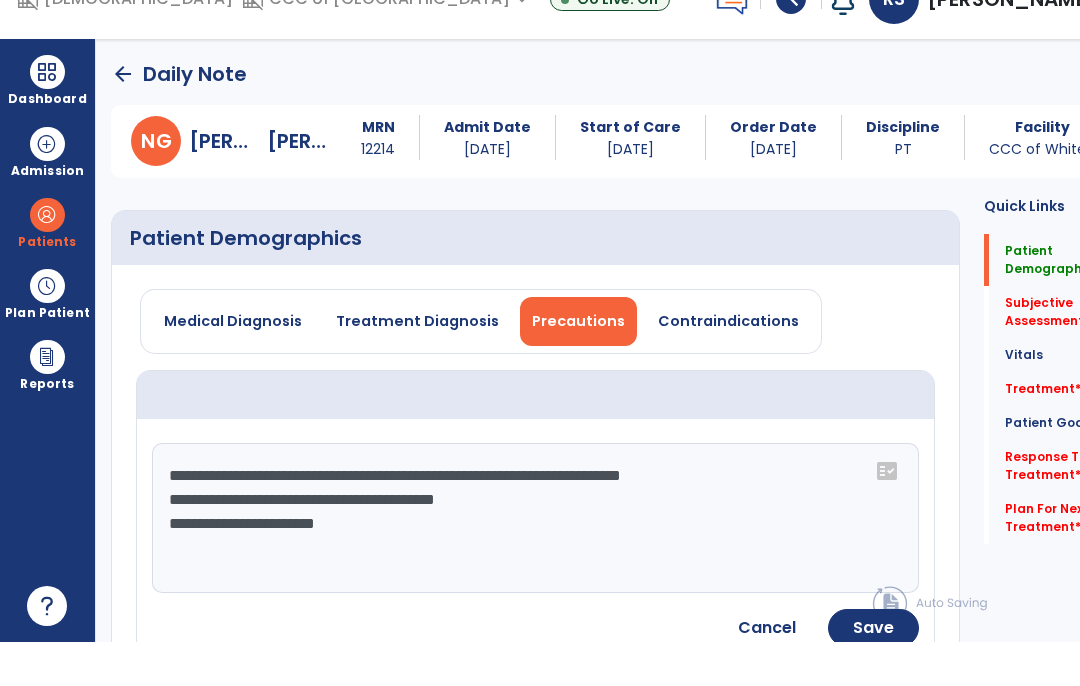 click on "Save" 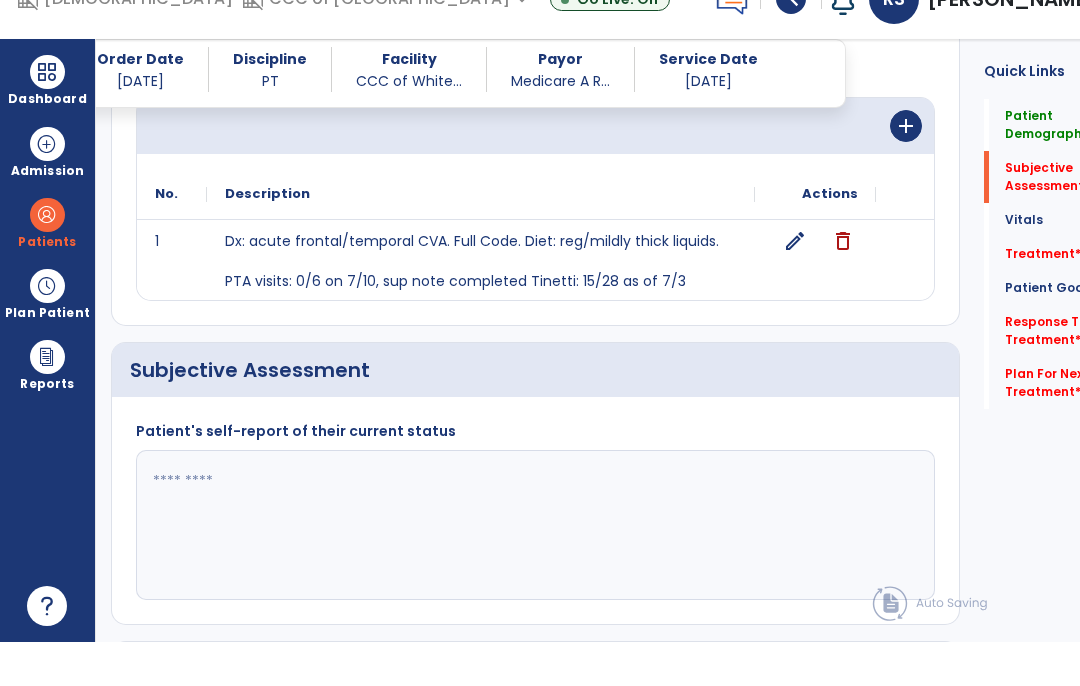 scroll, scrollTop: 254, scrollLeft: 0, axis: vertical 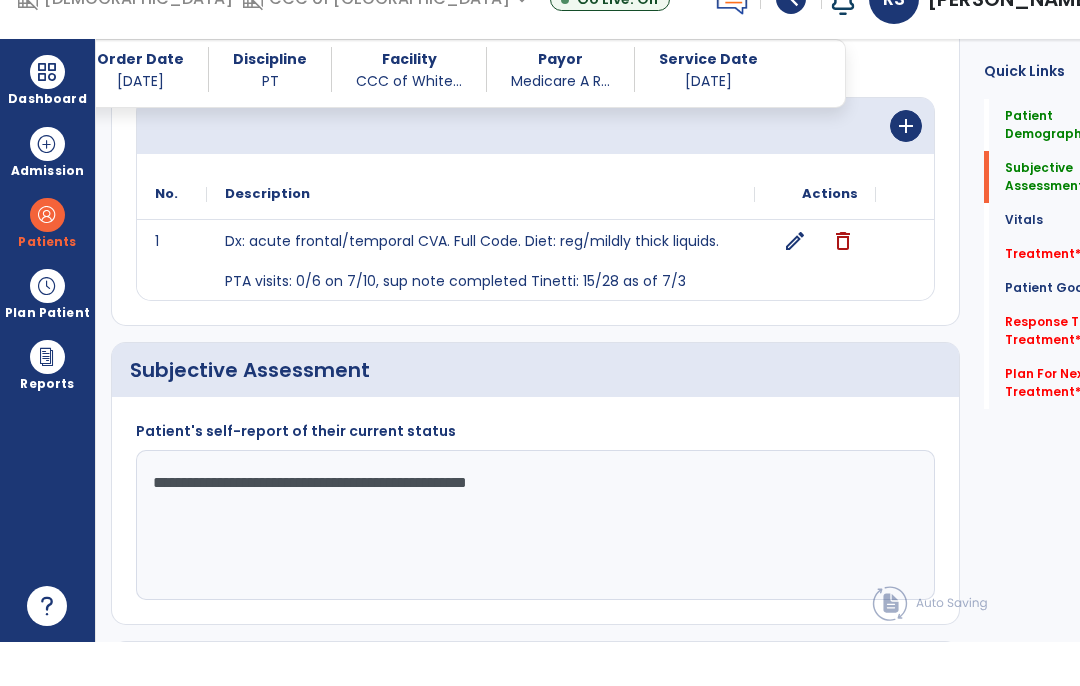 click on "**********" 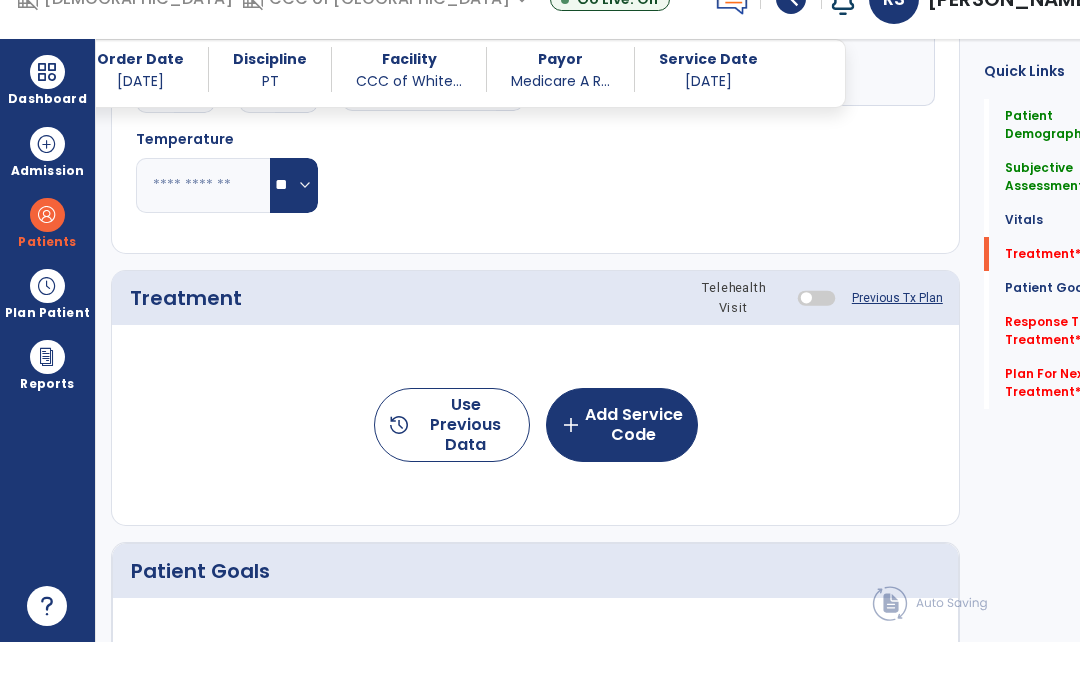 type on "**********" 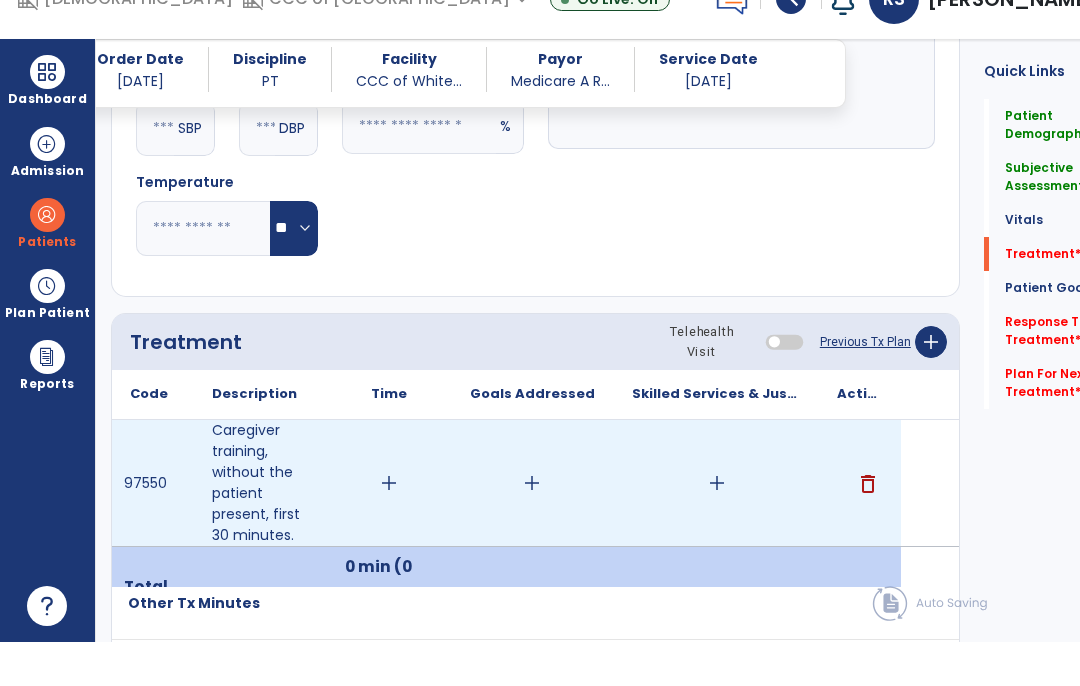 click on "delete" at bounding box center (868, 528) 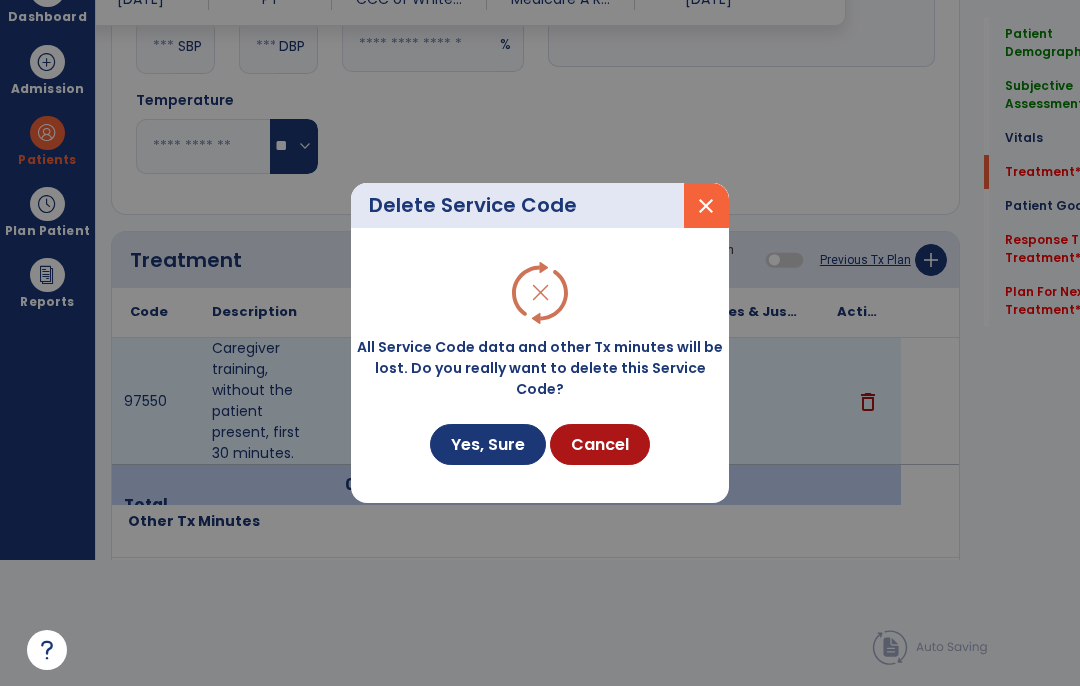 scroll, scrollTop: 0, scrollLeft: 0, axis: both 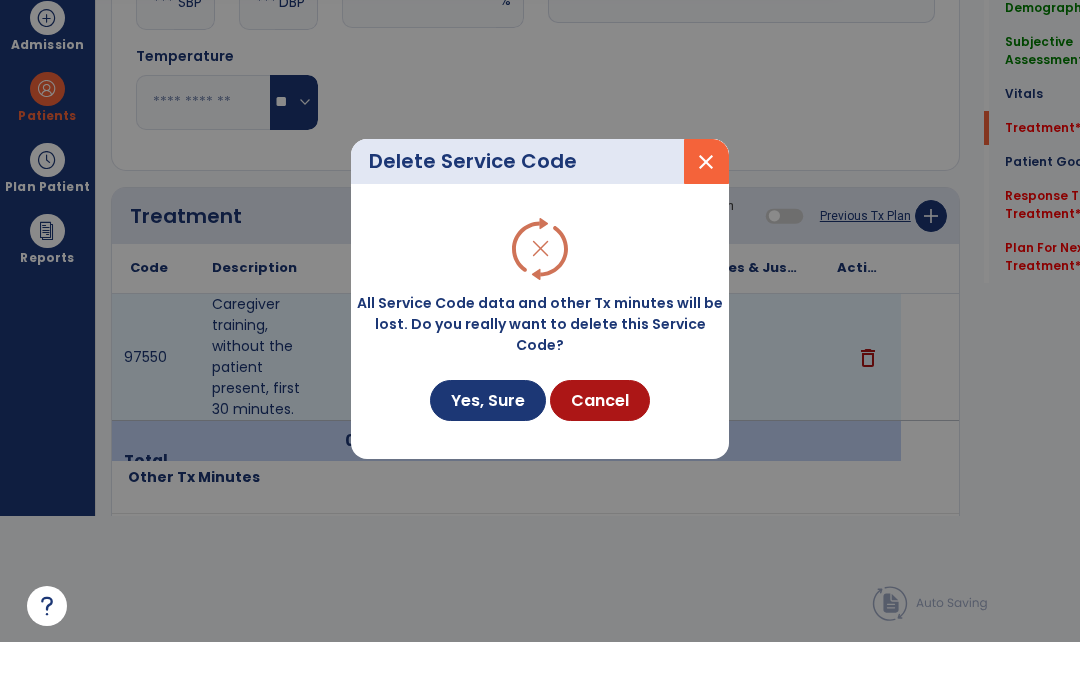 click on "Yes, Sure" at bounding box center (488, 444) 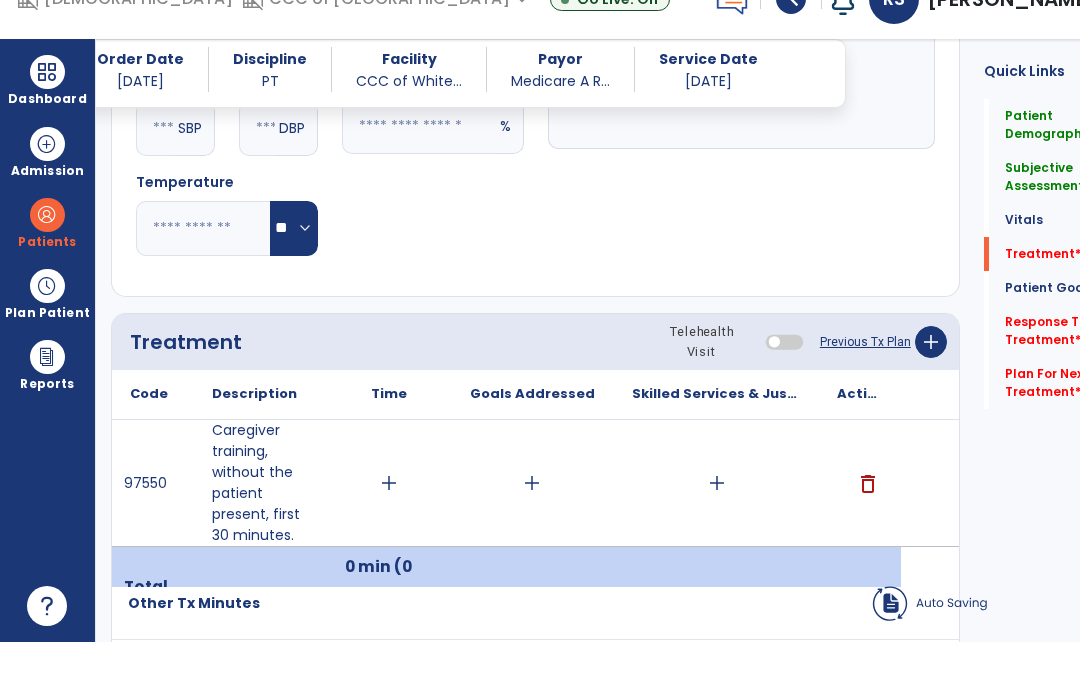 scroll, scrollTop: 82, scrollLeft: 0, axis: vertical 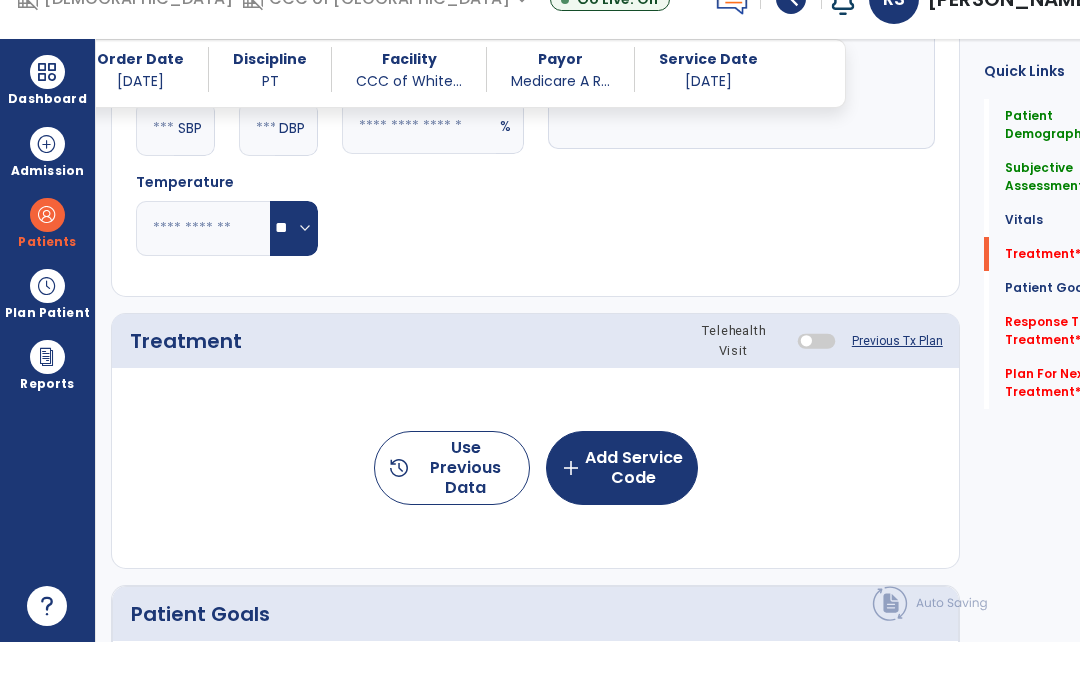 click on "add  Add Service Code" 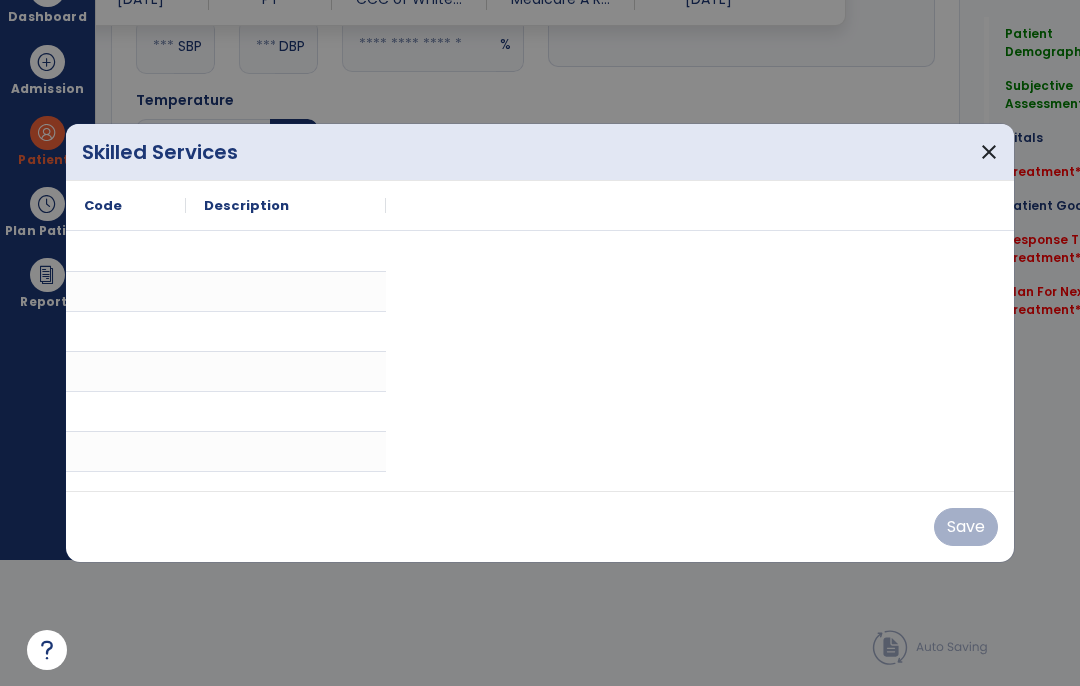 scroll, scrollTop: 0, scrollLeft: 0, axis: both 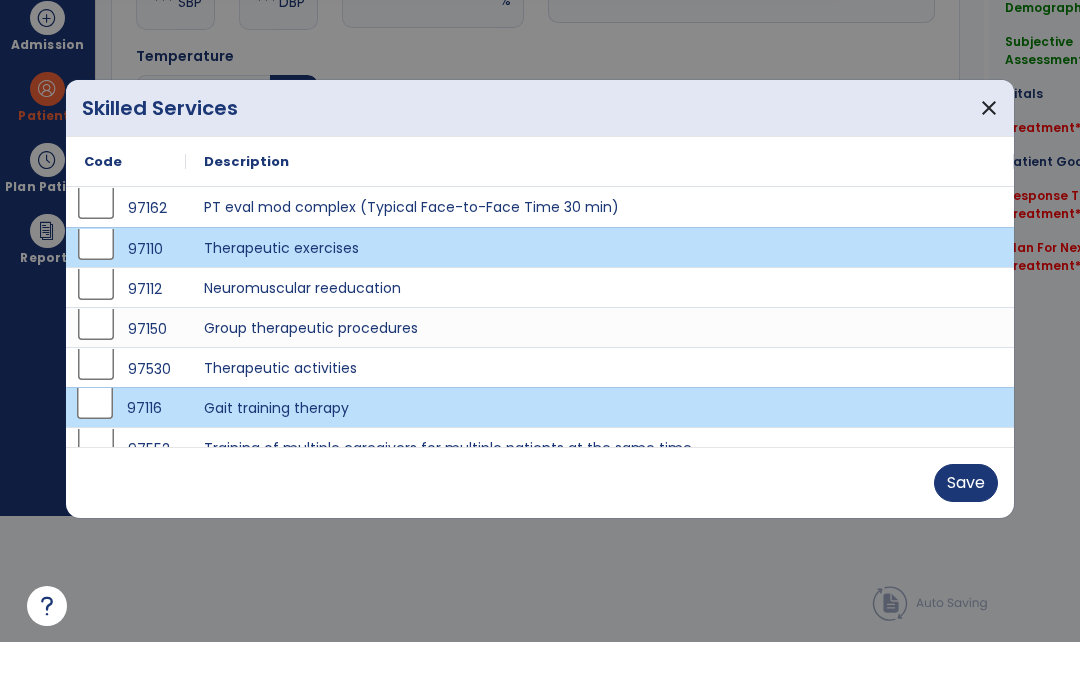 click on "Save" at bounding box center (966, 527) 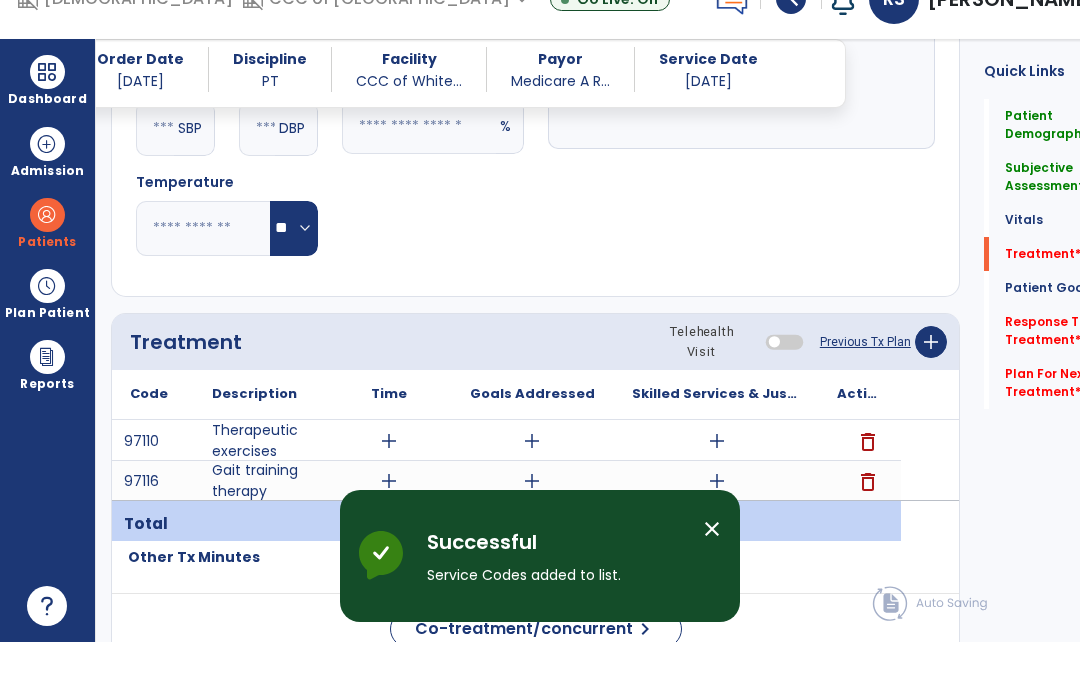 scroll, scrollTop: 82, scrollLeft: 0, axis: vertical 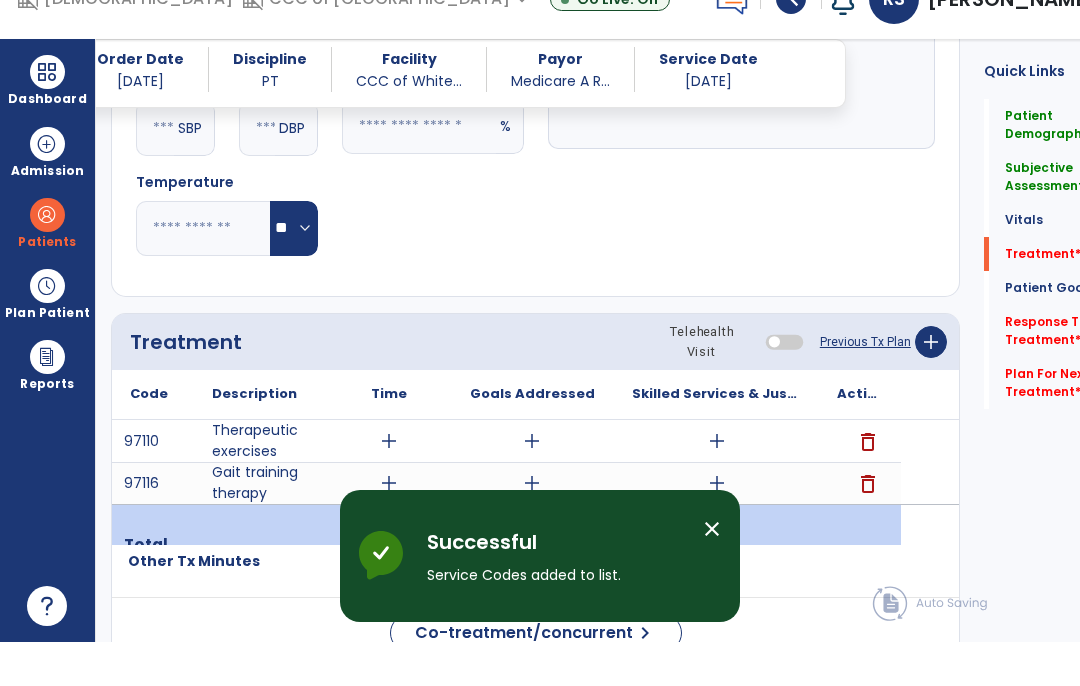 click on "add" at bounding box center [717, 485] 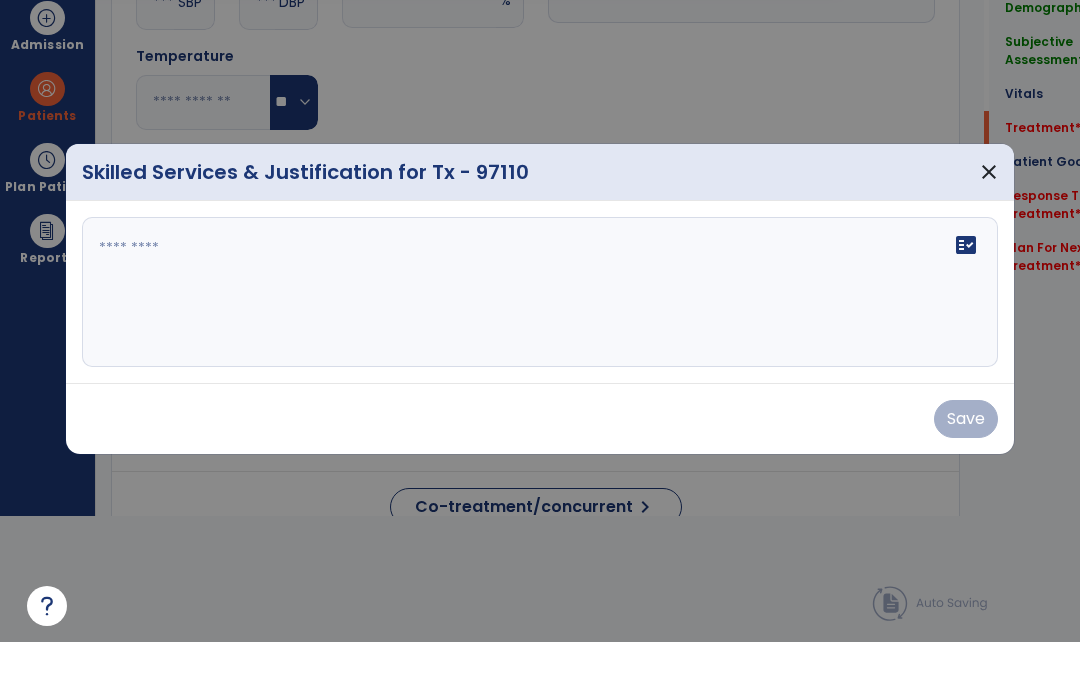 scroll, scrollTop: 0, scrollLeft: 0, axis: both 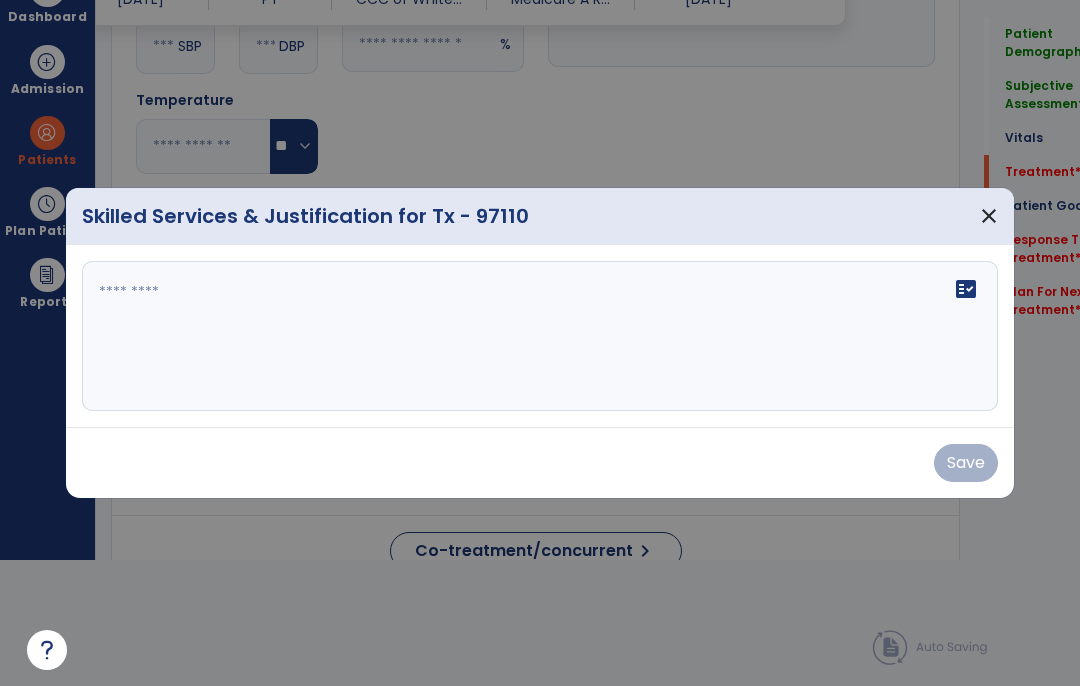 click on "fact_check" at bounding box center [540, 336] 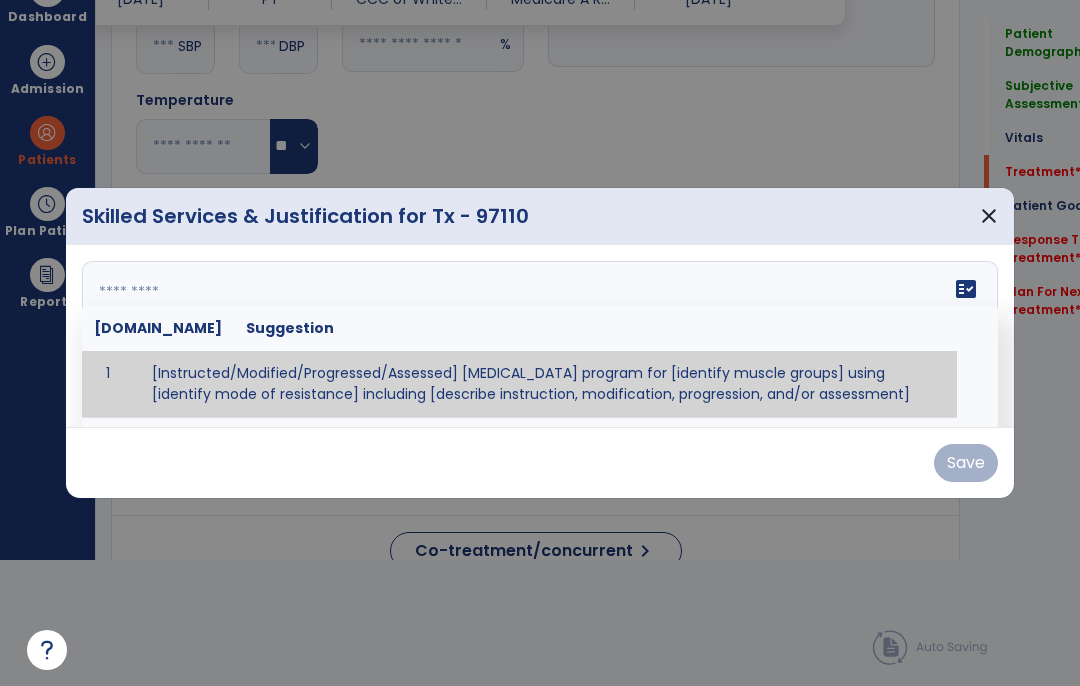 click at bounding box center [540, 336] 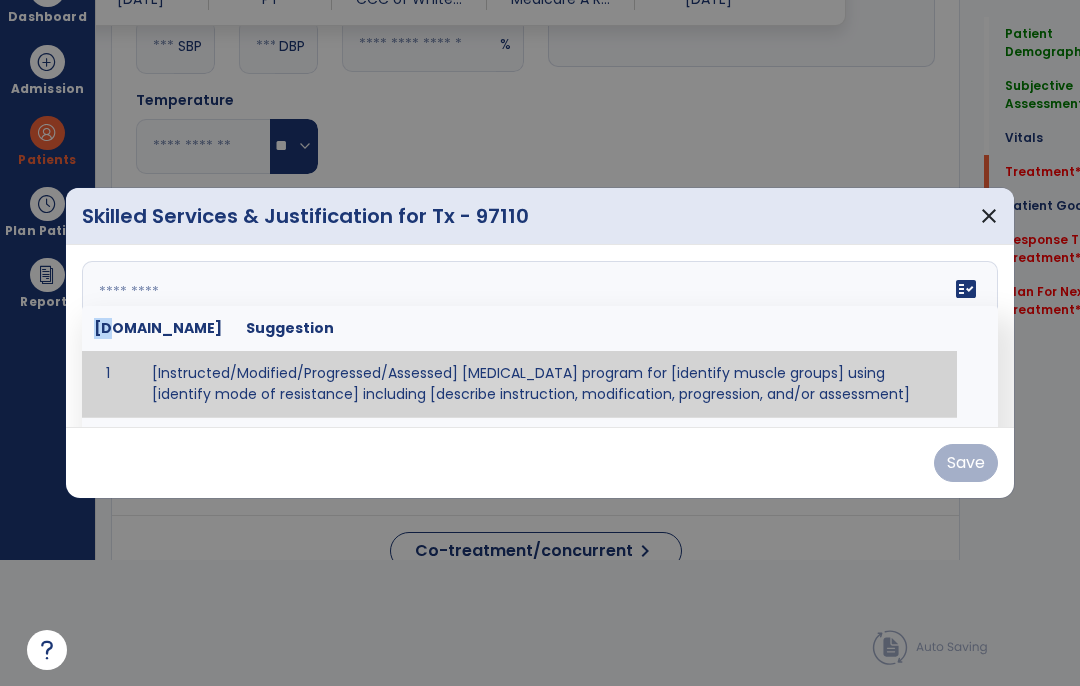 click at bounding box center (540, 336) 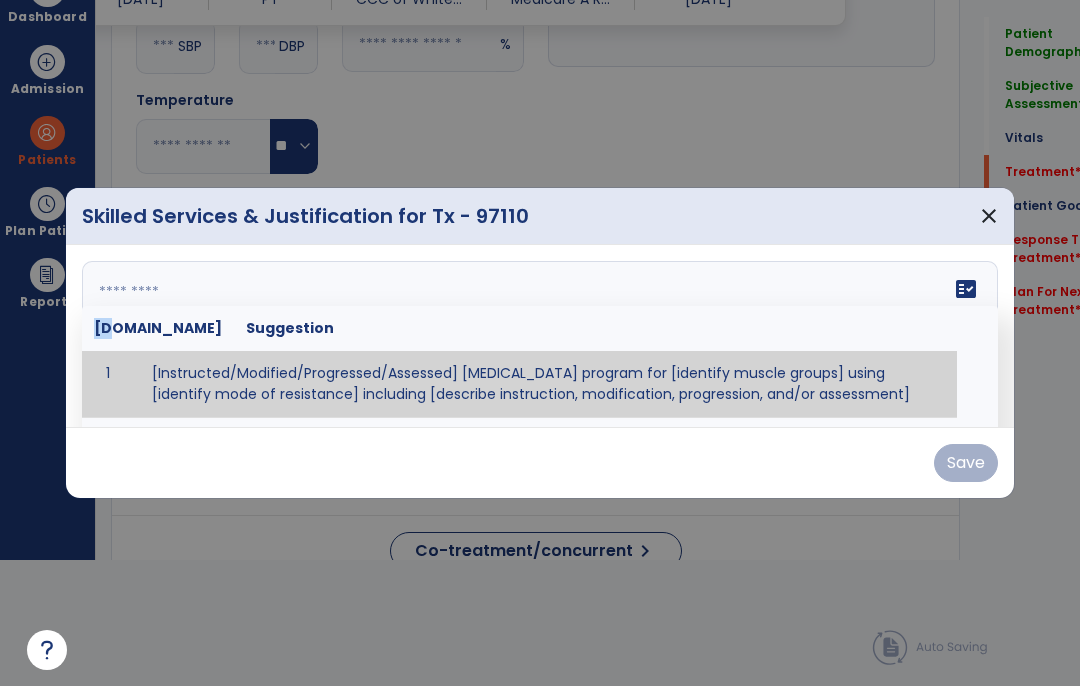 paste on "**********" 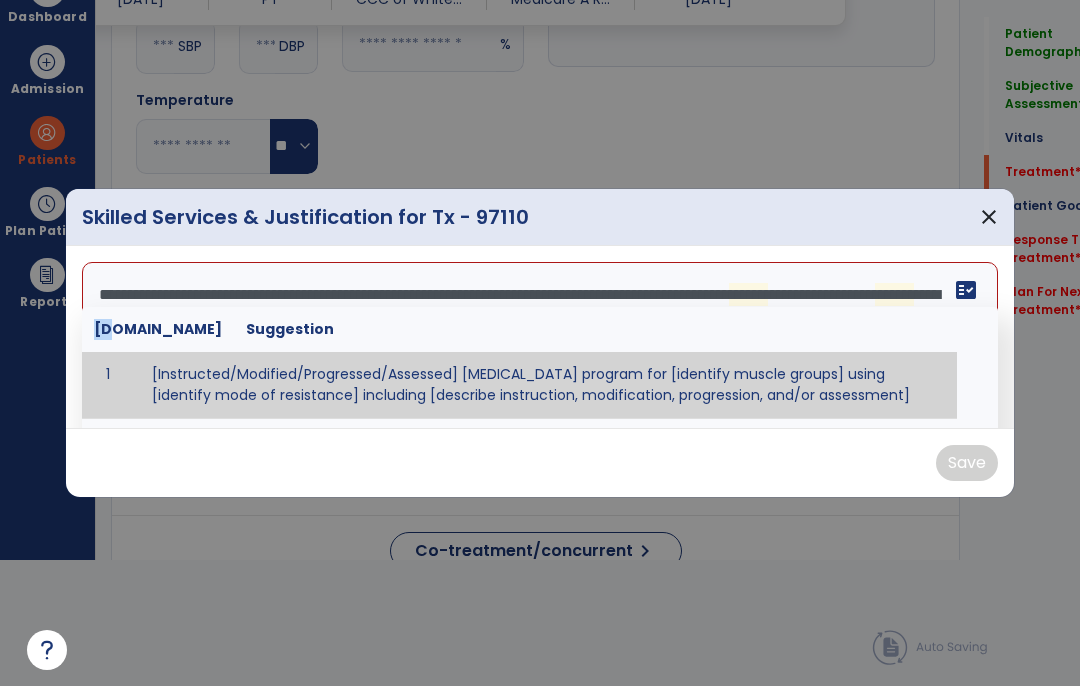 scroll, scrollTop: 72, scrollLeft: 0, axis: vertical 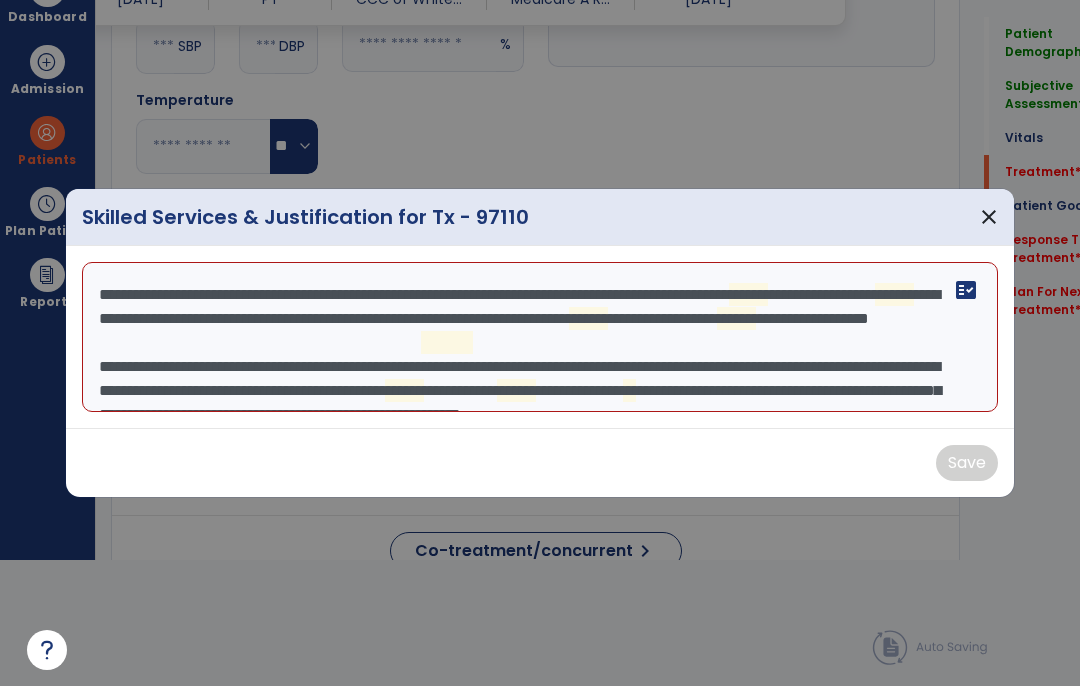 click on "**********" at bounding box center [540, 337] 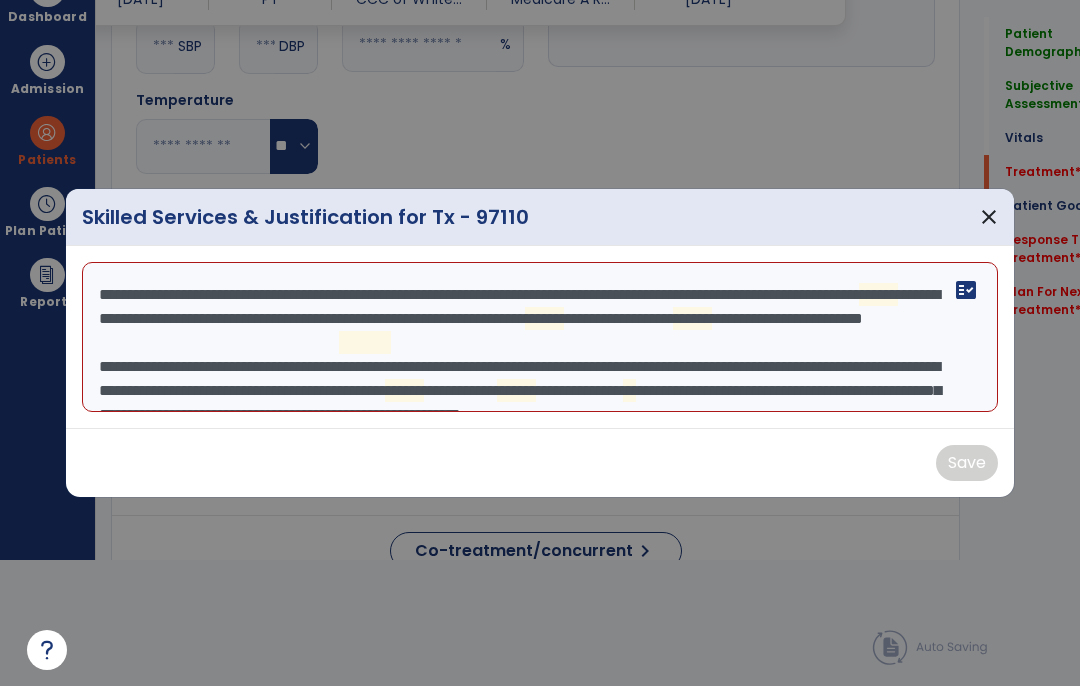 click on "**********" at bounding box center (540, 337) 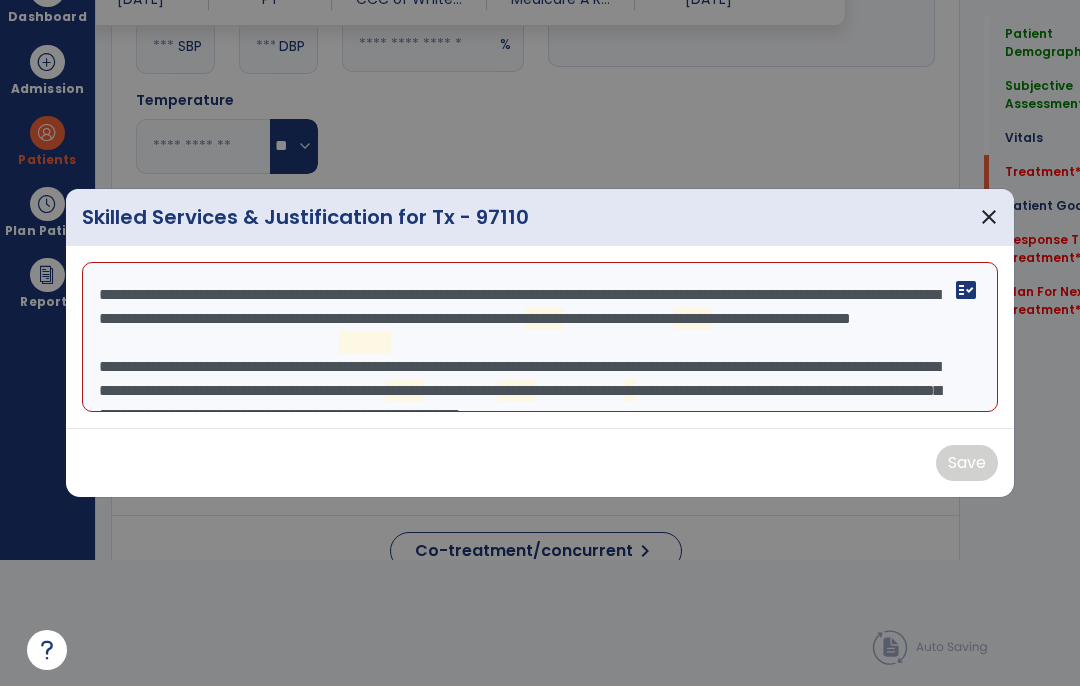 click on "**********" at bounding box center (540, 337) 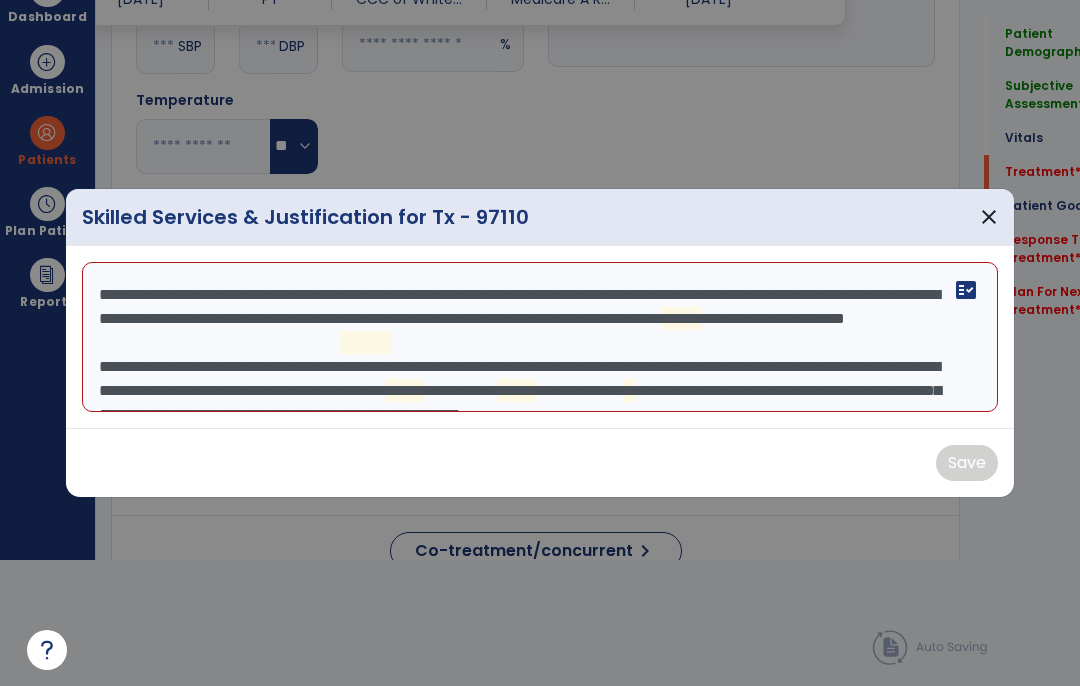 click on "**********" at bounding box center [540, 337] 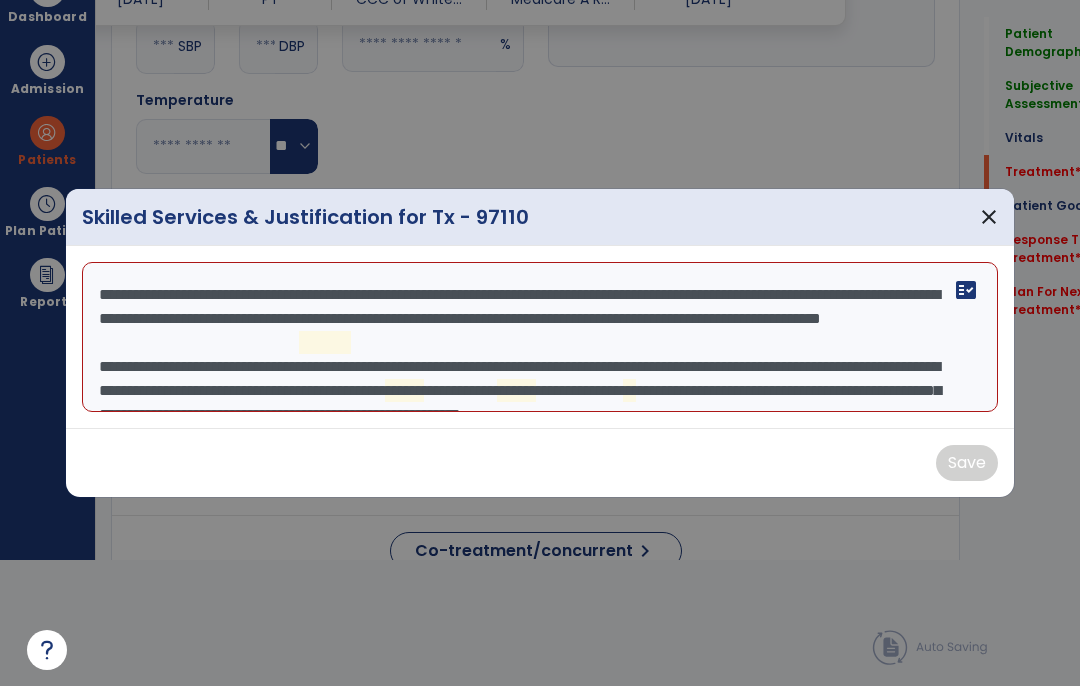 click on "**********" at bounding box center [540, 337] 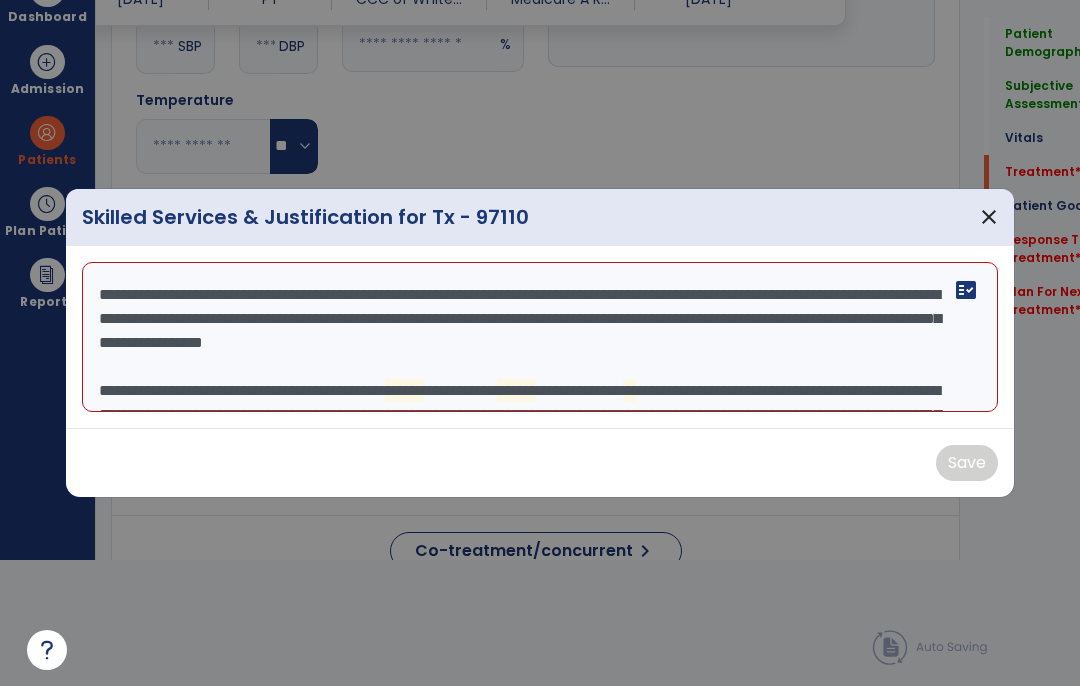 click on "**********" at bounding box center [540, 337] 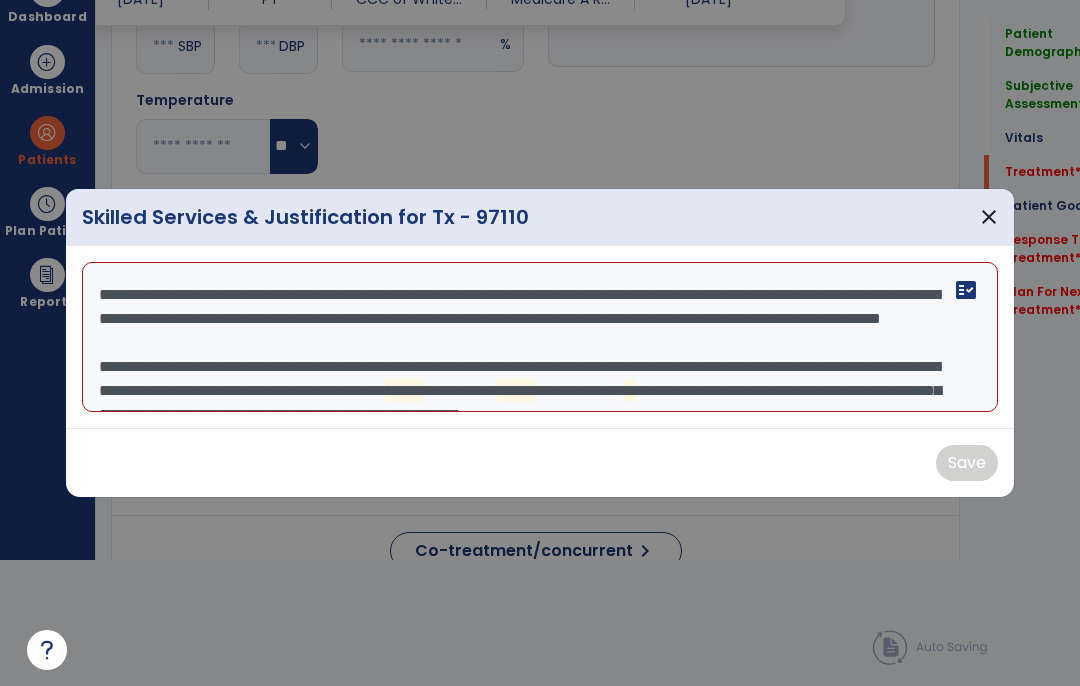 click on "**********" at bounding box center (540, 337) 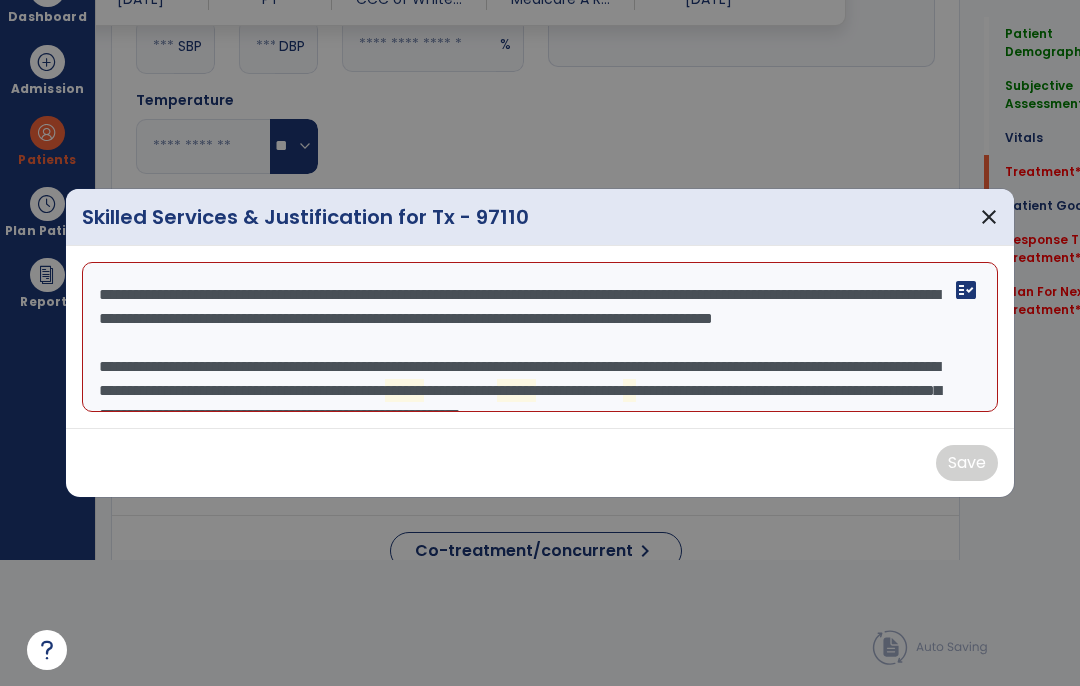 click on "**********" at bounding box center [540, 337] 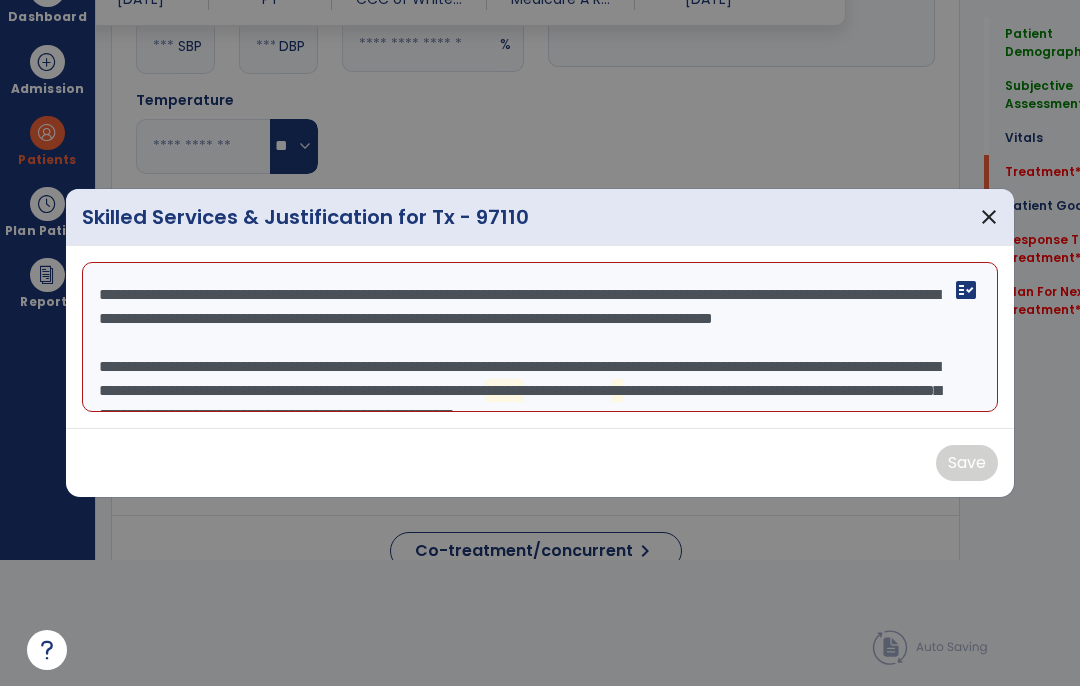 click on "**********" at bounding box center (540, 337) 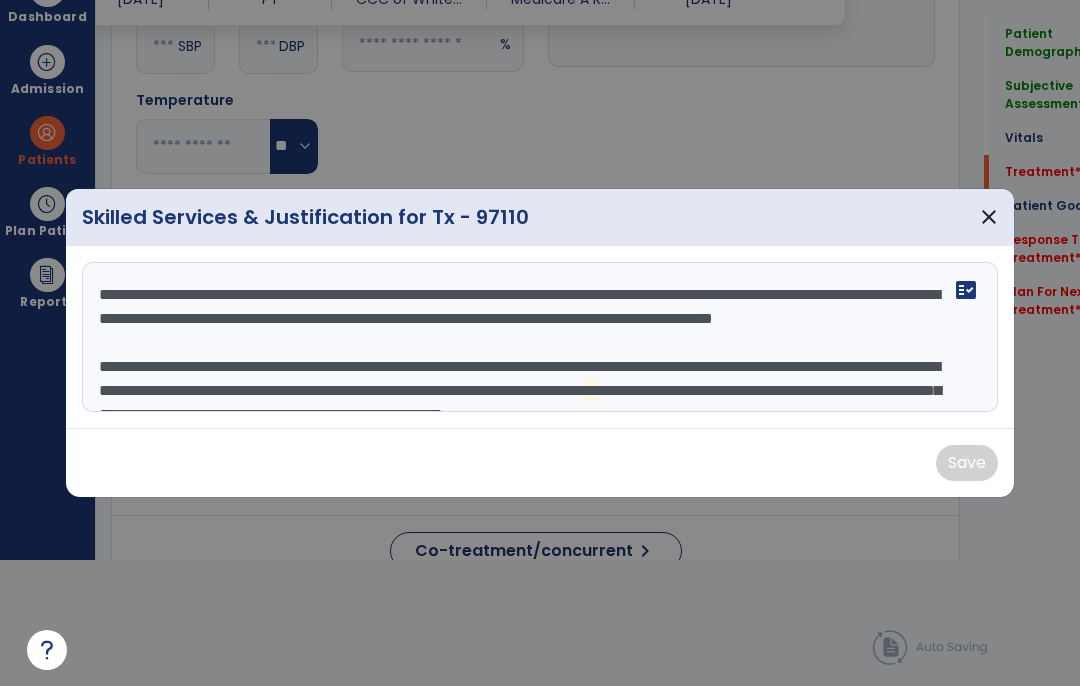 click on "**********" at bounding box center [540, 337] 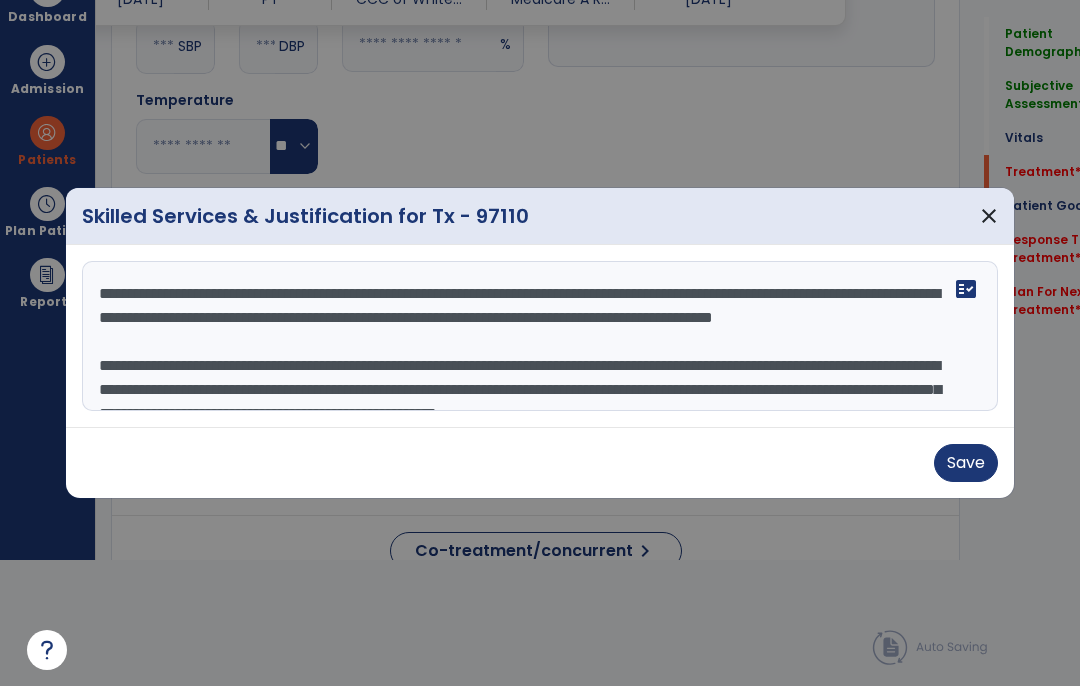 type on "**********" 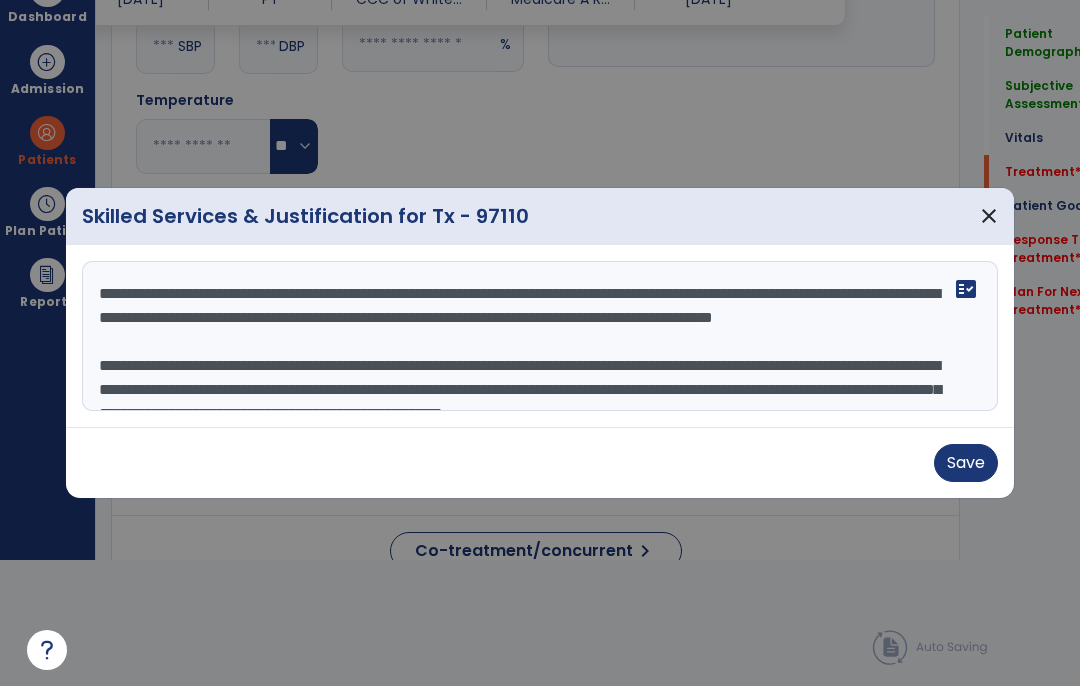 click on "Save" at bounding box center (966, 463) 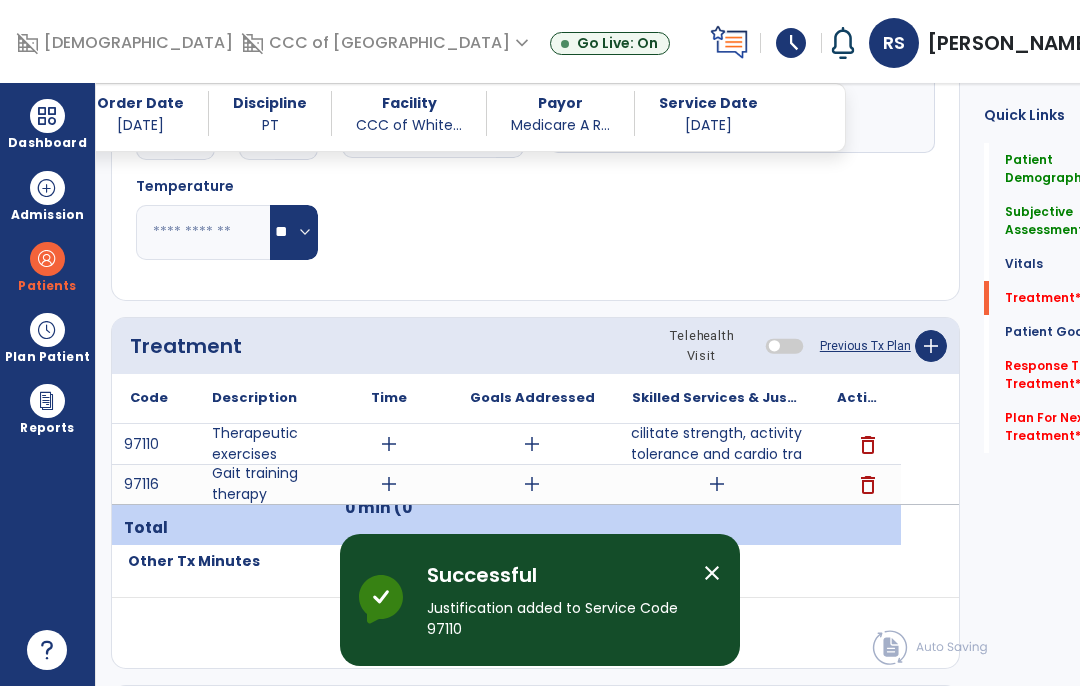 scroll, scrollTop: 82, scrollLeft: 0, axis: vertical 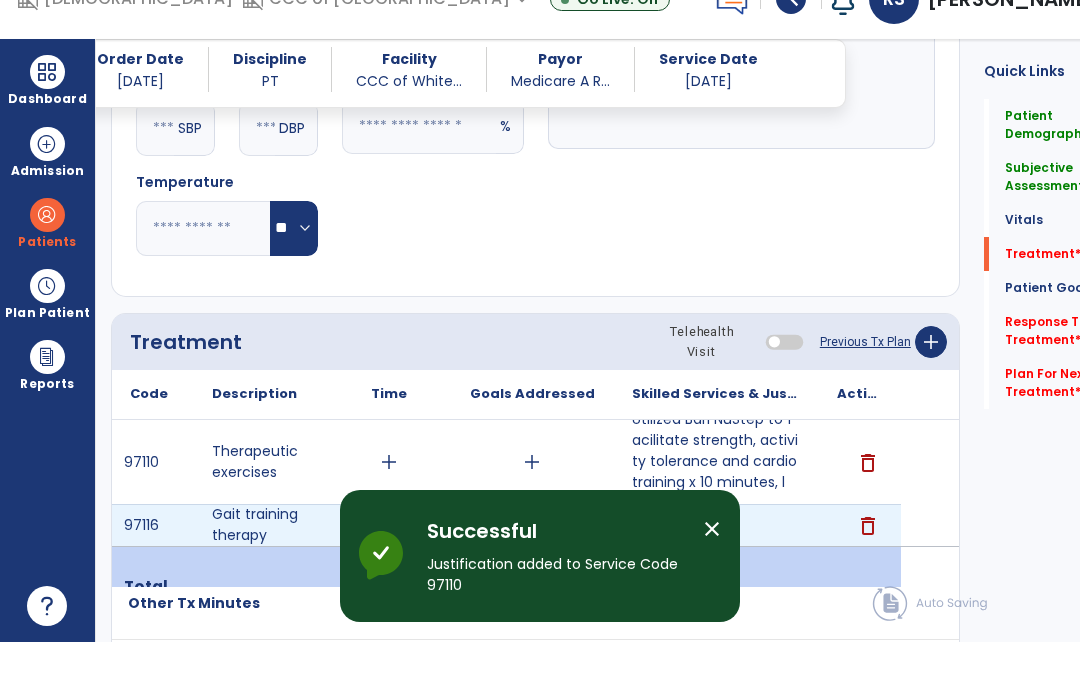 click on "add" at bounding box center (717, 569) 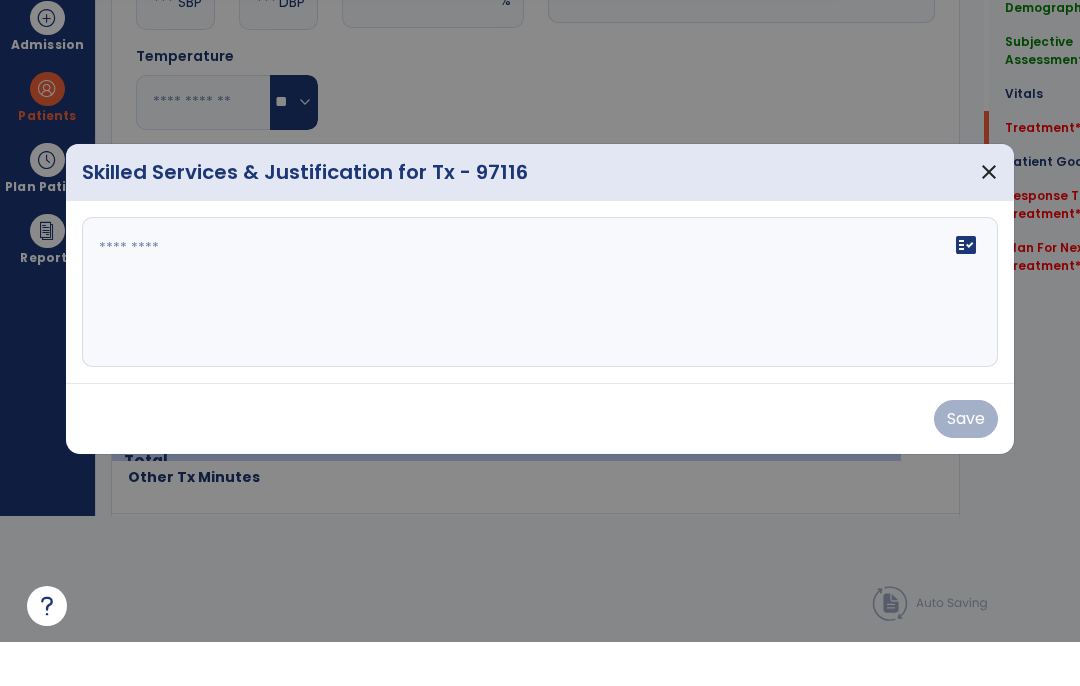 scroll, scrollTop: 0, scrollLeft: 0, axis: both 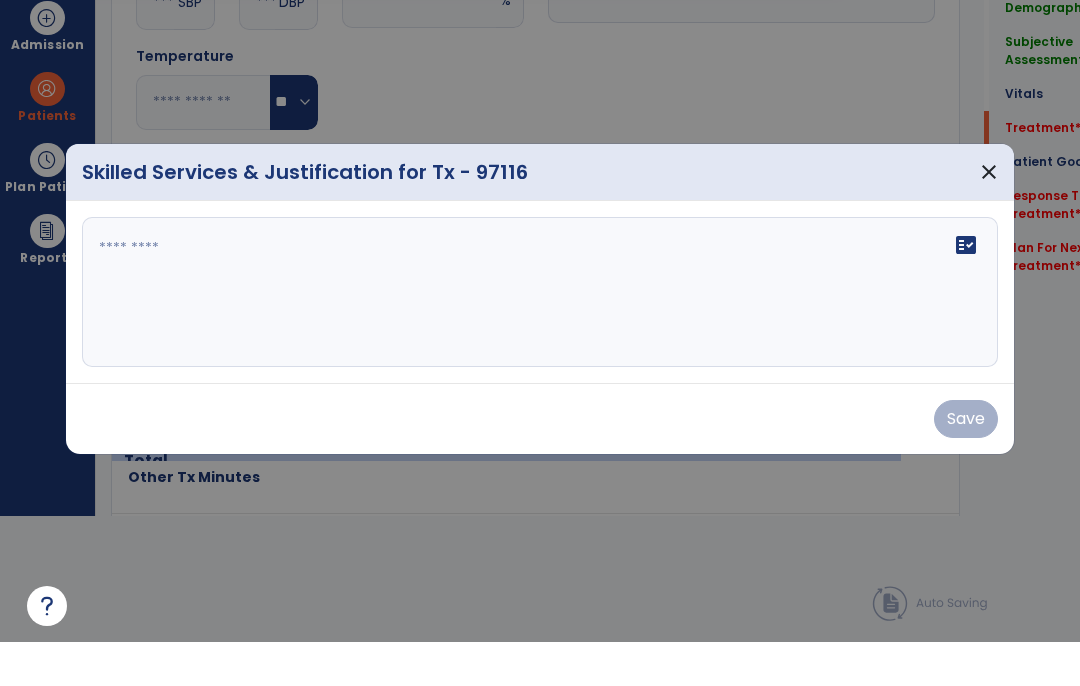 click on "fact_check" at bounding box center [540, 336] 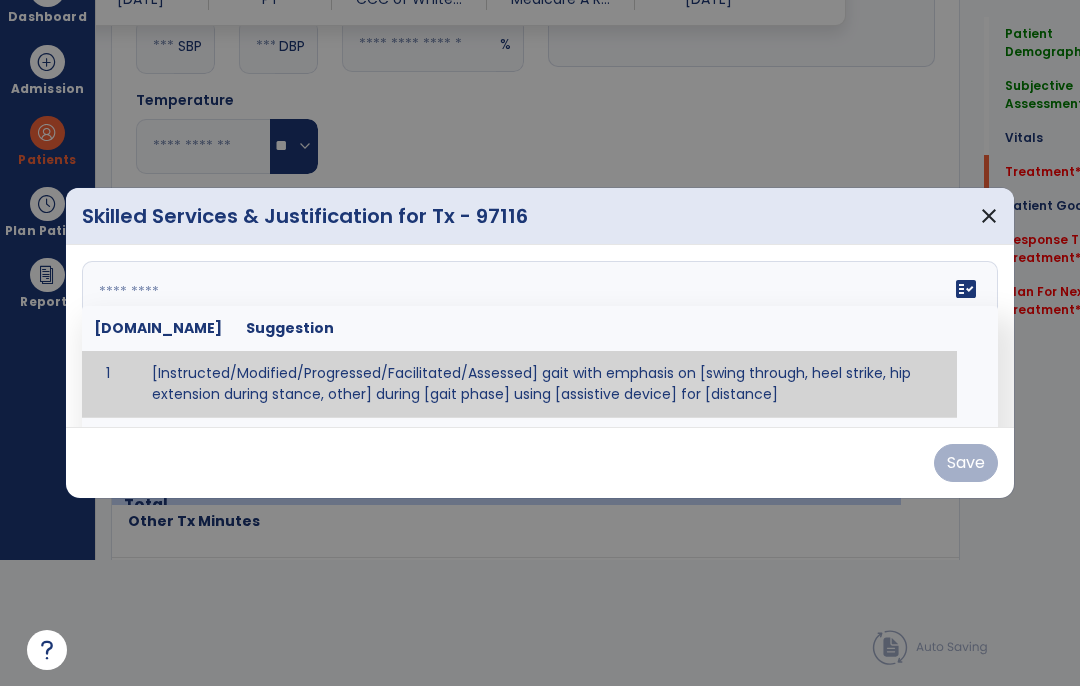 click at bounding box center (540, 336) 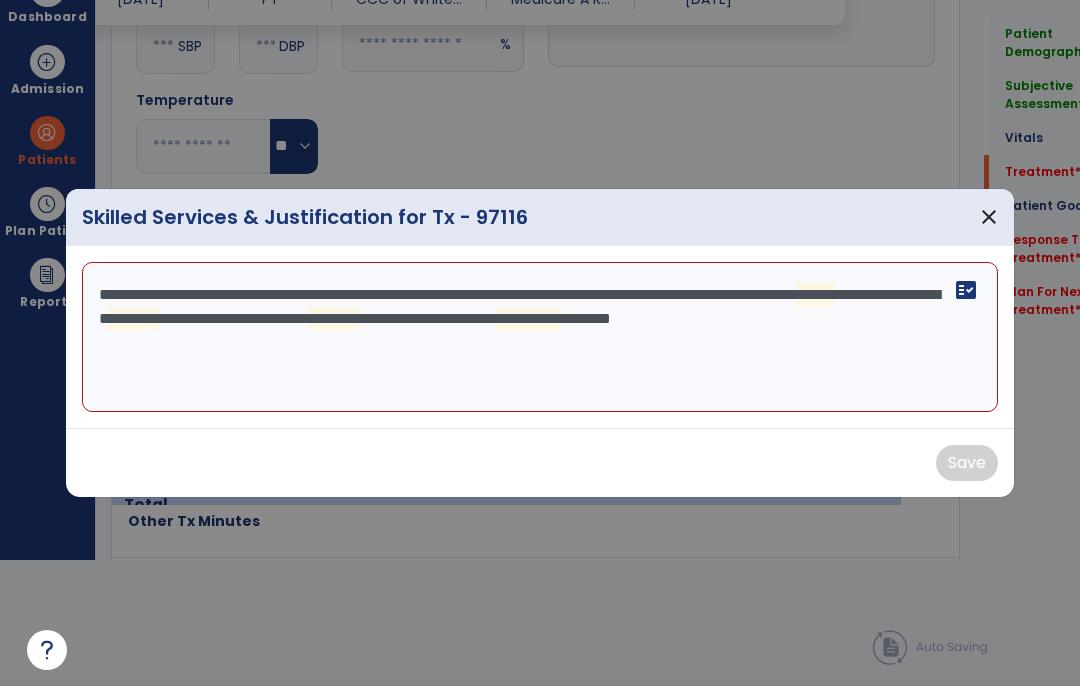 click on "**********" at bounding box center [540, 337] 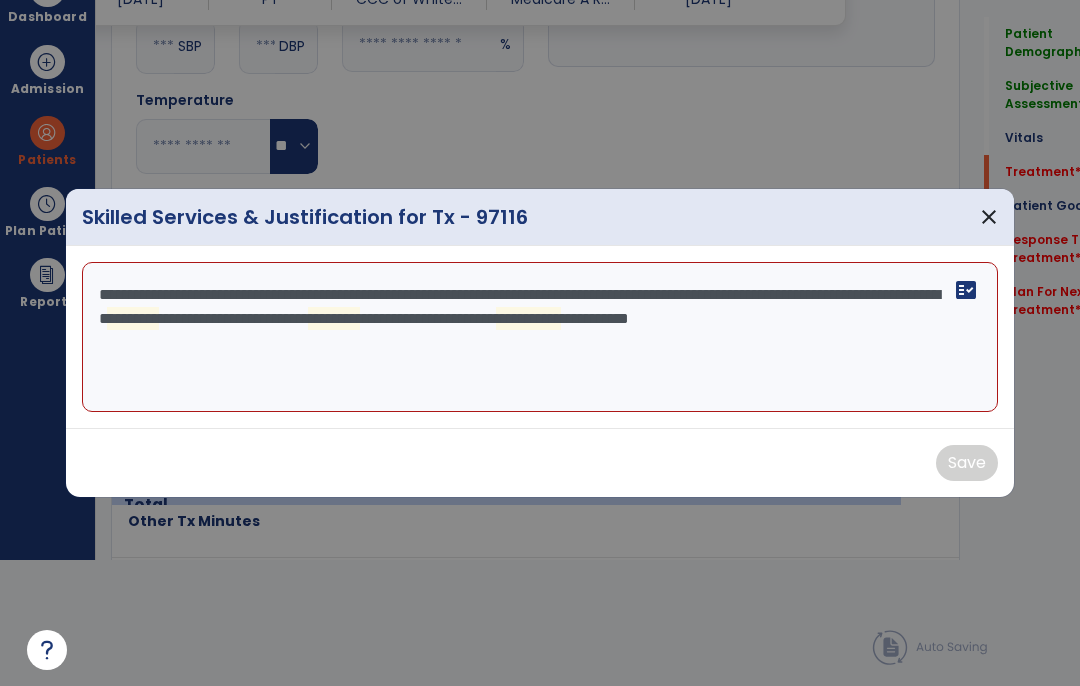 click on "**********" at bounding box center [540, 337] 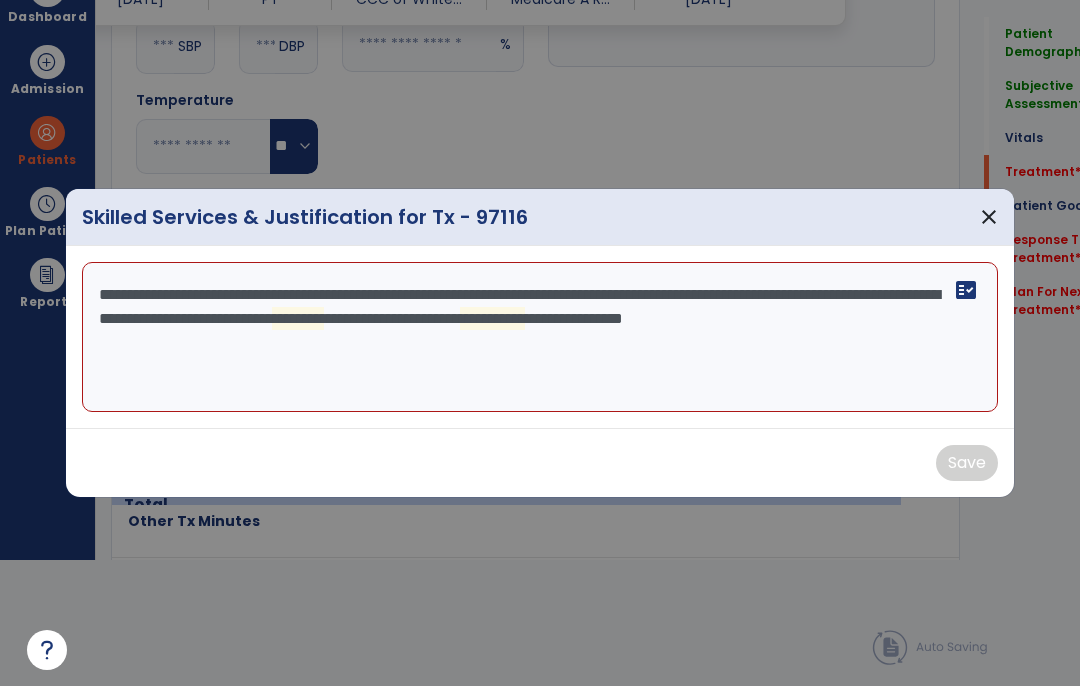 click on "**********" at bounding box center [540, 337] 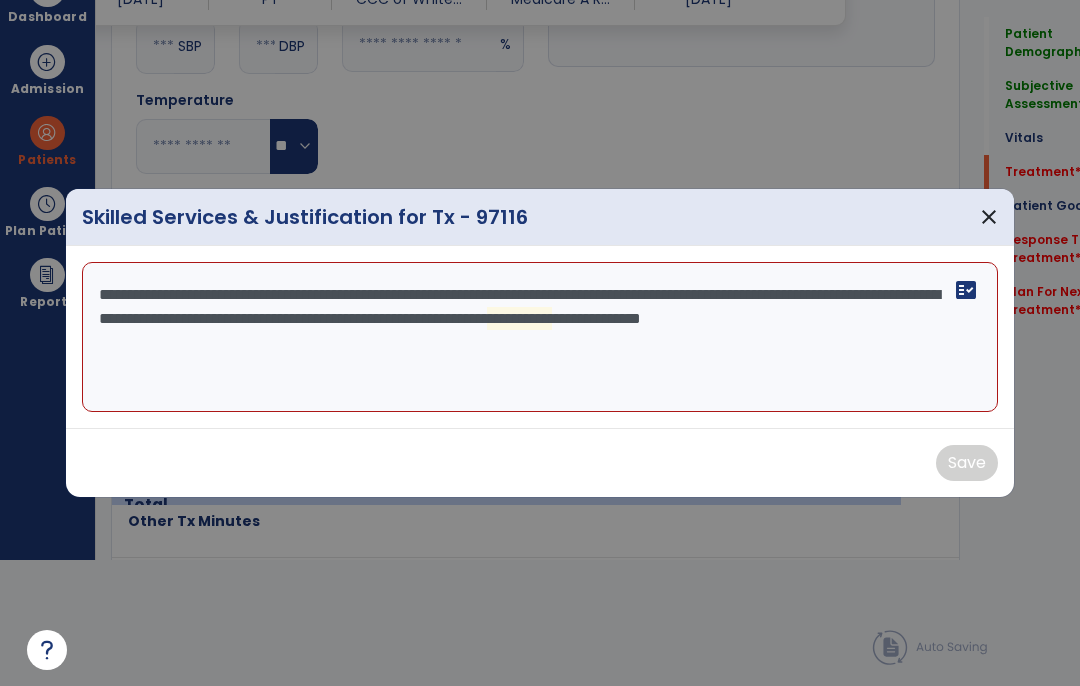 click on "**********" at bounding box center (540, 337) 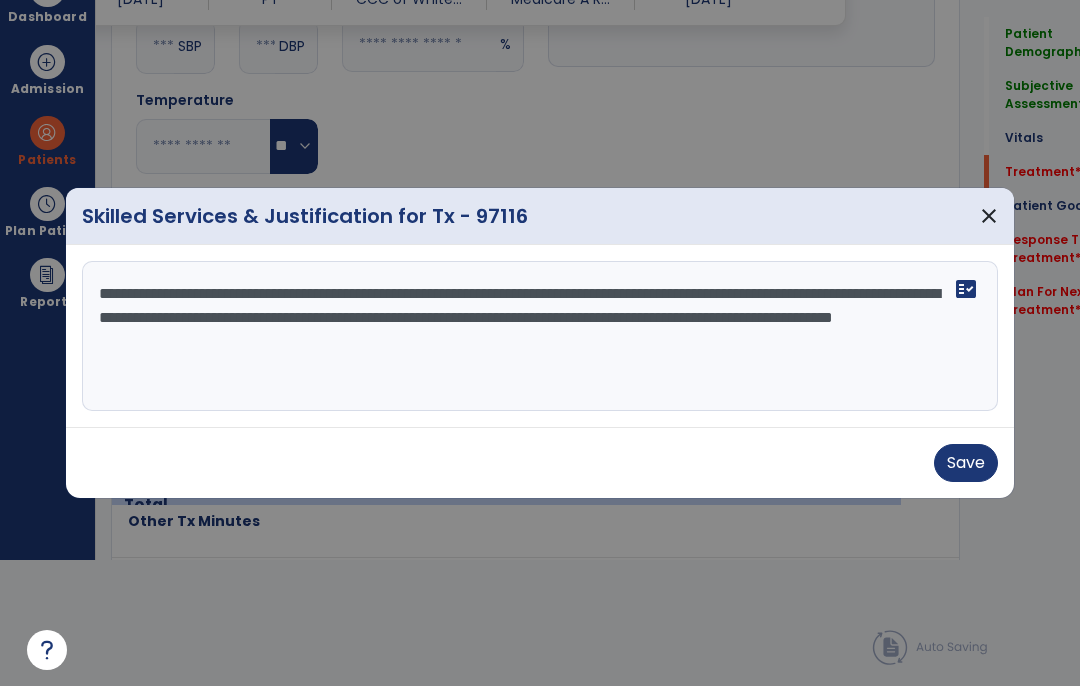 click on "**********" at bounding box center (540, 336) 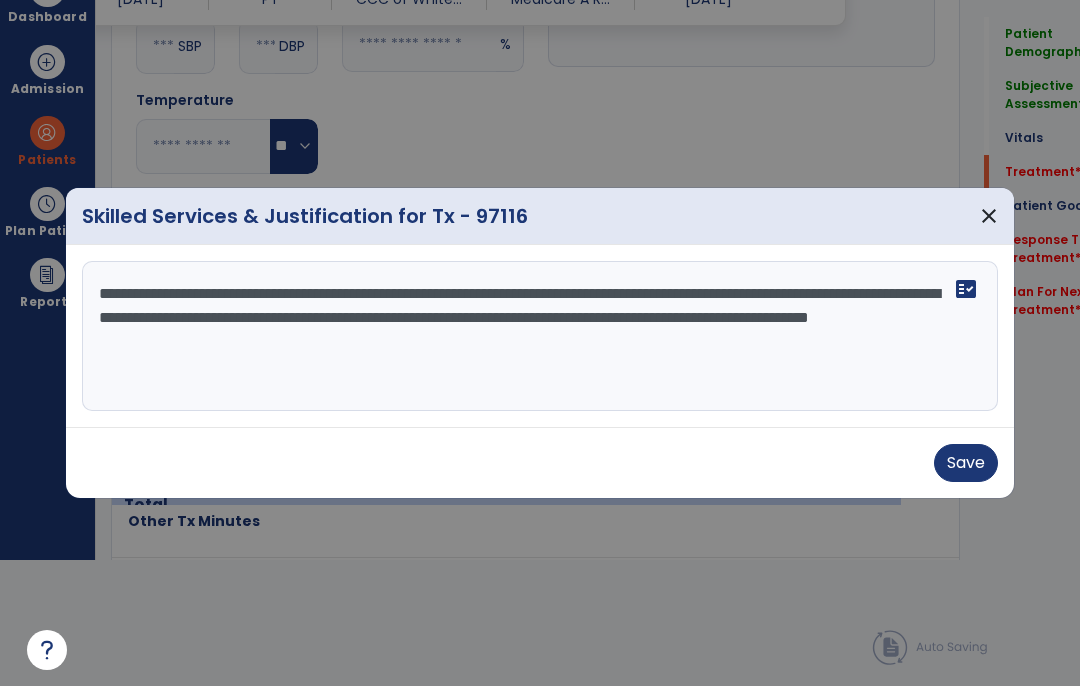 type on "**********" 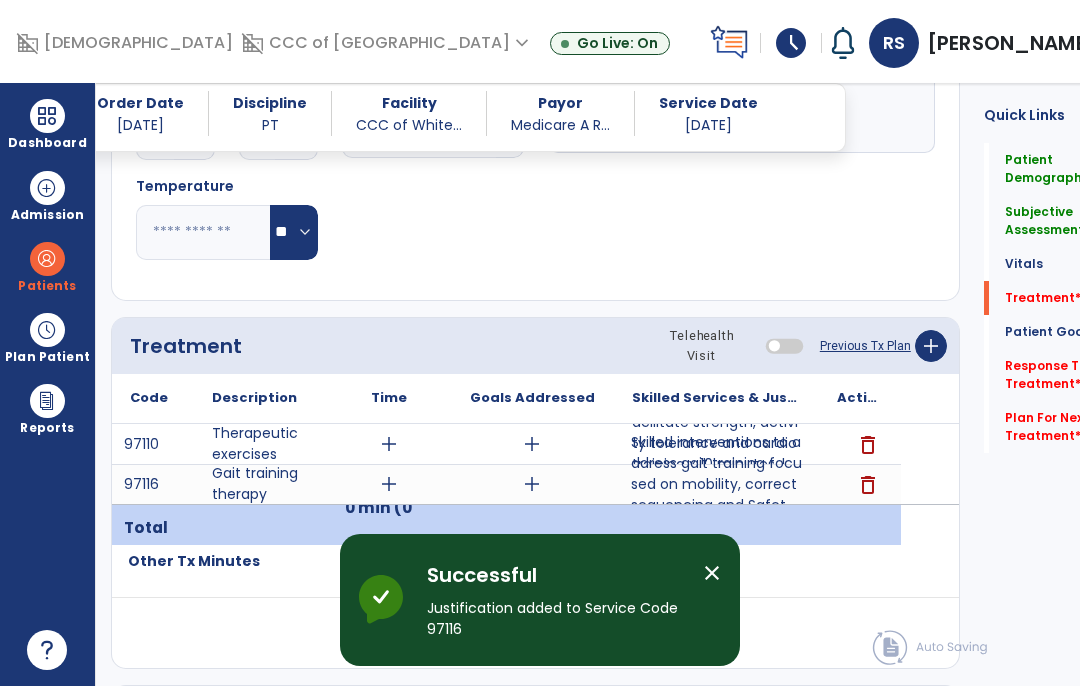 scroll, scrollTop: 82, scrollLeft: 0, axis: vertical 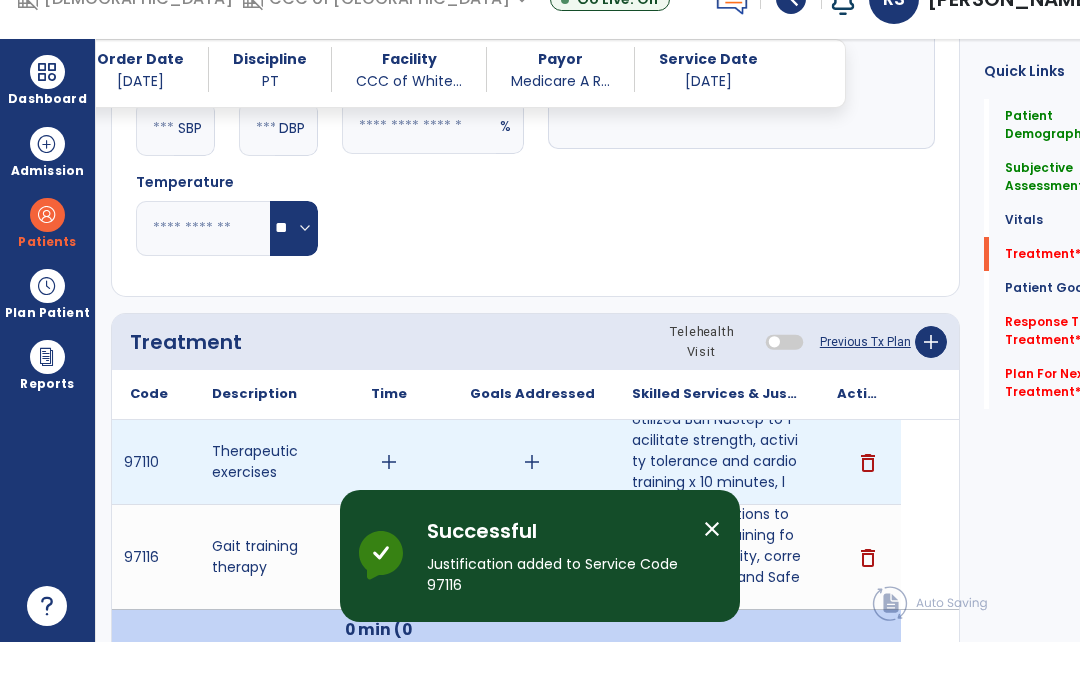 click on "add" at bounding box center (389, 506) 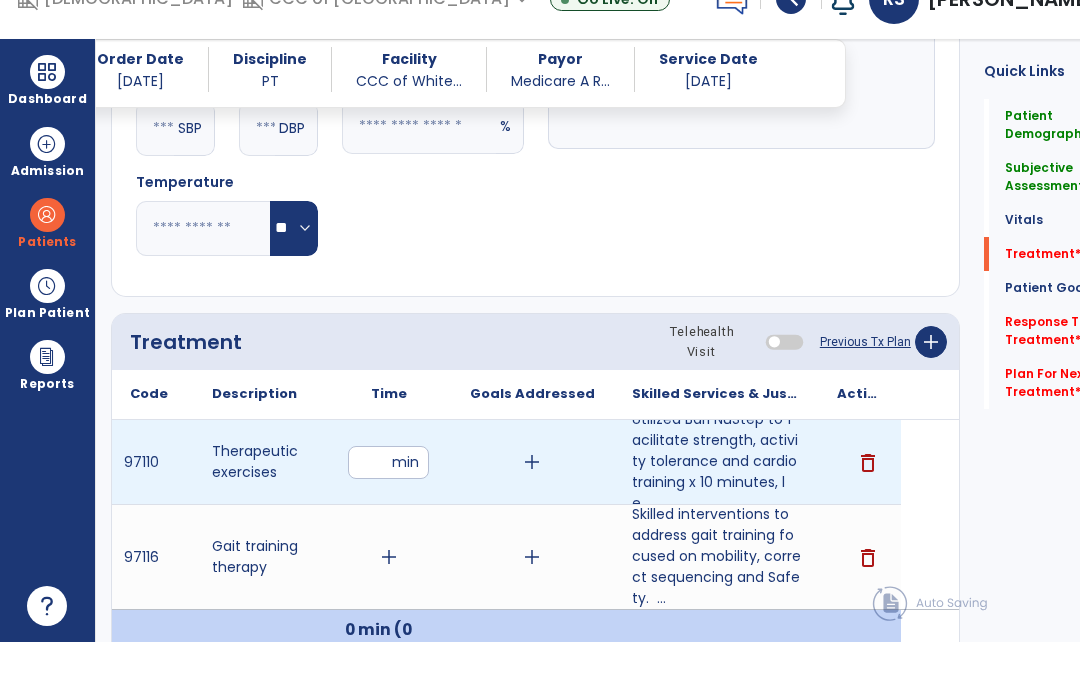 type on "**" 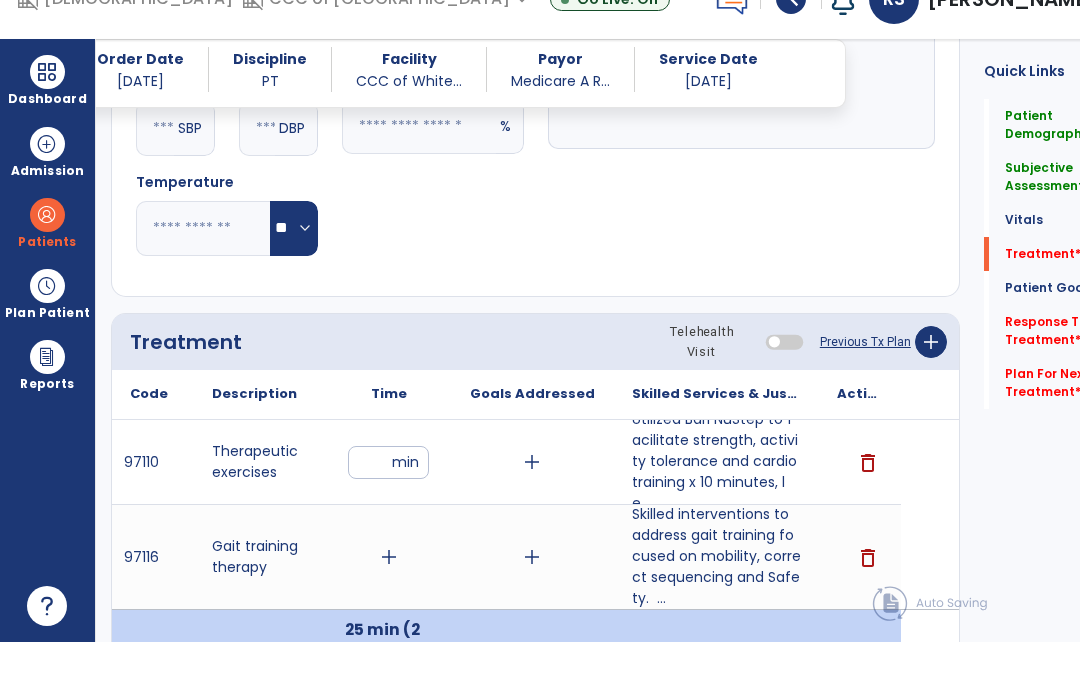 click on "**" at bounding box center [388, 506] 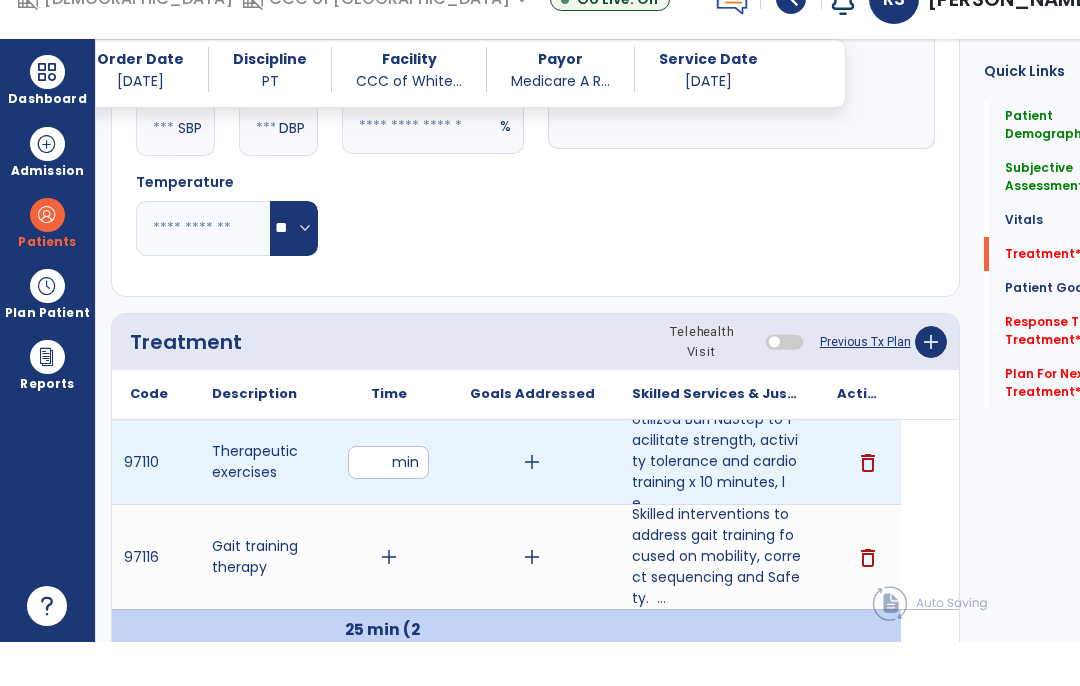 type on "*" 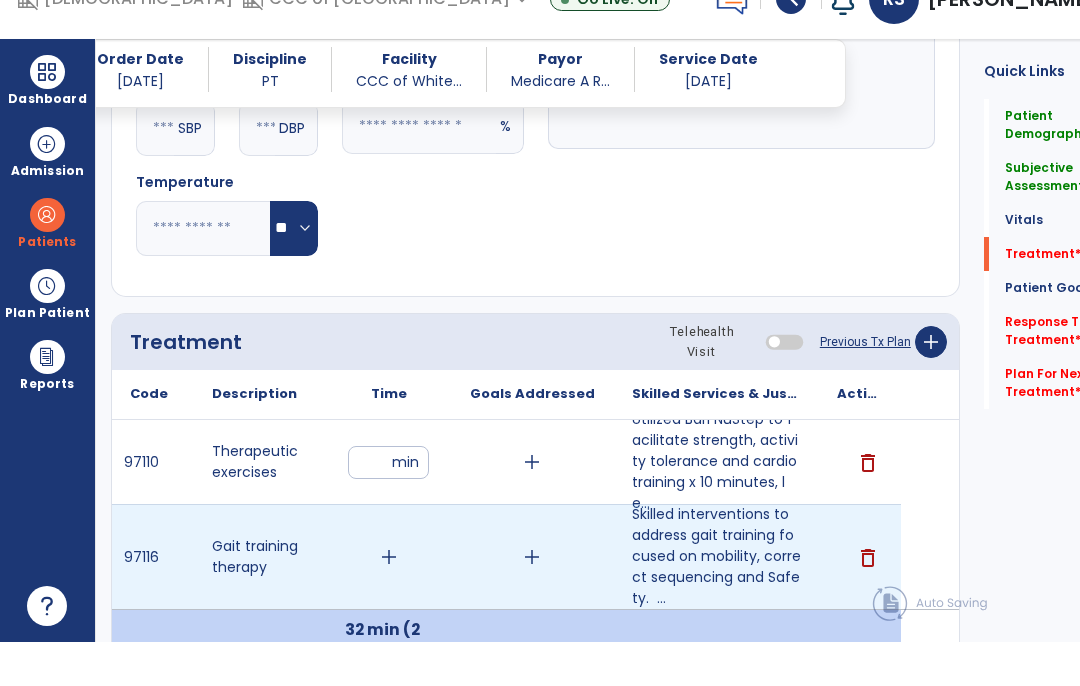 click on "add" at bounding box center [389, 601] 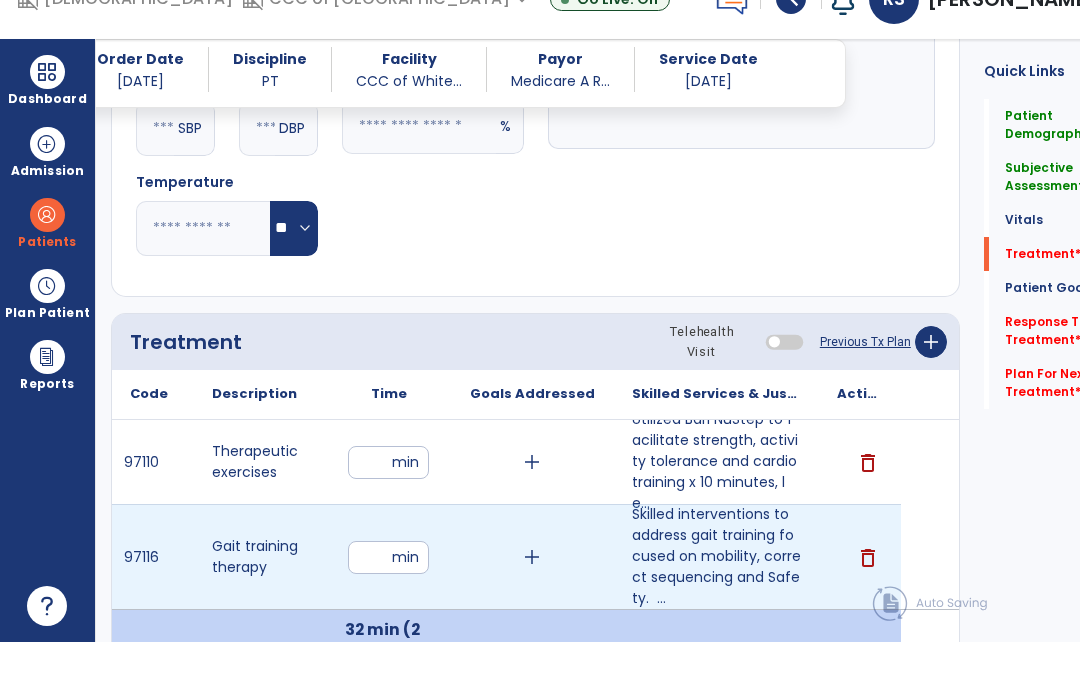 type on "**" 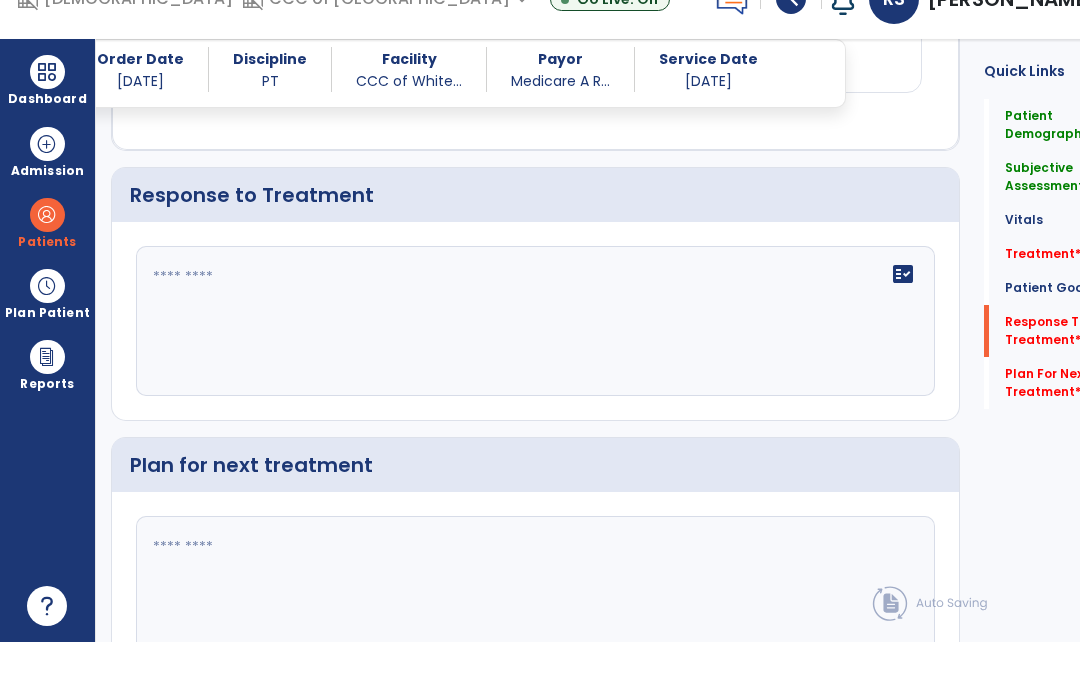 scroll, scrollTop: 2694, scrollLeft: 0, axis: vertical 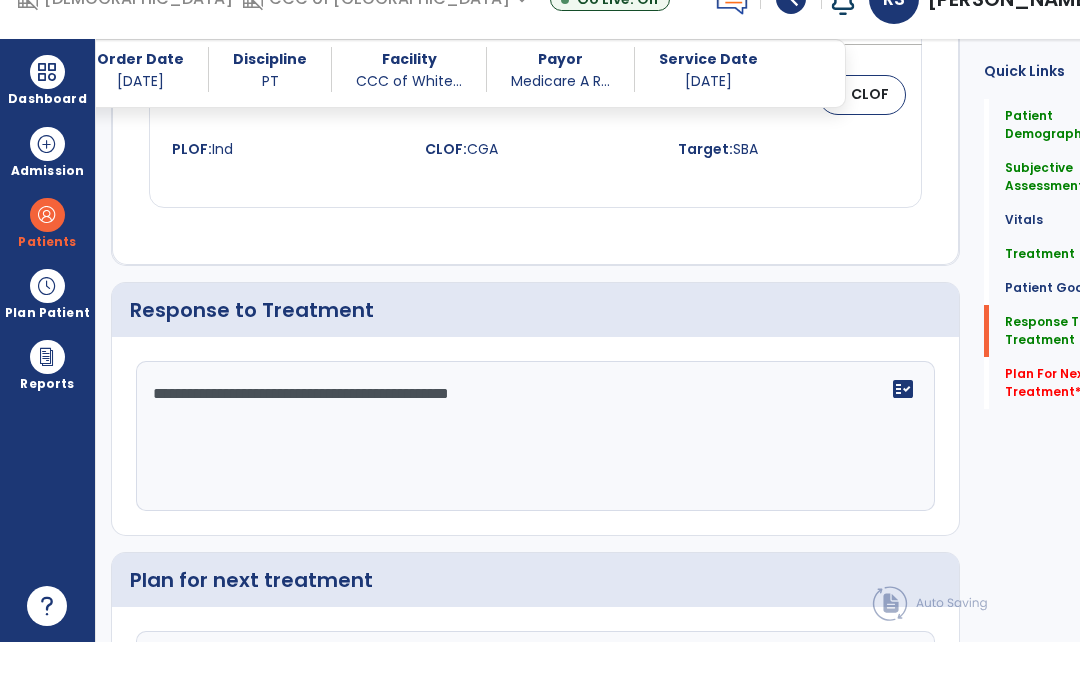 click on "**********" 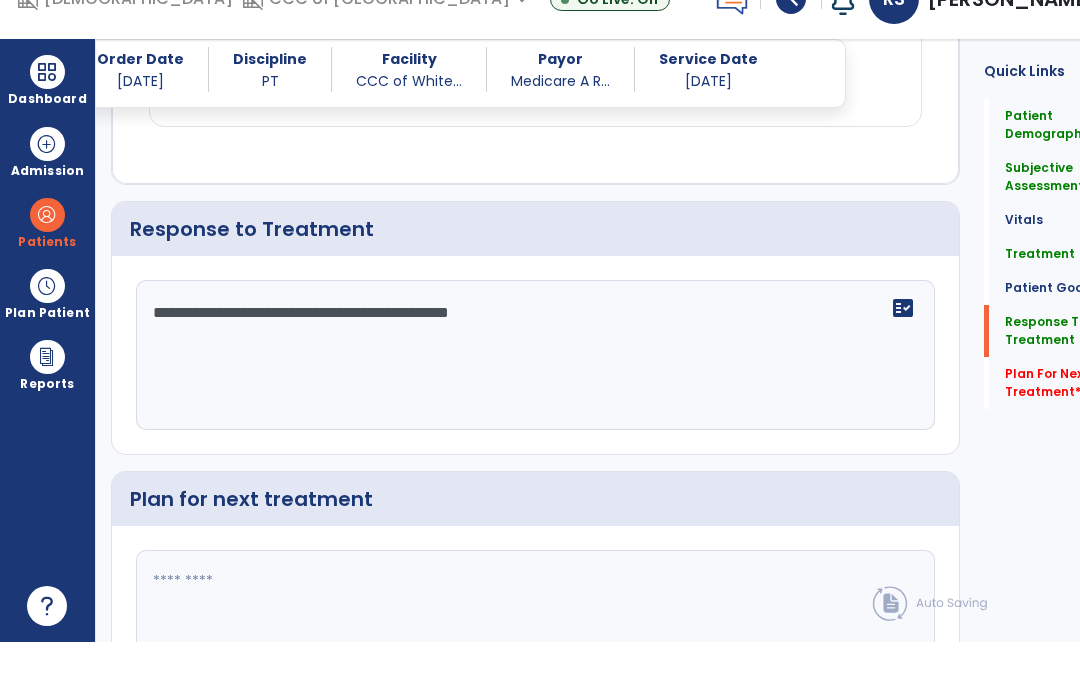 scroll, scrollTop: 2719, scrollLeft: 0, axis: vertical 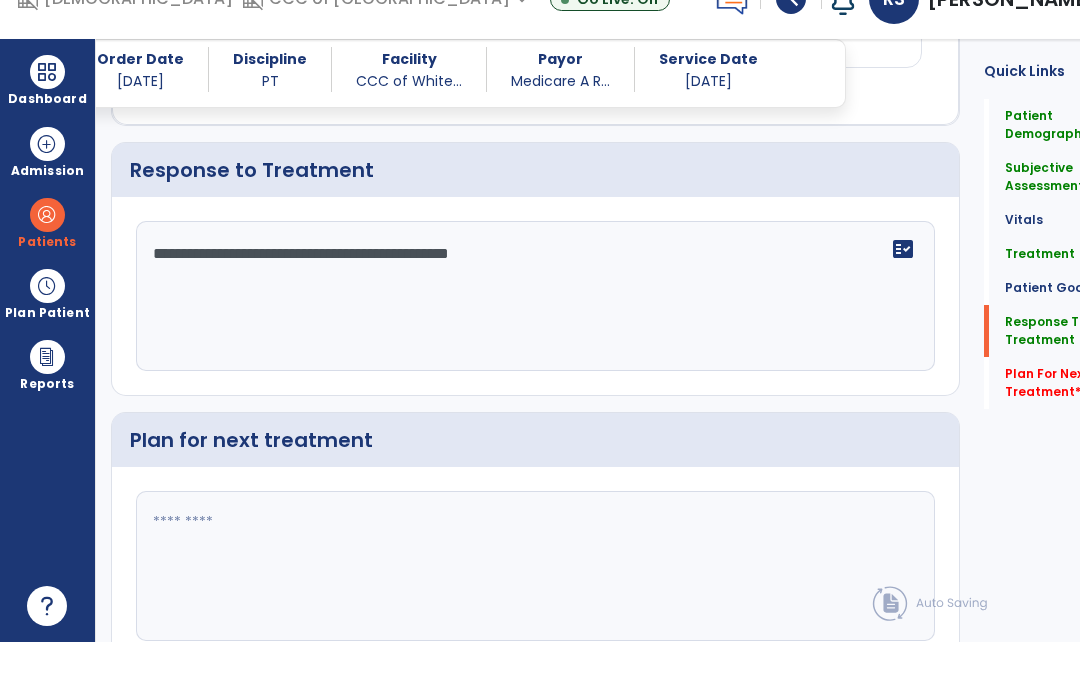 type on "**********" 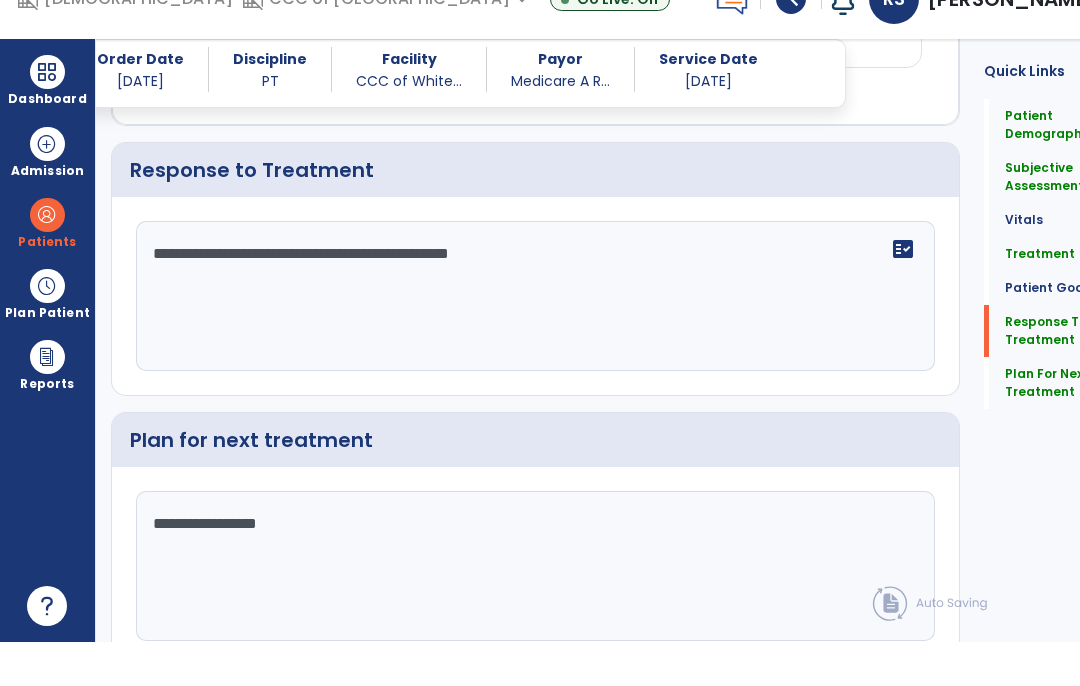 scroll, scrollTop: 2715, scrollLeft: 0, axis: vertical 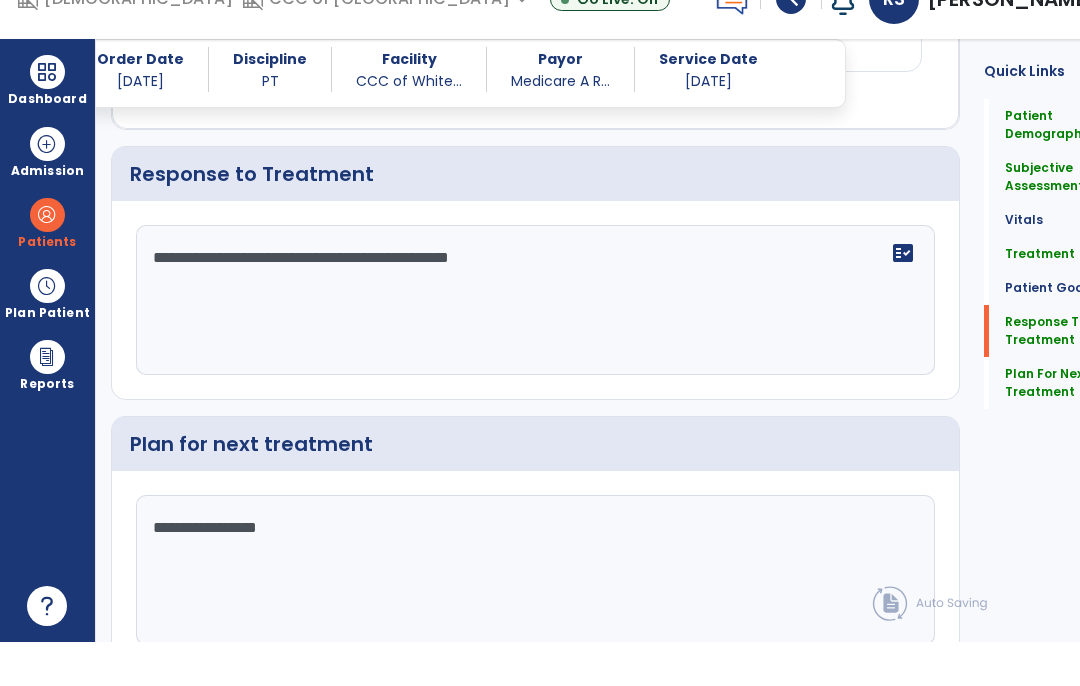 type on "**********" 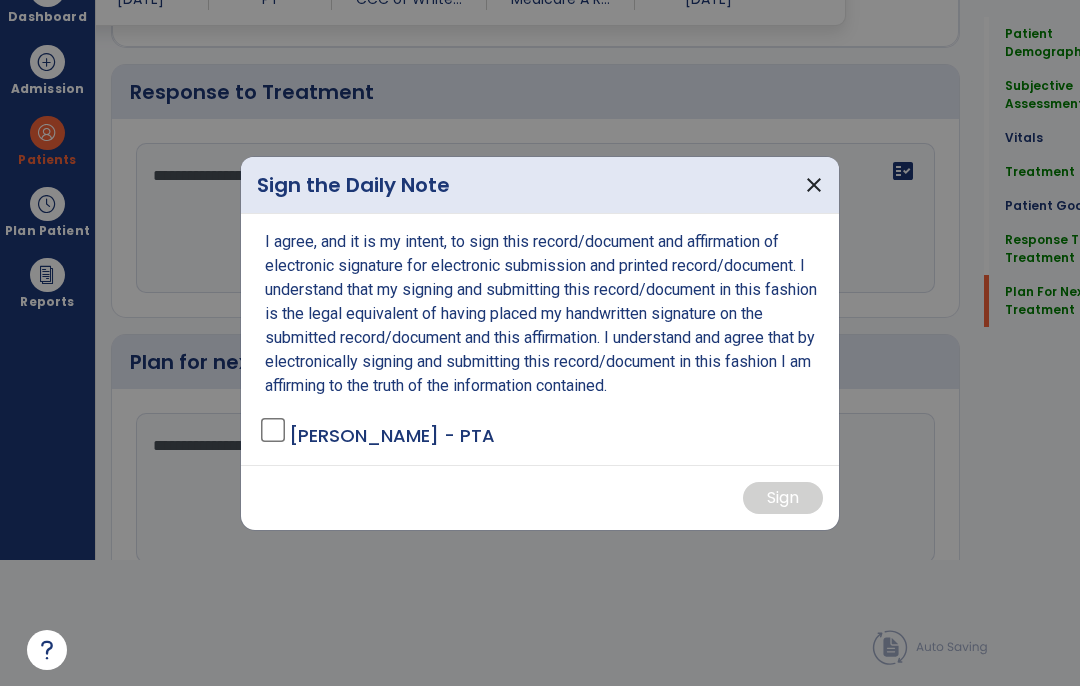 scroll, scrollTop: 0, scrollLeft: 0, axis: both 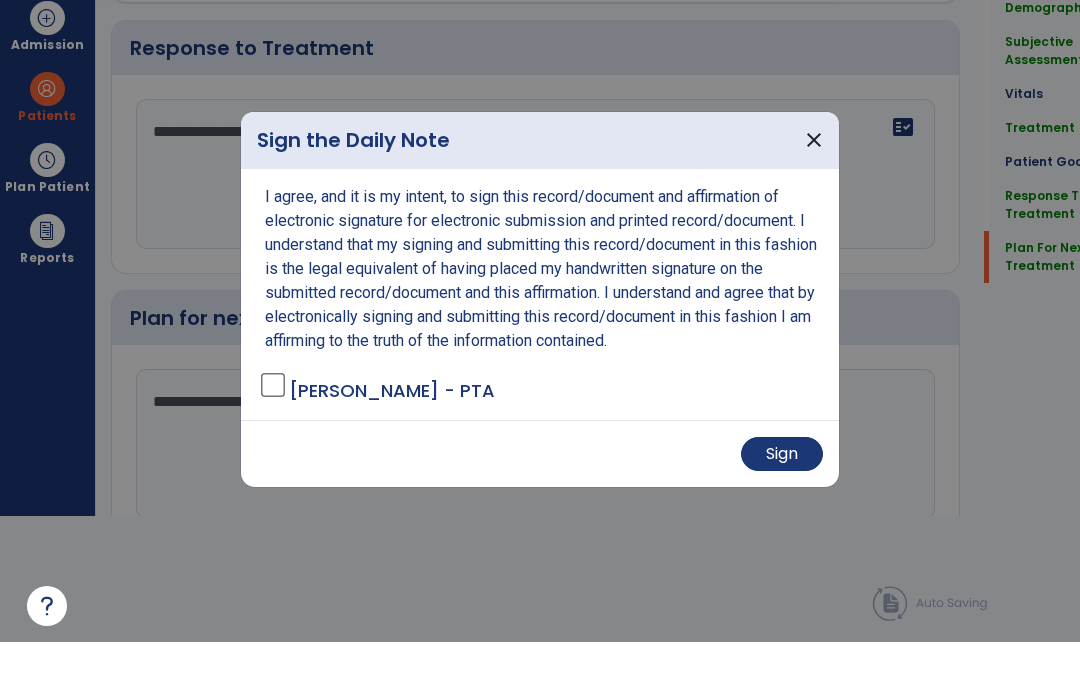 click on "Sign" at bounding box center (782, 498) 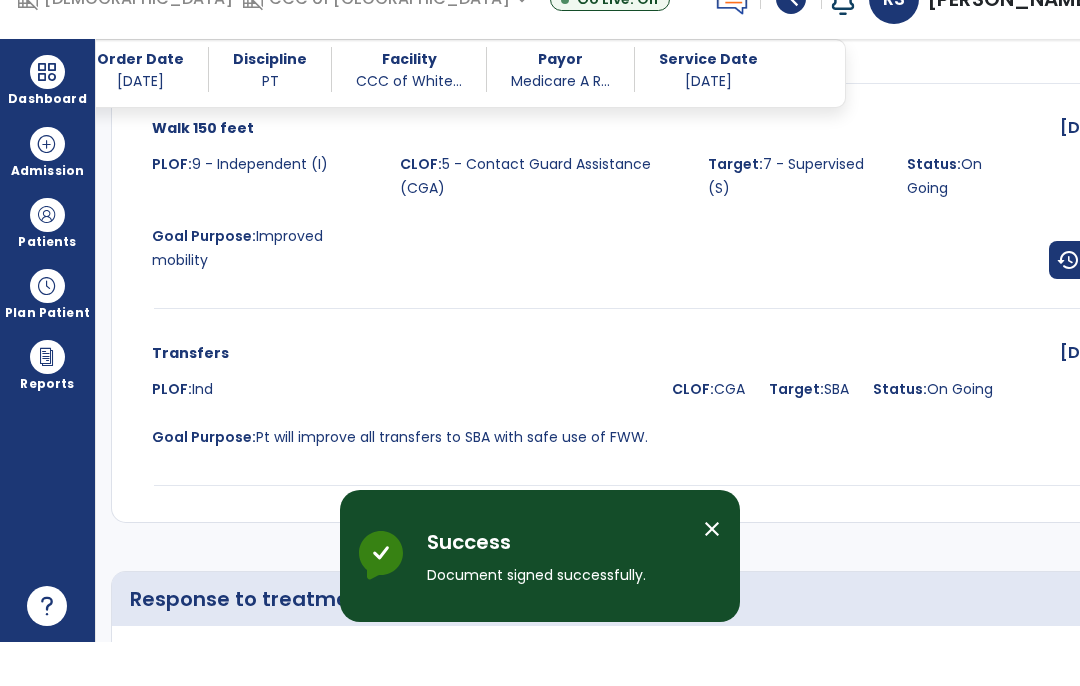 scroll, scrollTop: 82, scrollLeft: 0, axis: vertical 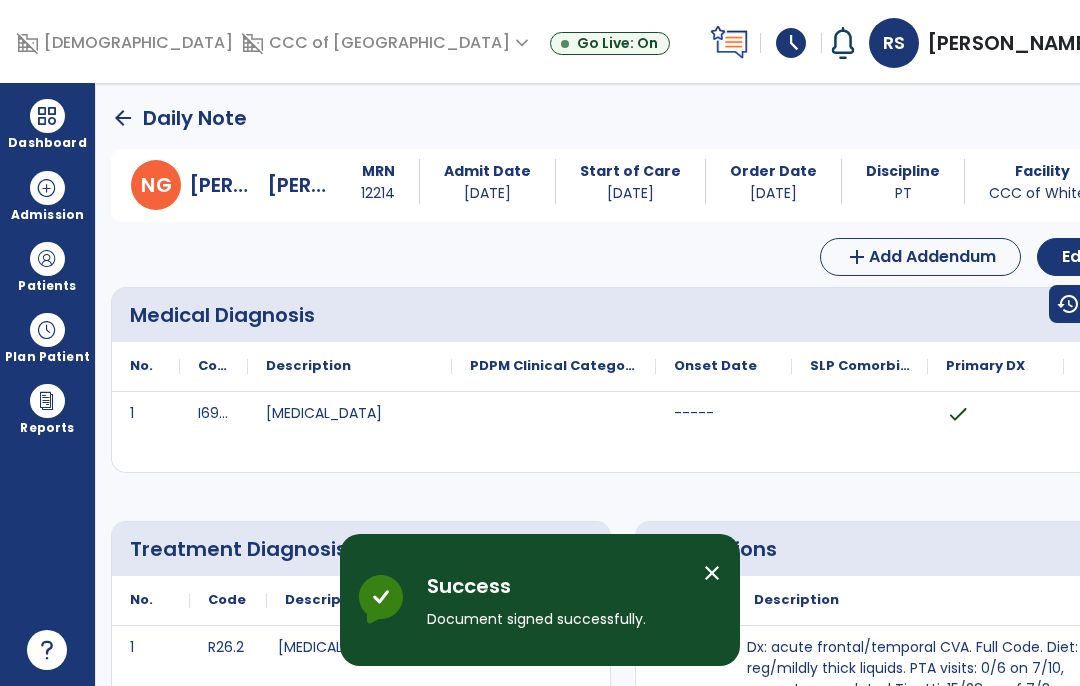 click on "arrow_back" 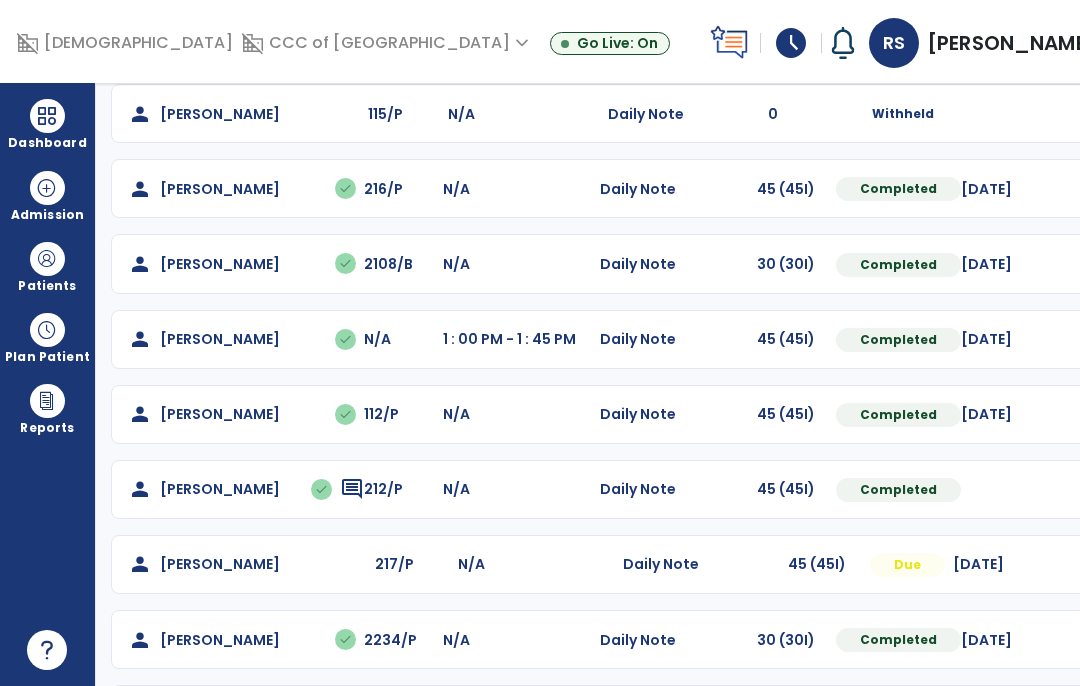 scroll, scrollTop: 424, scrollLeft: 0, axis: vertical 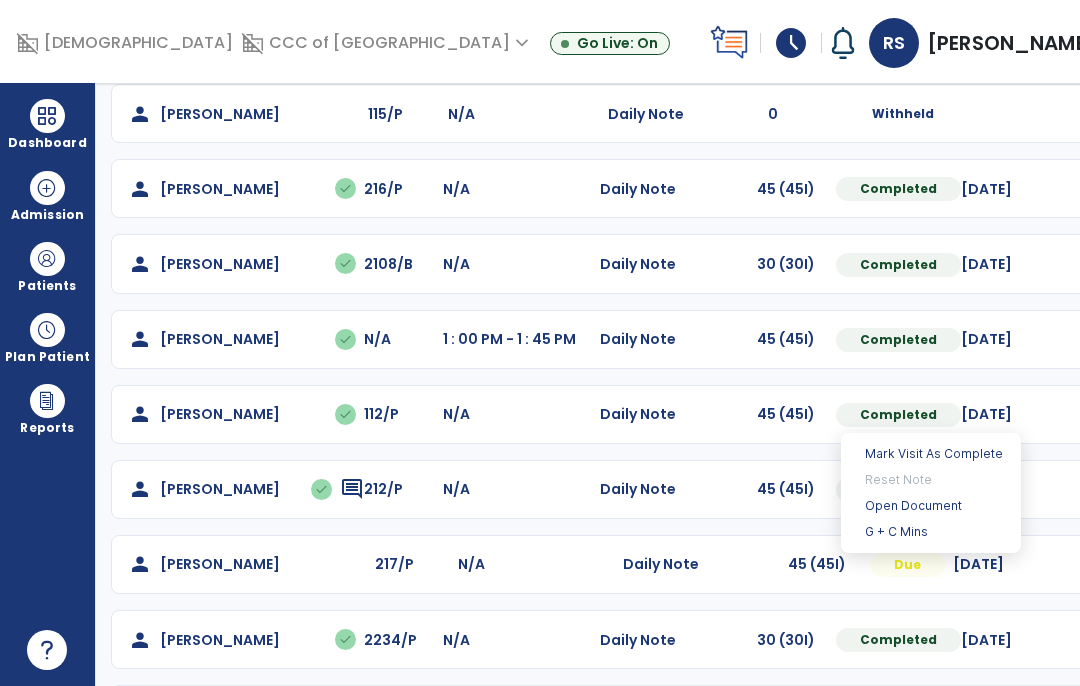 click on "Open Document" at bounding box center (931, 506) 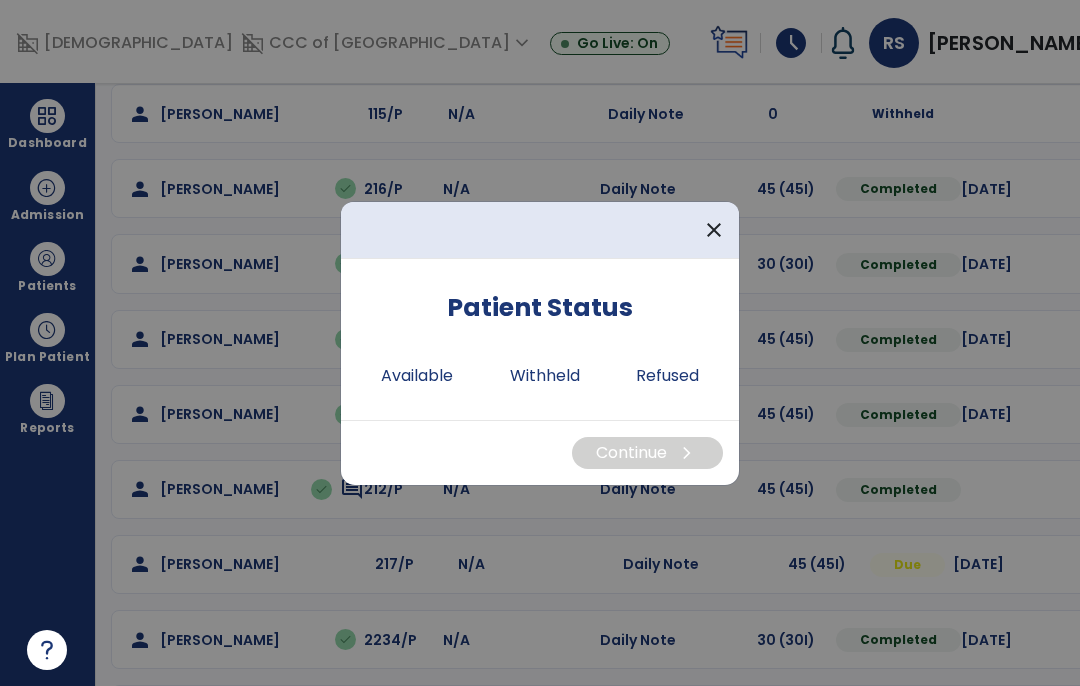 click on "Available" at bounding box center (417, 376) 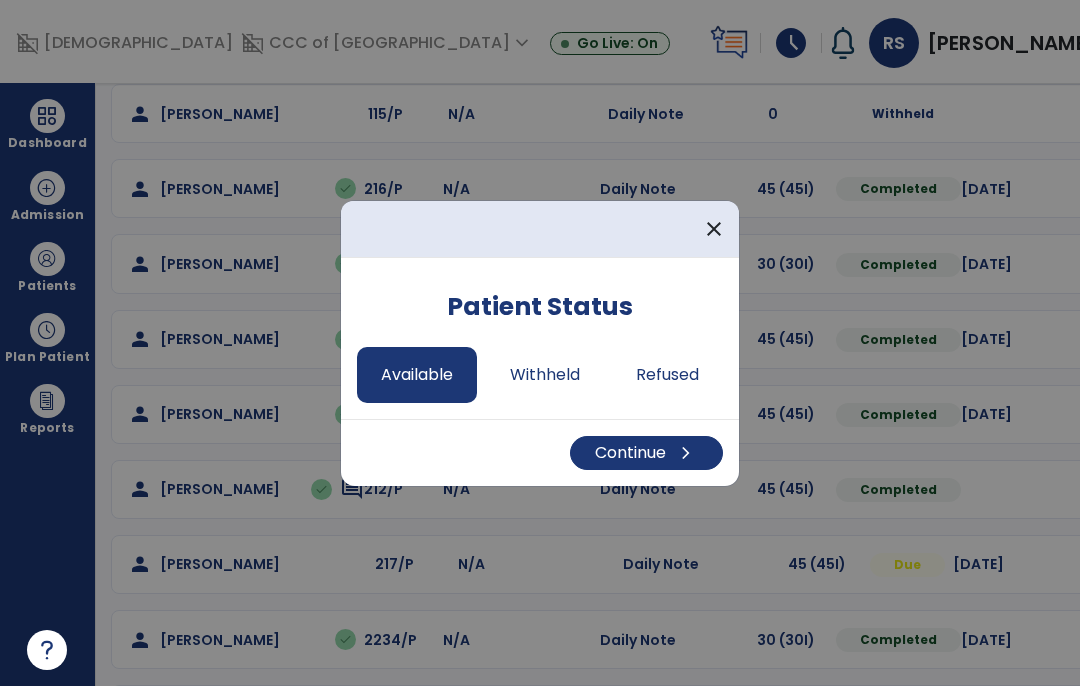 click on "Continue   chevron_right" at bounding box center (646, 453) 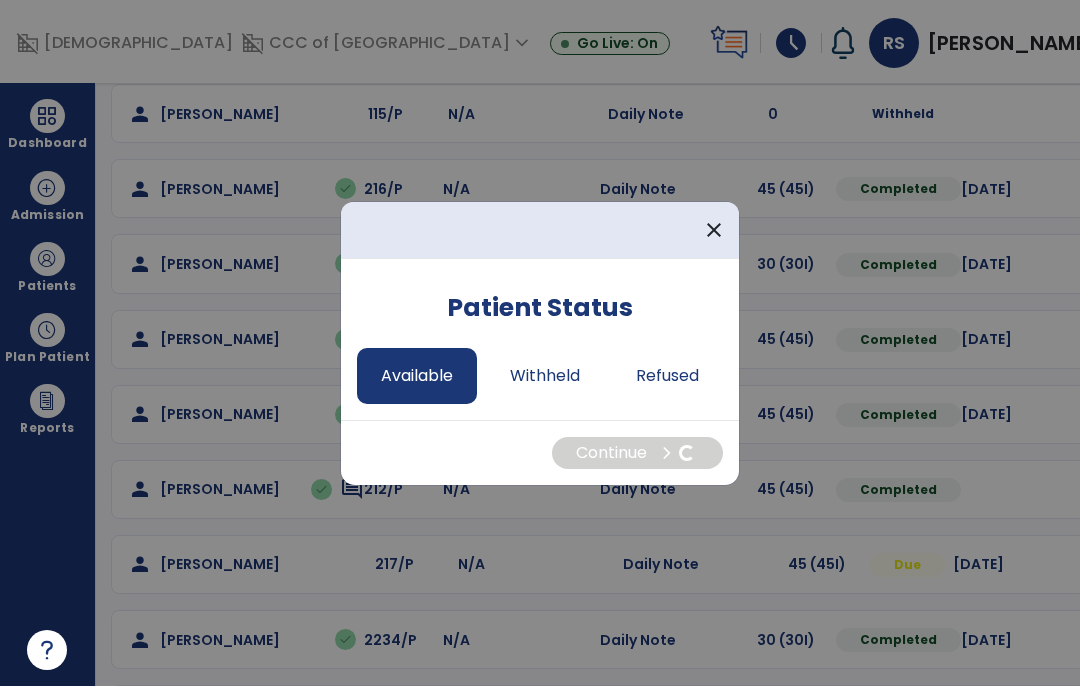 select on "*" 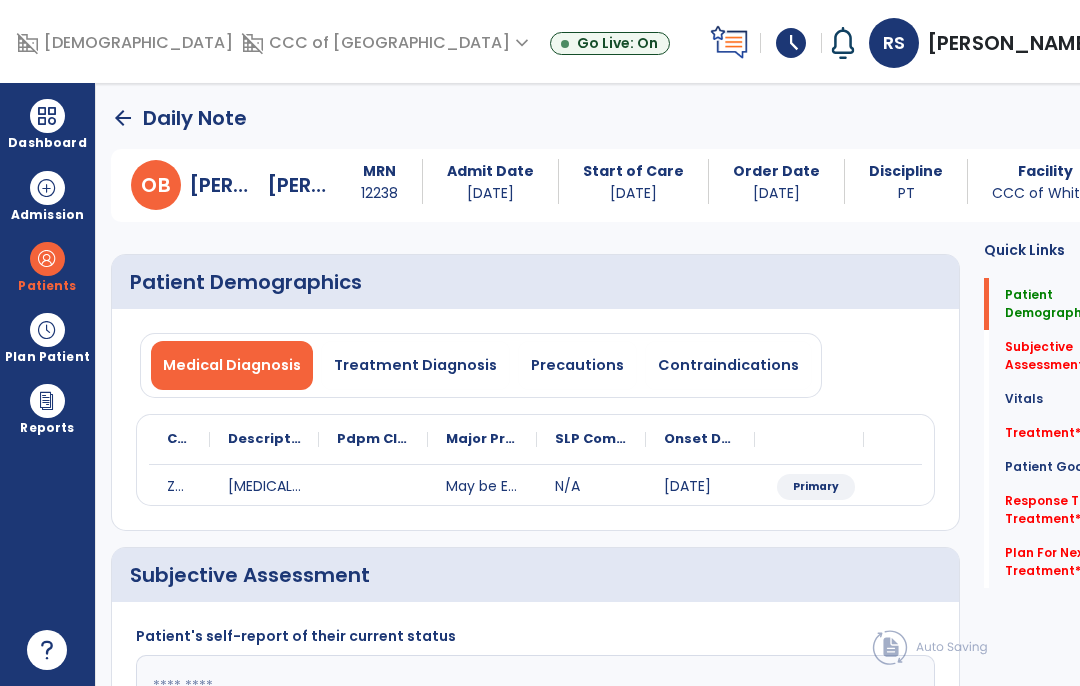 scroll, scrollTop: 0, scrollLeft: 0, axis: both 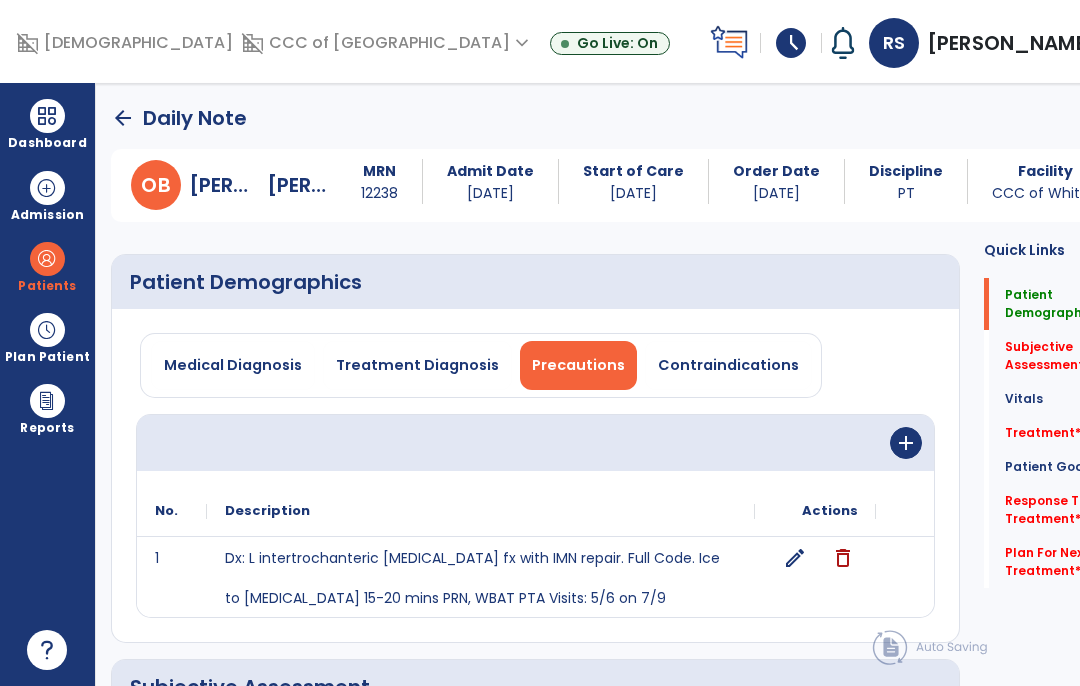 click on "edit" 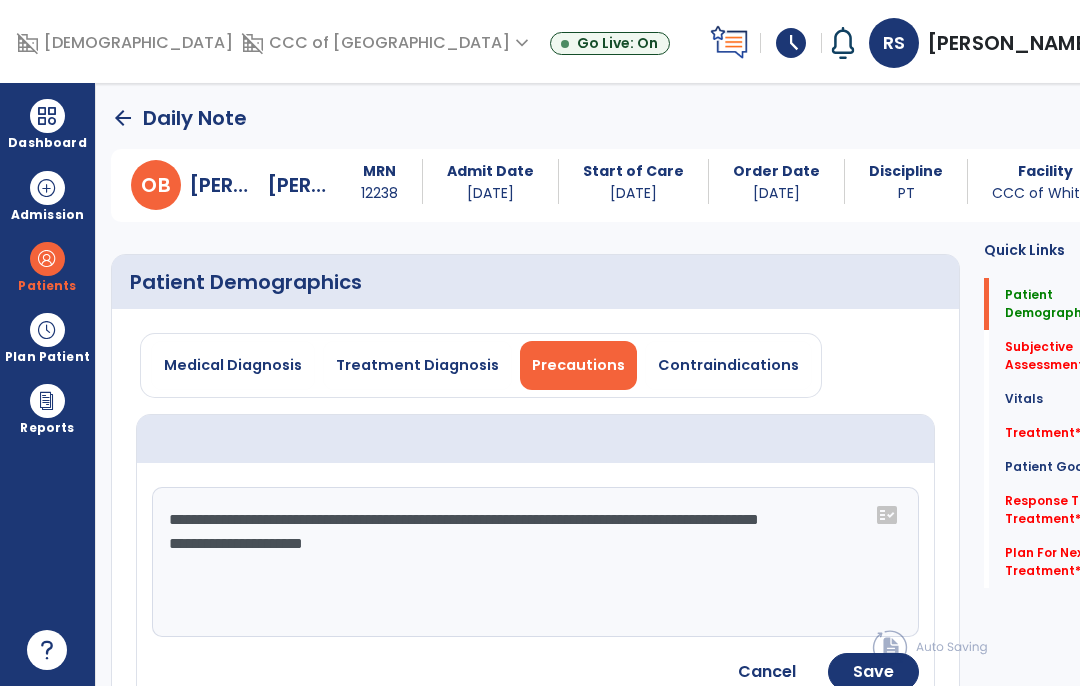 click on "**********" 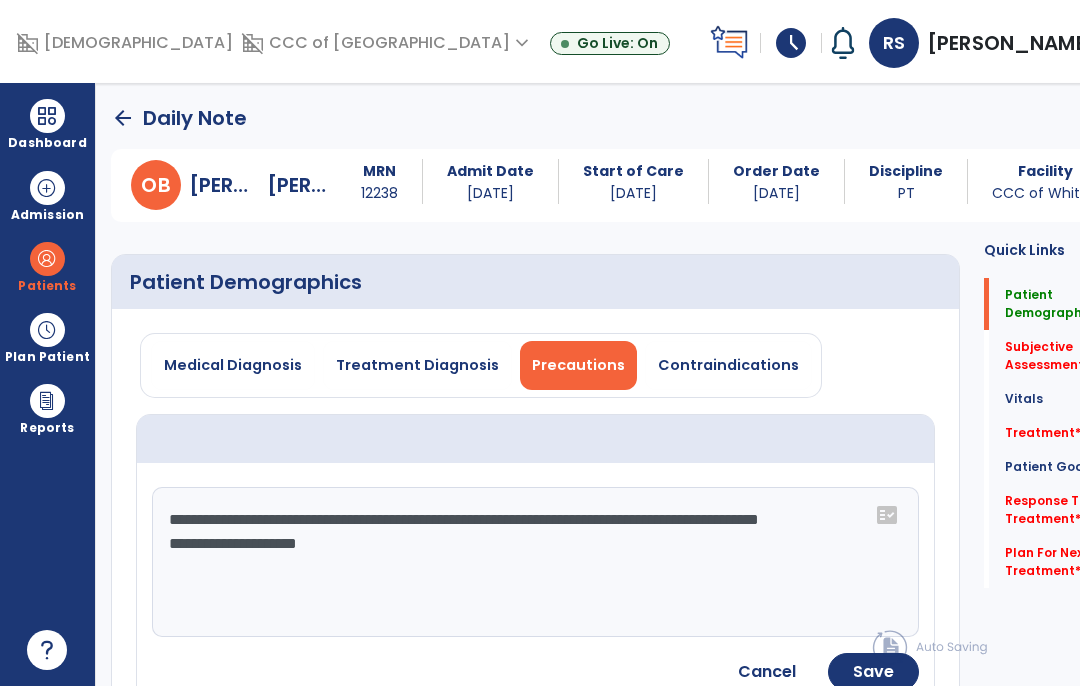 scroll, scrollTop: 82, scrollLeft: 0, axis: vertical 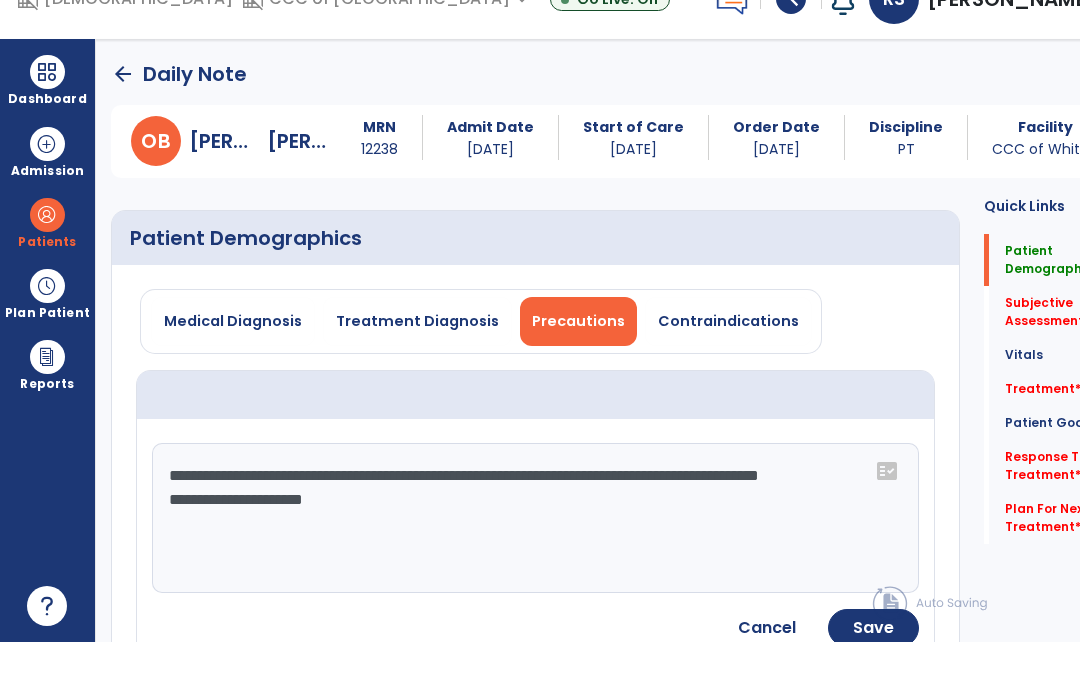 click on "**********" 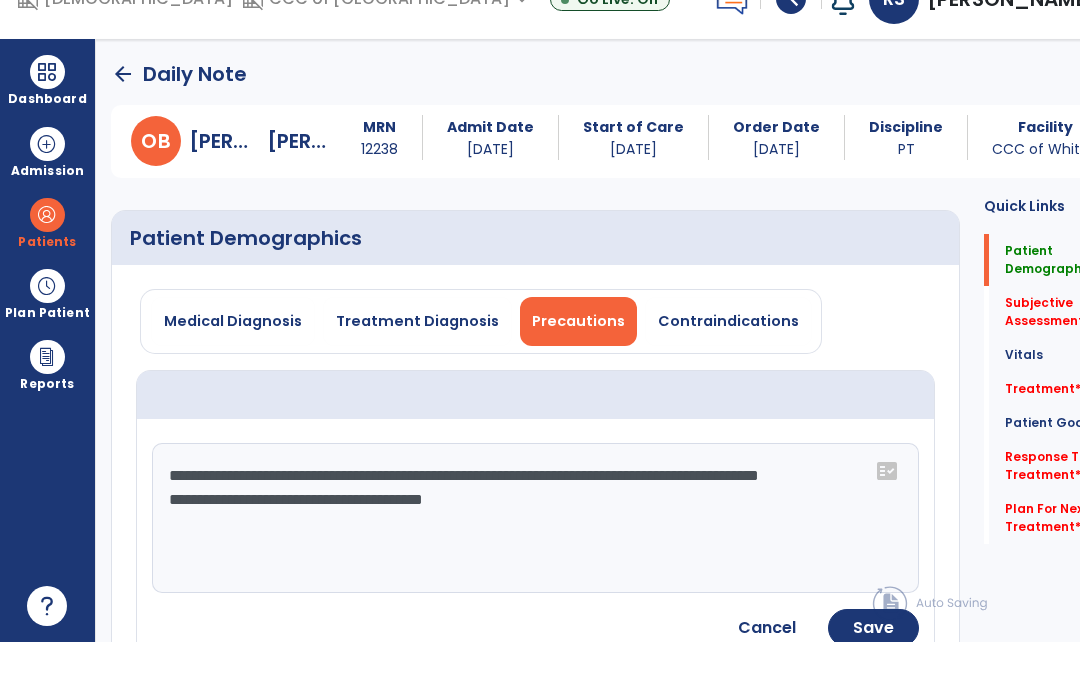 type on "**********" 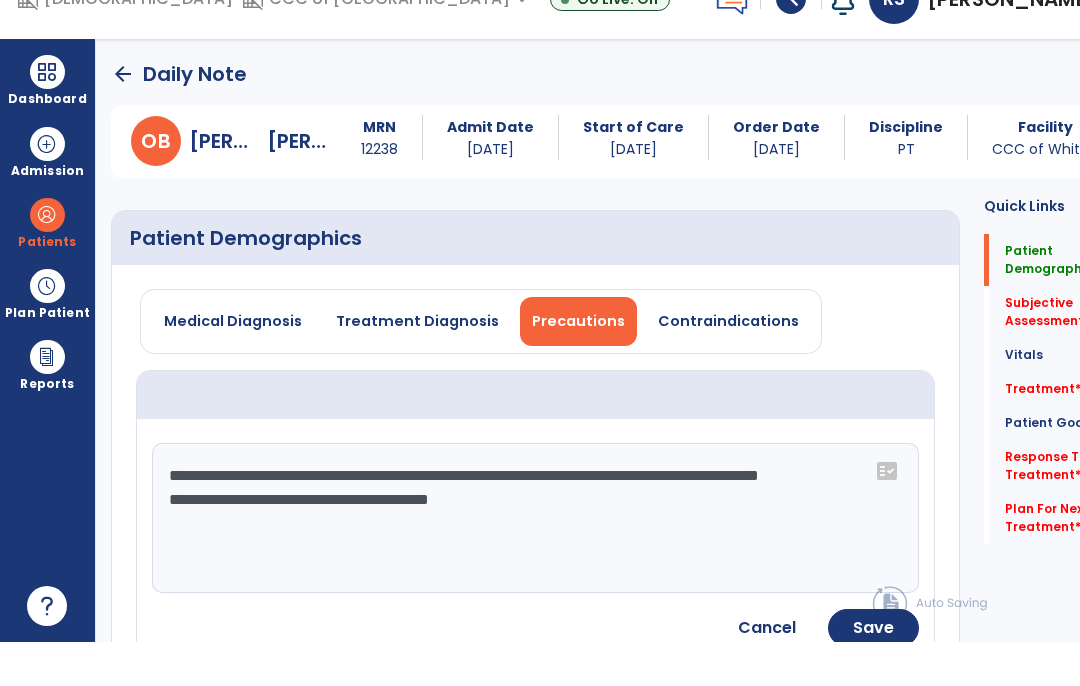 click on "Save" 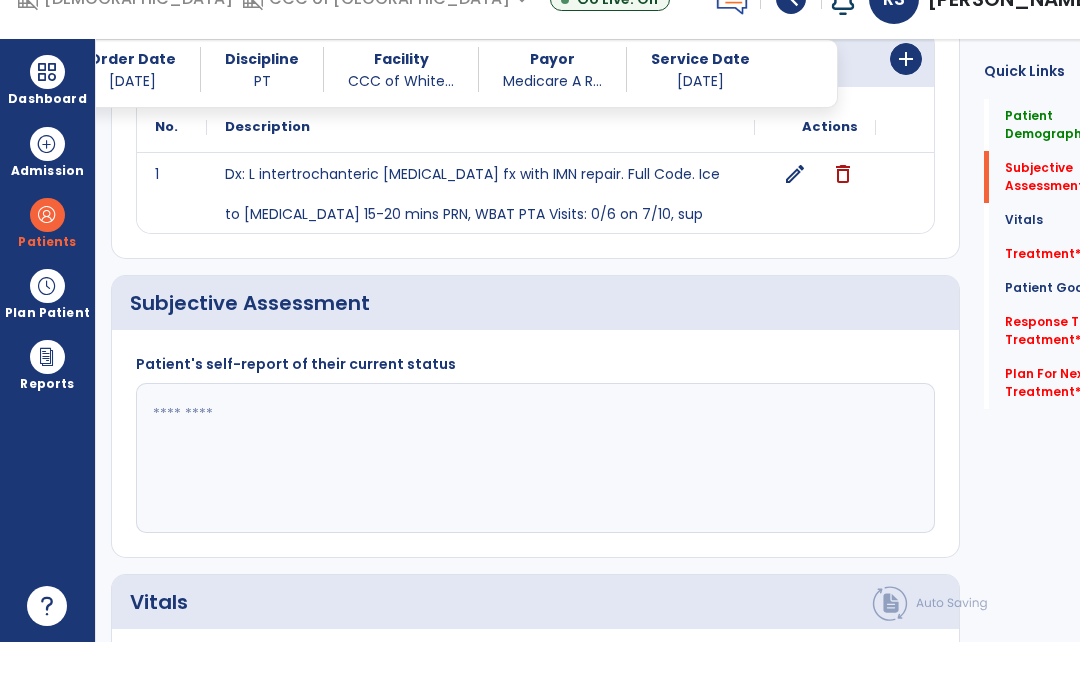 scroll, scrollTop: 329, scrollLeft: 0, axis: vertical 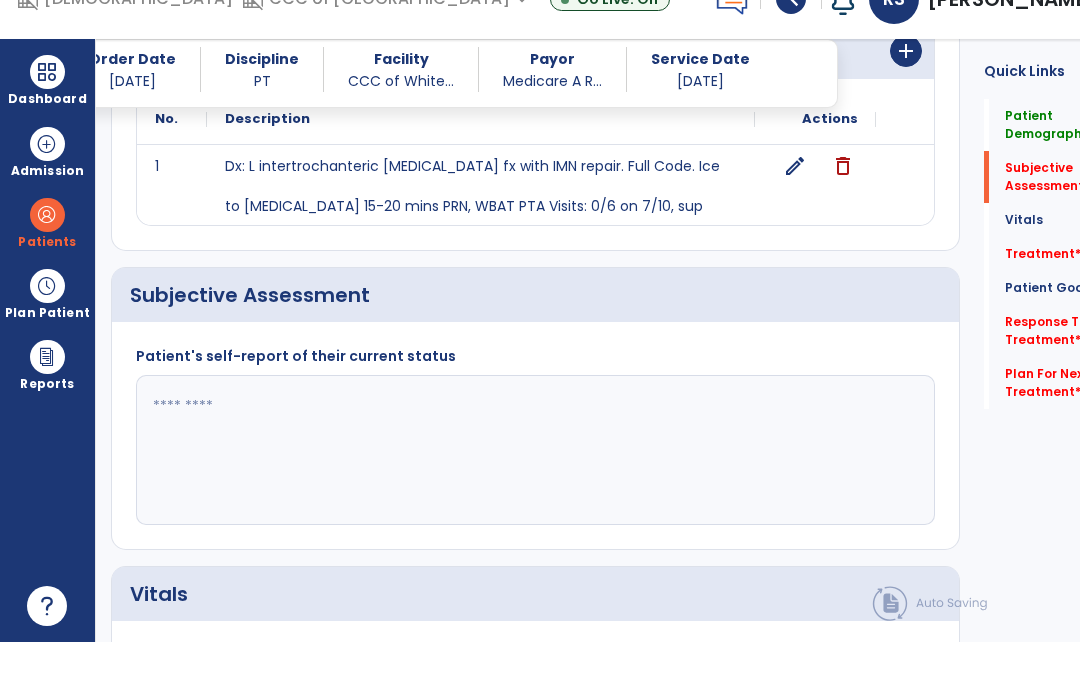 click 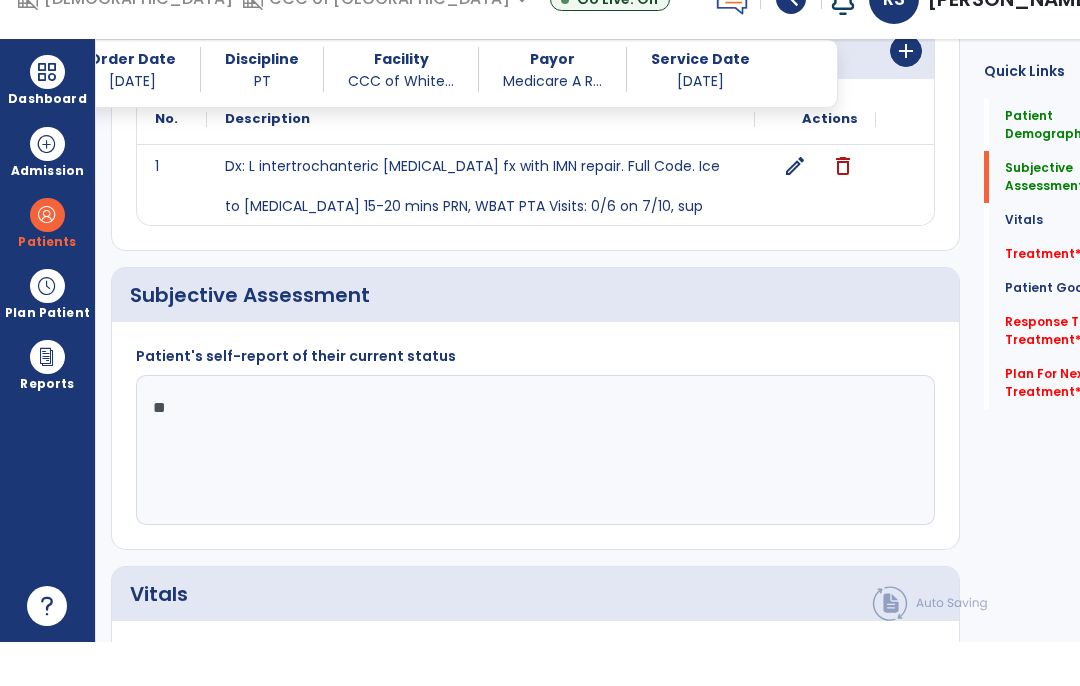 type on "*" 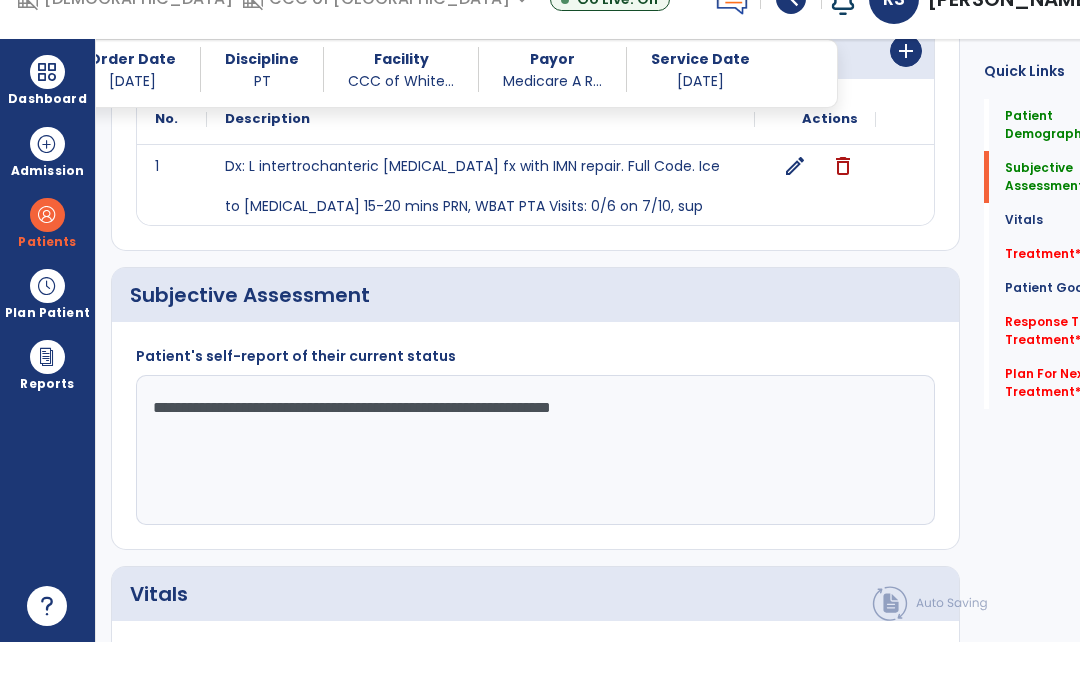 click on "**********" 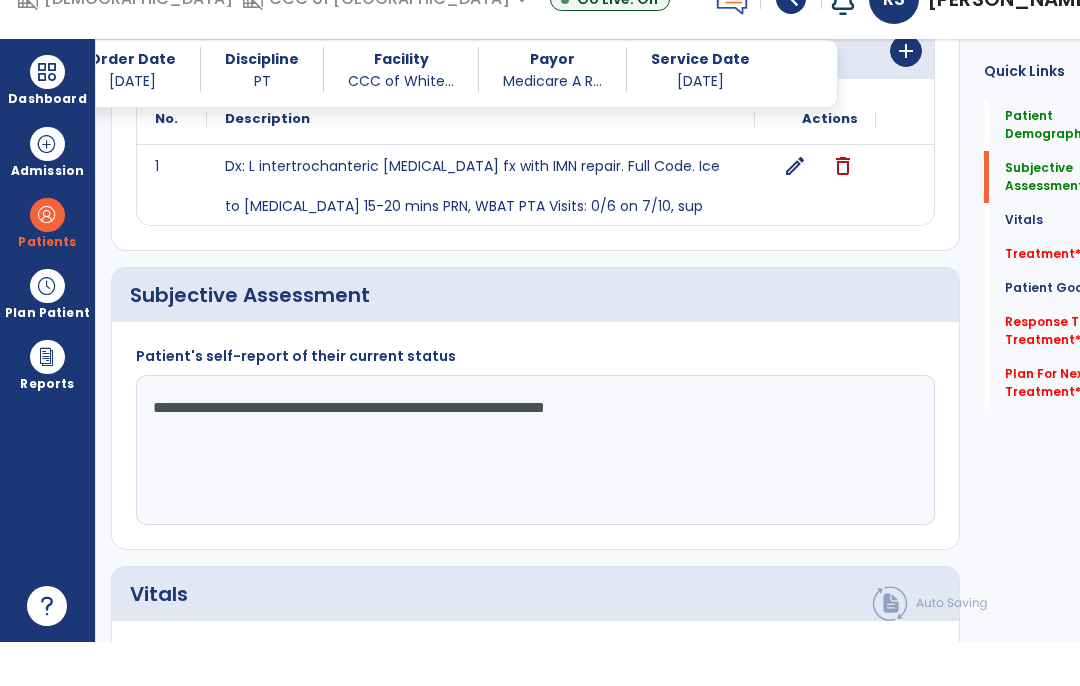 click on "**********" 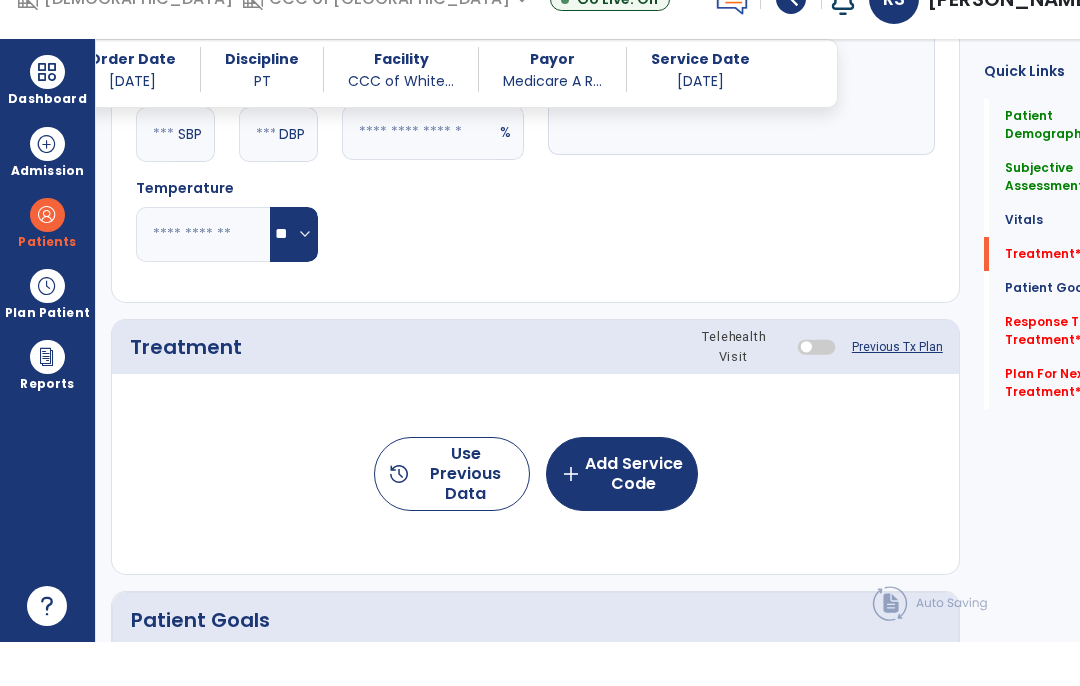 scroll, scrollTop: 998, scrollLeft: 0, axis: vertical 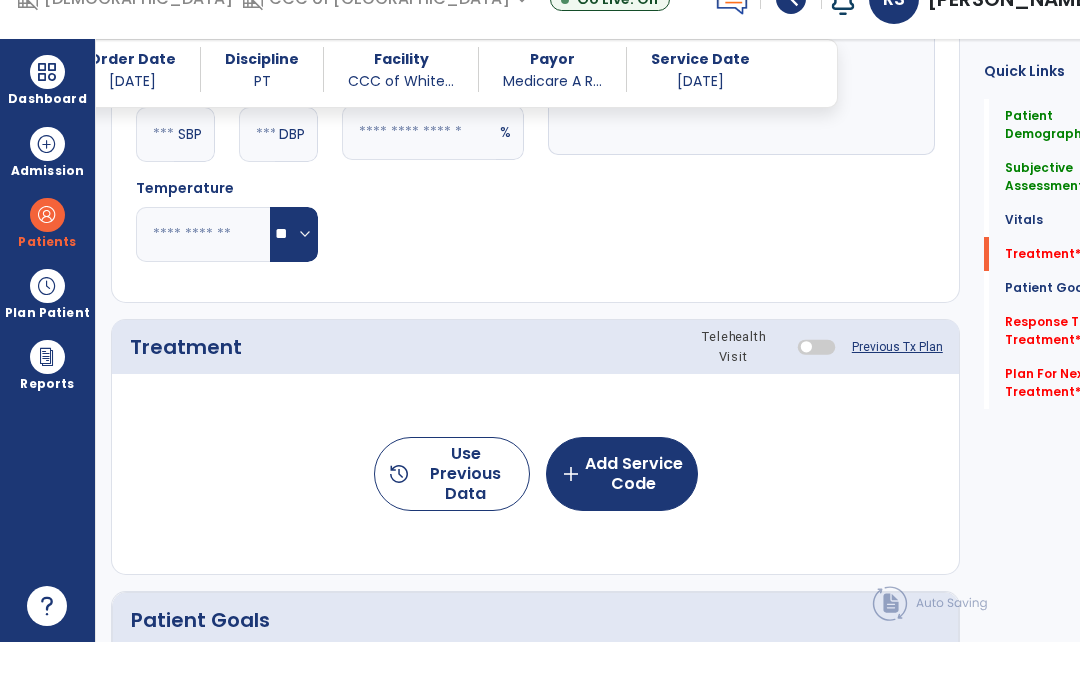 type on "**********" 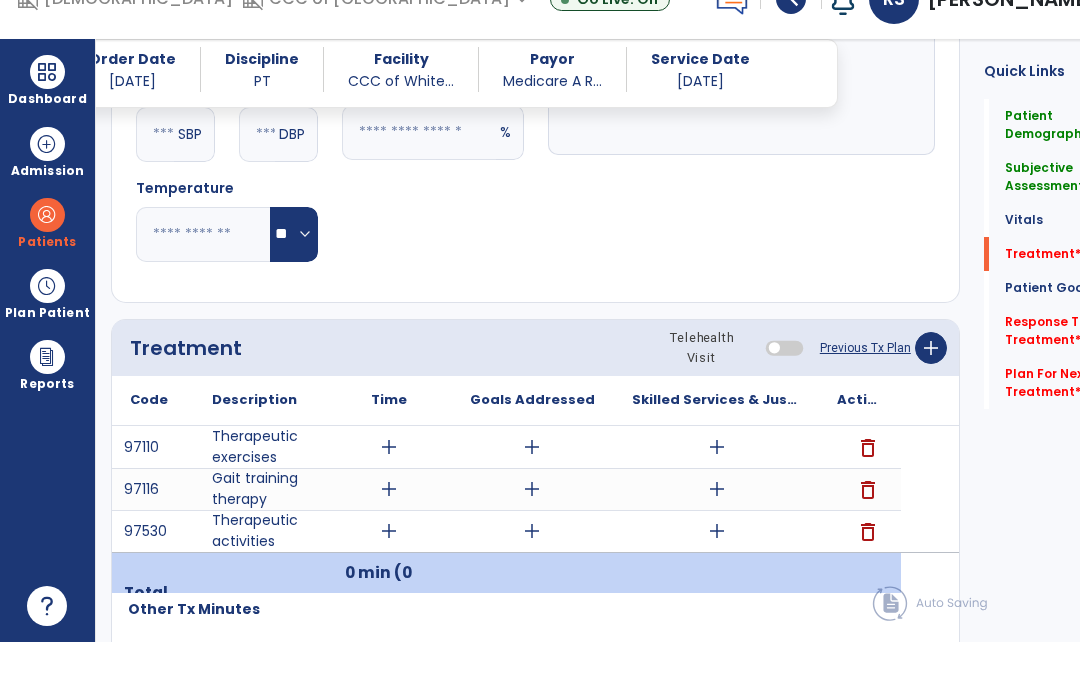 click on "add" at bounding box center (717, 491) 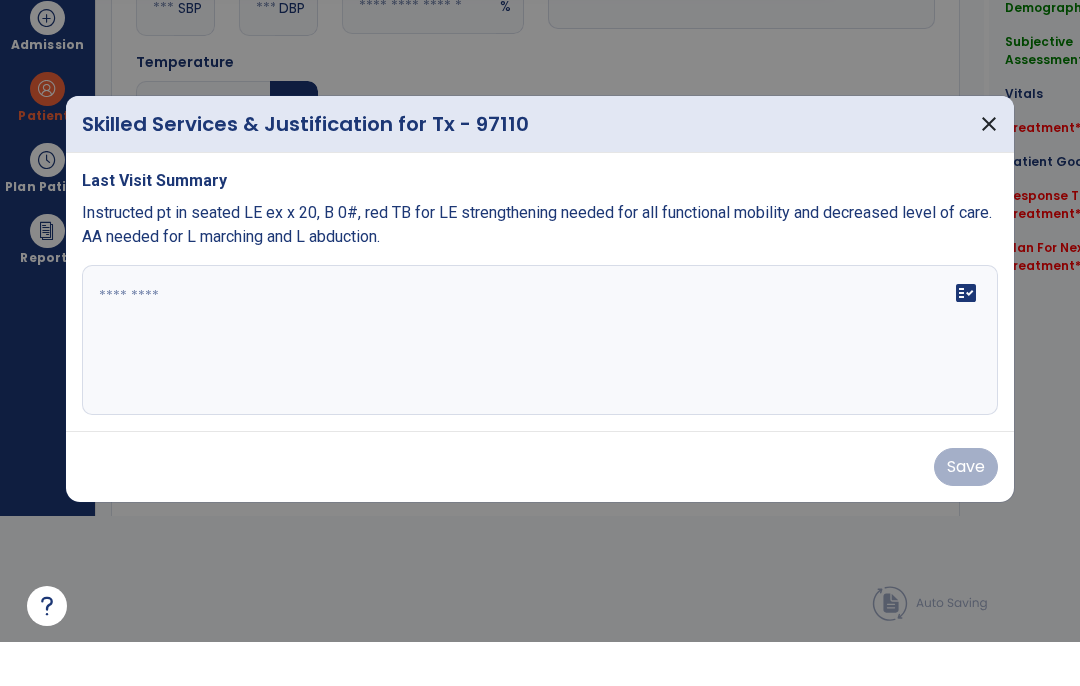 scroll, scrollTop: 0, scrollLeft: 0, axis: both 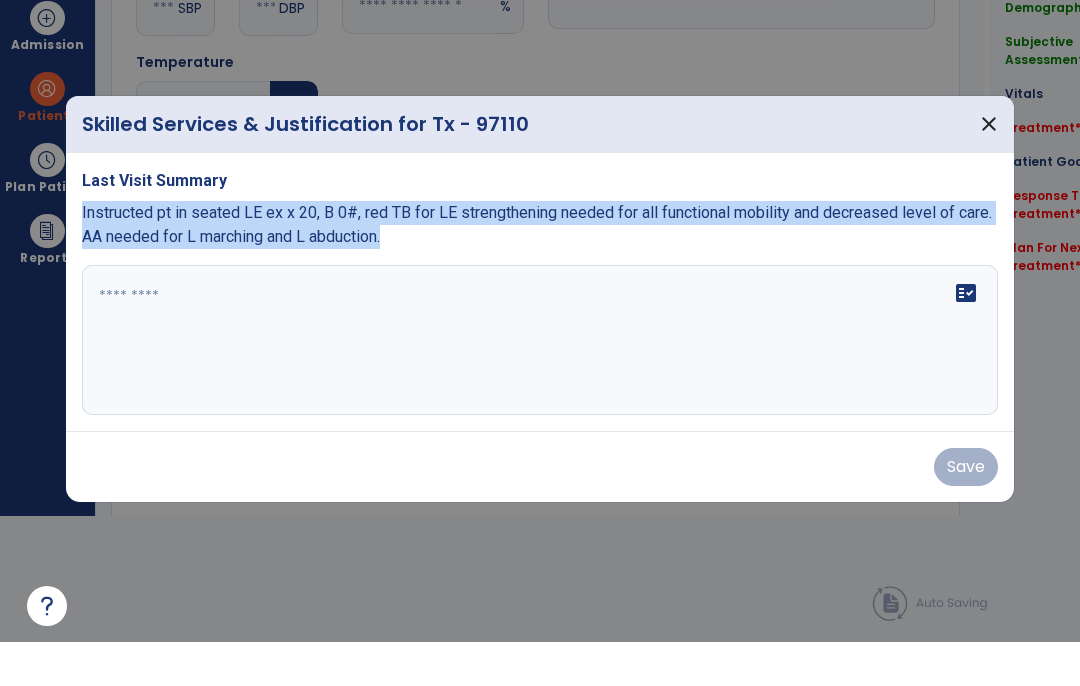 click on "fact_check" at bounding box center (540, 384) 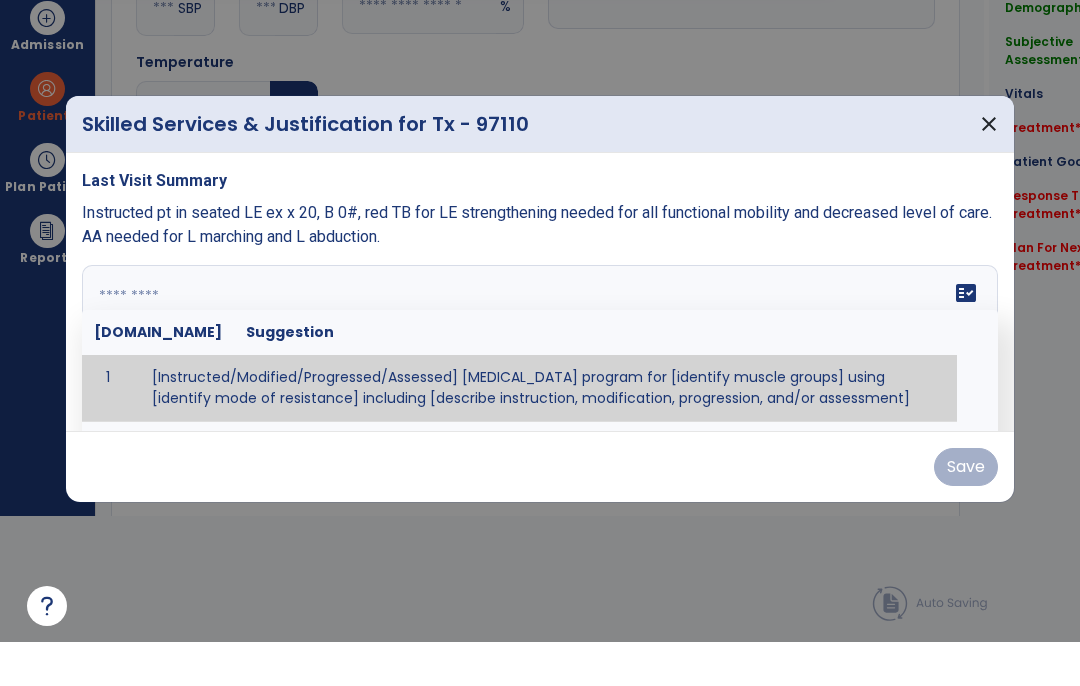 click at bounding box center [540, 384] 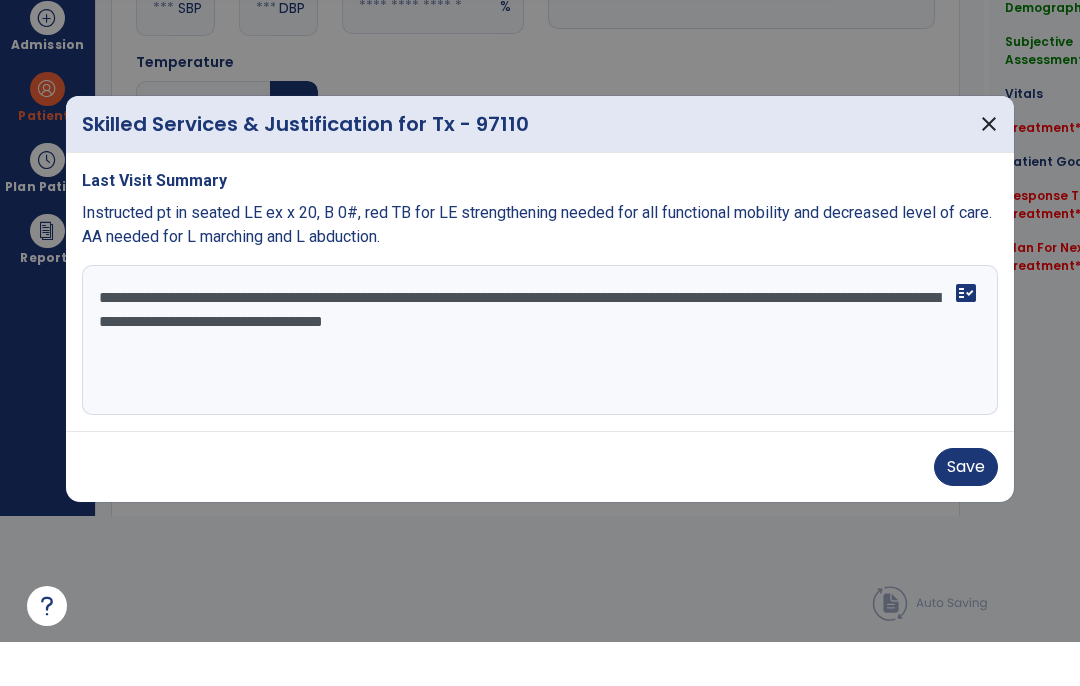 type on "**********" 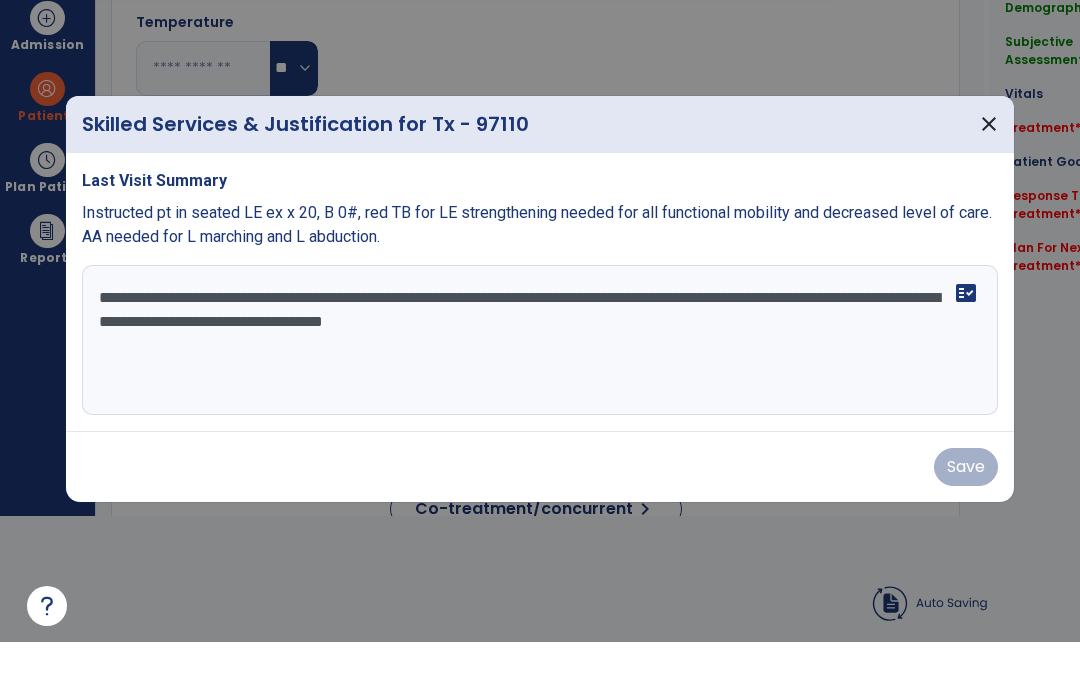 scroll, scrollTop: 82, scrollLeft: 0, axis: vertical 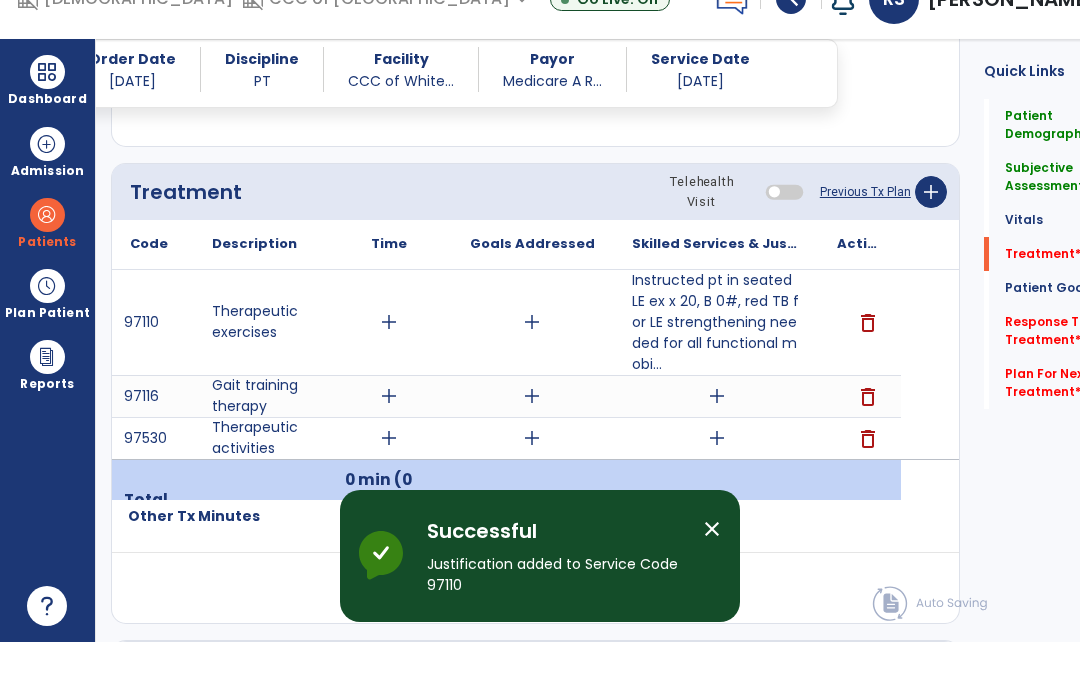 click on "add" at bounding box center (717, 440) 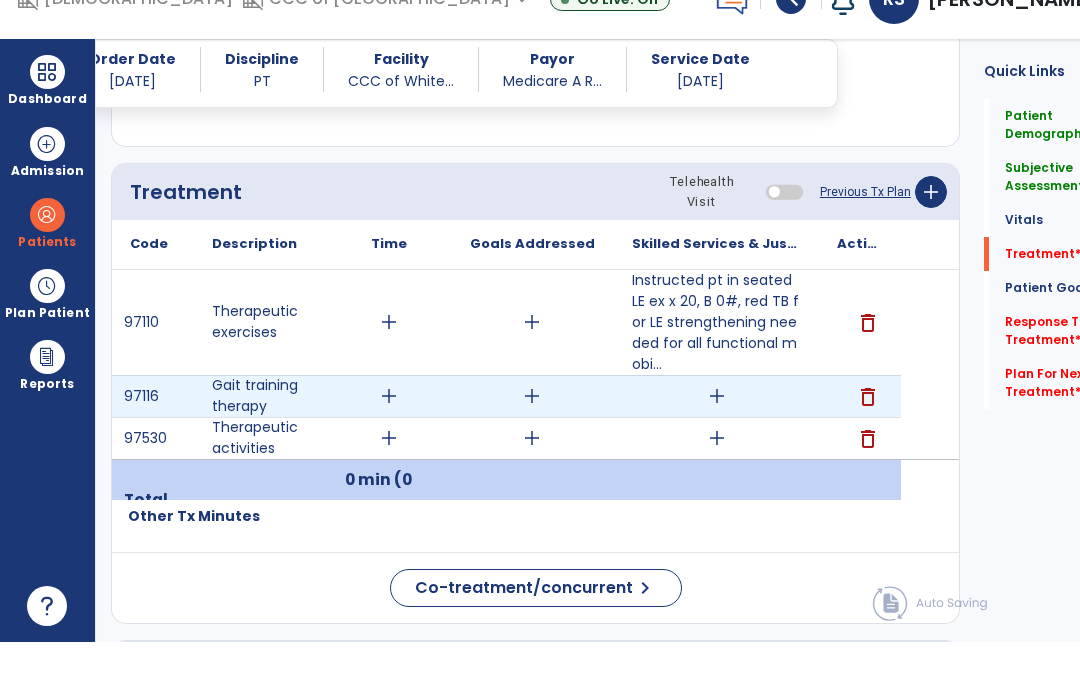scroll, scrollTop: 0, scrollLeft: 0, axis: both 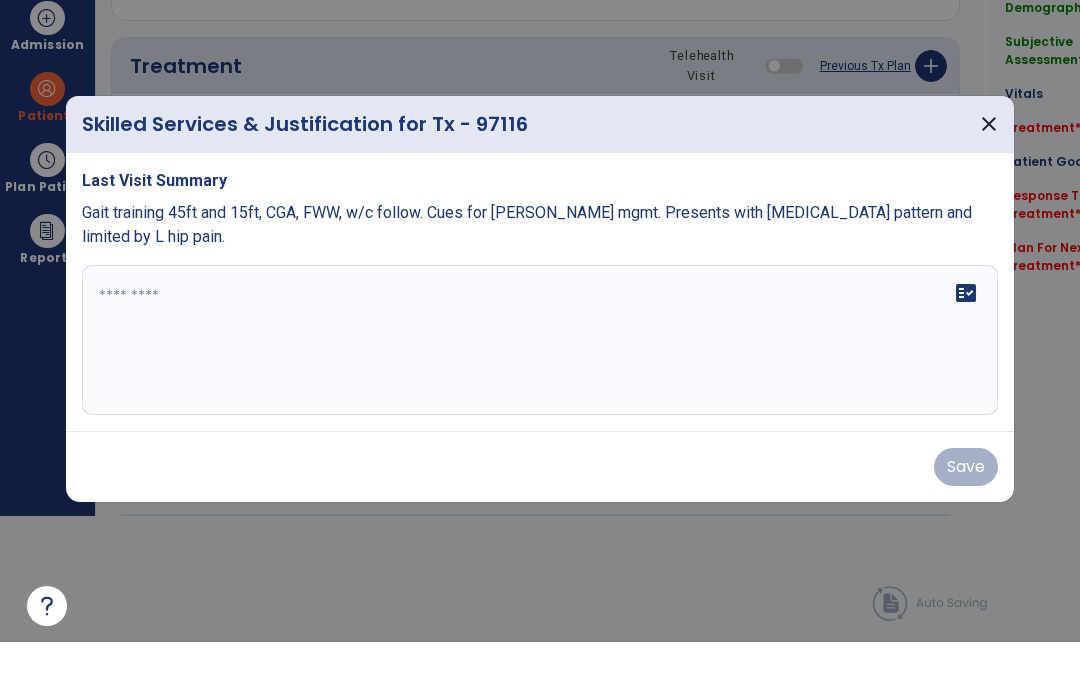 click on "Gait training 45ft and 15ft, CGA, FWW, w/c follow. Cues for [PERSON_NAME] mgmt. Presents with [MEDICAL_DATA] pattern and limited by L hip pain." at bounding box center (527, 268) 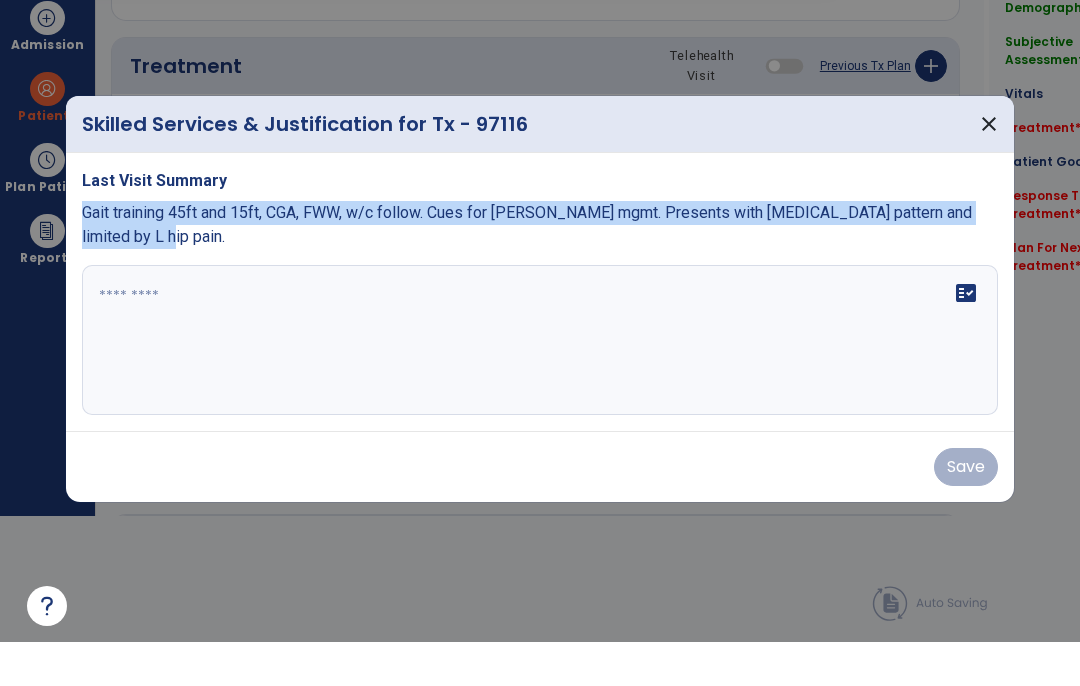 copy on "Gait training 45ft and 15ft, CGA, FWW, w/c follow. Cues for [PERSON_NAME] mgmt. Presents with [MEDICAL_DATA] pattern and limited by L hip pain." 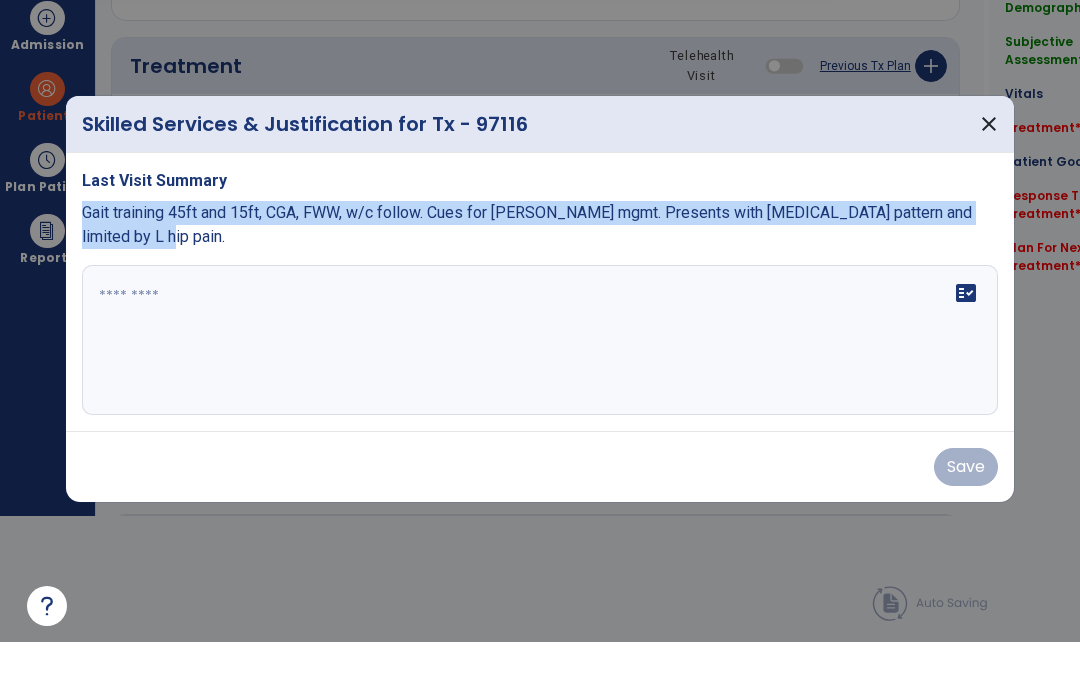 click on "fact_check" at bounding box center (540, 384) 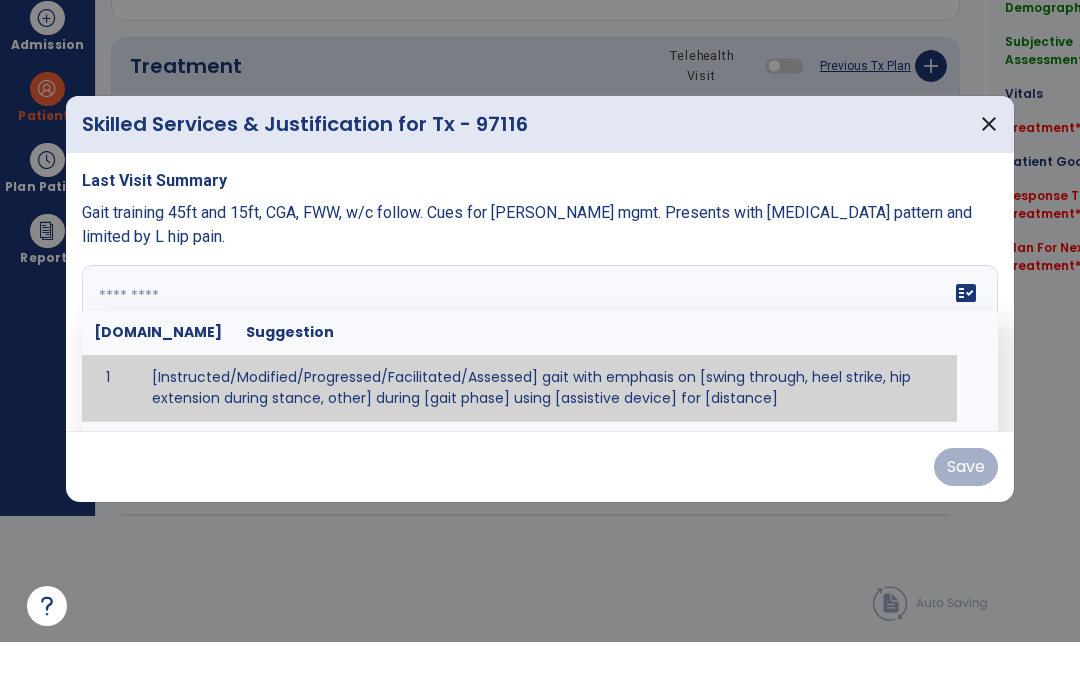 click at bounding box center (540, 384) 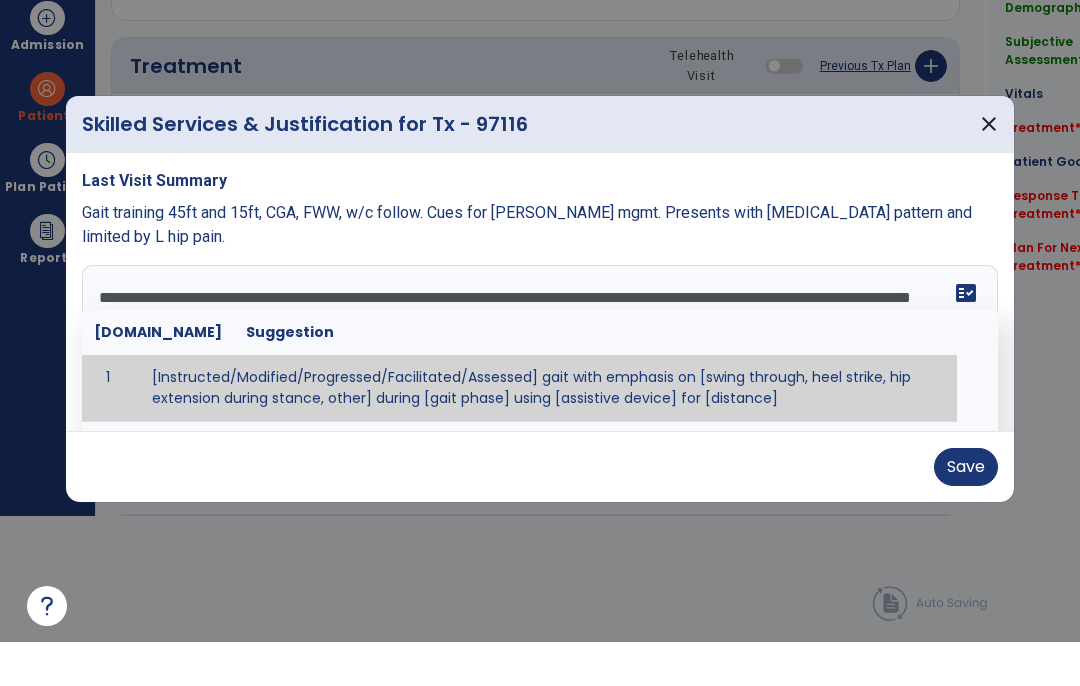 type on "**********" 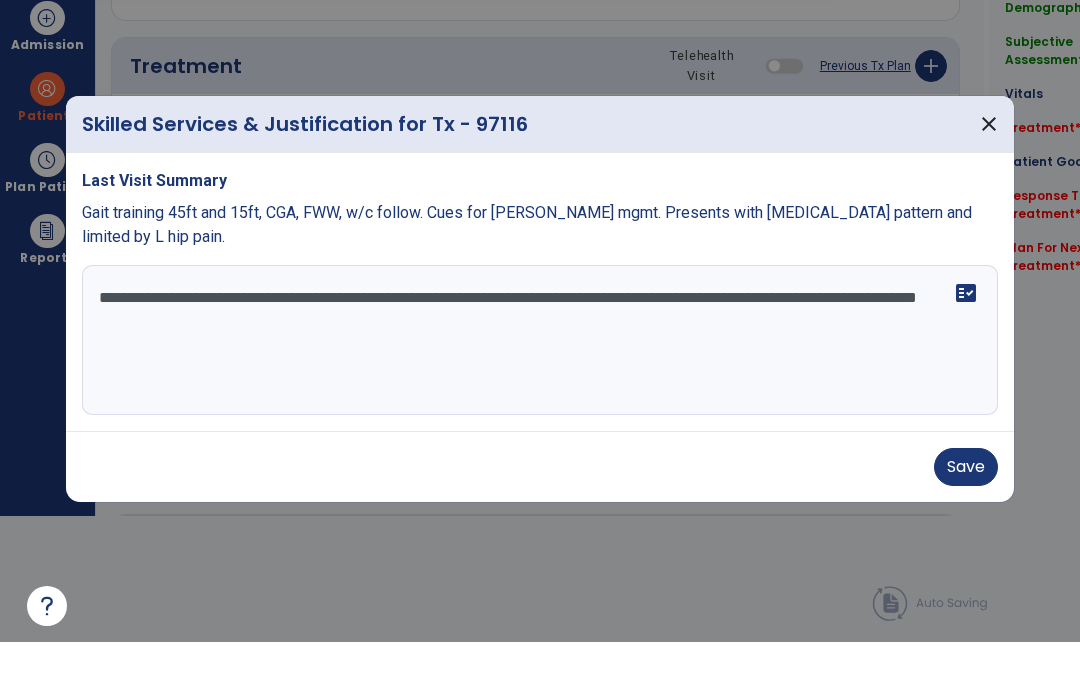 click on "Save" at bounding box center (966, 511) 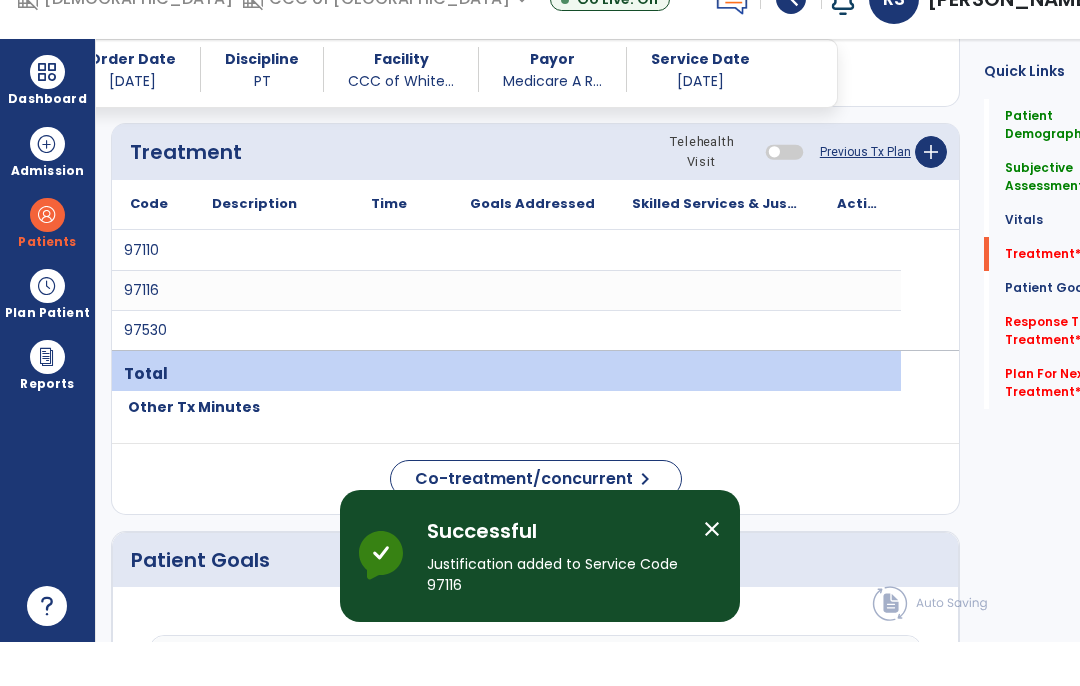 scroll, scrollTop: 82, scrollLeft: 0, axis: vertical 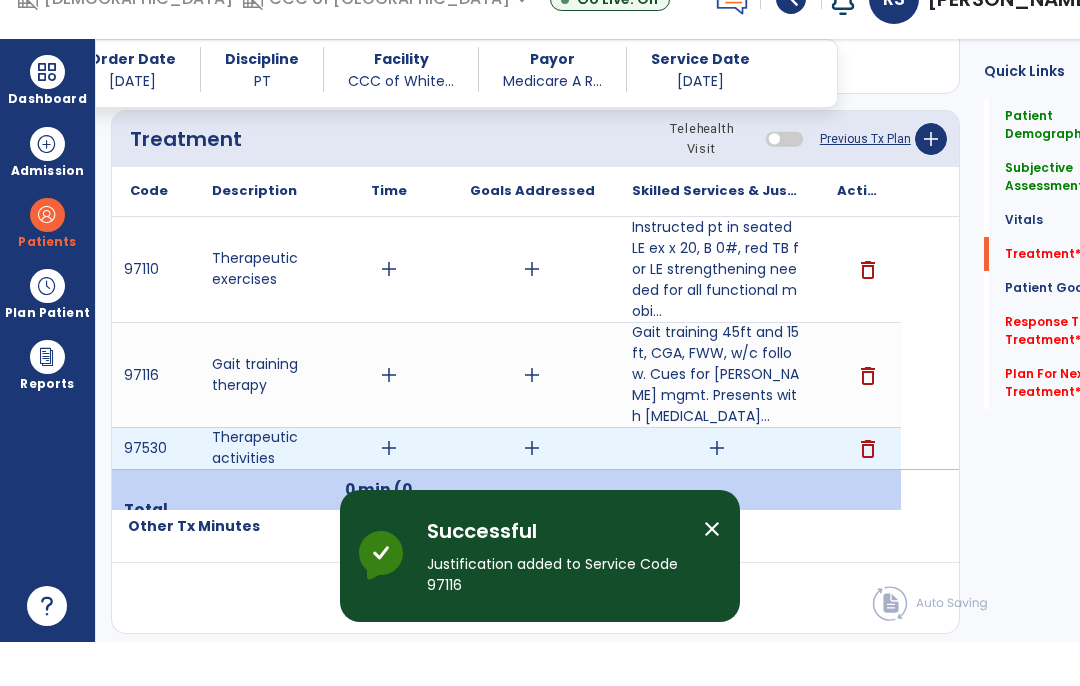 click on "add" at bounding box center (717, 492) 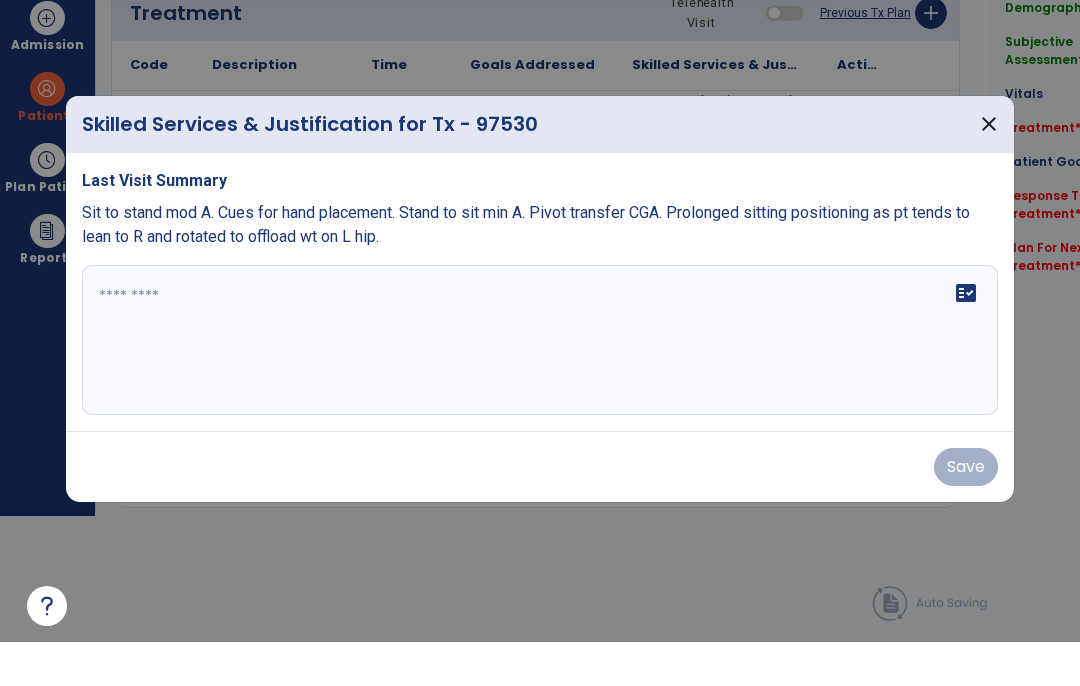 scroll, scrollTop: 0, scrollLeft: 0, axis: both 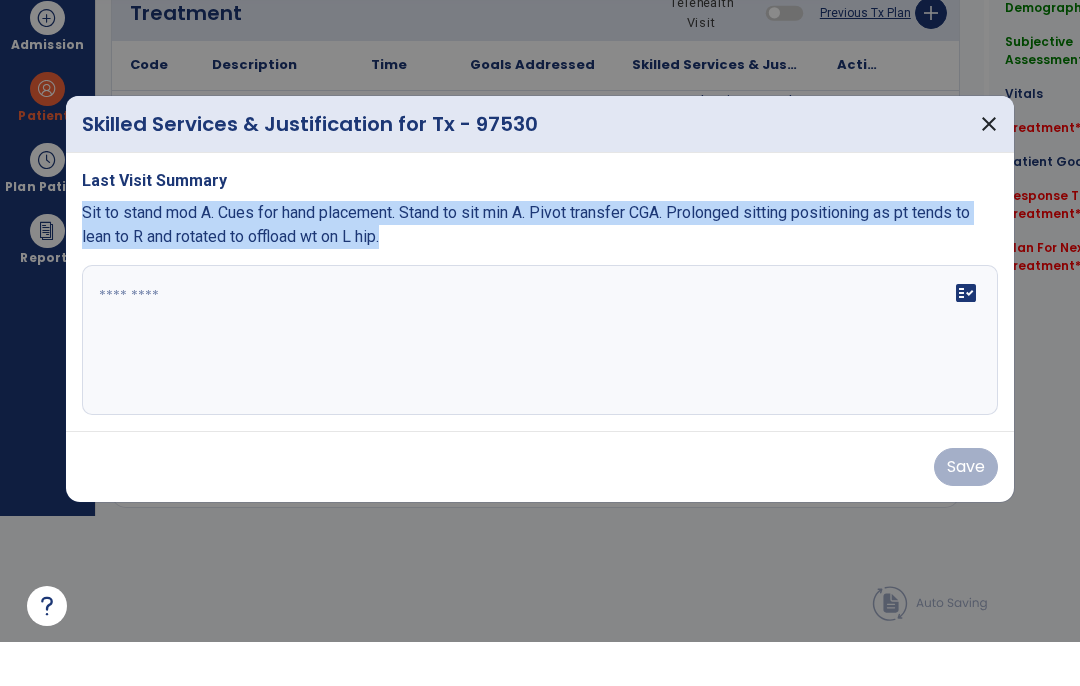 click on "fact_check" at bounding box center [540, 384] 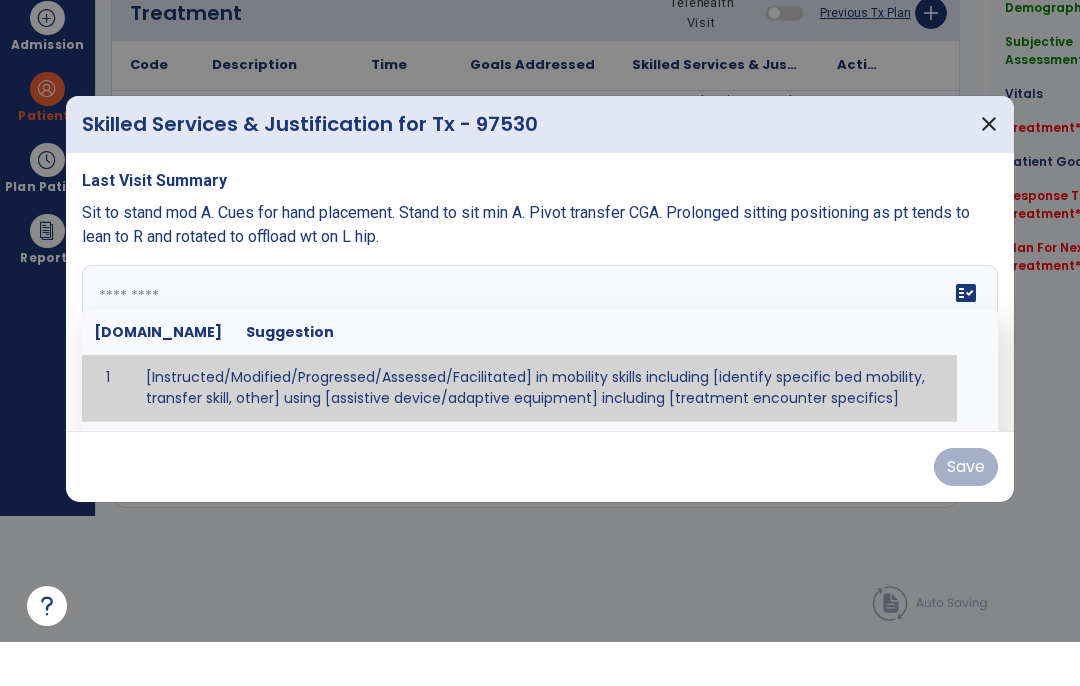 click at bounding box center [540, 384] 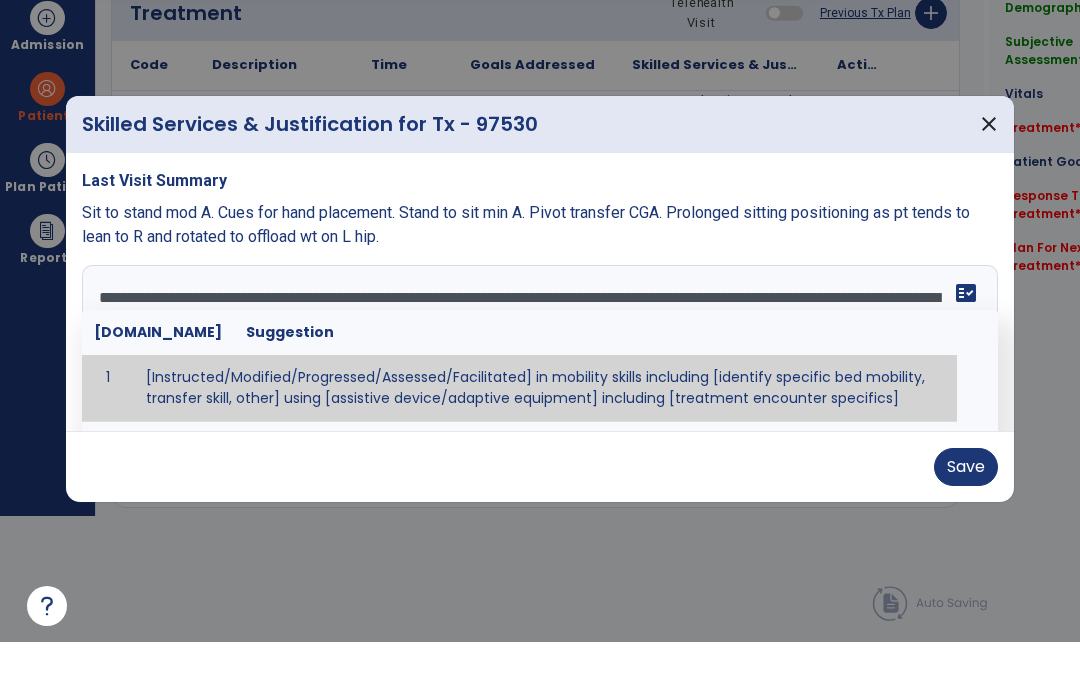 type on "**********" 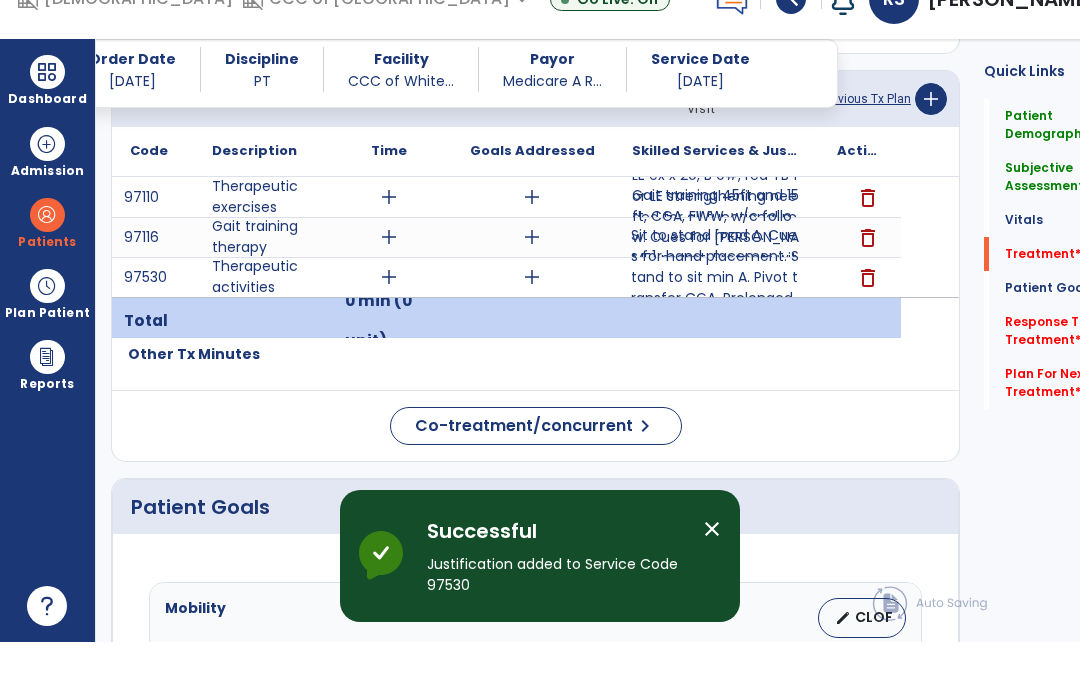 scroll, scrollTop: 82, scrollLeft: 0, axis: vertical 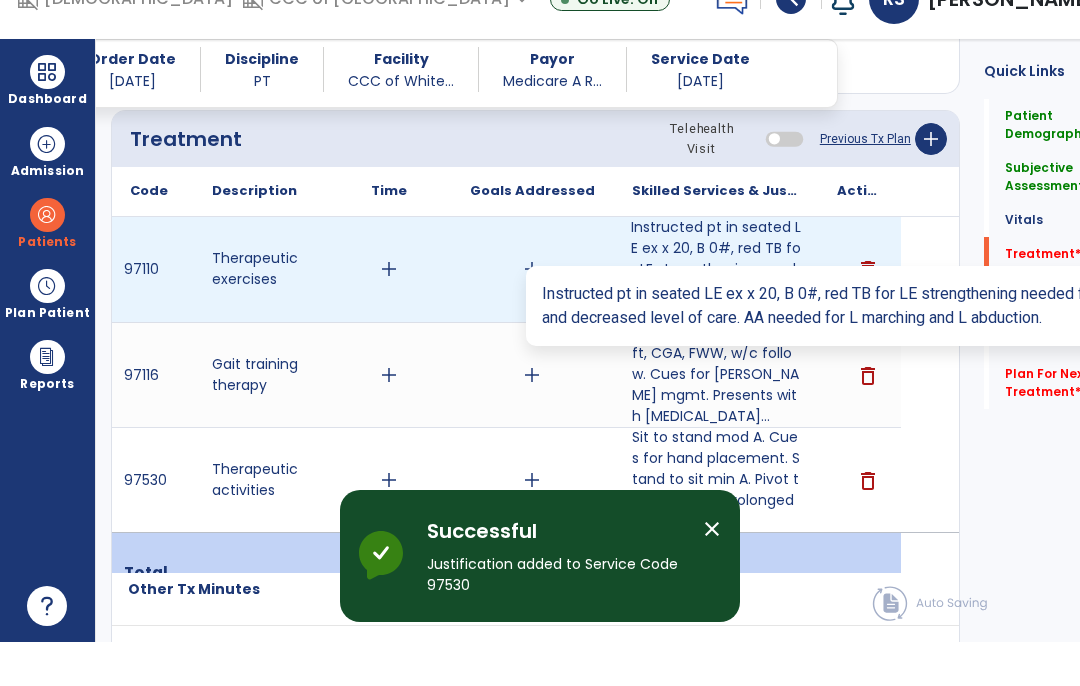 click on "Instructed pt in seated LE ex x 20, B 0#, red TB for LE strengthening needed for all functional mobi..." at bounding box center [716, 313] 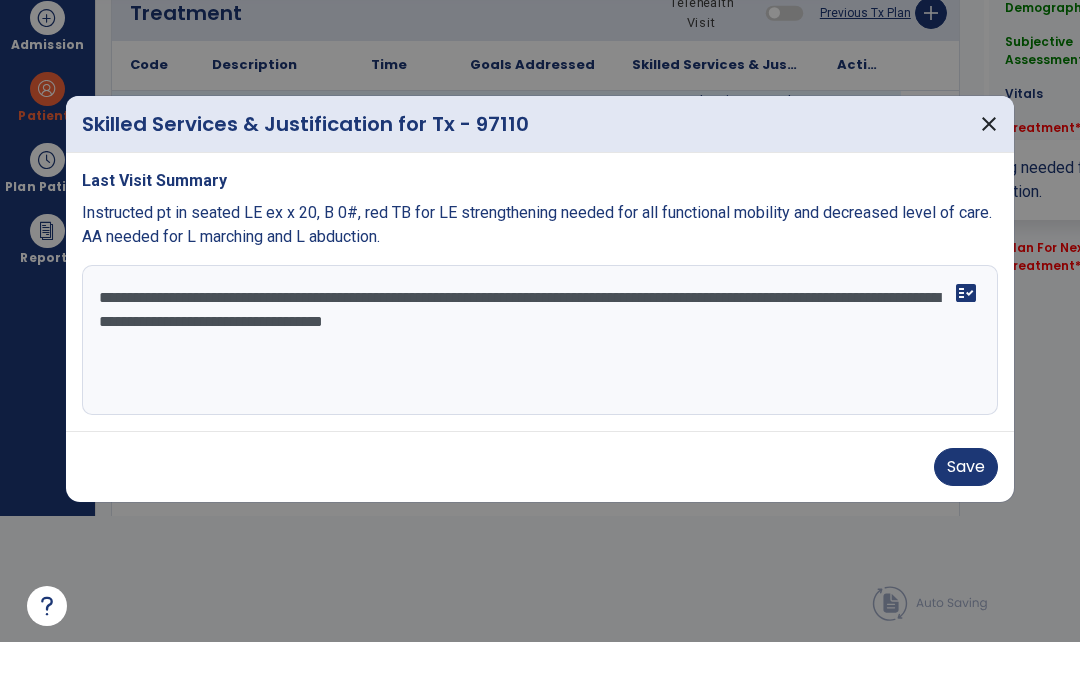 scroll, scrollTop: 0, scrollLeft: 0, axis: both 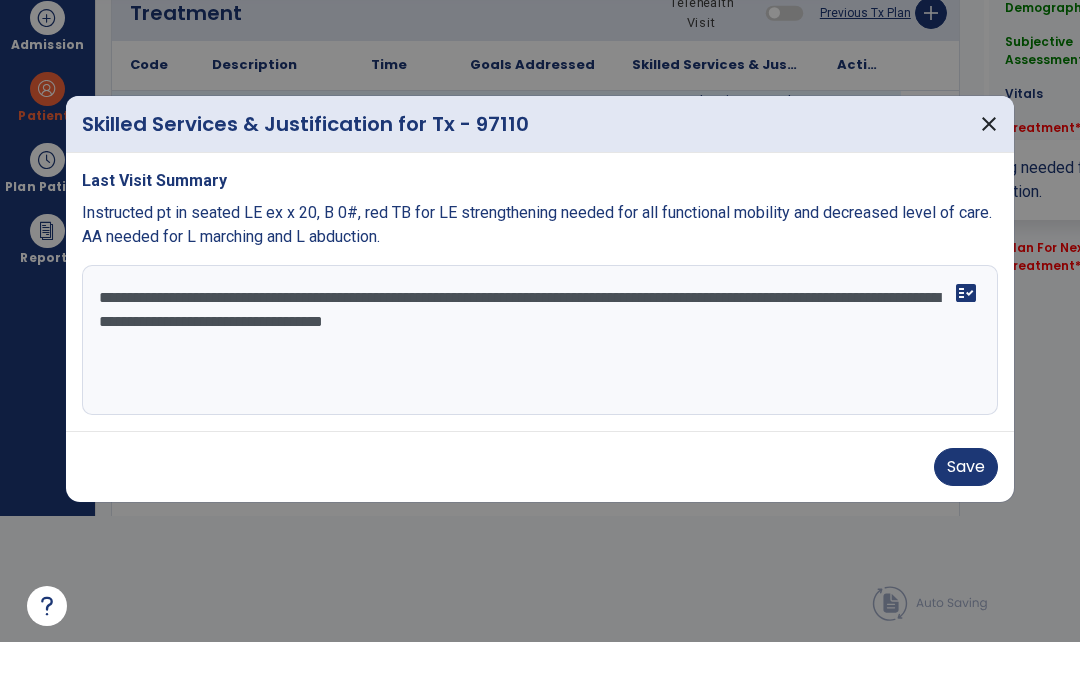 click on "**********" at bounding box center (540, 384) 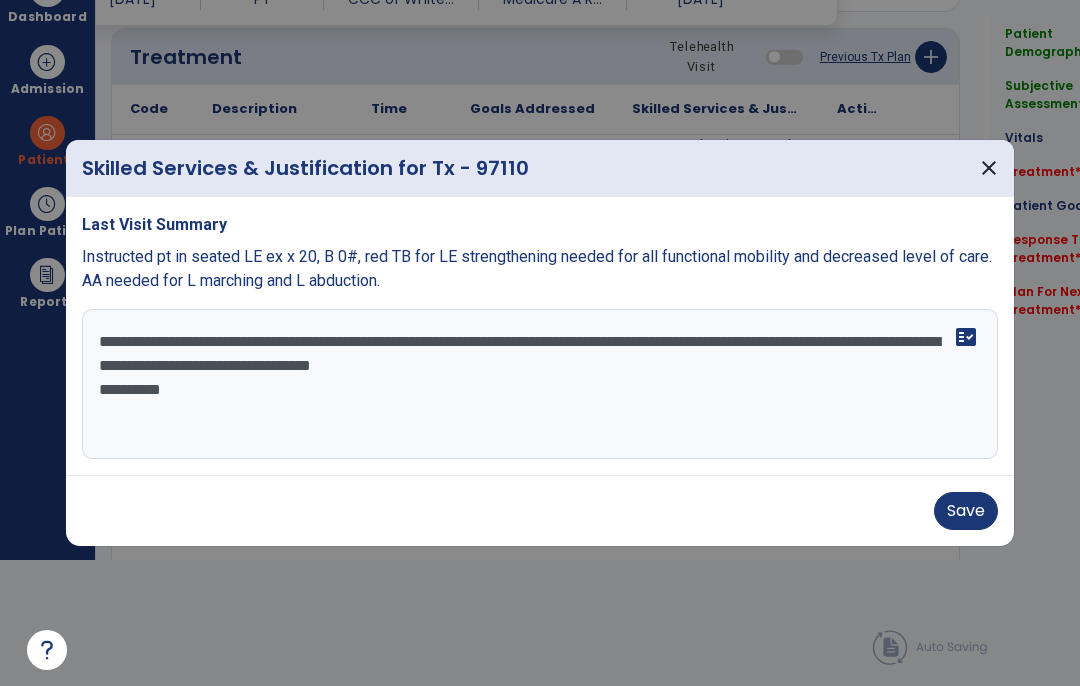 click on "**********" at bounding box center (540, 384) 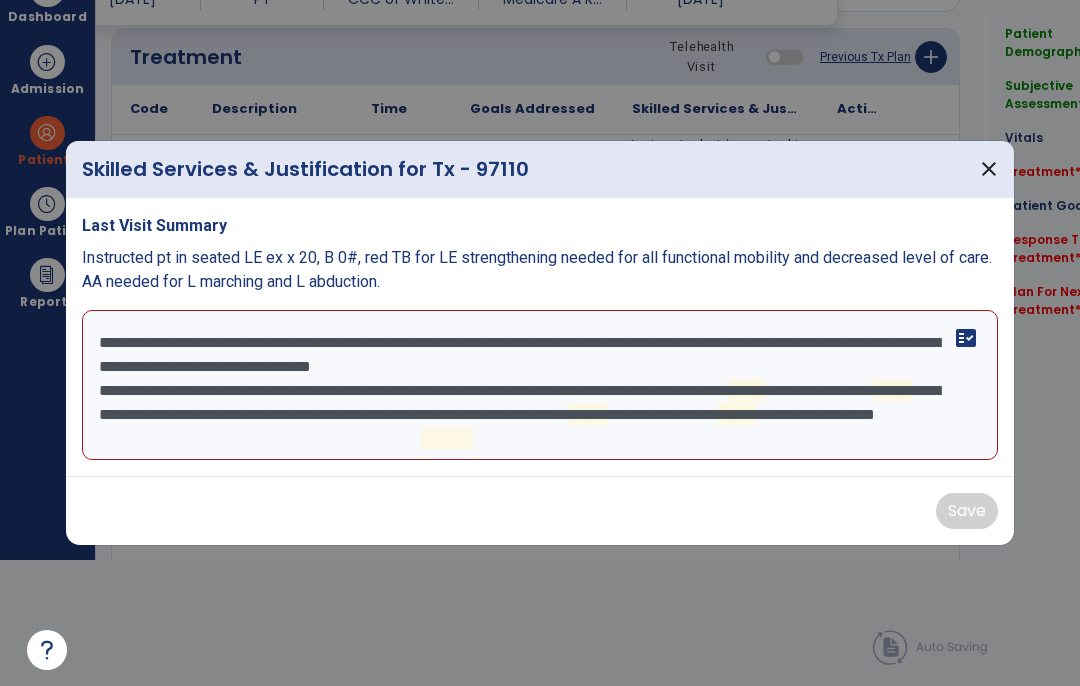click on "**********" at bounding box center [540, 385] 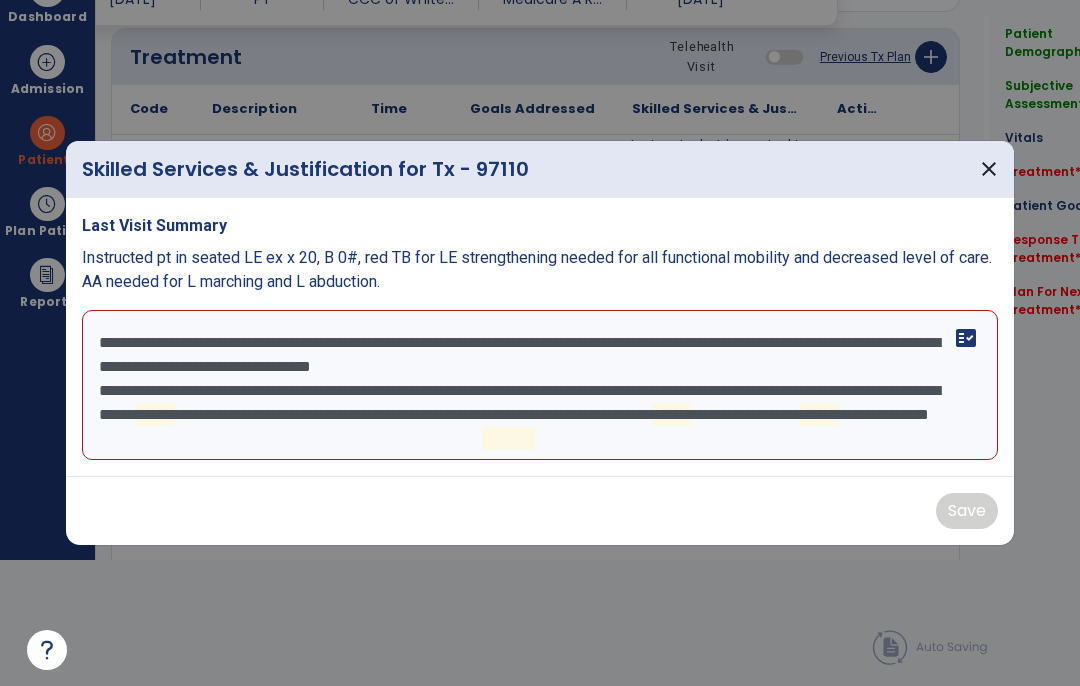 click on "**********" at bounding box center [540, 385] 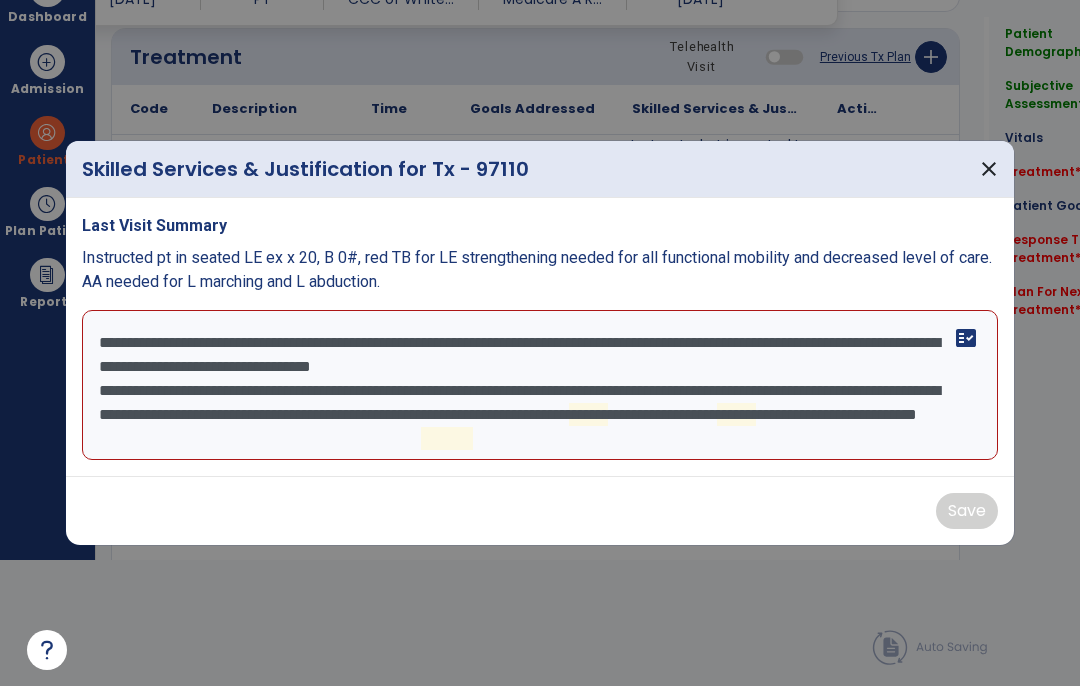 click on "**********" at bounding box center (540, 385) 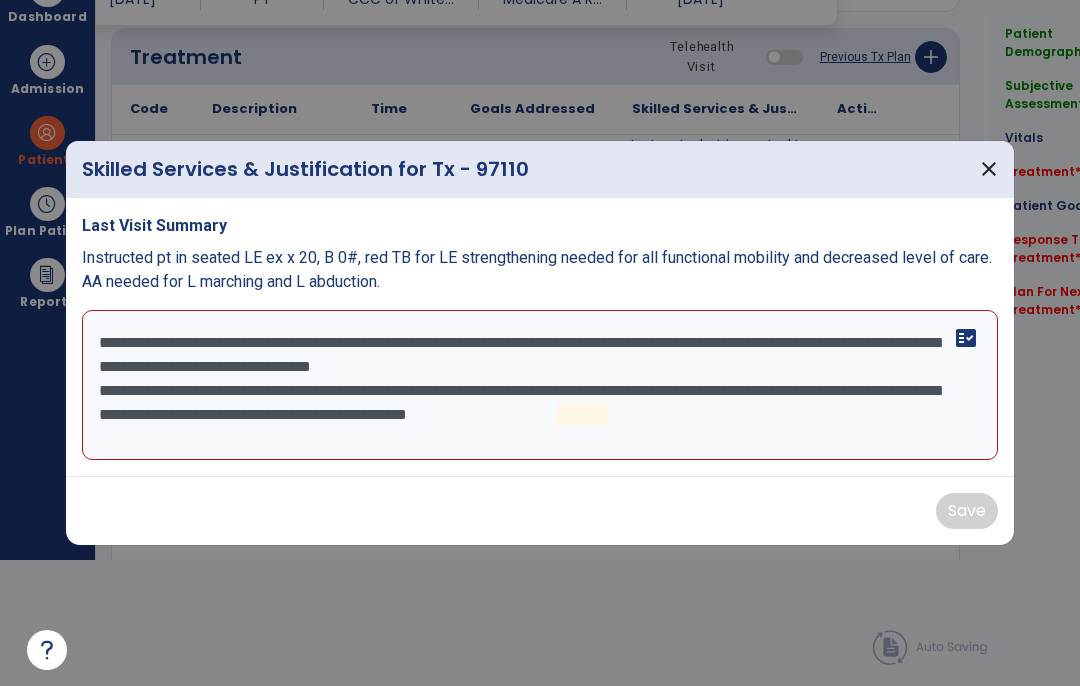 click on "**********" at bounding box center (540, 385) 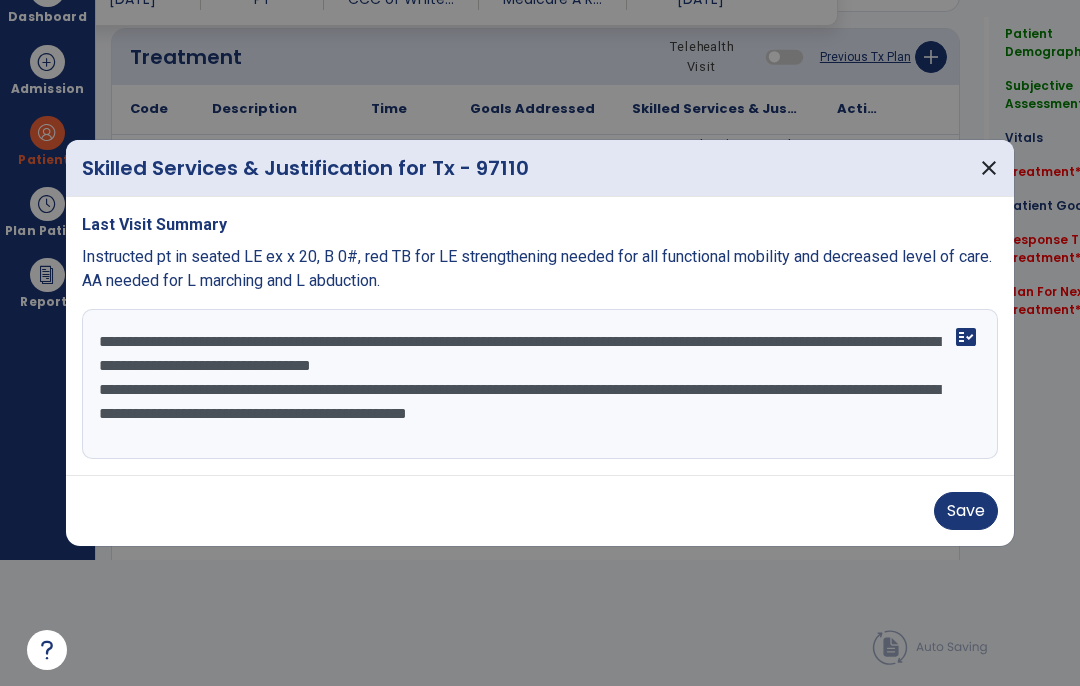 click on "**********" at bounding box center (540, 384) 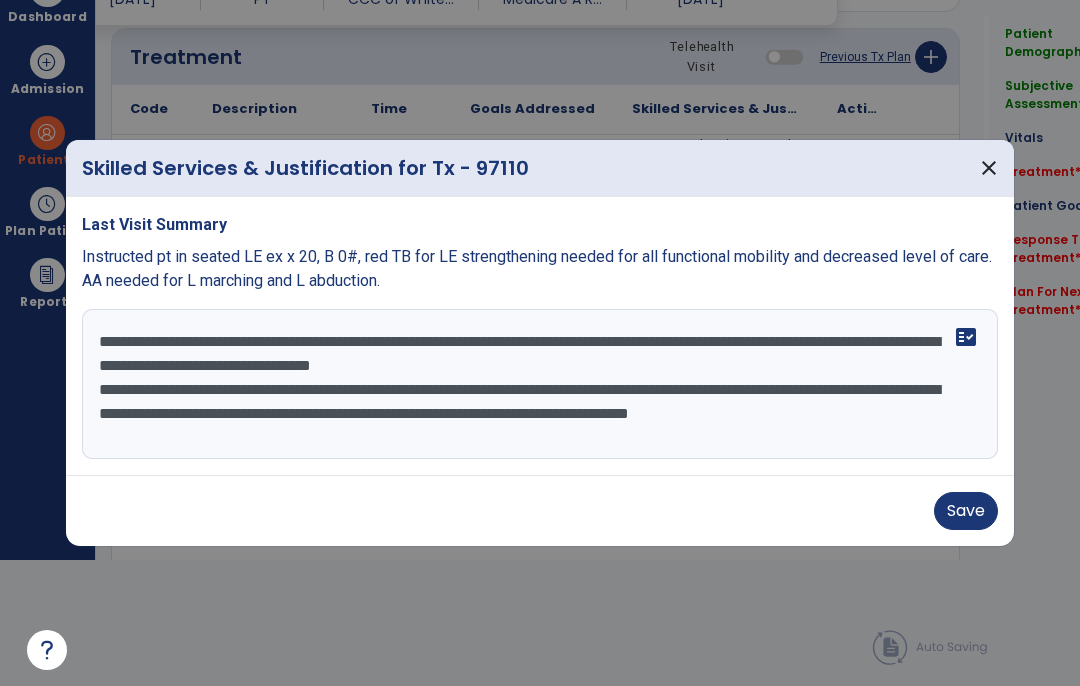type on "**********" 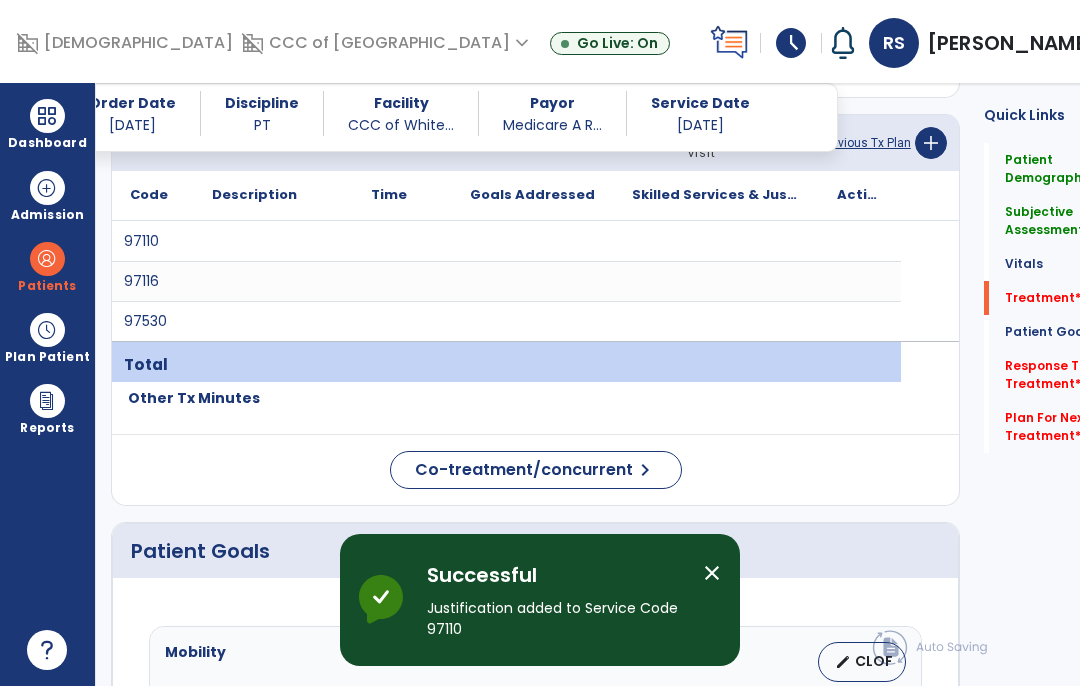 scroll, scrollTop: 82, scrollLeft: 0, axis: vertical 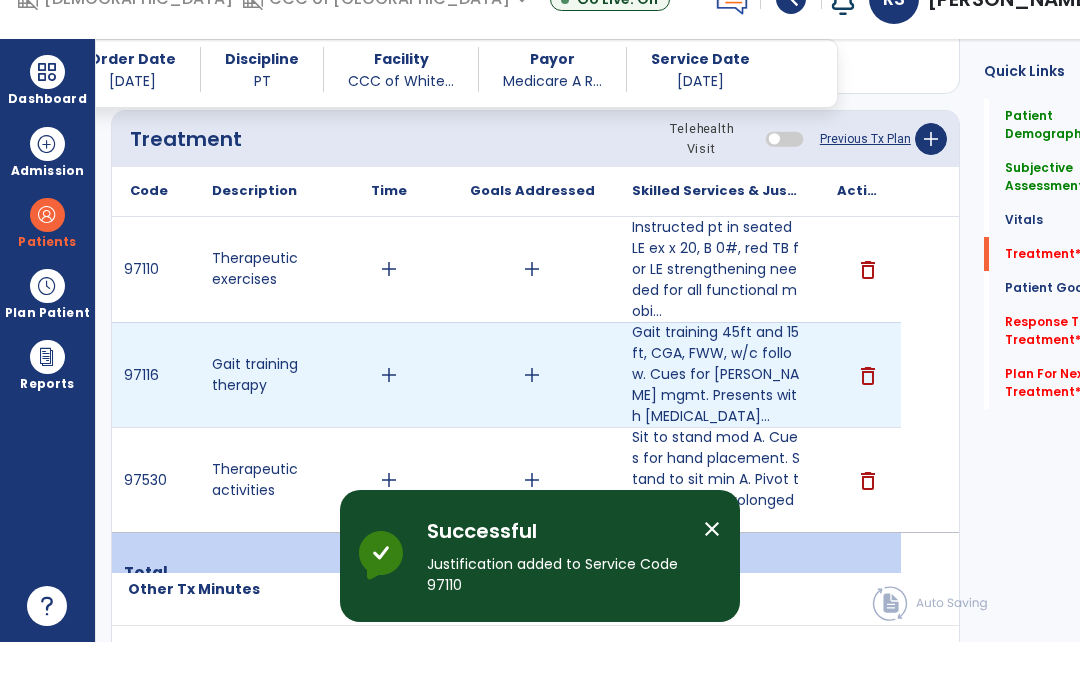 click on "delete" at bounding box center [868, 420] 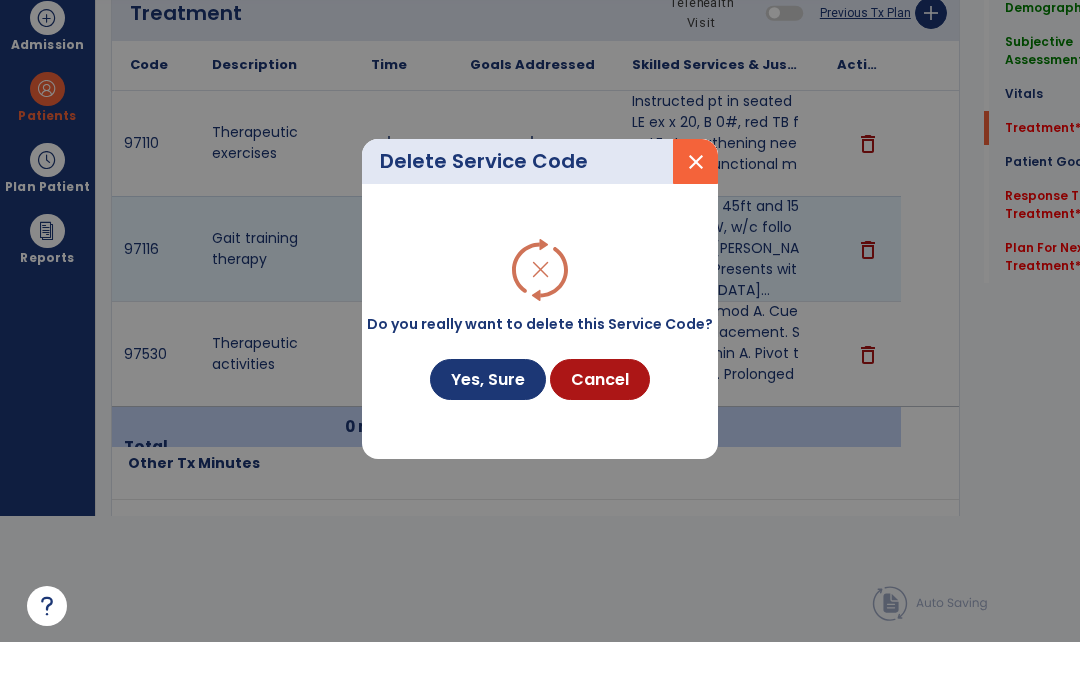 scroll, scrollTop: 0, scrollLeft: 0, axis: both 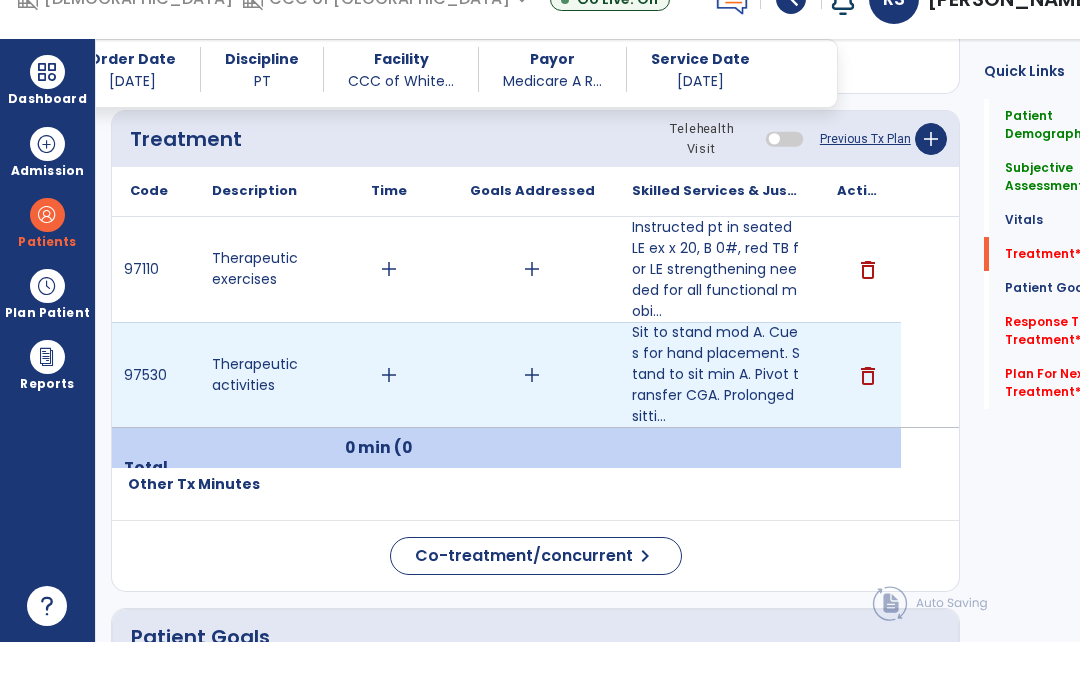 click on "add" at bounding box center (389, 419) 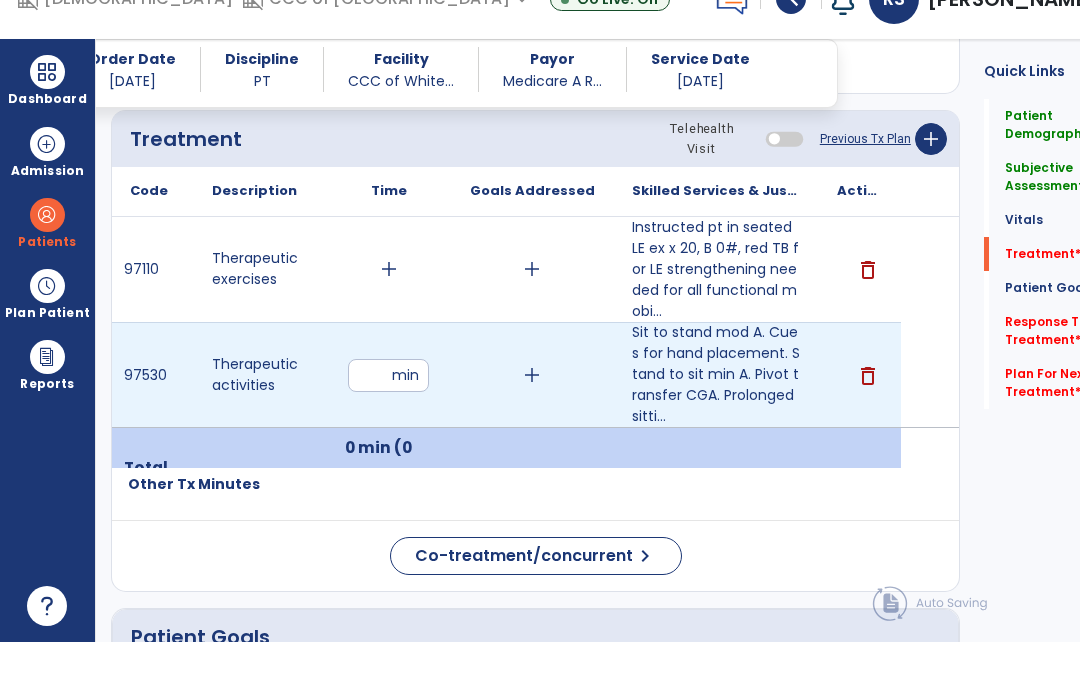 type on "**" 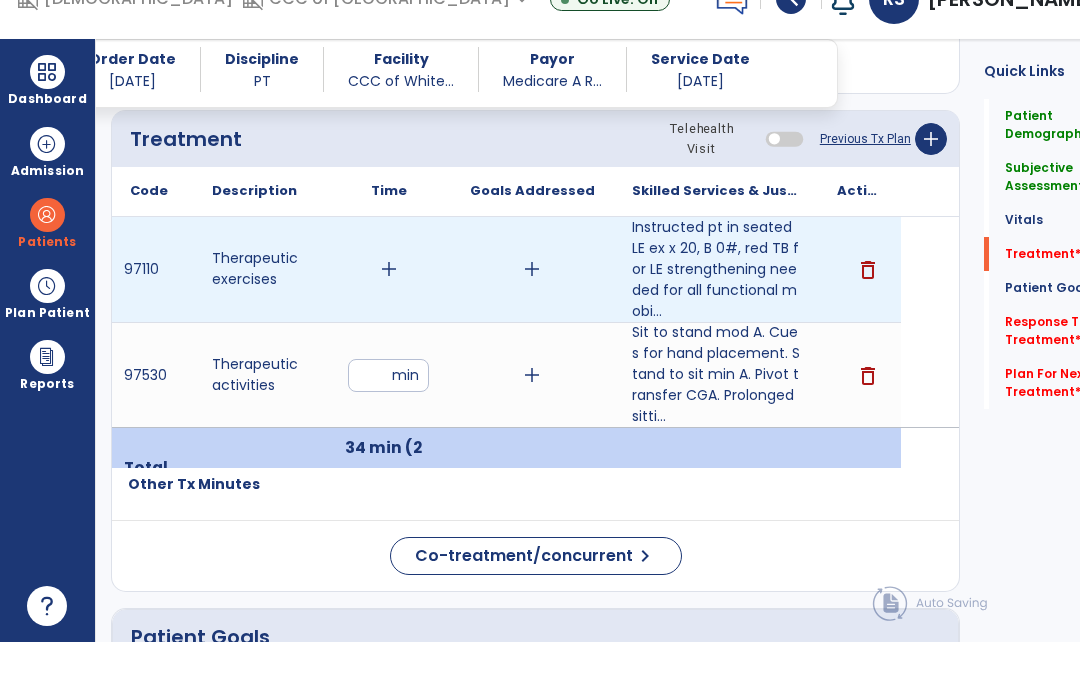 click on "add" at bounding box center [389, 313] 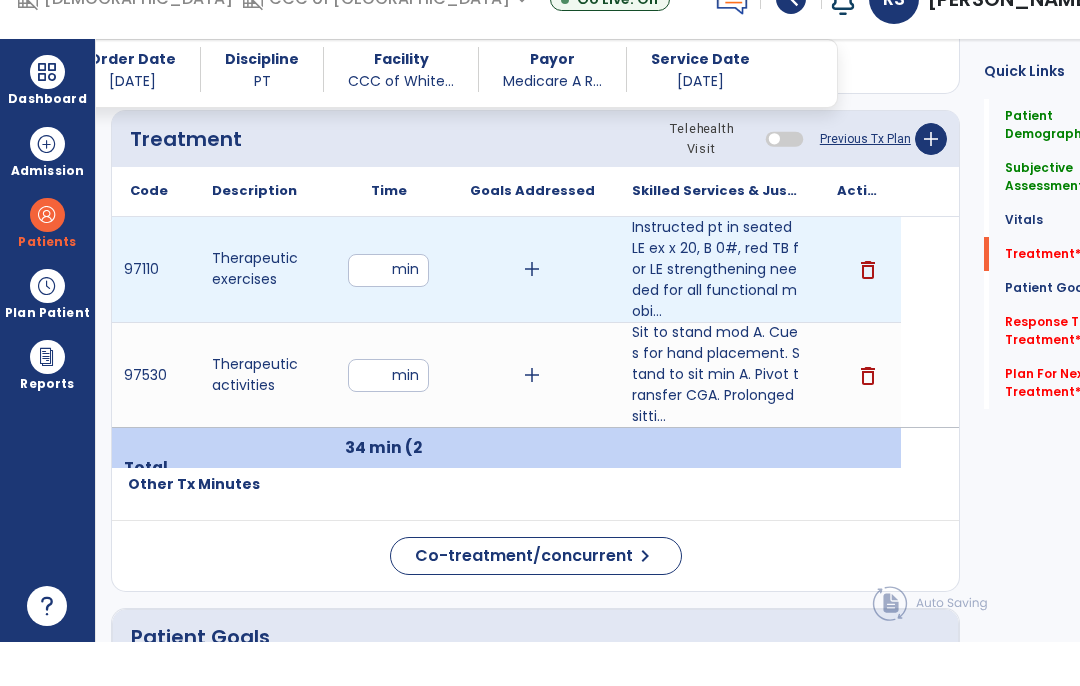 type on "**" 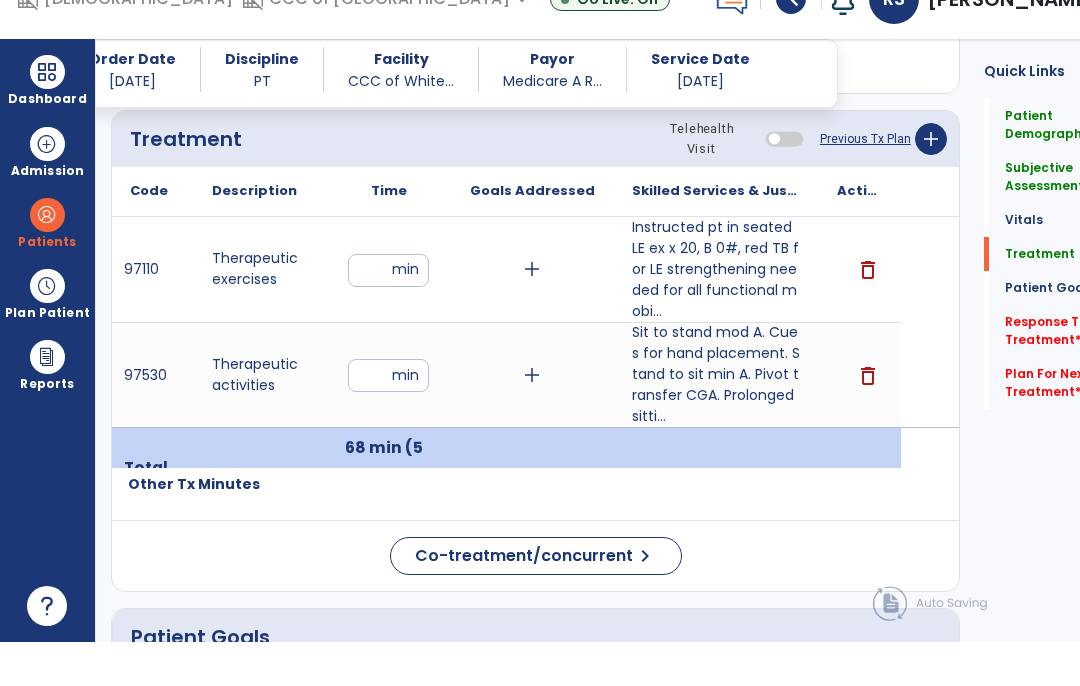 click on "**" at bounding box center (388, 419) 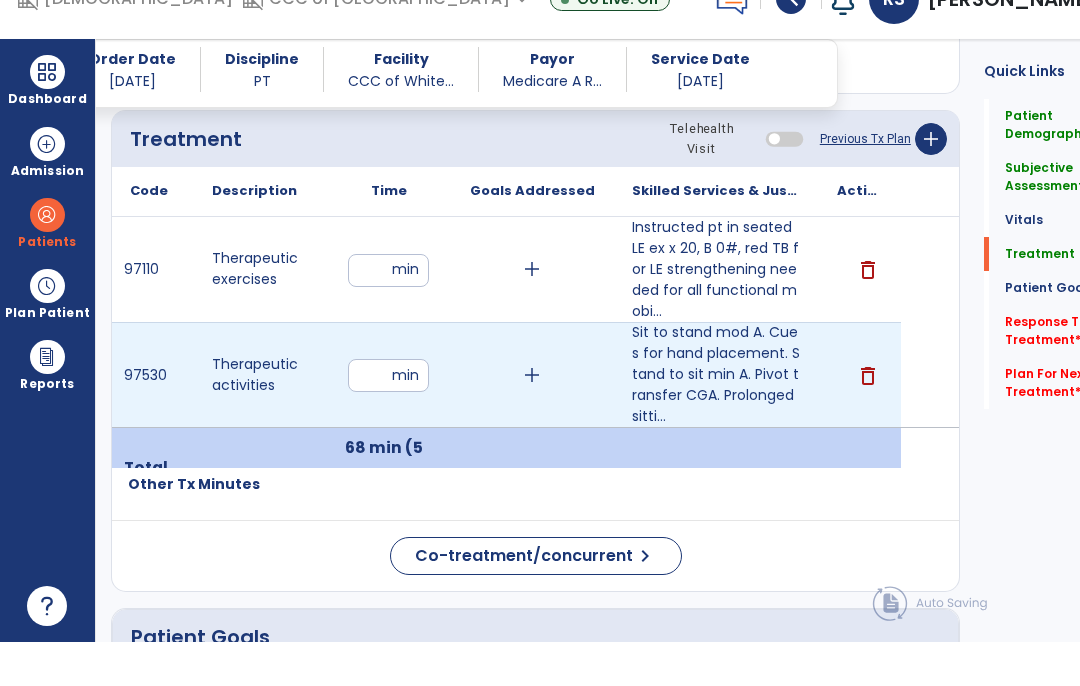 type on "*" 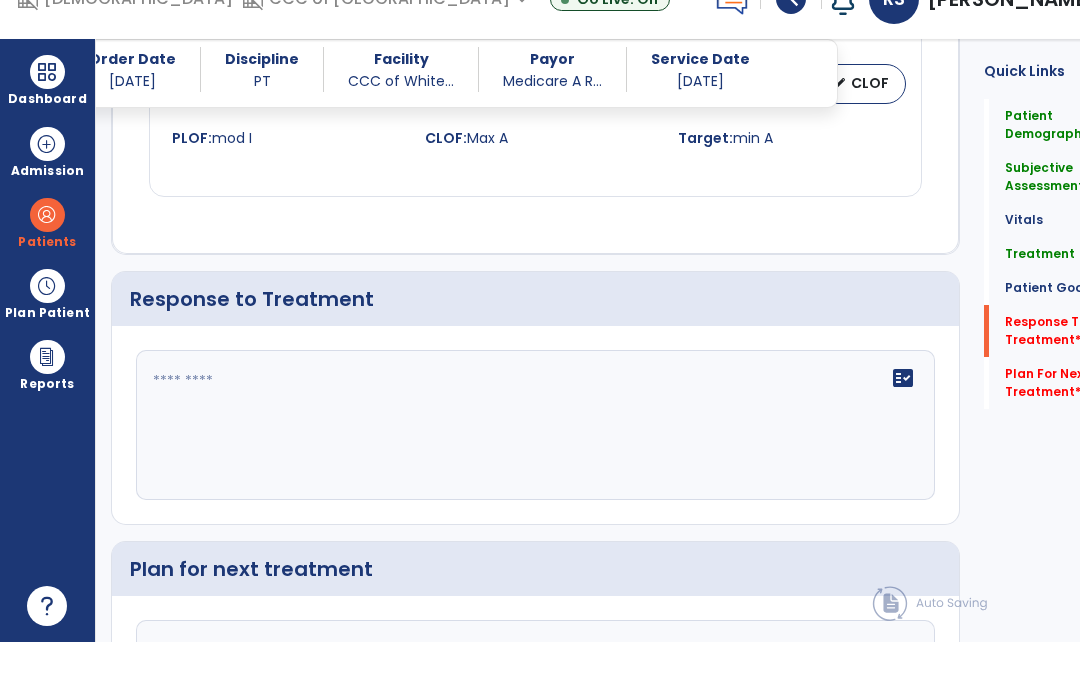 scroll, scrollTop: 2438, scrollLeft: 0, axis: vertical 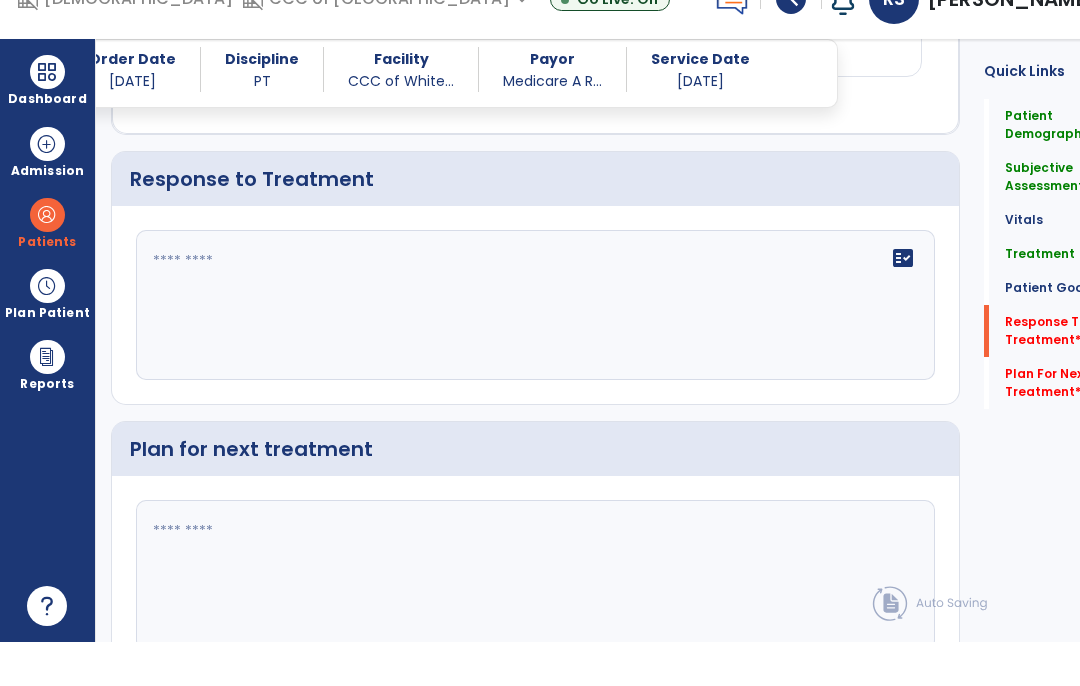 click on "fact_check" 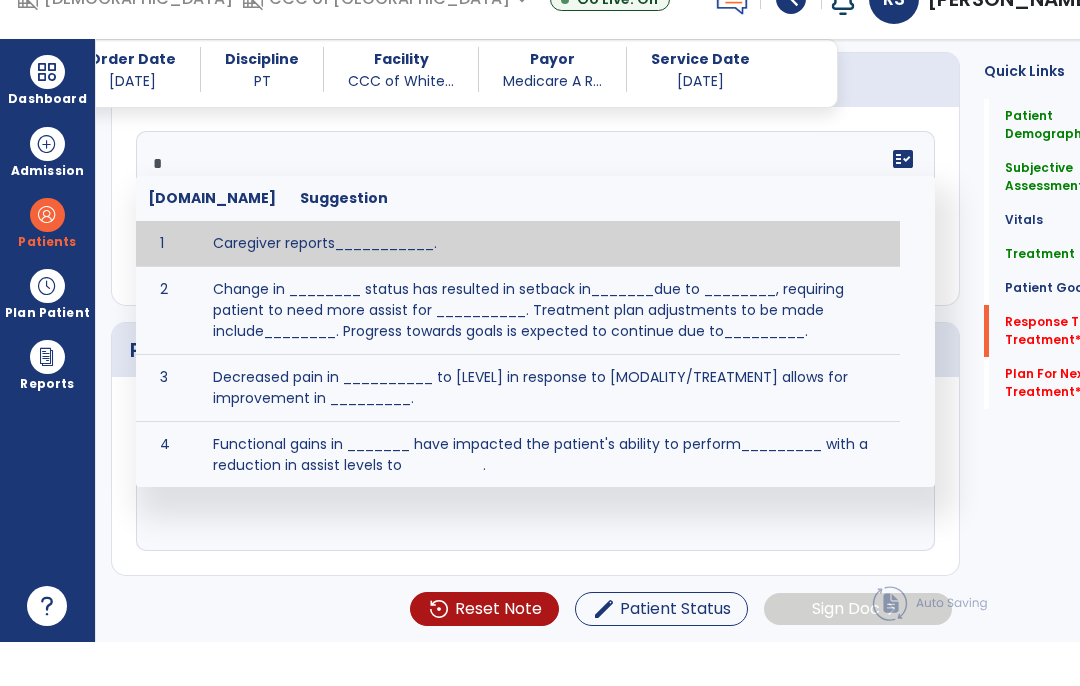 scroll, scrollTop: 2286, scrollLeft: 0, axis: vertical 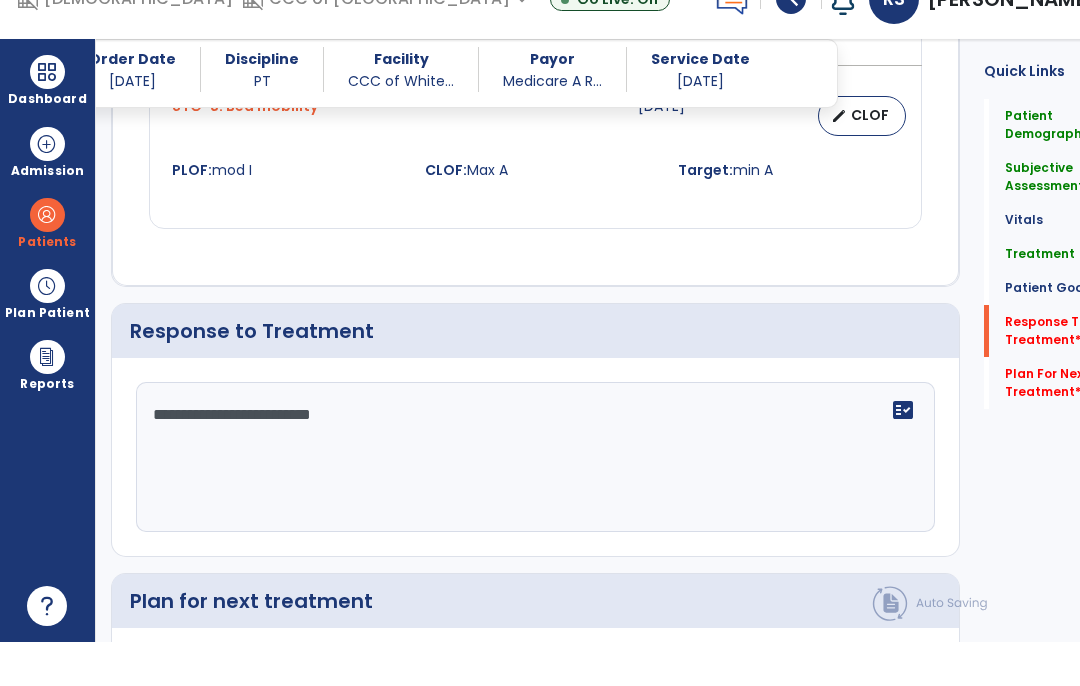 type on "**********" 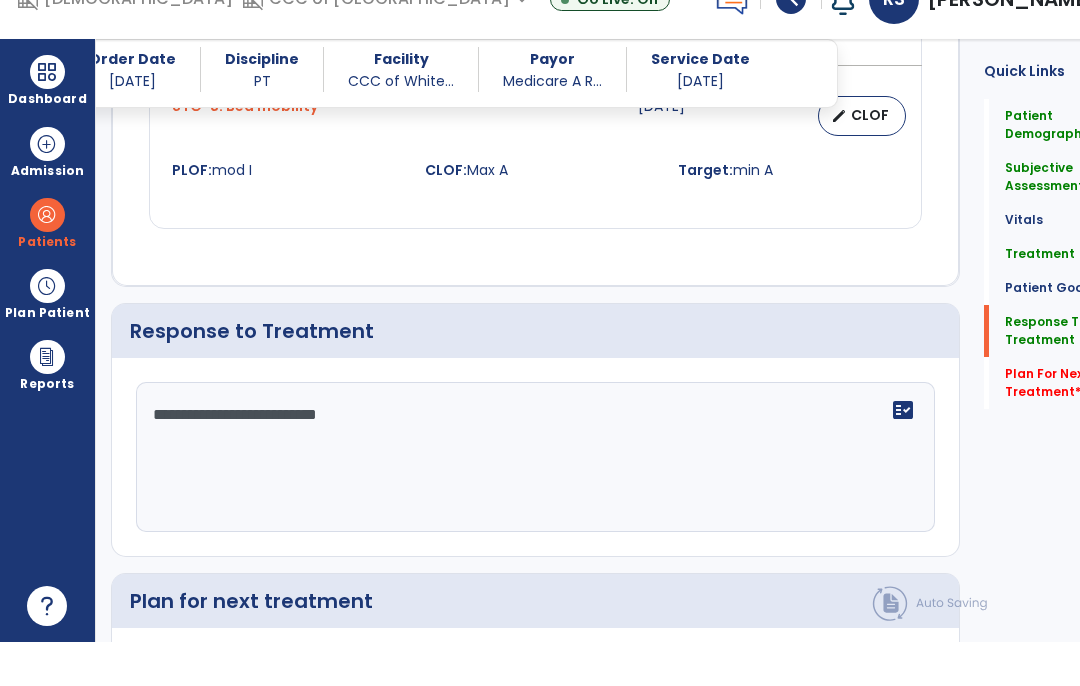 click on "**********" 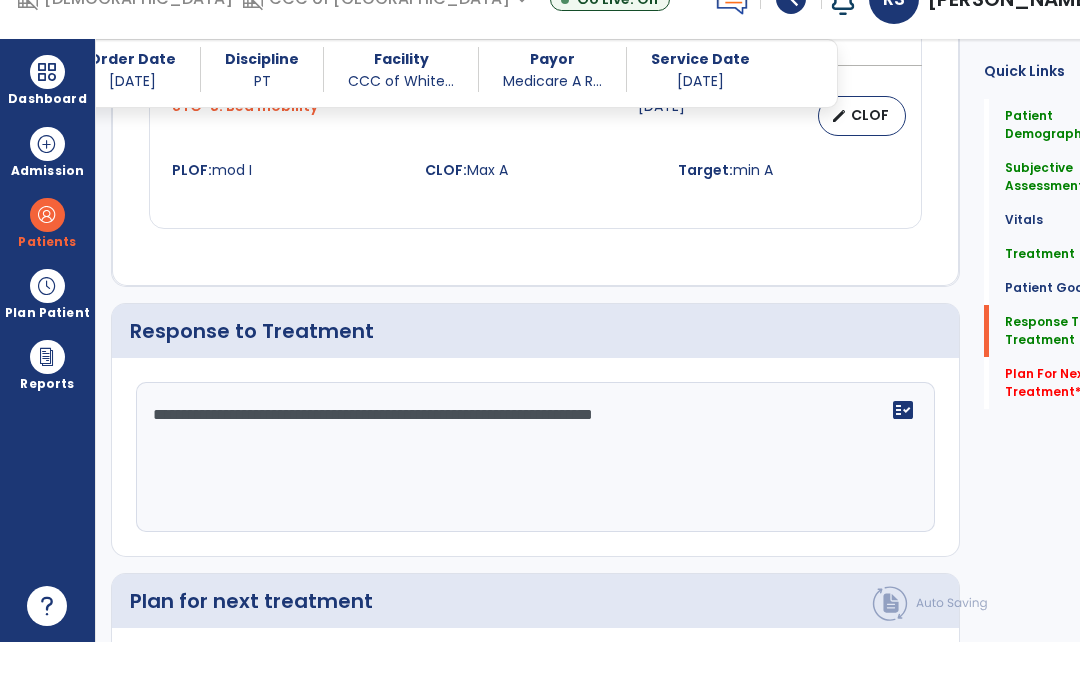 type on "**********" 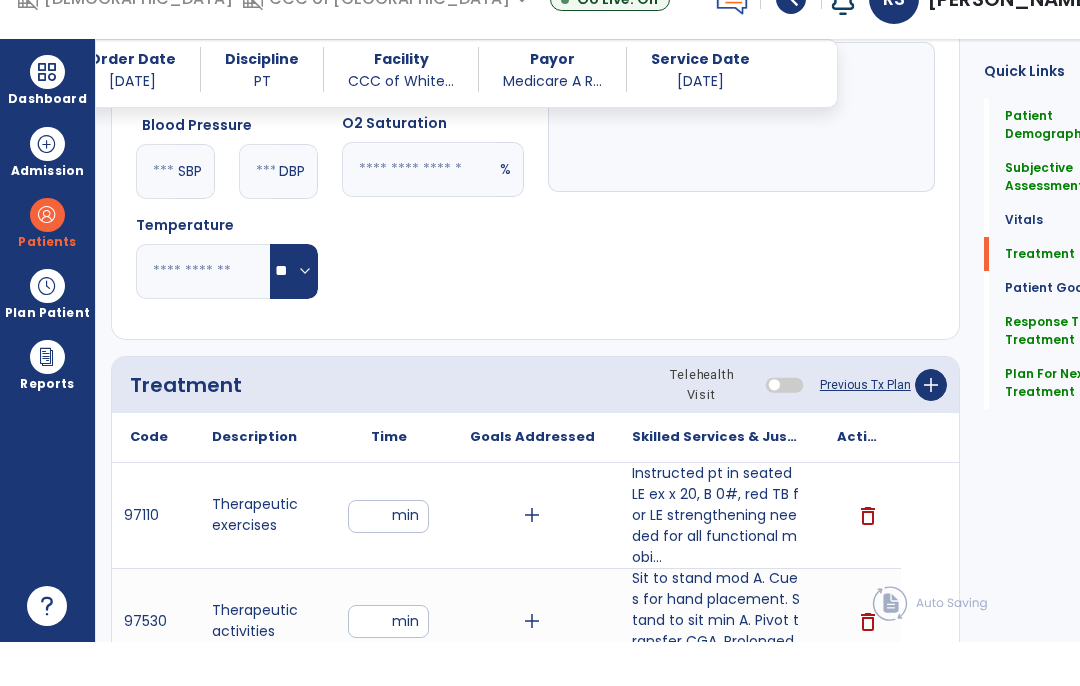 scroll, scrollTop: 1043, scrollLeft: 0, axis: vertical 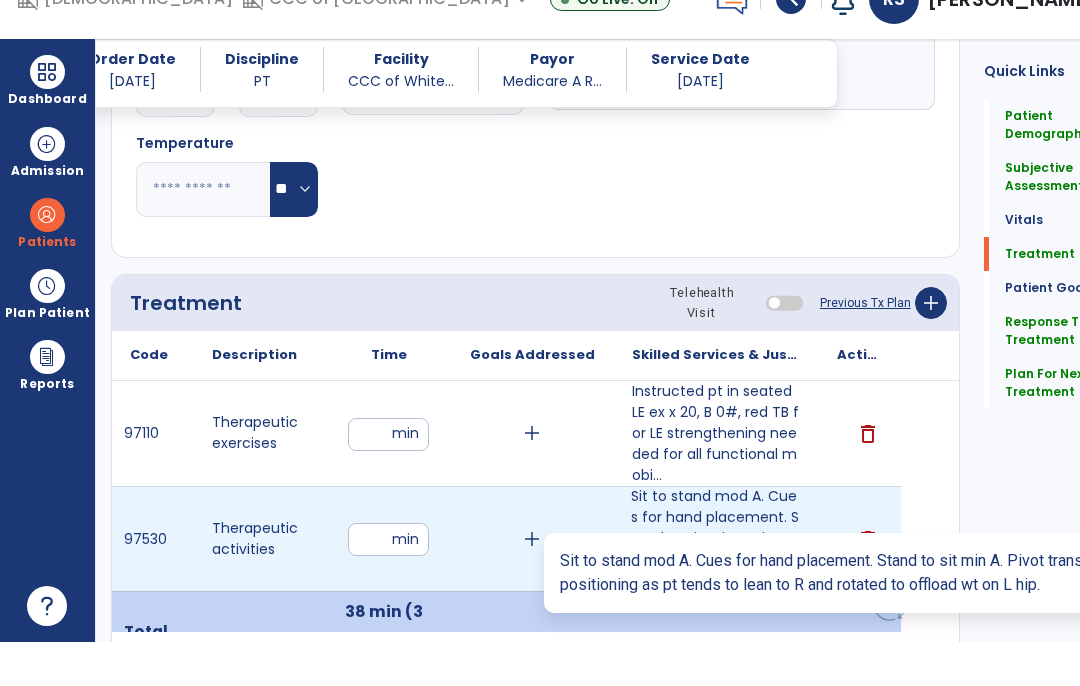 type on "**********" 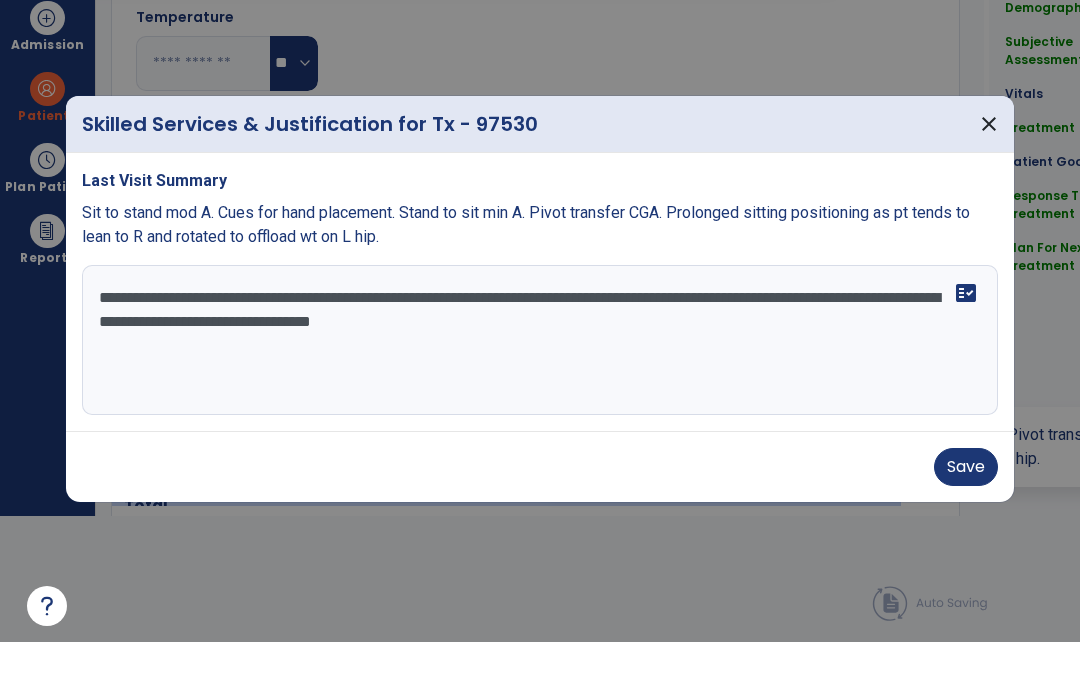scroll, scrollTop: 0, scrollLeft: 0, axis: both 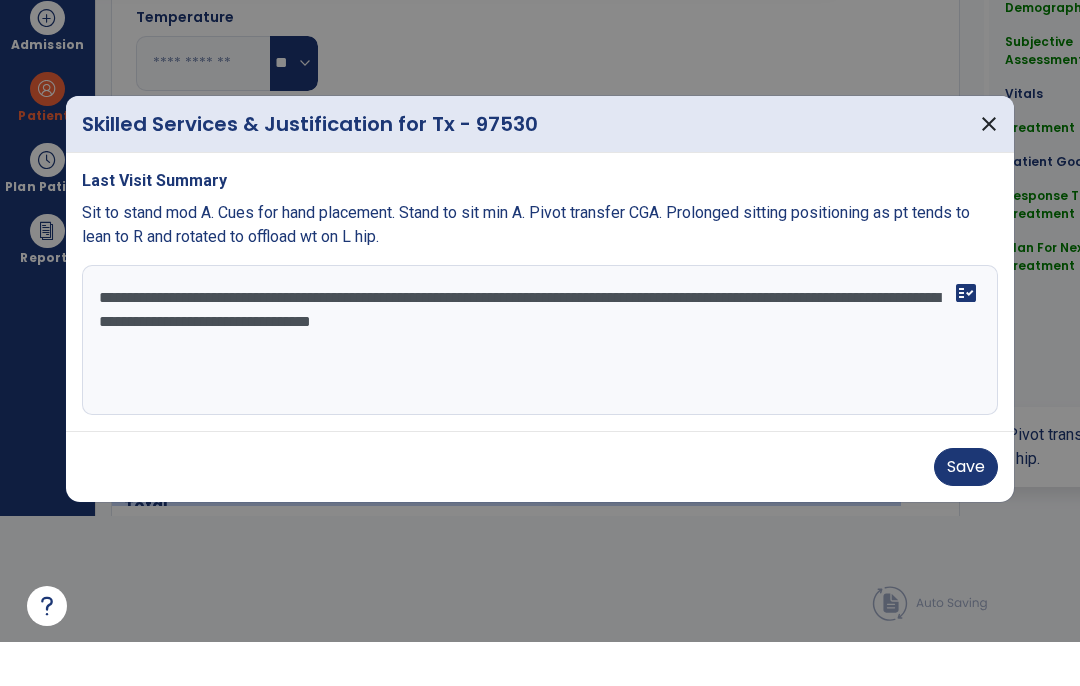 click on "**********" at bounding box center (540, 384) 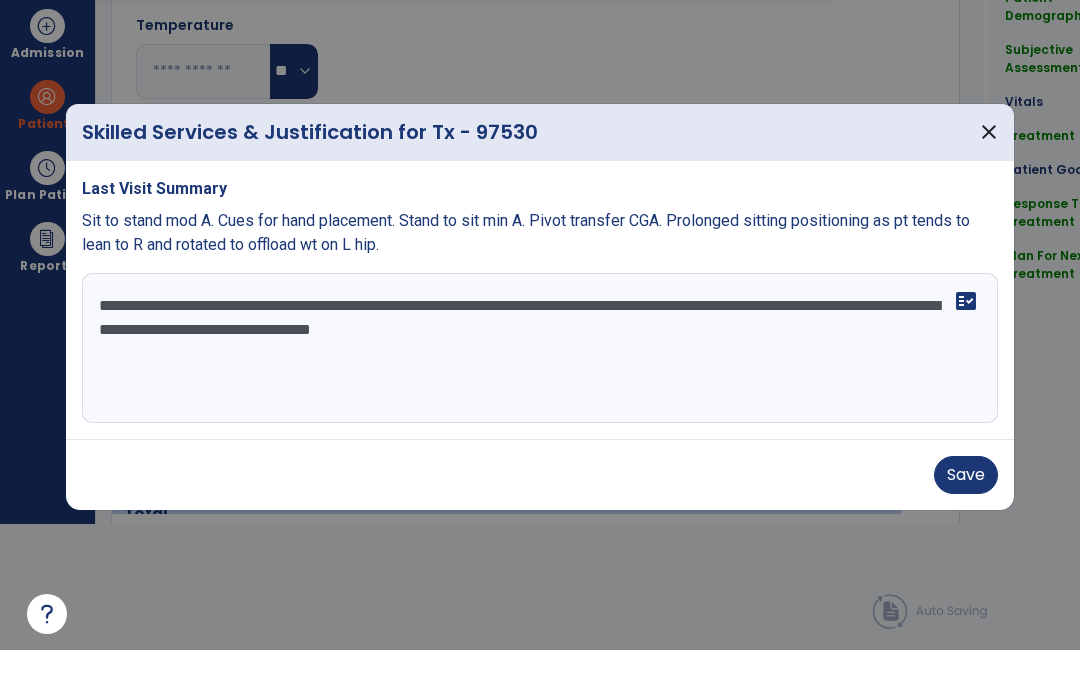 click on "**********" at bounding box center (540, 384) 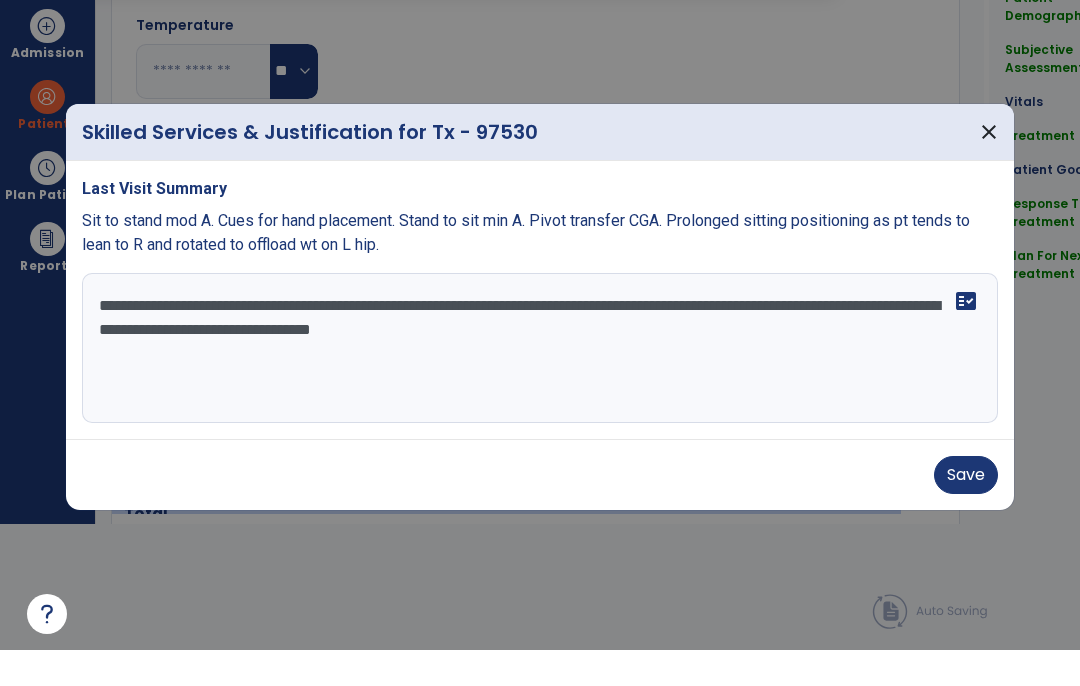 type on "**********" 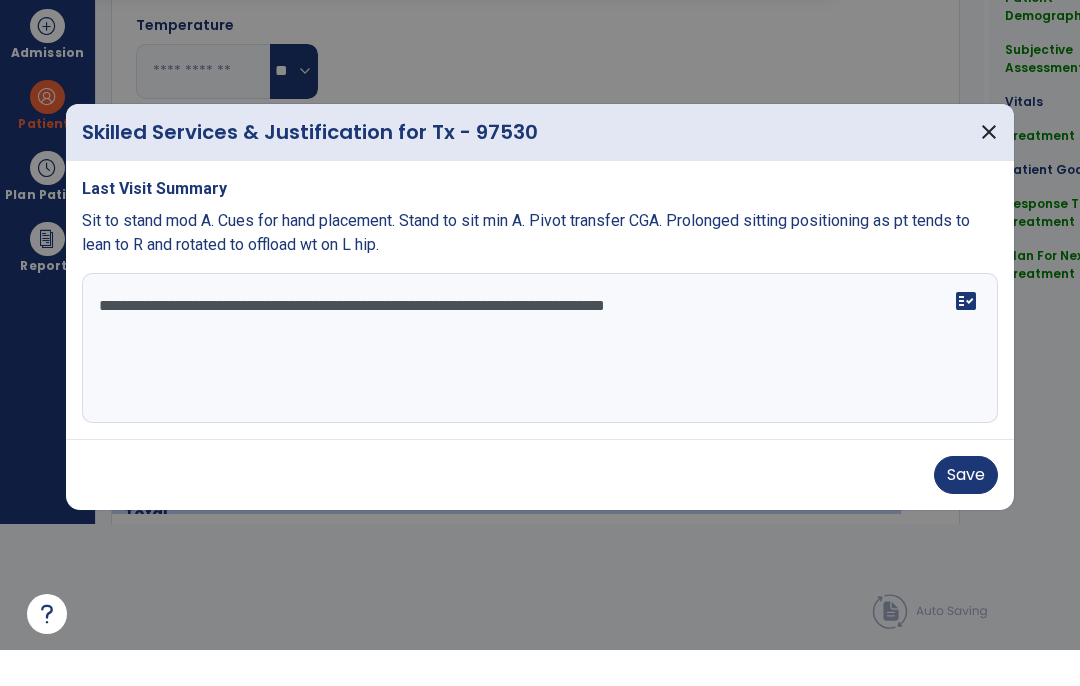 click on "Save" at bounding box center [966, 511] 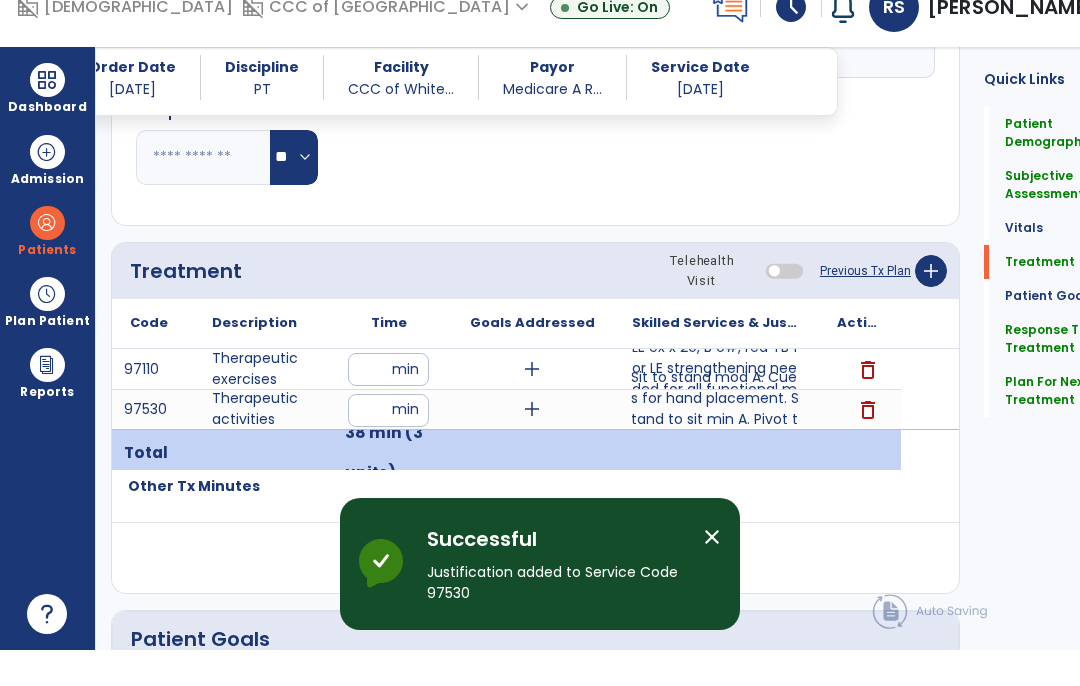 scroll, scrollTop: 82, scrollLeft: 0, axis: vertical 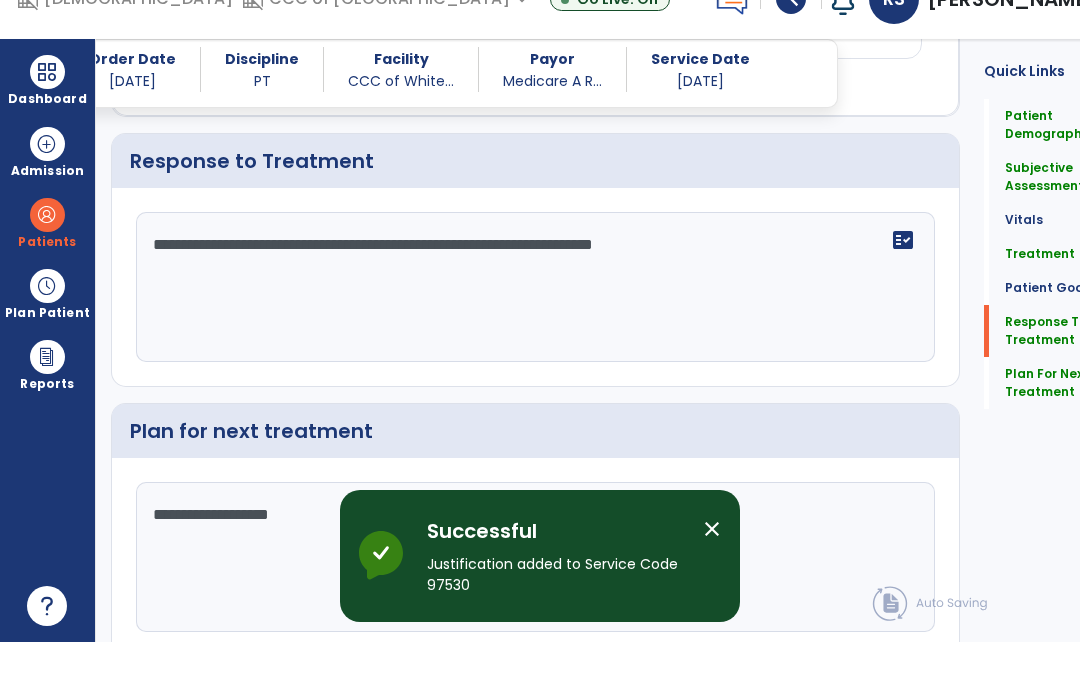 click on "Sign Doc" 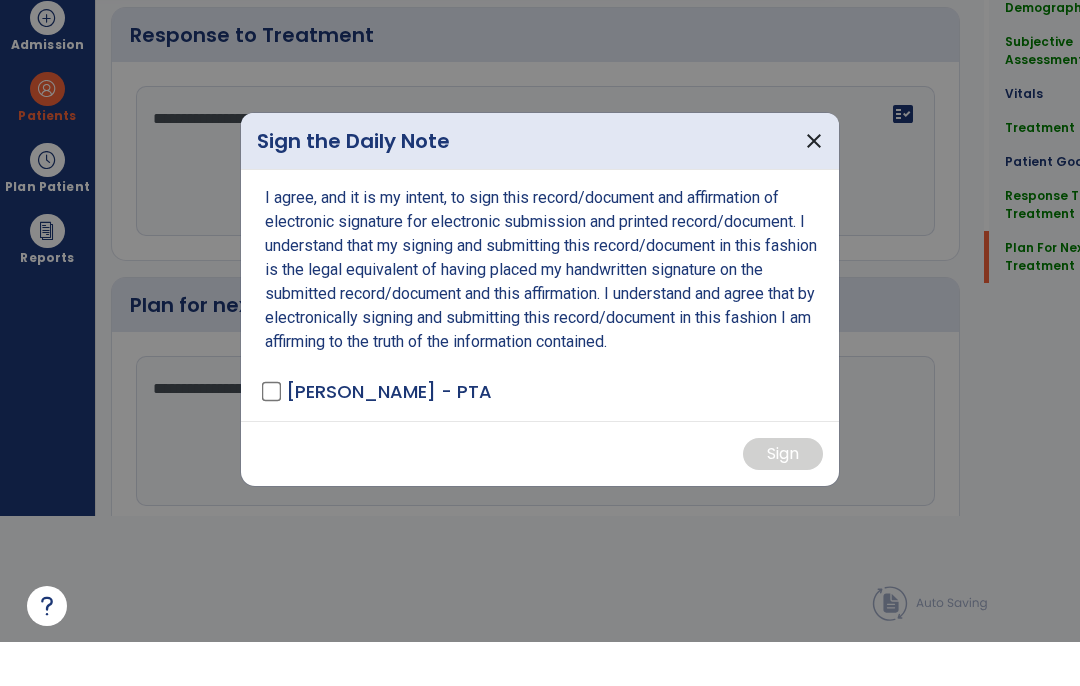 scroll, scrollTop: 0, scrollLeft: 0, axis: both 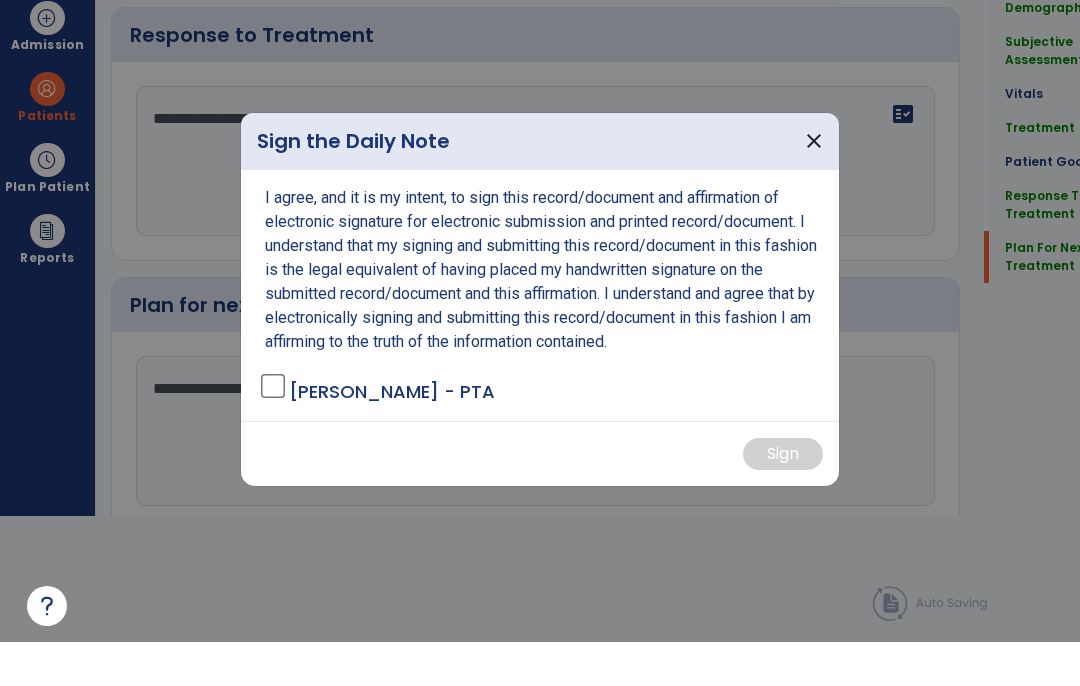 click on "I agree, and it is my intent, to sign this record/document and affirmation of electronic signature for electronic submission and printed record/document. I understand that my signing and submitting this record/document in this fashion is the legal equivalent of having placed my handwritten signature on the submitted record/document and this affirmation. I understand and agree that by electronically signing and submitting this record/document in this fashion I am affirming to the truth of the information contained.  [PERSON_NAME]  - PTA" at bounding box center (540, 339) 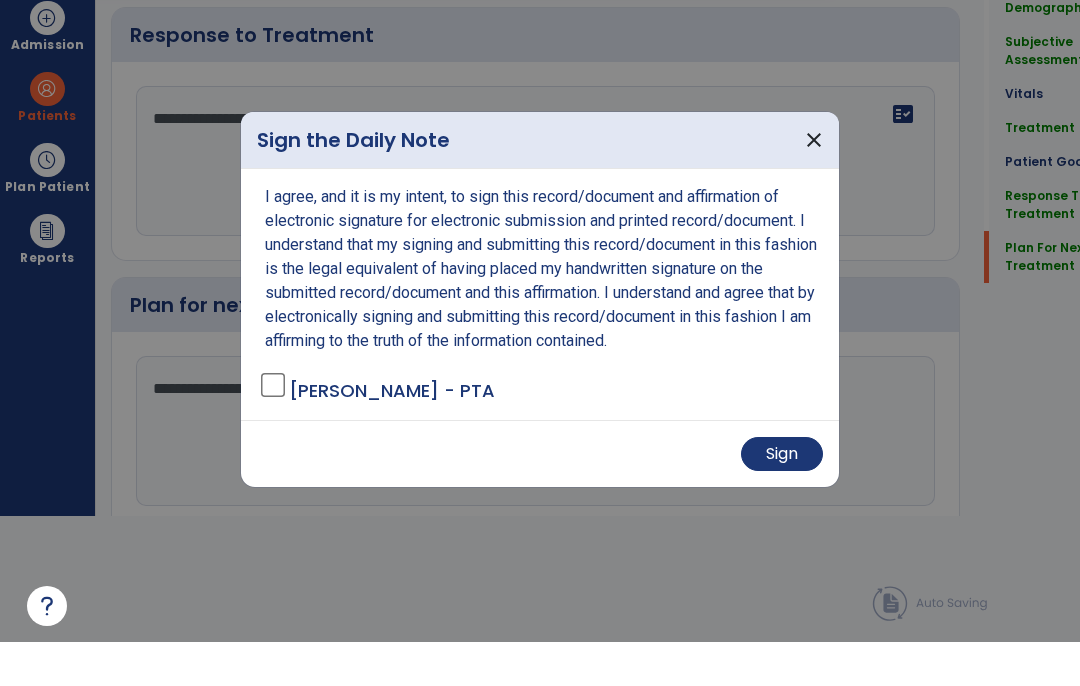 click on "Sign" at bounding box center (782, 498) 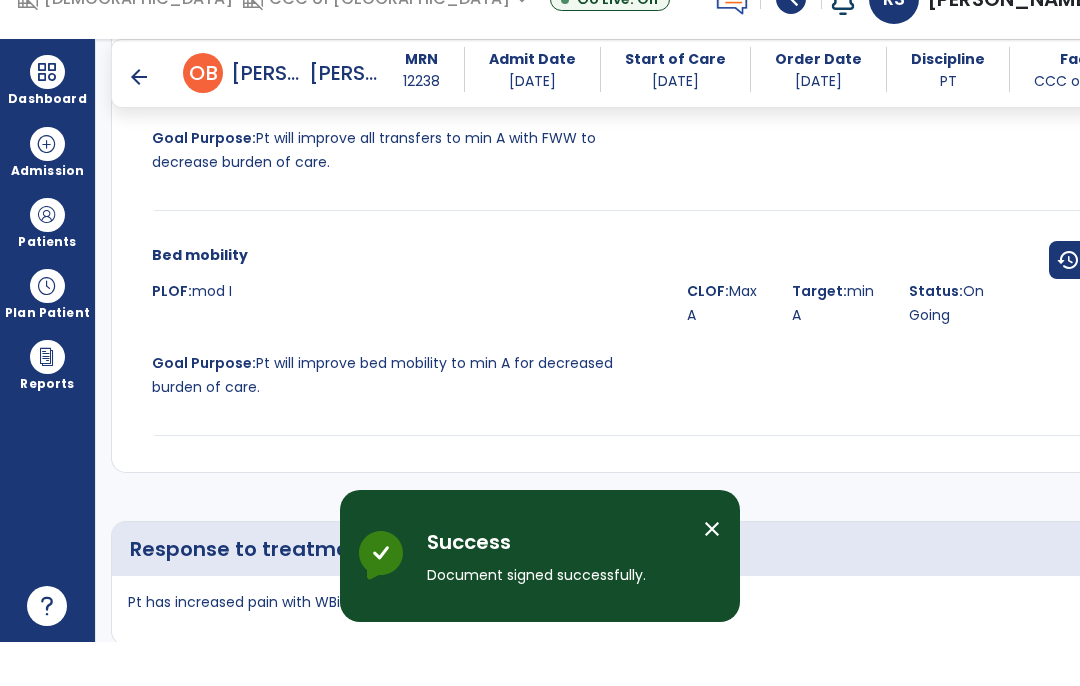 scroll, scrollTop: 82, scrollLeft: 0, axis: vertical 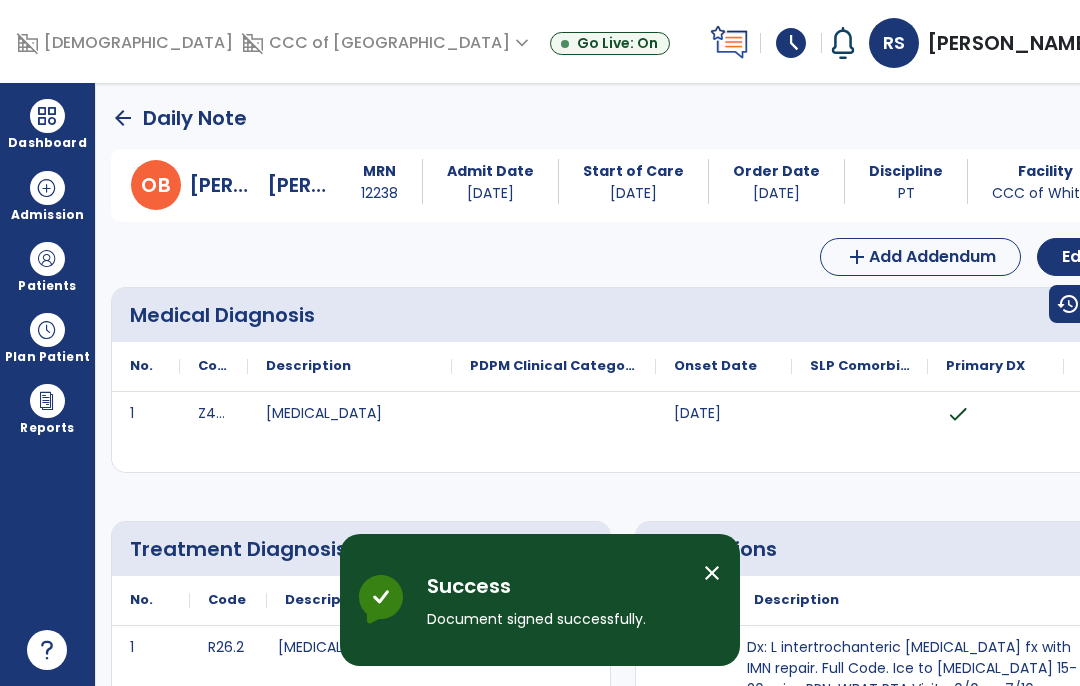 click on "arrow_back" 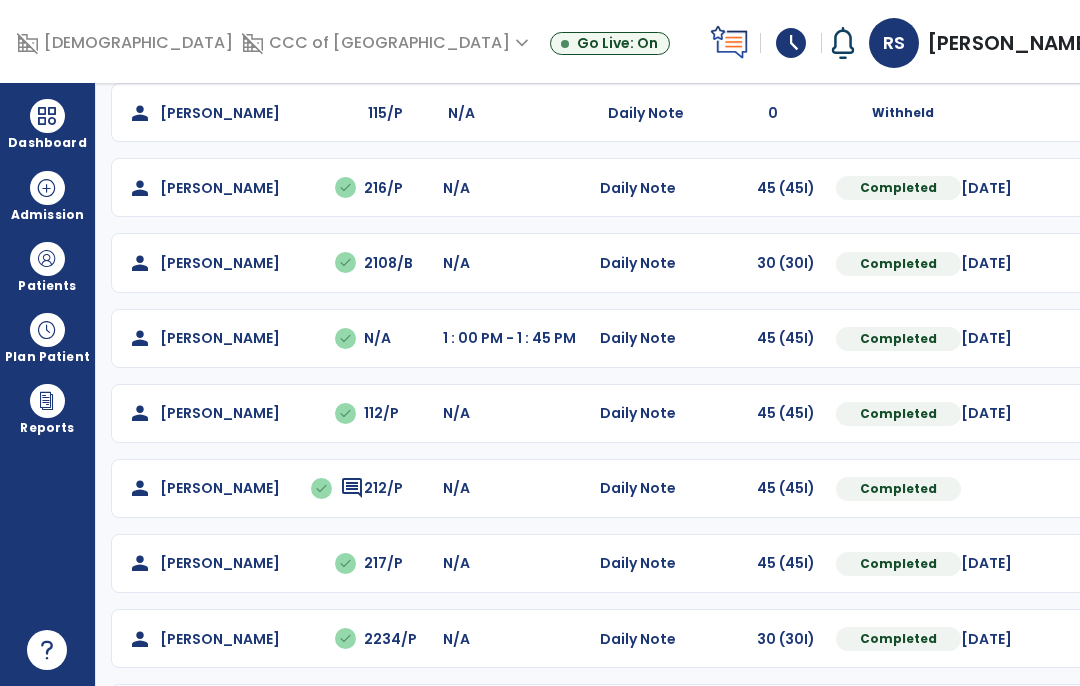 scroll, scrollTop: 424, scrollLeft: 0, axis: vertical 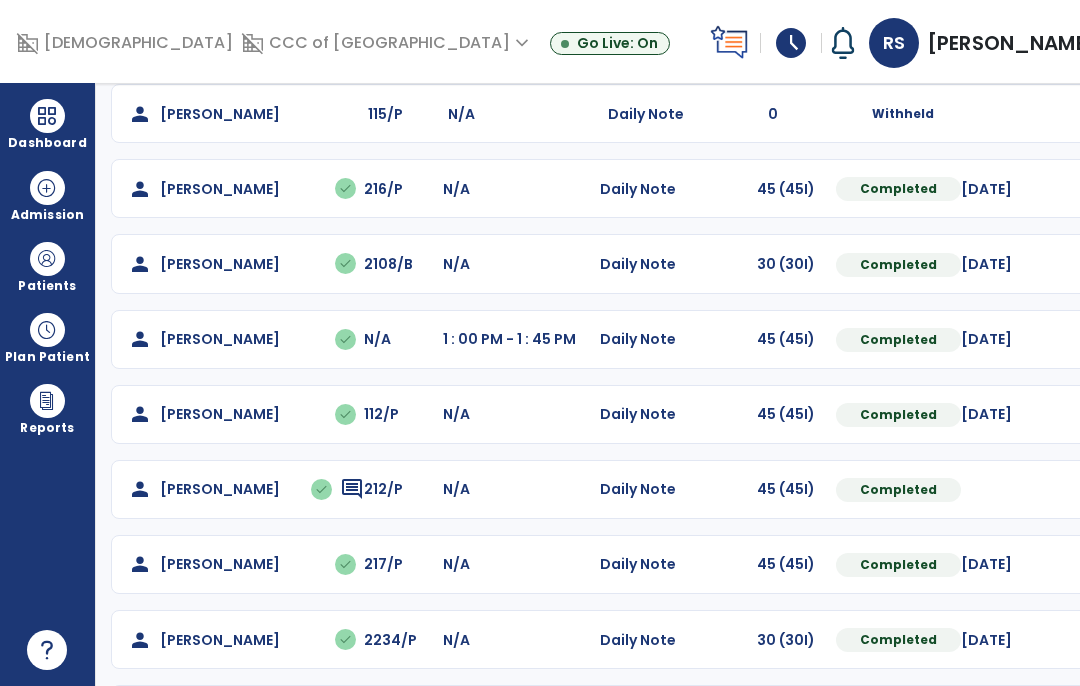 click on "Mark Visit As Complete   Reset Note   Open Document   G + C Mins" 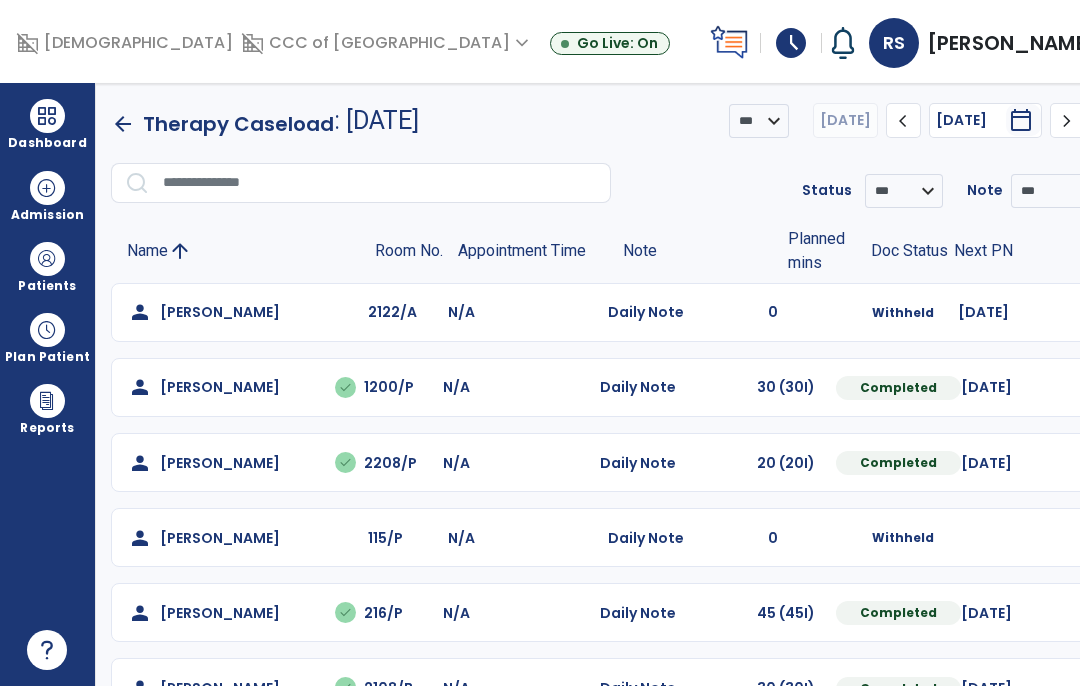 scroll, scrollTop: 0, scrollLeft: 0, axis: both 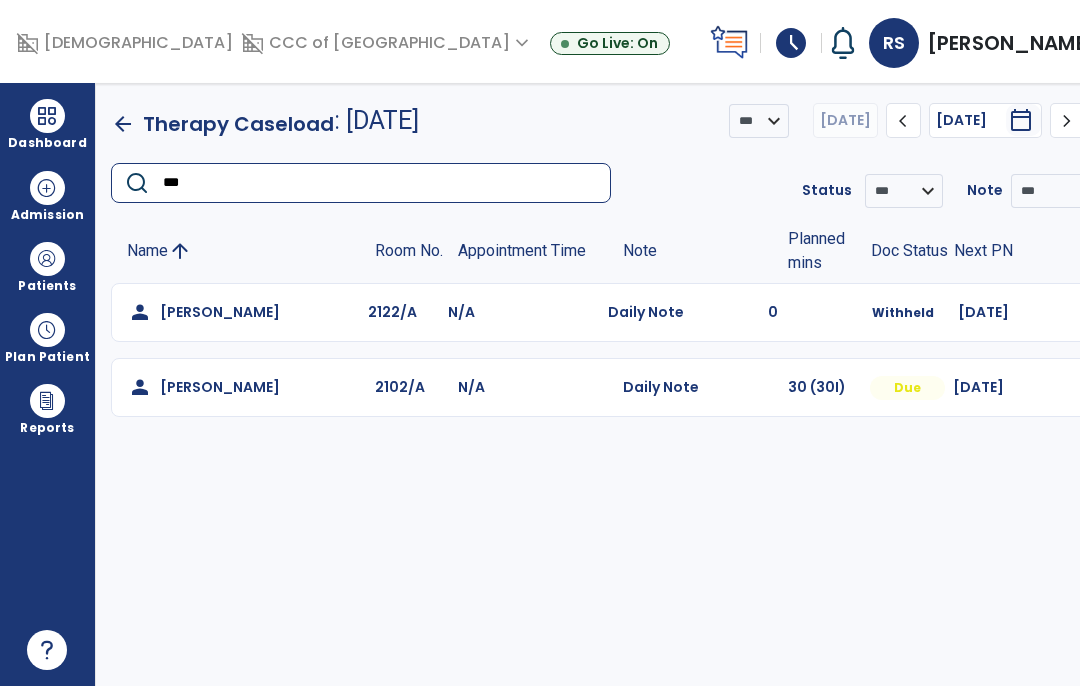 type on "***" 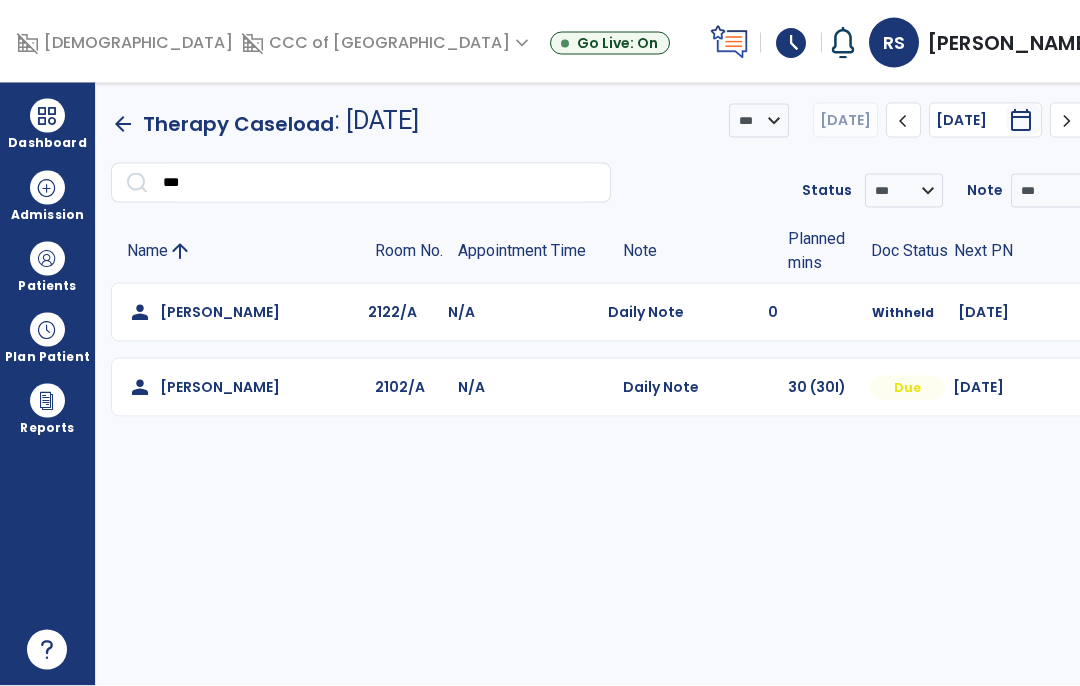 click on "Mark Visit As Complete   Reset Note   Open Document   G + C Mins" 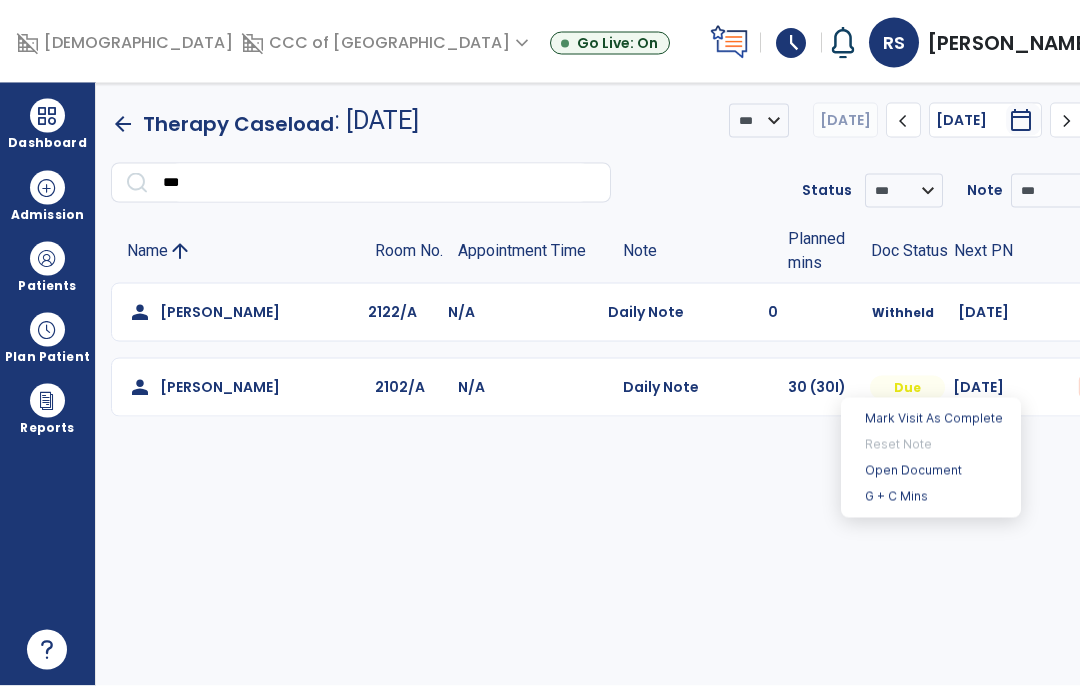scroll, scrollTop: 26, scrollLeft: 0, axis: vertical 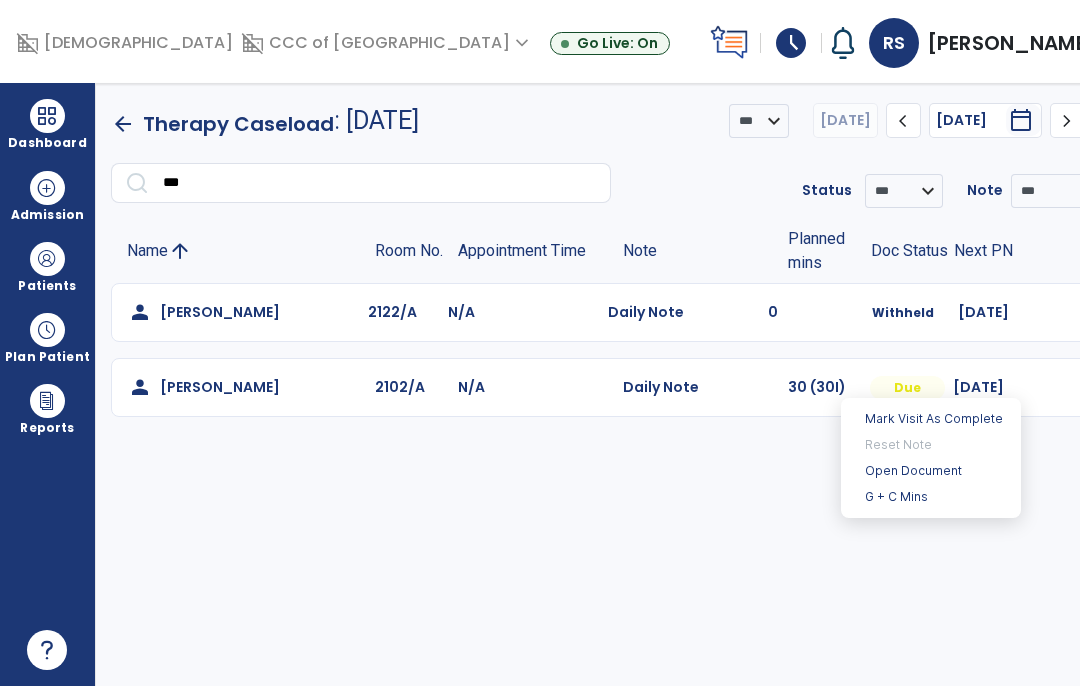 click on "Open Document" at bounding box center (931, 471) 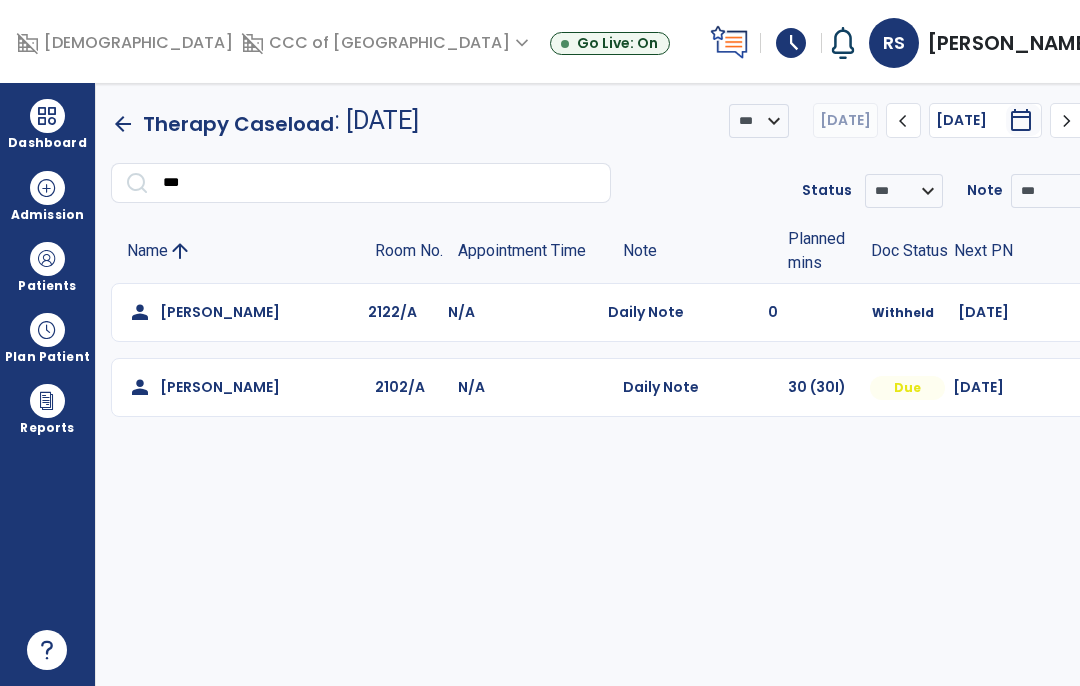 scroll, scrollTop: 0, scrollLeft: 0, axis: both 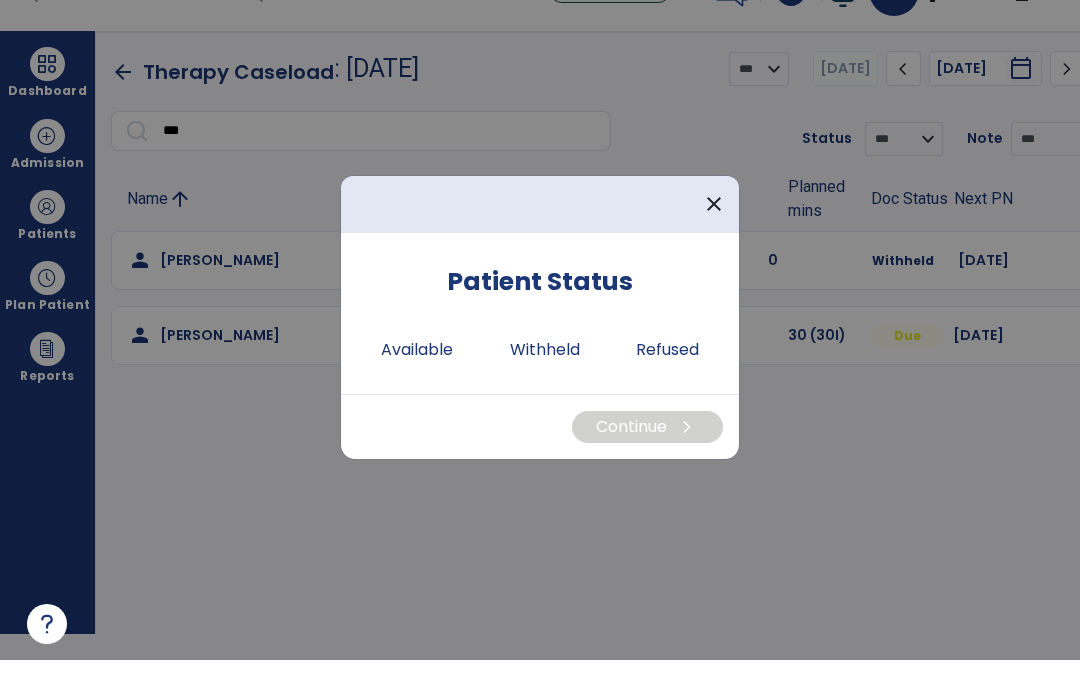 click on "Available" at bounding box center [417, 376] 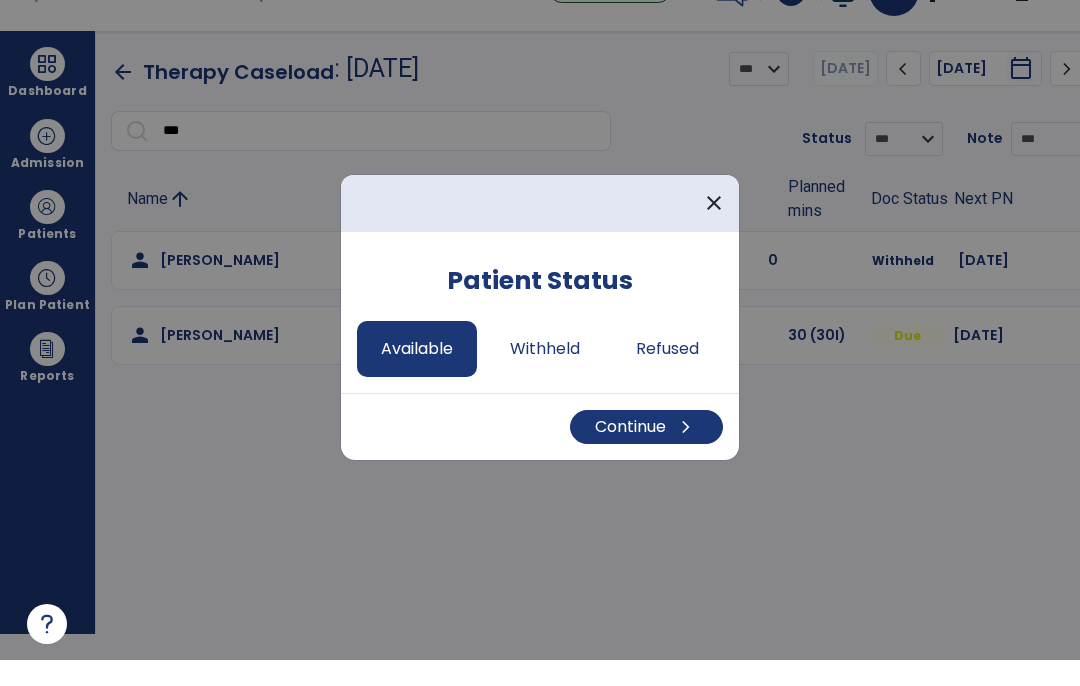 scroll, scrollTop: 1, scrollLeft: 0, axis: vertical 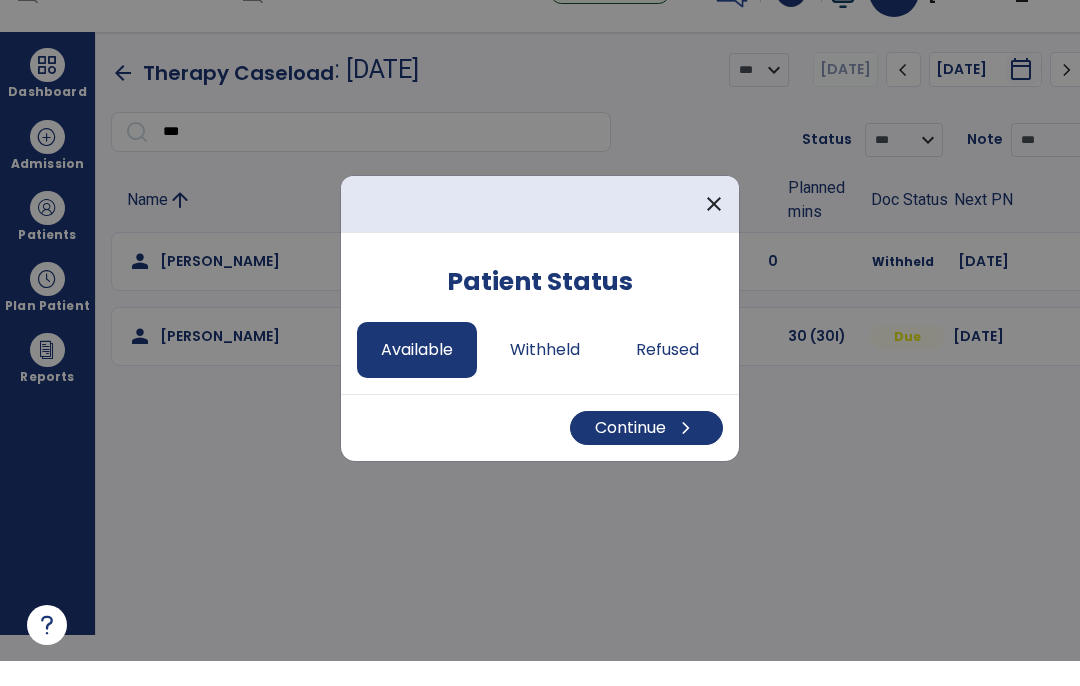 click on "Continue   chevron_right" at bounding box center (646, 453) 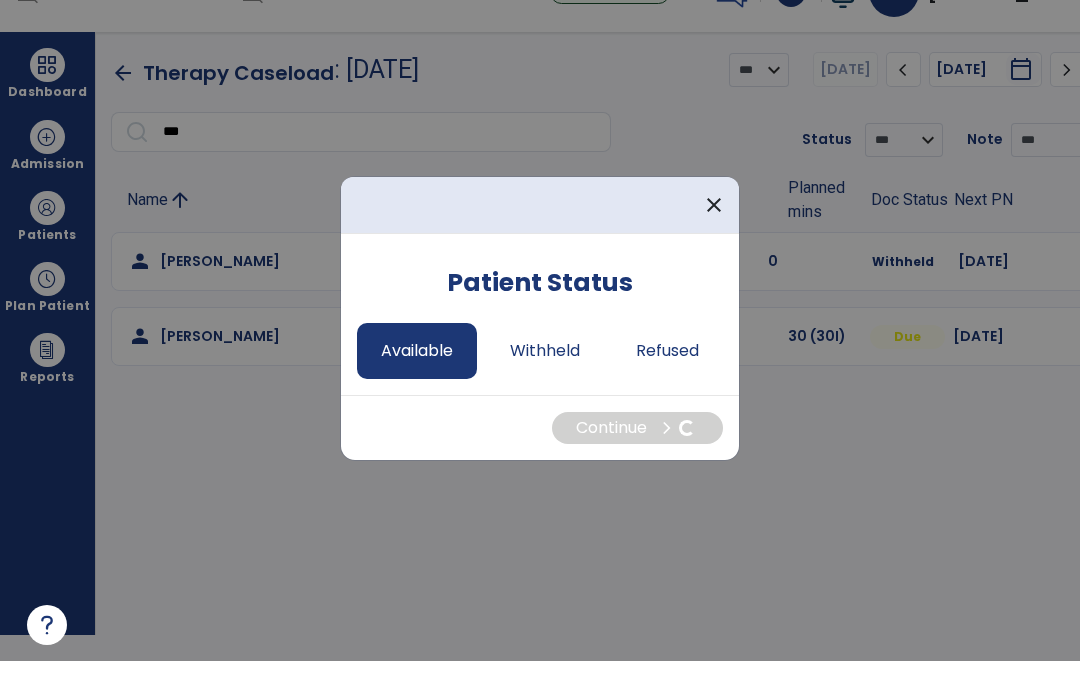 scroll, scrollTop: 26, scrollLeft: 0, axis: vertical 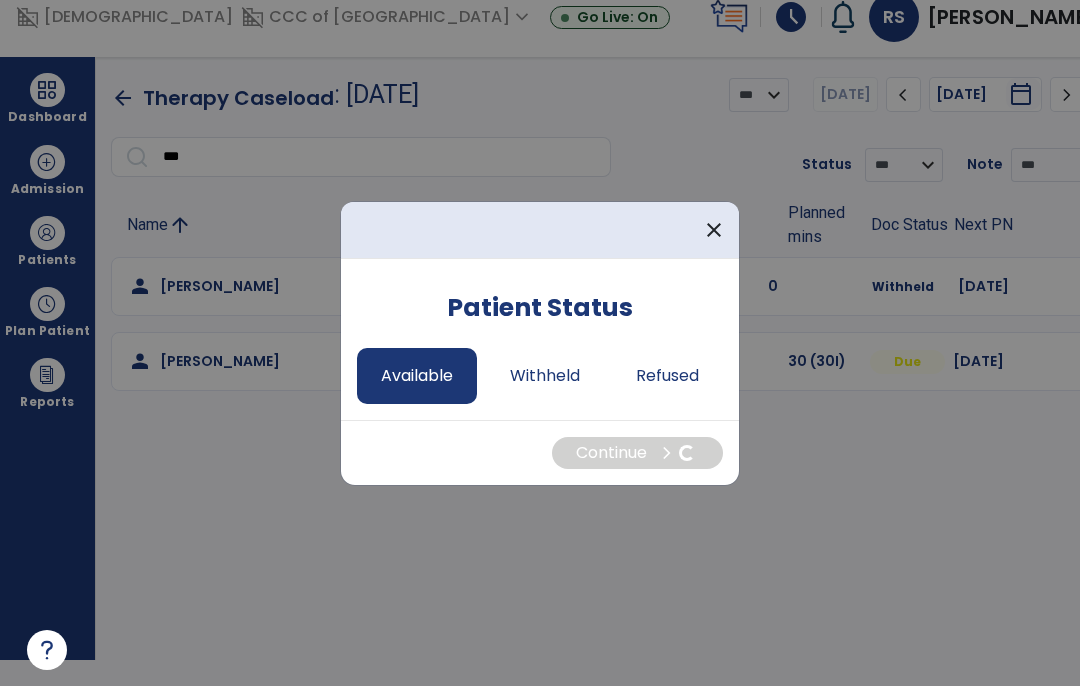 select on "*" 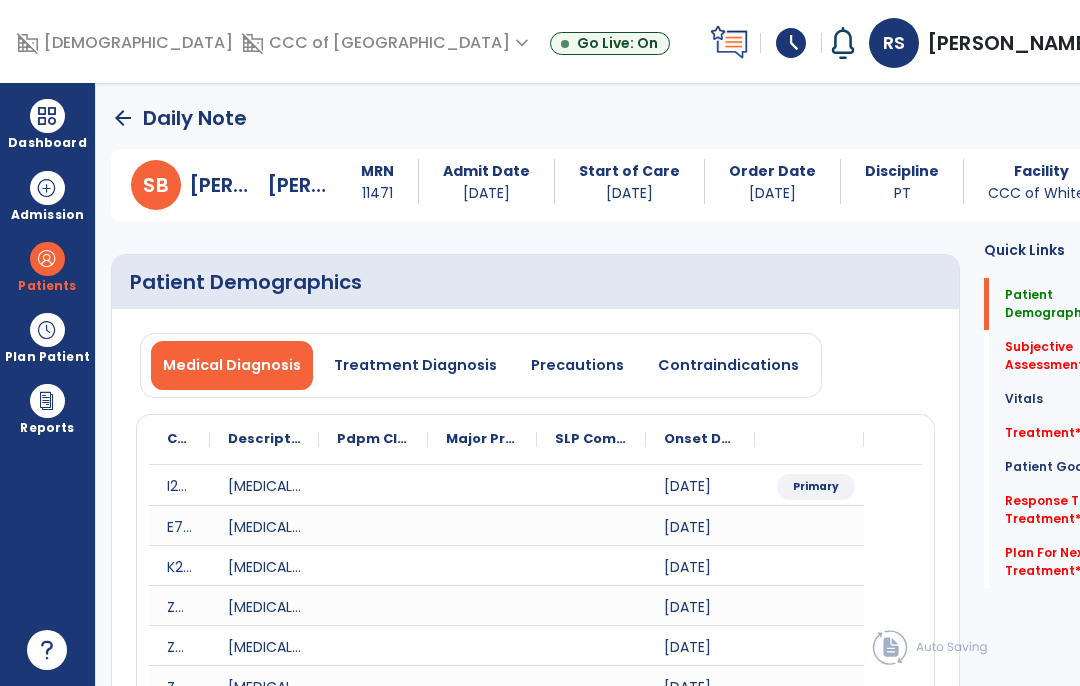 click on "Precautions" at bounding box center (577, 365) 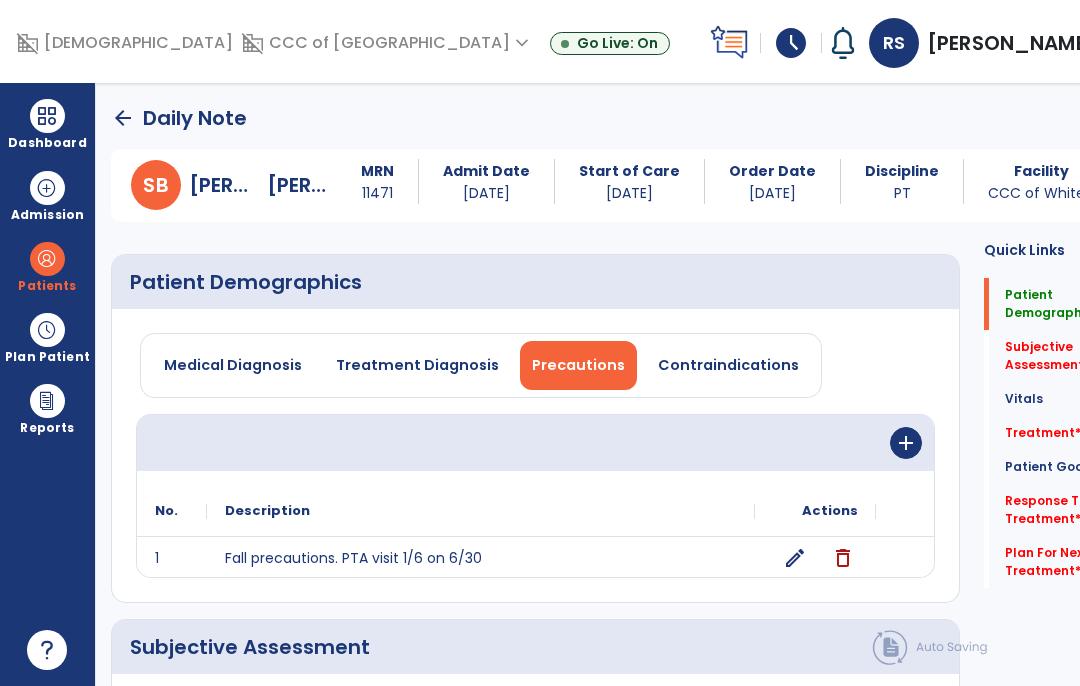 click on "edit" 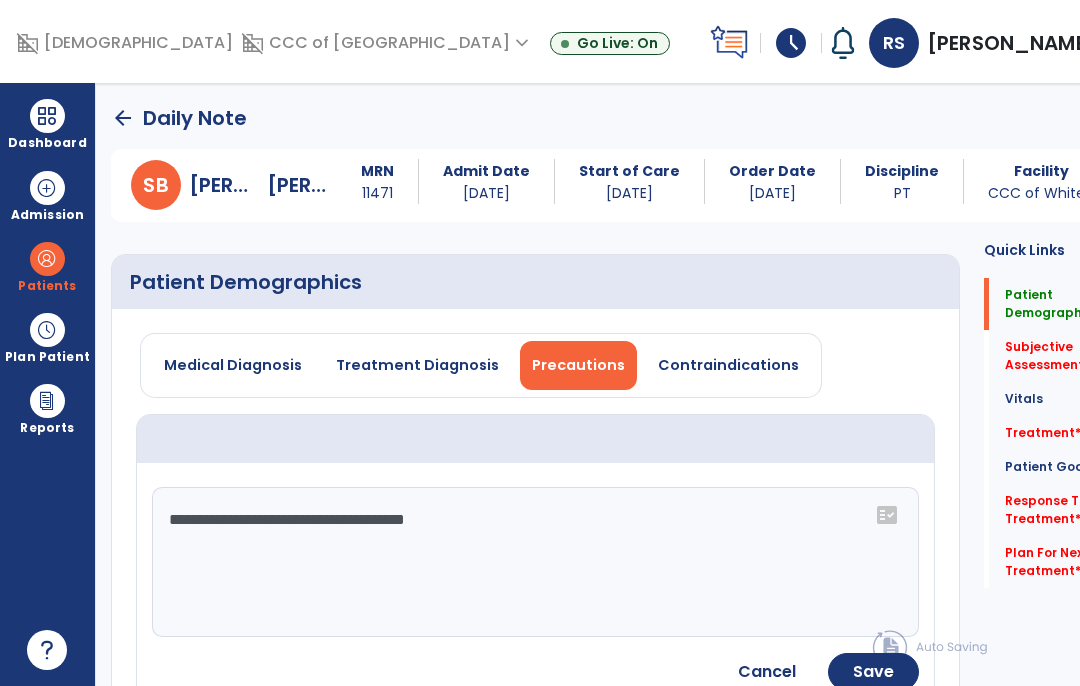 click on "**********" 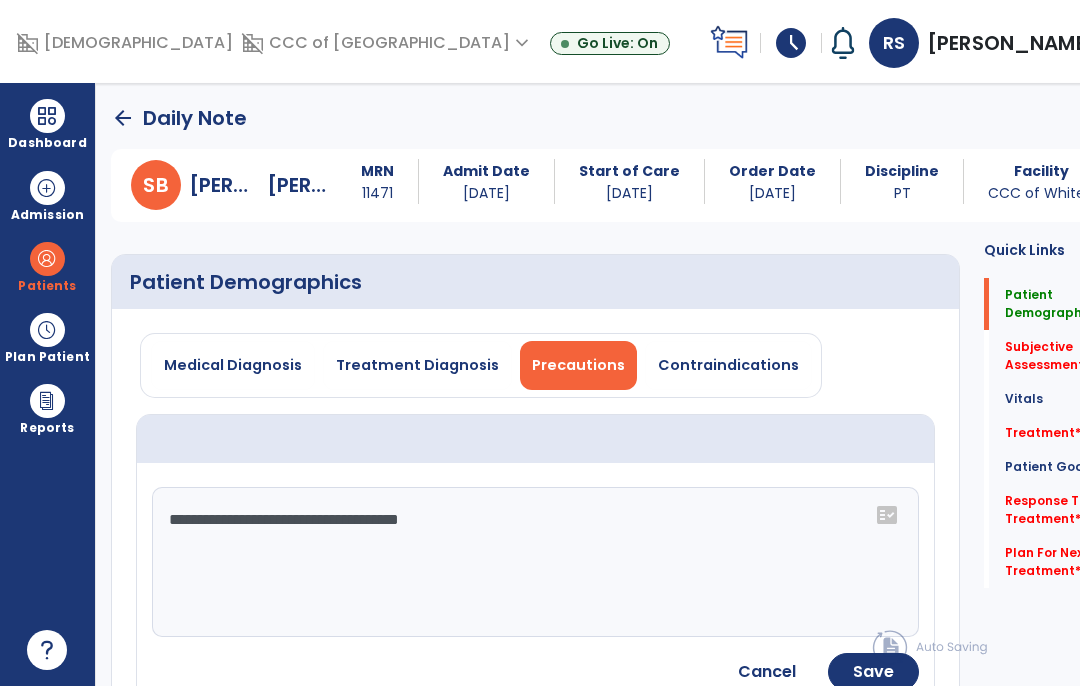 type on "**********" 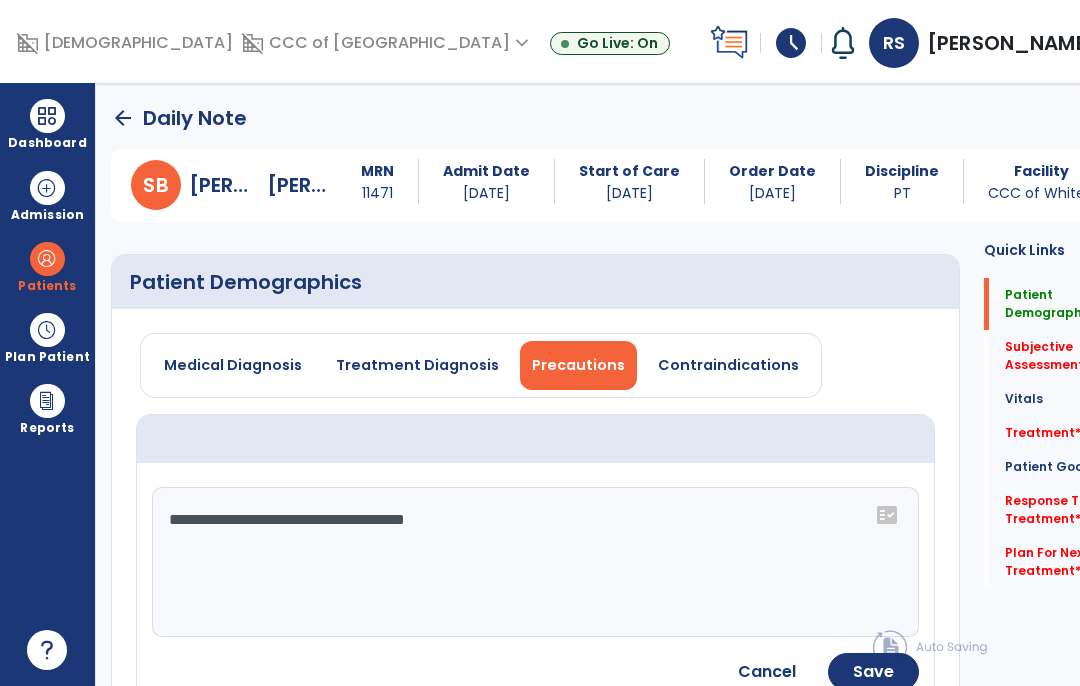 click on "Save" 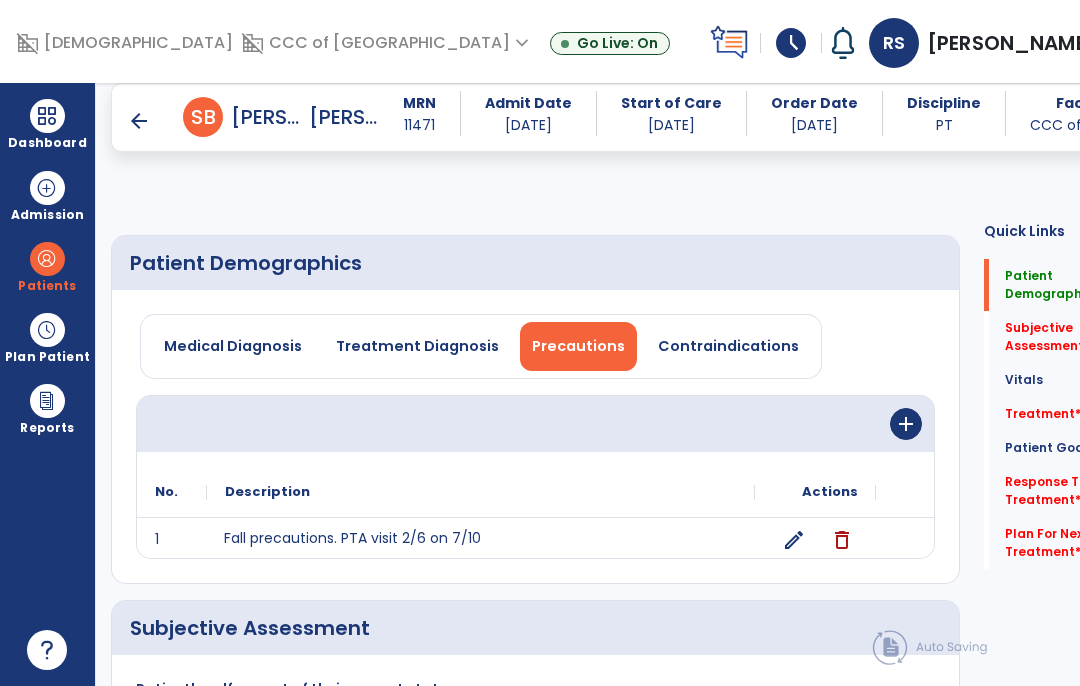 scroll, scrollTop: 230, scrollLeft: 0, axis: vertical 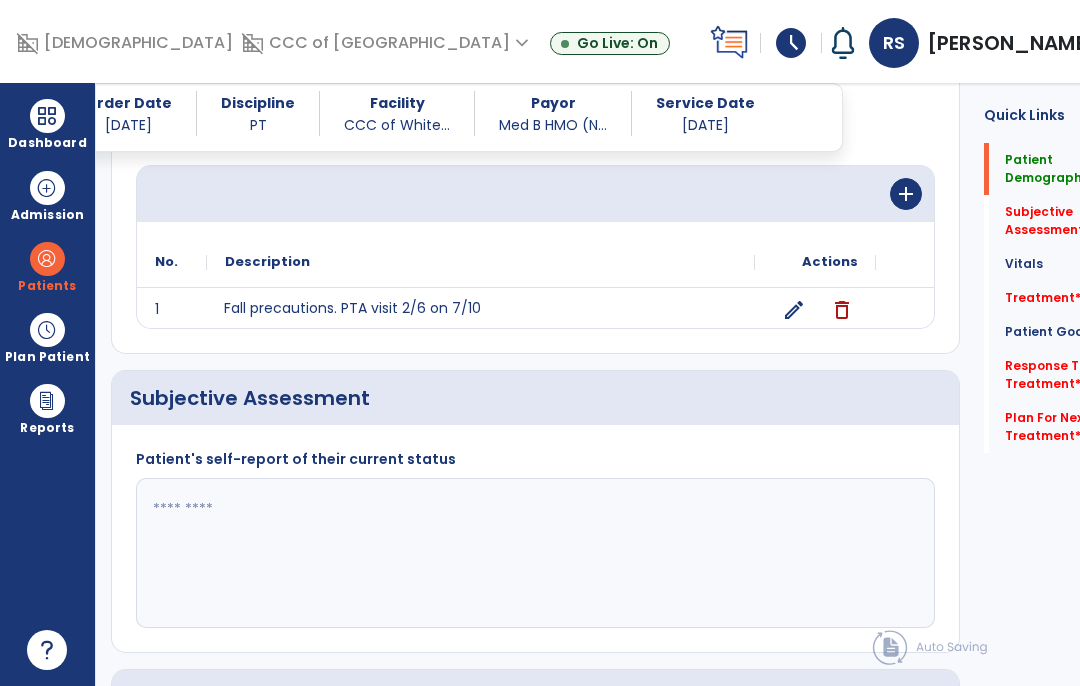 click 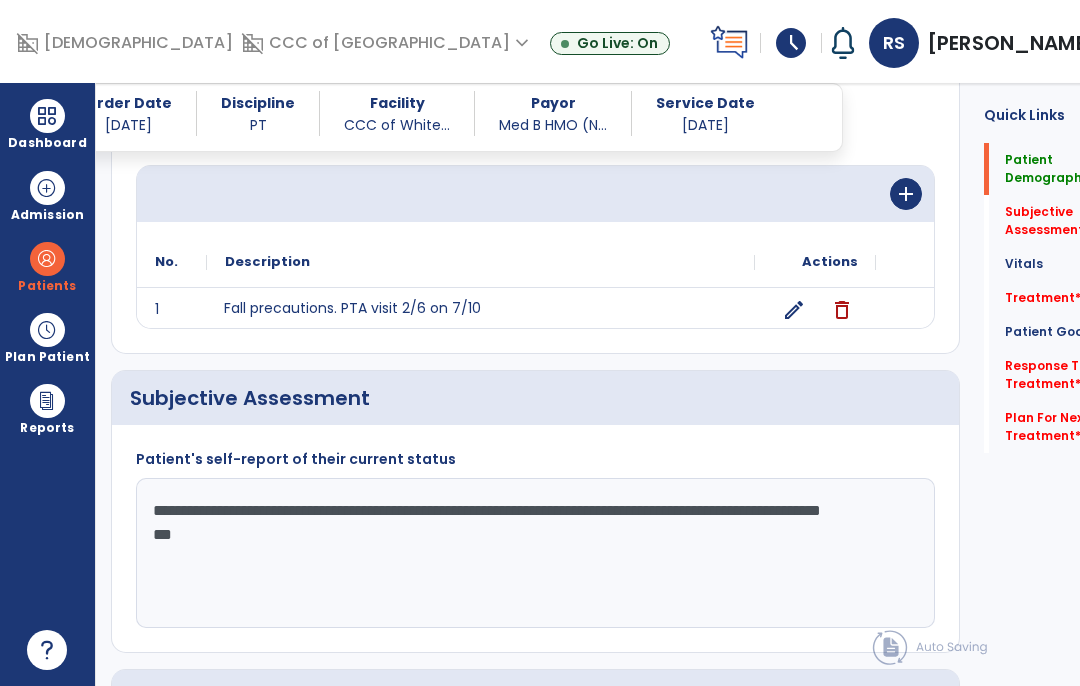 click on "**********" 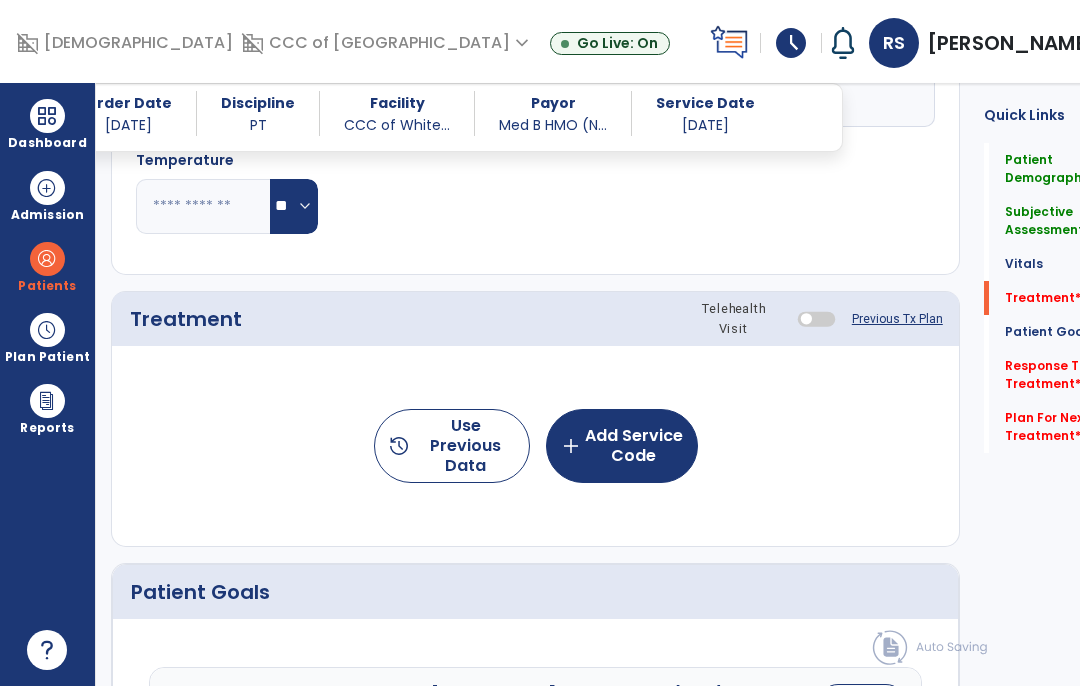 scroll, scrollTop: 1033, scrollLeft: 0, axis: vertical 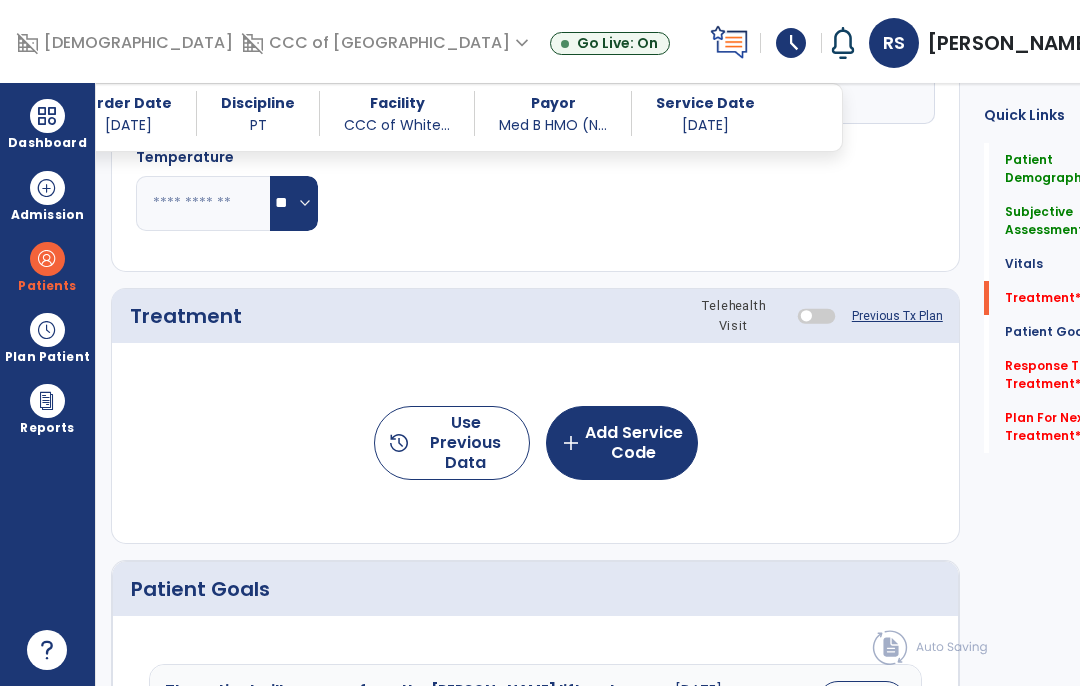 type on "**********" 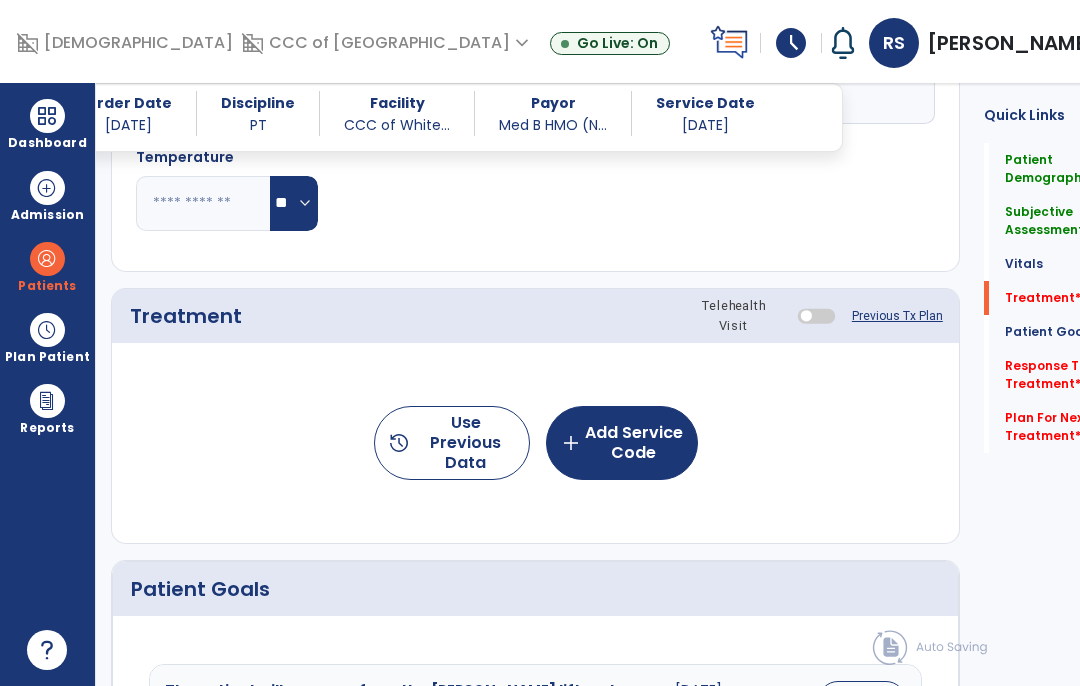 click on "history  Use Previous Data" 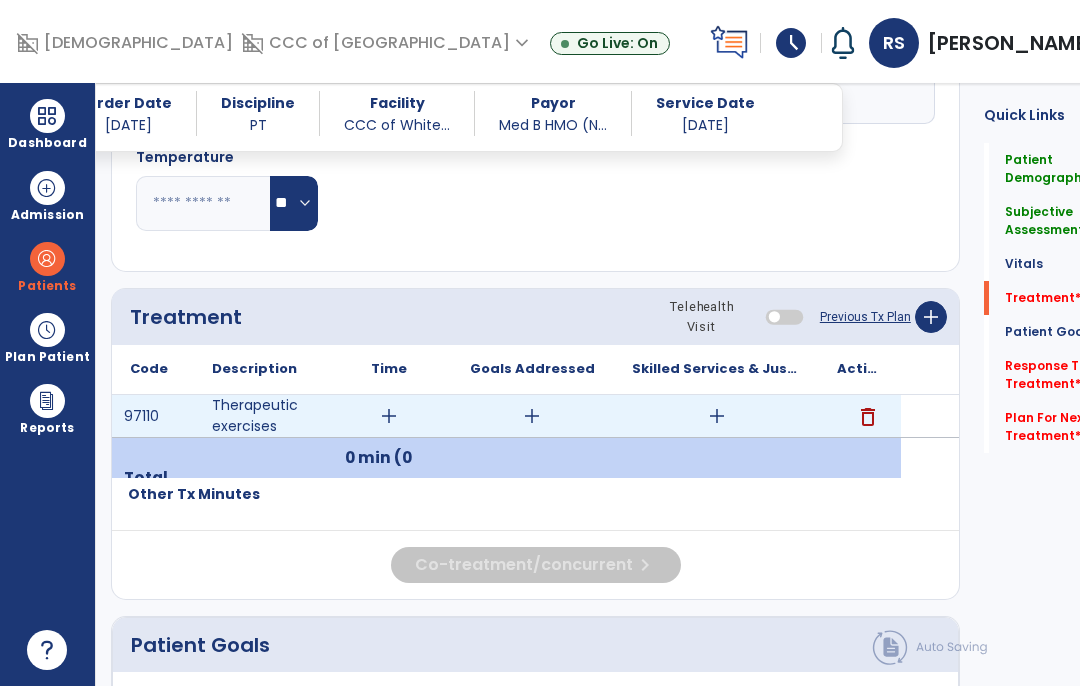click on "add" at bounding box center (717, 416) 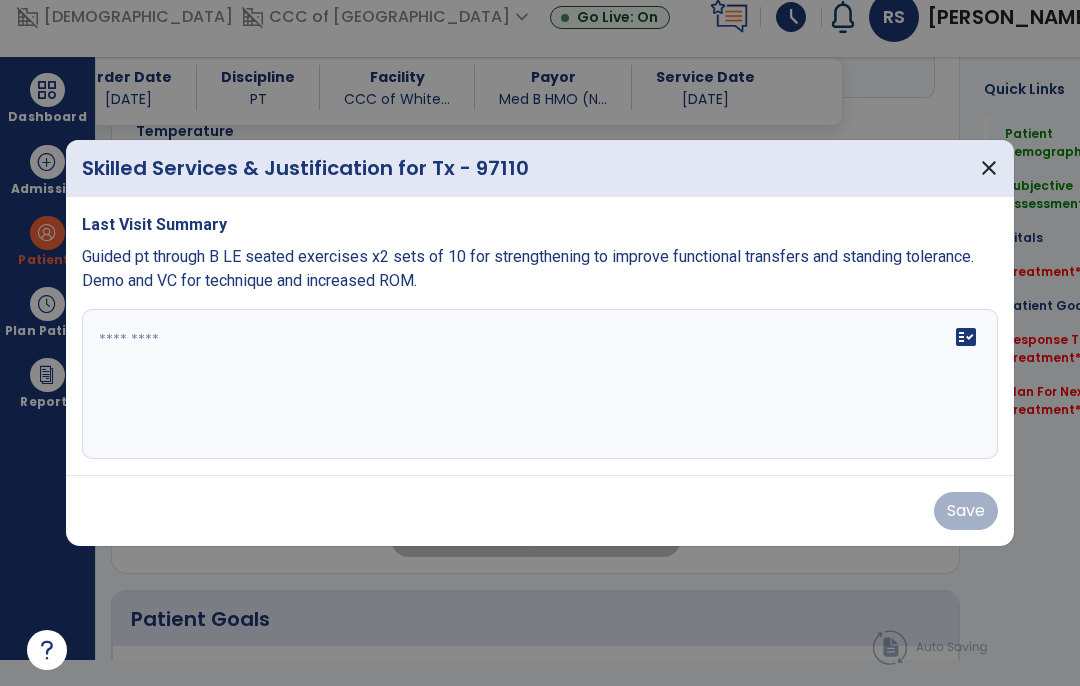scroll, scrollTop: 0, scrollLeft: 0, axis: both 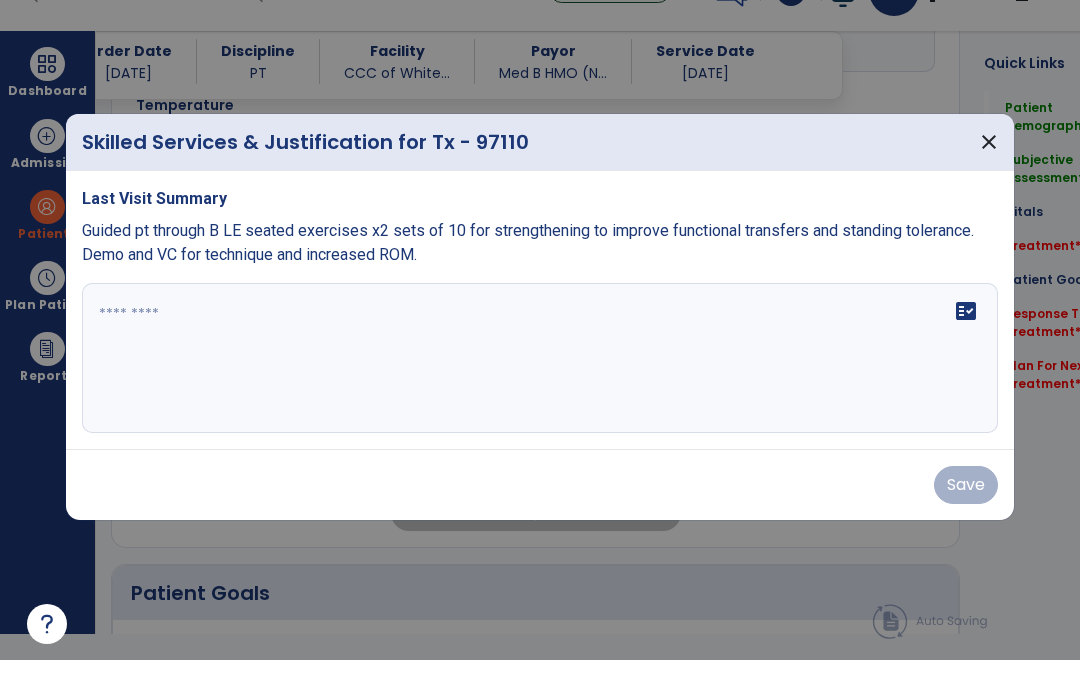 click on "close" at bounding box center [989, 168] 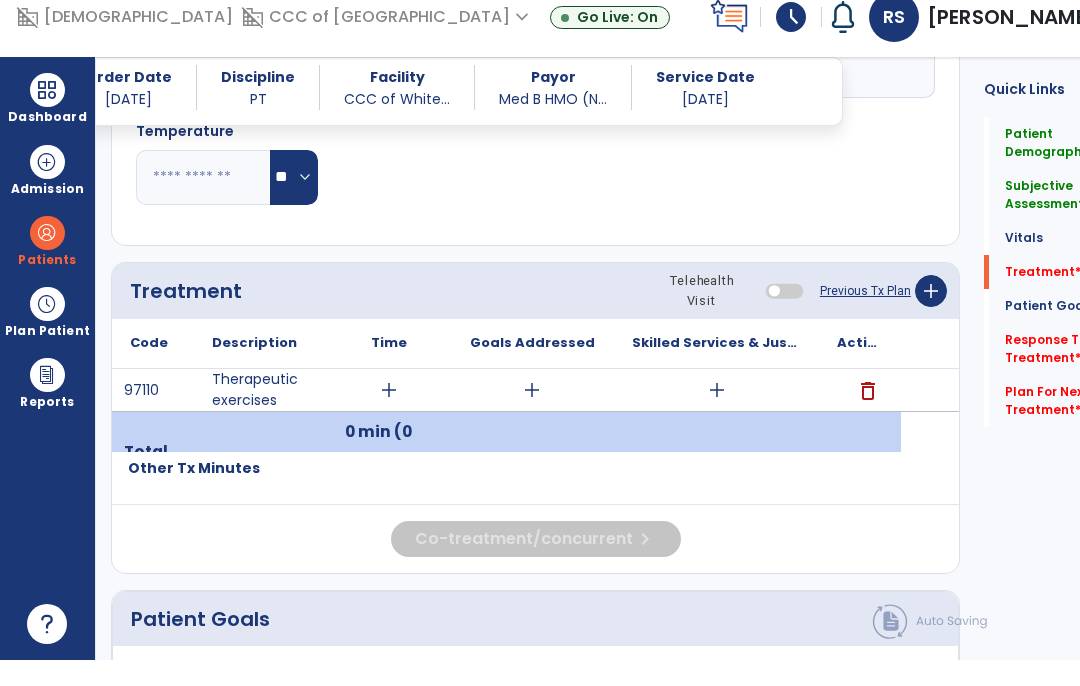 scroll, scrollTop: 26, scrollLeft: 0, axis: vertical 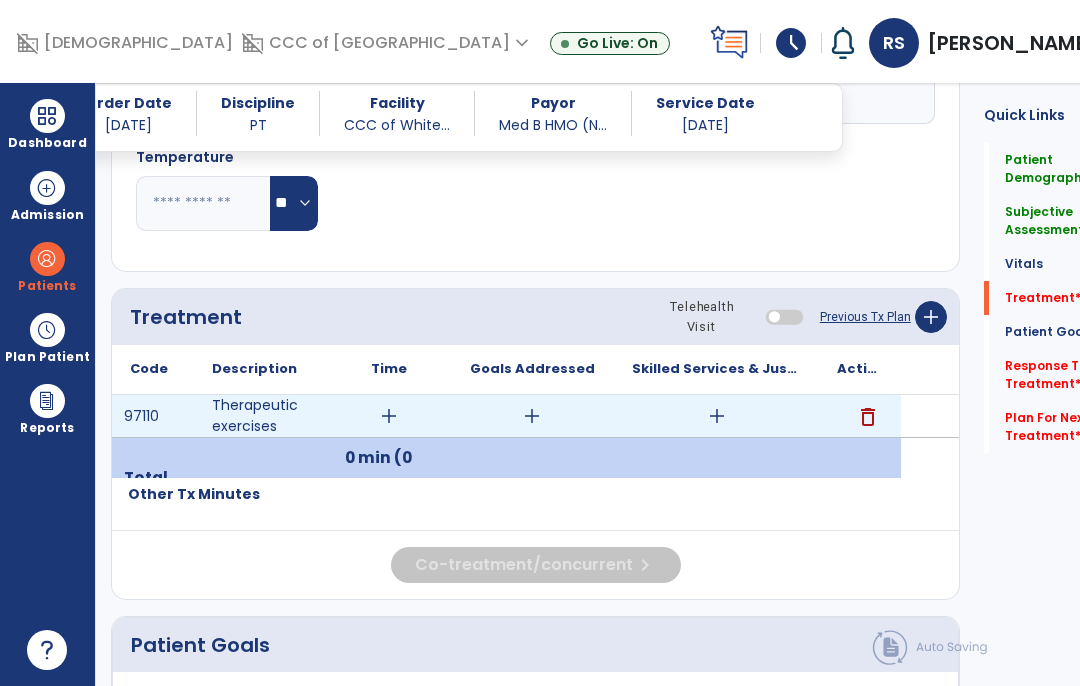 click on "delete" at bounding box center (868, 417) 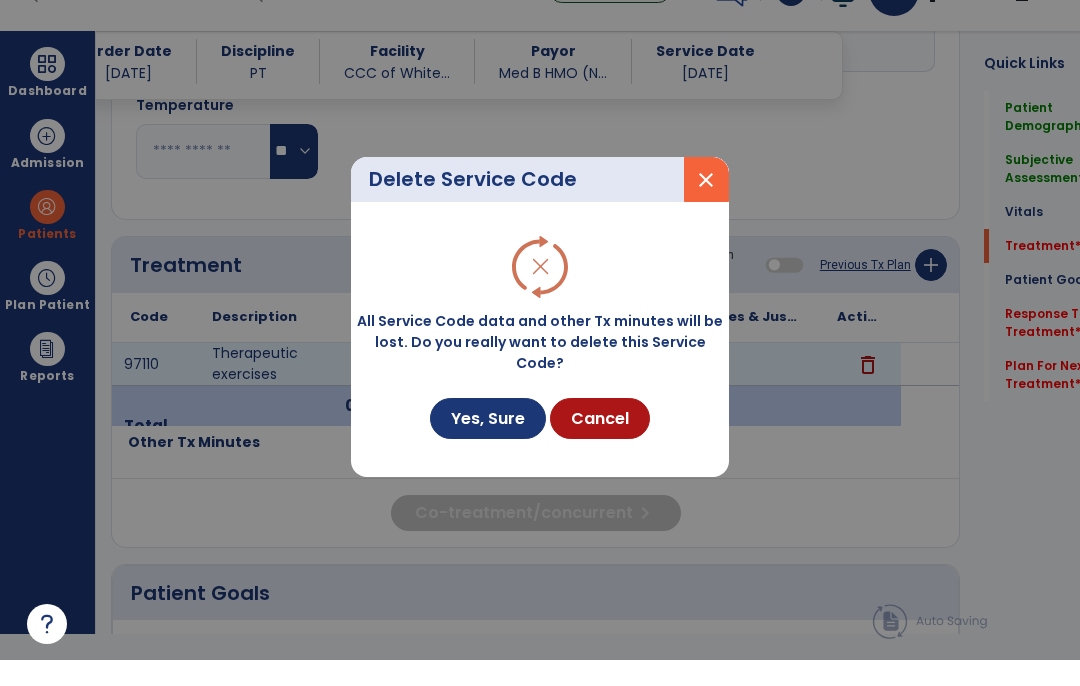 click on "Yes, Sure" at bounding box center (488, 444) 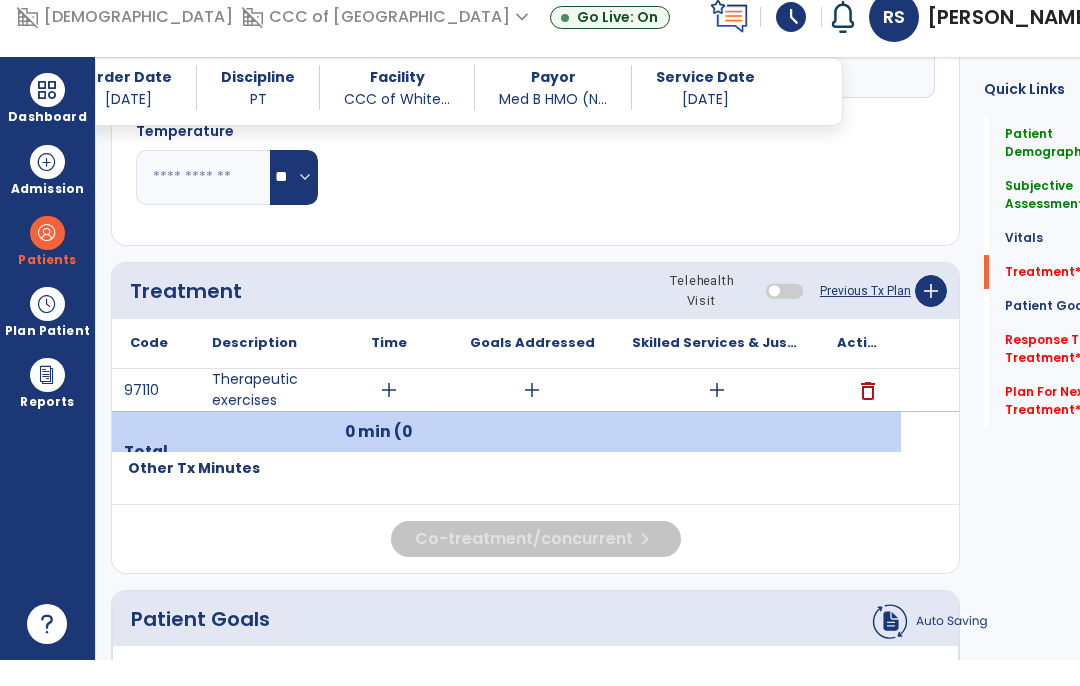 scroll, scrollTop: 26, scrollLeft: 0, axis: vertical 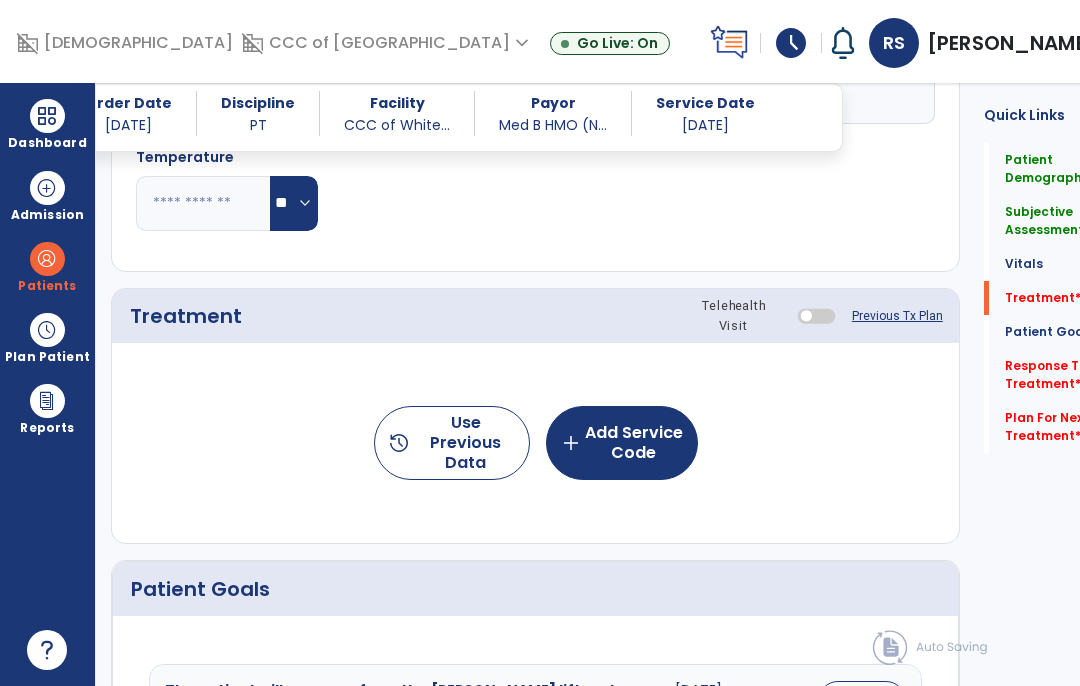 click on "add  Add Service Code" 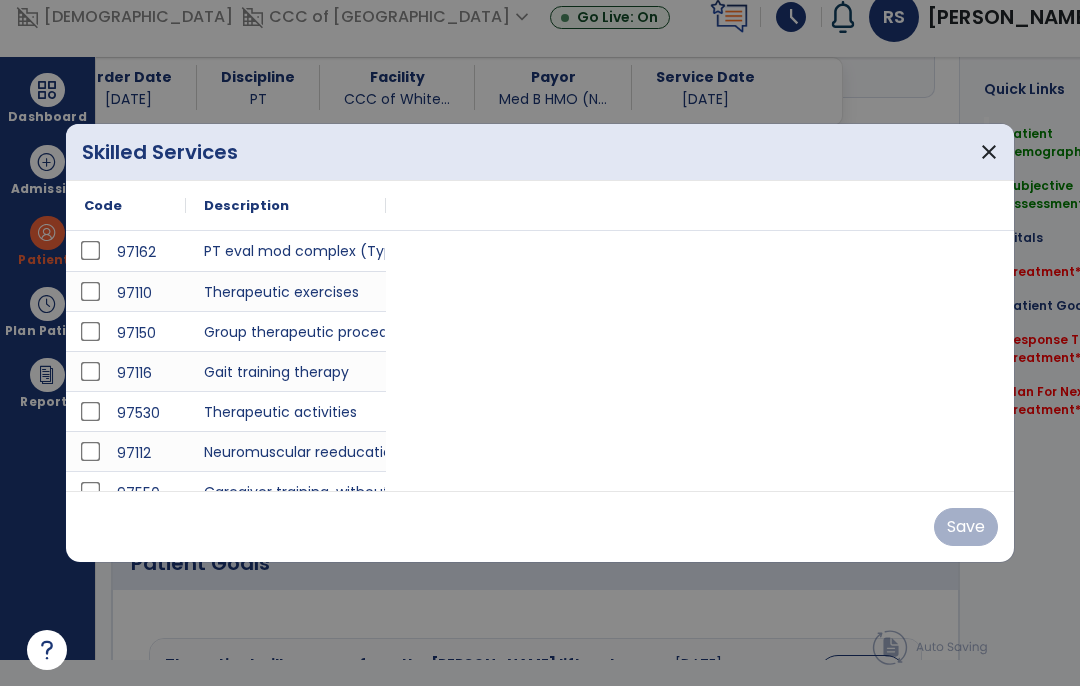 scroll, scrollTop: 0, scrollLeft: 0, axis: both 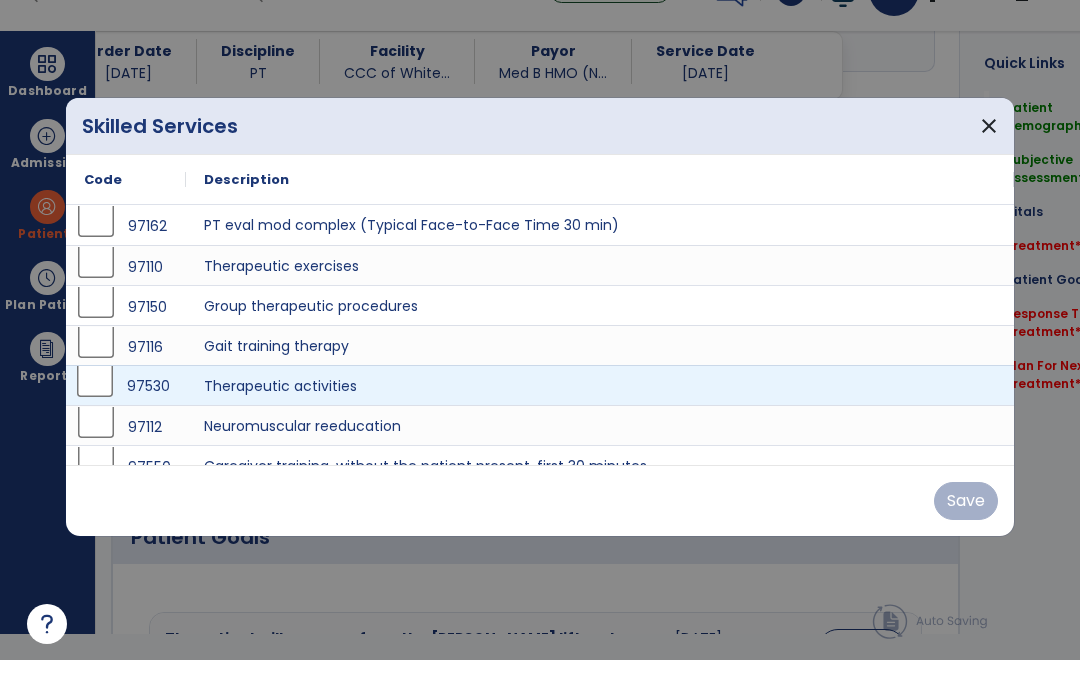 click on "97530" at bounding box center [126, 411] 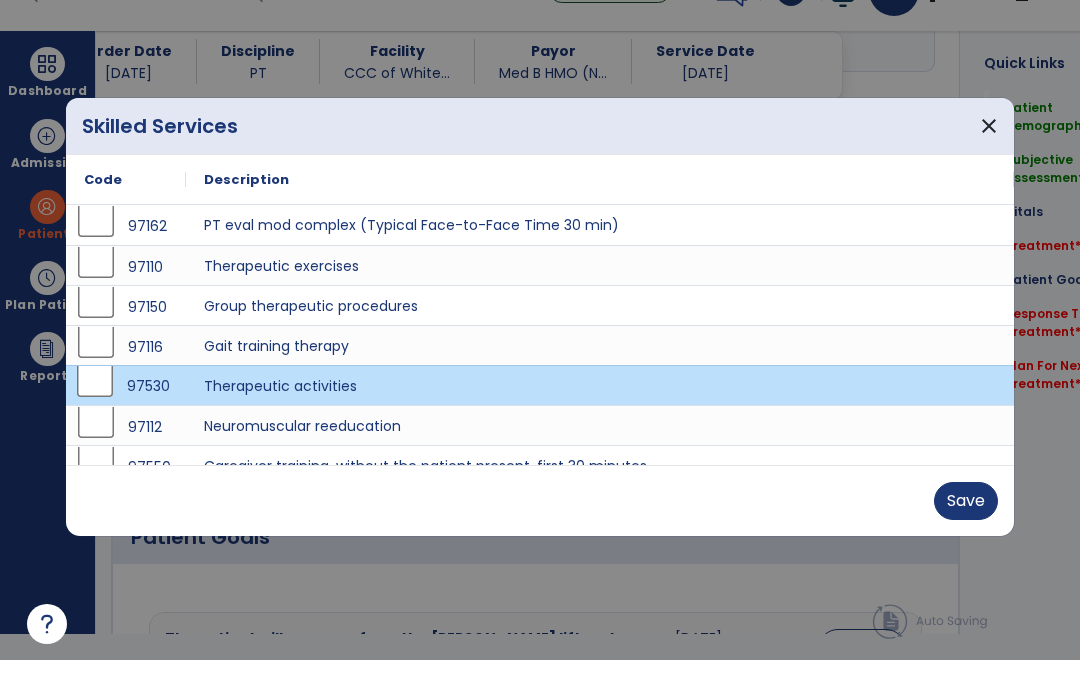 click on "Save" at bounding box center (966, 527) 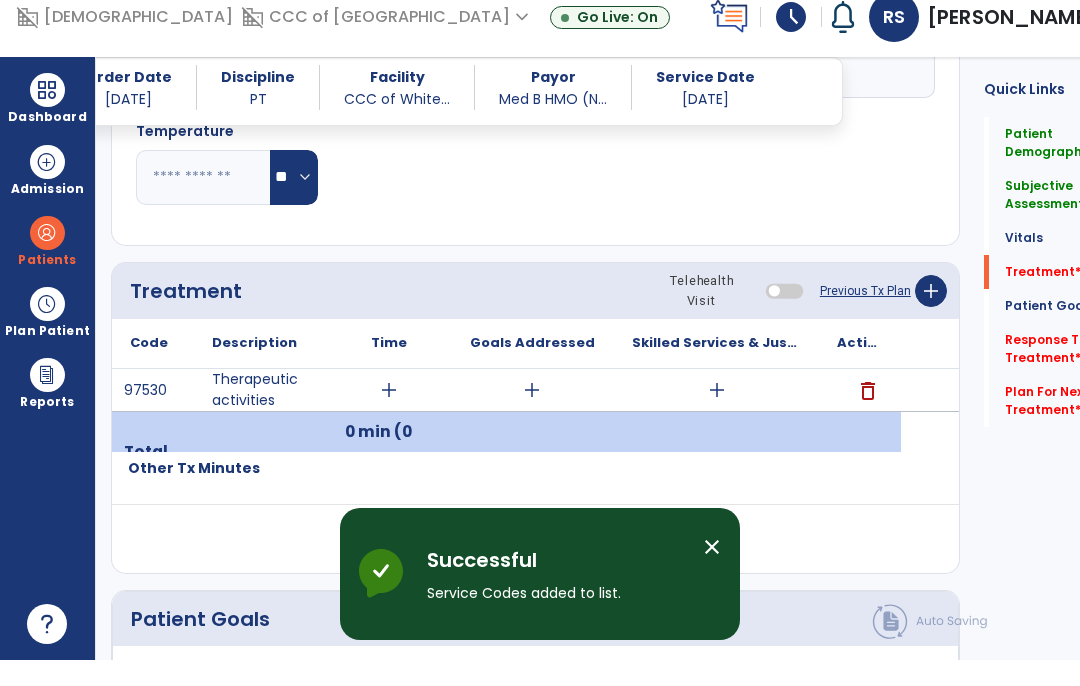 scroll, scrollTop: 26, scrollLeft: 0, axis: vertical 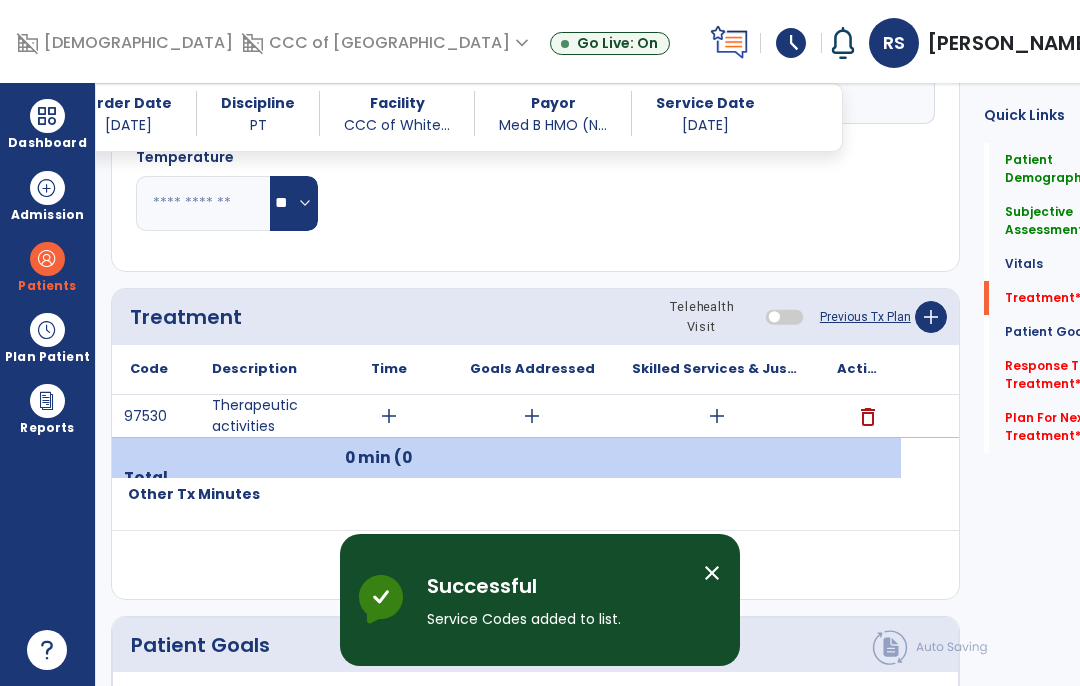 click on "add" at bounding box center [717, 416] 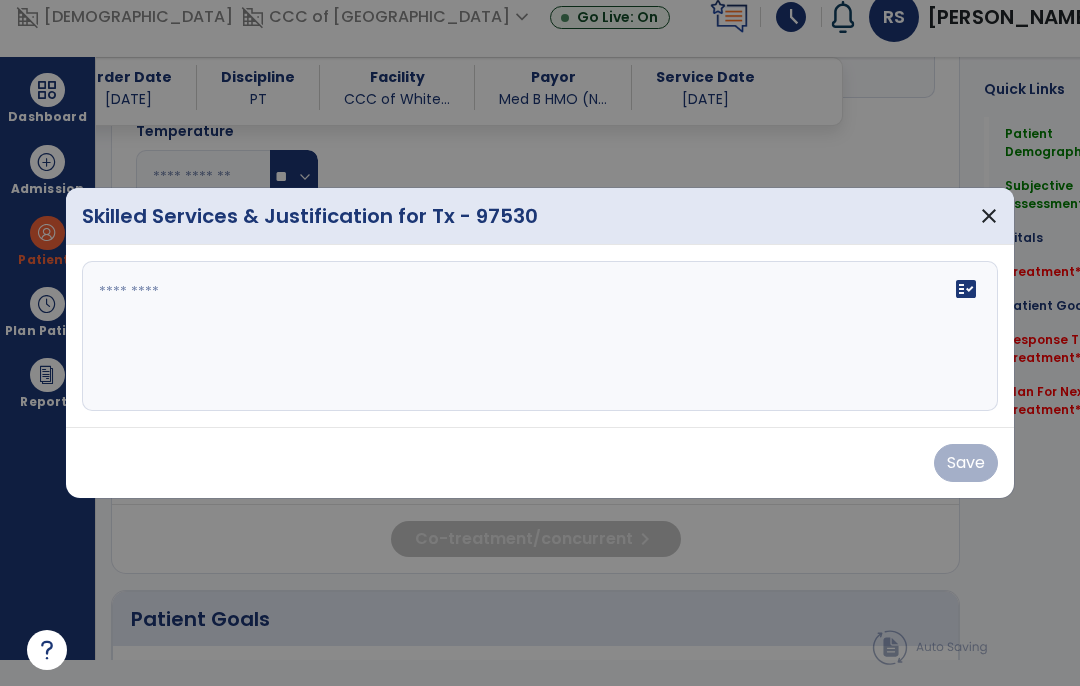 scroll, scrollTop: 0, scrollLeft: 0, axis: both 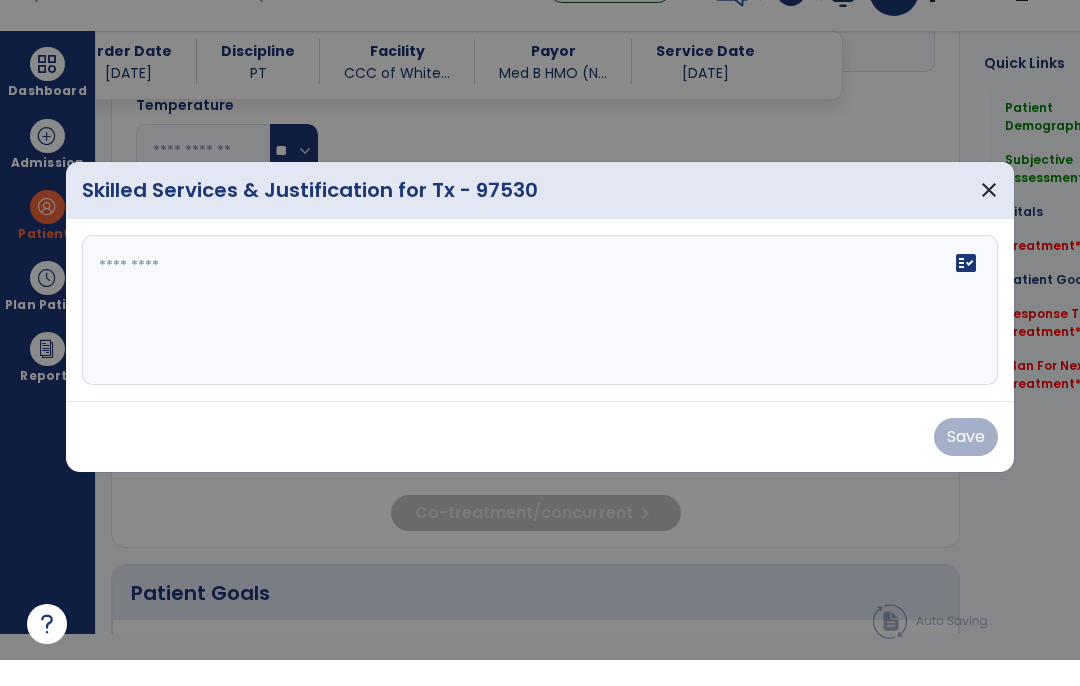 click on "fact_check" at bounding box center [540, 336] 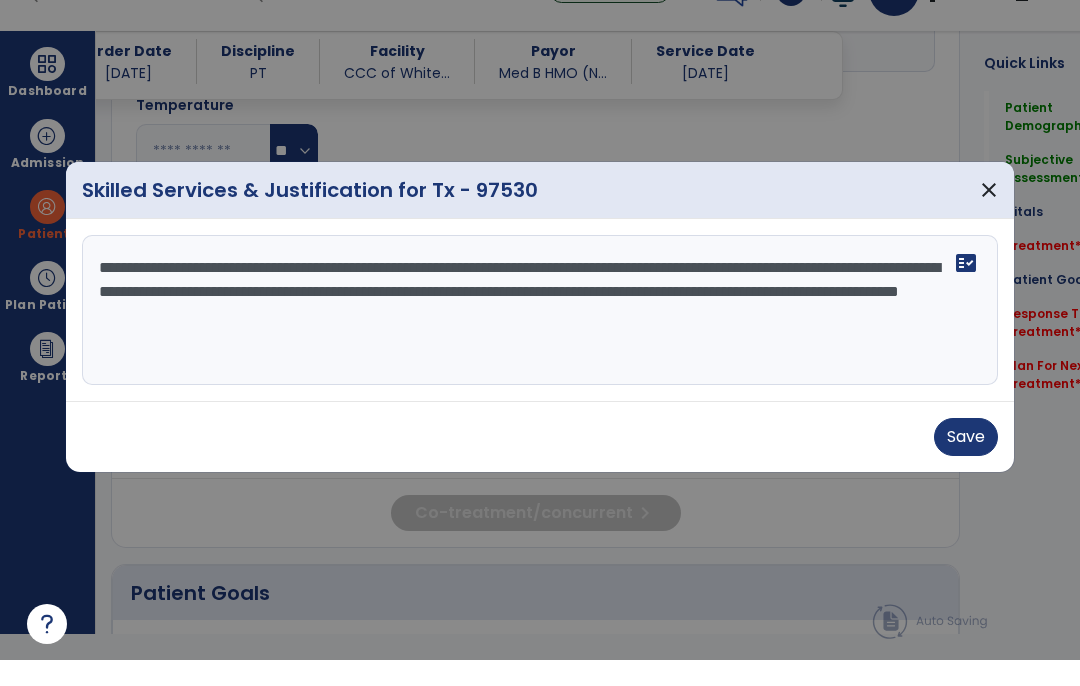 click on "**********" at bounding box center (540, 336) 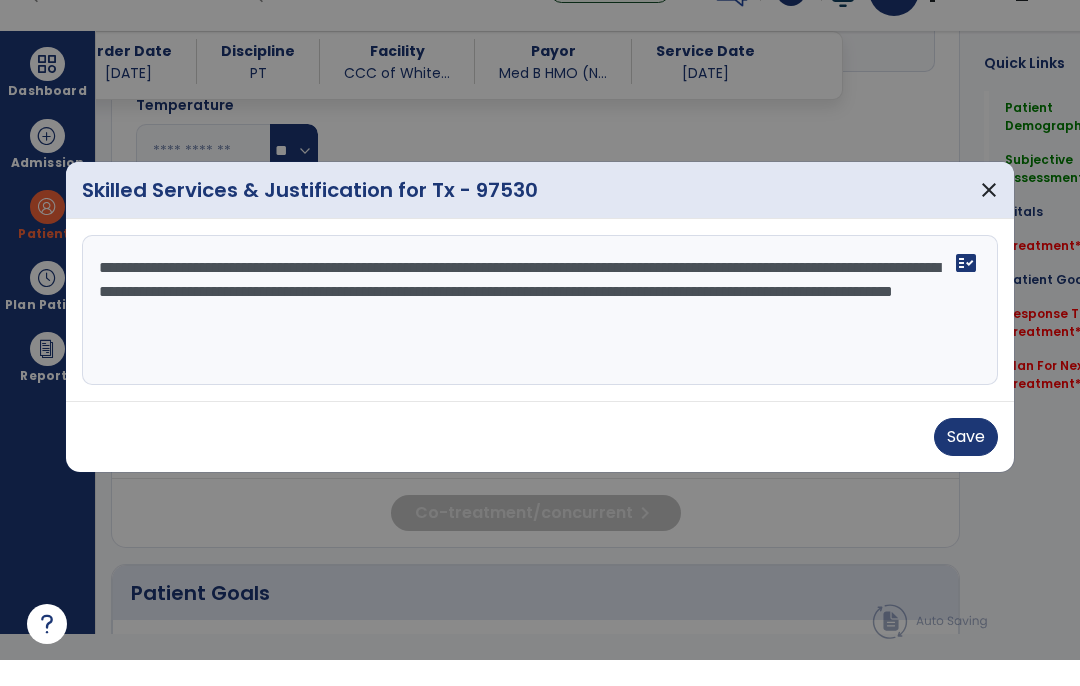 click on "**********" at bounding box center [540, 336] 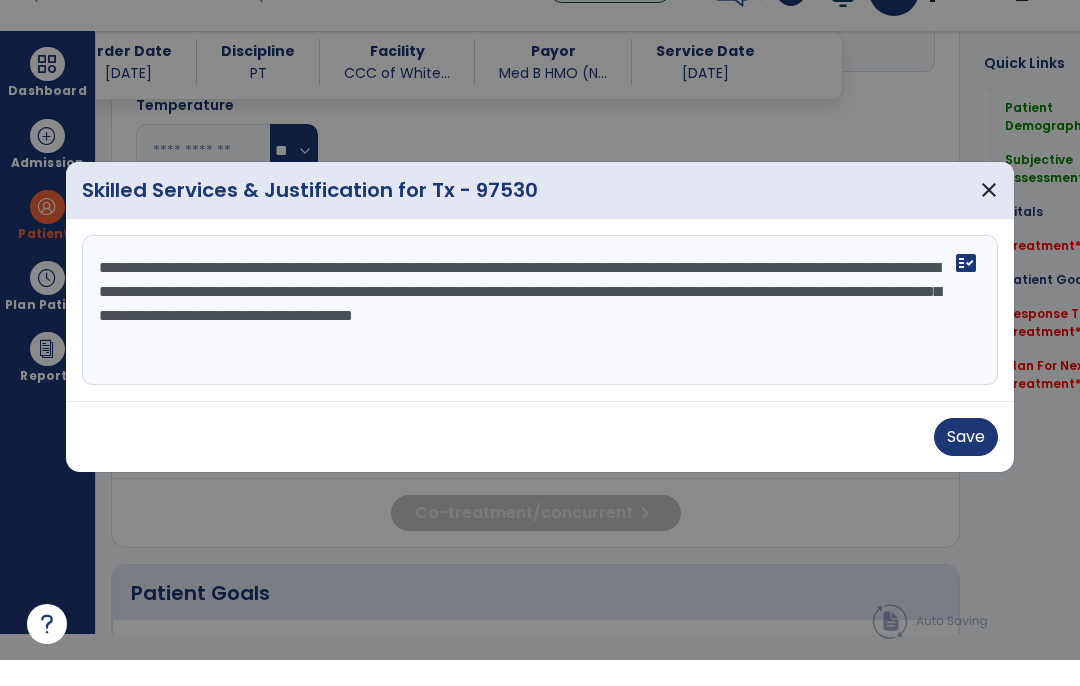 click on "**********" at bounding box center (540, 336) 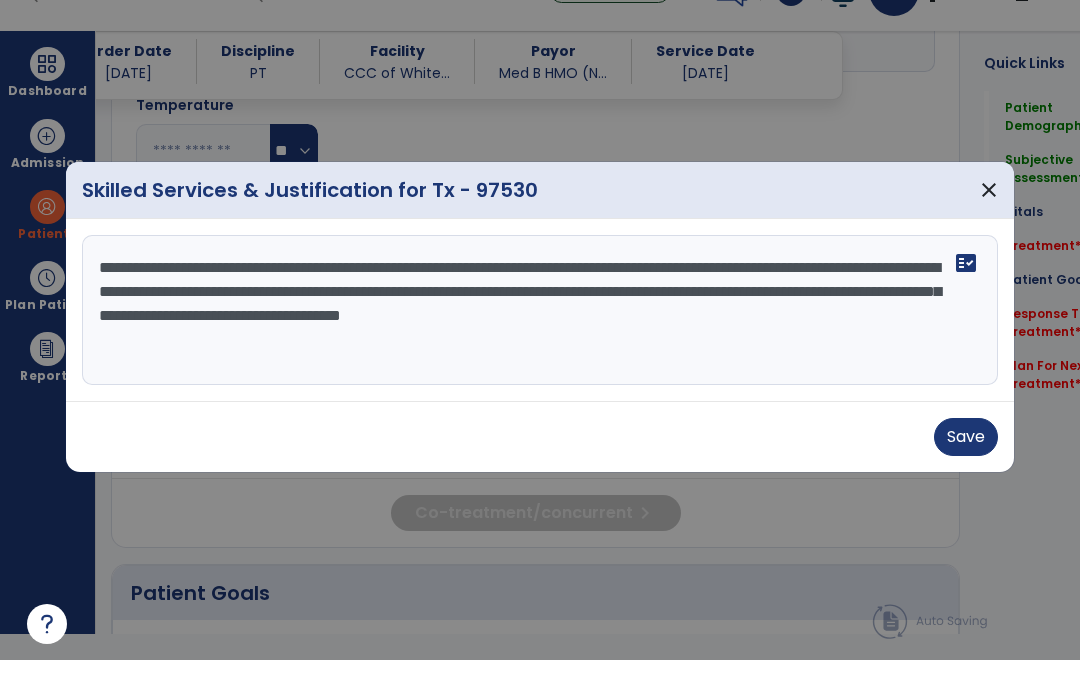 click on "**********" at bounding box center (540, 336) 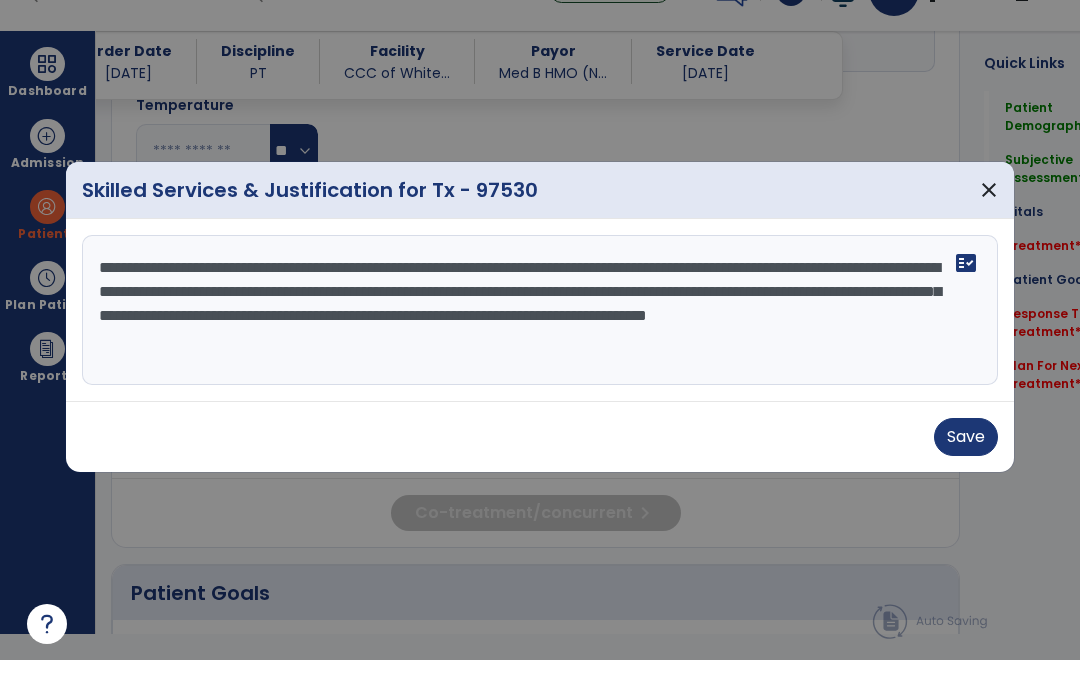 type on "**********" 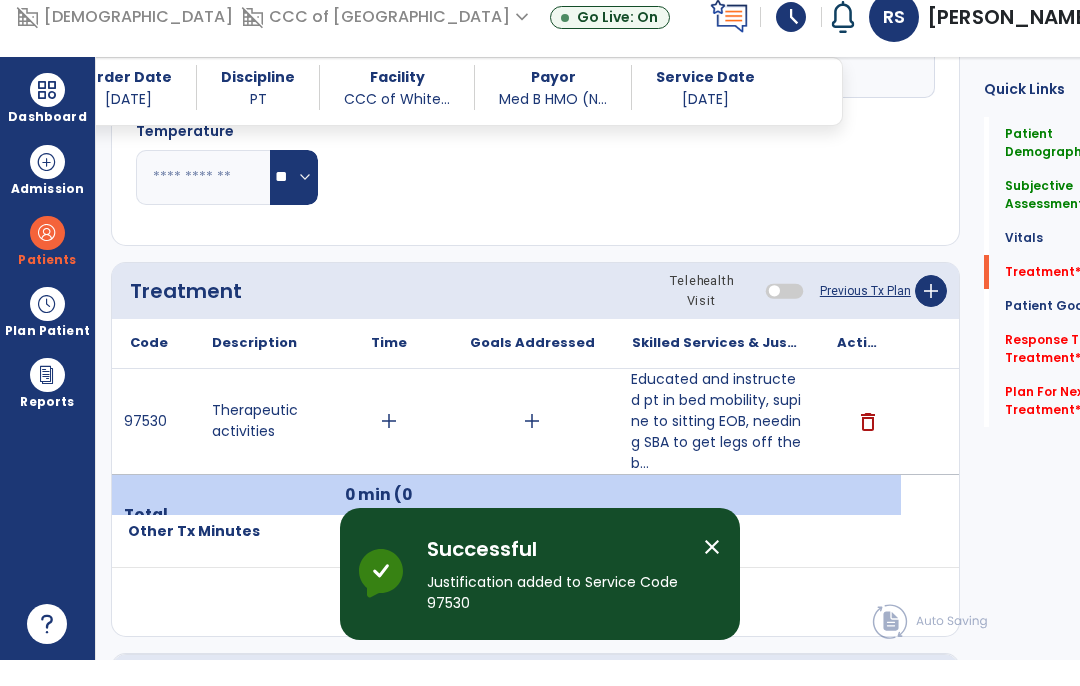 scroll, scrollTop: 26, scrollLeft: 0, axis: vertical 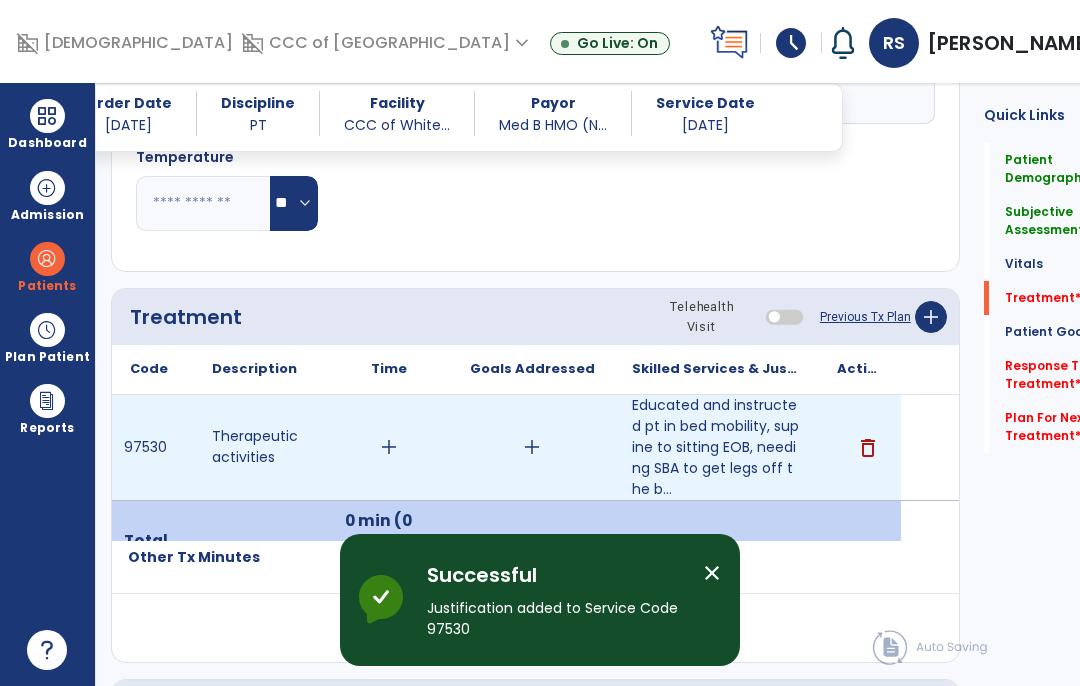 click on "add" at bounding box center [389, 447] 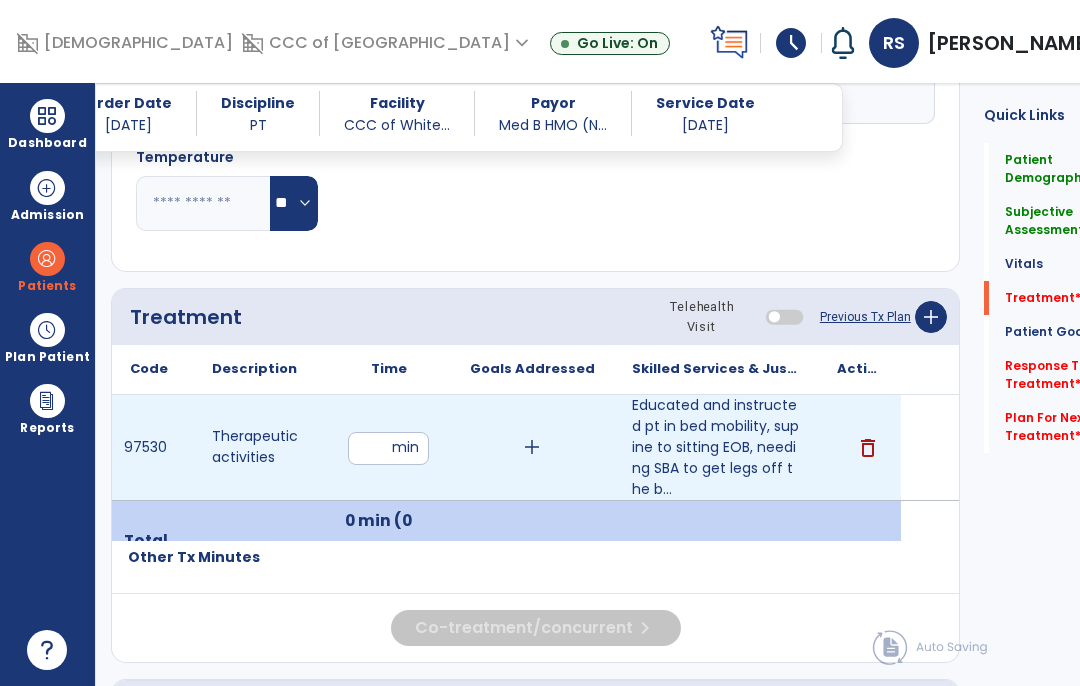 type on "**" 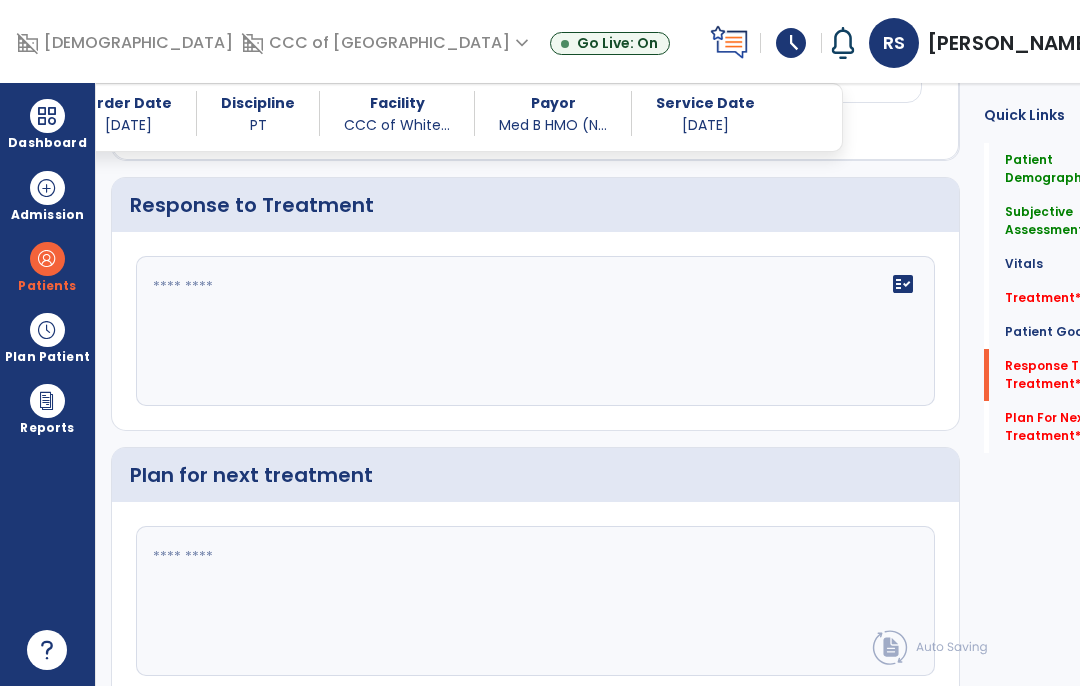 click 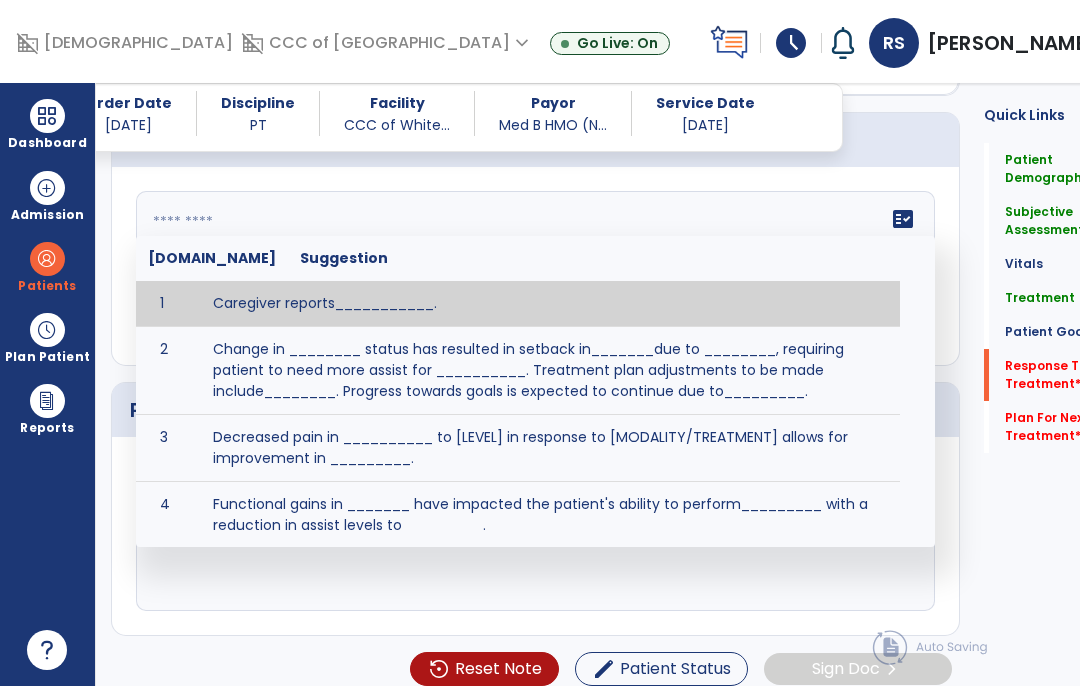 scroll, scrollTop: 2126, scrollLeft: 0, axis: vertical 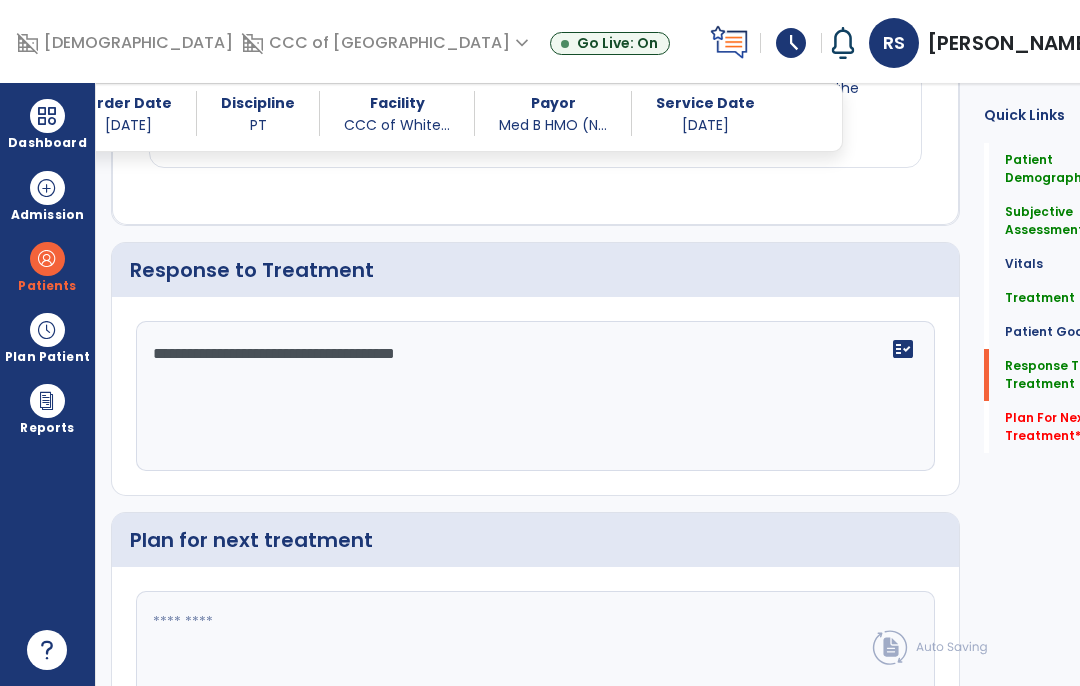 type on "**********" 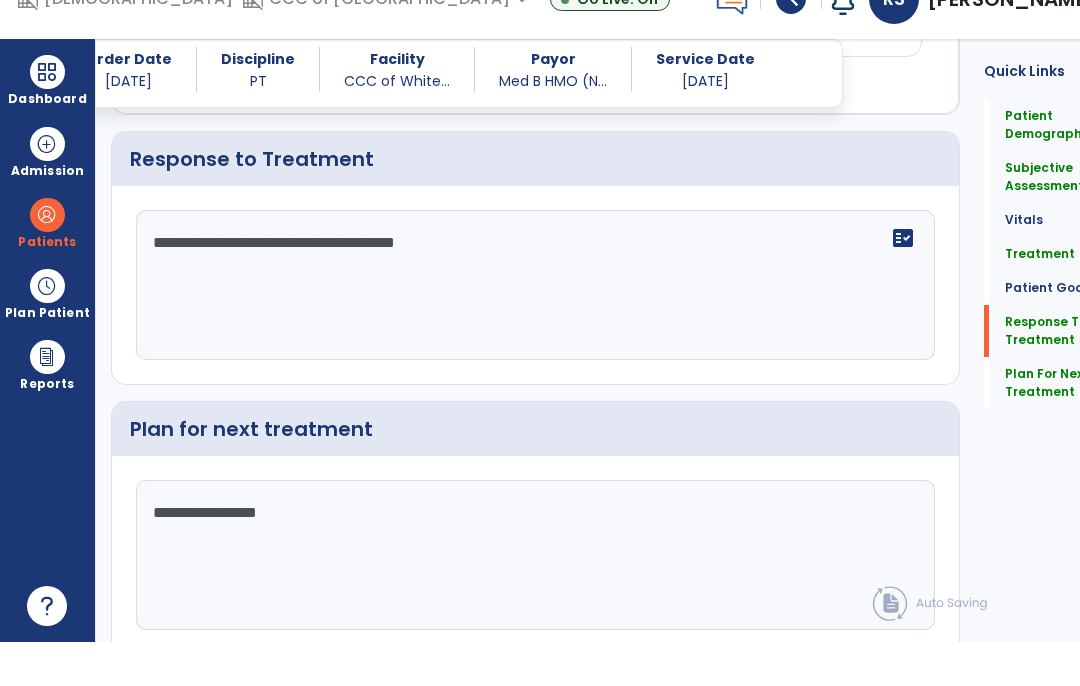 scroll, scrollTop: 2191, scrollLeft: 0, axis: vertical 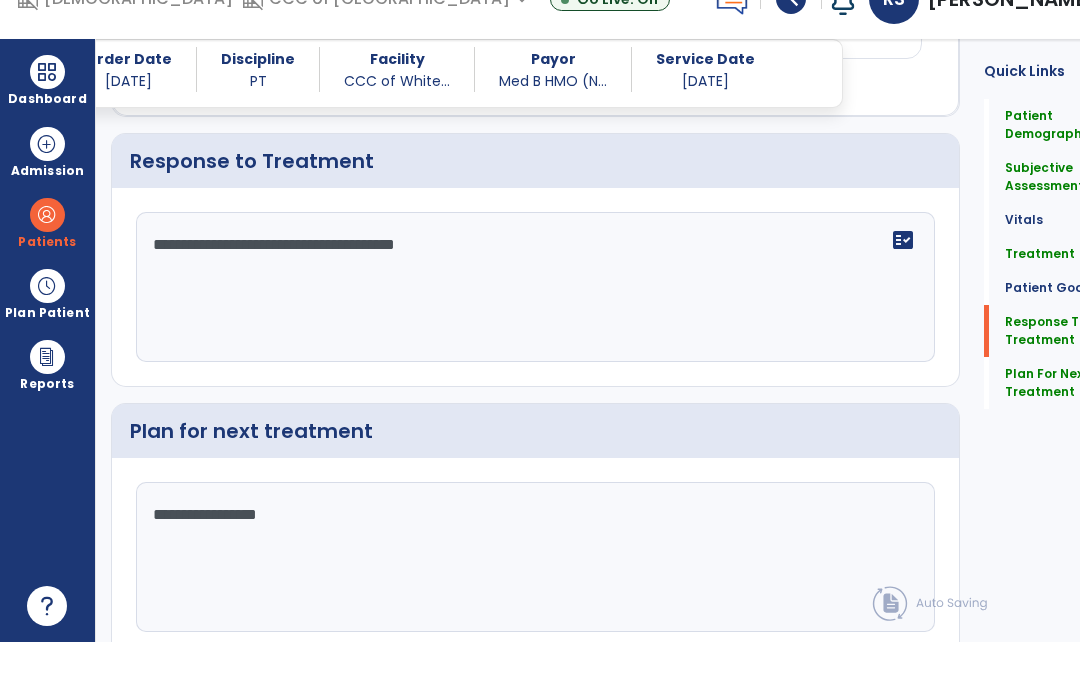 type on "**********" 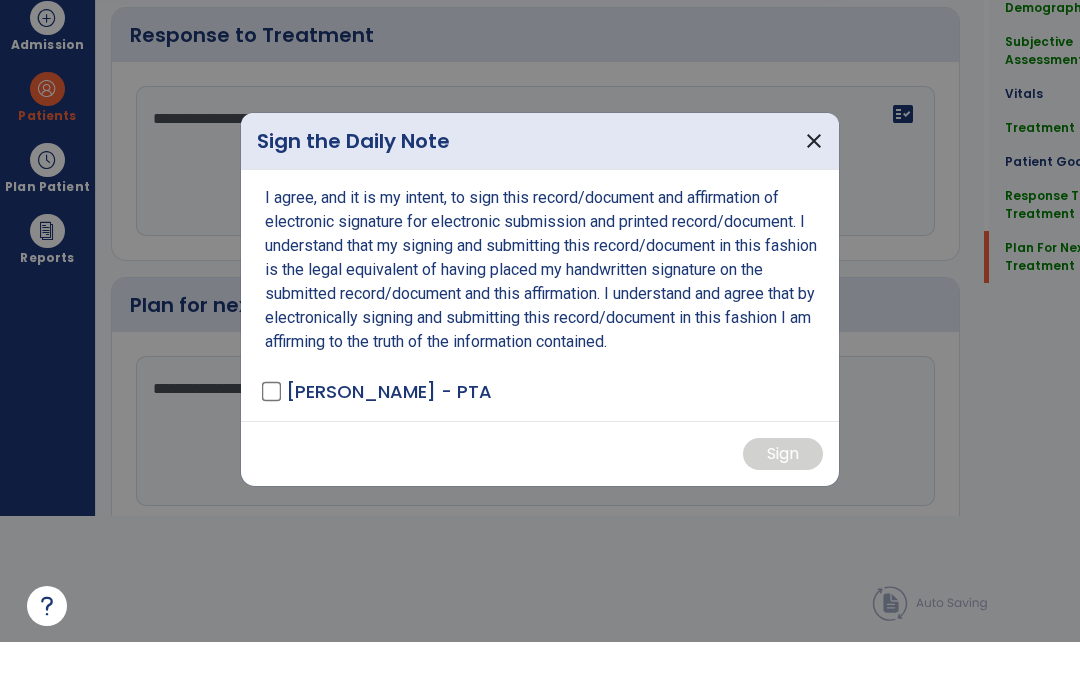 scroll, scrollTop: 0, scrollLeft: 0, axis: both 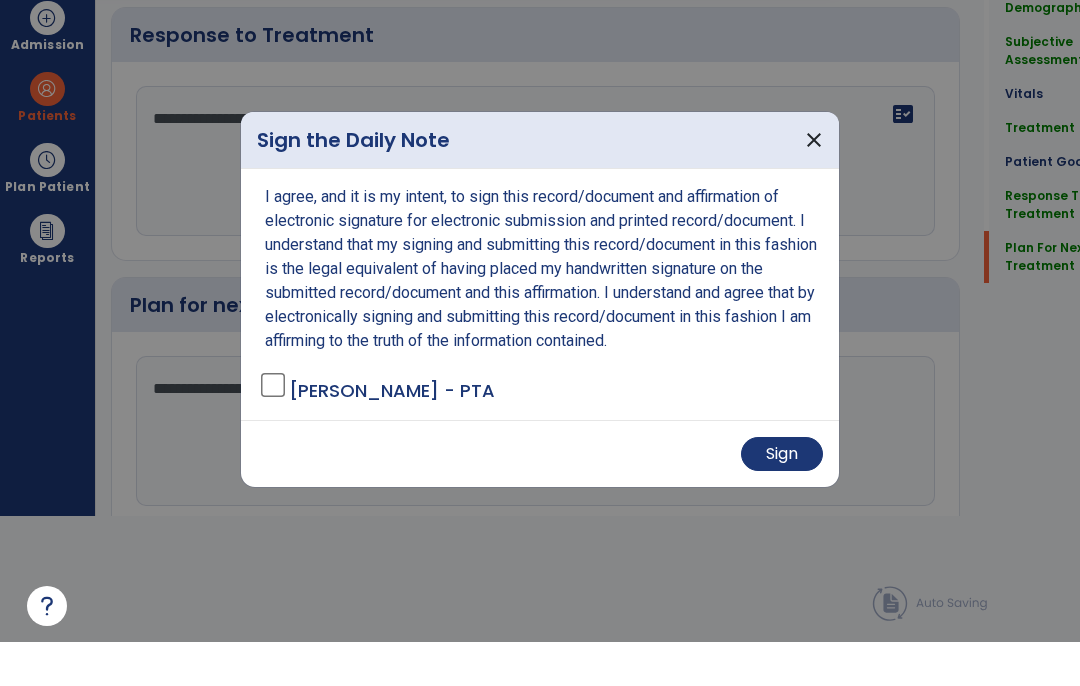 click on "Sign" at bounding box center [782, 498] 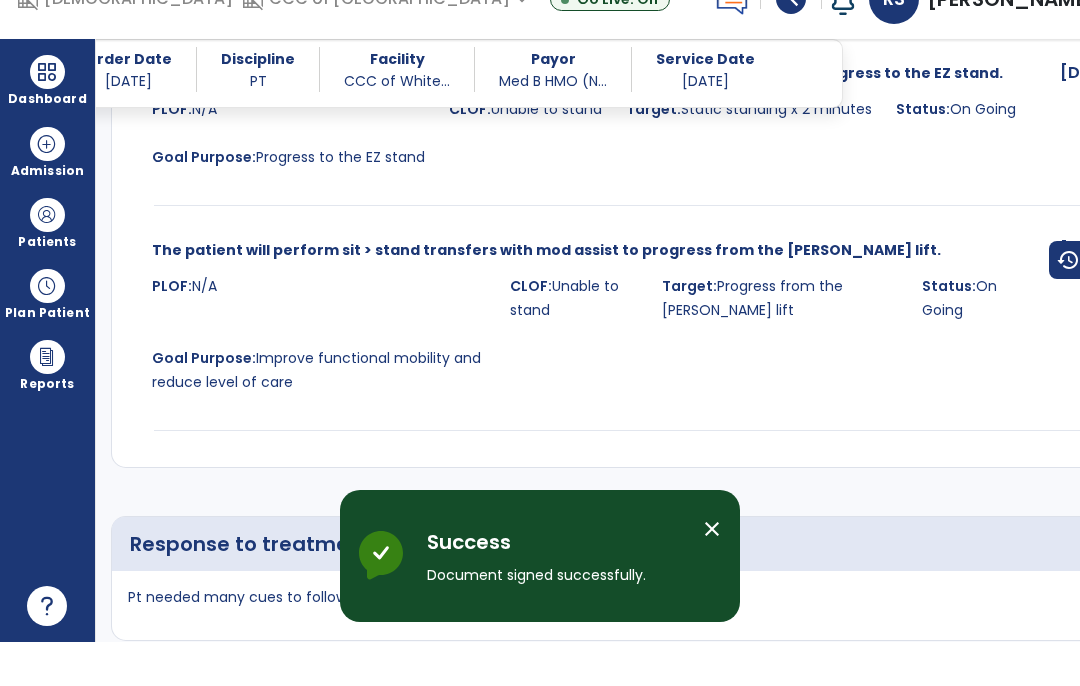 scroll, scrollTop: 82, scrollLeft: 0, axis: vertical 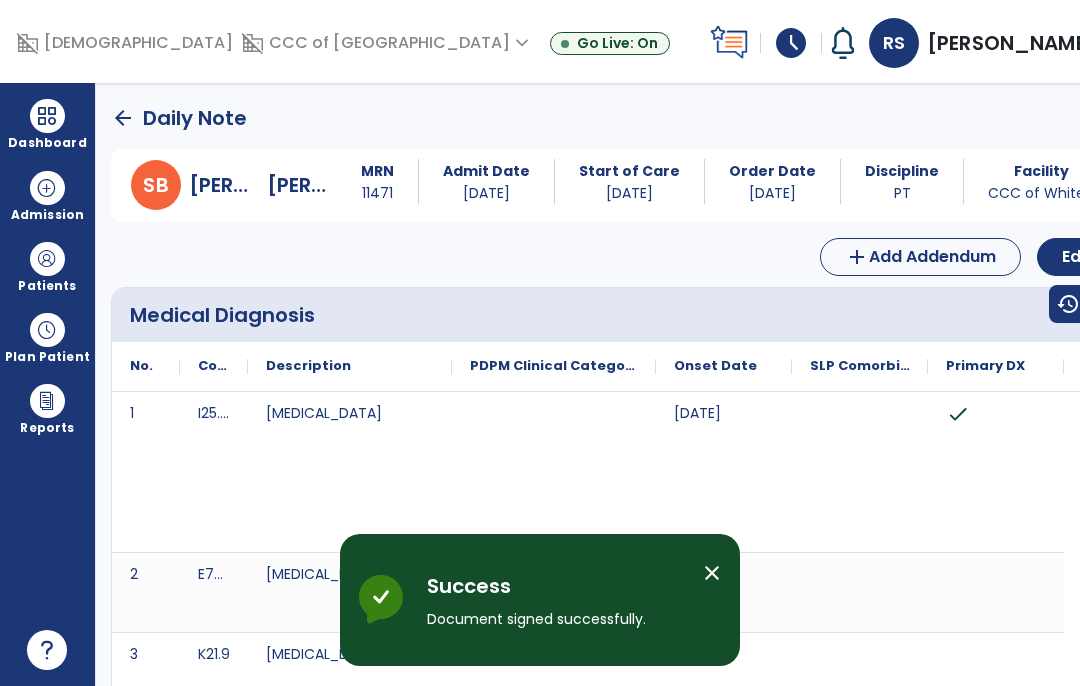 click on "schedule" at bounding box center (791, 43) 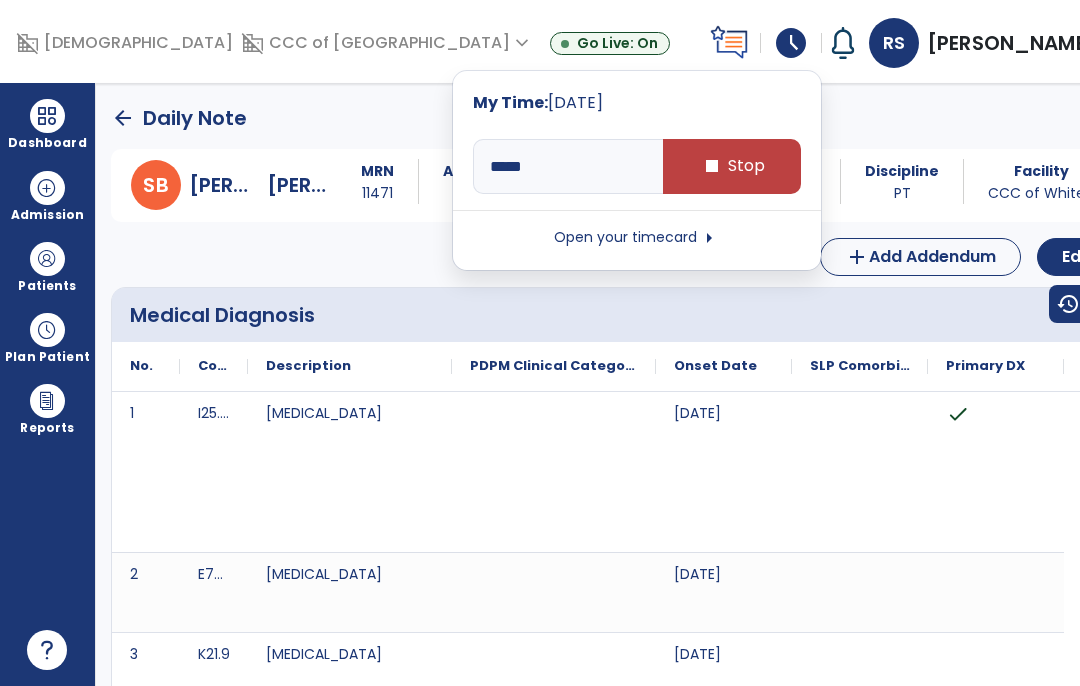 click on "stop" at bounding box center [712, 166] 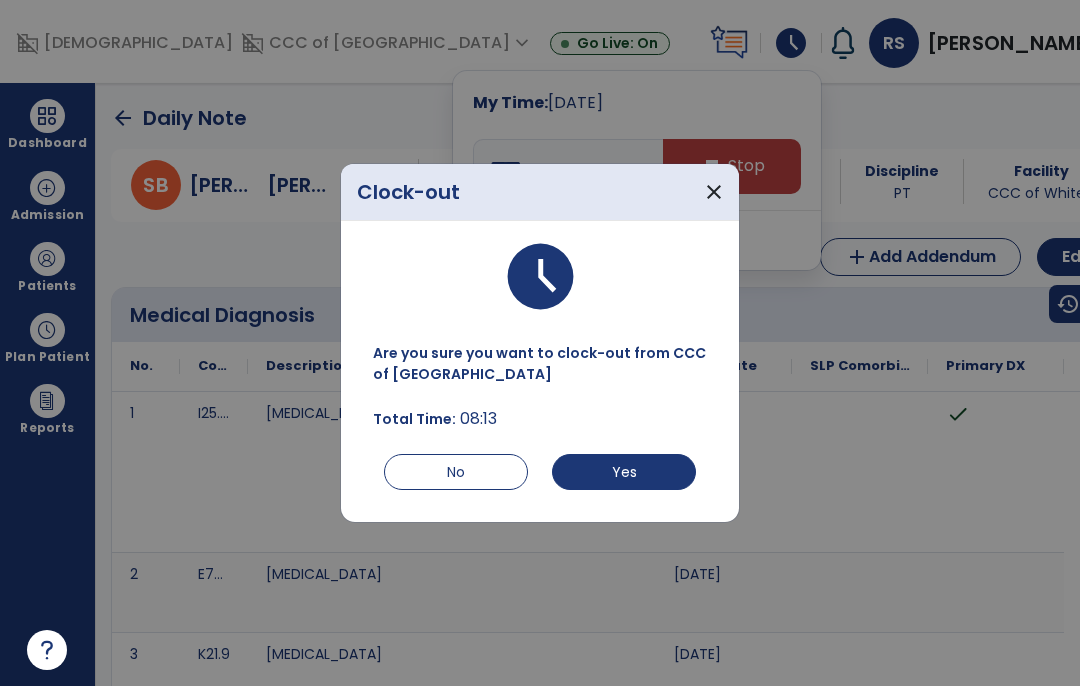 click on "Yes" at bounding box center [624, 472] 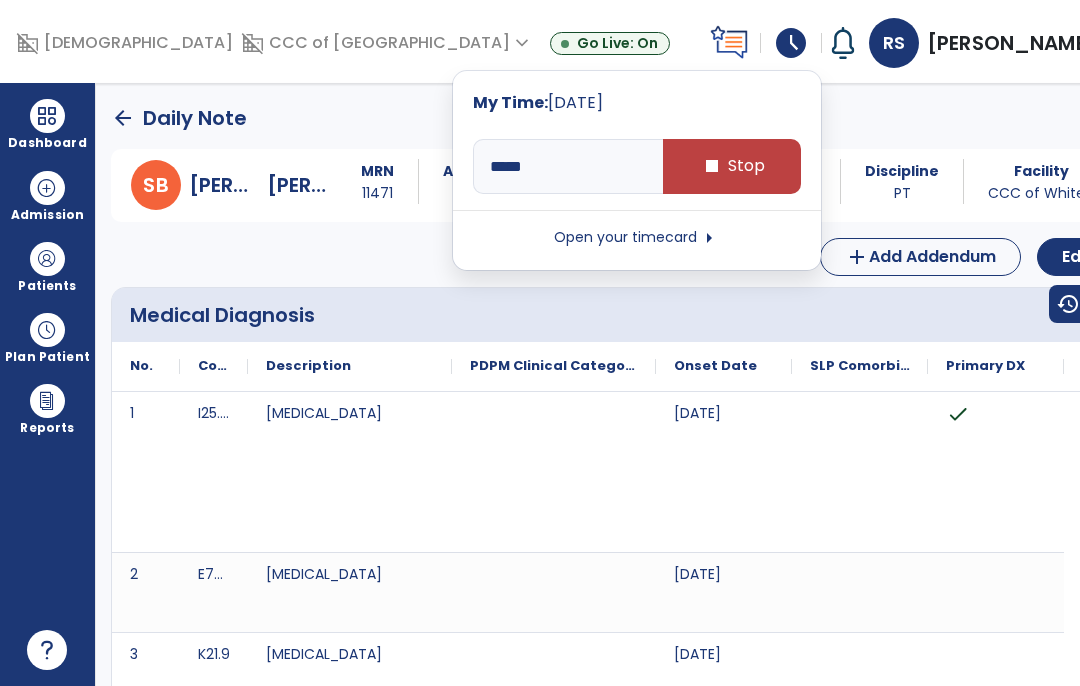 type on "****" 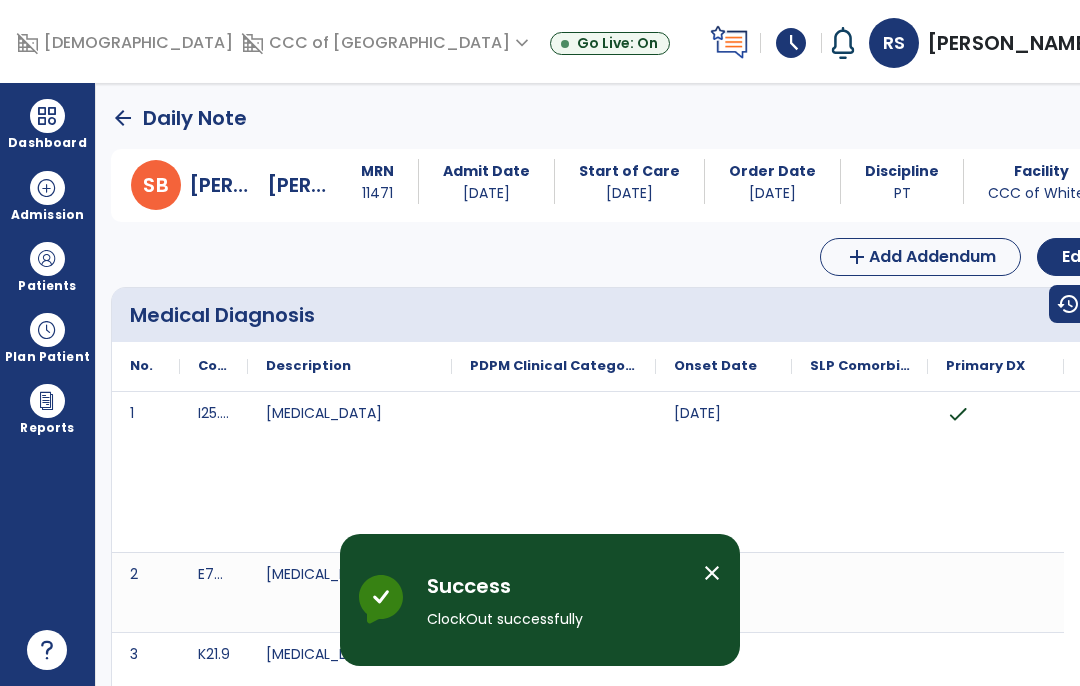 click on "schedule" at bounding box center [791, 43] 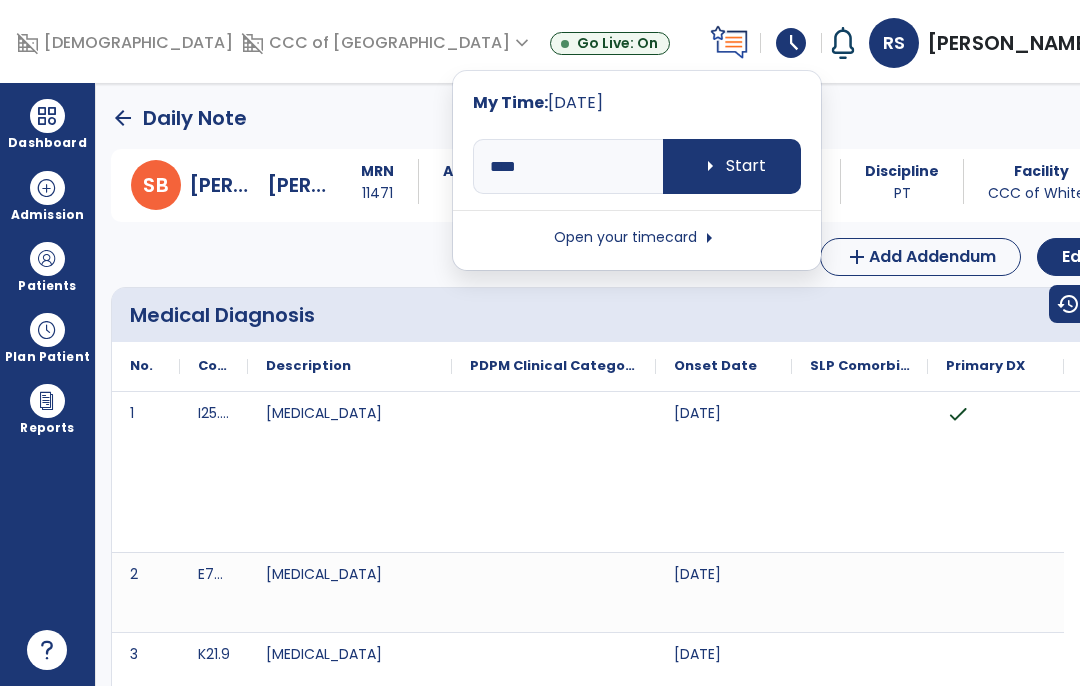 click on "Open your timecard  arrow_right" at bounding box center [637, 238] 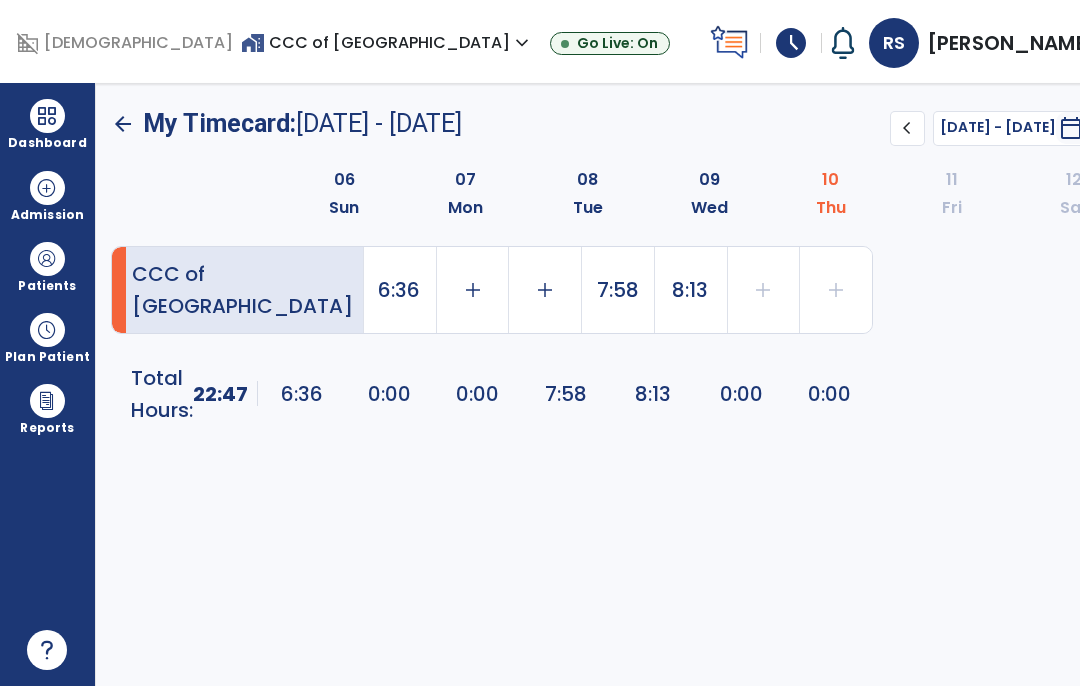click on "8:13" 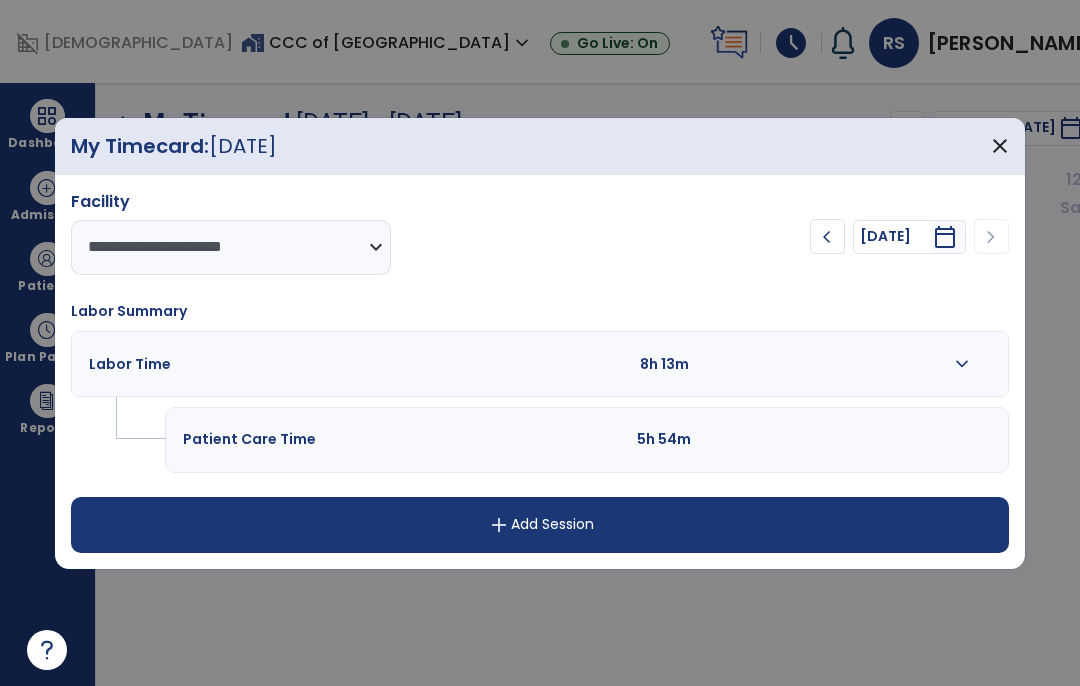 click at bounding box center [577, 364] 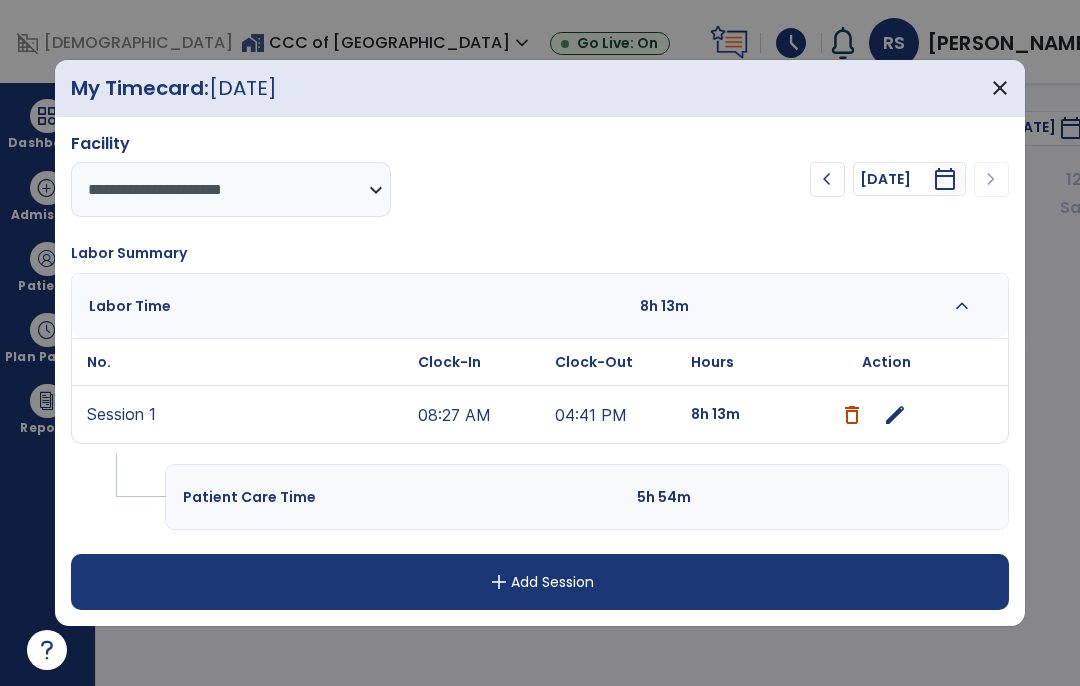 click on "edit" at bounding box center (895, 415) 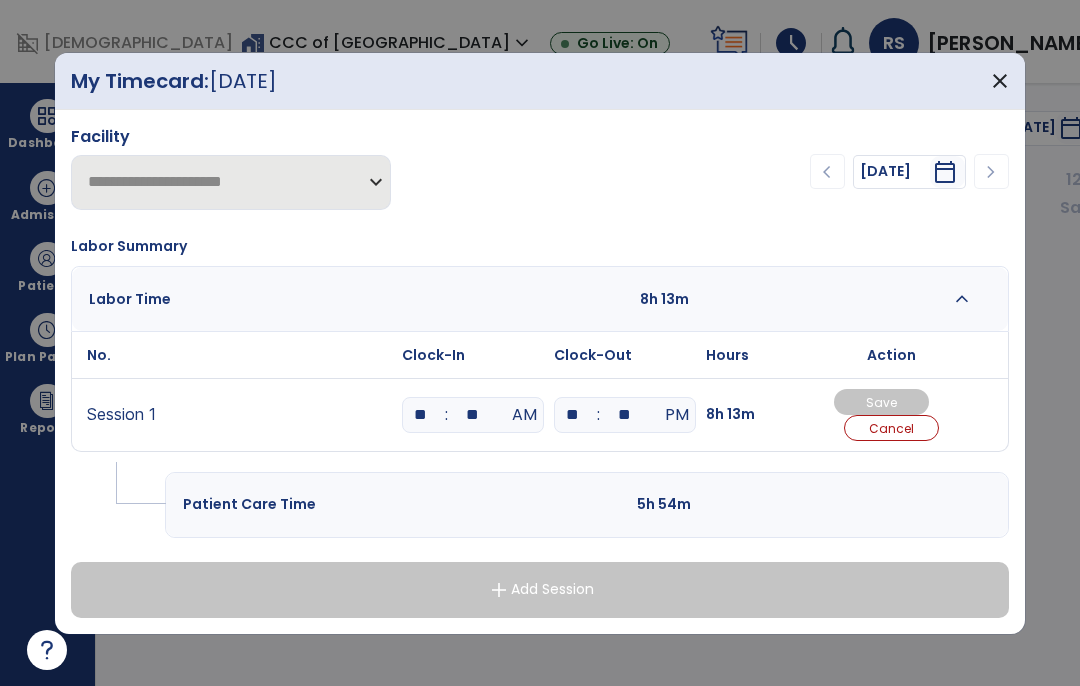 click on "**" at bounding box center (421, 415) 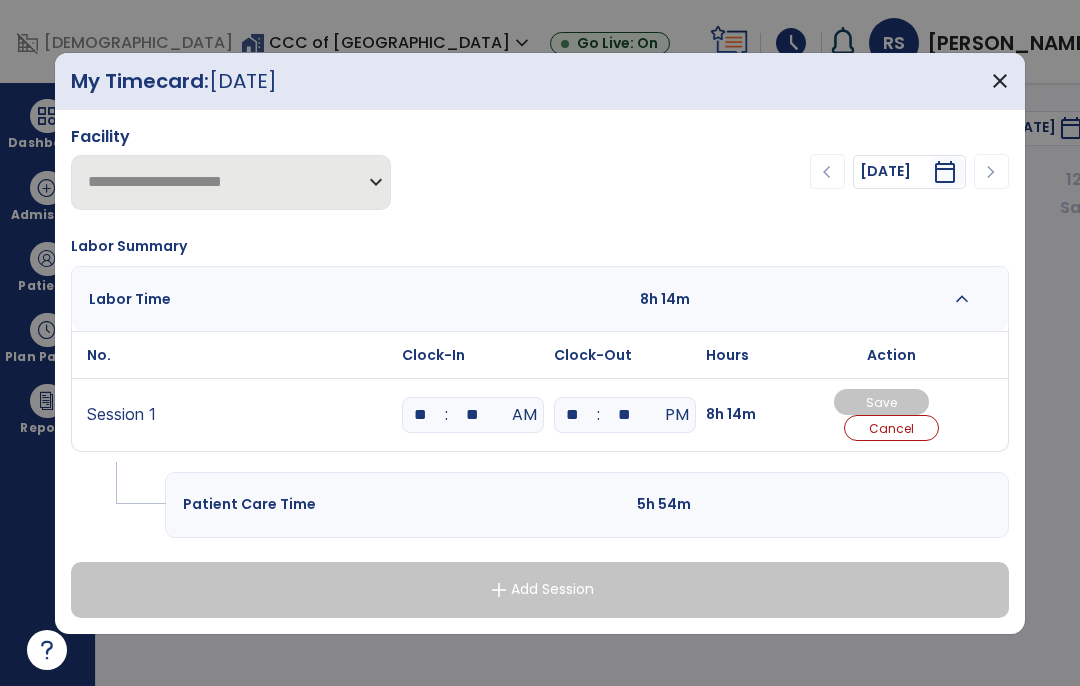click on "**" at bounding box center [473, 415] 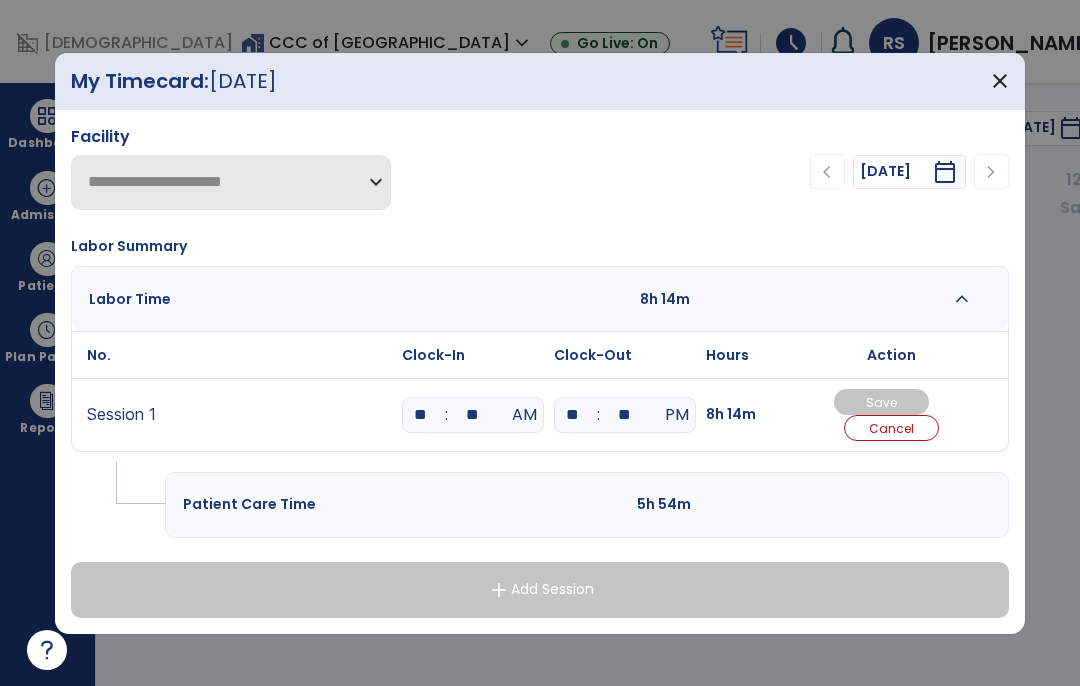 type on "**" 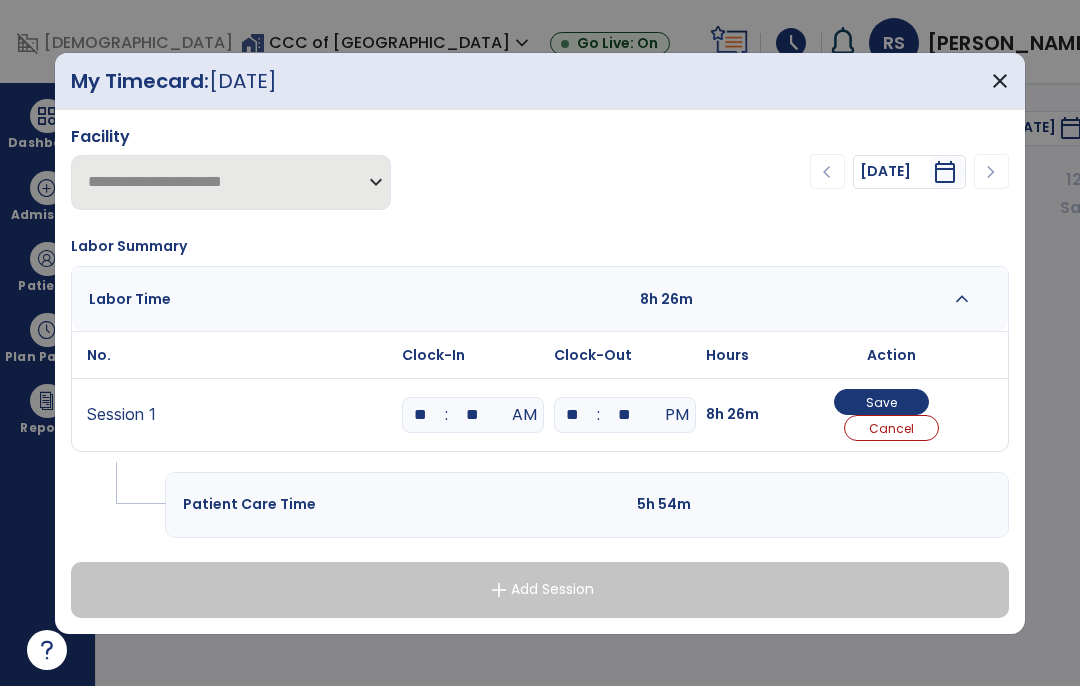 type on "*" 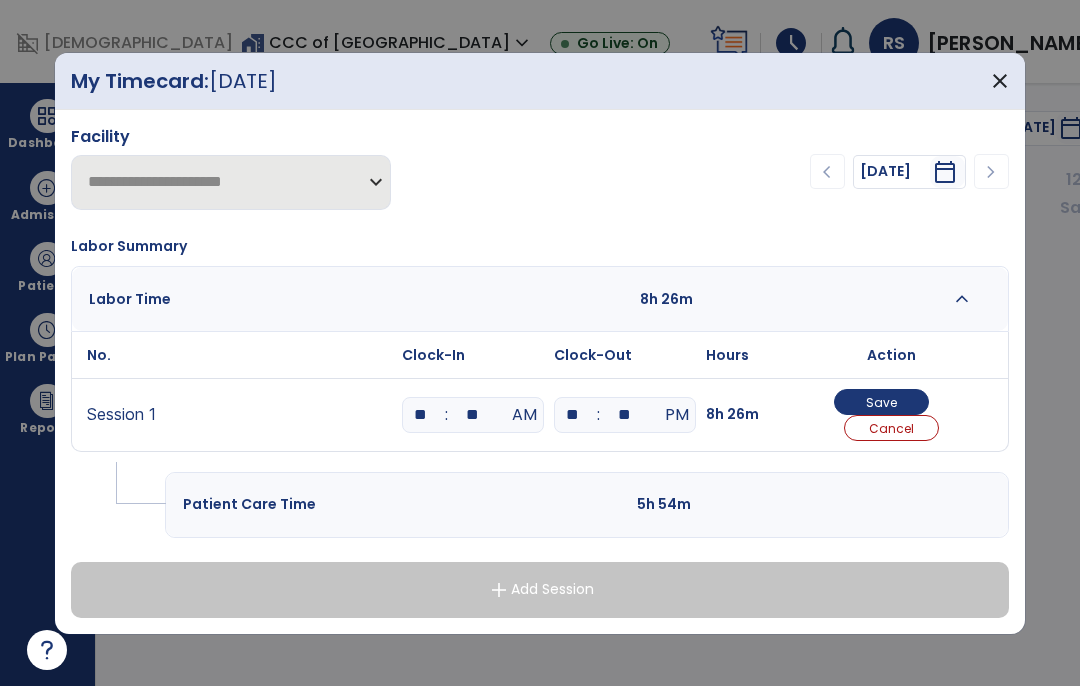 type on "**" 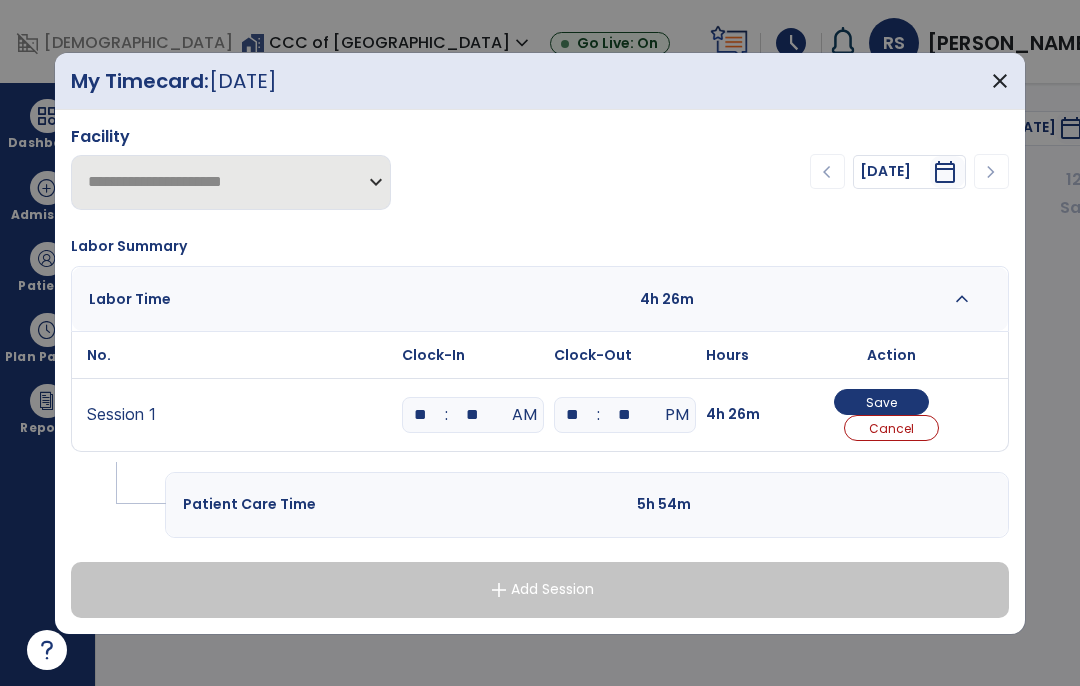 type on "*" 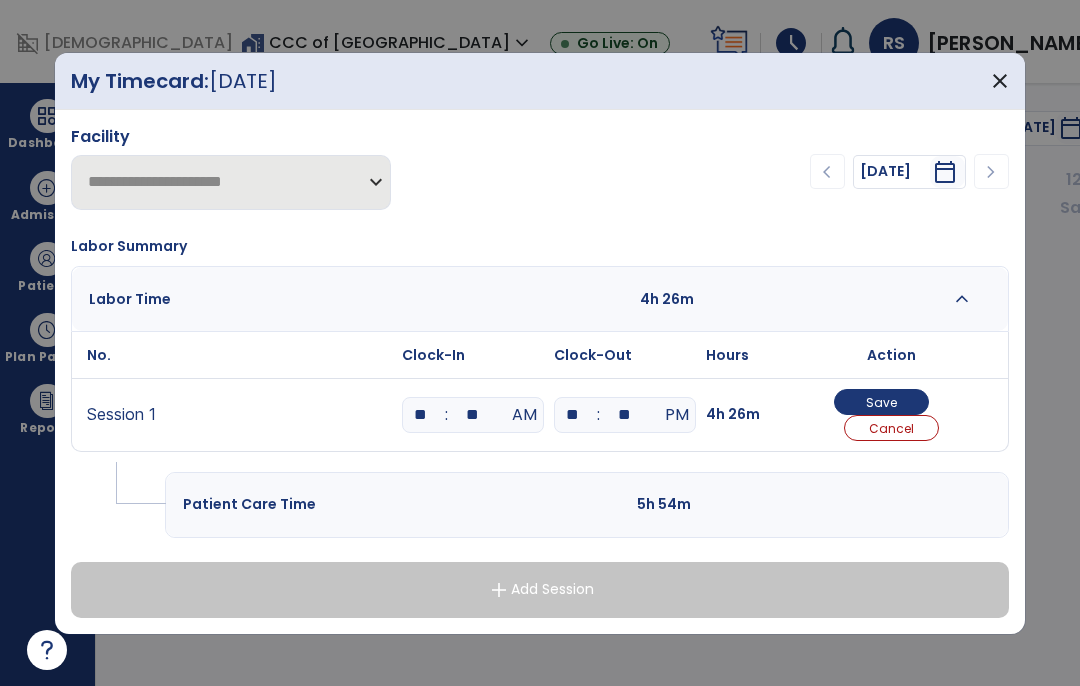 type on "**" 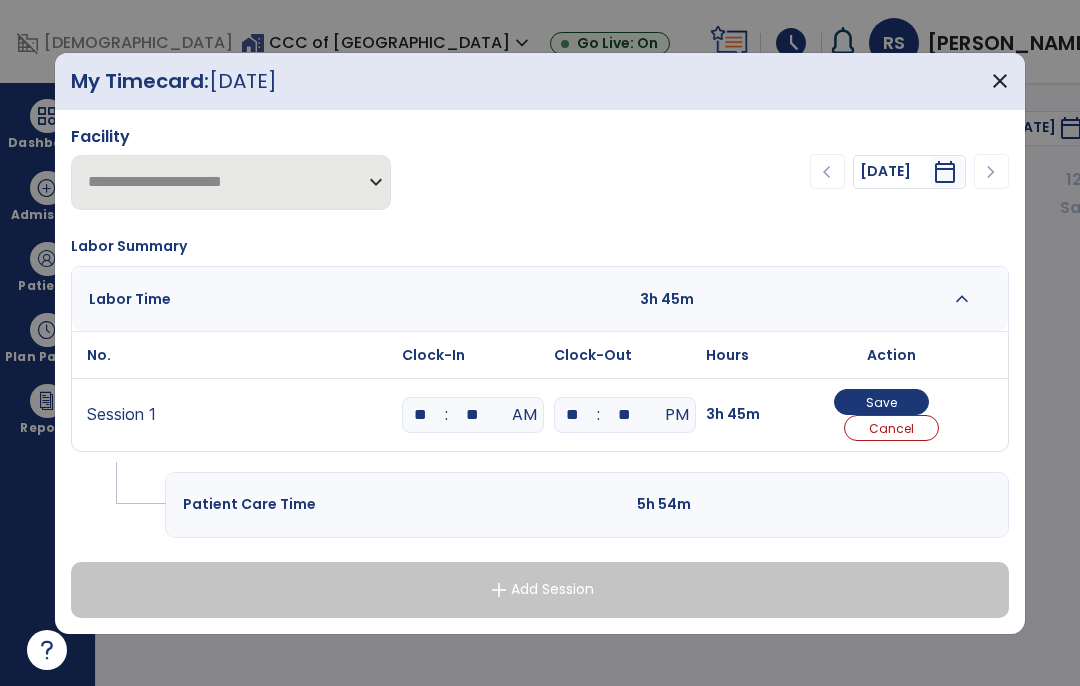 click on "Save" at bounding box center [881, 402] 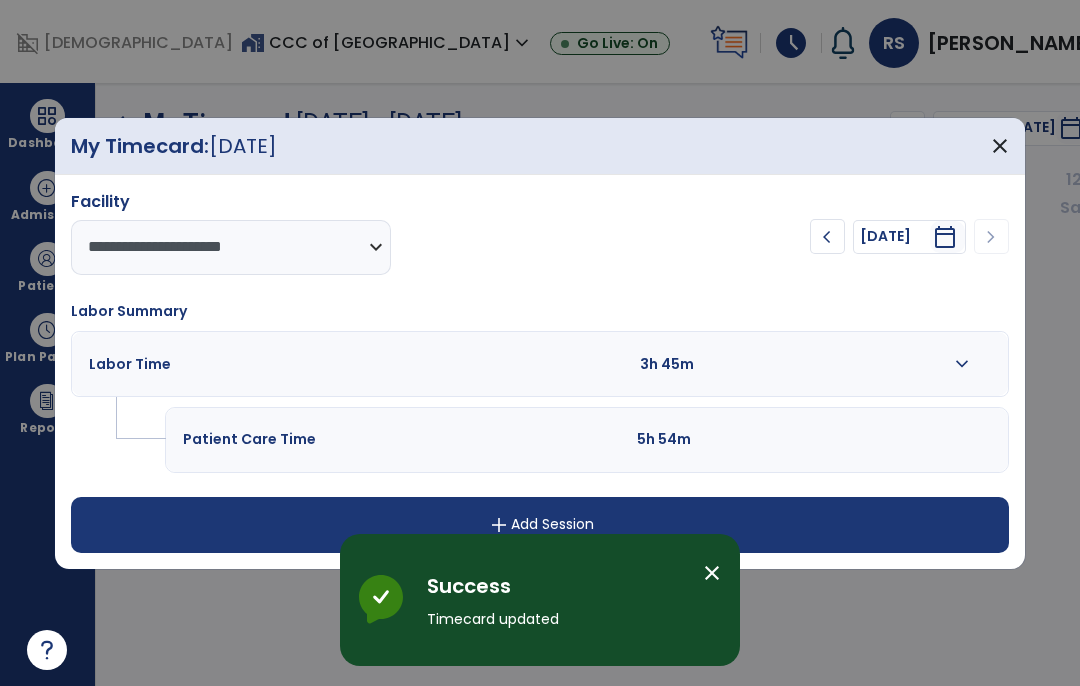 click on "add  Add Session" at bounding box center [540, 525] 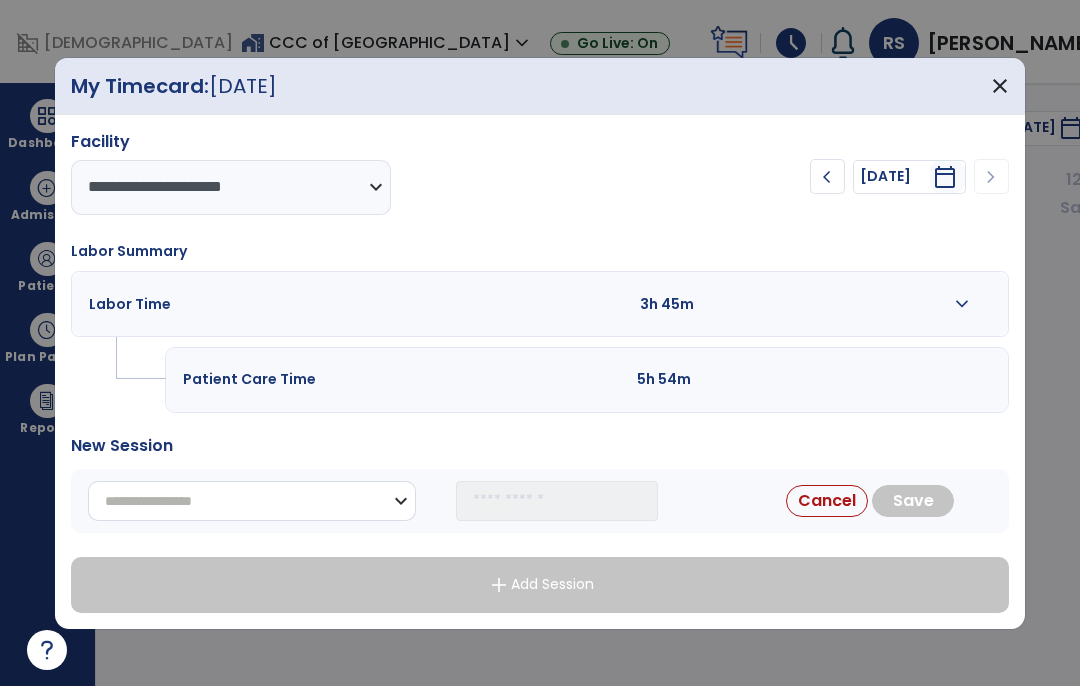 click on "**********" at bounding box center (252, 501) 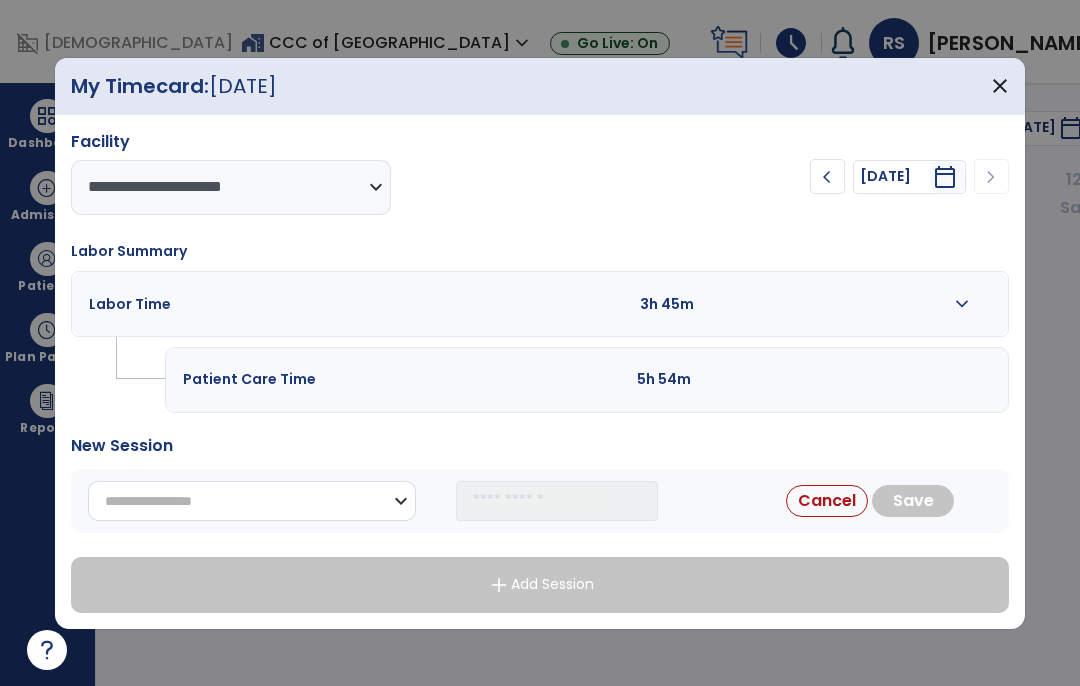 select on "**********" 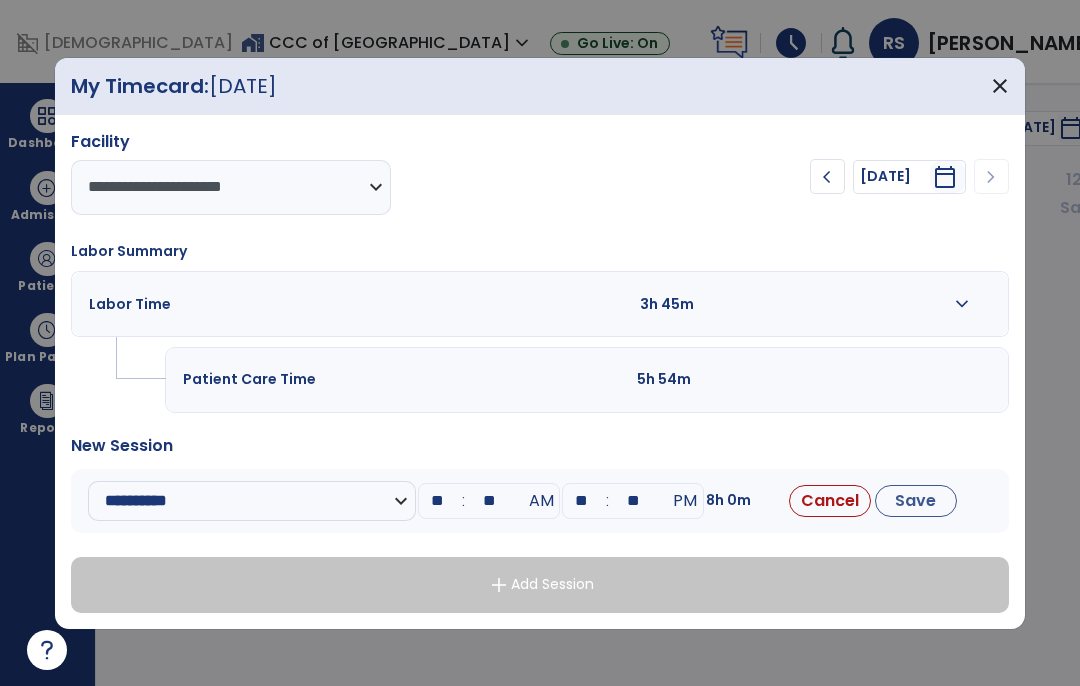 click on "**" at bounding box center [437, 501] 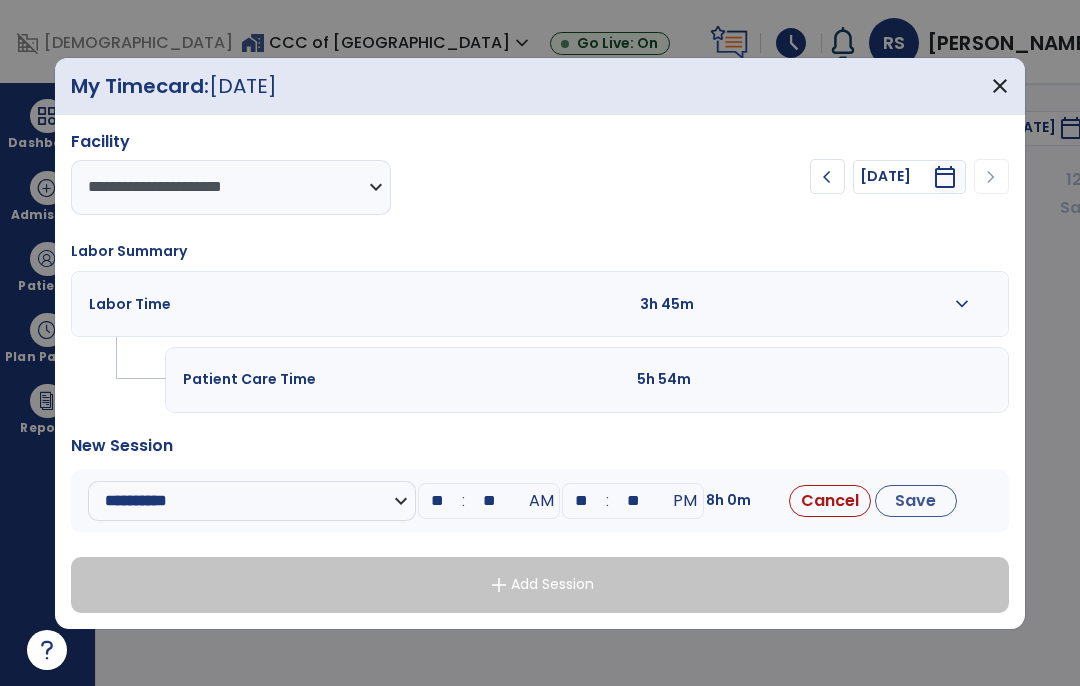 type on "*" 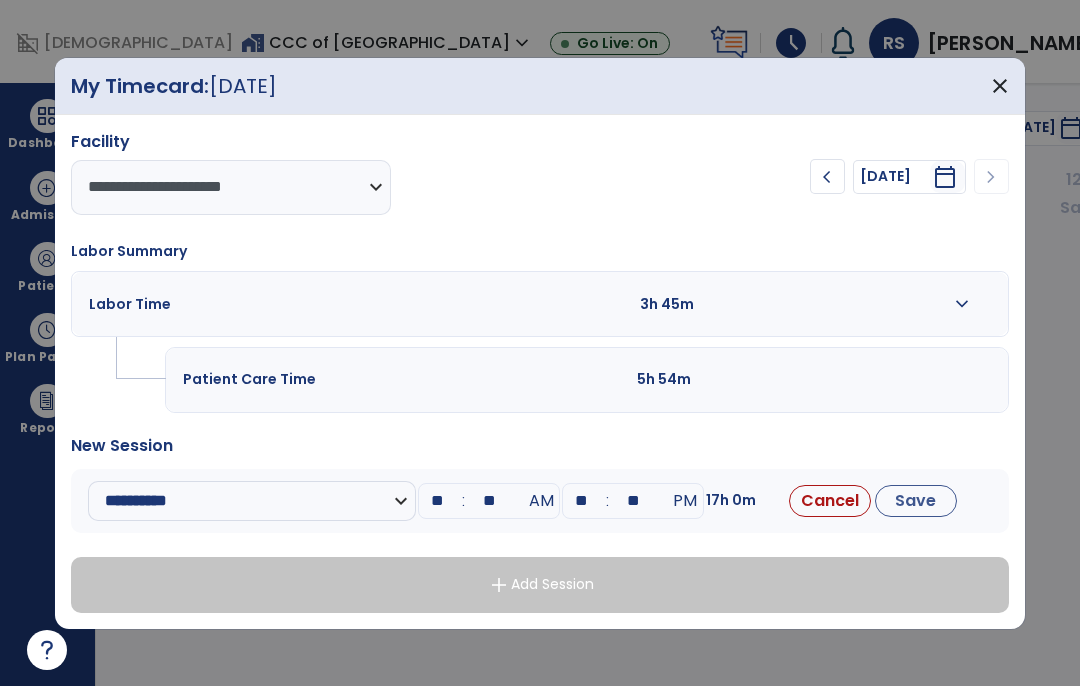 type on "*" 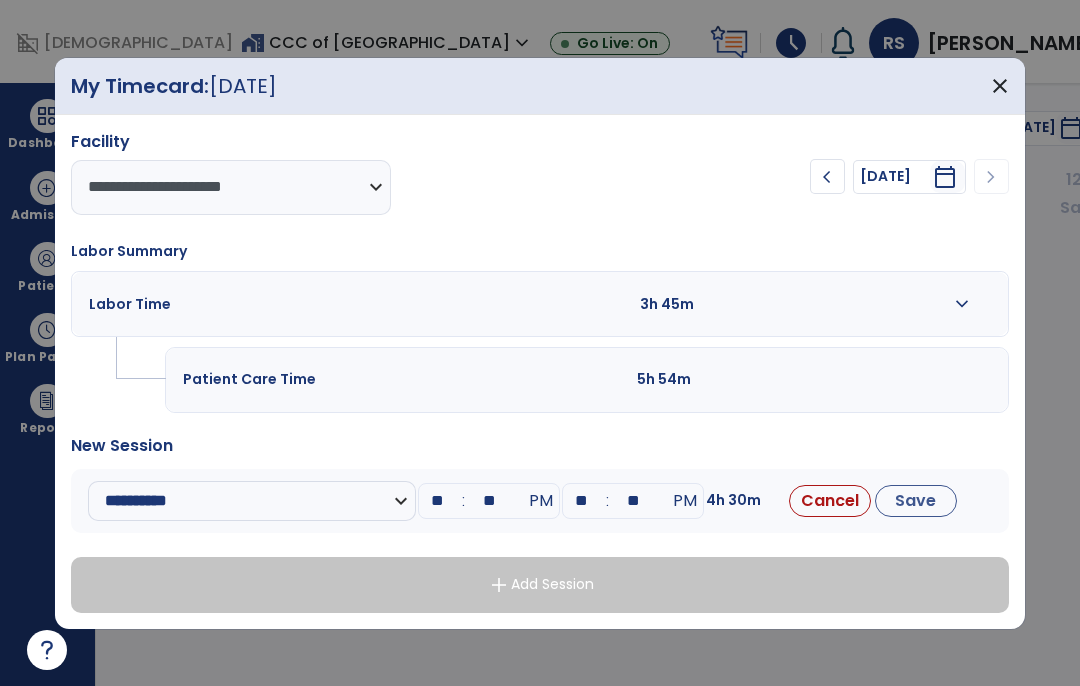 click on "**" at bounding box center (581, 501) 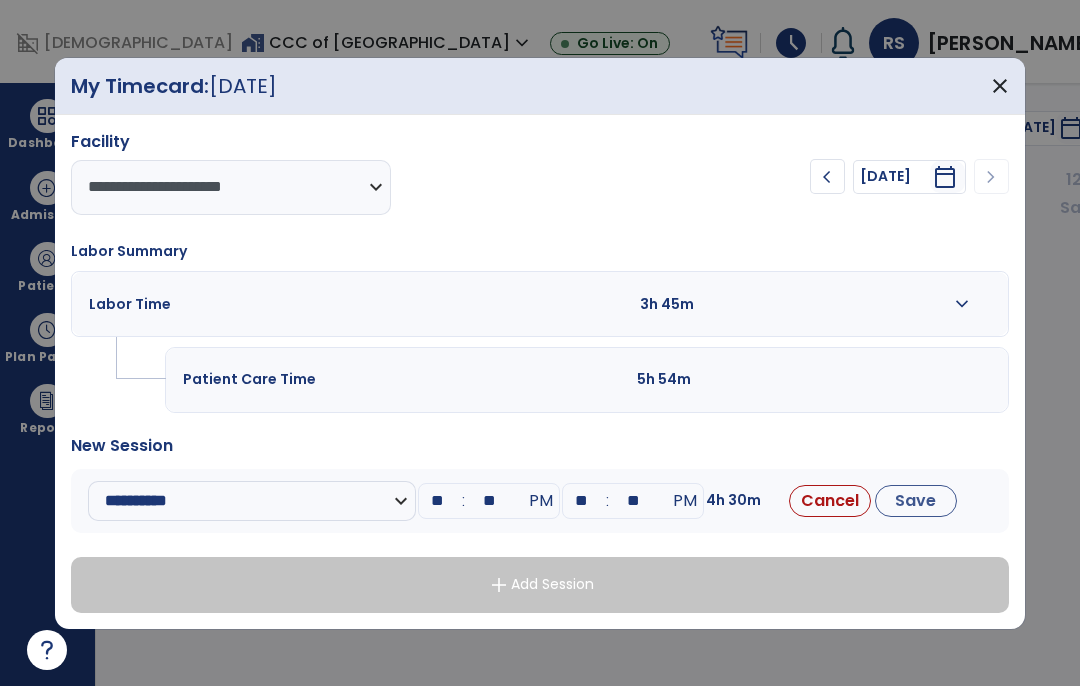 type on "*" 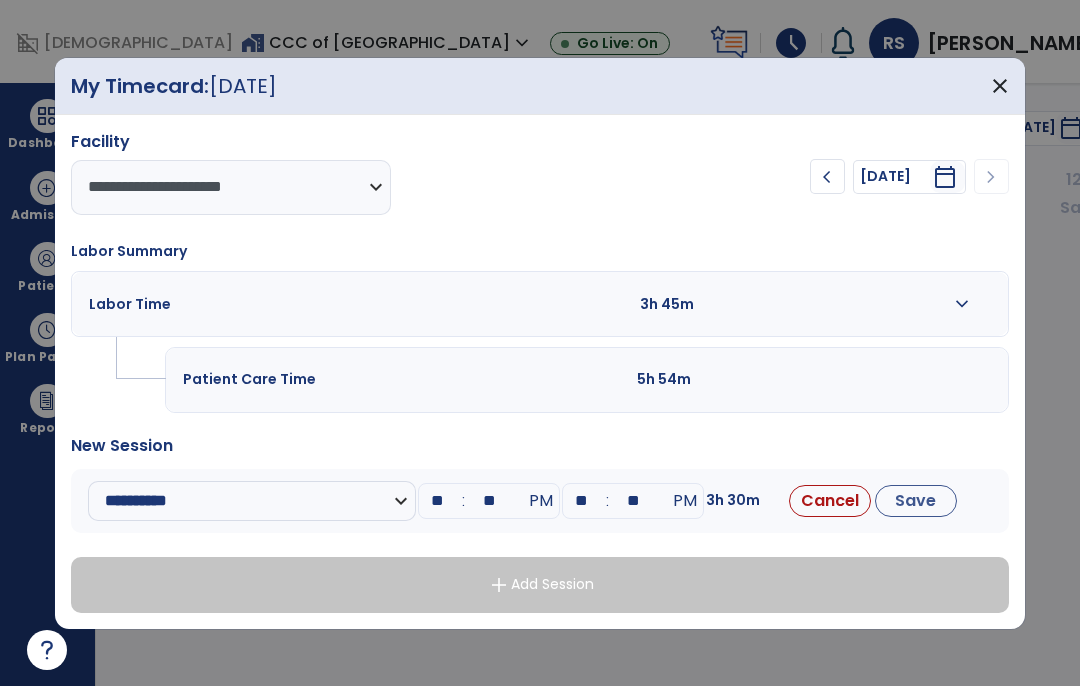 type on "*" 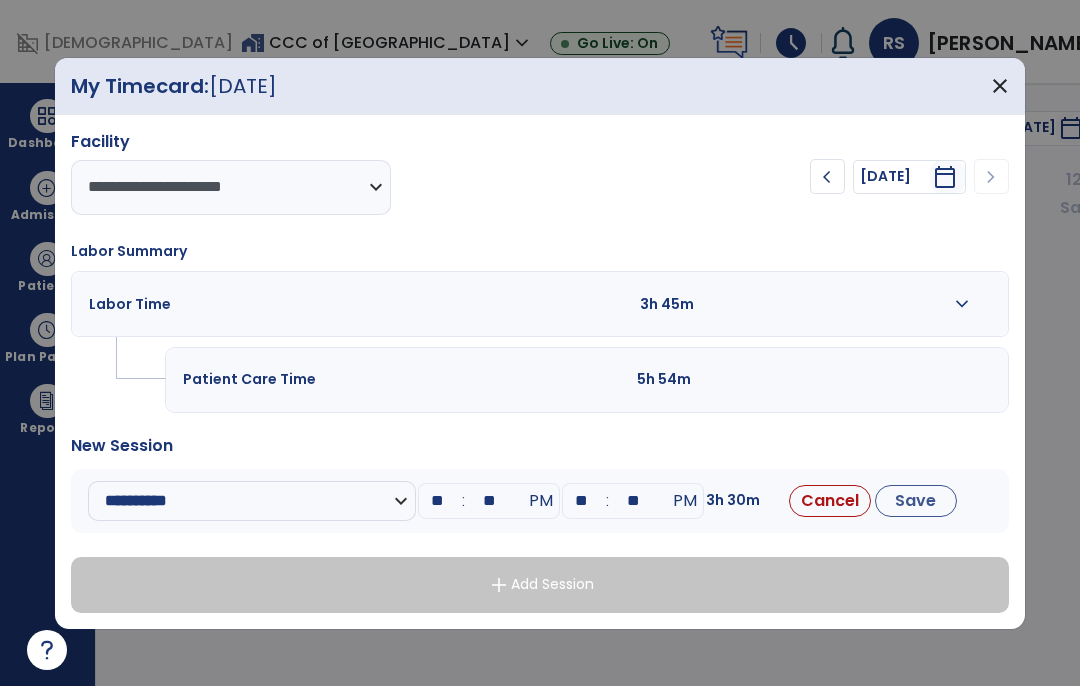 type on "**" 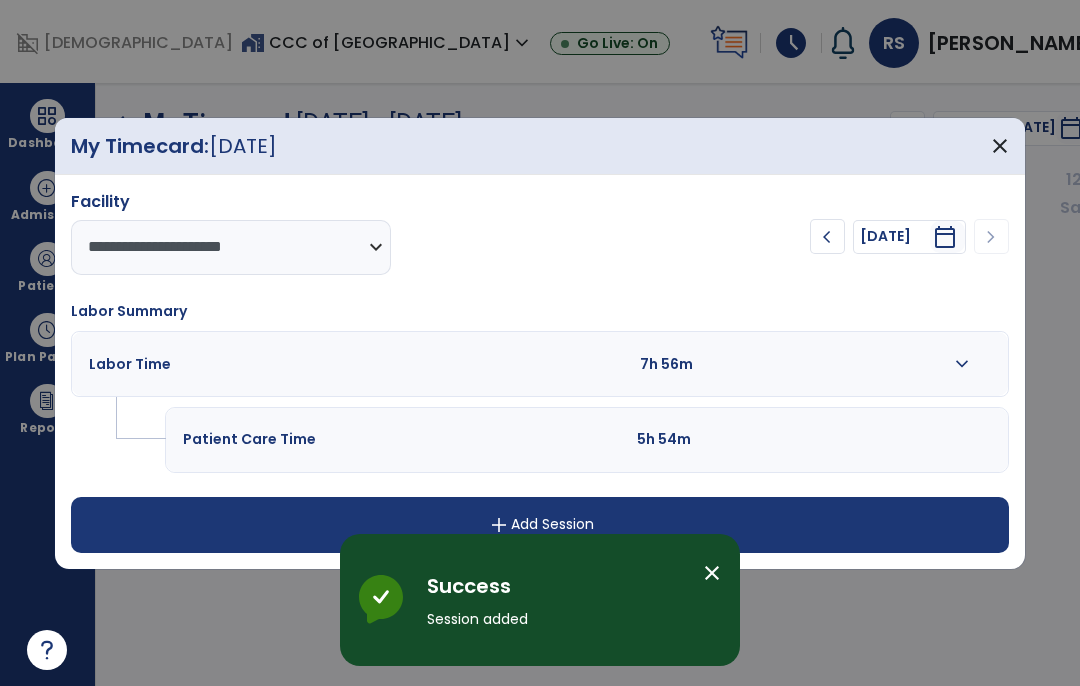 click on "close" at bounding box center [1000, 146] 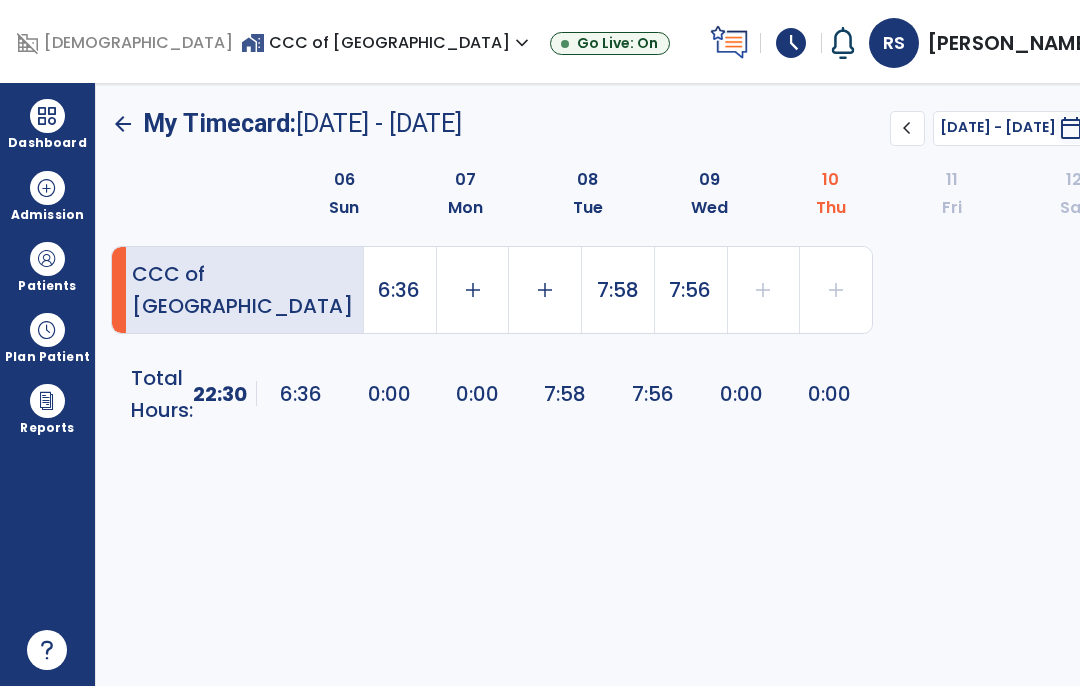 click at bounding box center (47, 116) 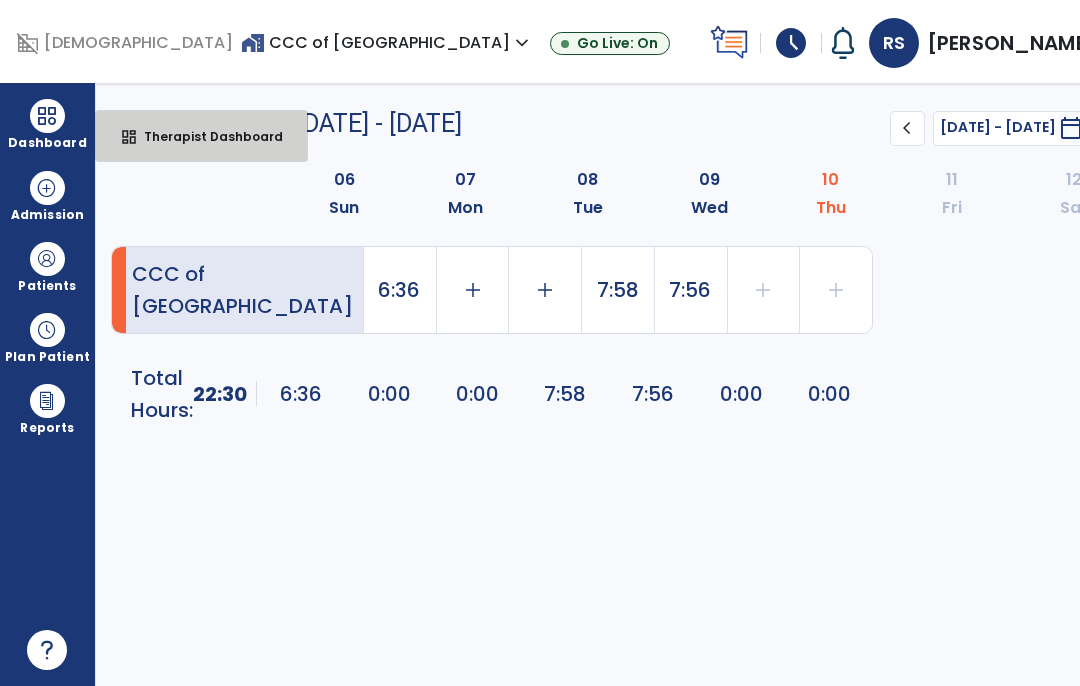 click on "dashboard  Therapist Dashboard" at bounding box center [201, 136] 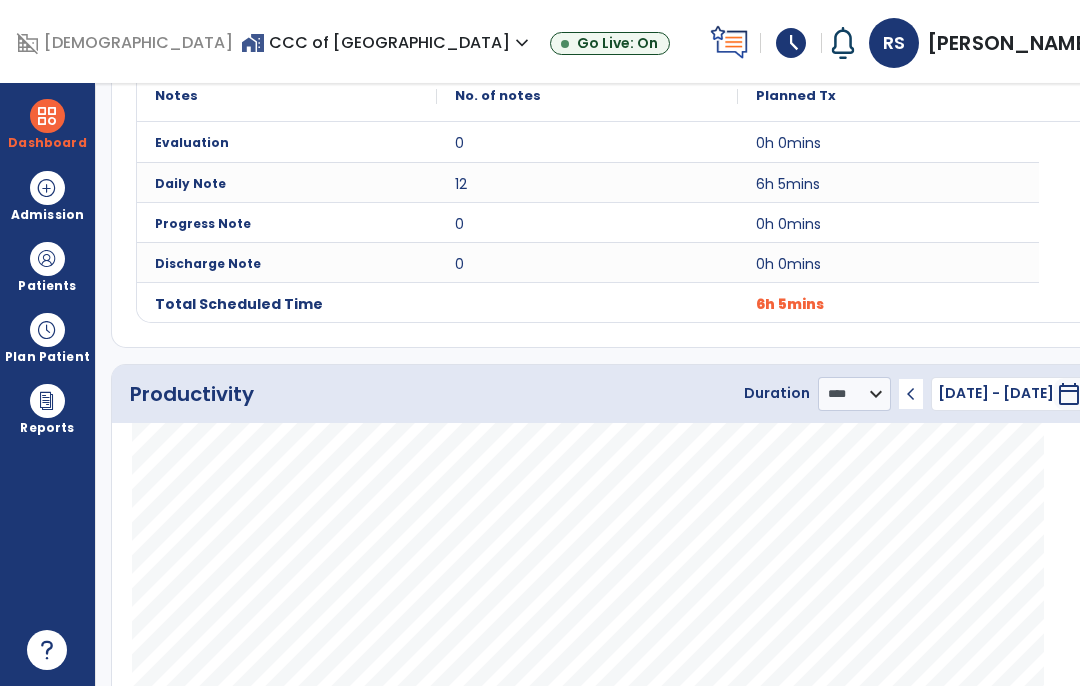 scroll, scrollTop: 837, scrollLeft: 0, axis: vertical 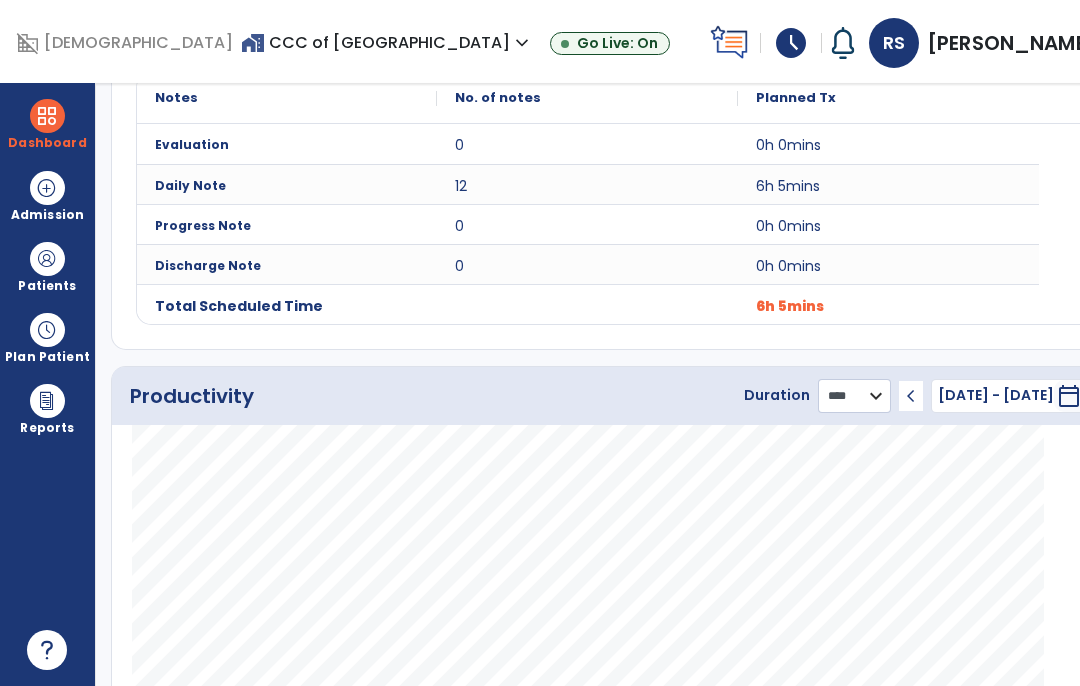 click on "******** **** ***" 